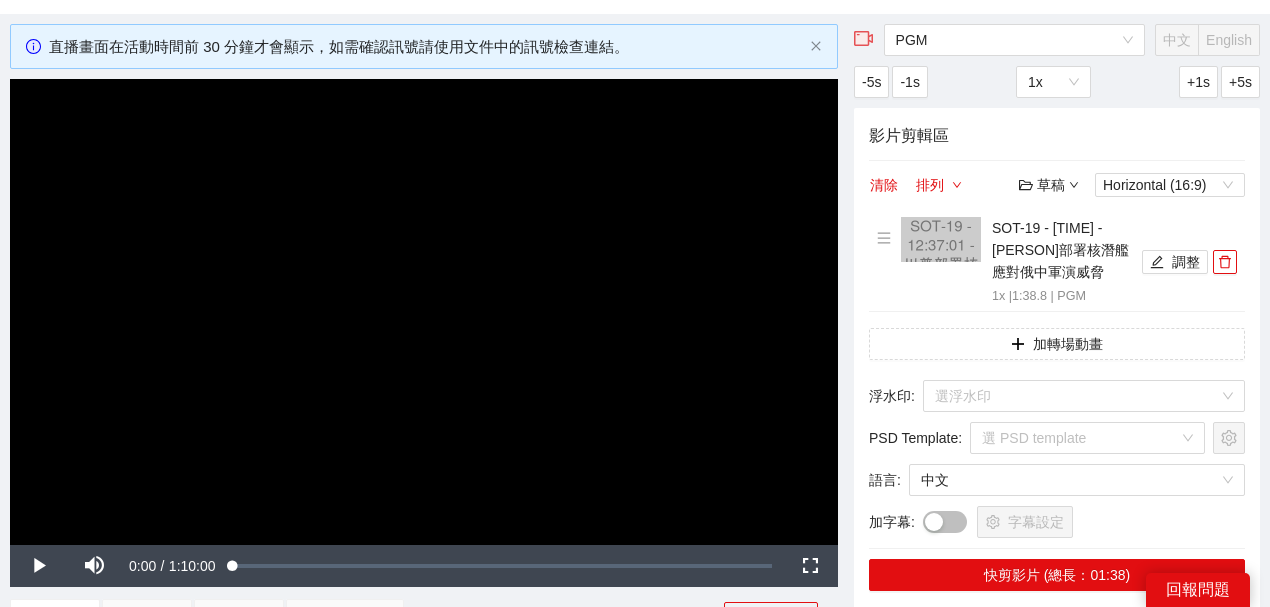 scroll, scrollTop: 0, scrollLeft: 0, axis: both 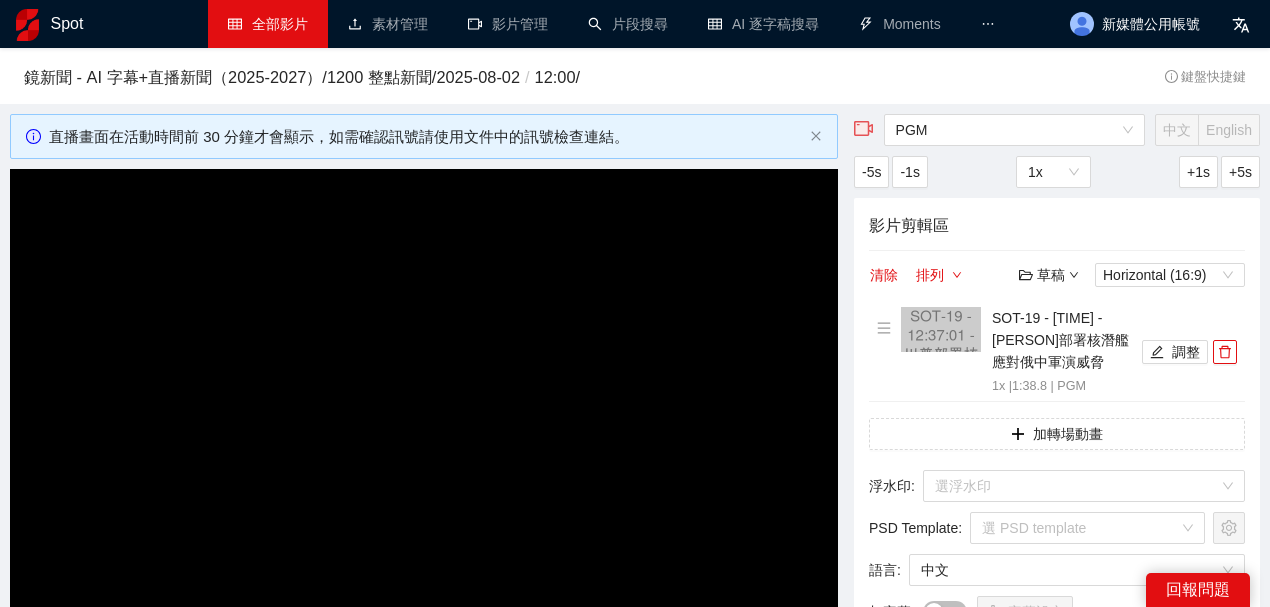click on "全部影片" at bounding box center [268, 24] 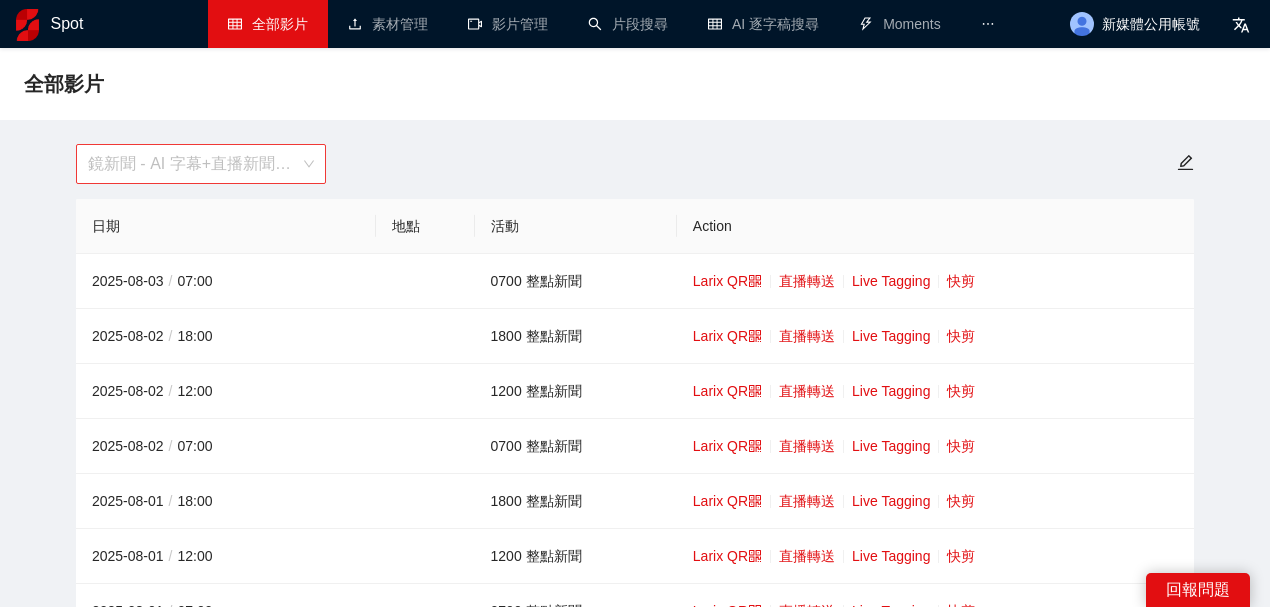 click on "鏡新聞 - AI 字幕+直播新聞（2025-2027）" at bounding box center (201, 164) 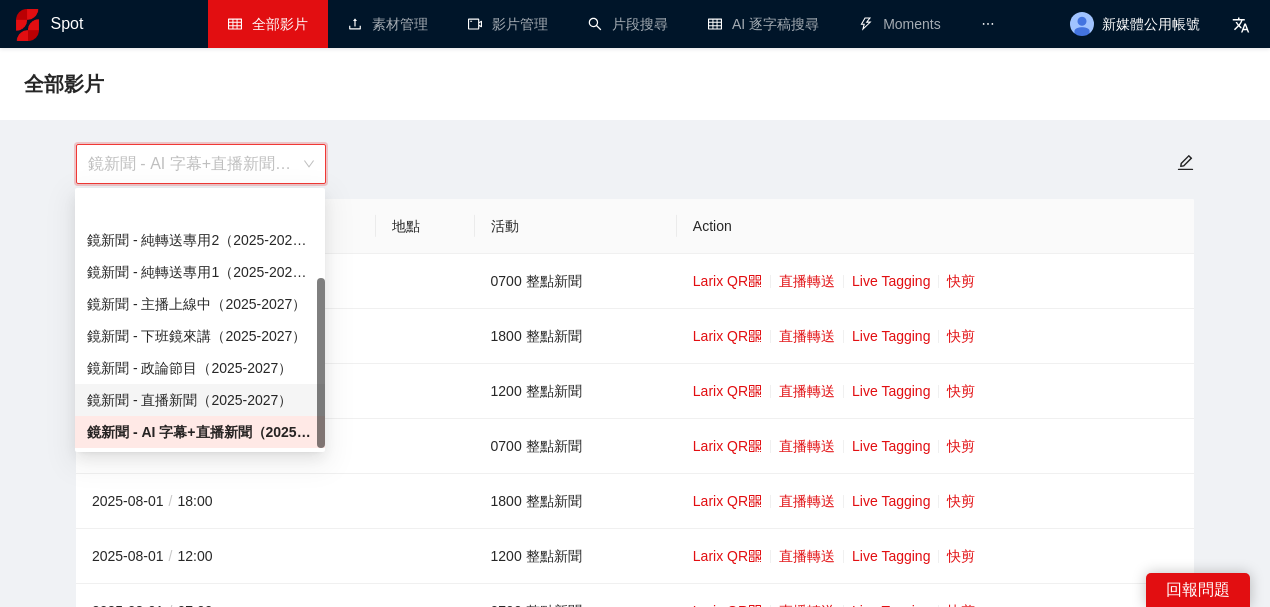 scroll, scrollTop: 128, scrollLeft: 0, axis: vertical 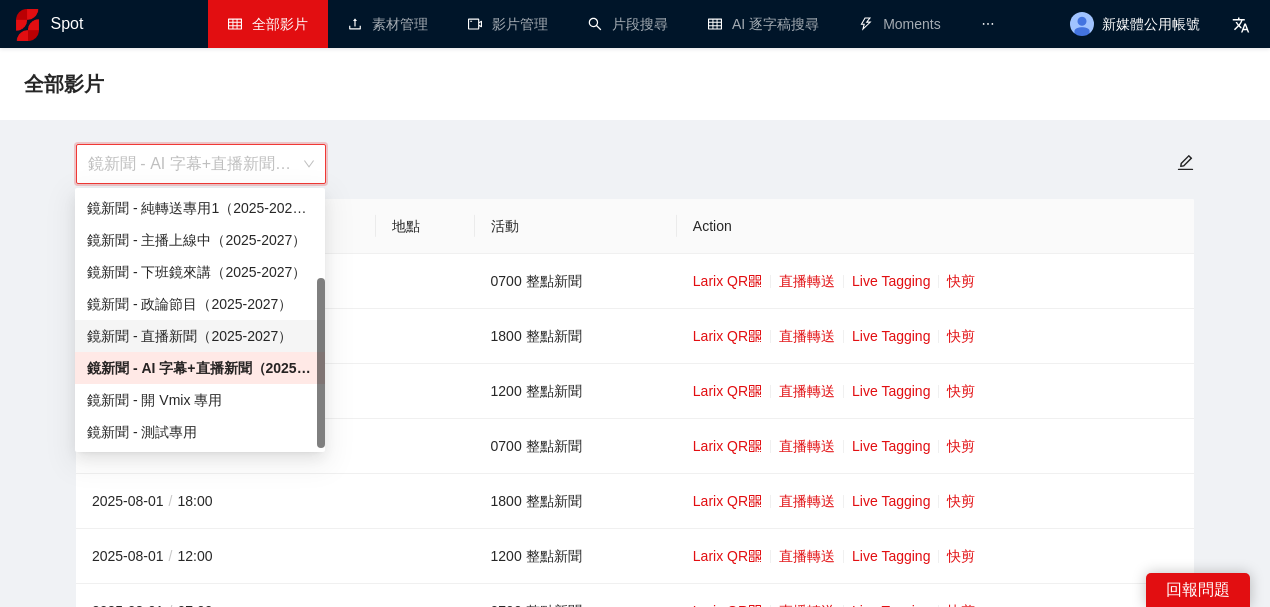 click on "鏡新聞 - 直播新聞（2025-2027）" at bounding box center [200, 336] 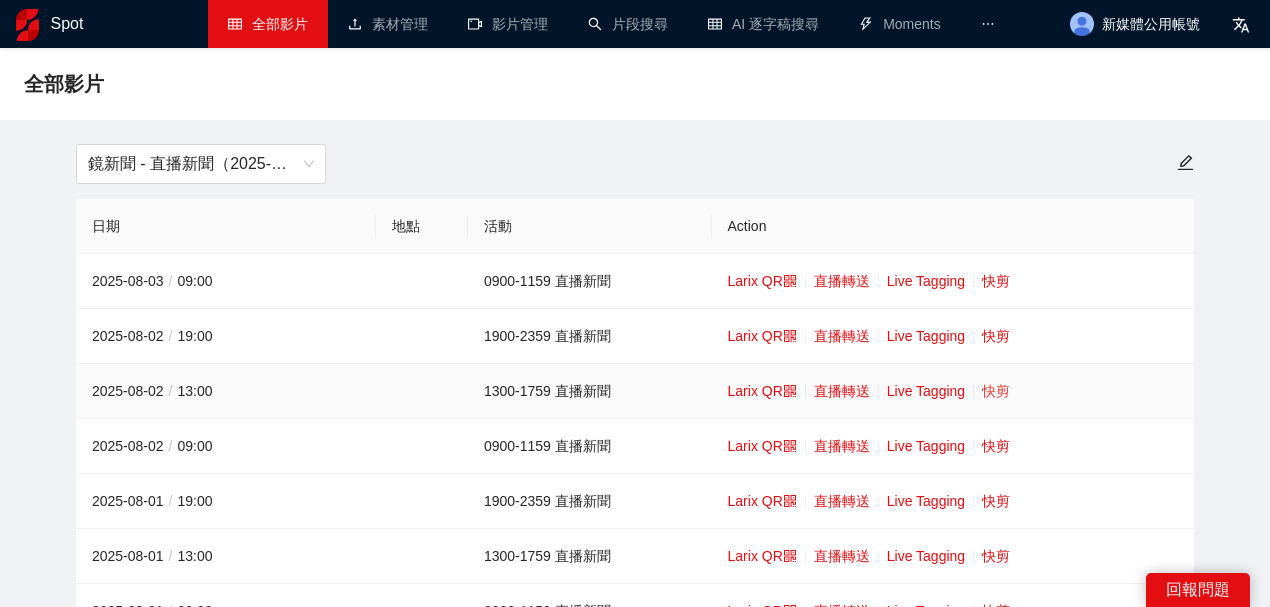 click on "快剪" at bounding box center (996, 391) 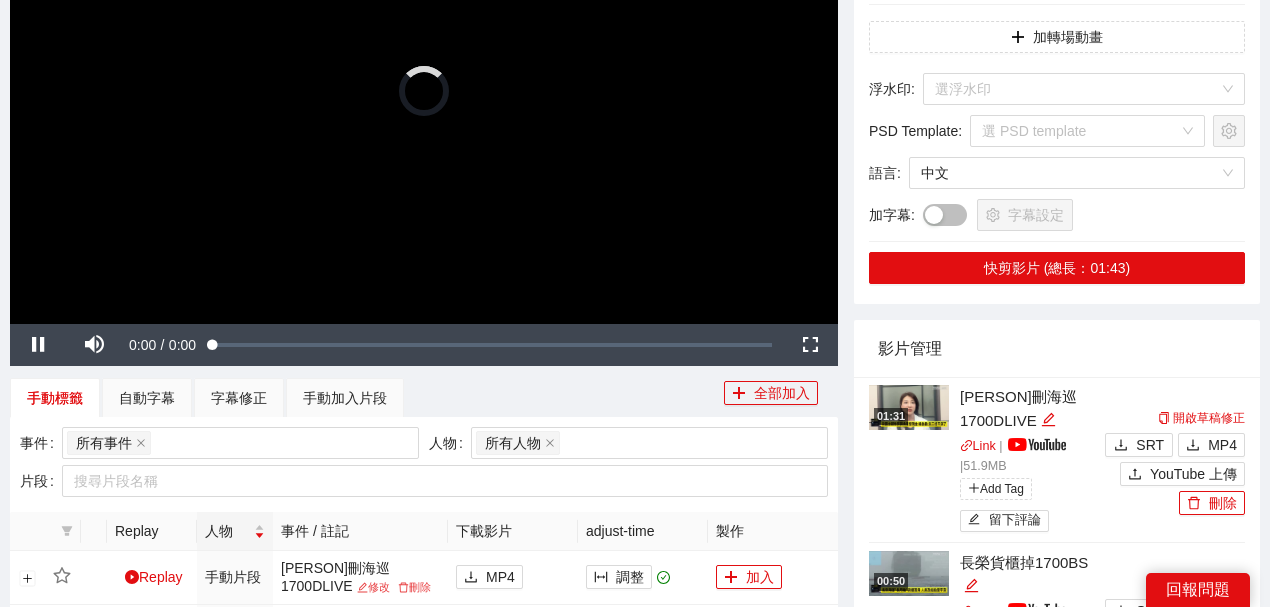 scroll, scrollTop: 333, scrollLeft: 0, axis: vertical 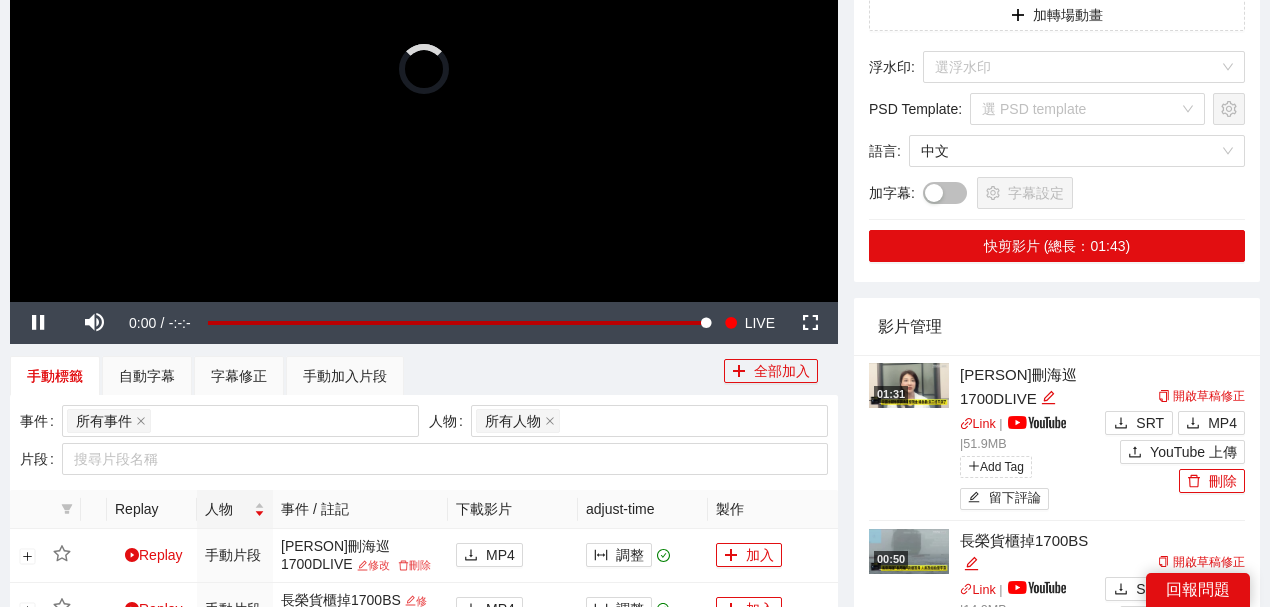 click at bounding box center [424, 69] 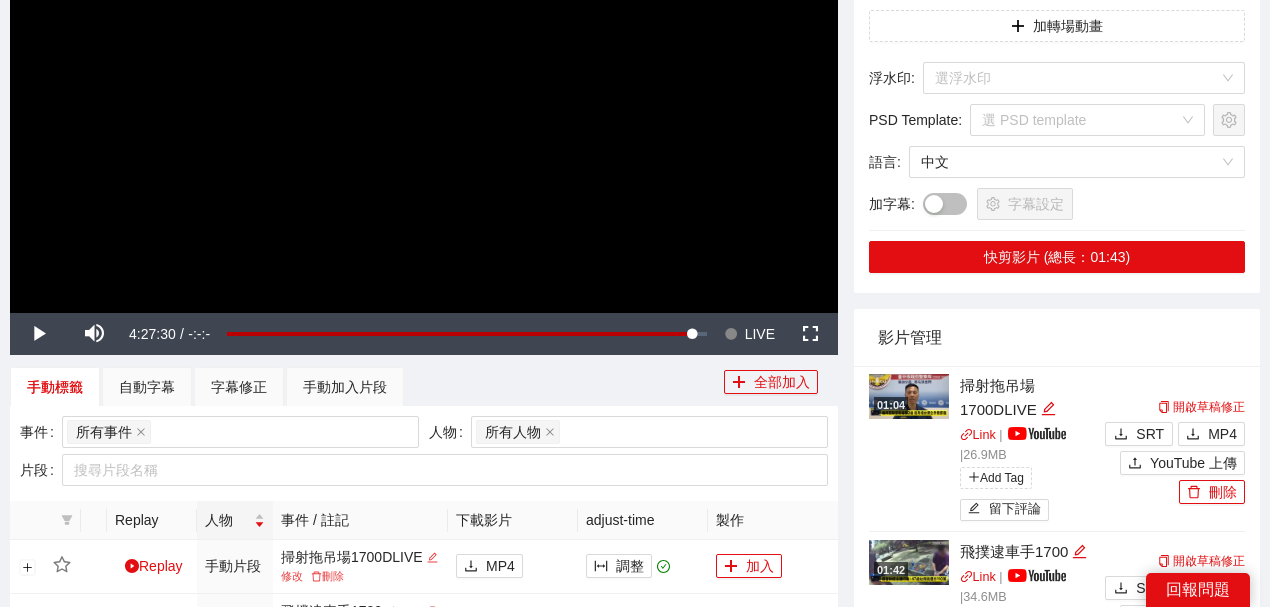 scroll, scrollTop: 666, scrollLeft: 0, axis: vertical 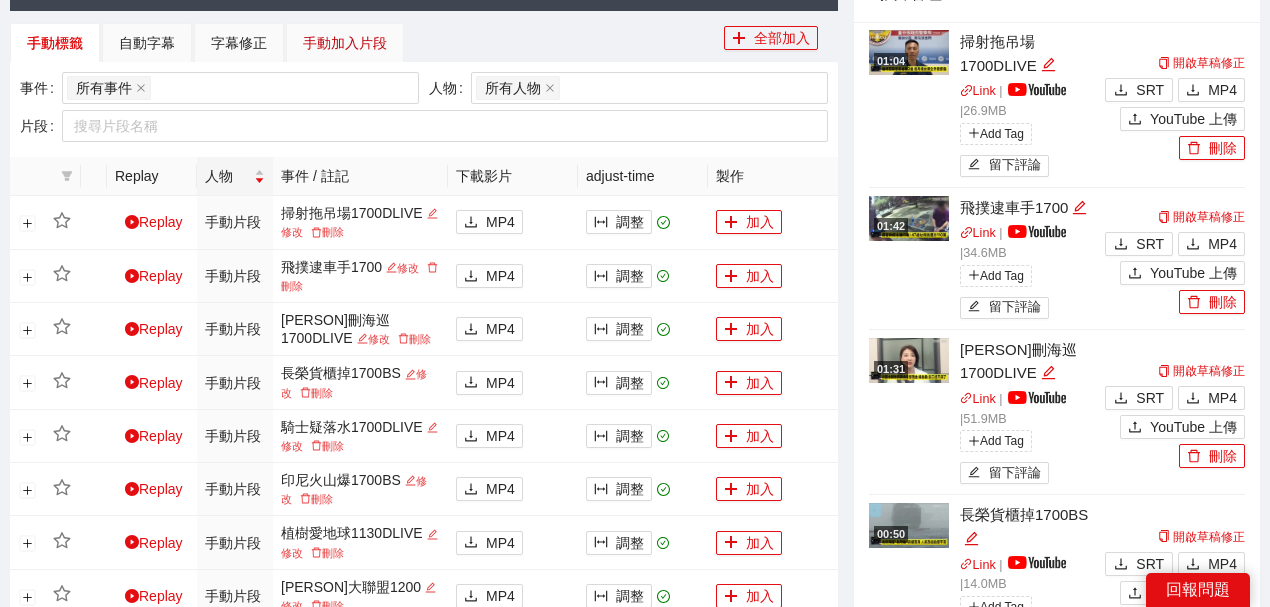 click on "手動加入片段" at bounding box center [345, 43] 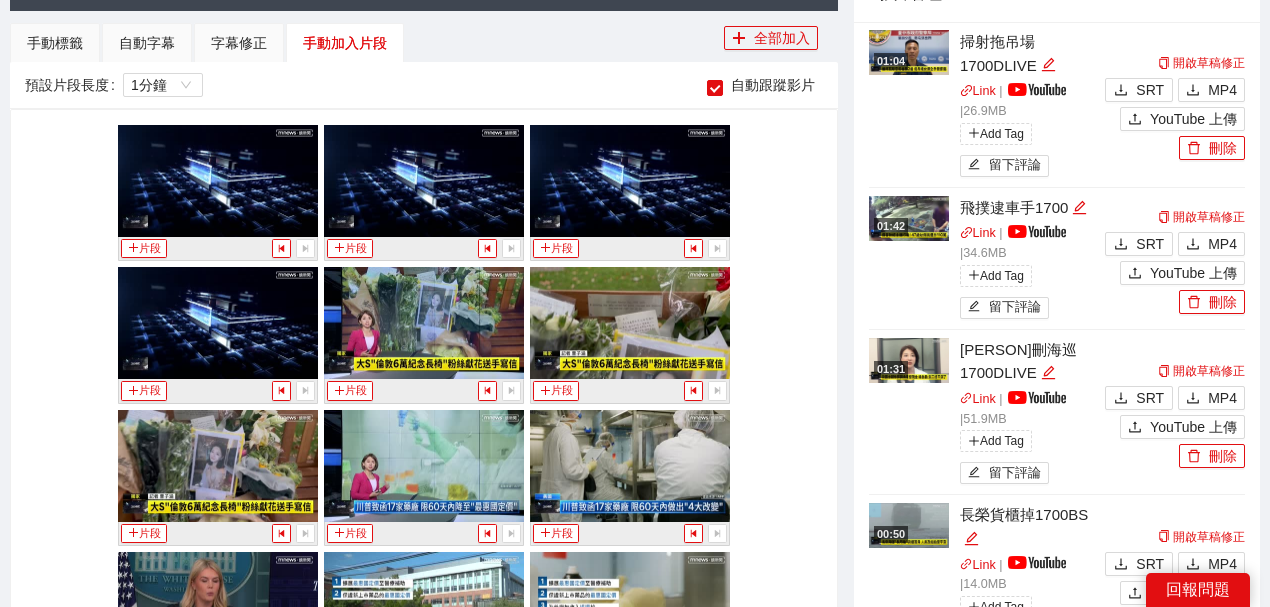 scroll, scrollTop: 933, scrollLeft: 0, axis: vertical 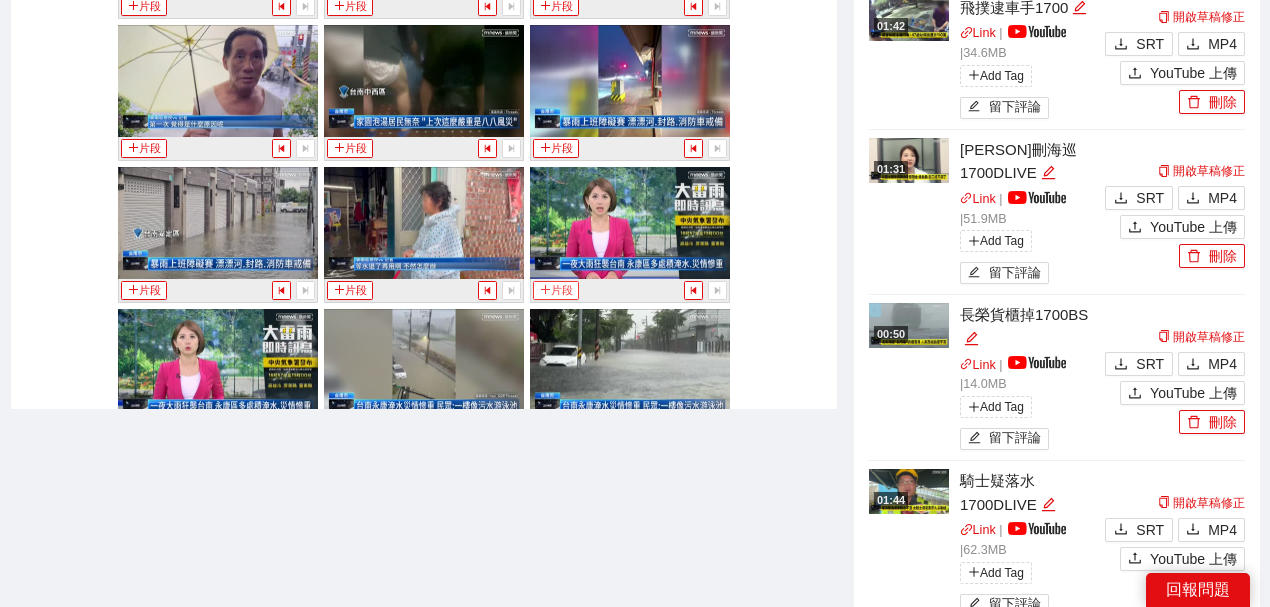 click 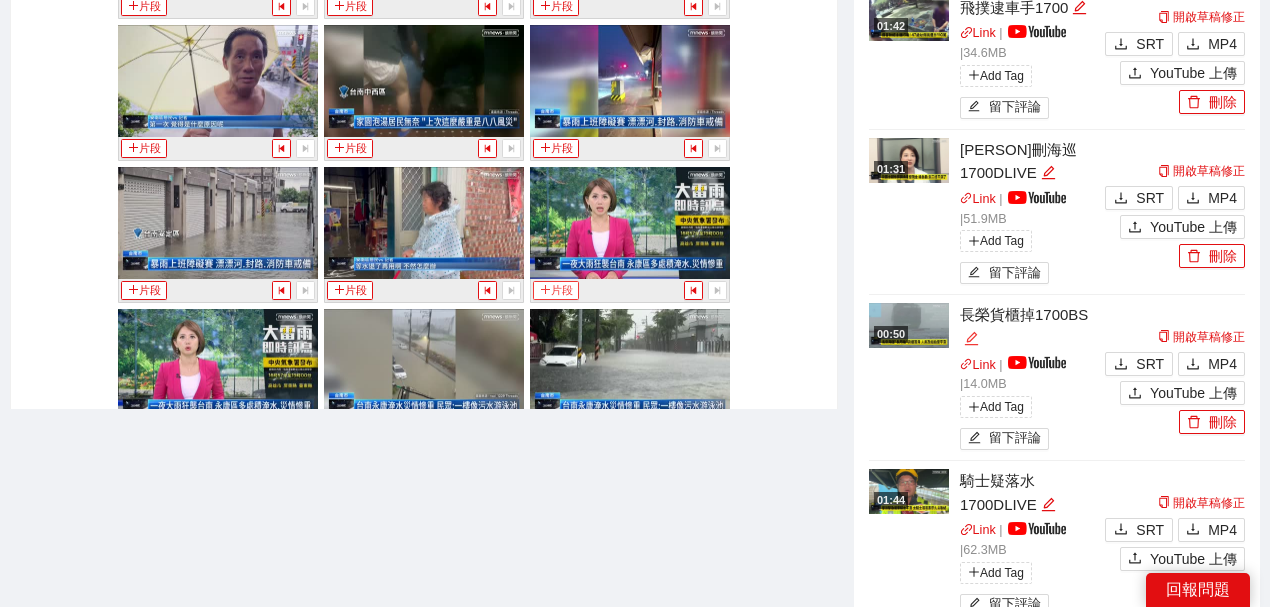 scroll, scrollTop: 876, scrollLeft: 0, axis: vertical 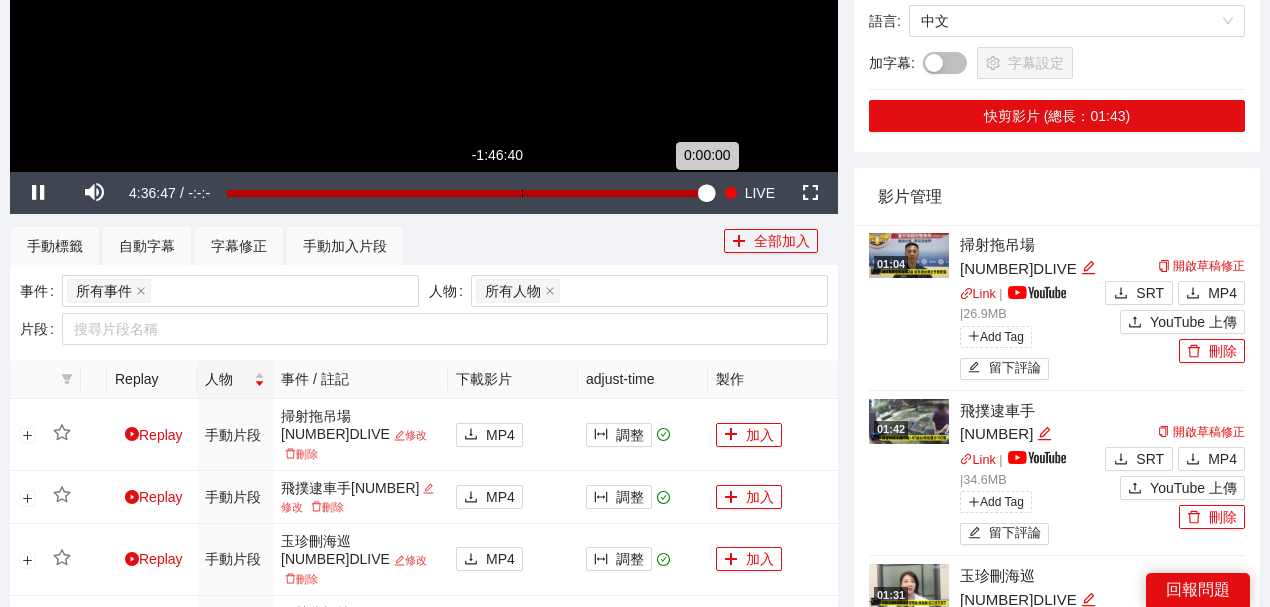 click on "Loaded :  100.00% -1:46:40 0:00:00" at bounding box center [467, 193] 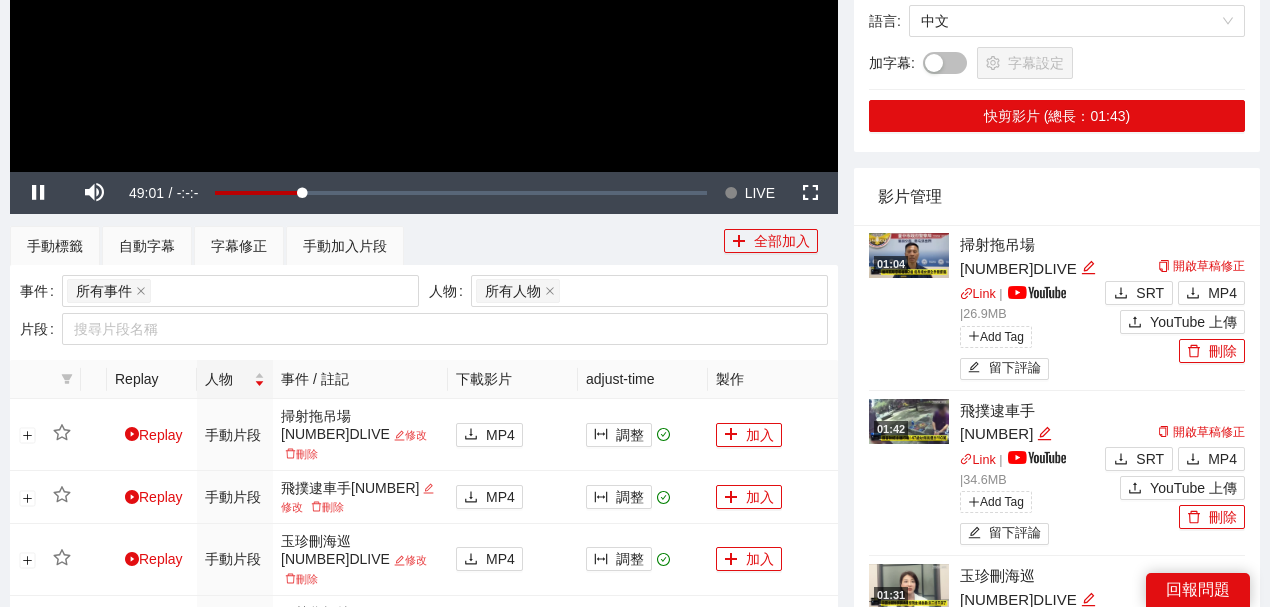 click at bounding box center (424, -61) 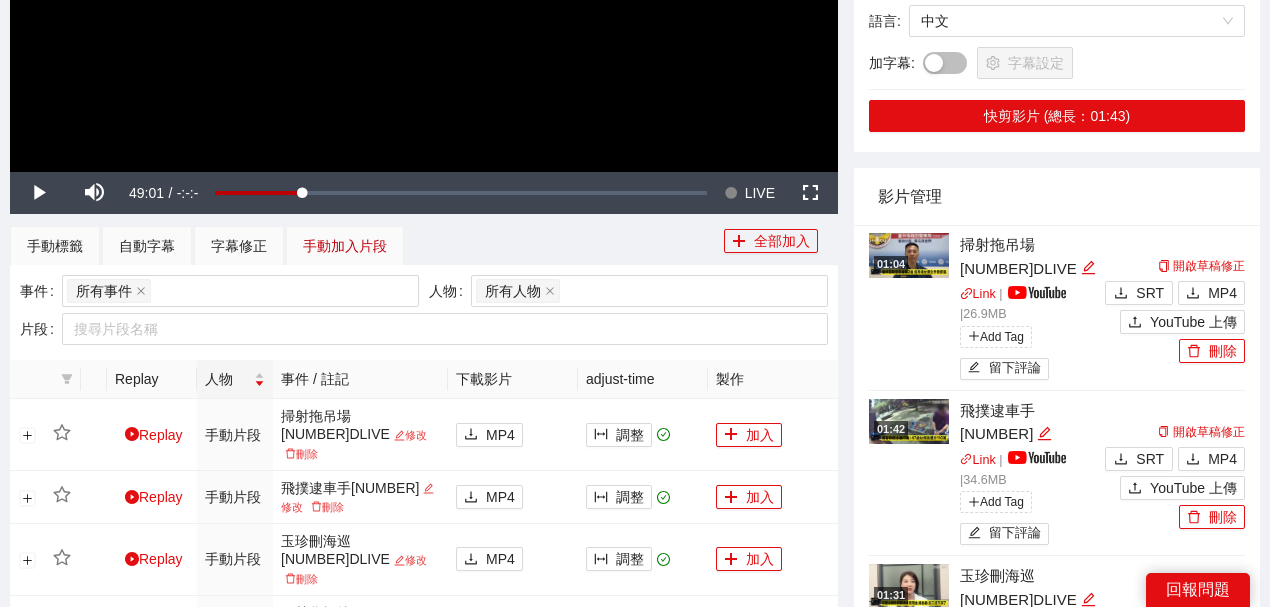 click on "手動加入片段" at bounding box center (345, 246) 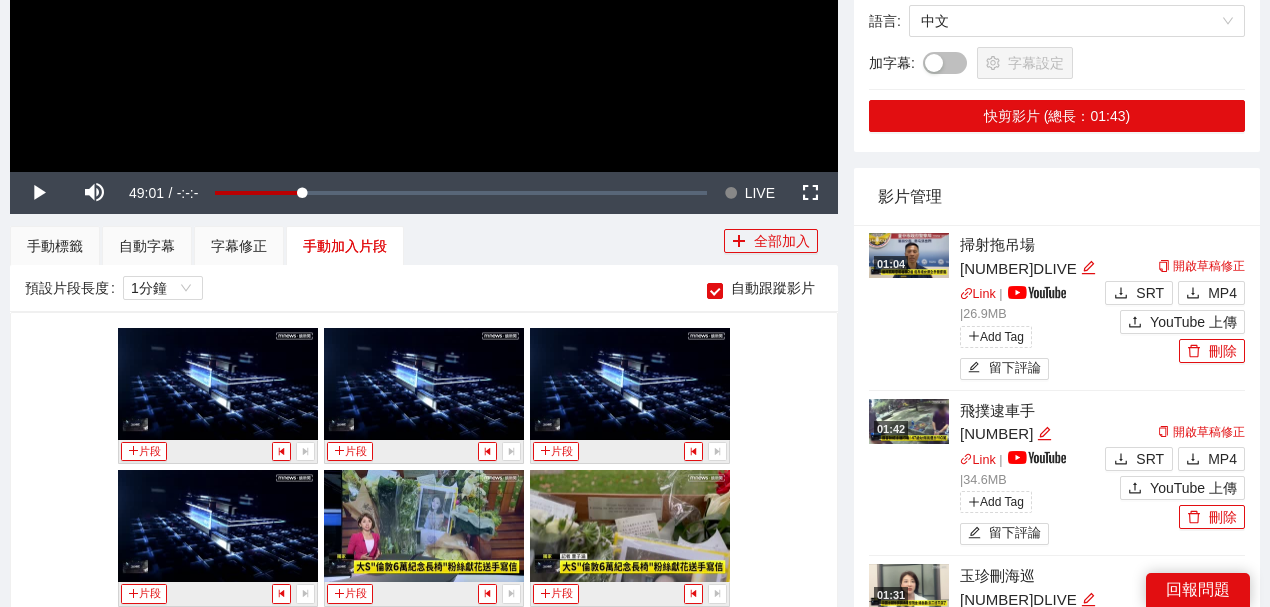 scroll, scrollTop: 596, scrollLeft: 0, axis: vertical 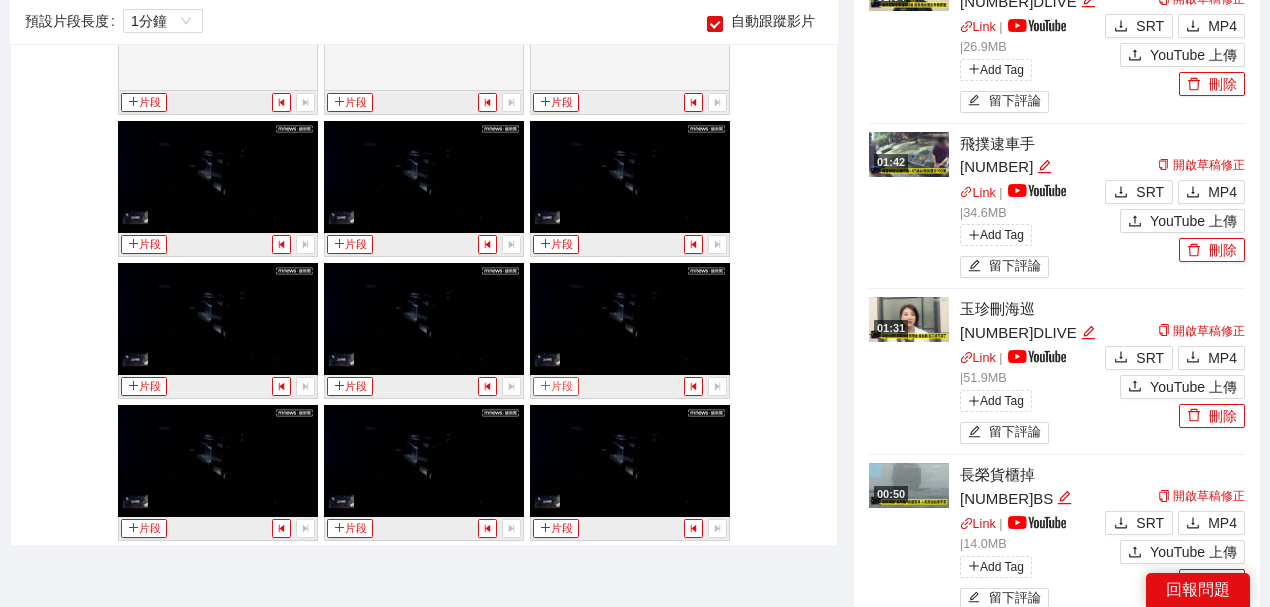 click on "片段" at bounding box center (556, 386) 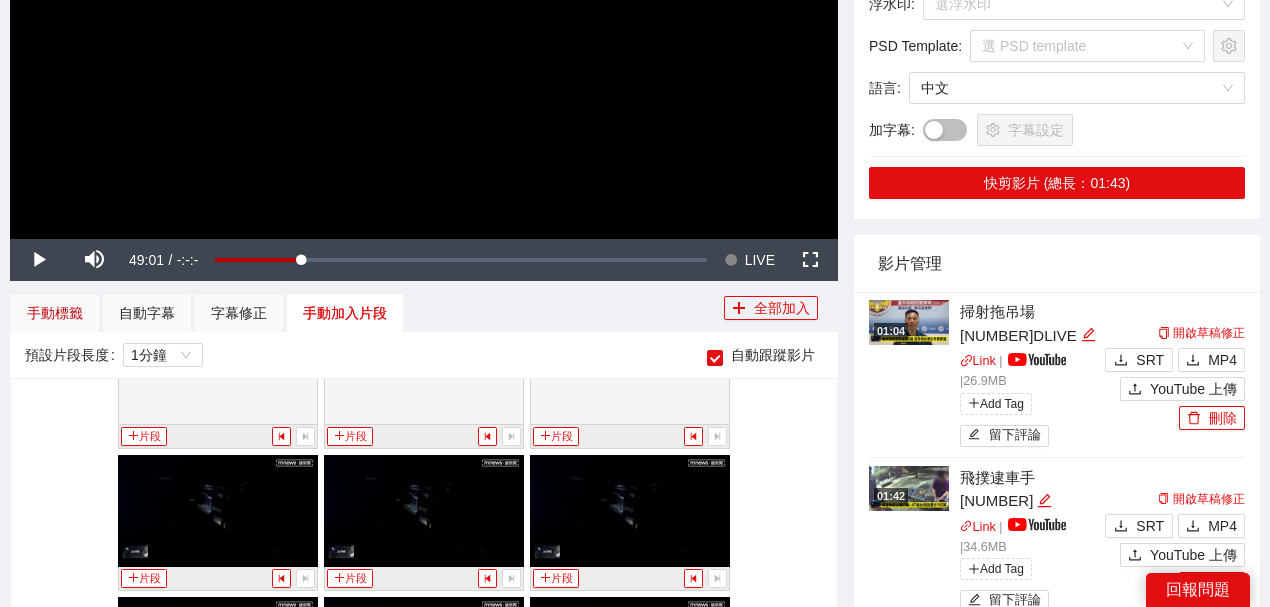 click on "手動標籤" at bounding box center [55, 313] 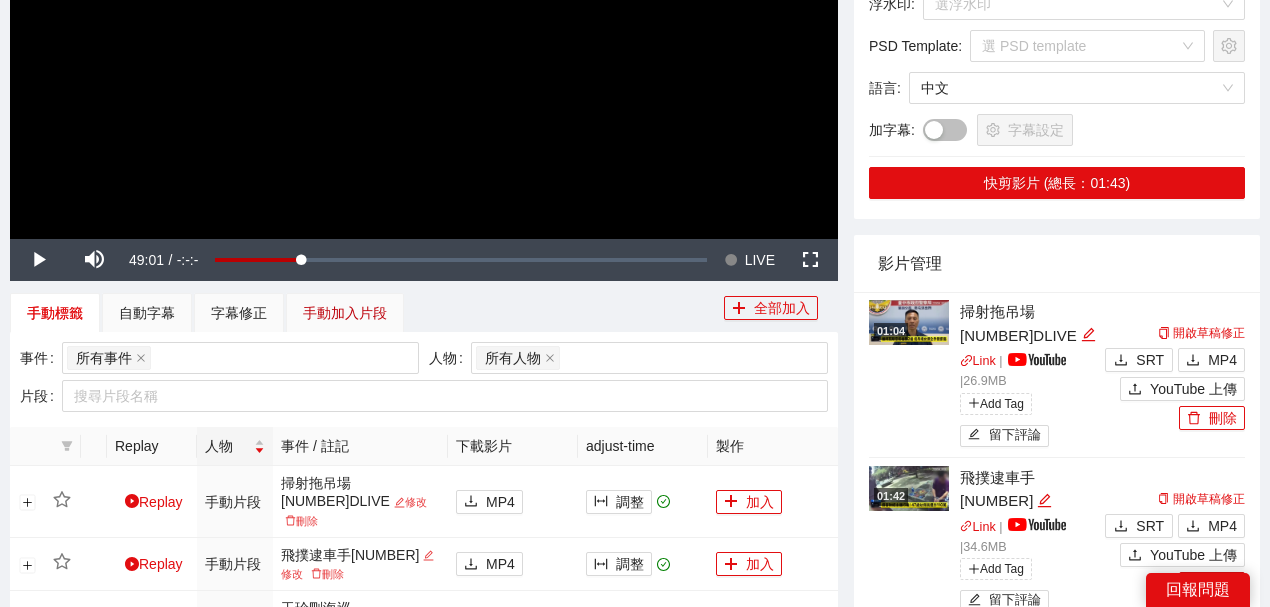 click on "手動加入片段" at bounding box center [345, 313] 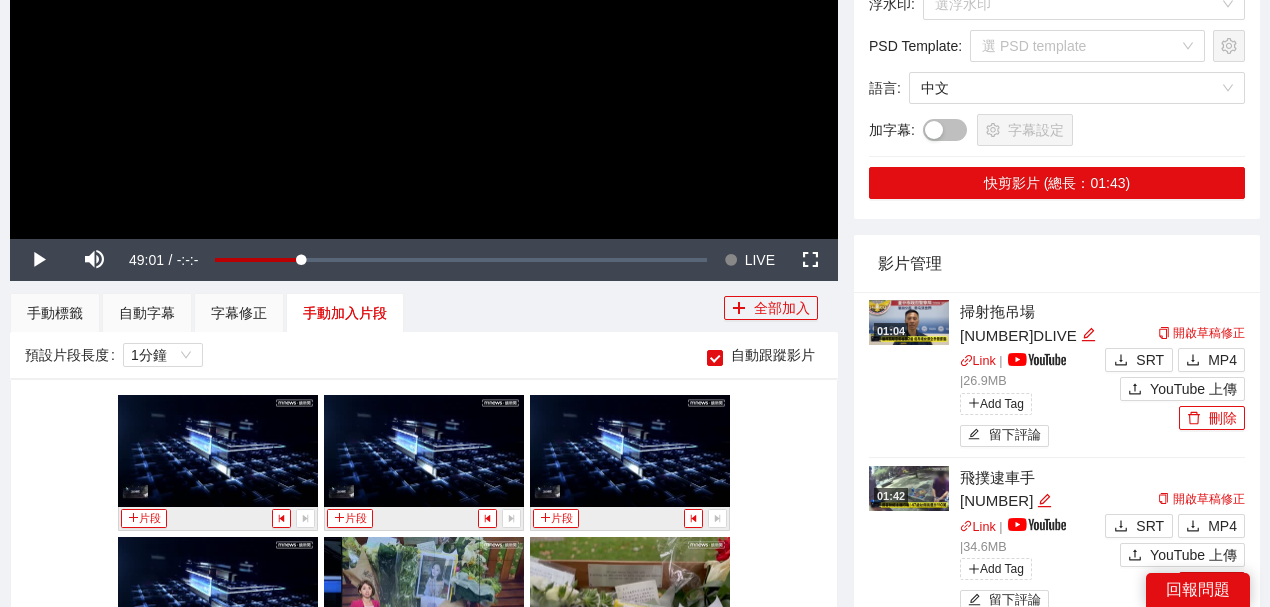 scroll, scrollTop: 530, scrollLeft: 0, axis: vertical 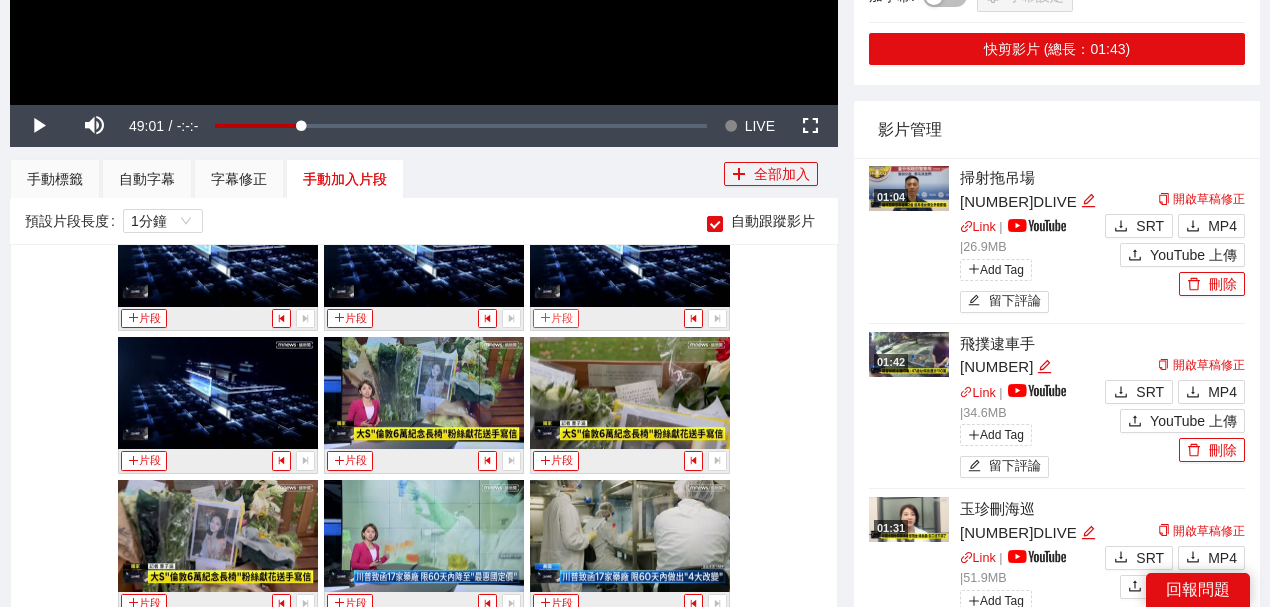 click on "片段" at bounding box center [556, 318] 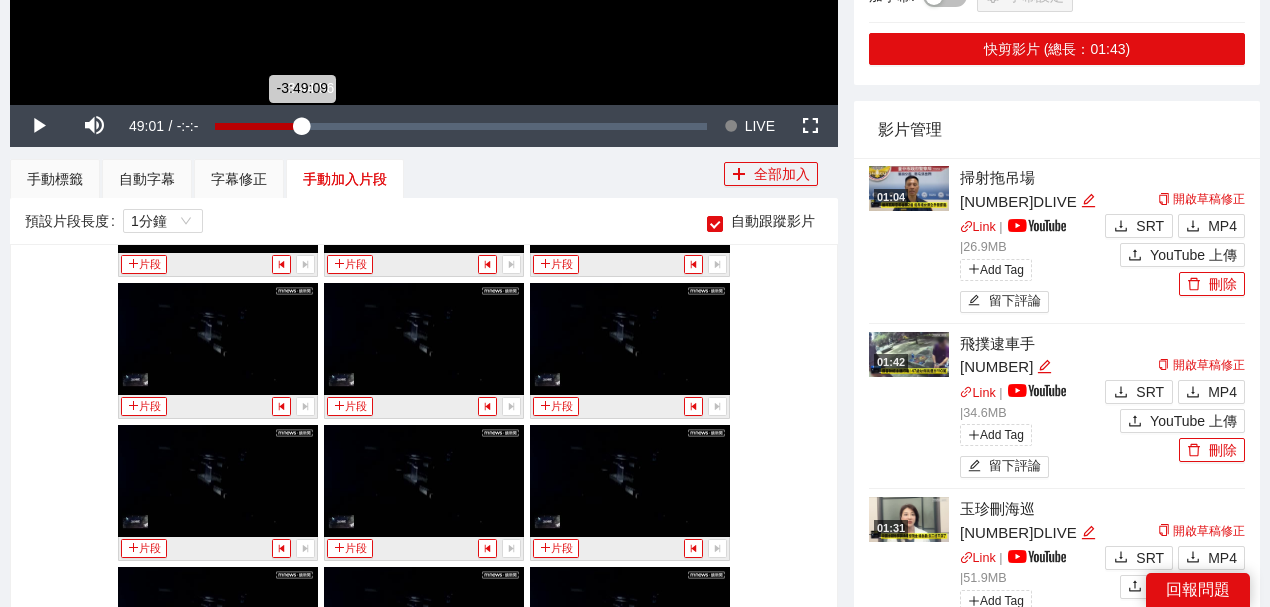 click on "-3:44:56" at bounding box center [307, 126] 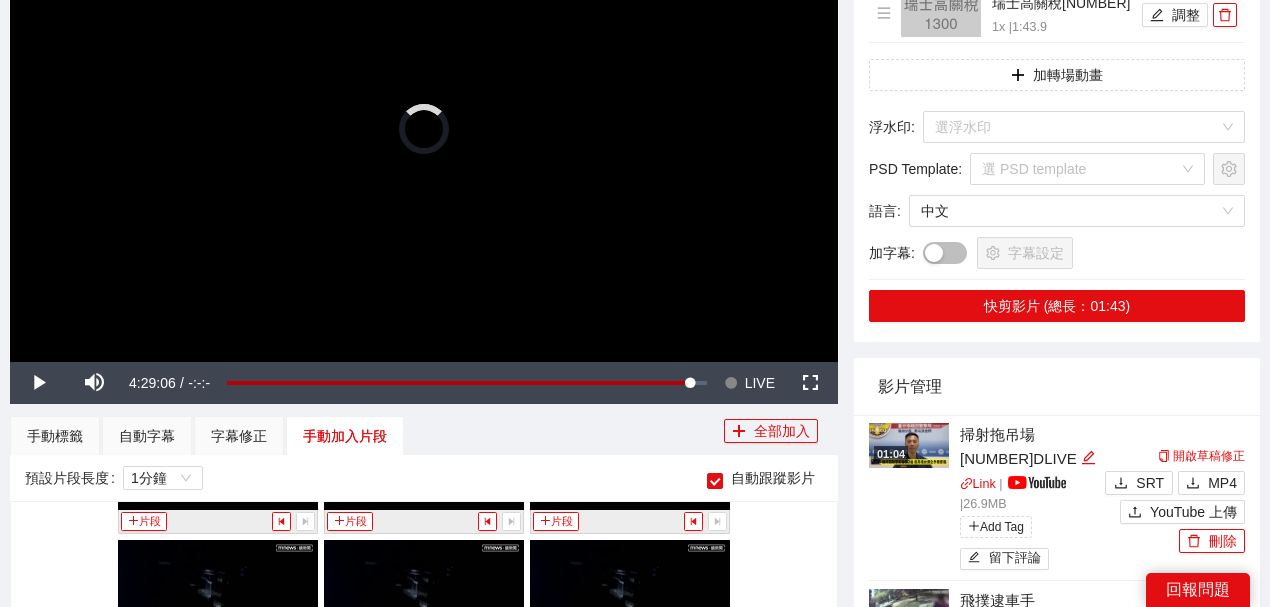scroll, scrollTop: 196, scrollLeft: 0, axis: vertical 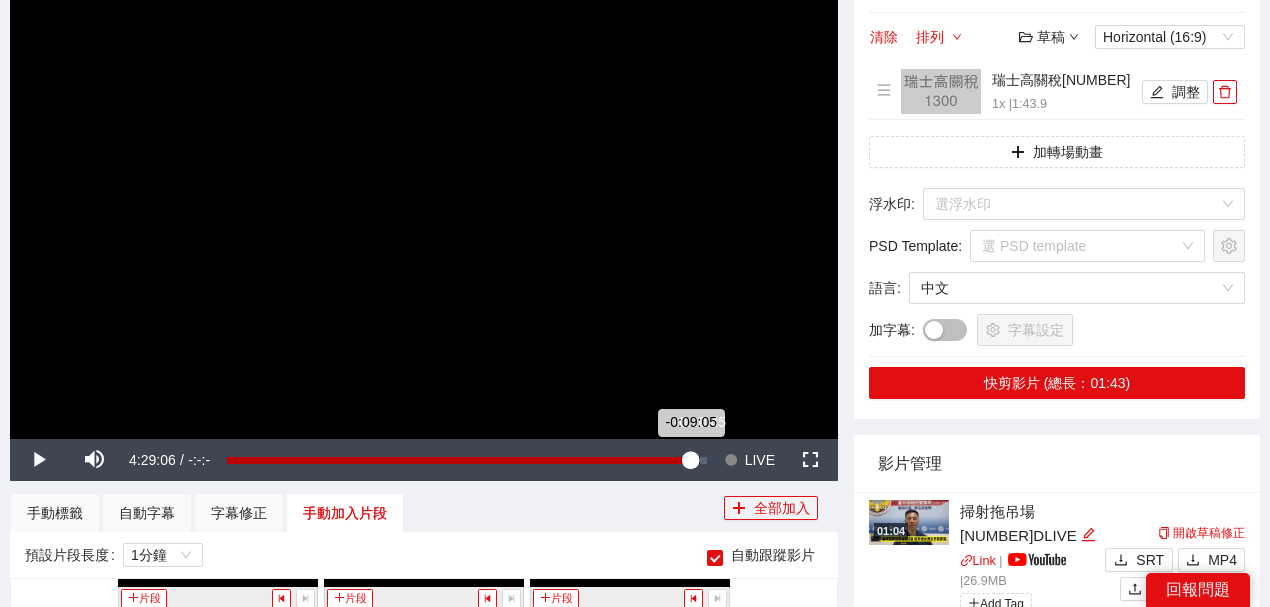 click on "Loaded :  96.80% -0:10:45 -0:09:05" at bounding box center (467, 460) 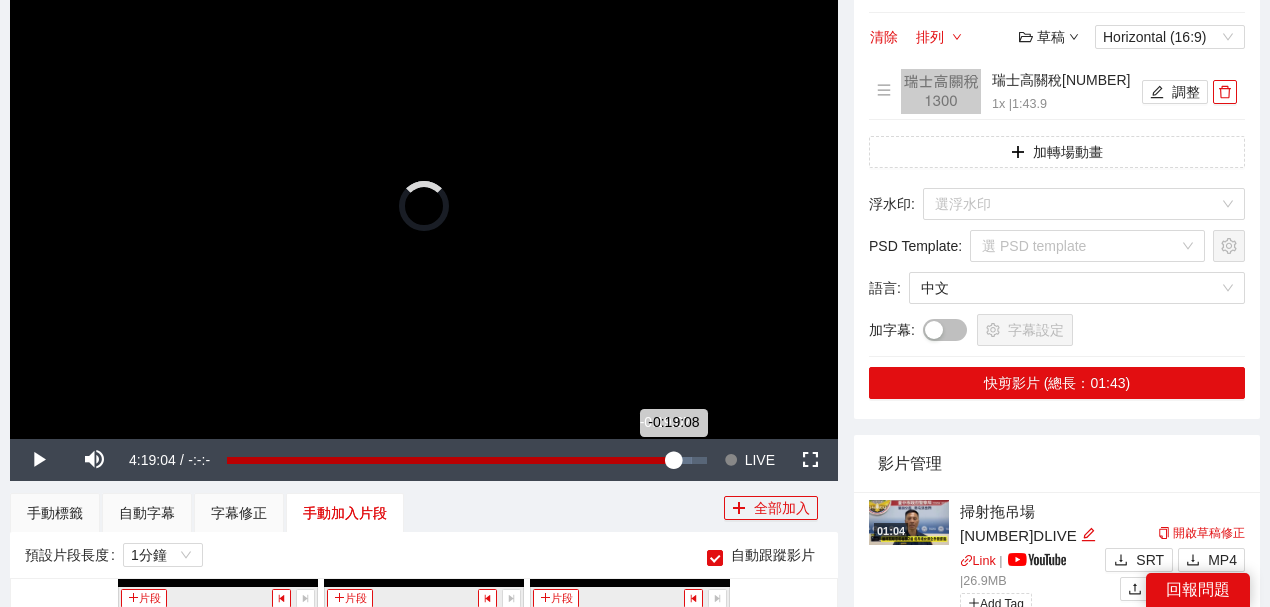 scroll, scrollTop: 42233, scrollLeft: 0, axis: vertical 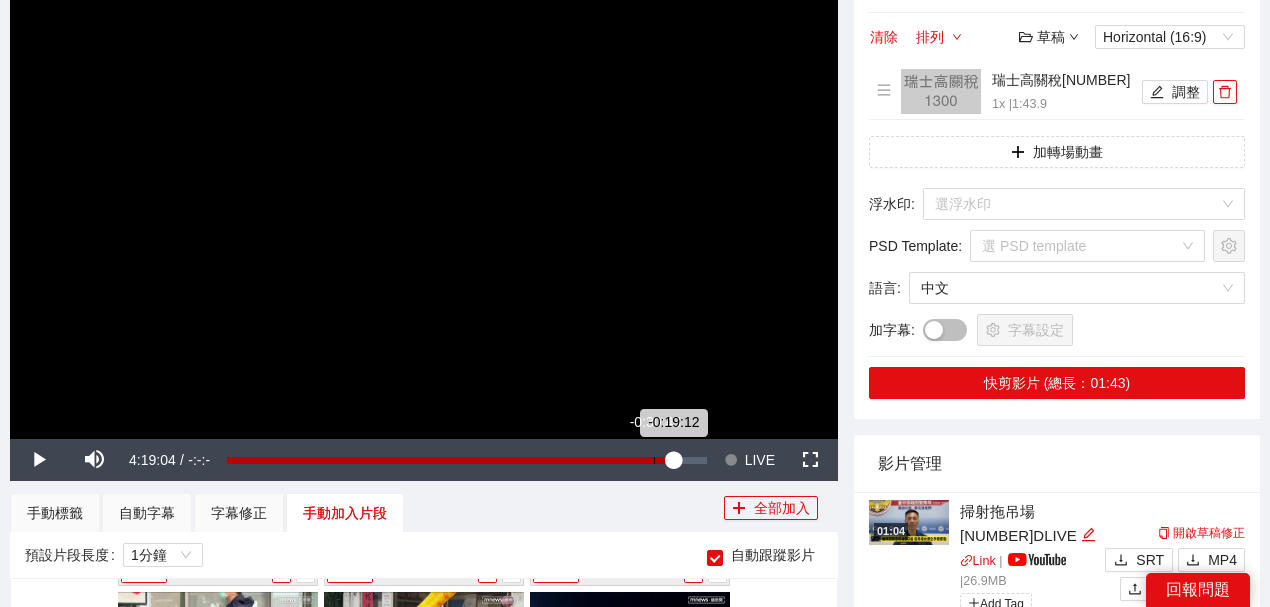 click on "-0:30:43" at bounding box center (654, 460) 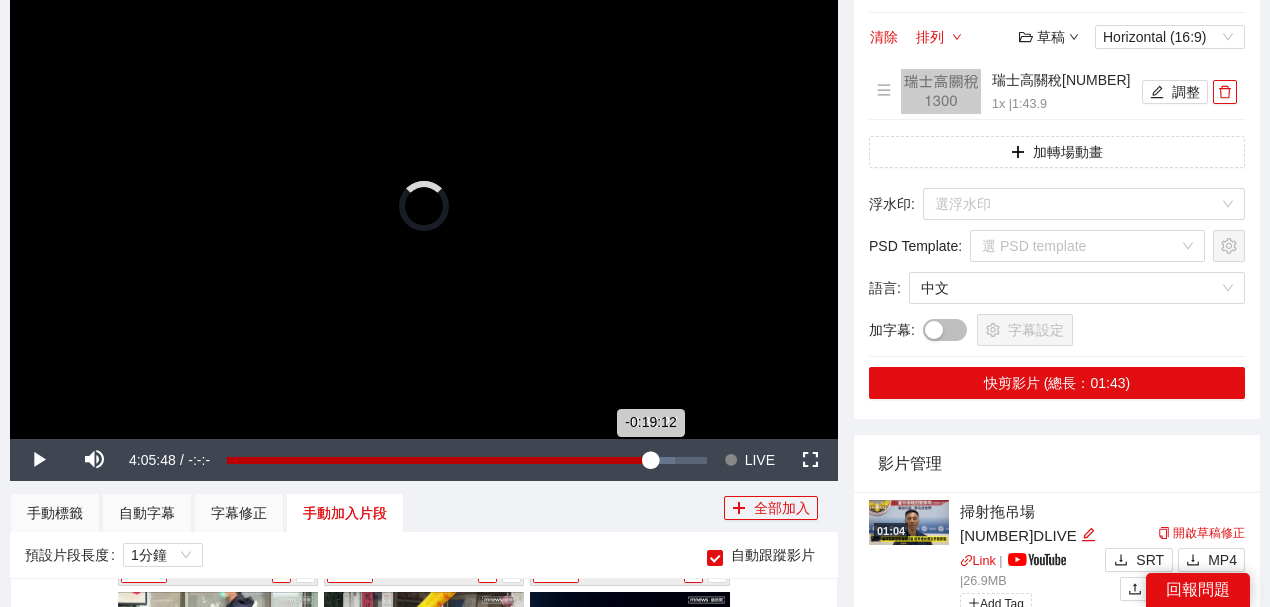 scroll, scrollTop: 40672, scrollLeft: 0, axis: vertical 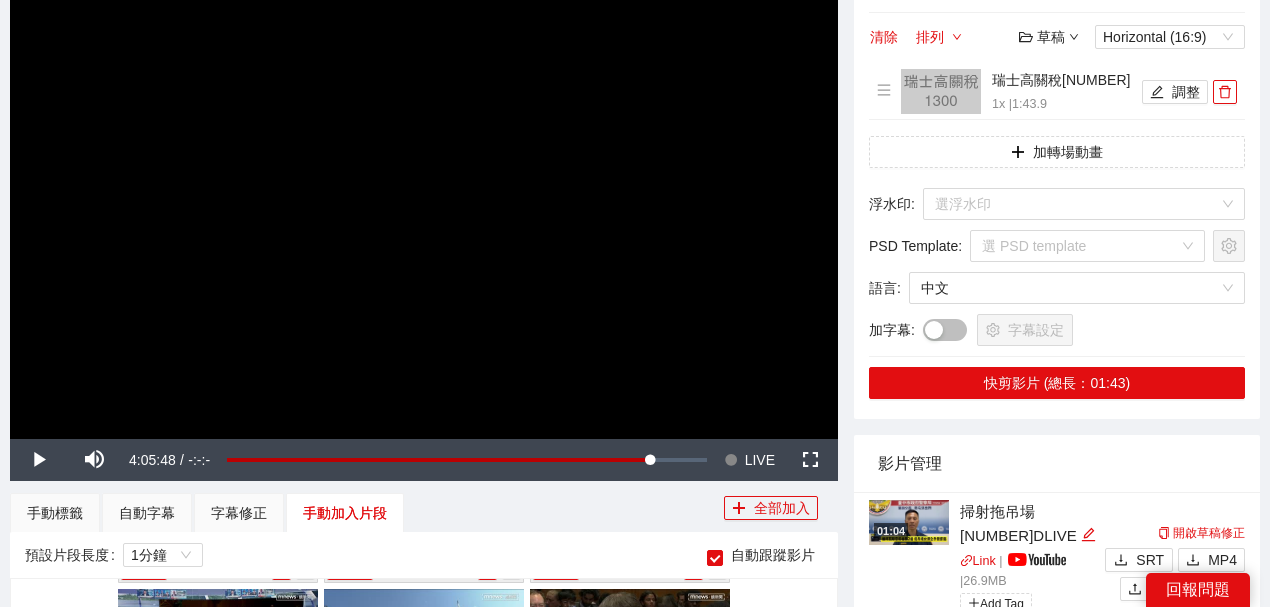 click at bounding box center [424, 206] 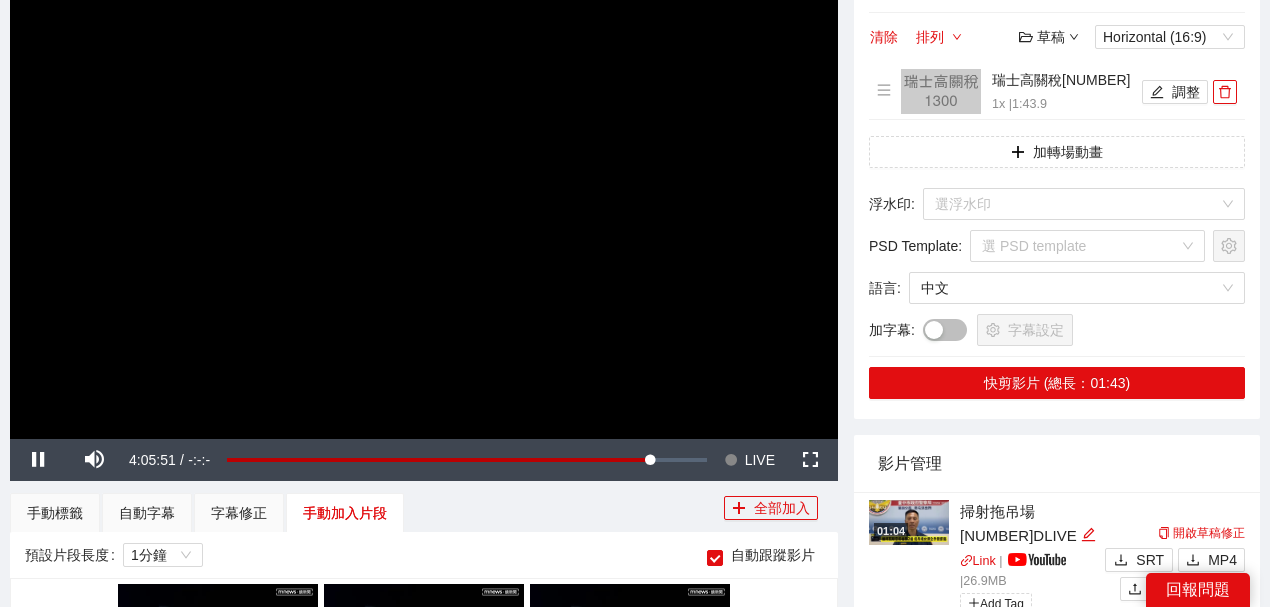 click at bounding box center (424, 206) 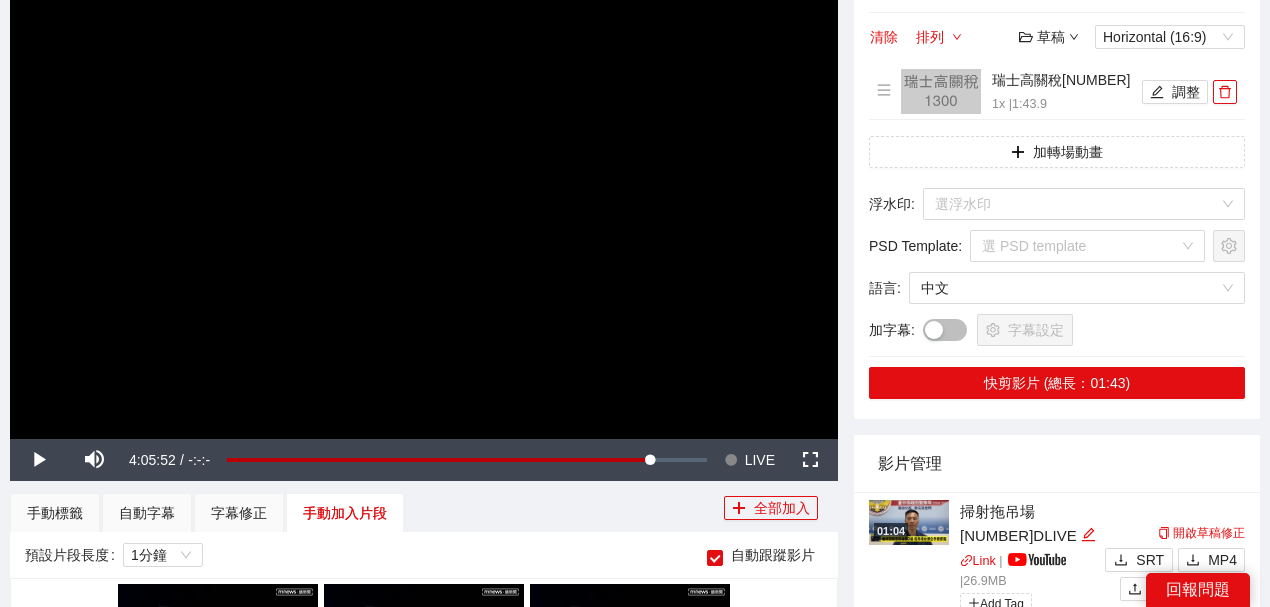 scroll, scrollTop: 530, scrollLeft: 0, axis: vertical 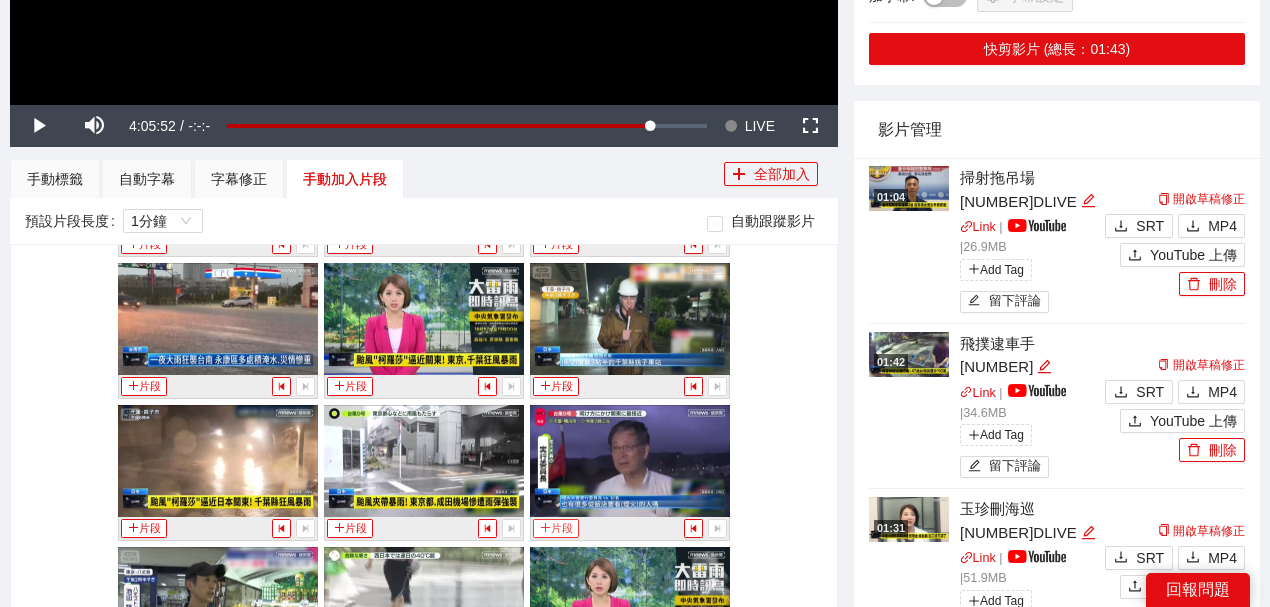 click on "片段" at bounding box center (556, 528) 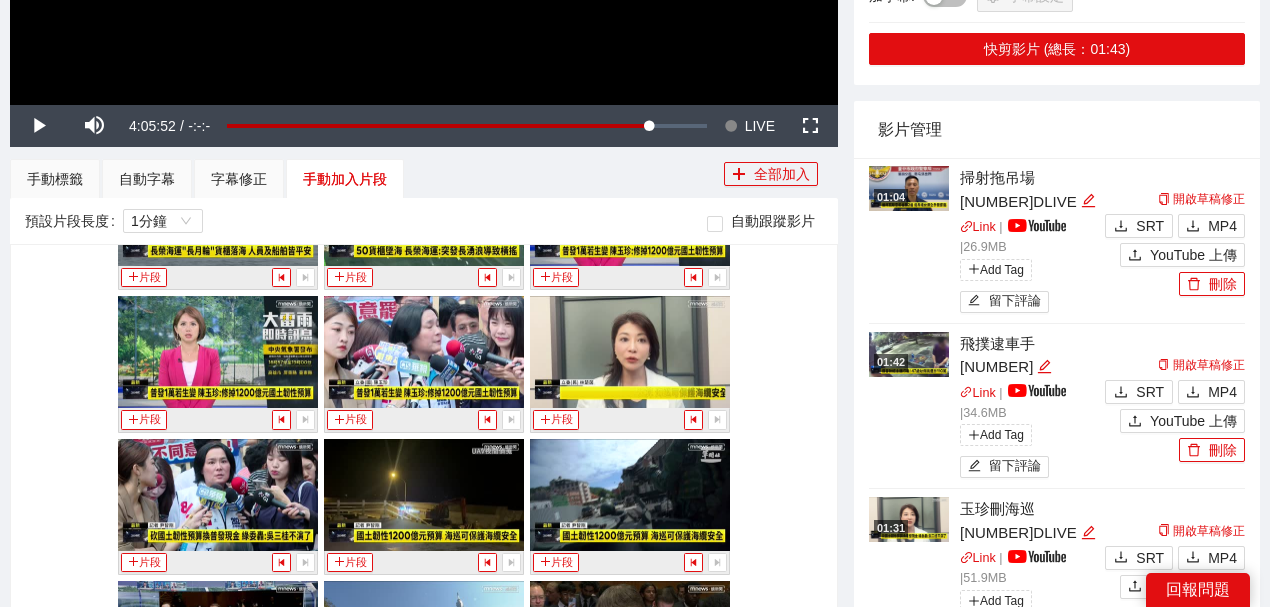 scroll, scrollTop: 40478, scrollLeft: 0, axis: vertical 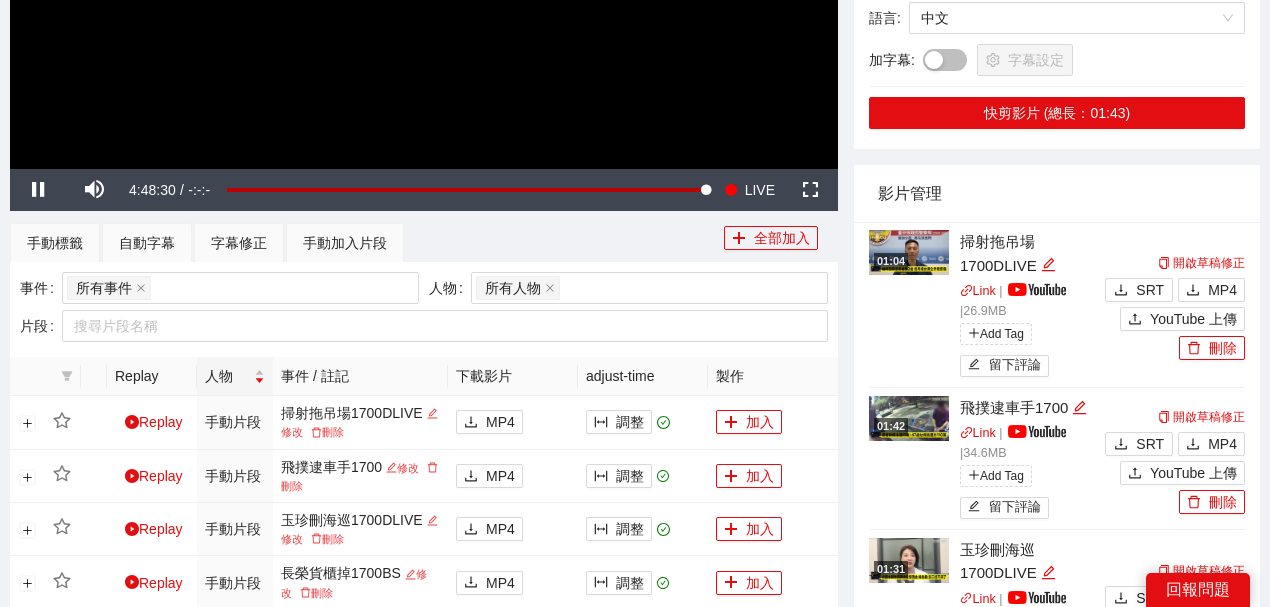 click at bounding box center [424, -64] 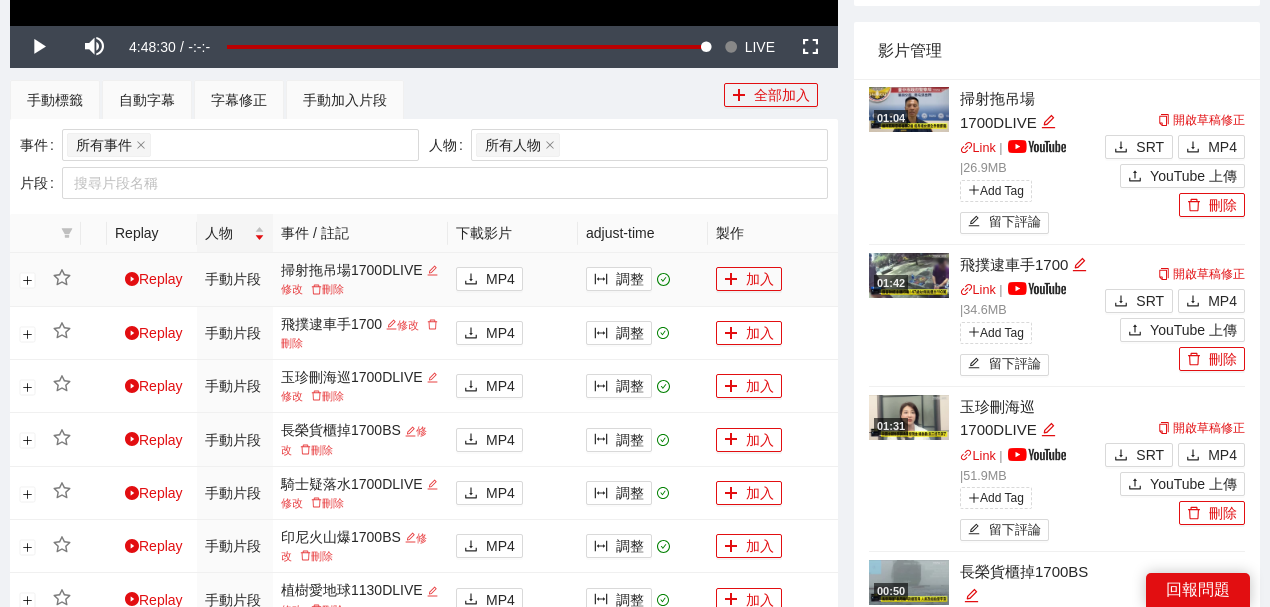 scroll, scrollTop: 600, scrollLeft: 0, axis: vertical 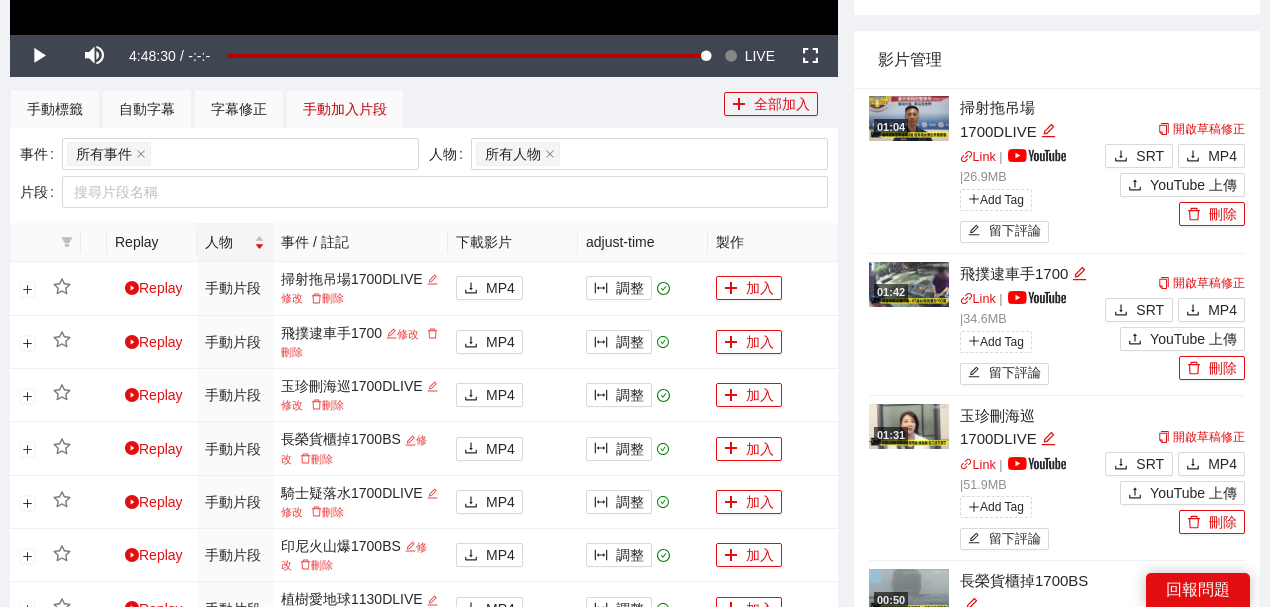 click on "手動加入片段" at bounding box center [345, 109] 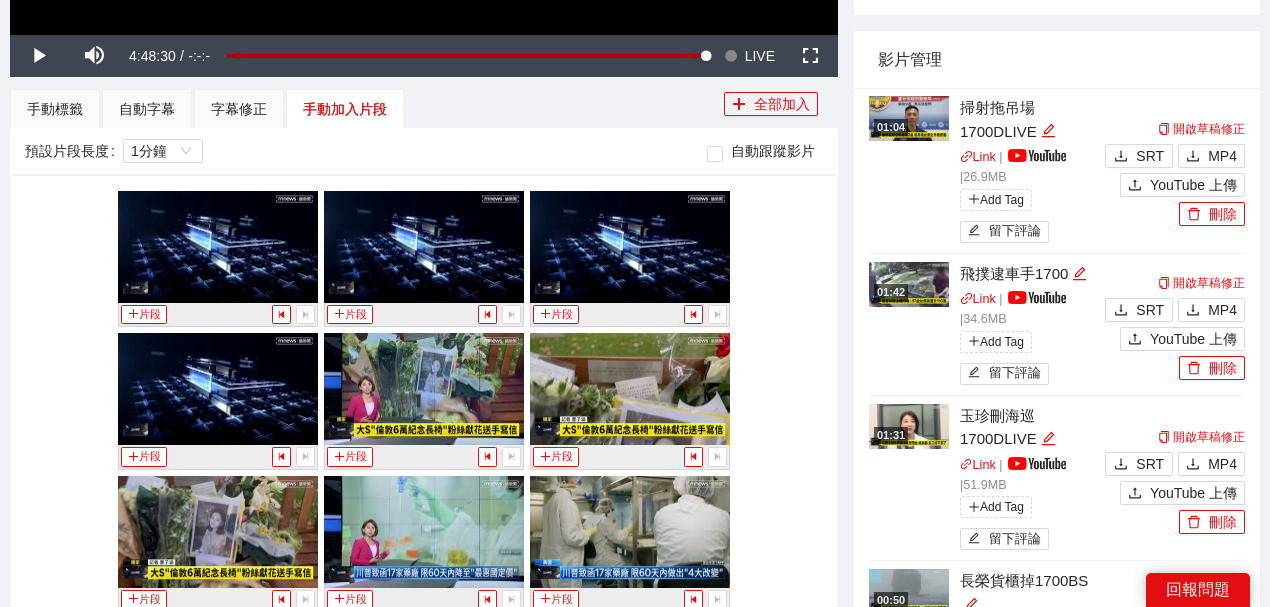 scroll, scrollTop: 40926, scrollLeft: 0, axis: vertical 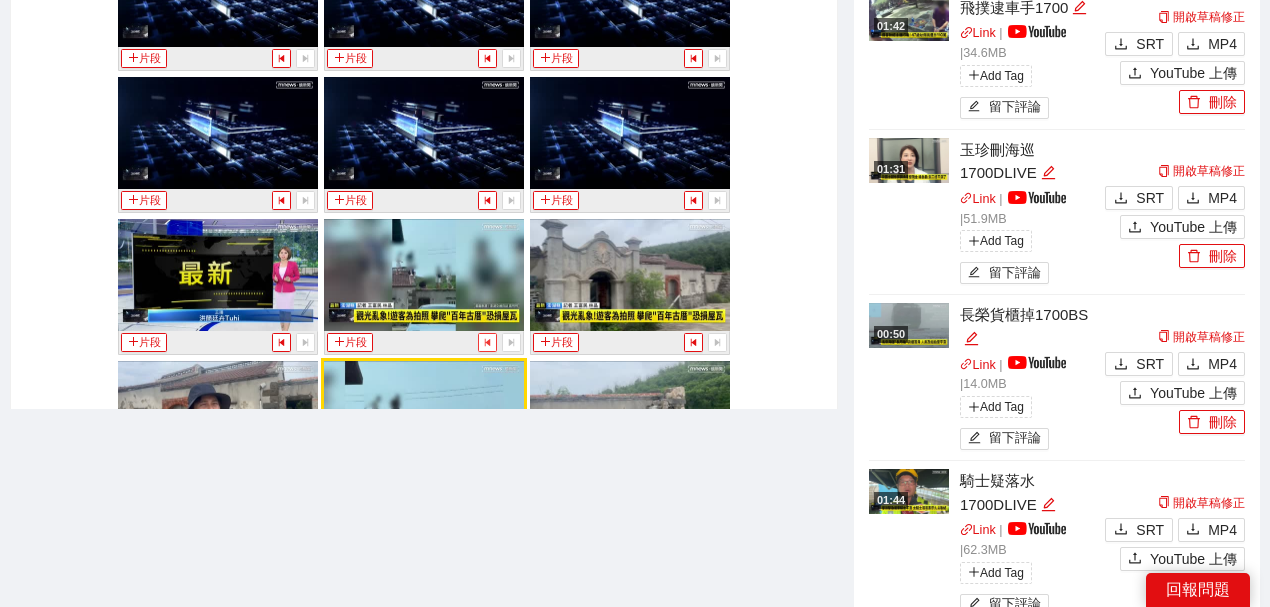 click 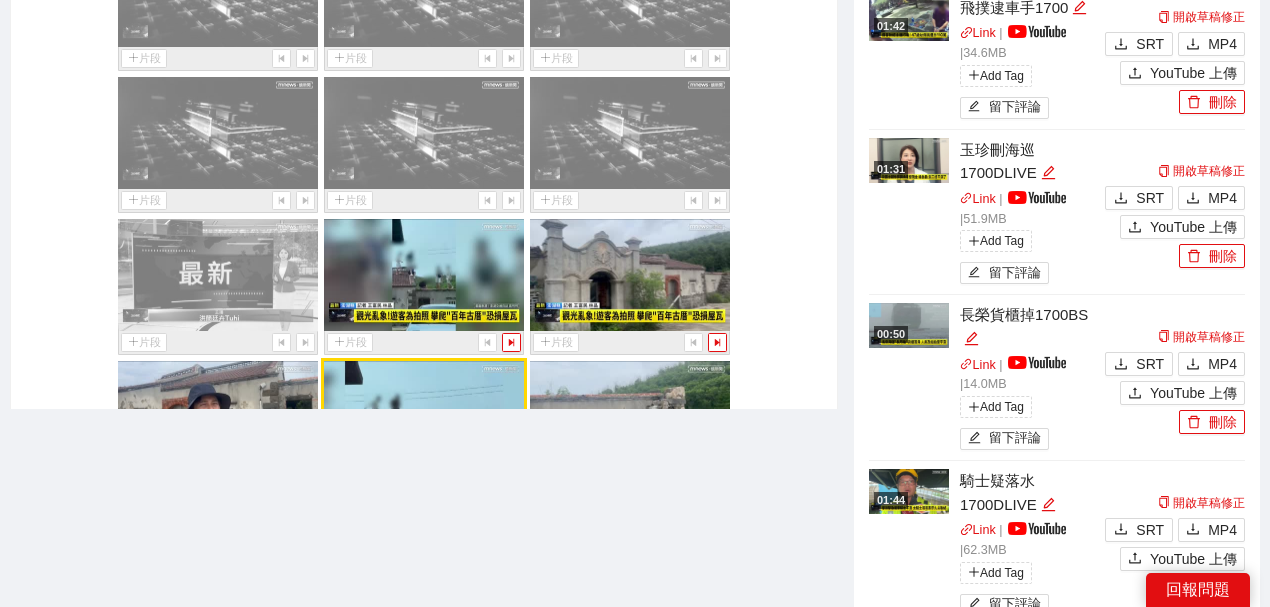 click 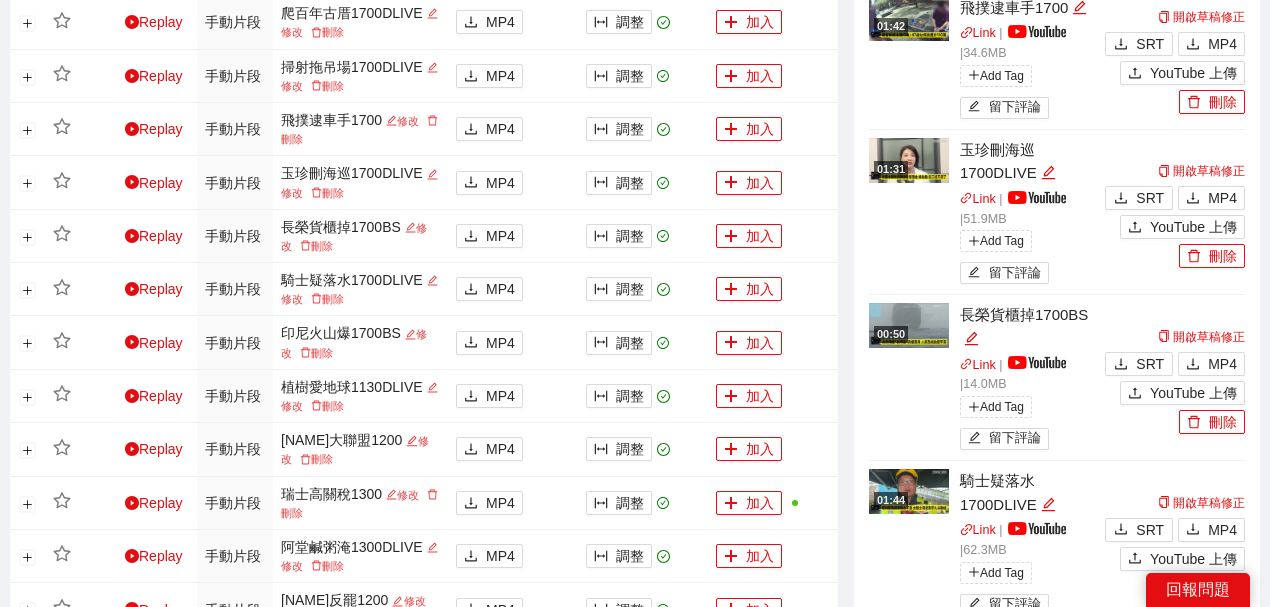 scroll, scrollTop: 533, scrollLeft: 0, axis: vertical 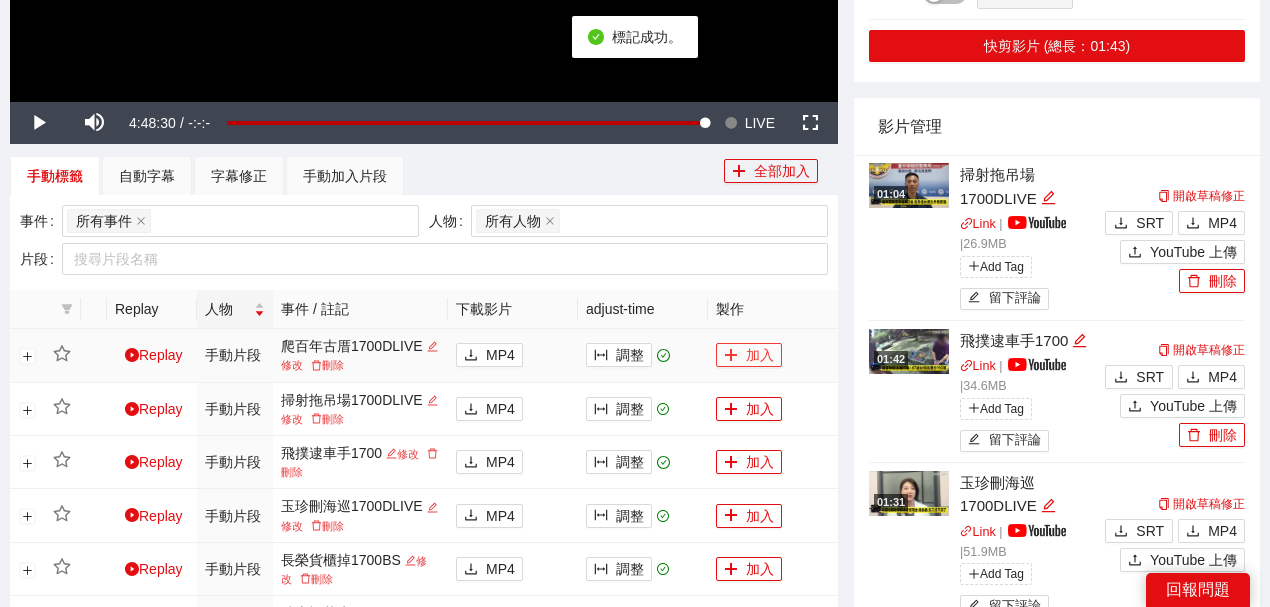 click 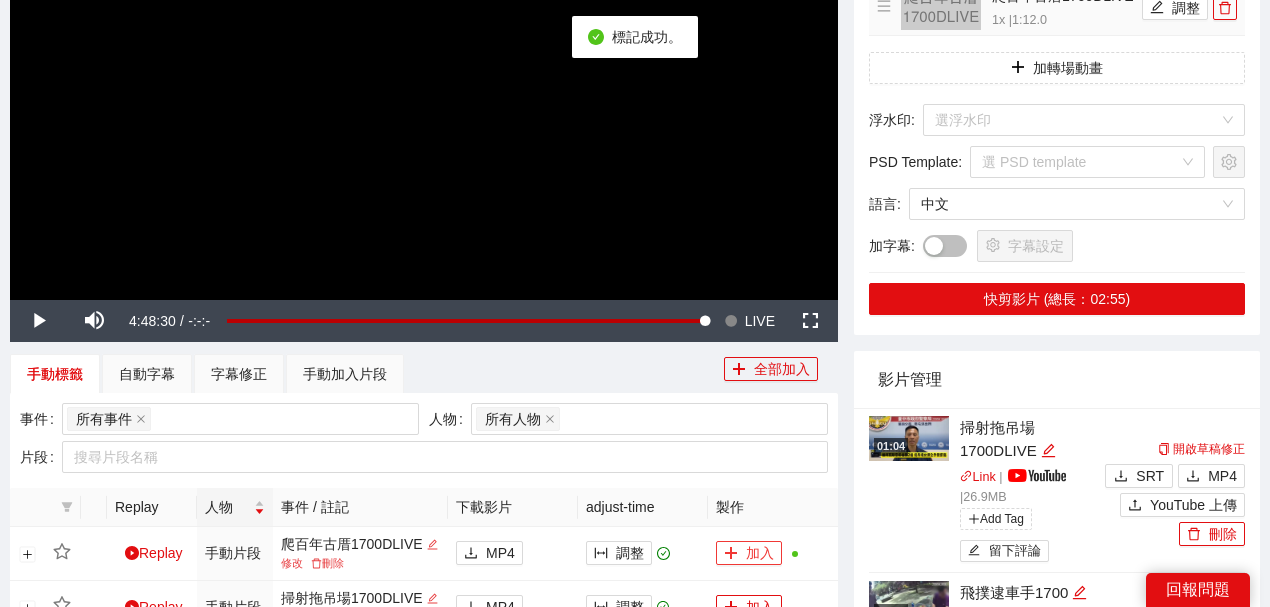 scroll, scrollTop: 200, scrollLeft: 0, axis: vertical 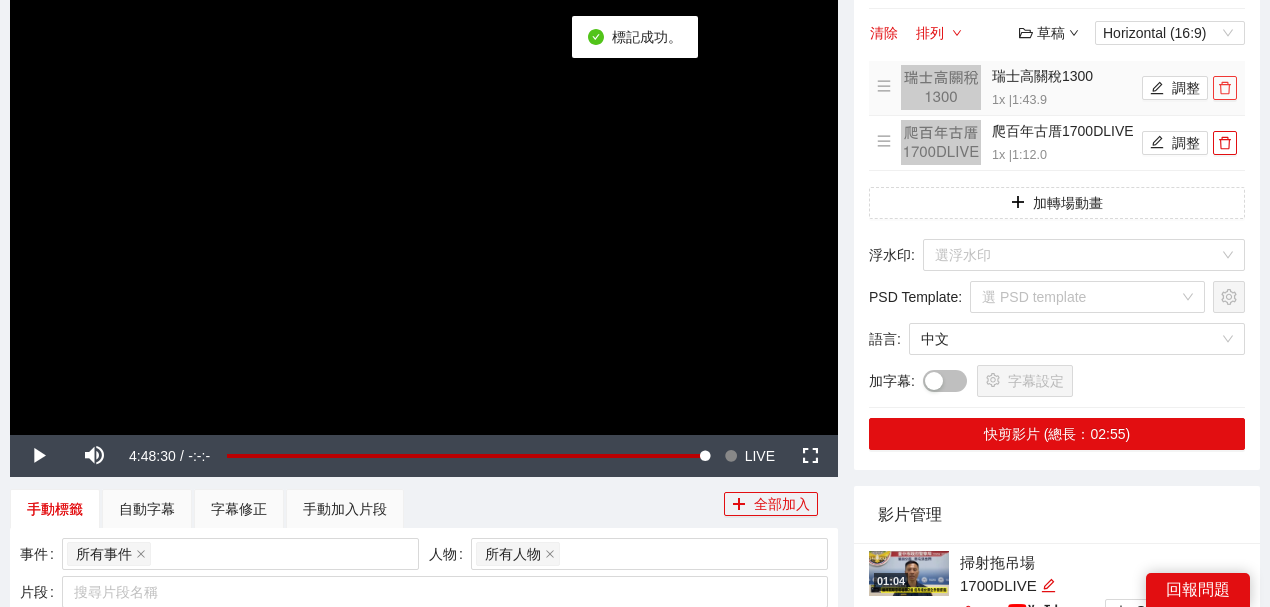 click at bounding box center (1225, 88) 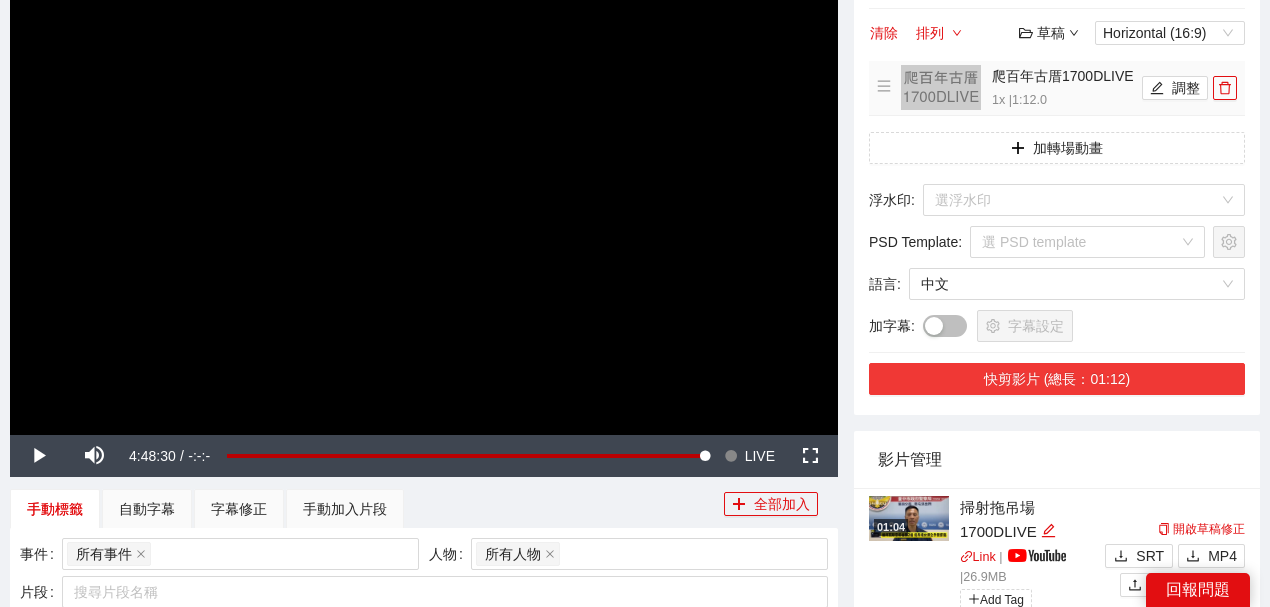 click on "快剪影片 (總長：01:12)" at bounding box center (1057, 379) 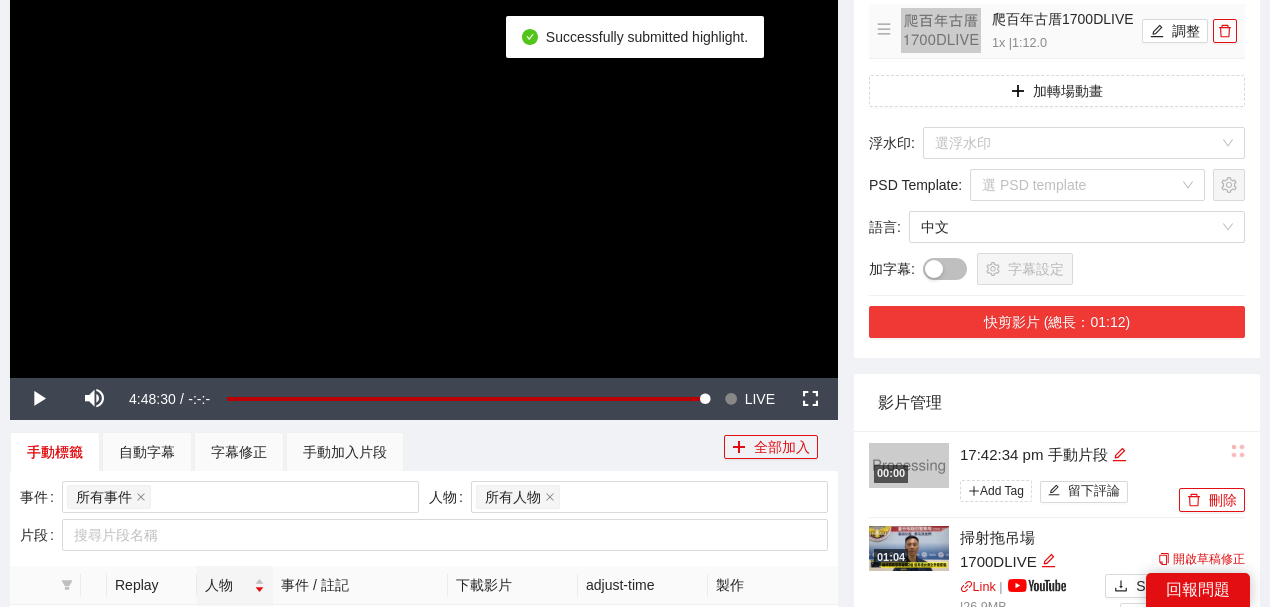 scroll, scrollTop: 333, scrollLeft: 0, axis: vertical 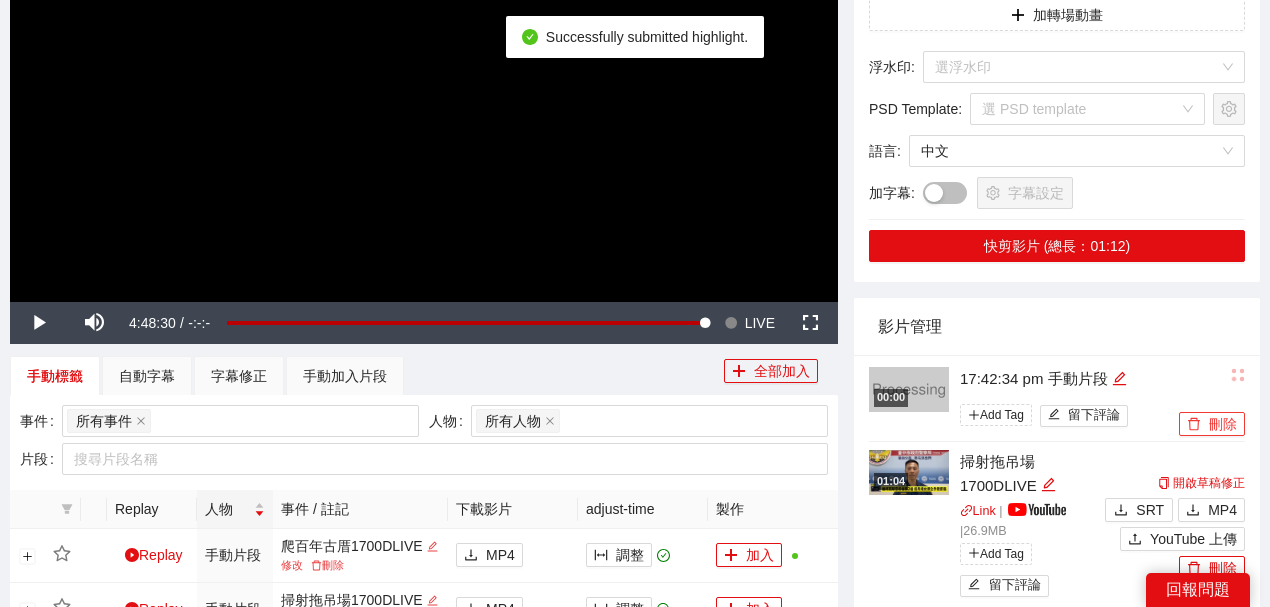 click 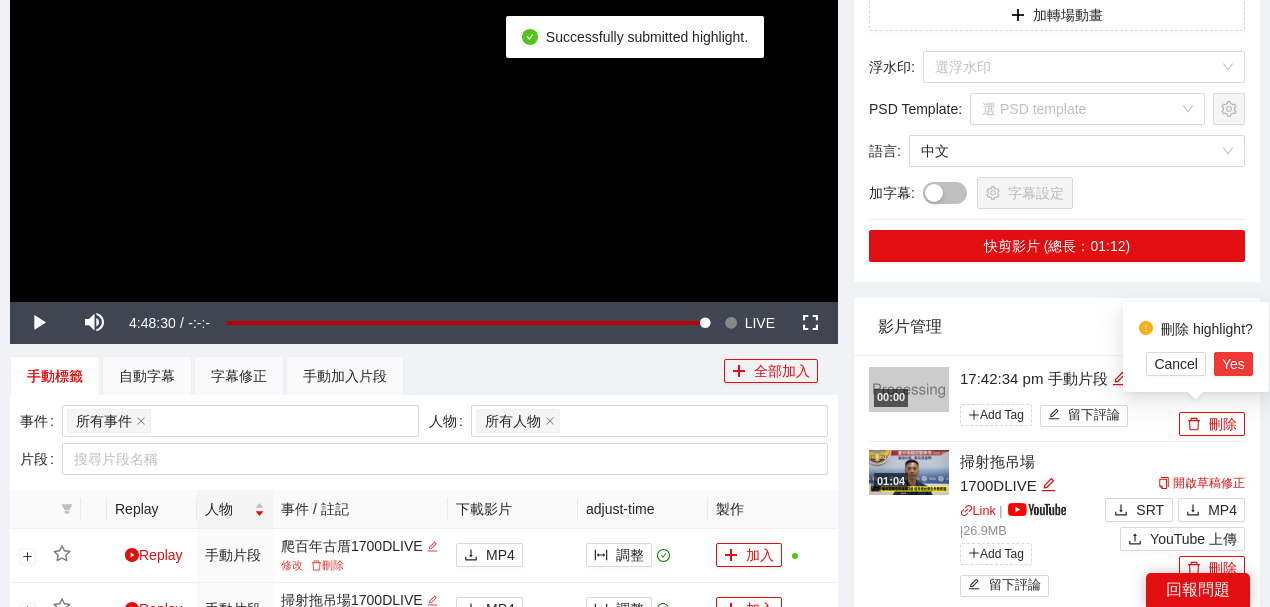 click on "Yes" at bounding box center (1233, 364) 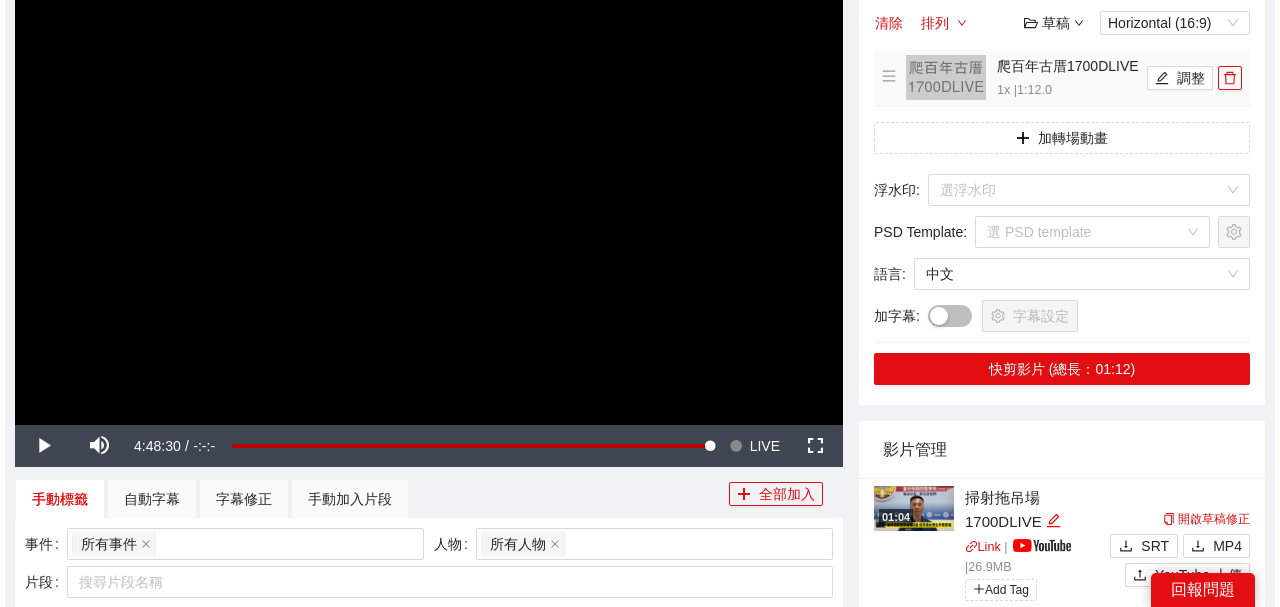 scroll, scrollTop: 0, scrollLeft: 0, axis: both 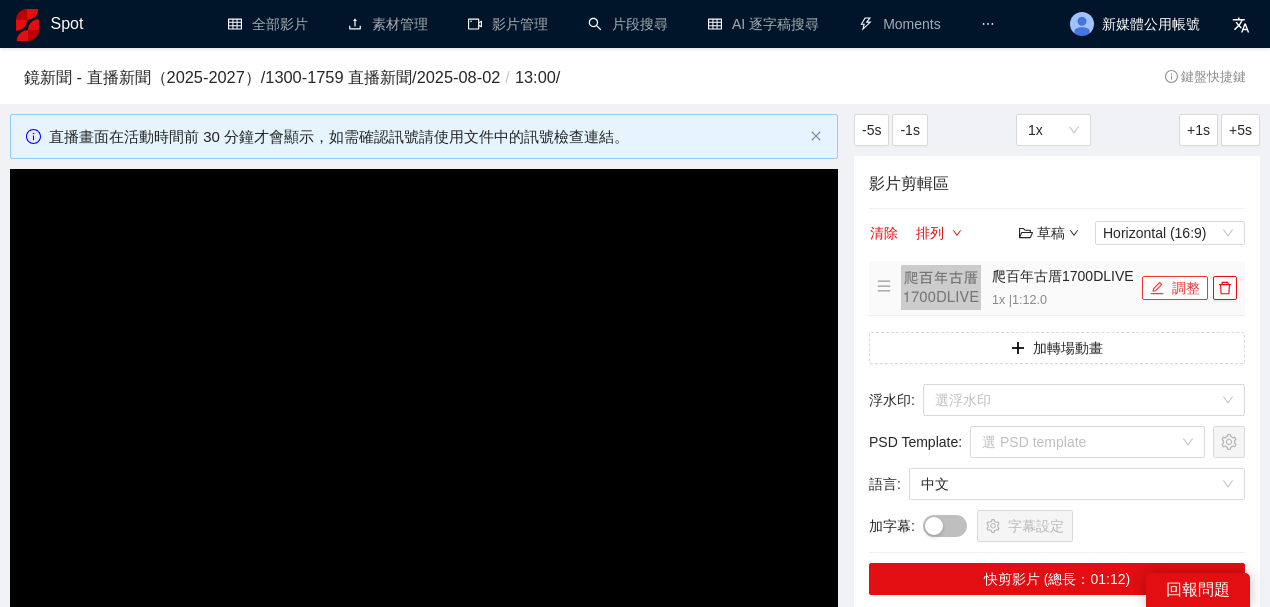 click on "調整" at bounding box center (1175, 288) 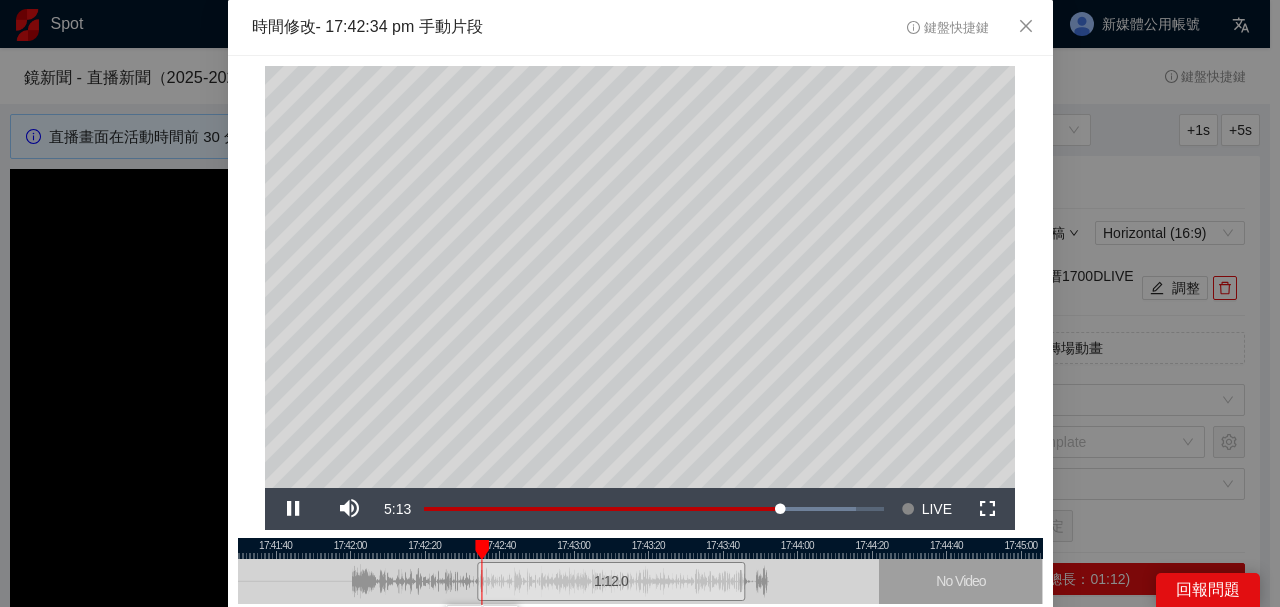 drag, startPoint x: 492, startPoint y: 550, endPoint x: 463, endPoint y: 540, distance: 30.675724 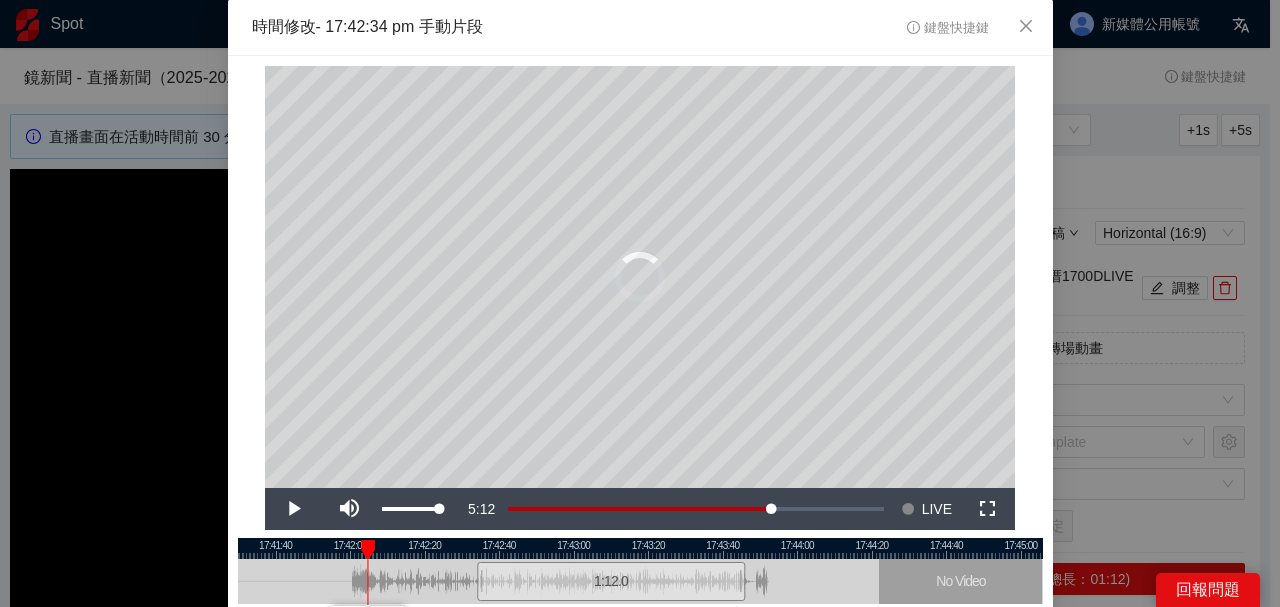 drag, startPoint x: 477, startPoint y: 546, endPoint x: 360, endPoint y: 523, distance: 119.23926 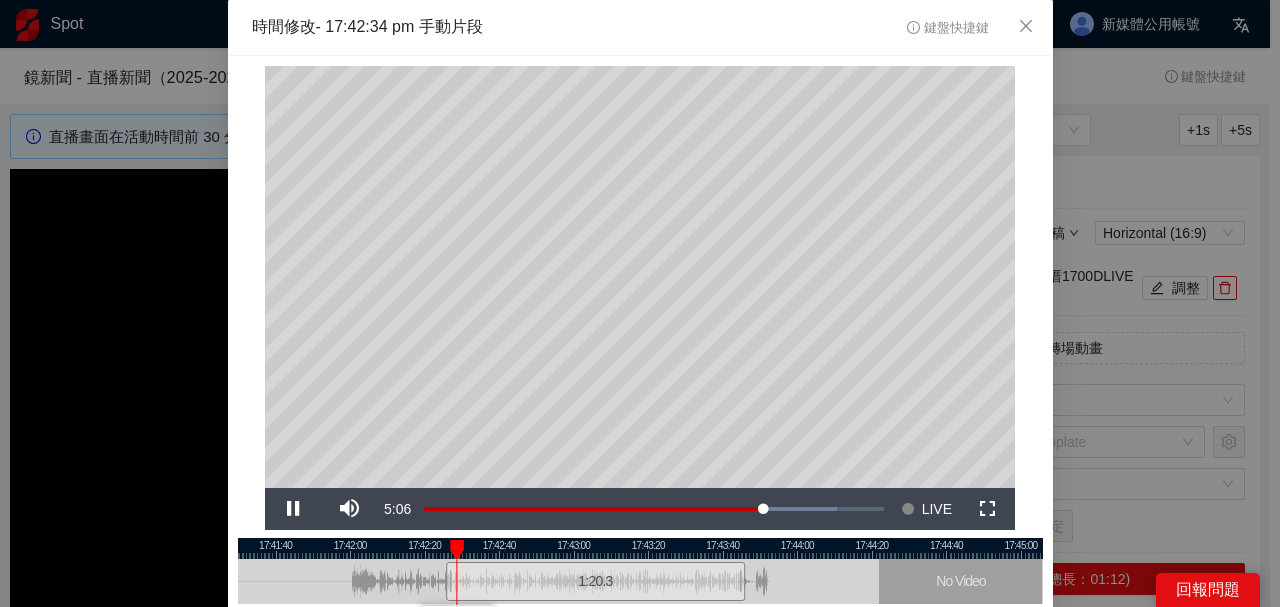 click at bounding box center [640, 548] 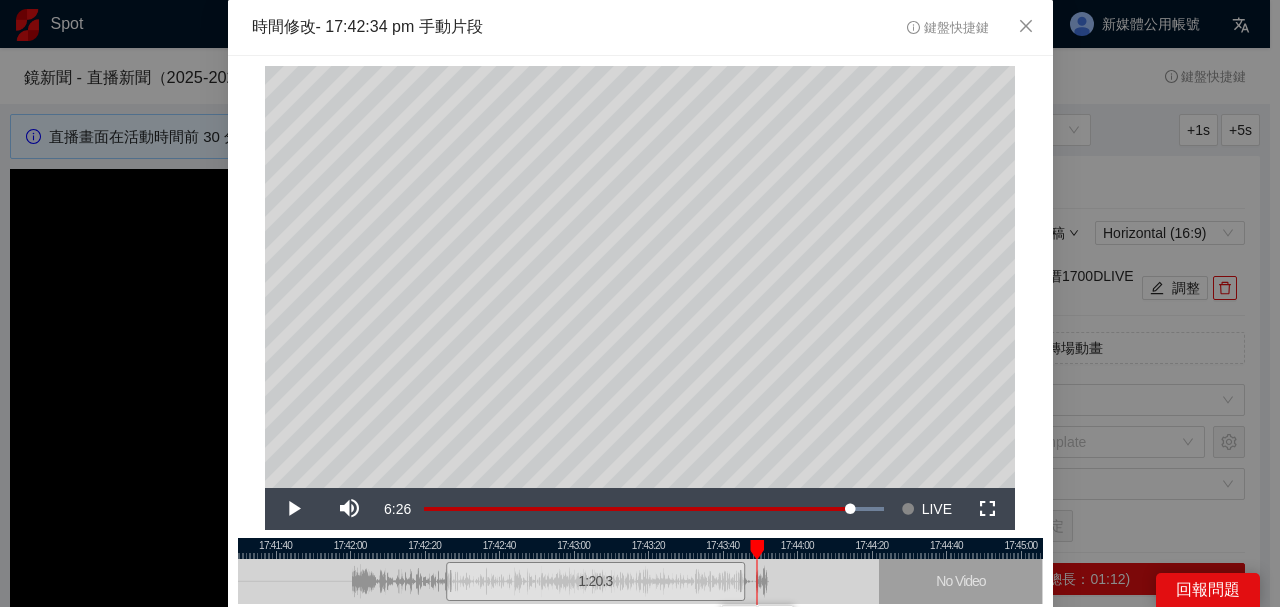 click at bounding box center (640, 548) 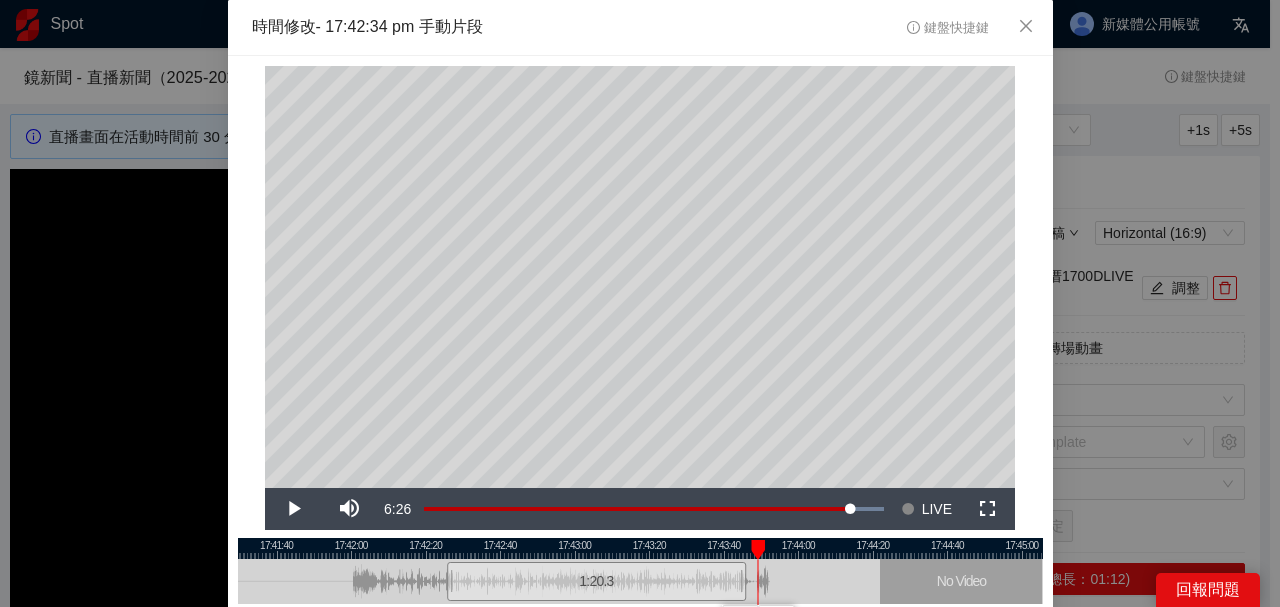 click at bounding box center [640, 548] 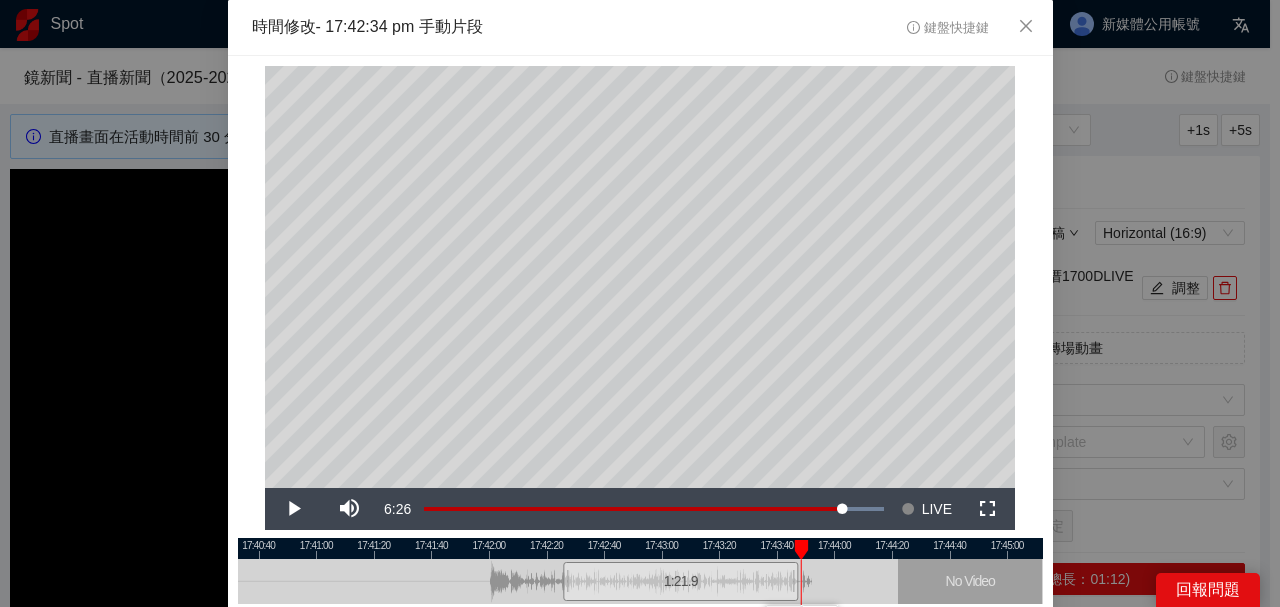scroll, scrollTop: 152, scrollLeft: 0, axis: vertical 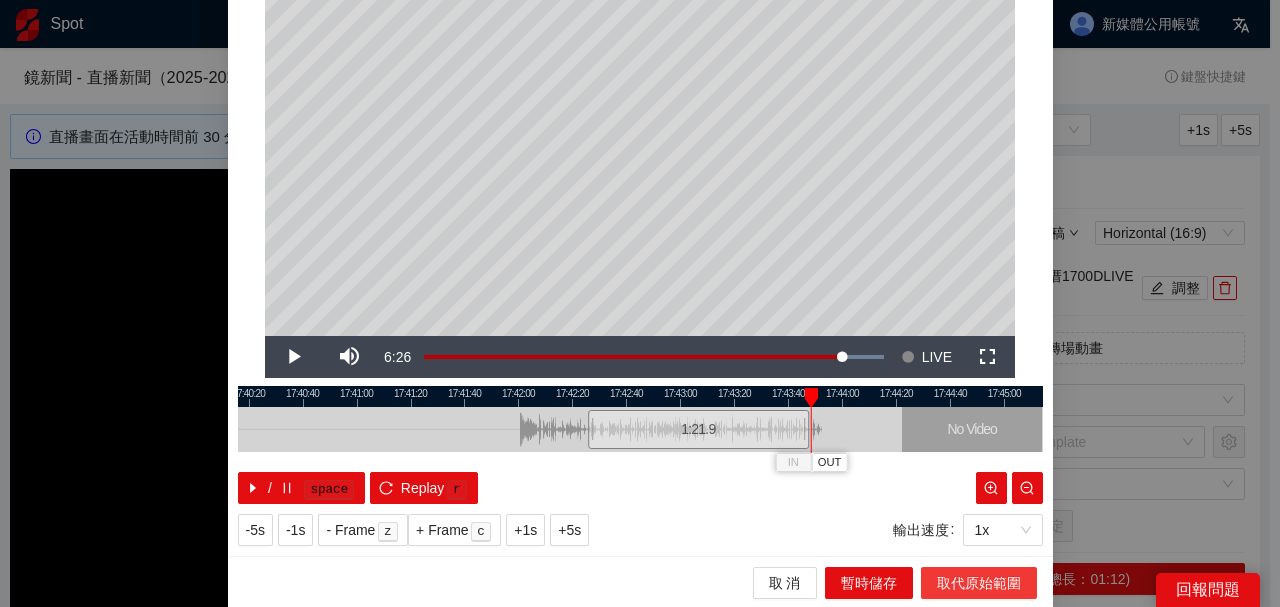 click on "取代原始範圍" at bounding box center (979, 583) 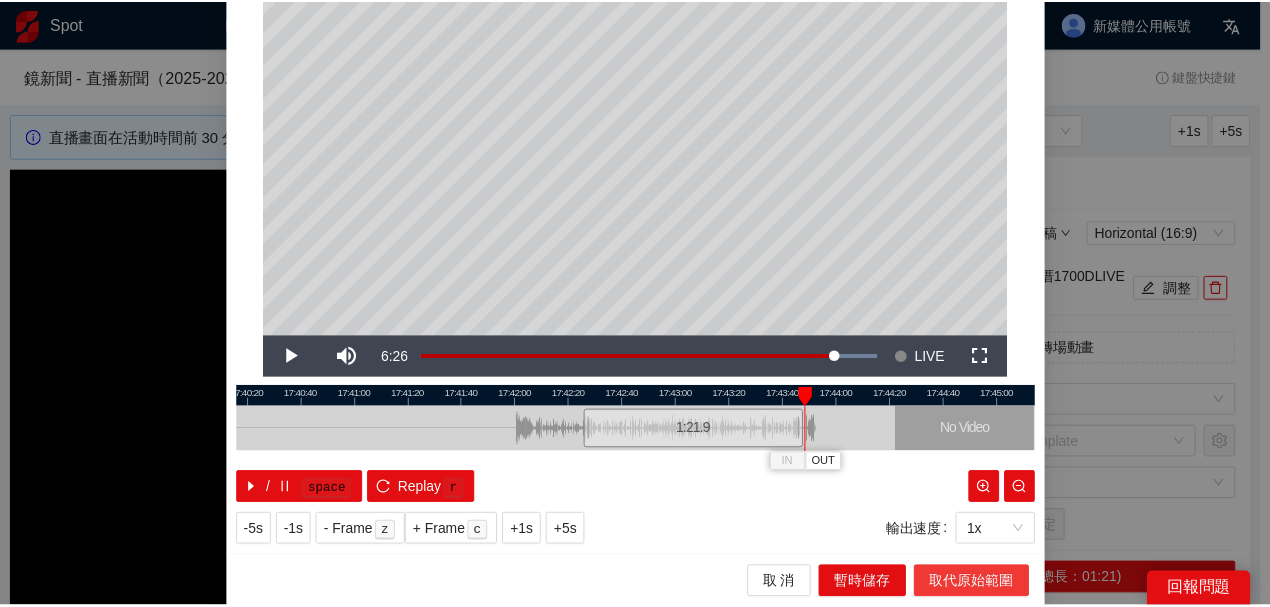 scroll, scrollTop: 0, scrollLeft: 0, axis: both 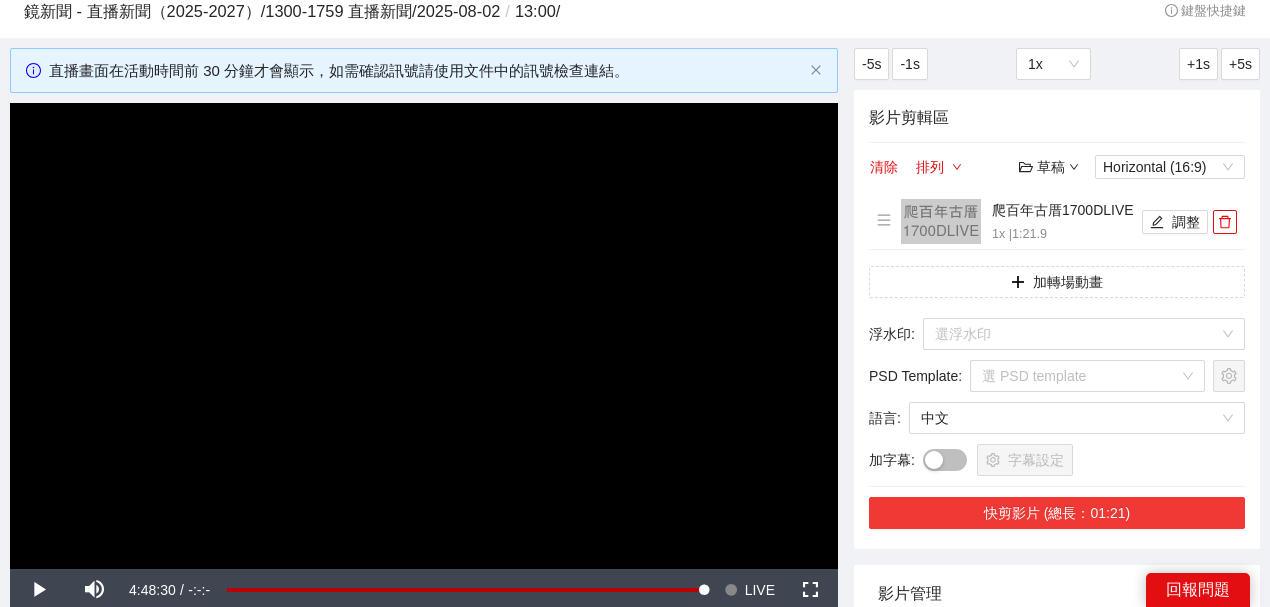 click on "影片管理" at bounding box center [1057, 593] 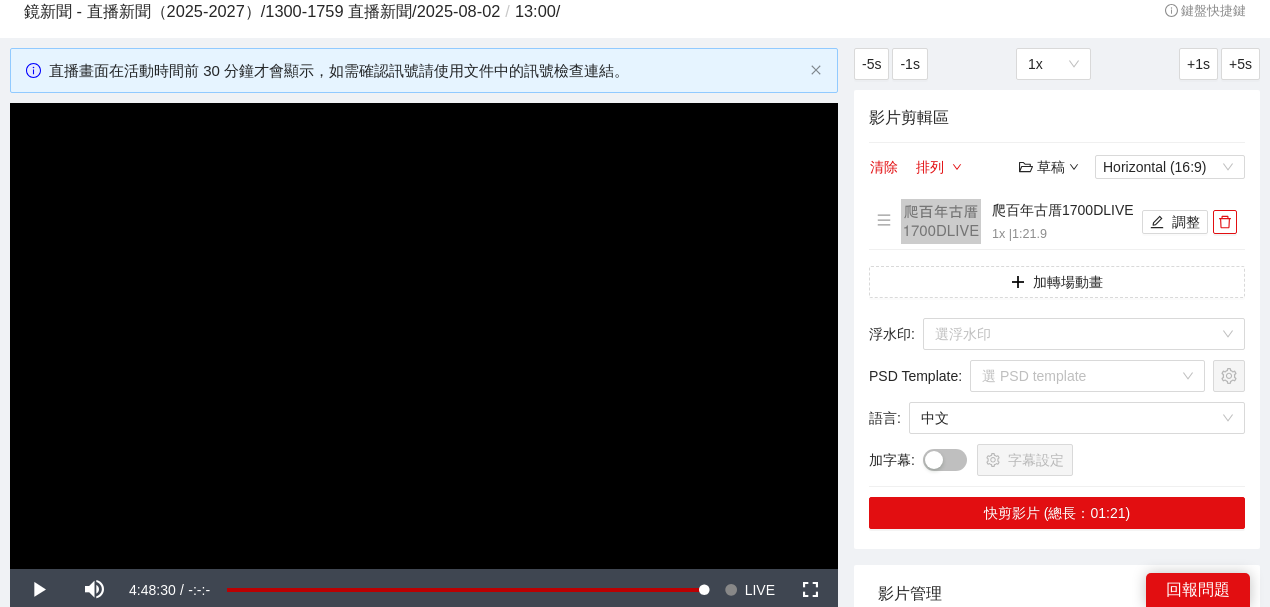 click on "影片剪輯區 清除 排列     草稿   Horizontal (16:9) 爬百年古厝1700DLIVE 1x |  1:21.9     調整   加轉場動畫 浮水印 : 選浮水印 PSD Template : 選 PSD template 語言 : 中文 加字幕 :   字幕設定 快剪影片 (總長：01:21)" at bounding box center (1057, 319) 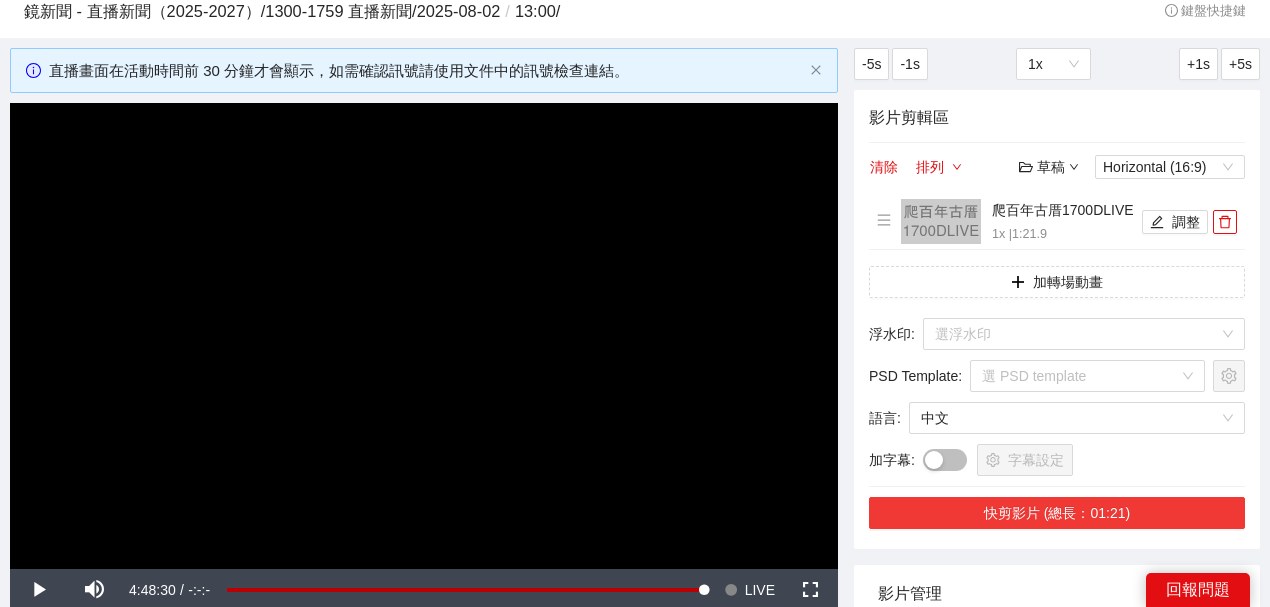 click on "快剪影片 (總長：01:21)" at bounding box center (1057, 513) 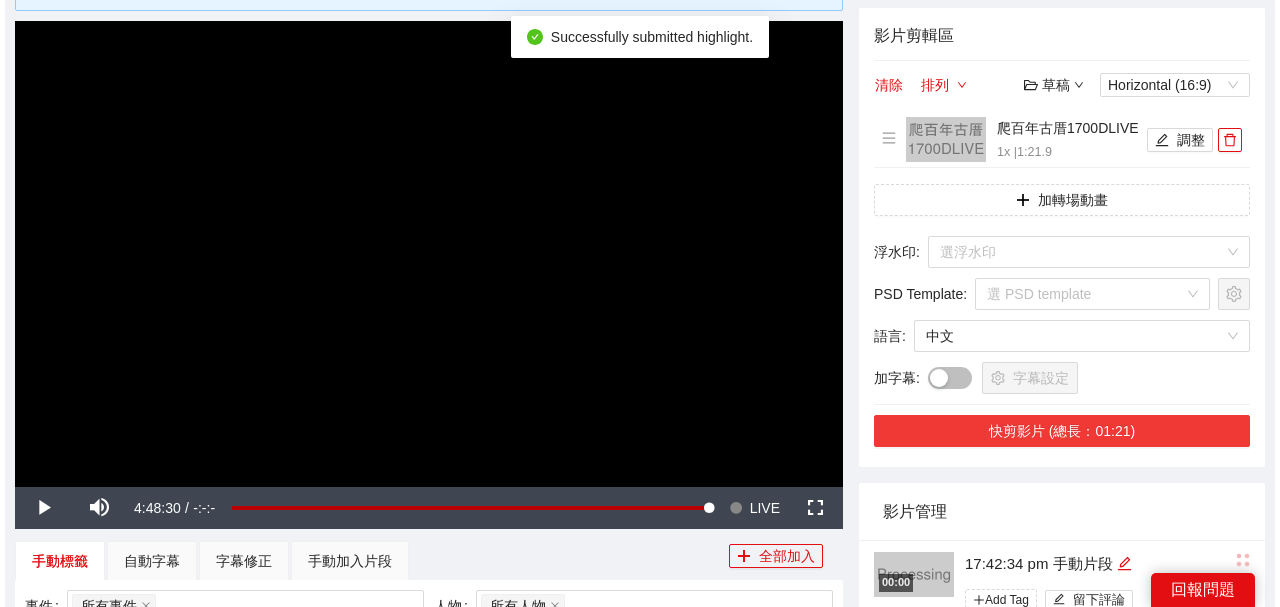 scroll, scrollTop: 266, scrollLeft: 0, axis: vertical 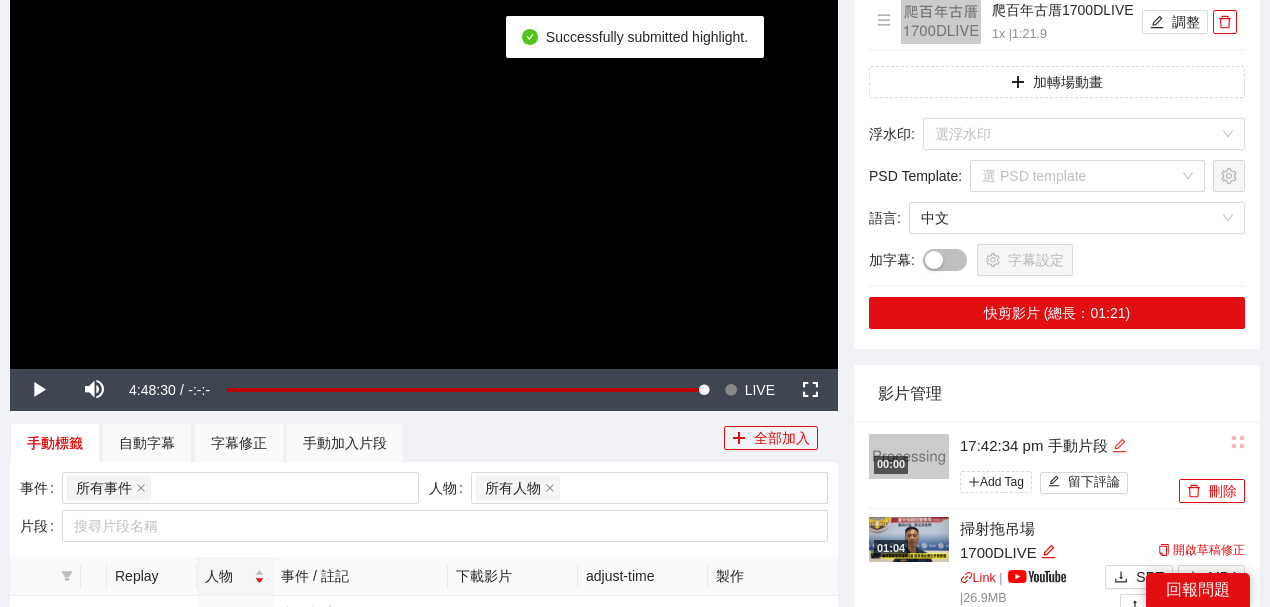 click 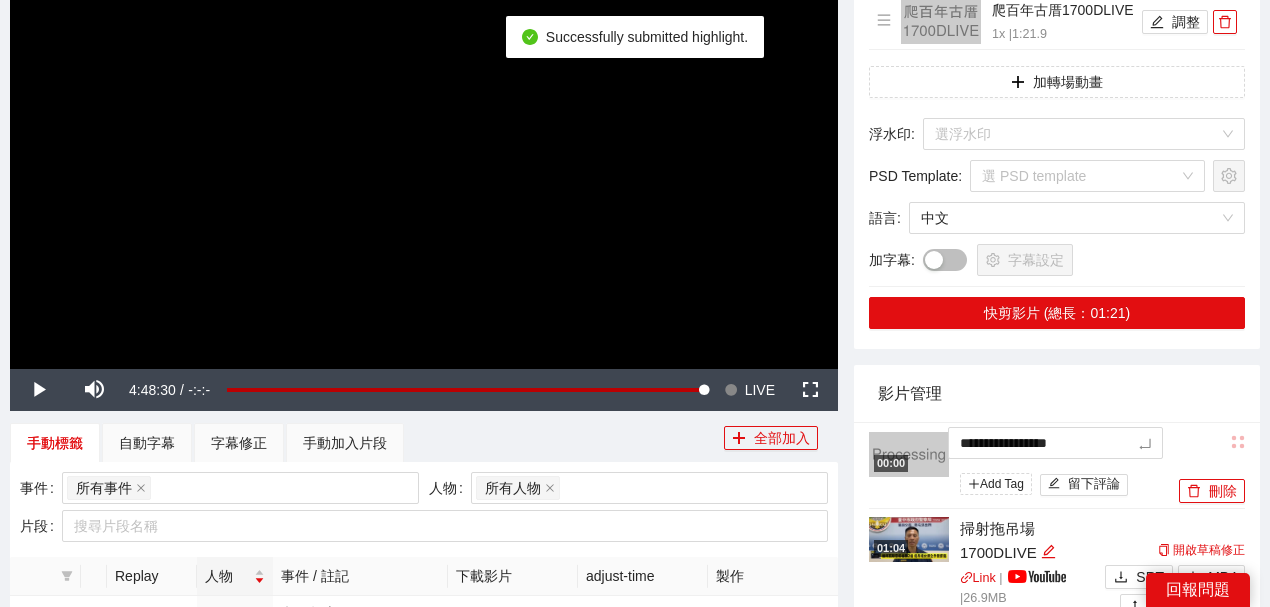 click on "**********" at bounding box center [635, 920] 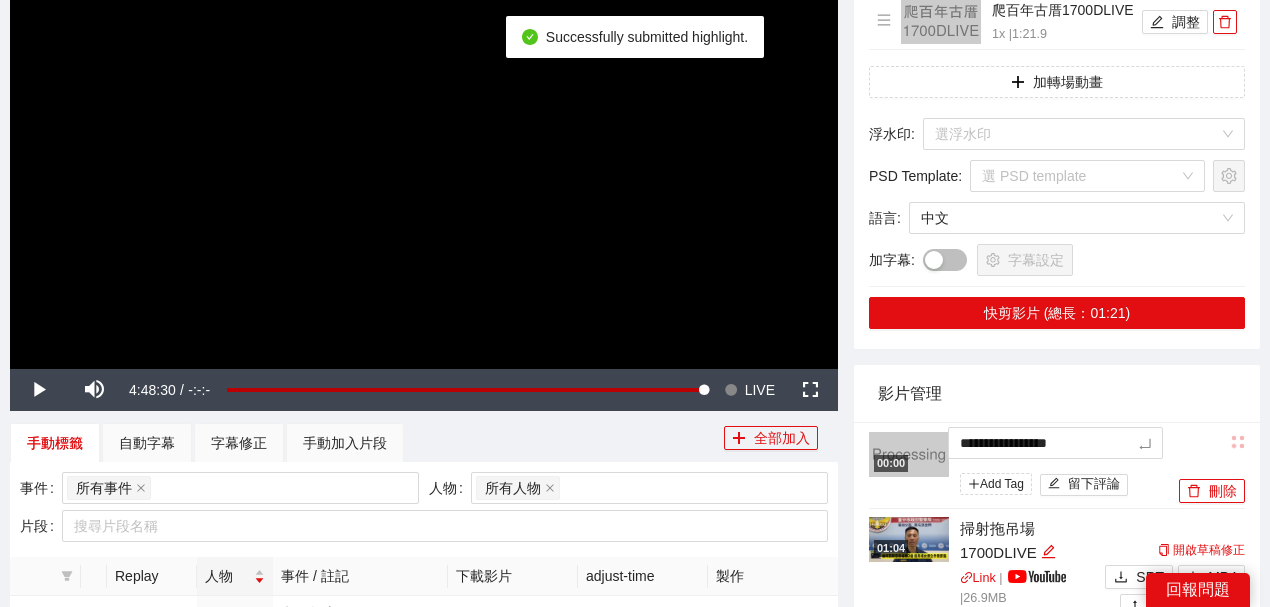 type on "**********" 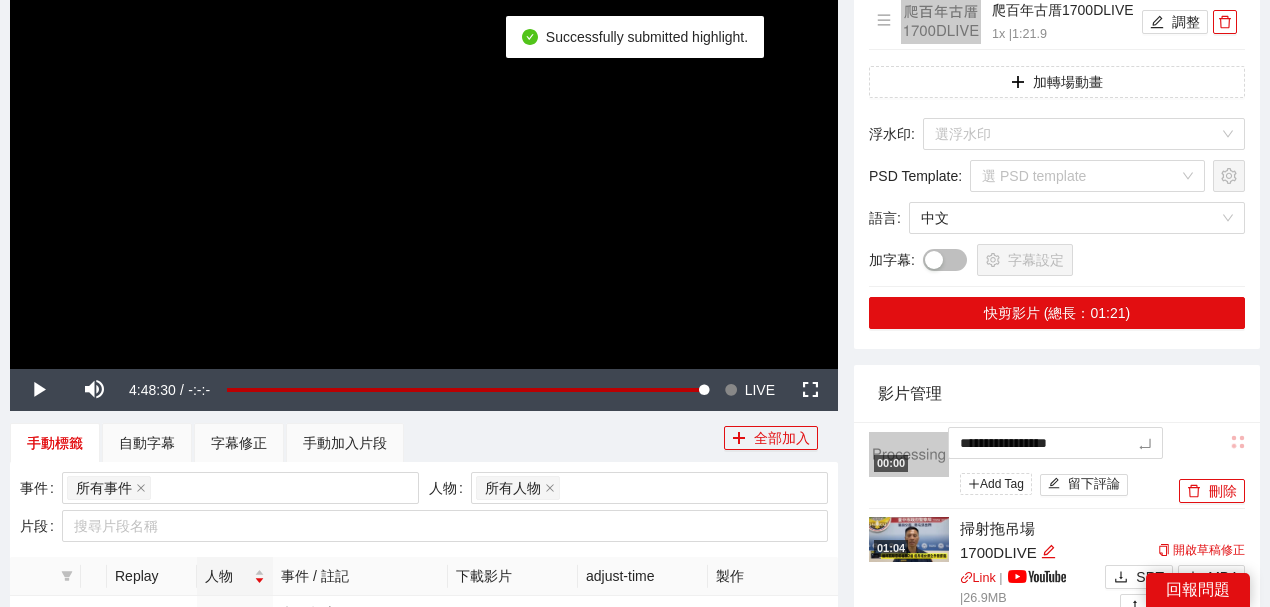 type on "**********" 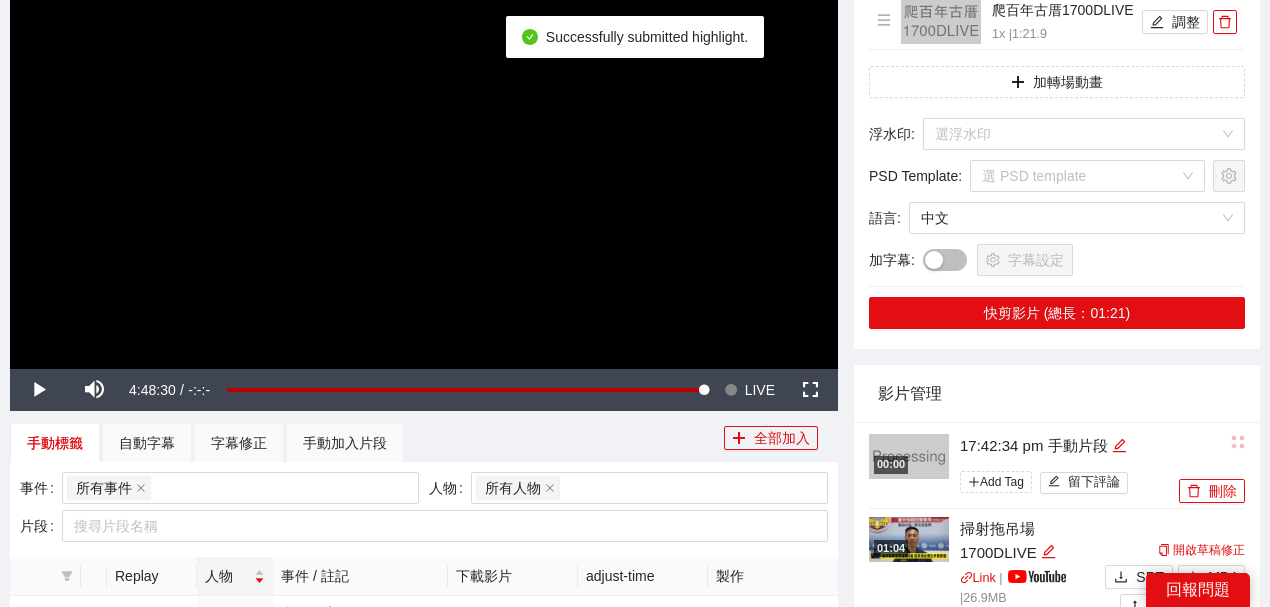 drag, startPoint x: 1024, startPoint y: 391, endPoint x: 992, endPoint y: 360, distance: 44.553337 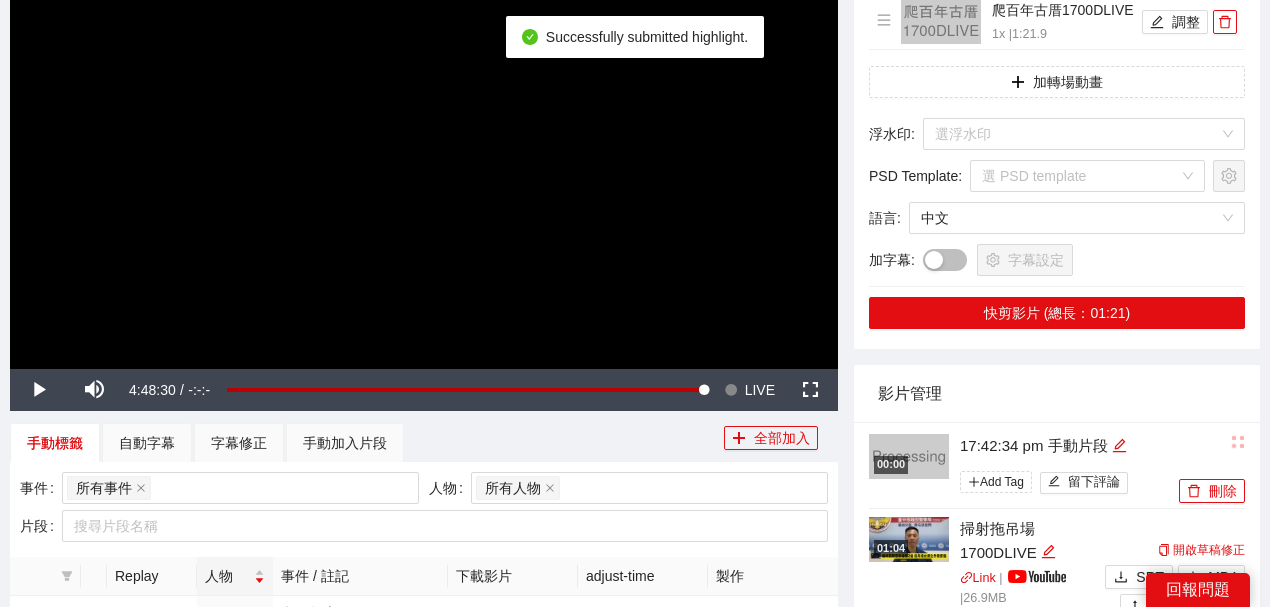 click on "影片管理" at bounding box center (1057, 393) 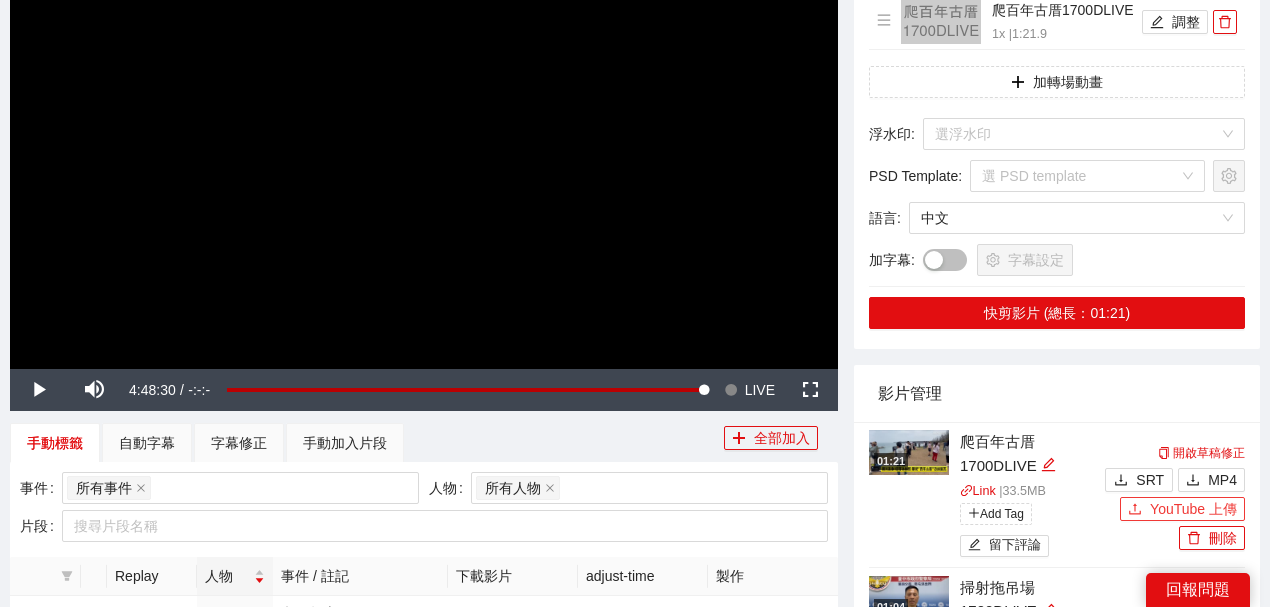 click on "YouTube 上傳" at bounding box center (1182, 509) 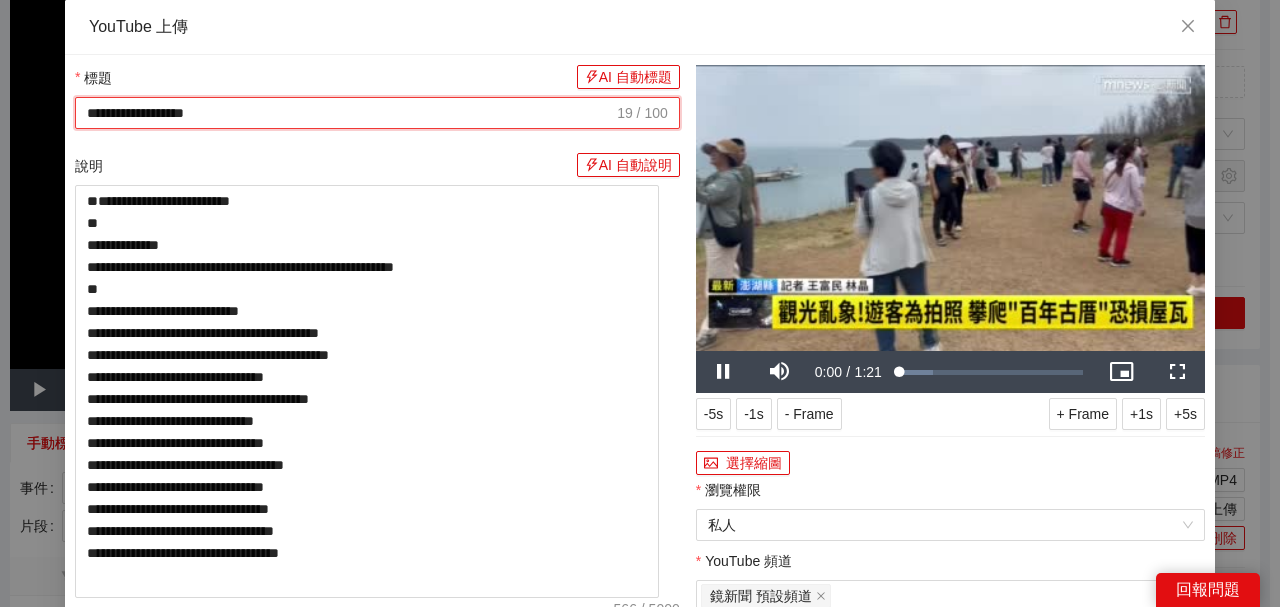 drag, startPoint x: 414, startPoint y: 102, endPoint x: 0, endPoint y: 98, distance: 414.01932 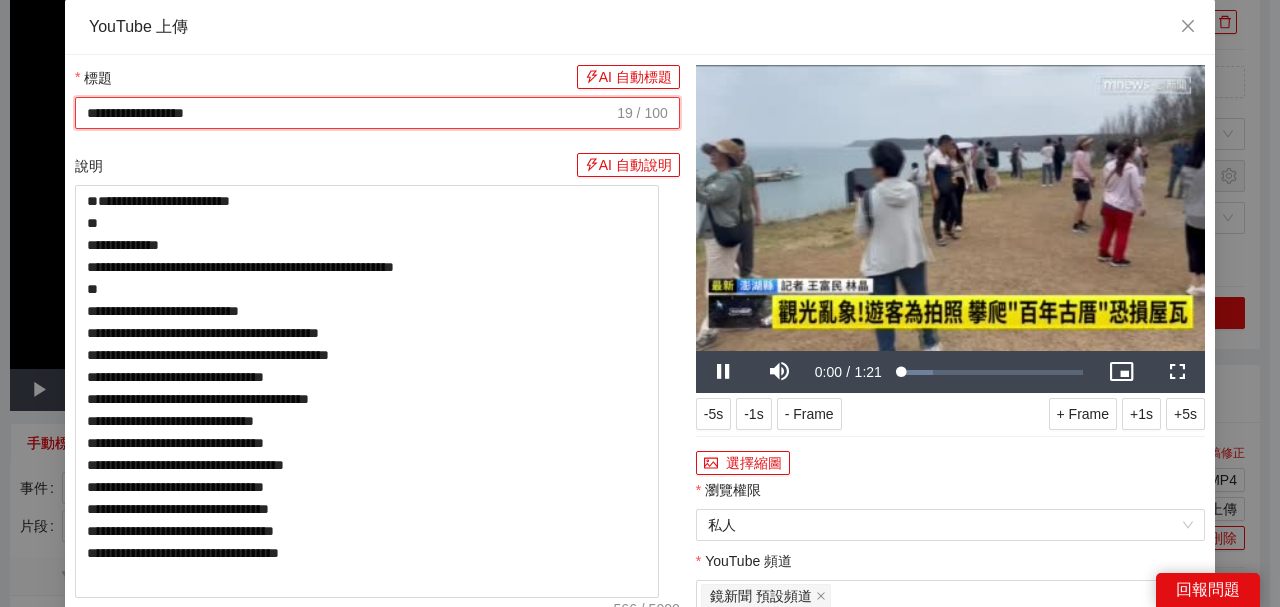 paste on "*********" 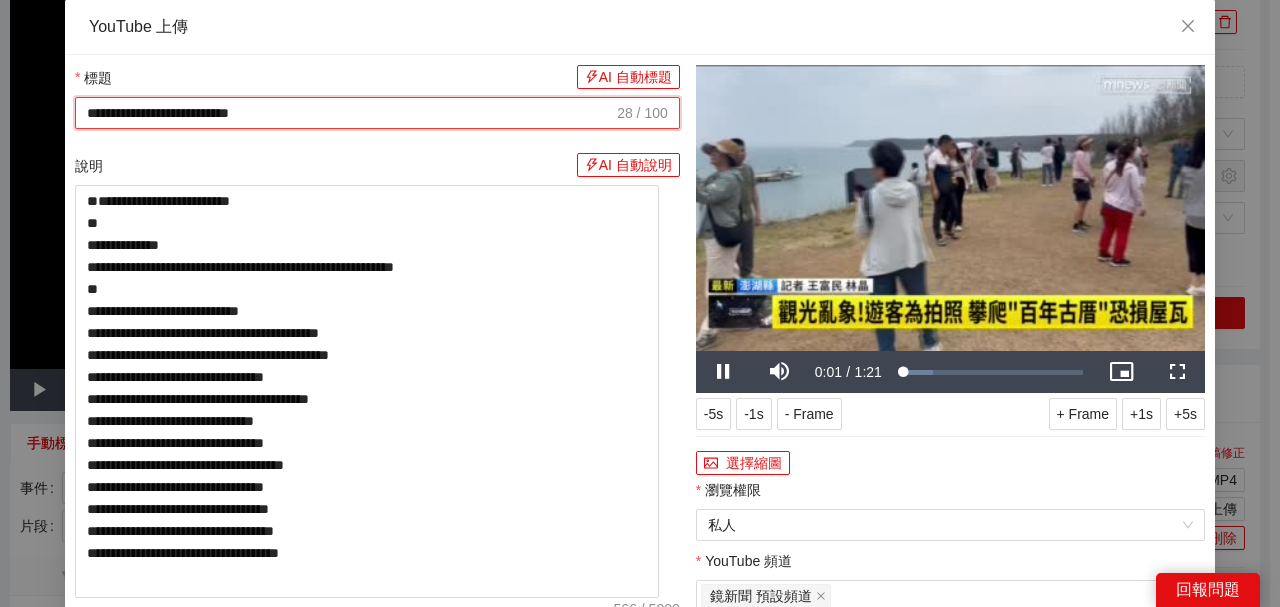 type on "**********" 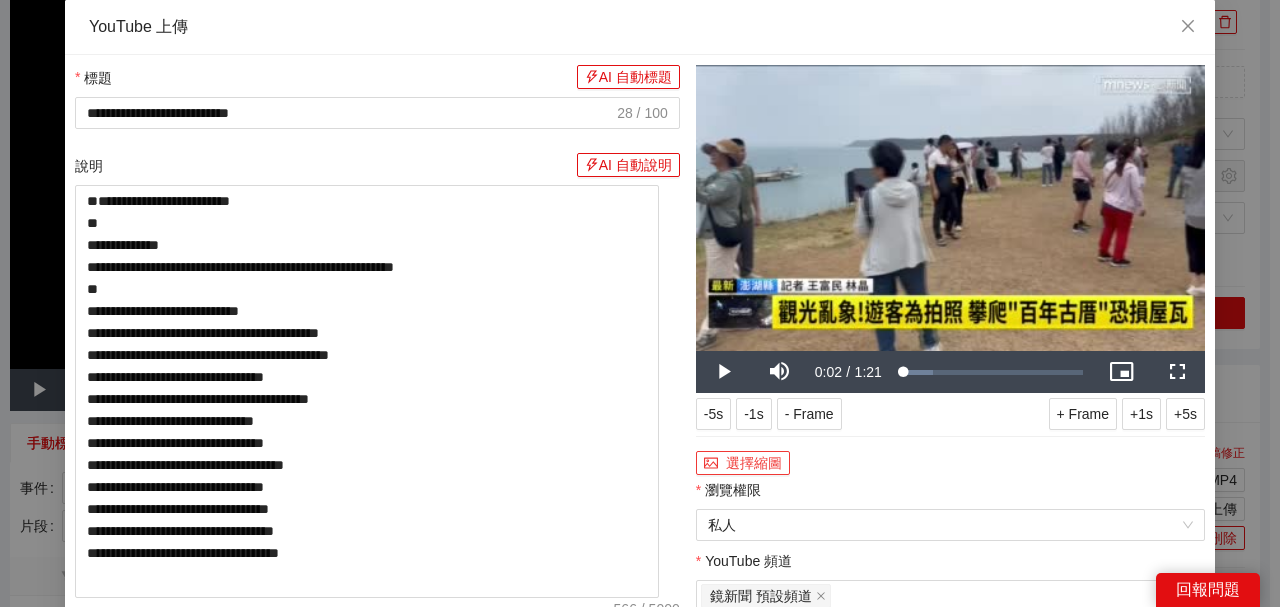 click on "選擇縮圖" at bounding box center (743, 463) 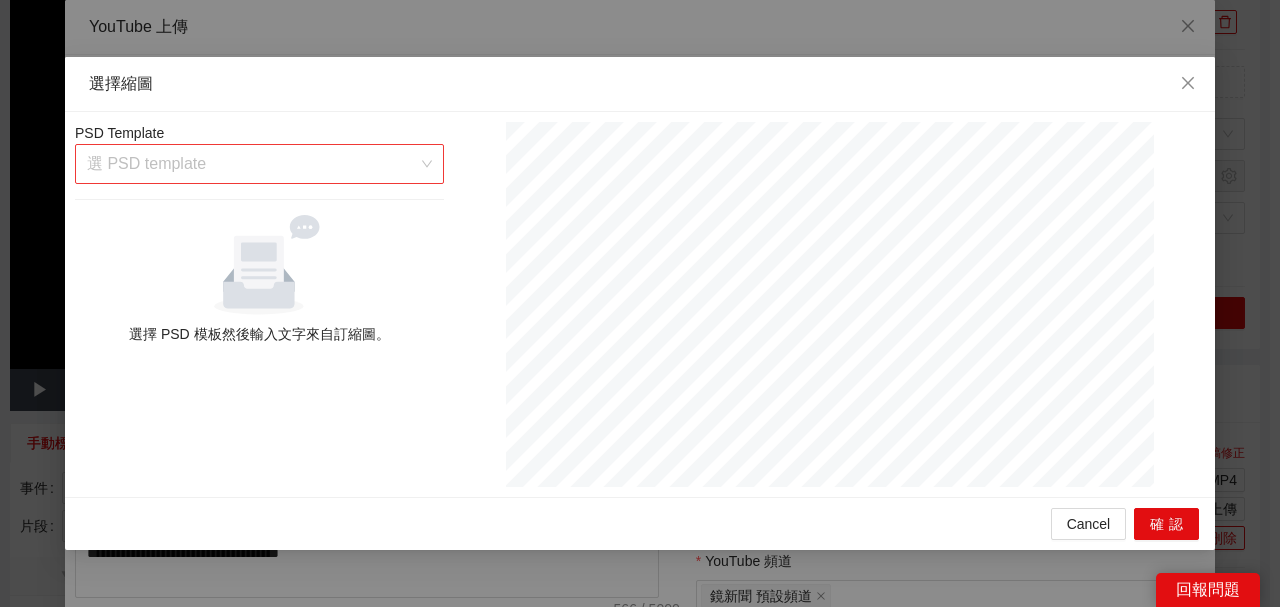 click at bounding box center (252, 164) 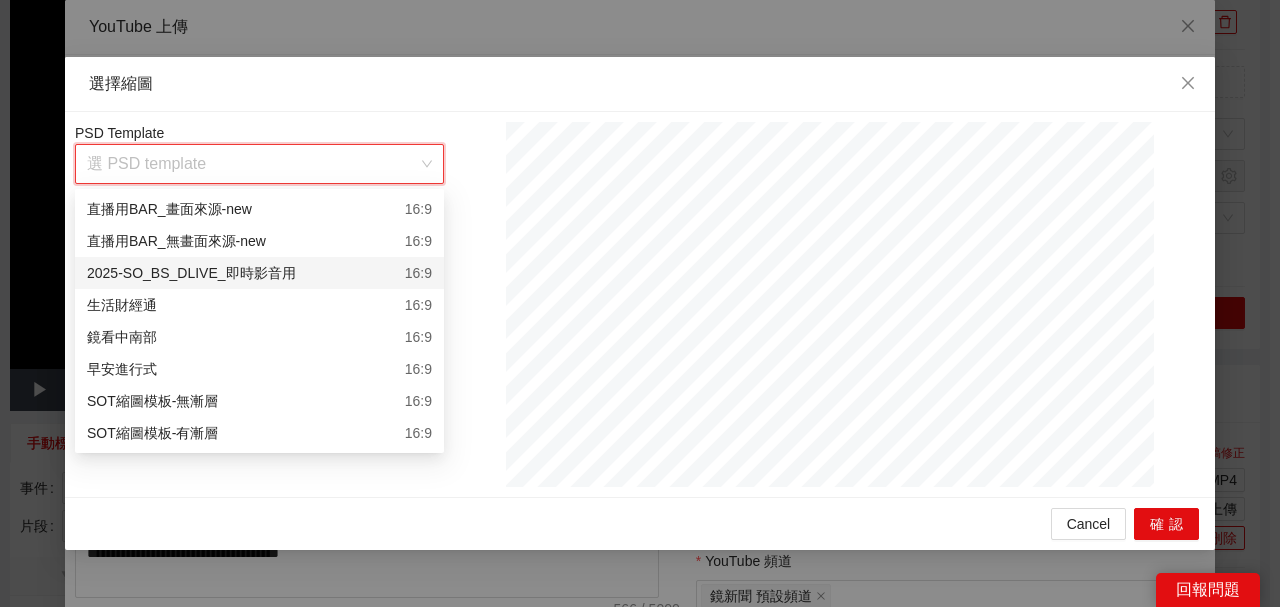 click on "2025-SO_BS_DLIVE_即時影音用 16:9" at bounding box center [259, 273] 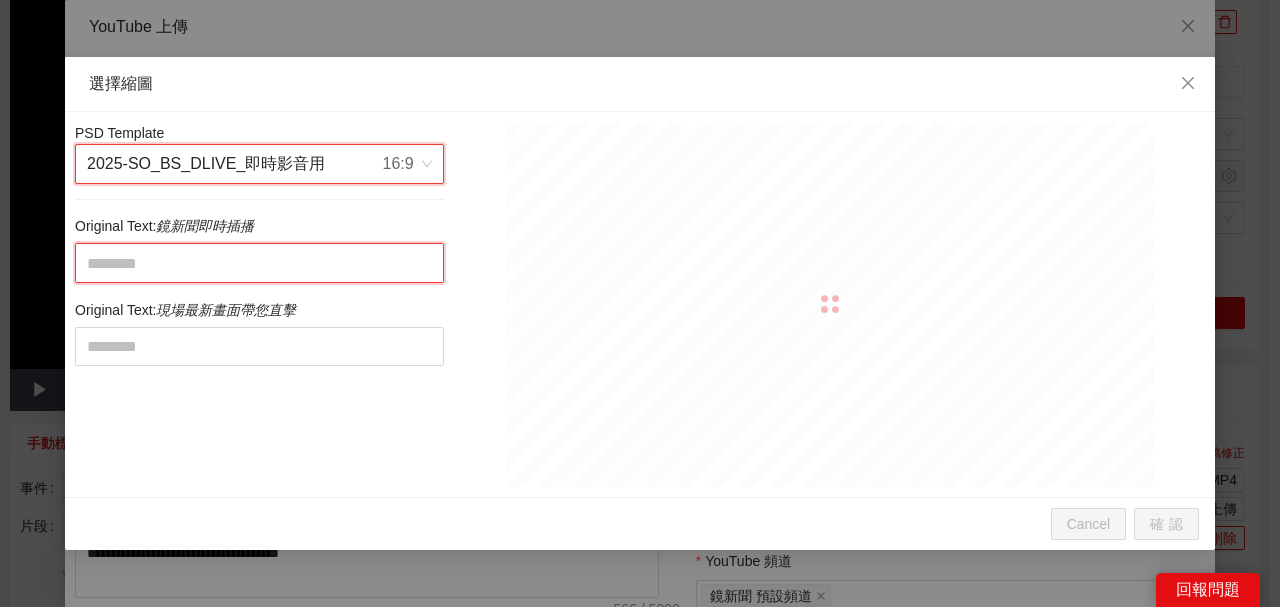 click at bounding box center (259, 262) 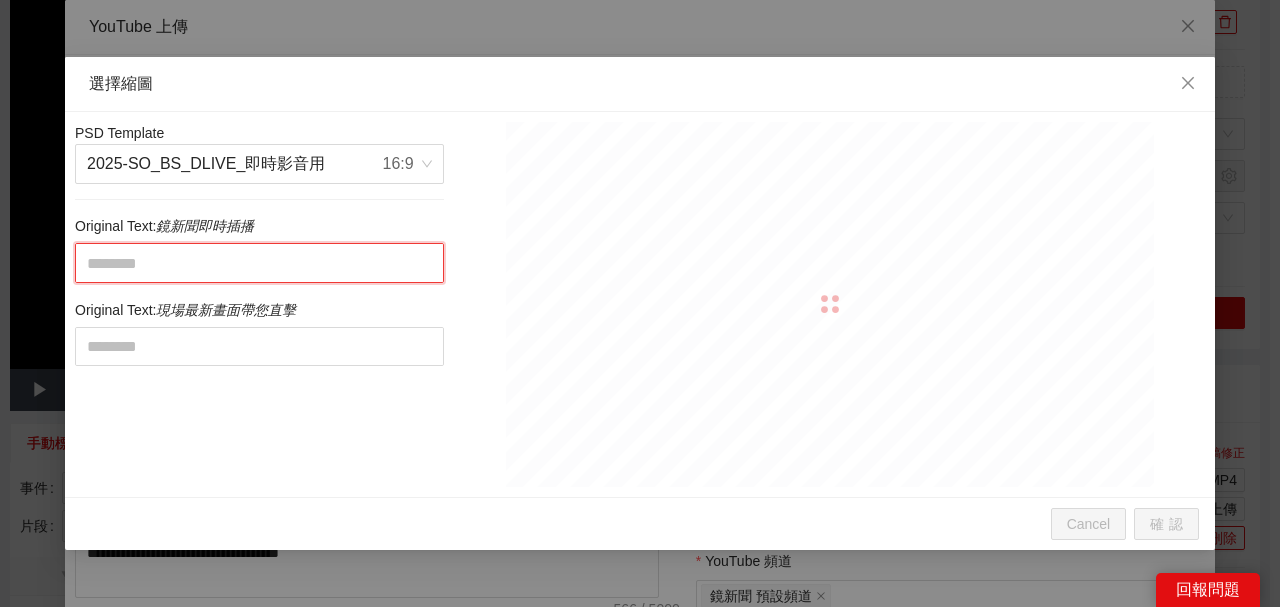 paste on "**********" 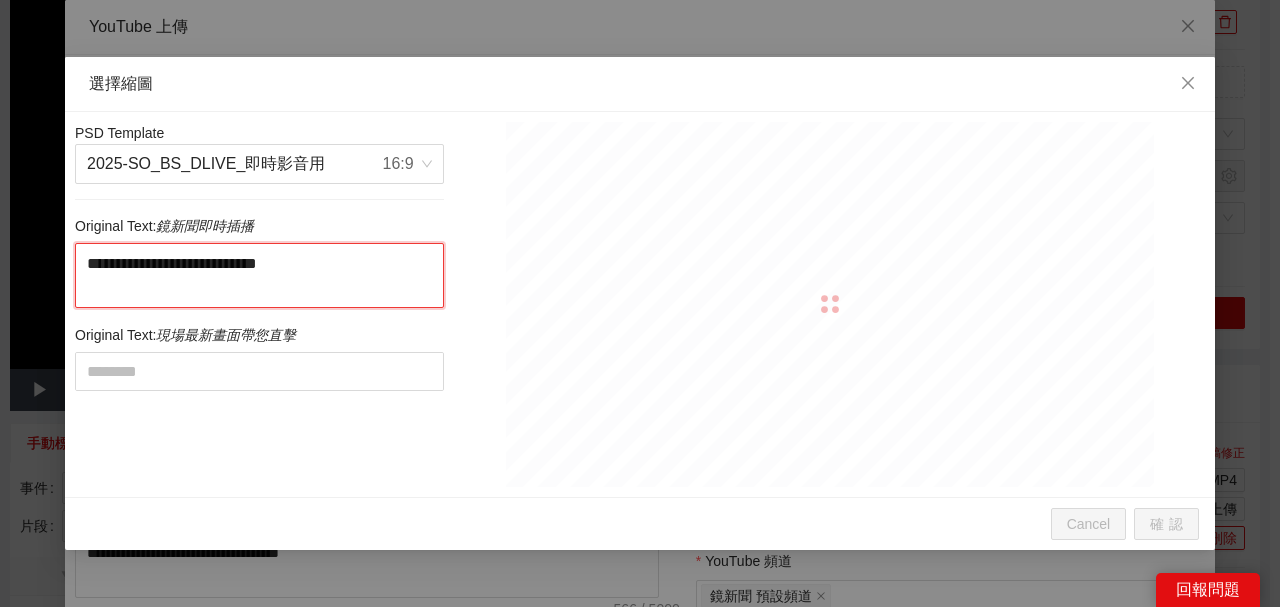 drag, startPoint x: 257, startPoint y: 266, endPoint x: 272, endPoint y: 320, distance: 56.044624 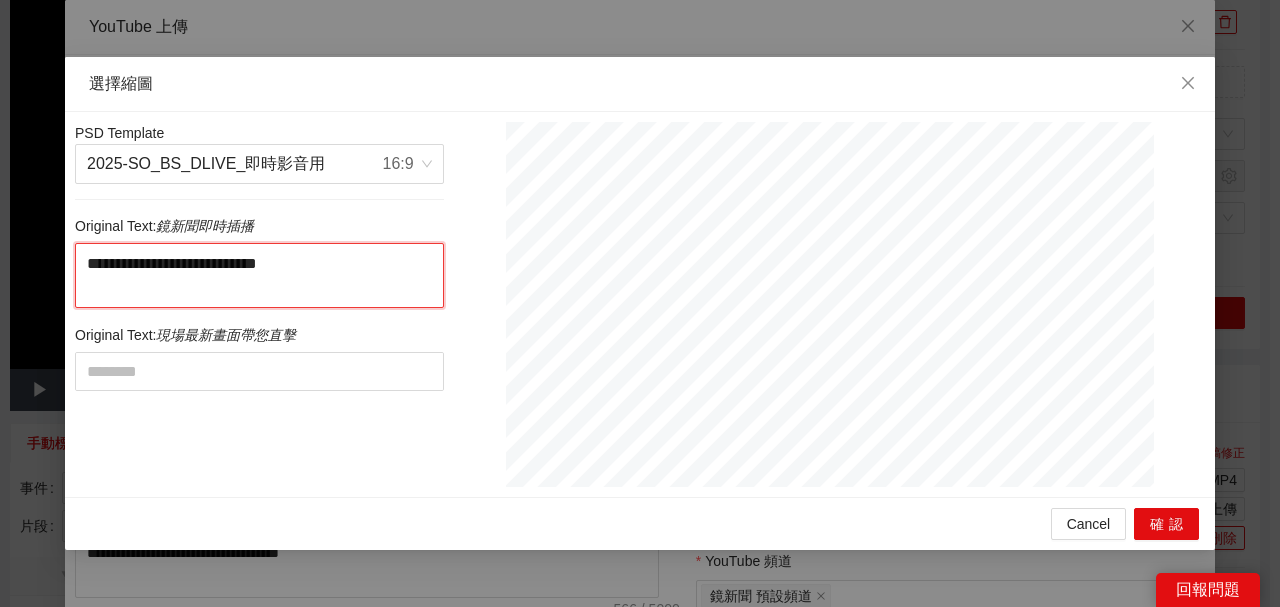 type on "**********" 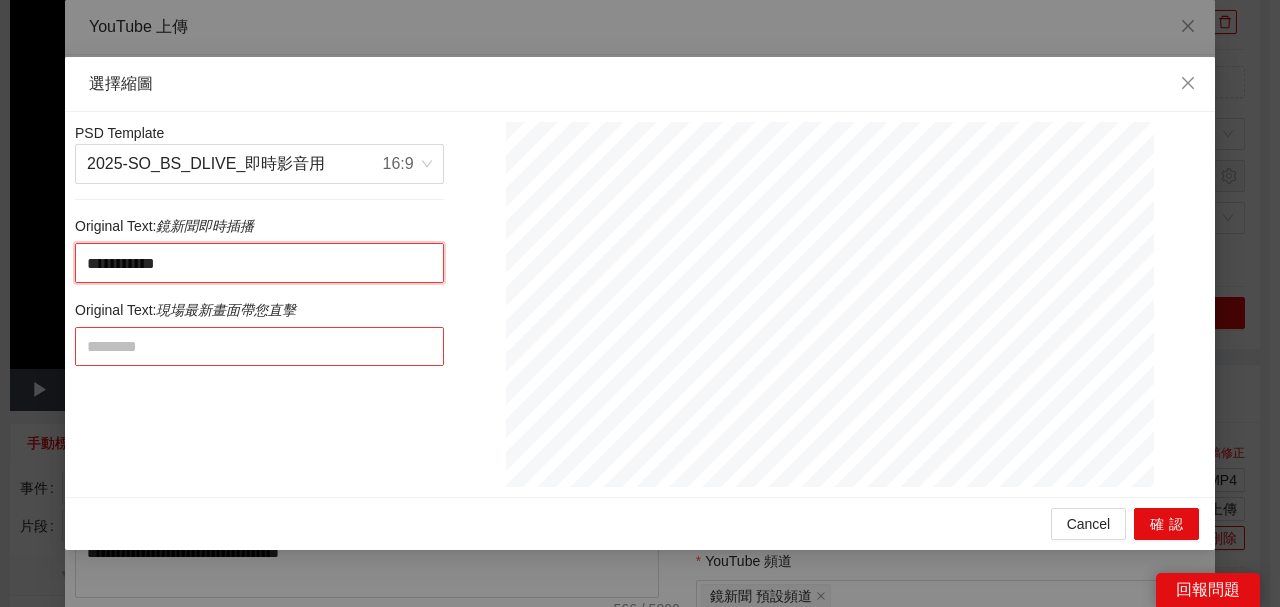 type on "**********" 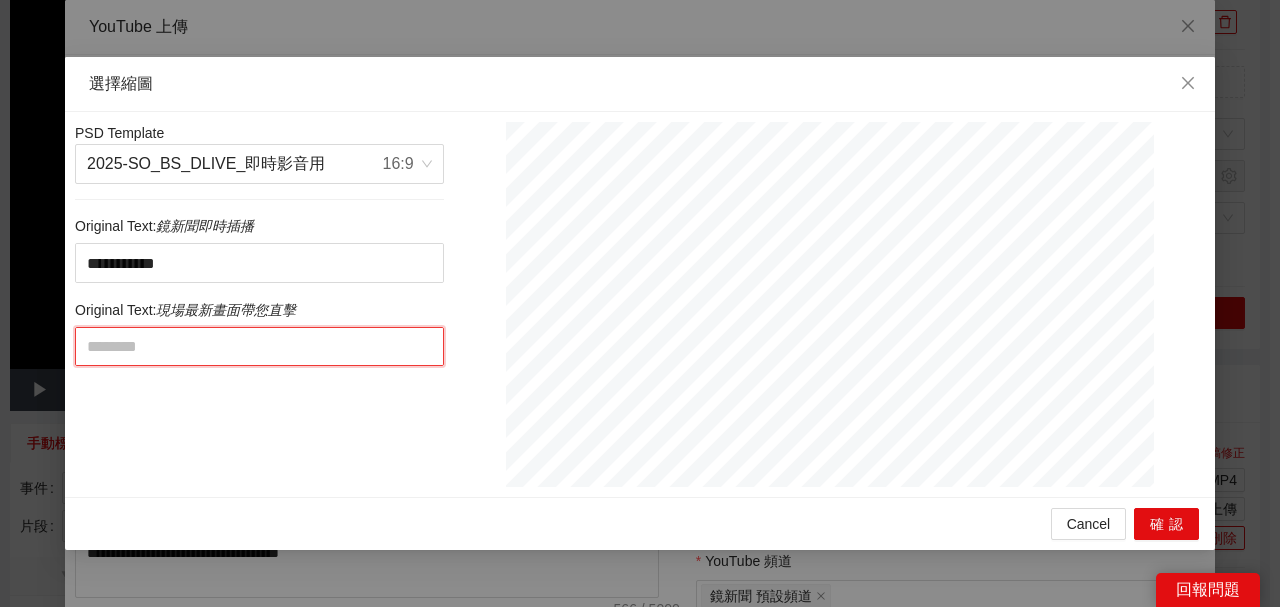 click at bounding box center (259, 346) 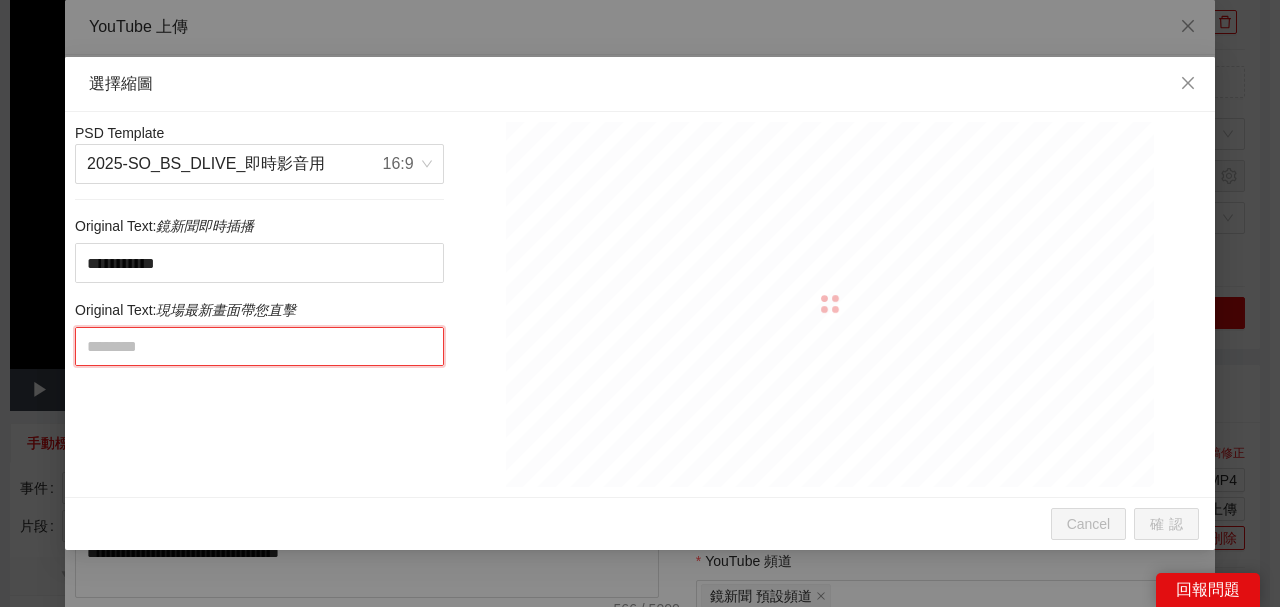 paste on "**********" 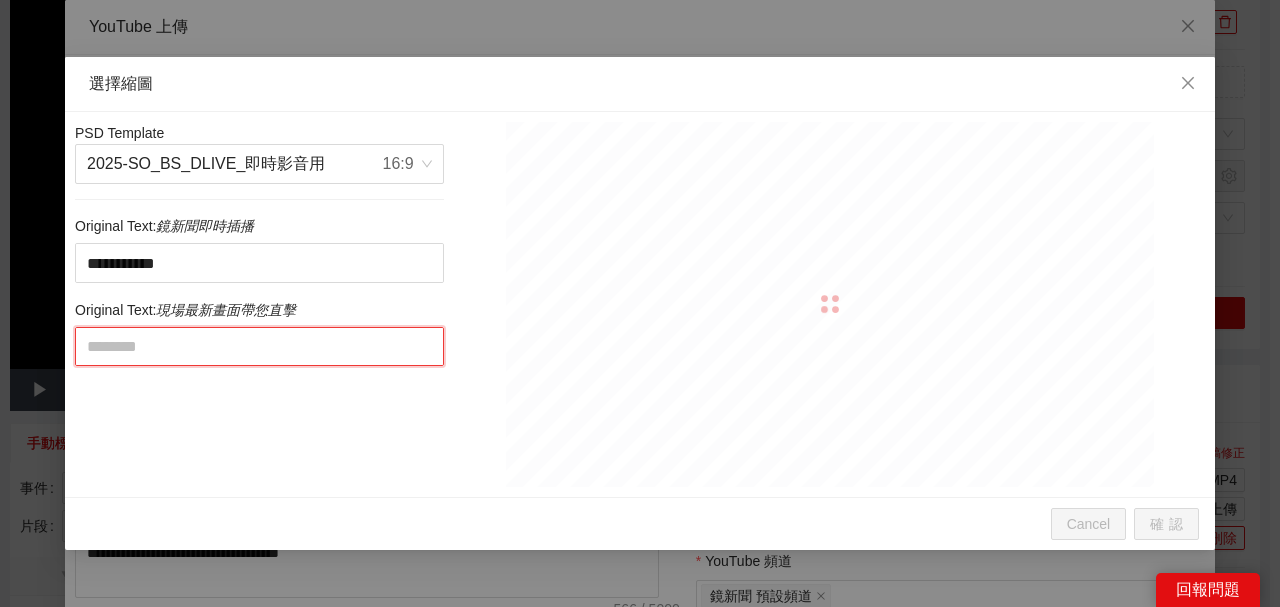 type on "**********" 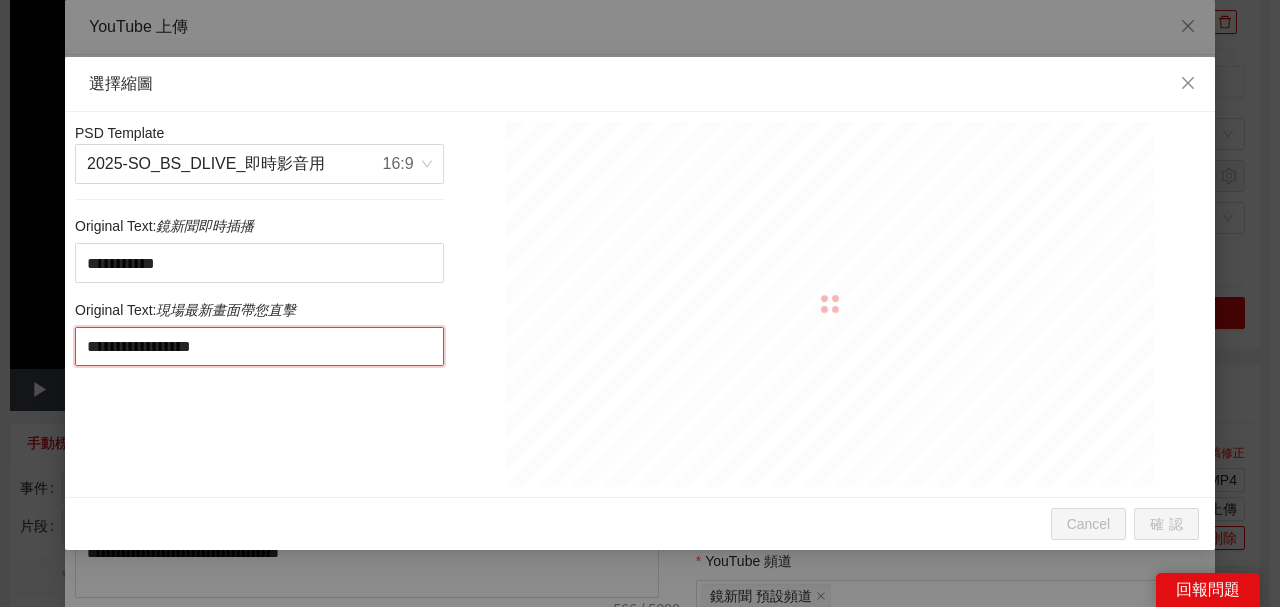 drag, startPoint x: 286, startPoint y: 344, endPoint x: 480, endPoint y: 340, distance: 194.04123 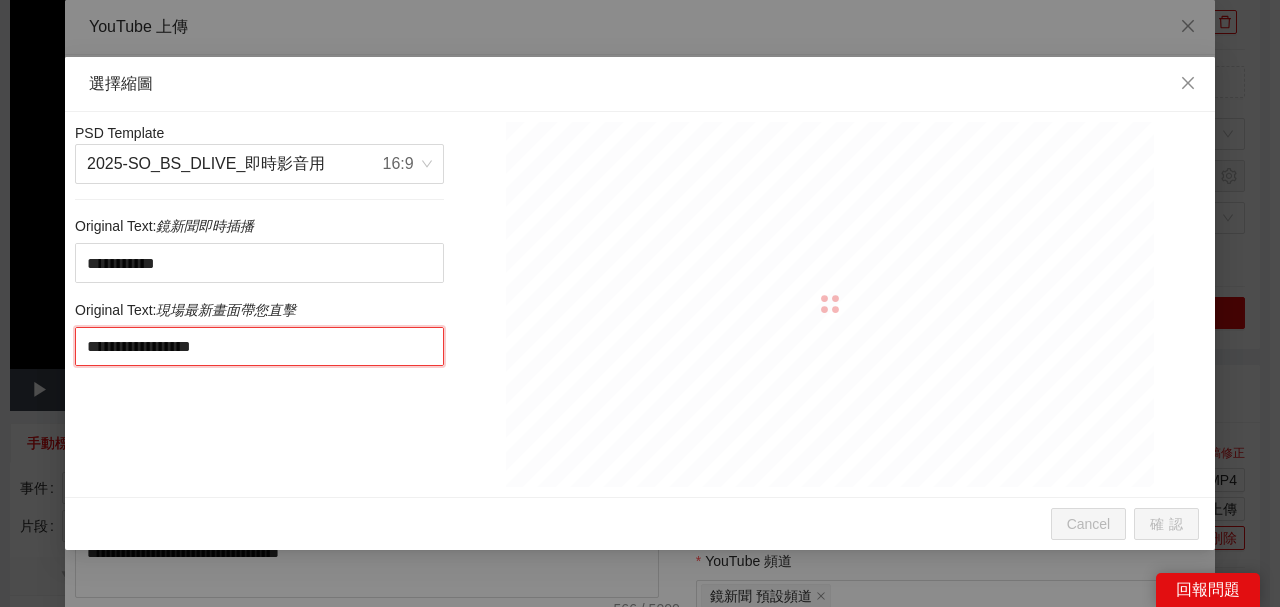 click on "**********" at bounding box center (640, 304) 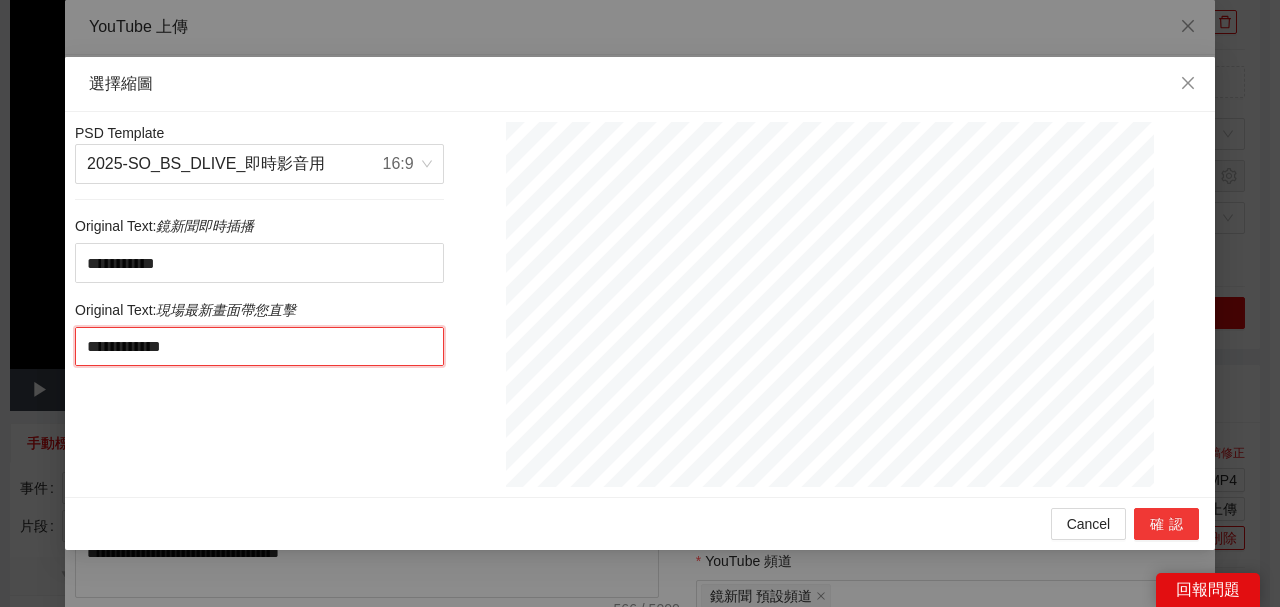 type on "**********" 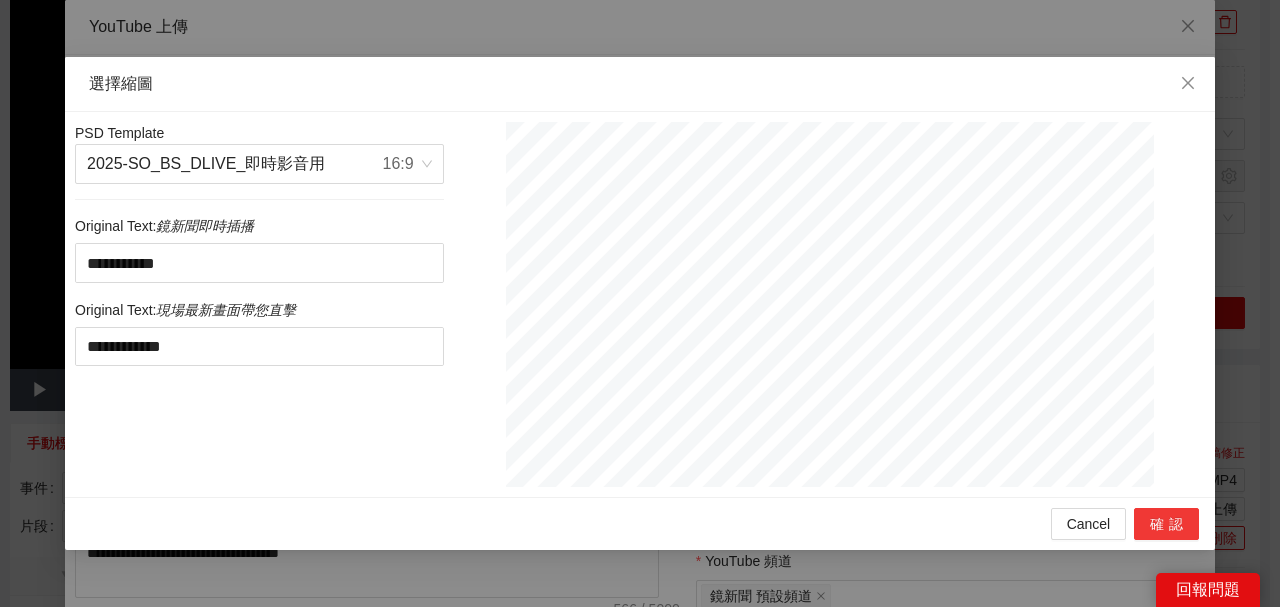 click on "確認" at bounding box center (1166, 524) 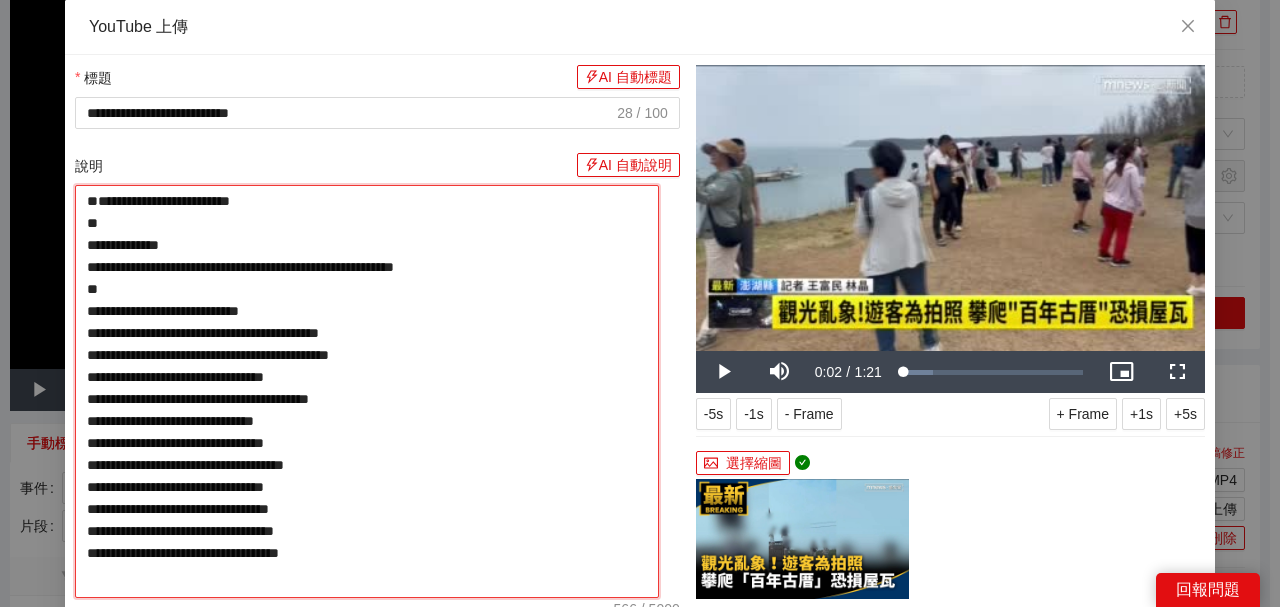 click on "**********" at bounding box center [367, 391] 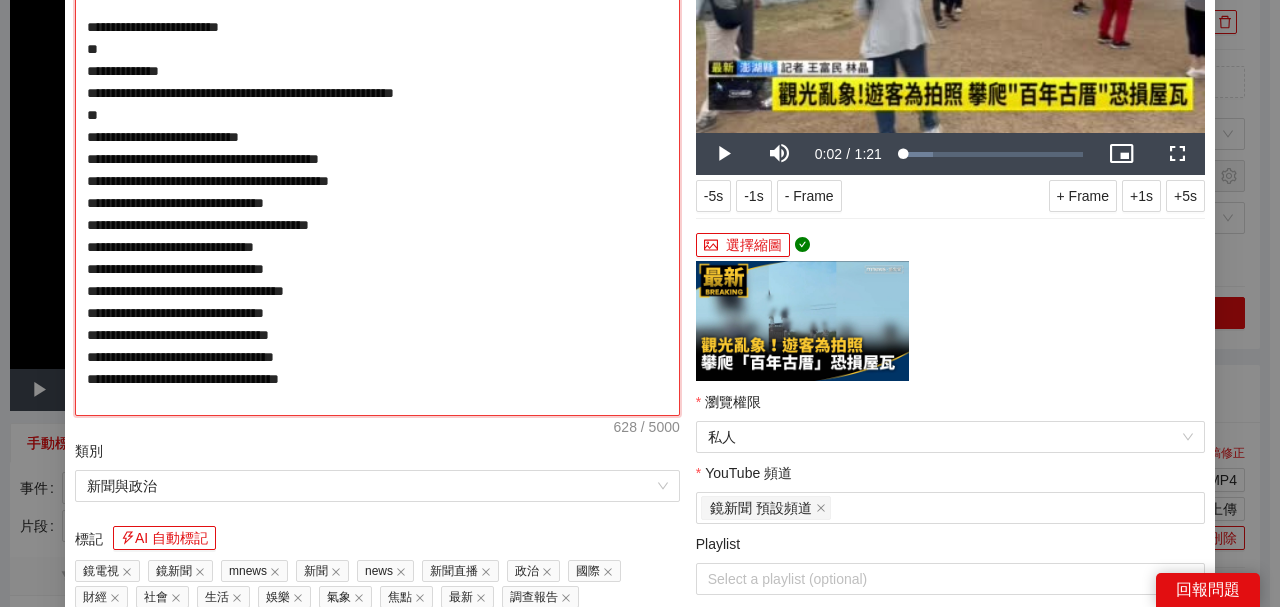 scroll, scrollTop: 400, scrollLeft: 0, axis: vertical 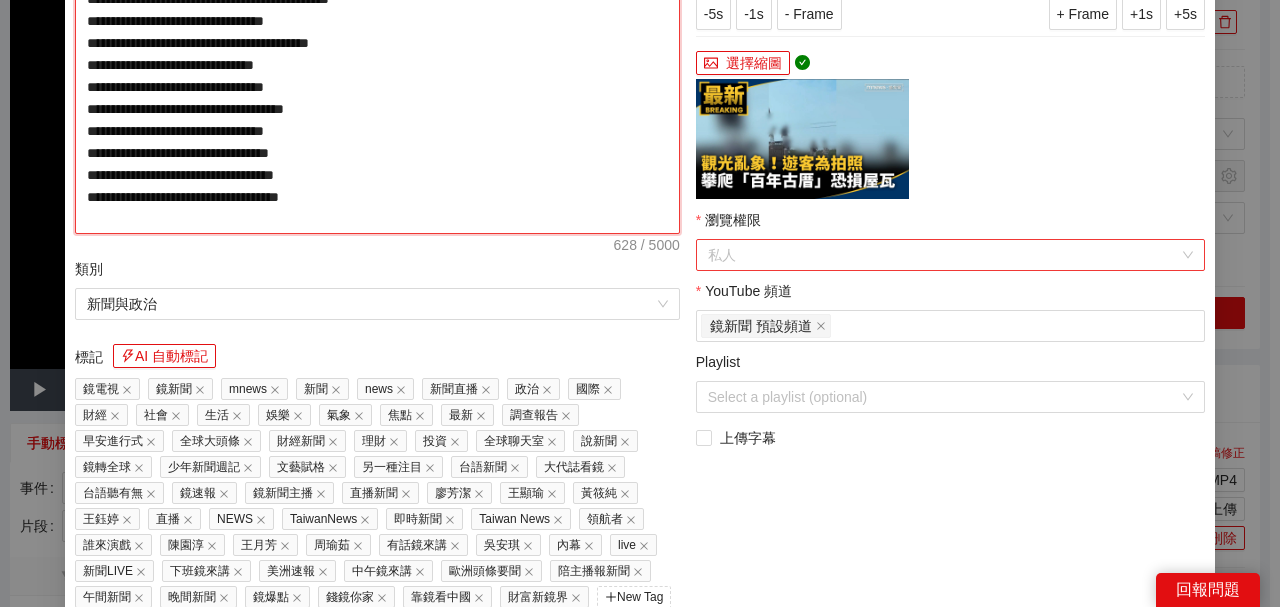 click on "私人" at bounding box center (950, 255) 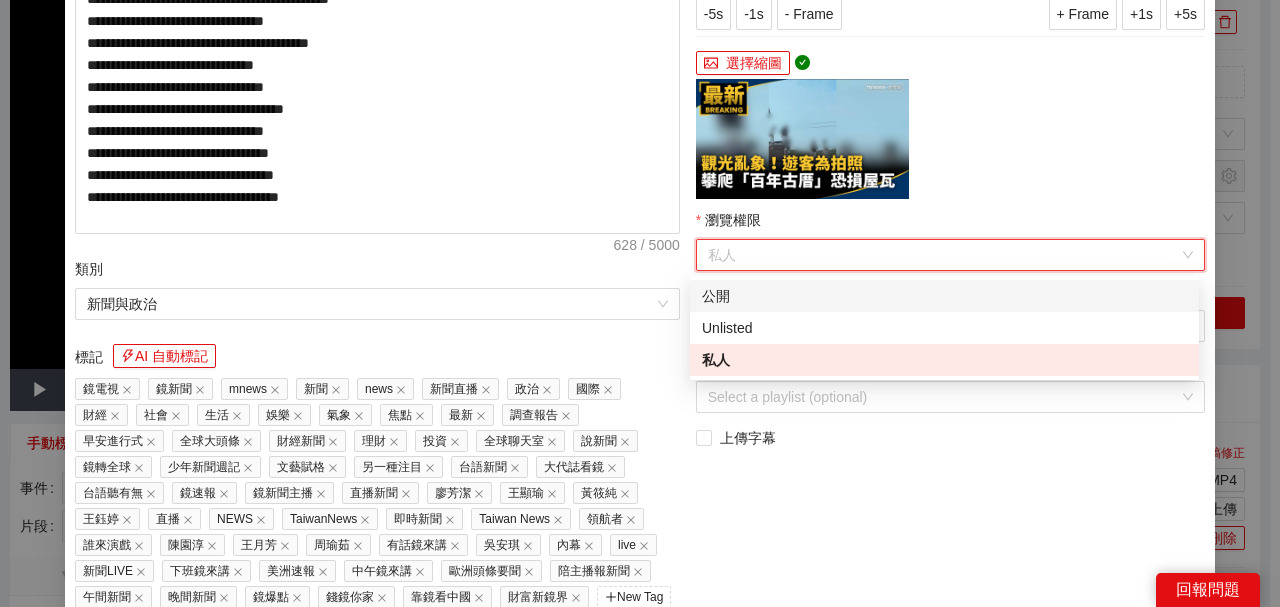 click on "公開" at bounding box center [944, 296] 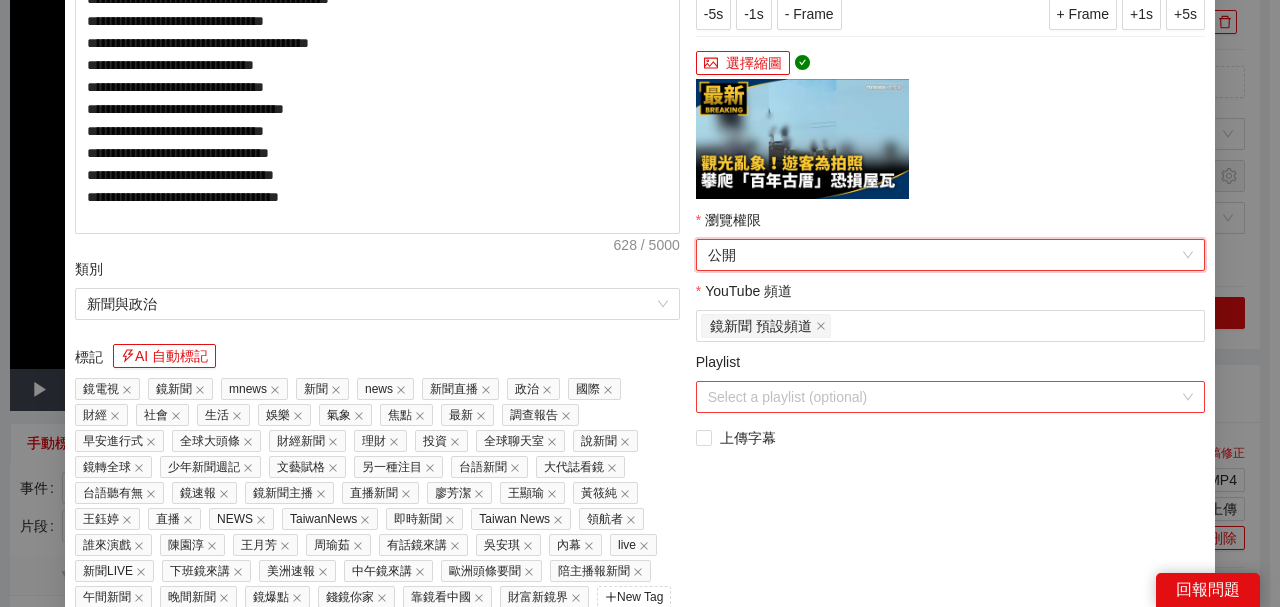 click on "Playlist" at bounding box center [943, 397] 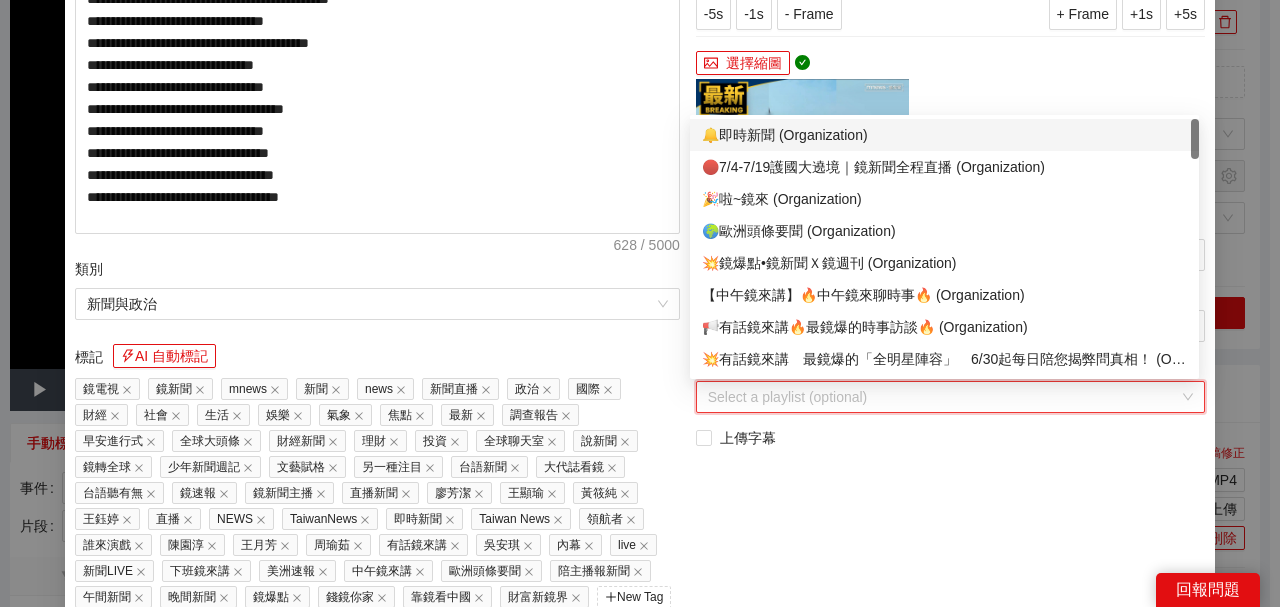 click on "🔔即時新聞 (Organization)" at bounding box center (944, 135) 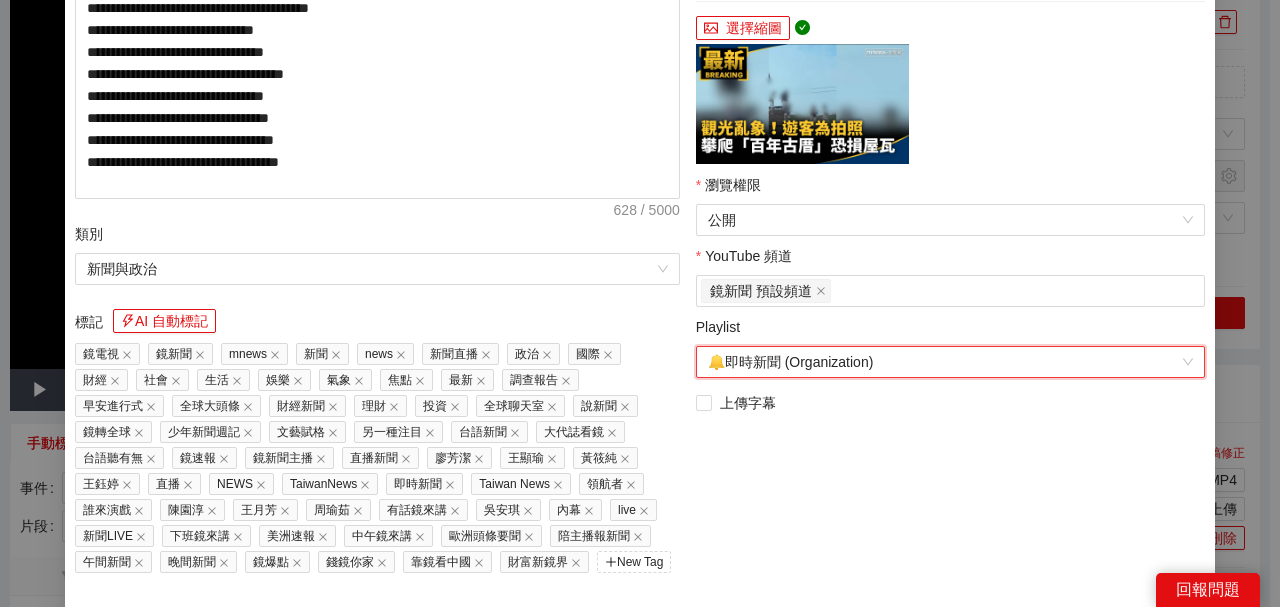 scroll, scrollTop: 483, scrollLeft: 0, axis: vertical 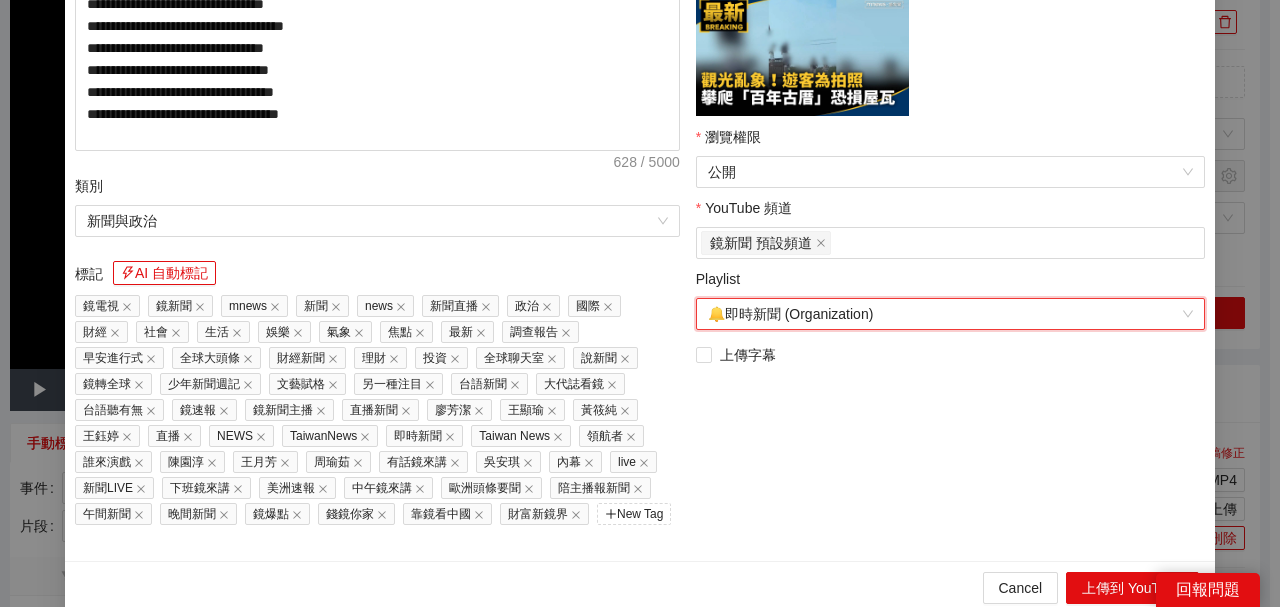 click on "Cancel 上傳到 YouTube" at bounding box center [640, 587] 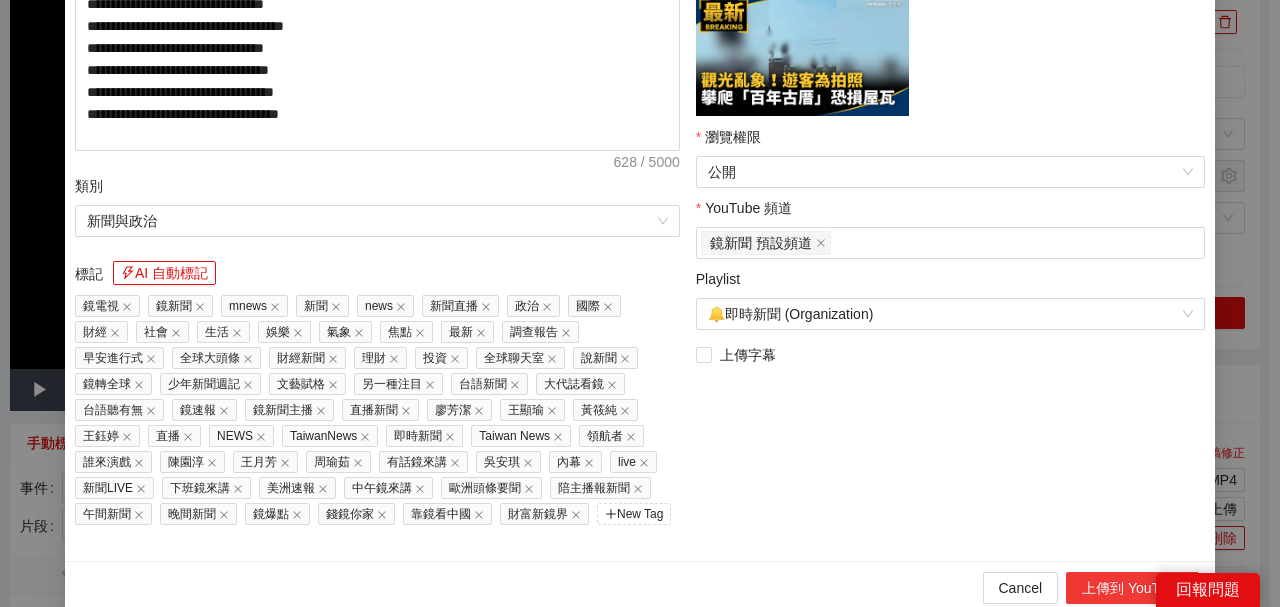 click on "上傳到 YouTube" at bounding box center [1132, 588] 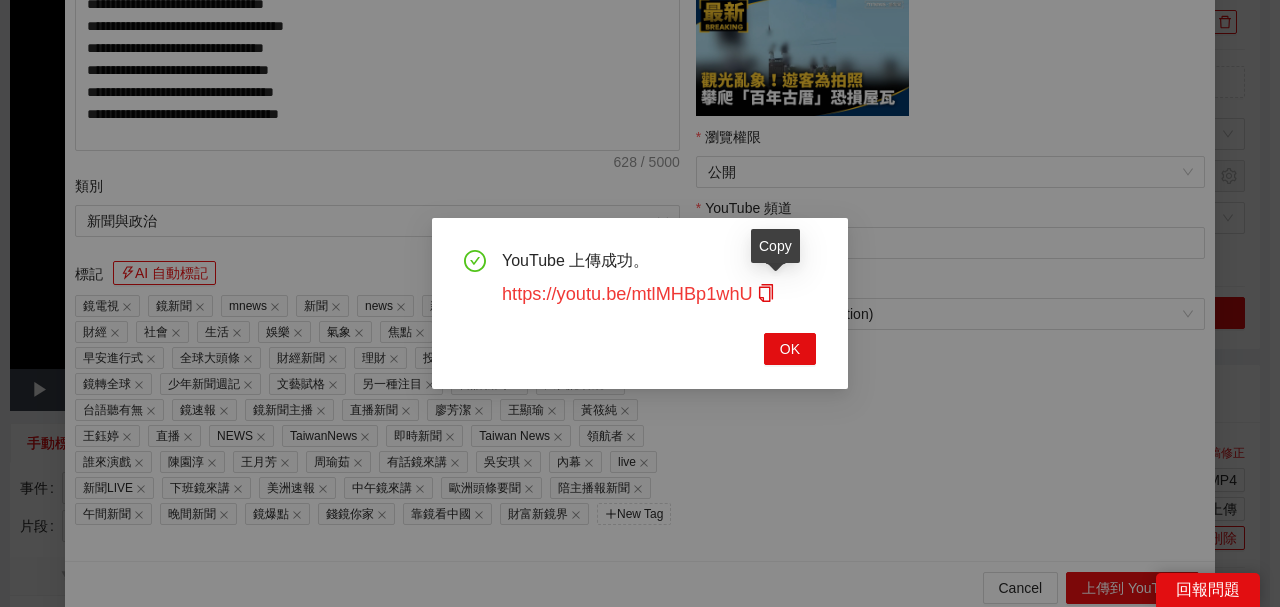 click on "https://youtu.be/mtlMHBp1whU" at bounding box center (638, 294) 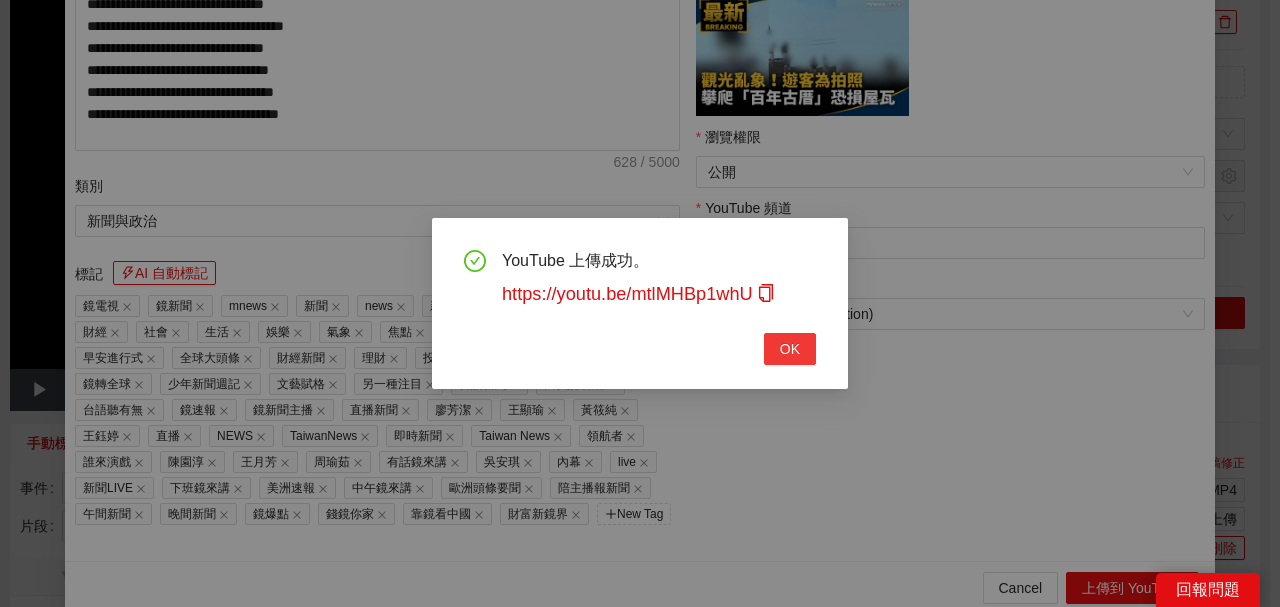 click on "OK" at bounding box center (790, 349) 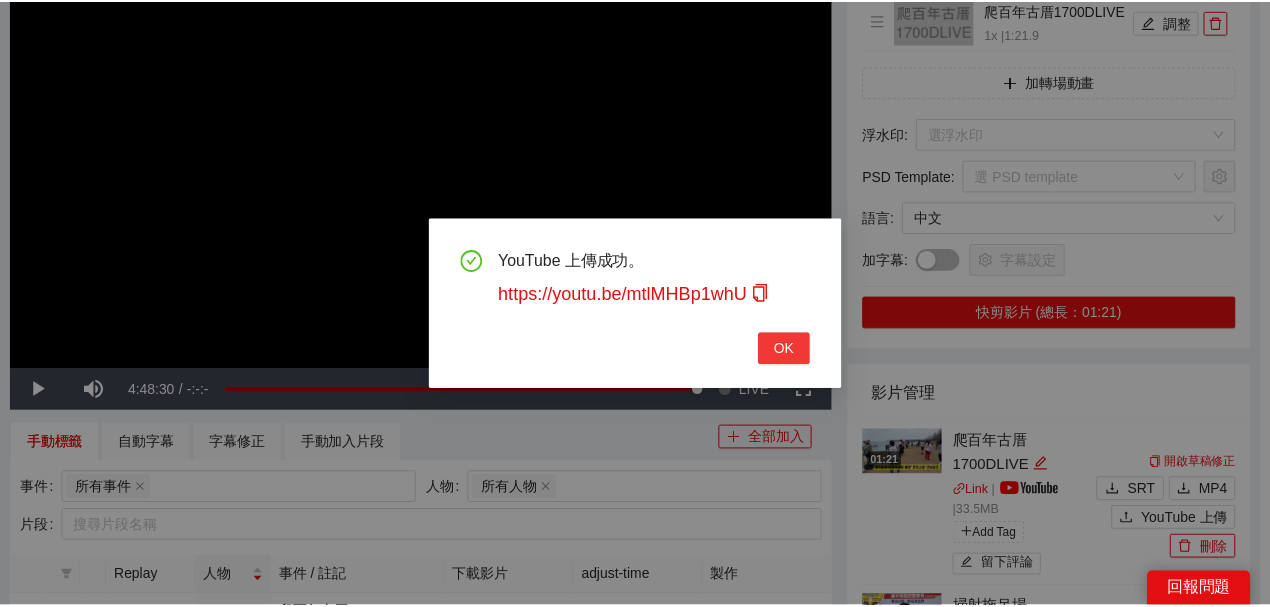 scroll, scrollTop: 461, scrollLeft: 0, axis: vertical 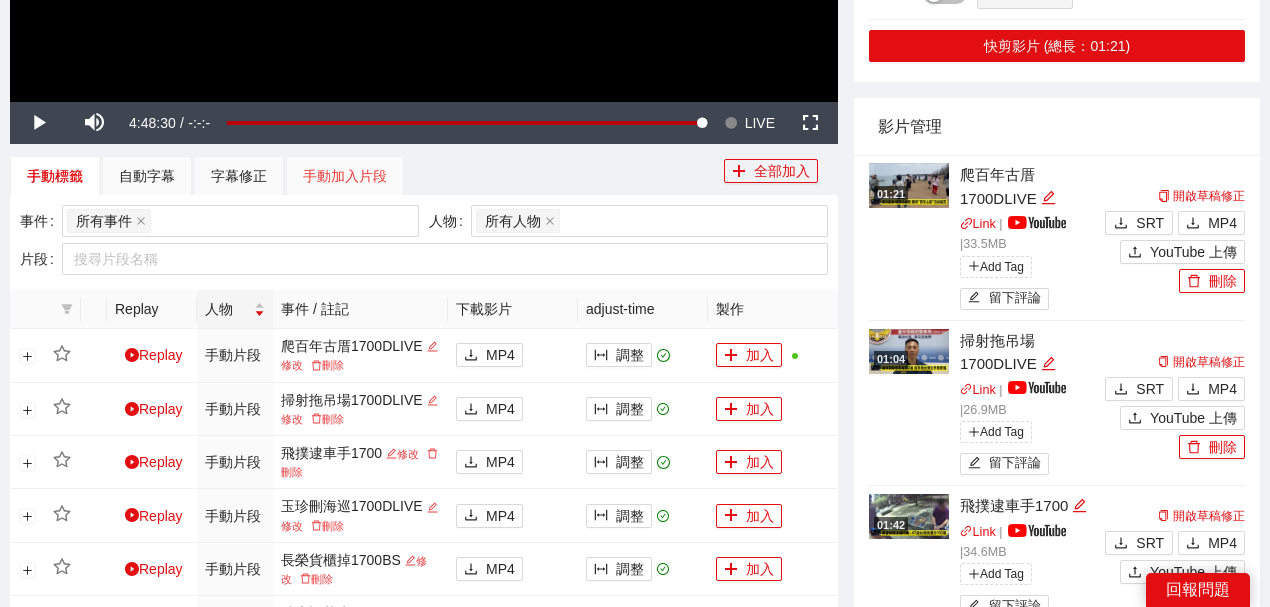 click on "手動加入片段" at bounding box center (345, 176) 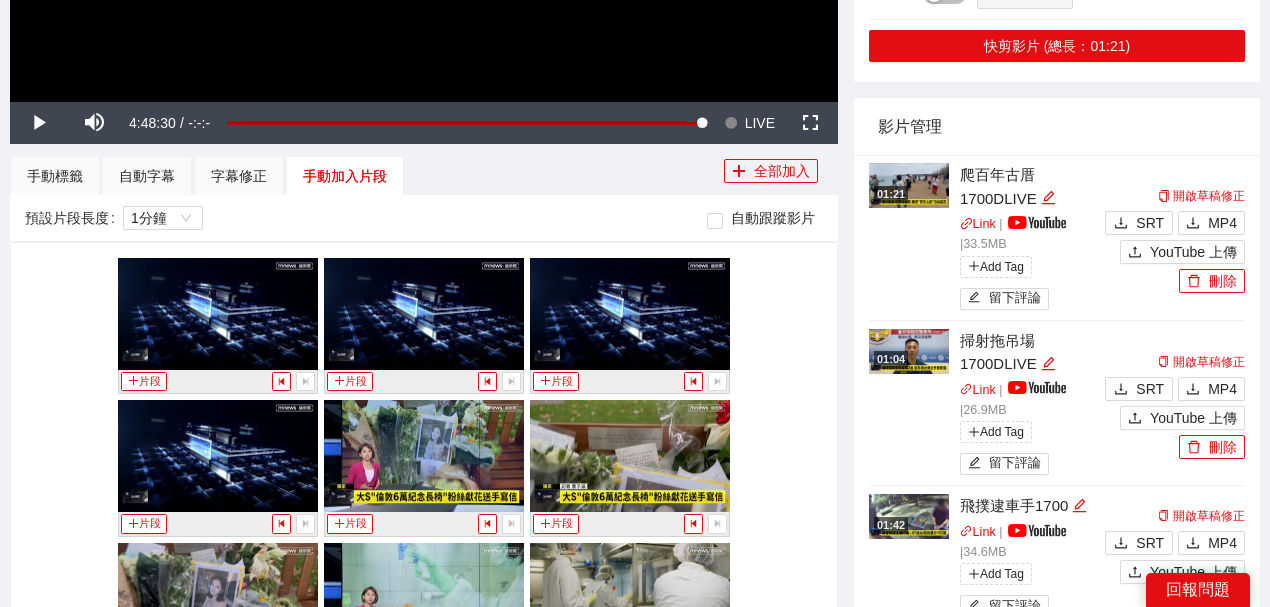 scroll, scrollTop: 1000, scrollLeft: 0, axis: vertical 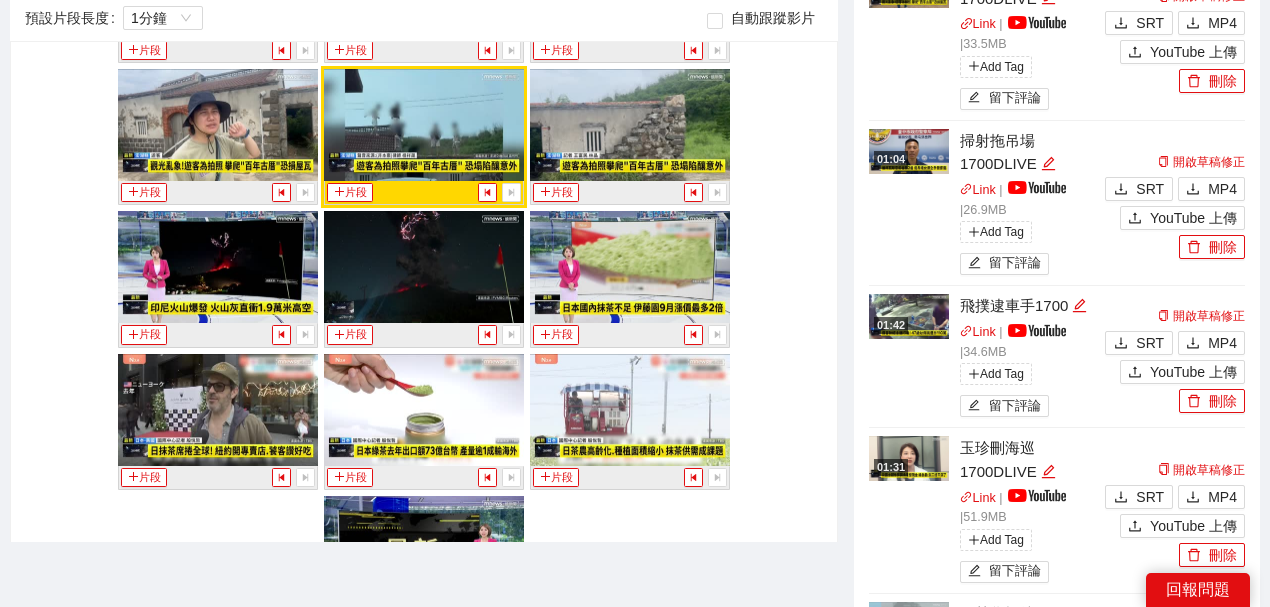 click at bounding box center (424, 552) 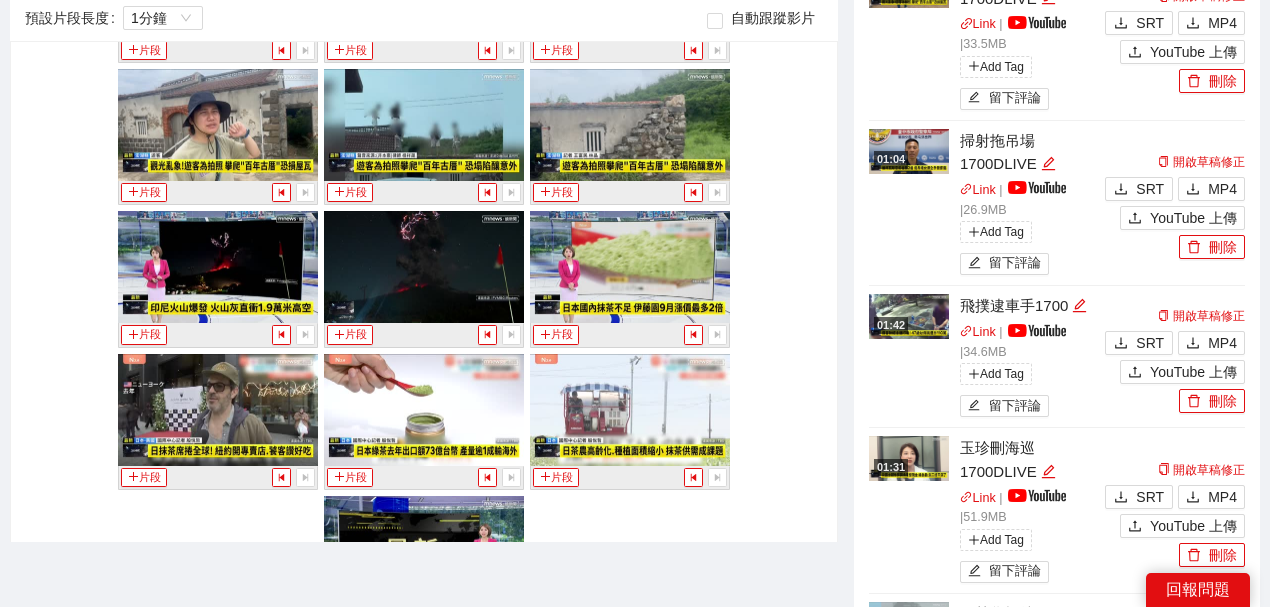 click on "片段" at bounding box center (350, 619) 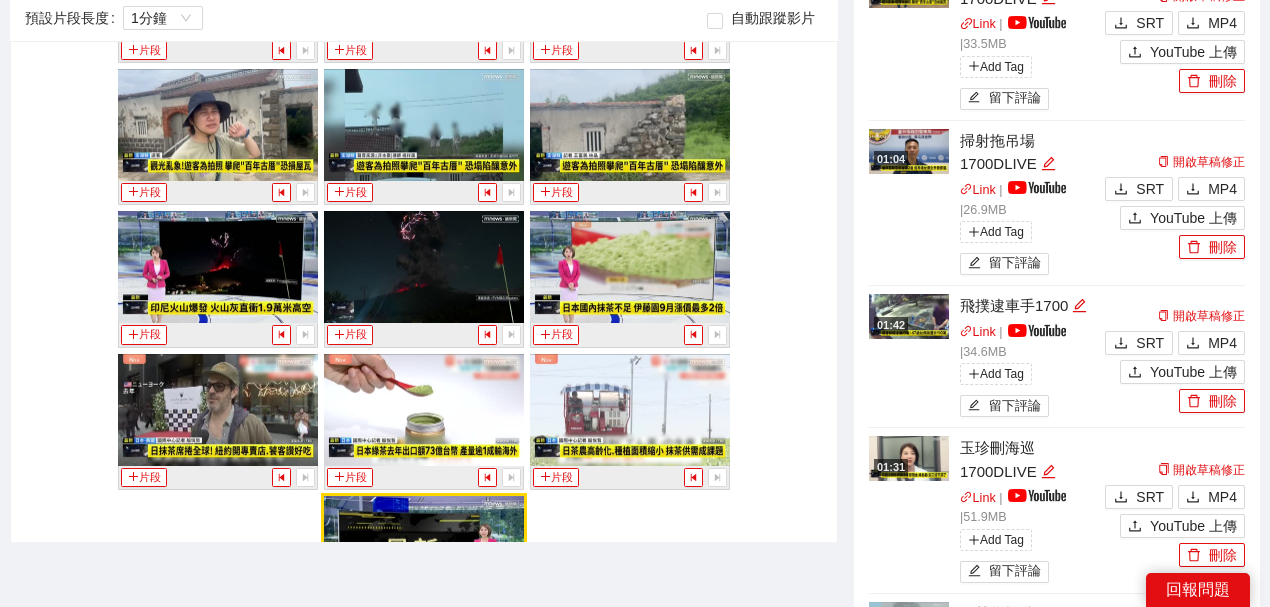 click on "Loaded :  99.59% -3:25:24 -0:01:22" at bounding box center [467, -77] 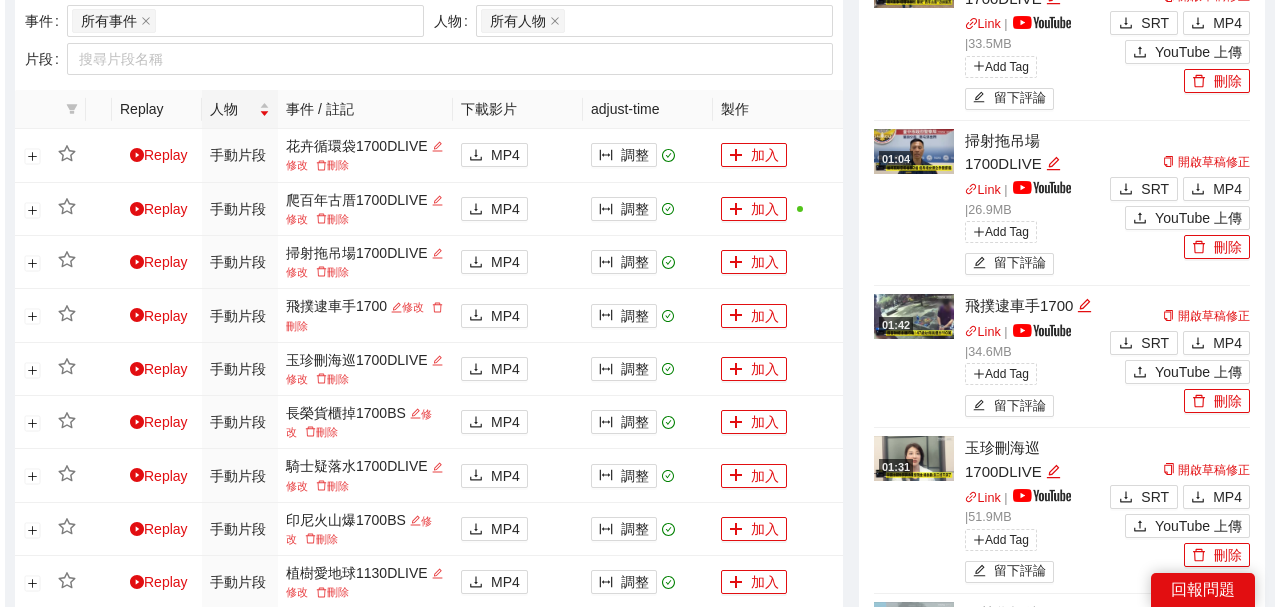 scroll, scrollTop: 400, scrollLeft: 0, axis: vertical 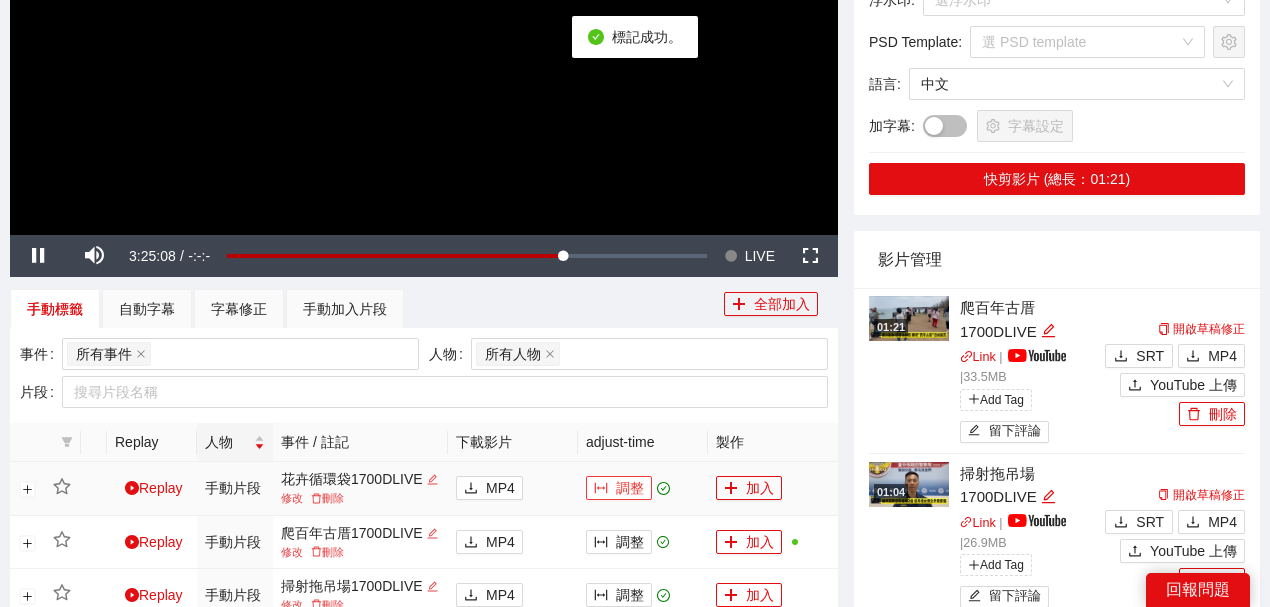 click on "調整" at bounding box center [619, 488] 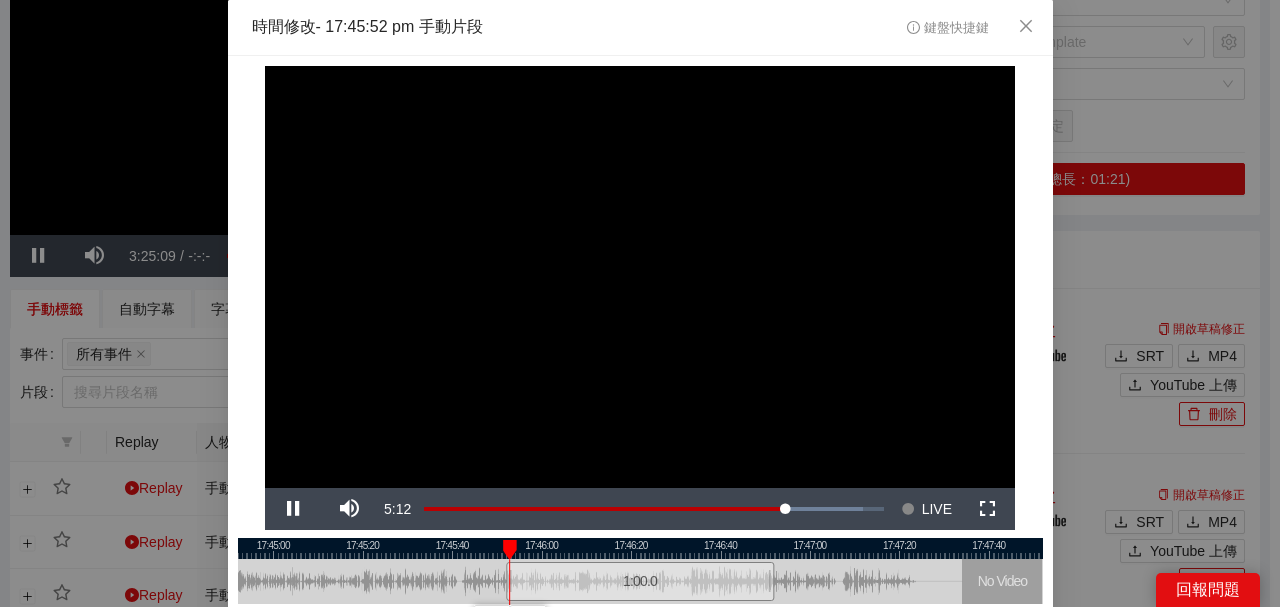 scroll, scrollTop: 133, scrollLeft: 0, axis: vertical 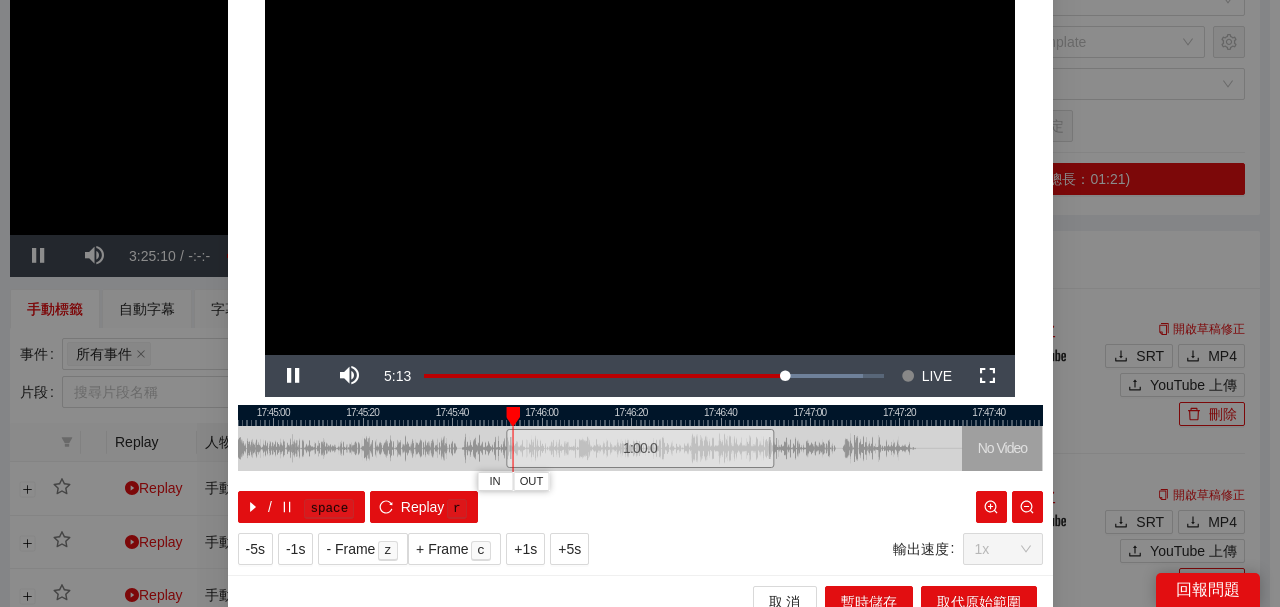 click at bounding box center (640, 415) 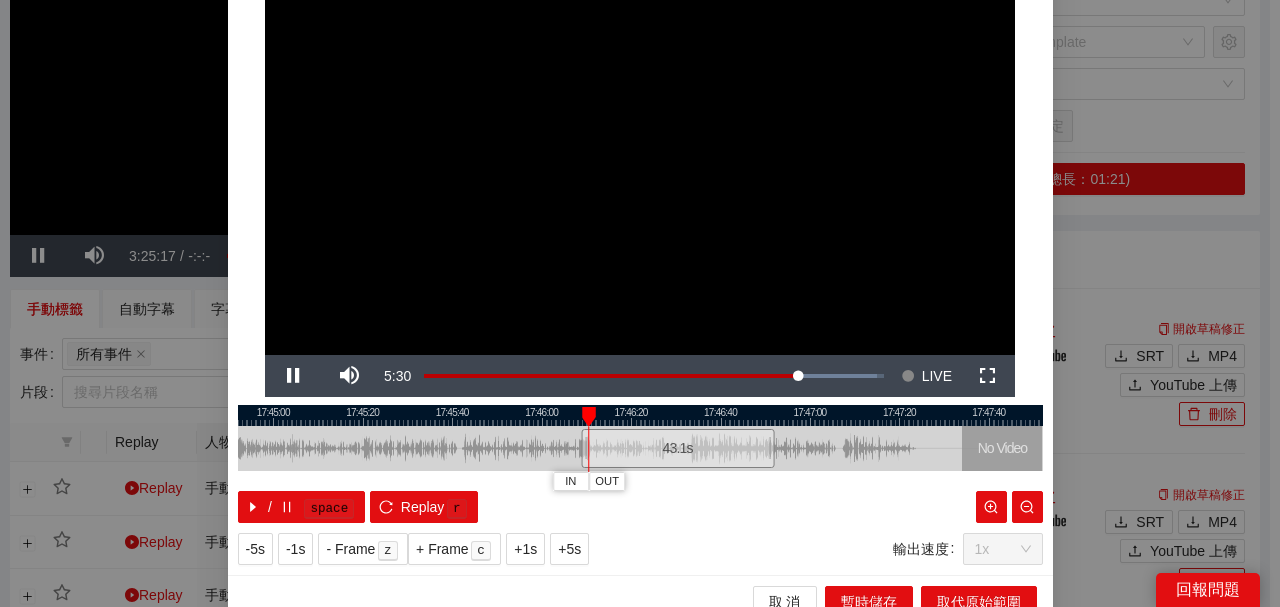 click at bounding box center [640, 415] 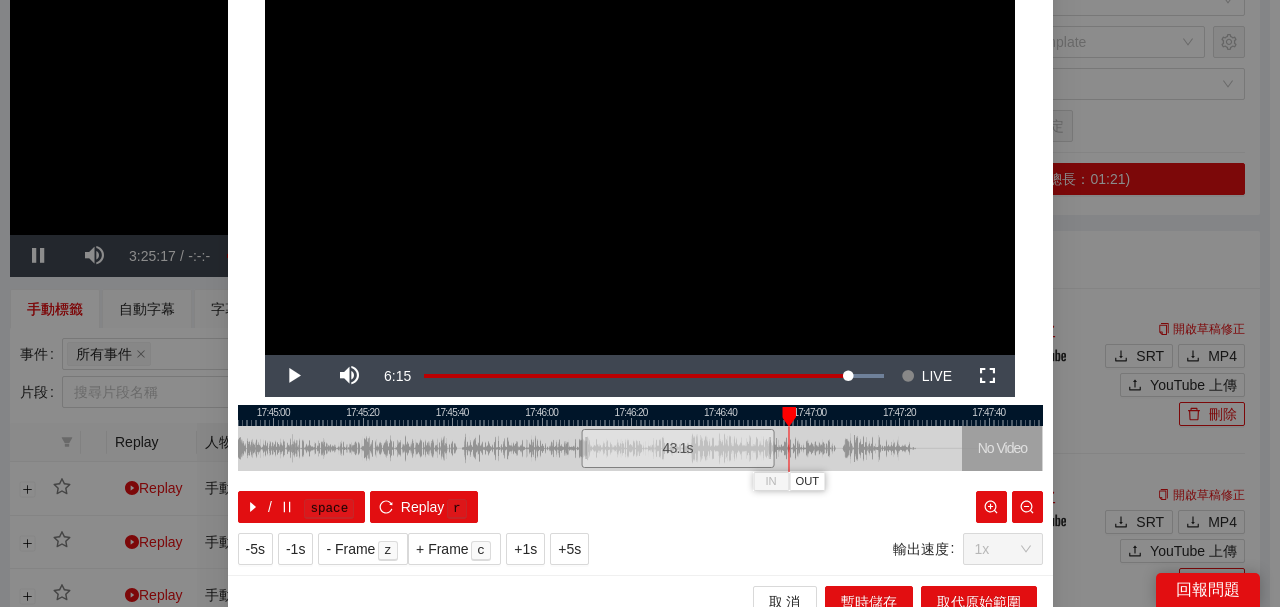 click at bounding box center [640, 415] 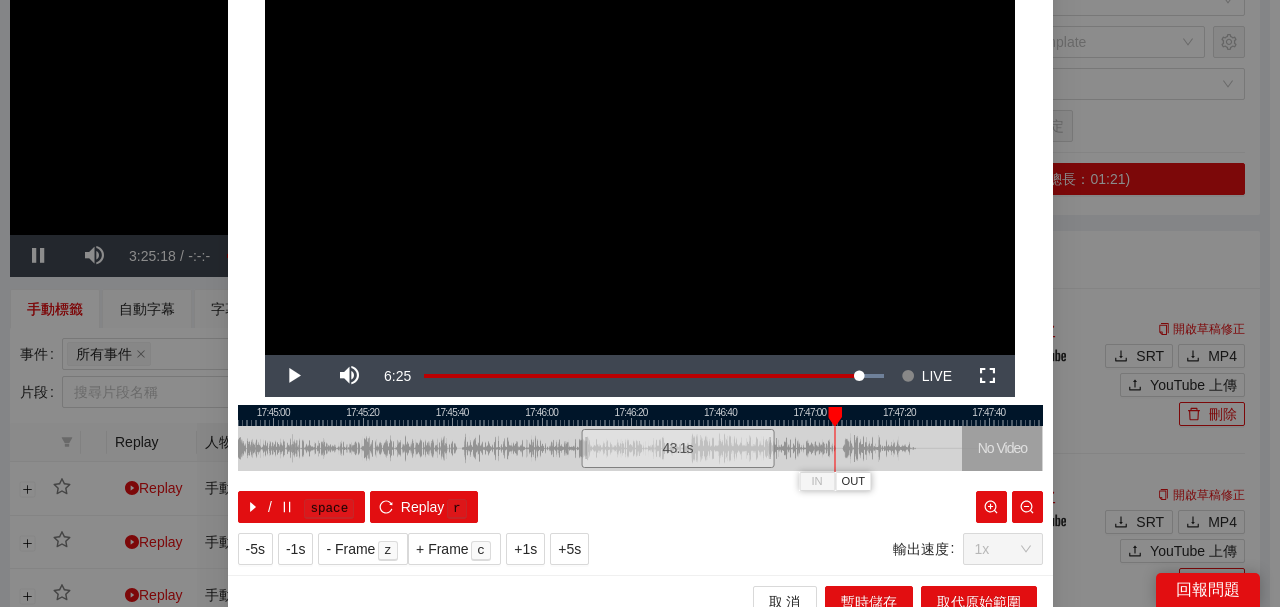 click at bounding box center (640, 415) 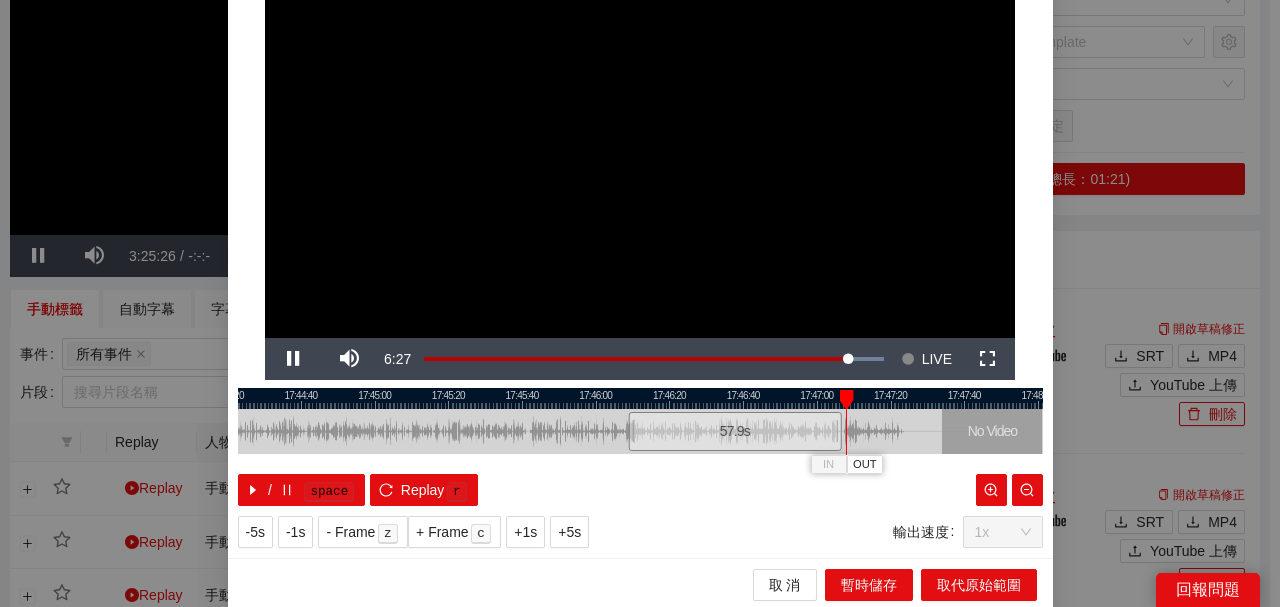 scroll, scrollTop: 152, scrollLeft: 0, axis: vertical 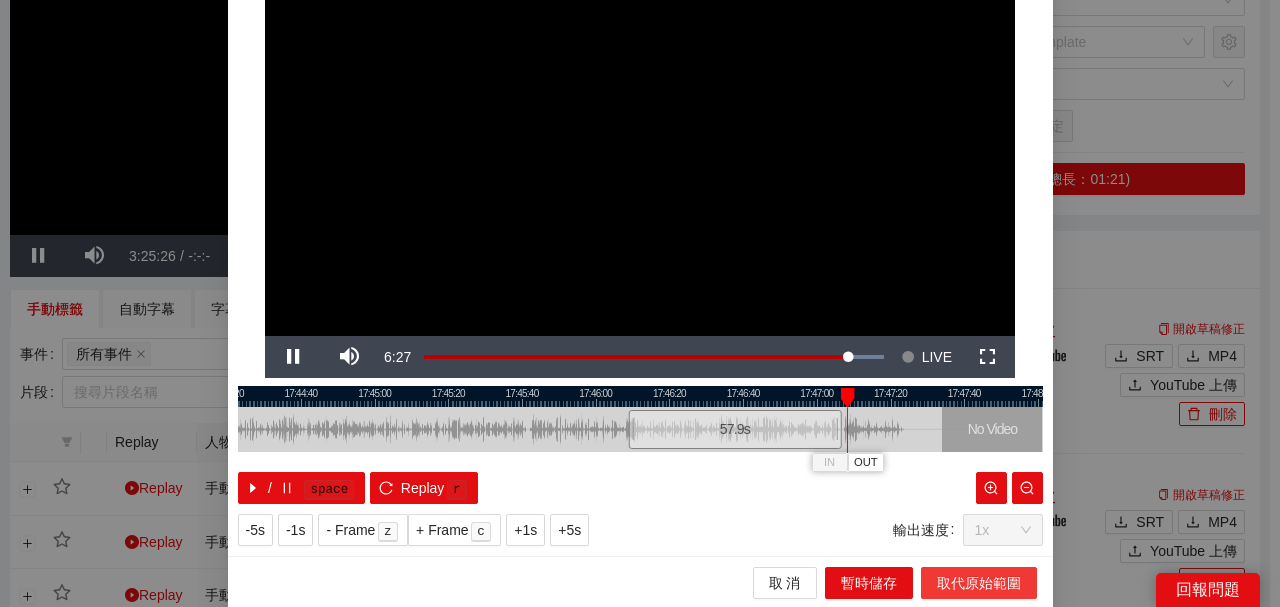 click on "取代原始範圍" at bounding box center [979, 583] 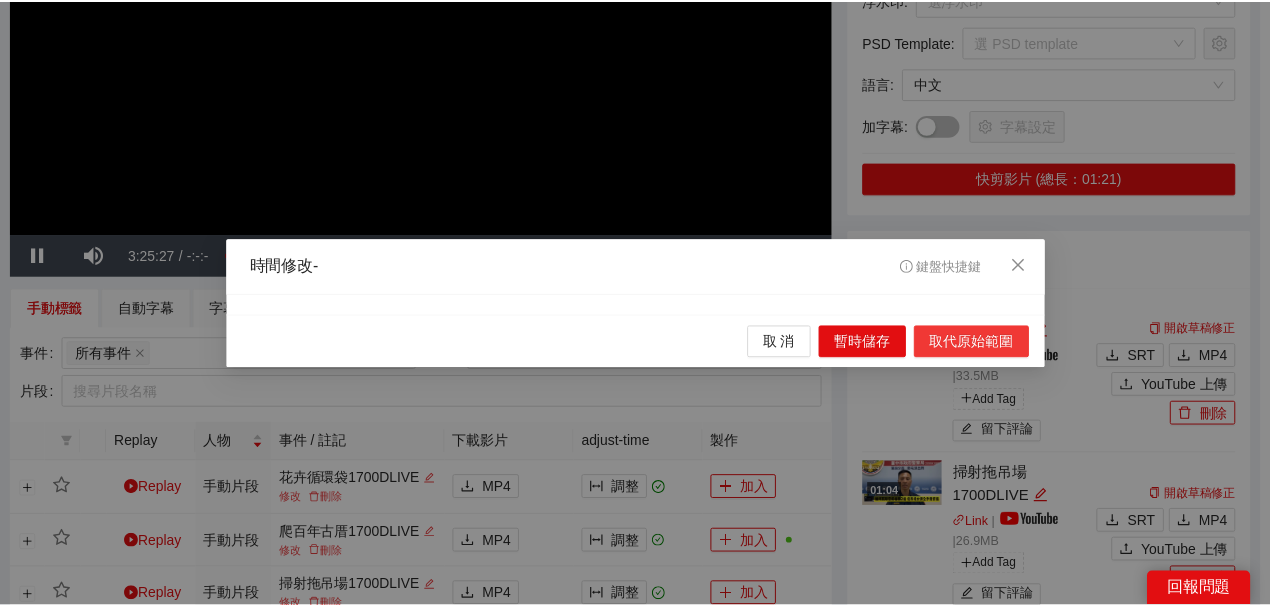 scroll, scrollTop: 0, scrollLeft: 0, axis: both 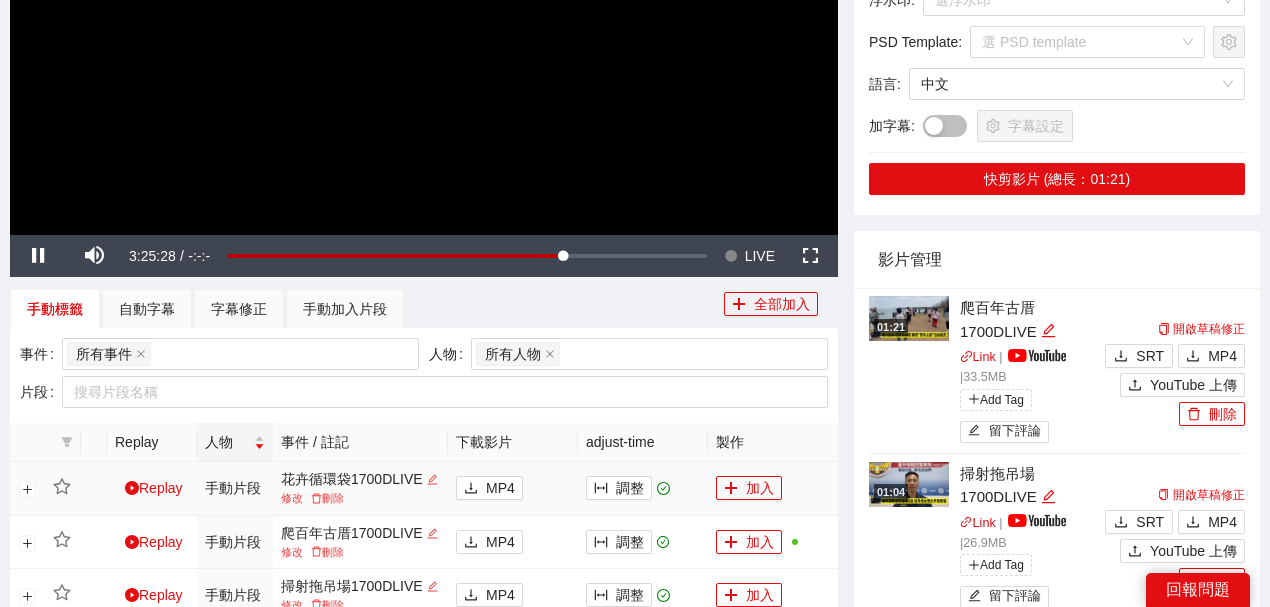 click on "加入" at bounding box center [773, 488] 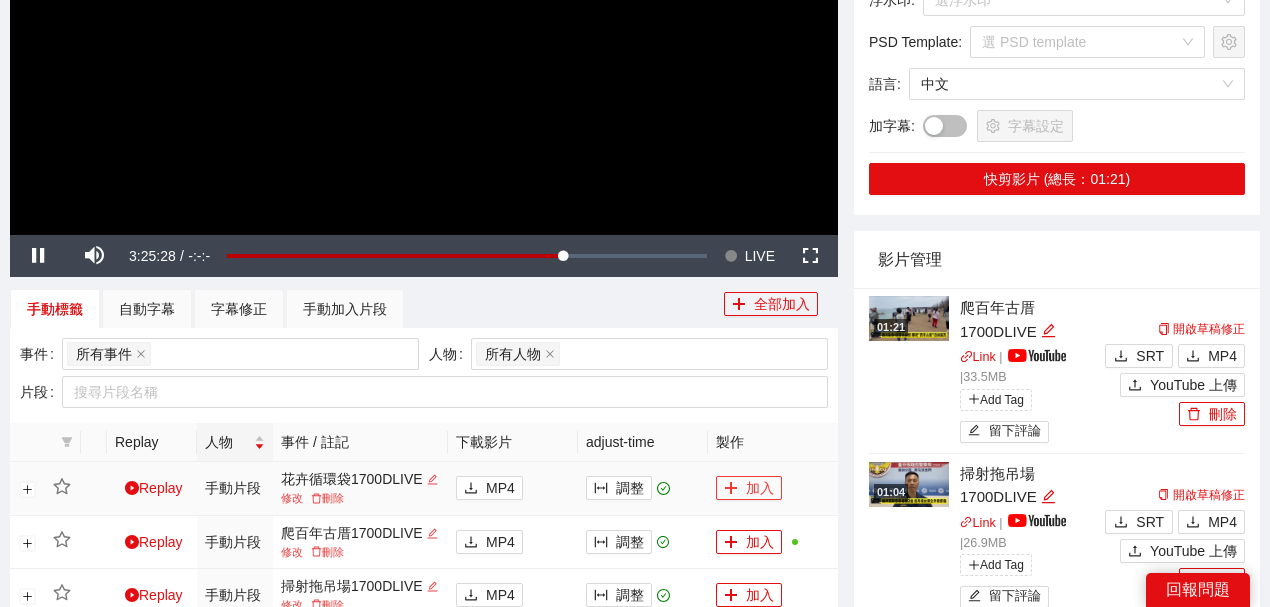 click on "加入" at bounding box center [749, 488] 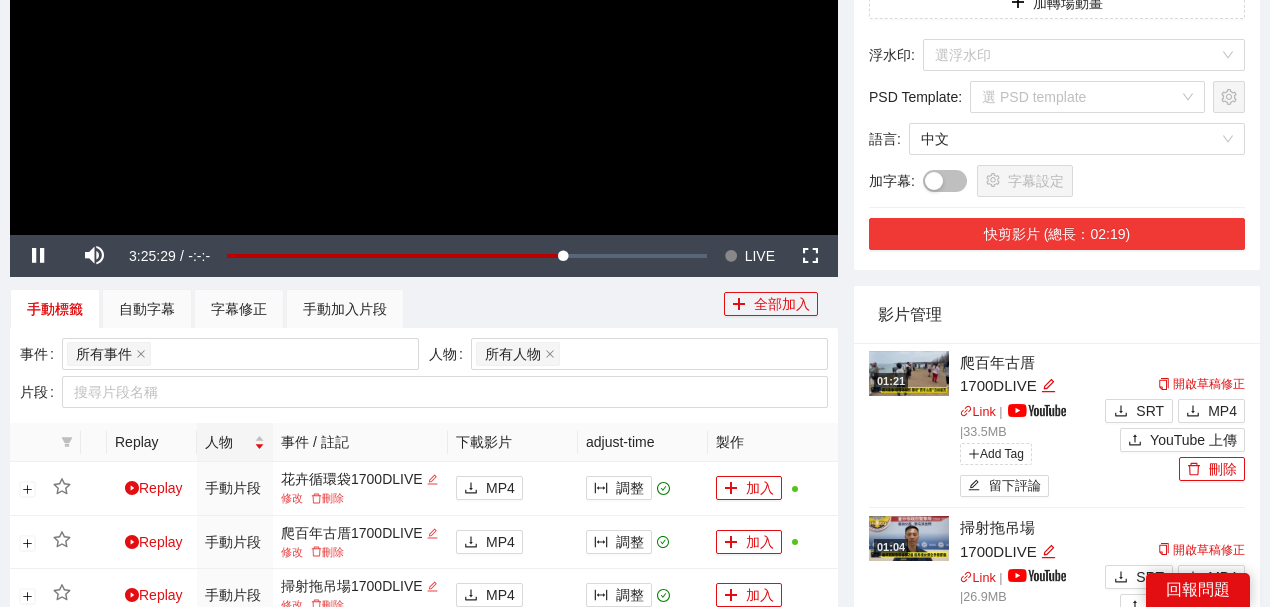 click on "快剪影片 (總長：02:19)" at bounding box center [1057, 234] 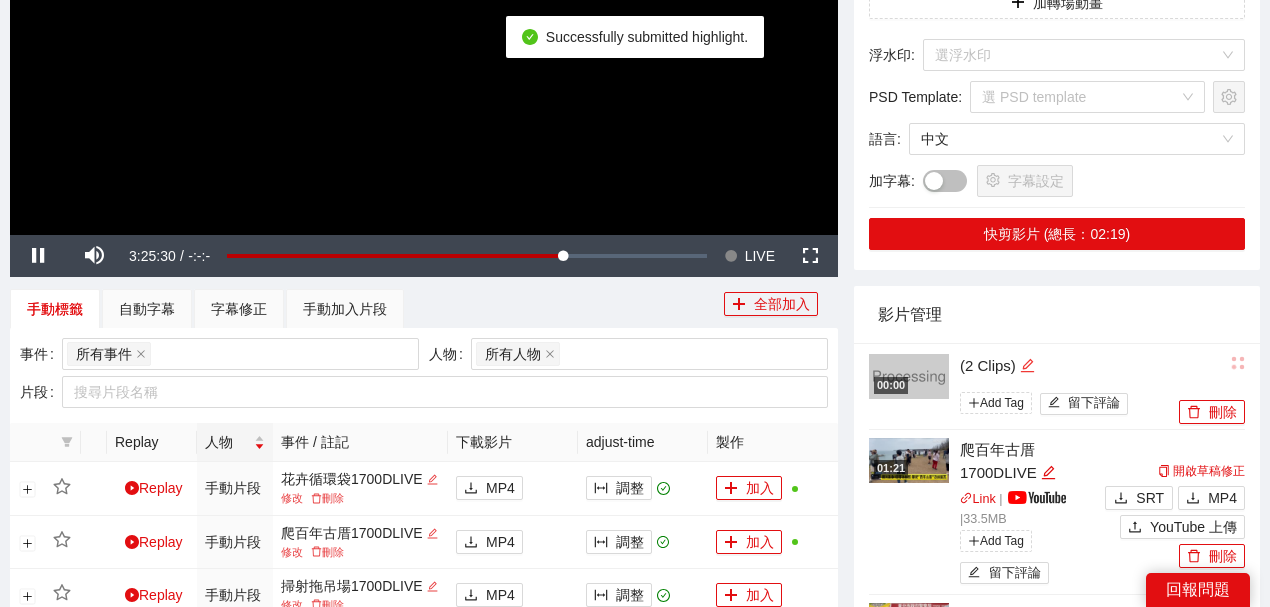 click 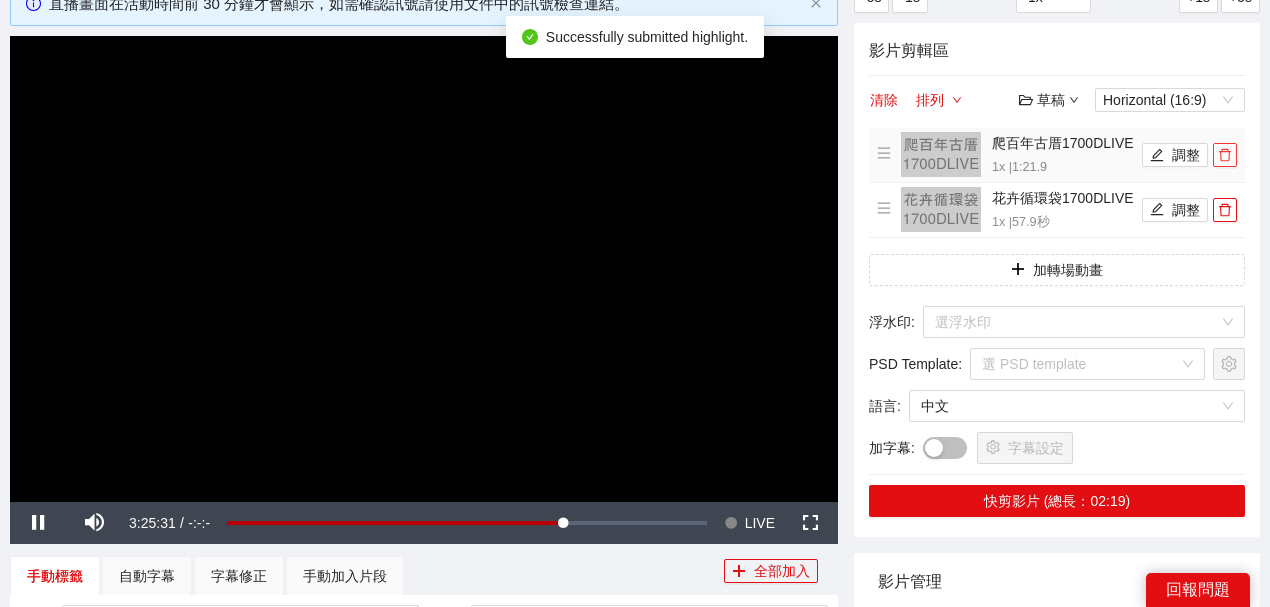 click on "影片剪輯區 清除 排列     草稿   Horizontal (16:9) 爬百年古厝1700DLIVE 1x |  1:21.9     調整 花卉循環袋1700DLIVE 1x |  57.9  秒     調整   加轉場動畫 浮水印 : 選浮水印 PSD Template : 選 PSD template 語言 : 中文 加字幕 :   字幕設定 快剪影片 (總長：02:19)" at bounding box center (1057, 280) 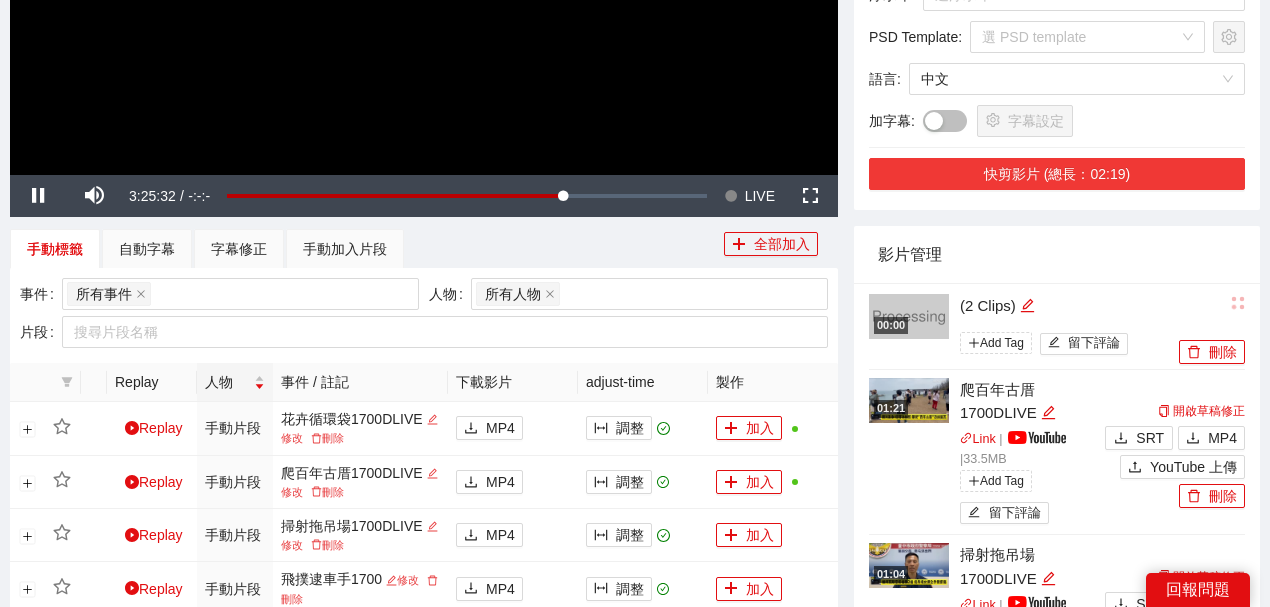 click on "快剪影片 (總長：02:19)" at bounding box center [1057, 174] 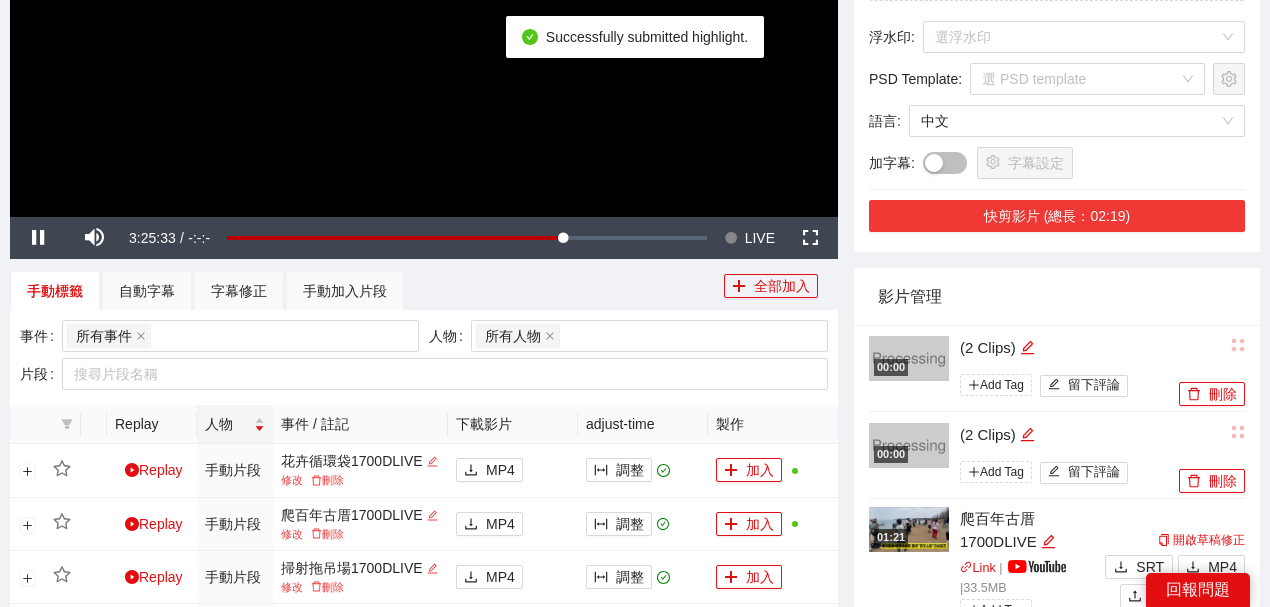 scroll, scrollTop: 394, scrollLeft: 0, axis: vertical 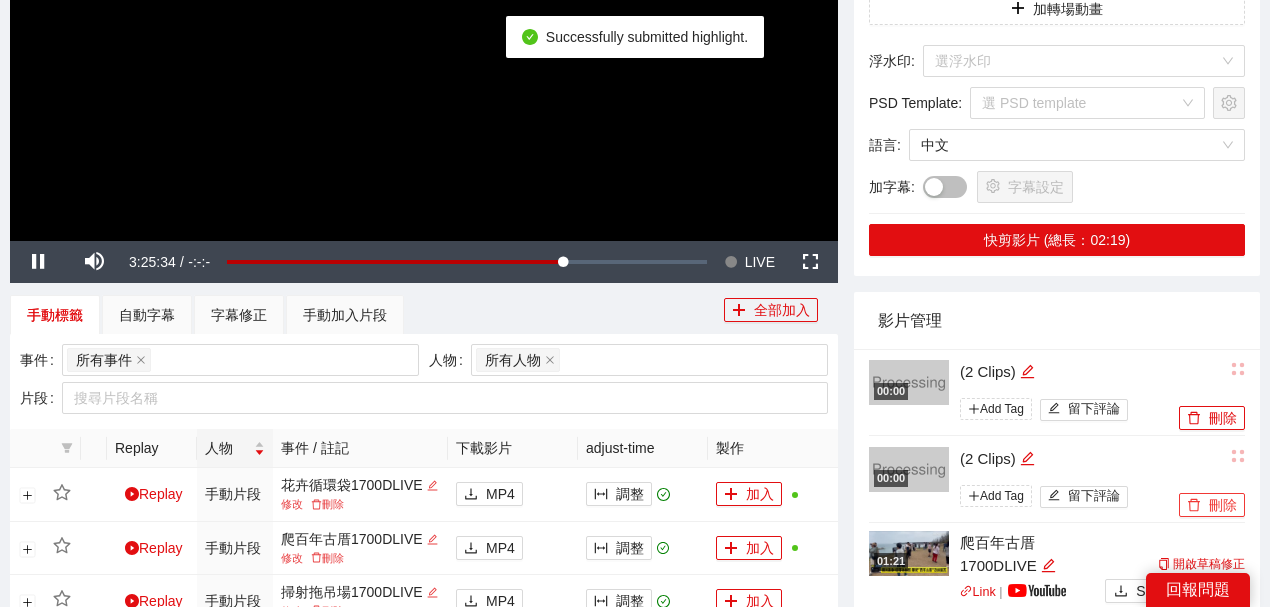 click 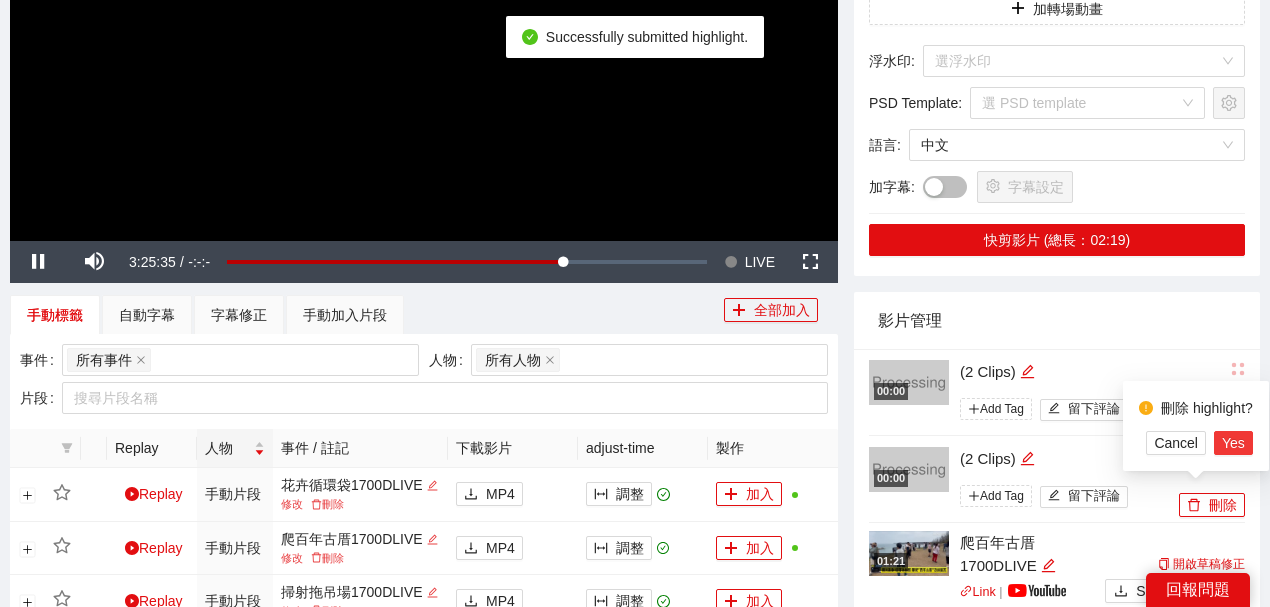 click on "Yes" at bounding box center (1233, 443) 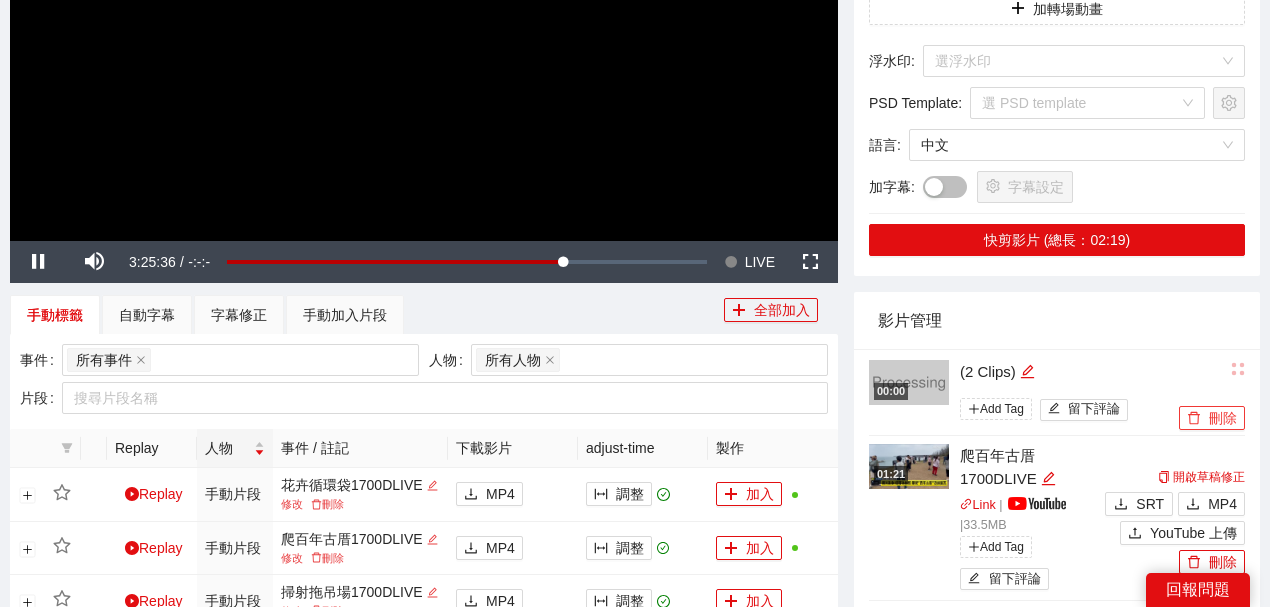 click on "刪除" at bounding box center [1212, 418] 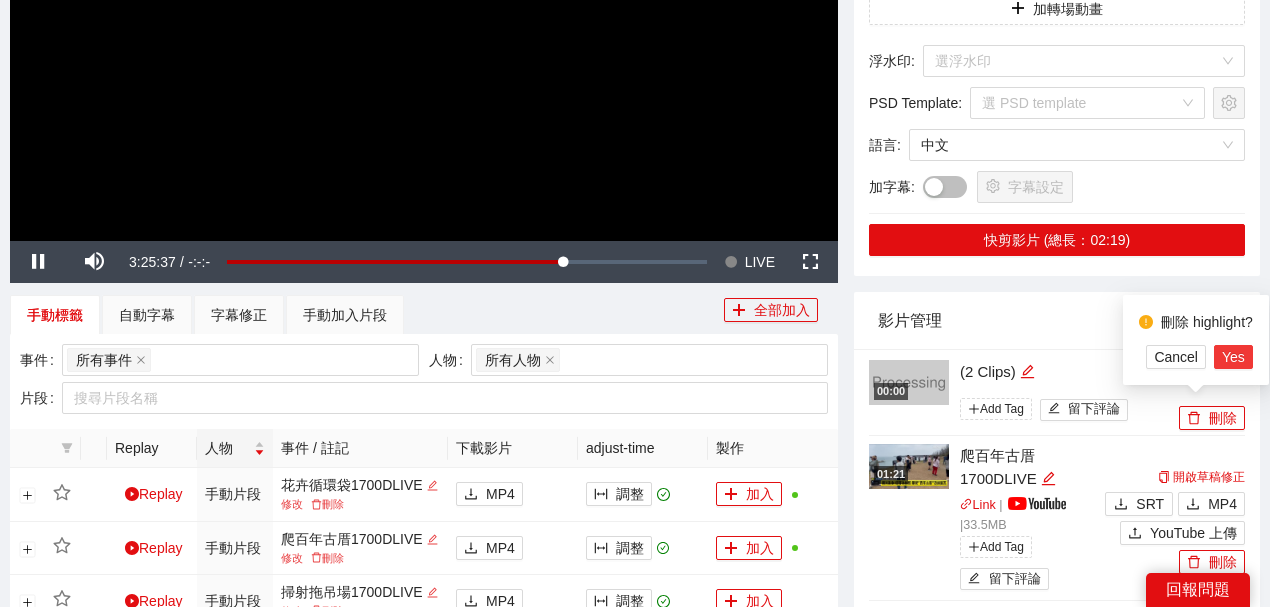 click on "Yes" at bounding box center (1233, 357) 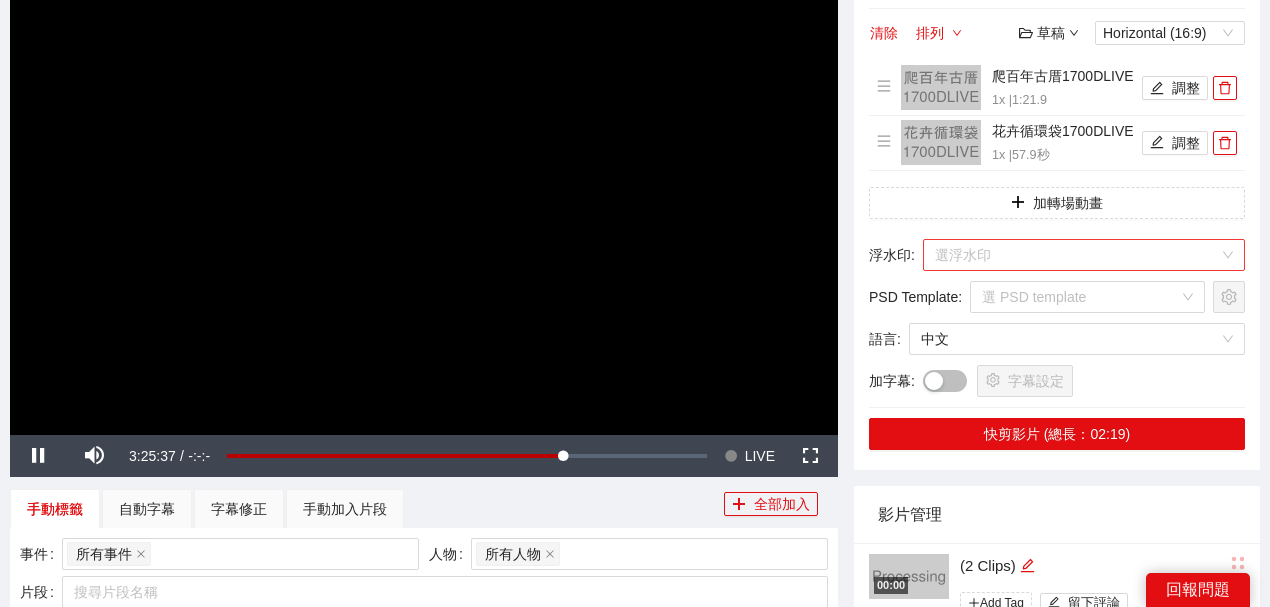 scroll, scrollTop: 194, scrollLeft: 0, axis: vertical 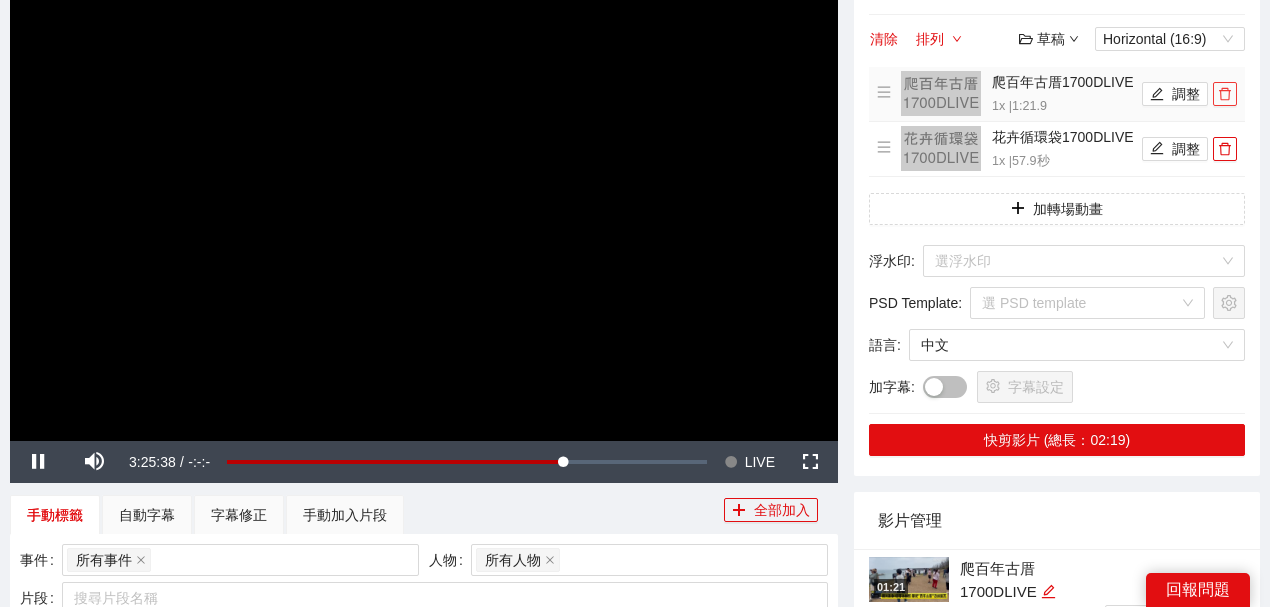 click 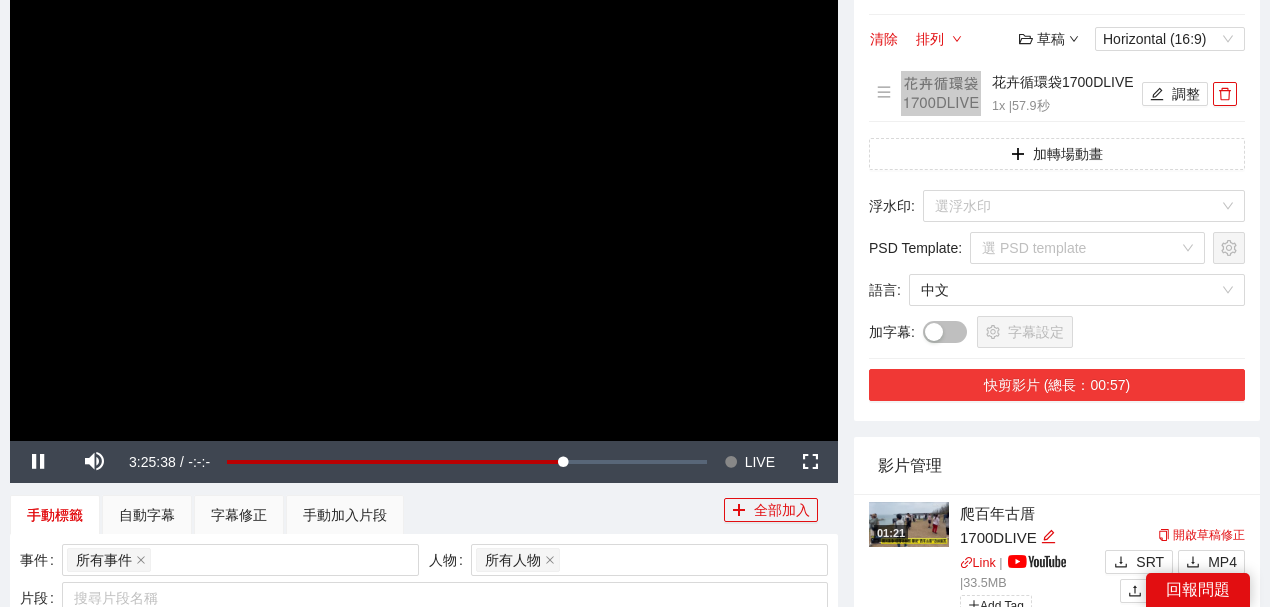 click on "快剪影片 (總長：00:57)" at bounding box center [1057, 385] 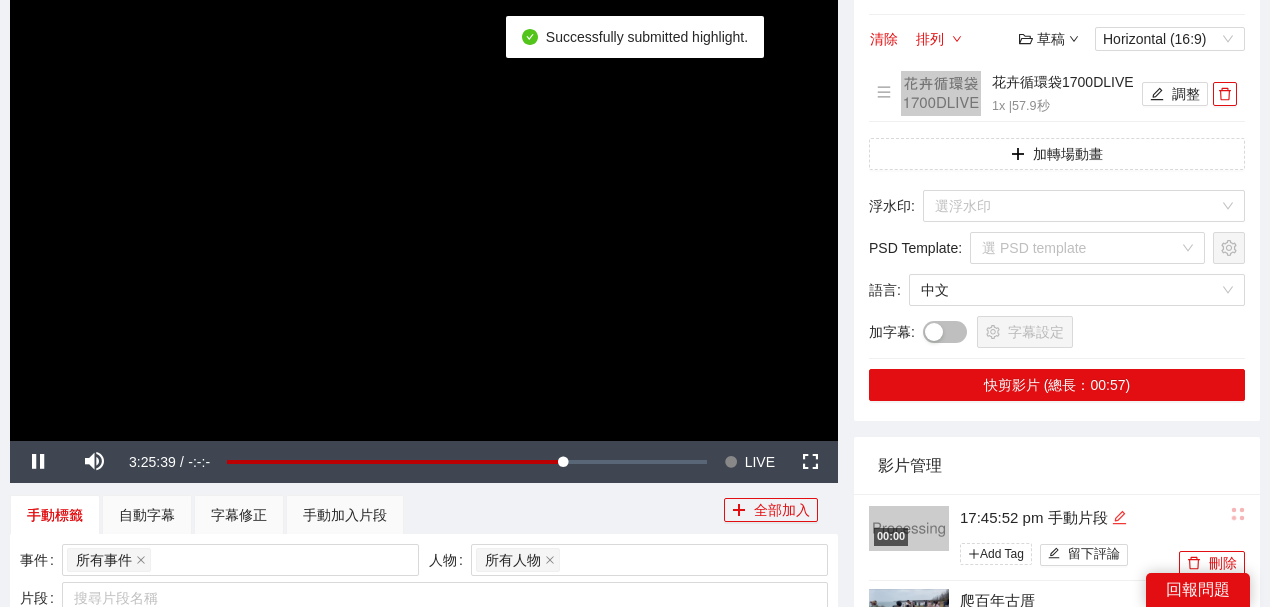 click 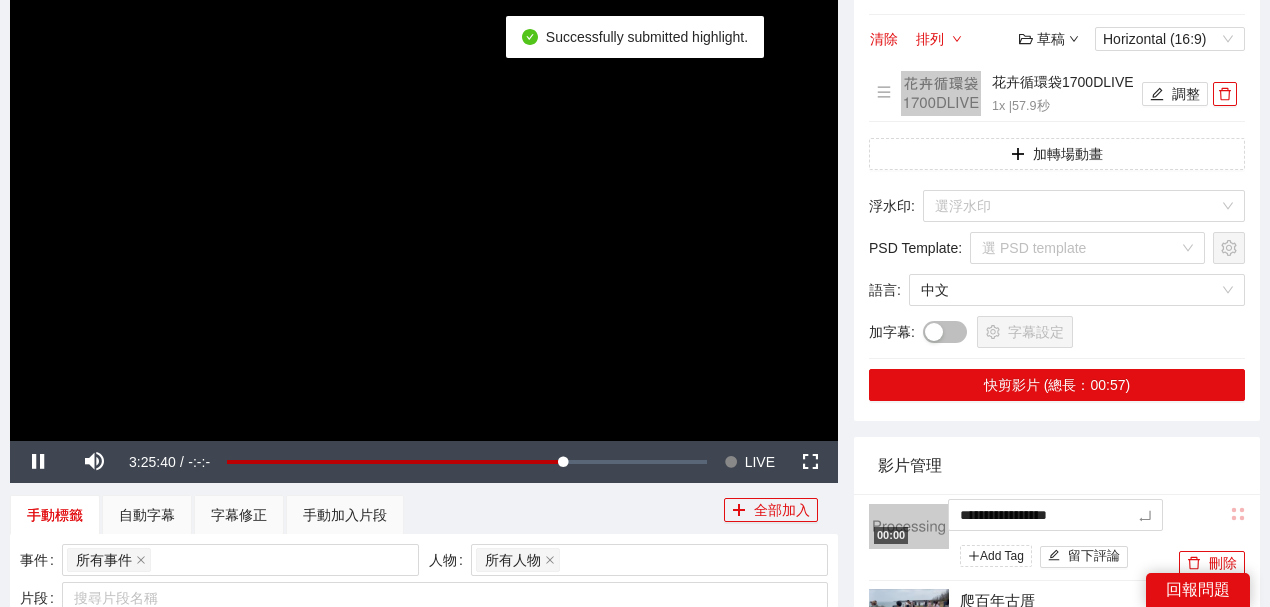 click on "**********" at bounding box center (635, 1004) 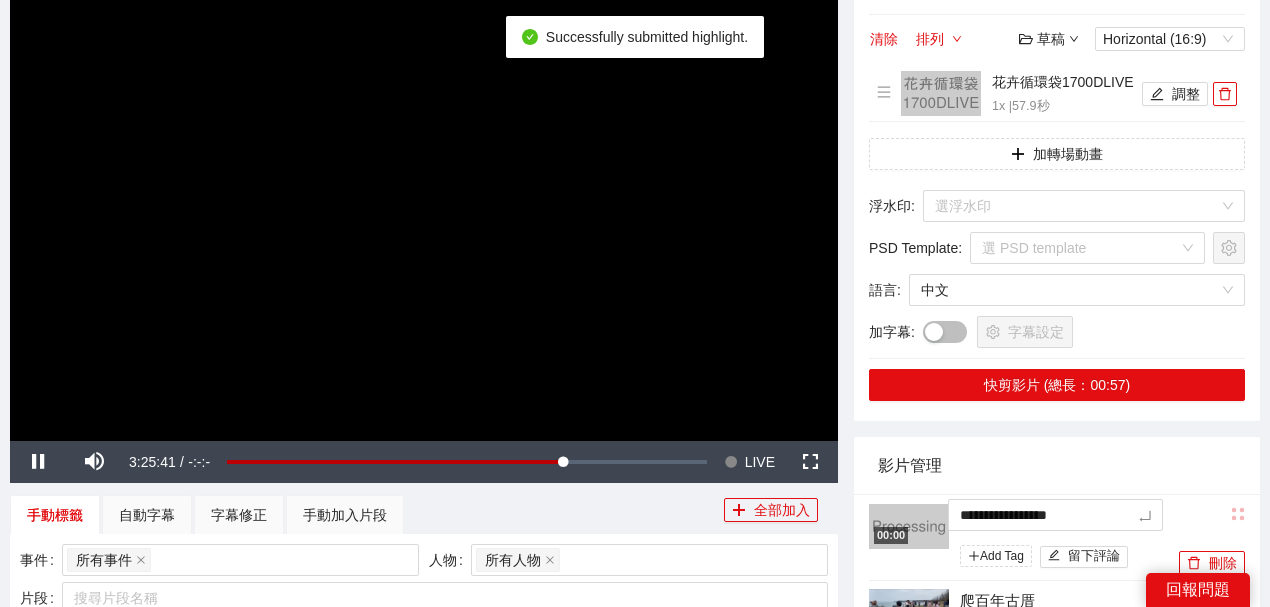type on "**********" 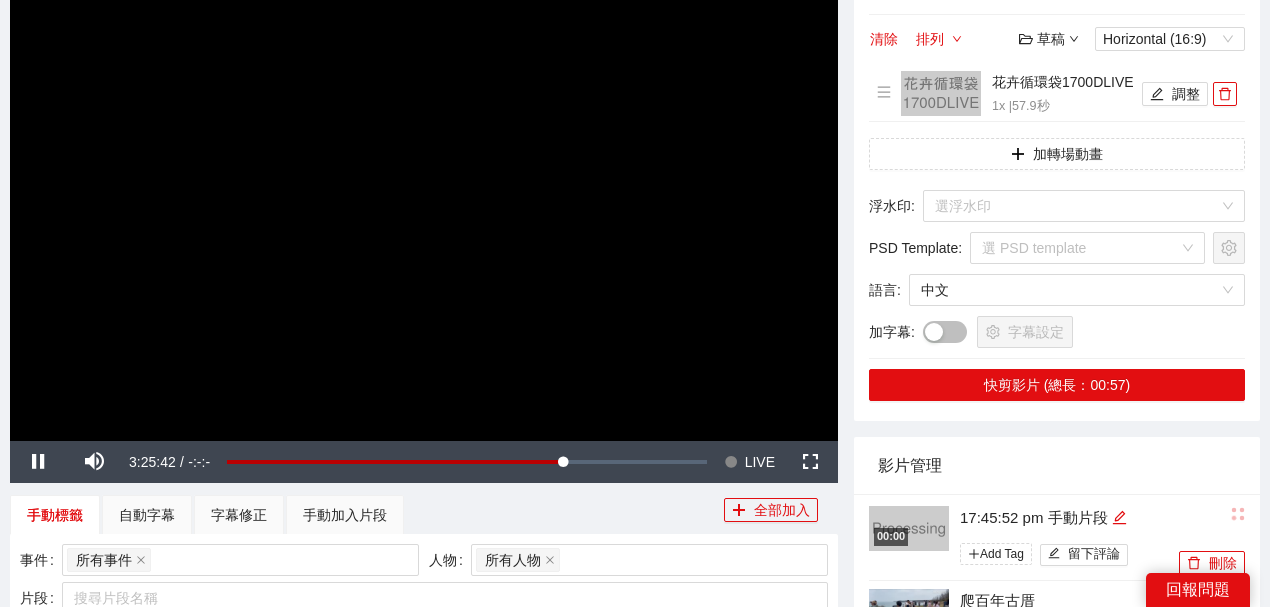 click on "影片管理" at bounding box center [1057, 465] 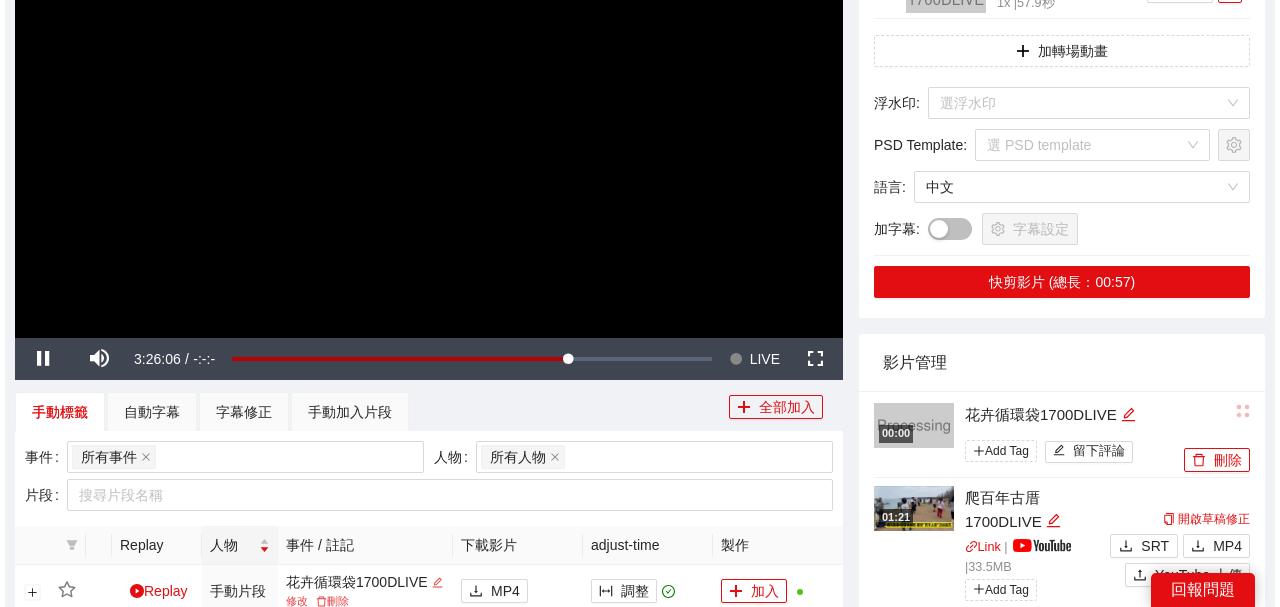 scroll, scrollTop: 394, scrollLeft: 0, axis: vertical 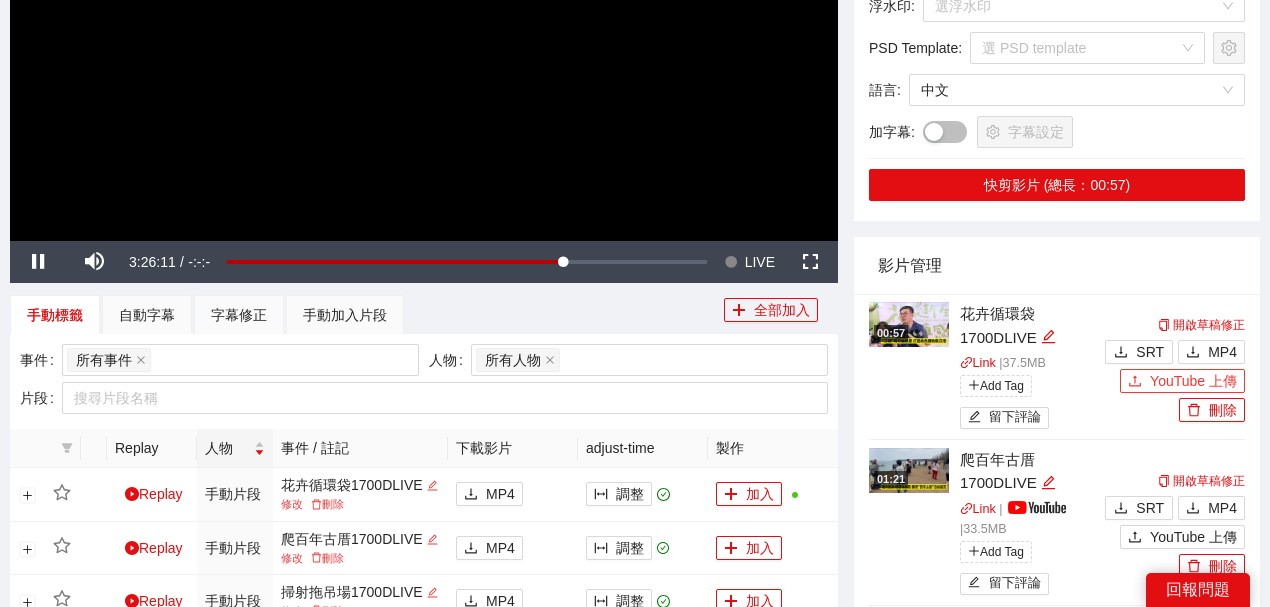 click on "YouTube 上傳" at bounding box center [1182, 381] 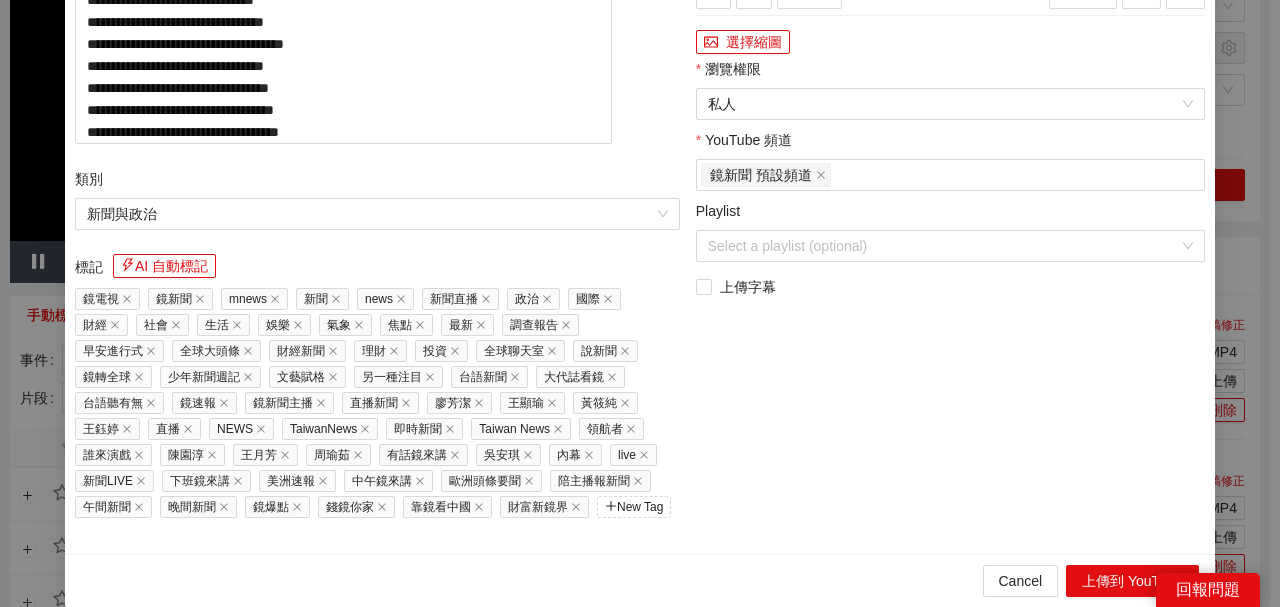 drag, startPoint x: 502, startPoint y: 112, endPoint x: 0, endPoint y: 45, distance: 506.4514 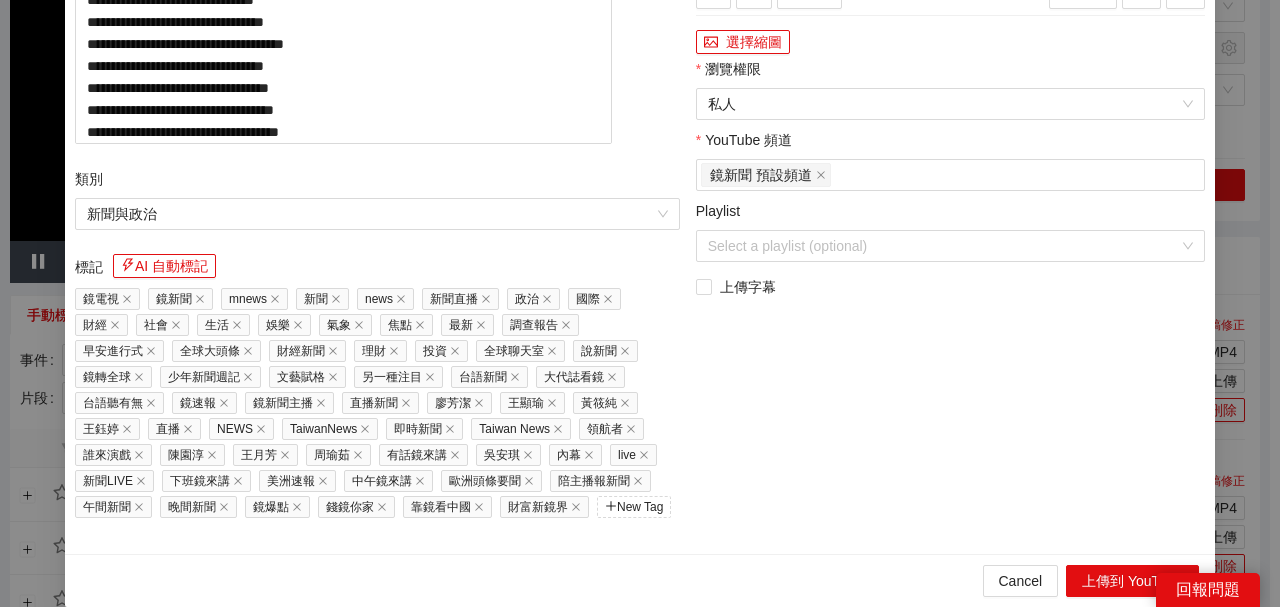 paste on "**********" 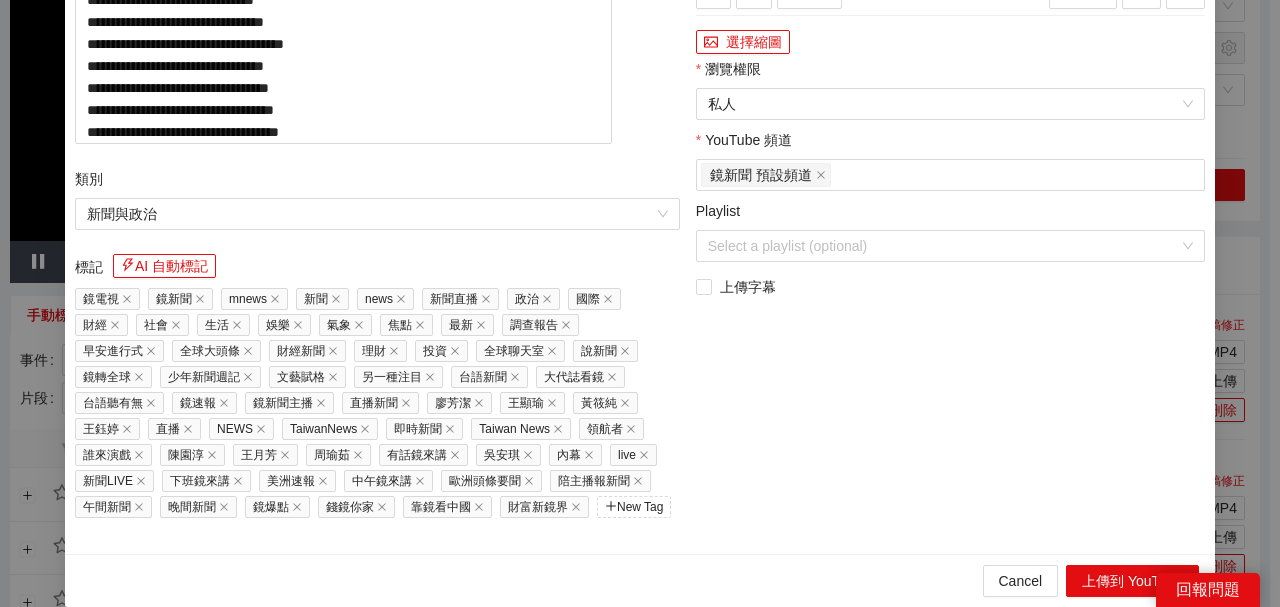click at bounding box center [950, -213] 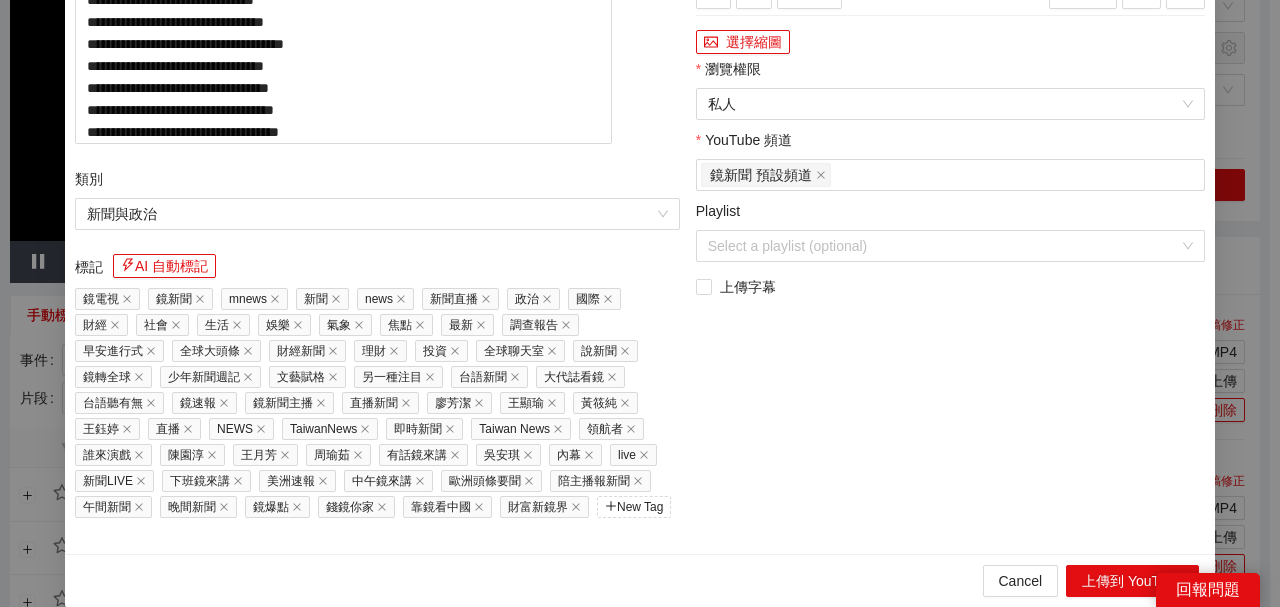 click on "Loaded :  30.98% 0:21 0:02" at bounding box center (991, -49) 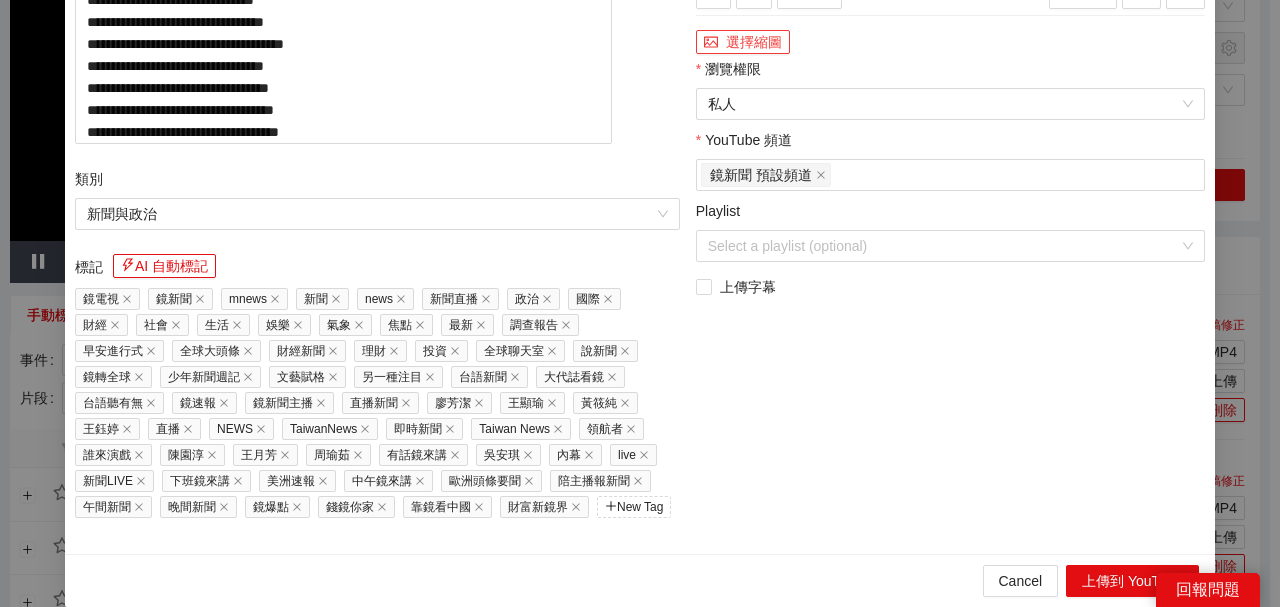 click on "選擇縮圖" at bounding box center (743, 42) 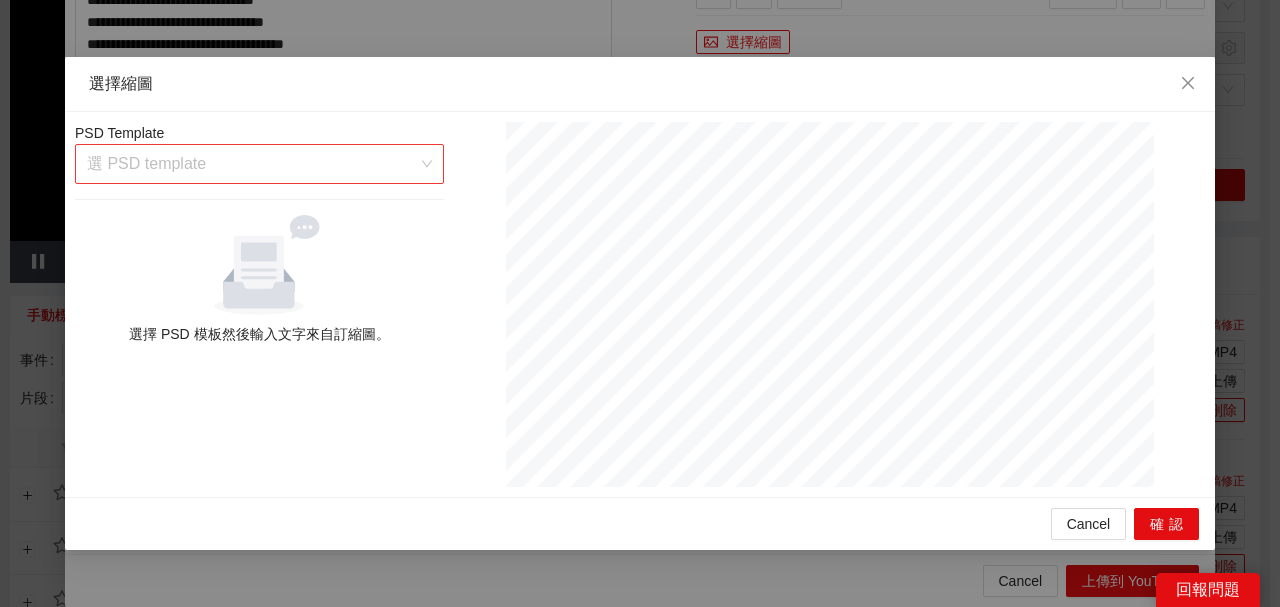 click at bounding box center (252, 164) 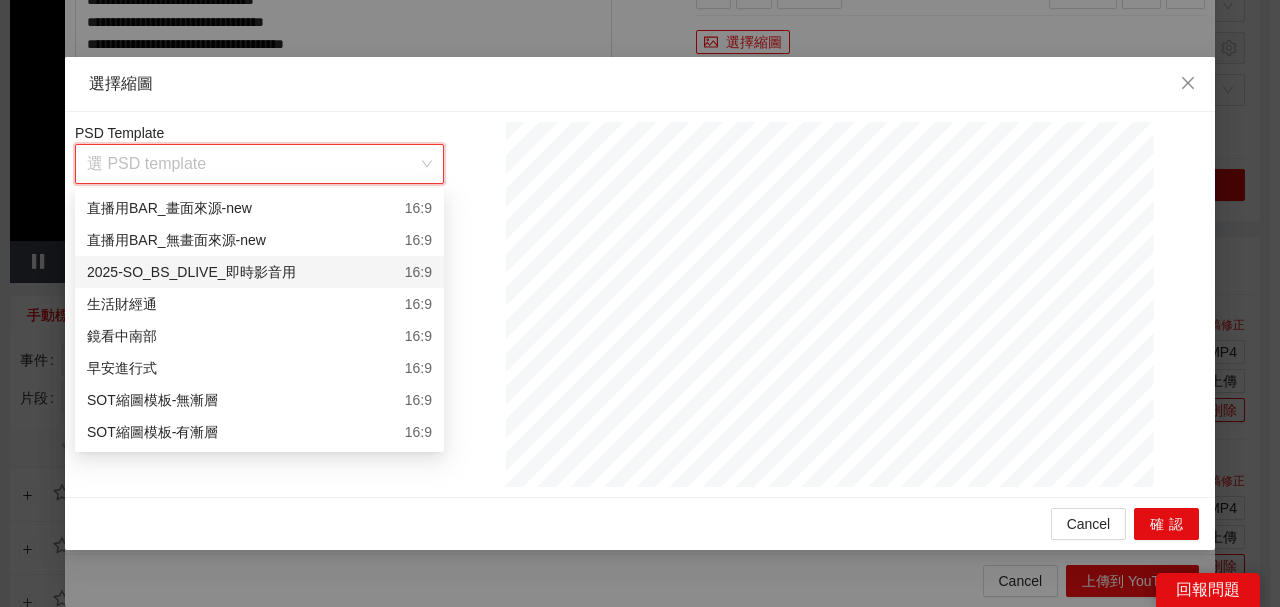 click on "2025-SO_BS_DLIVE_即時影音用 16:9" at bounding box center (259, 272) 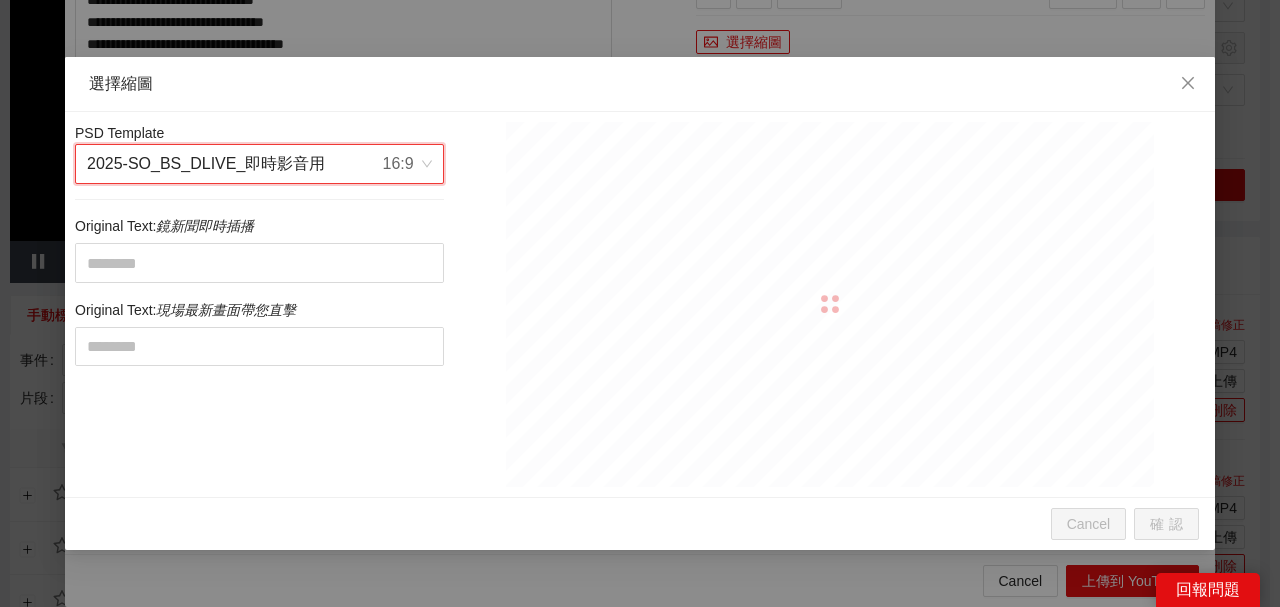 click on "PSD Template 1263 2025-SO_BS_DLIVE_即時影音用 16:9 Original Text:  鏡新聞即時插播 Original Text:  現場最新畫面帶您直擊" at bounding box center [259, 304] 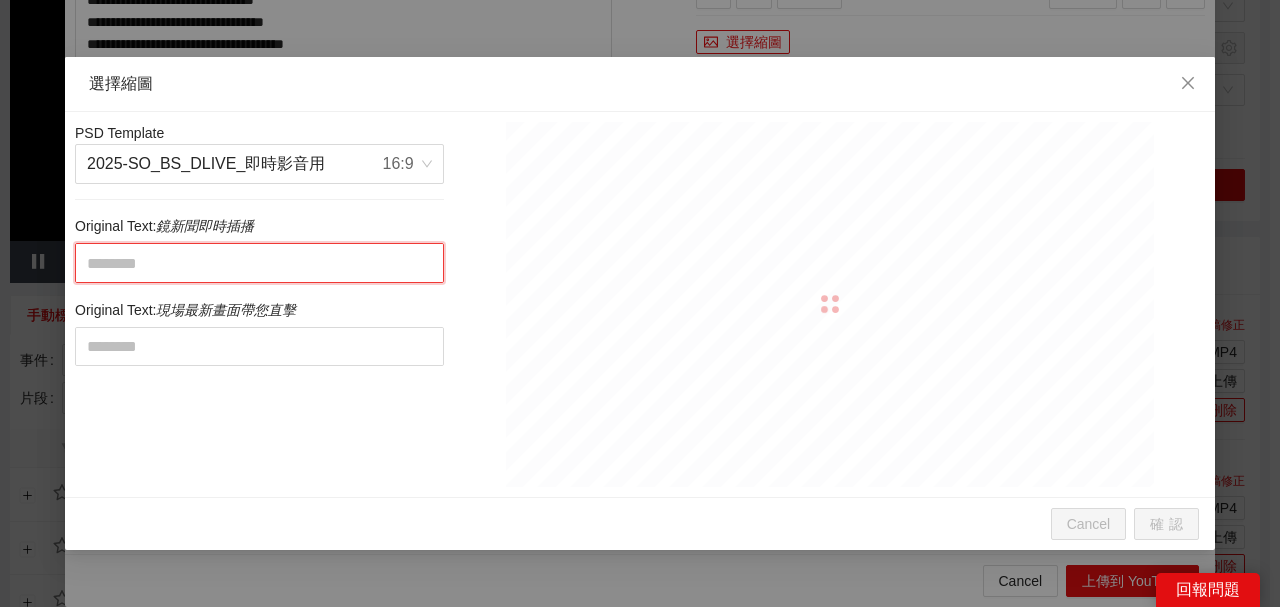 click at bounding box center [259, 262] 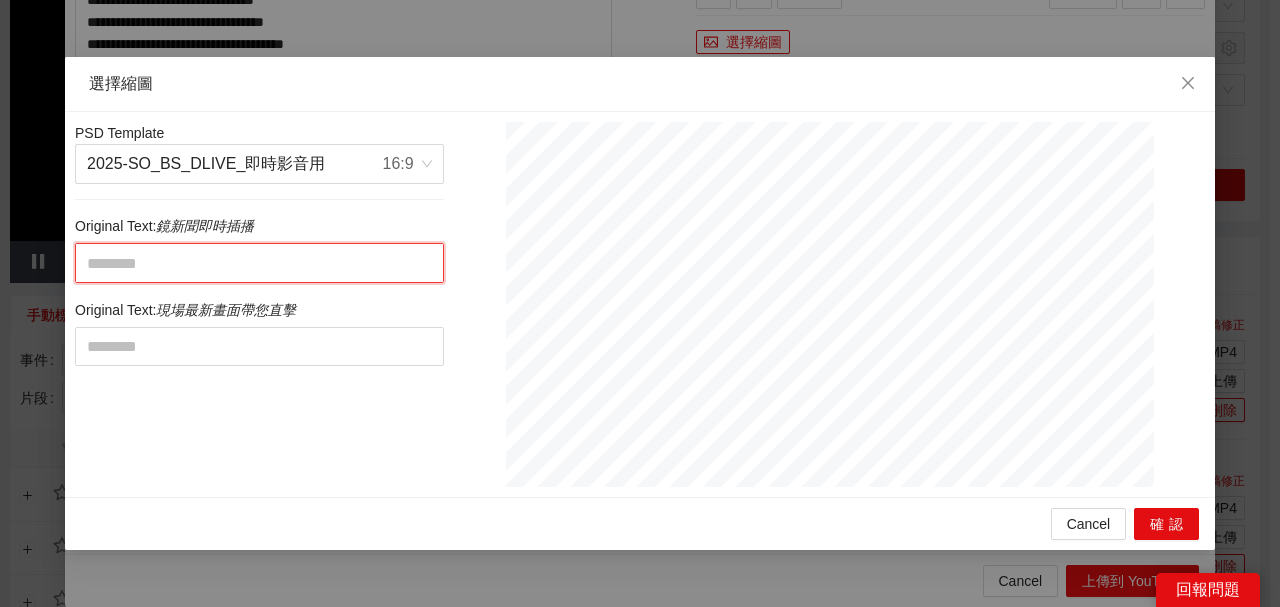 paste on "**********" 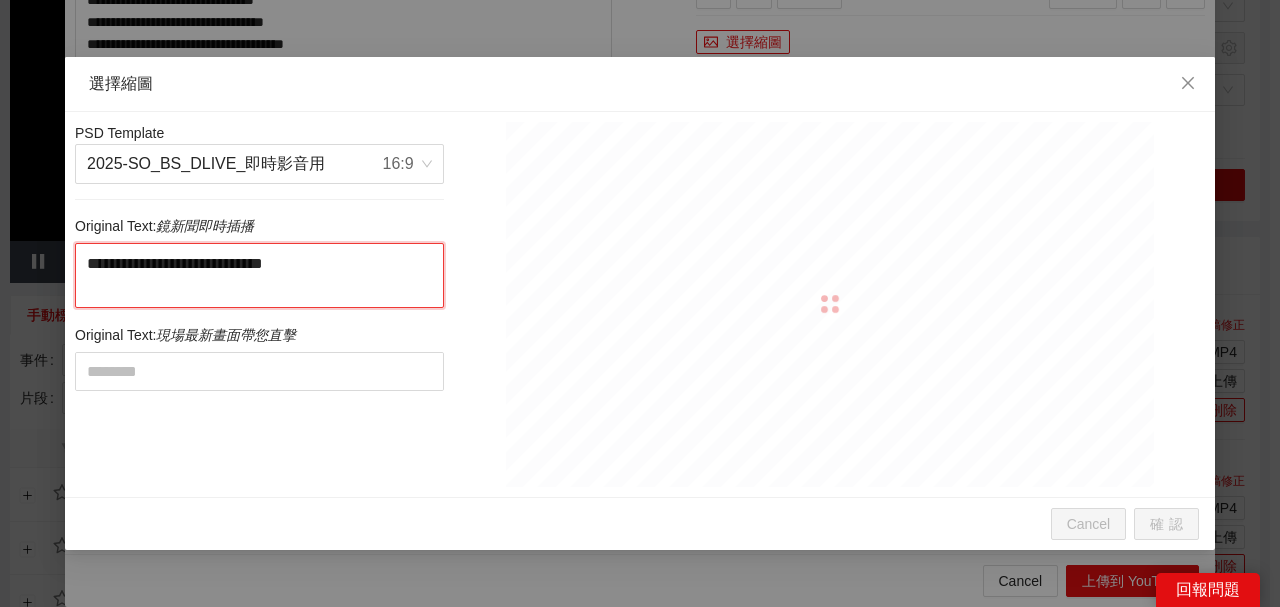 drag, startPoint x: 272, startPoint y: 270, endPoint x: 293, endPoint y: 323, distance: 57.00877 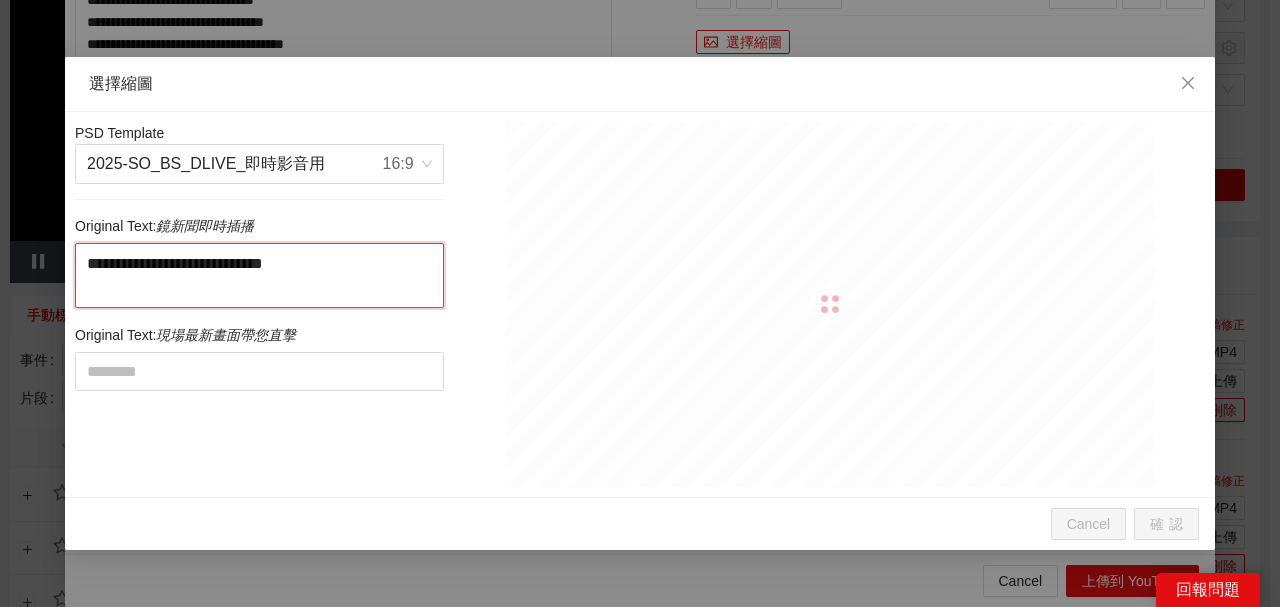 click on "**********" at bounding box center [259, 304] 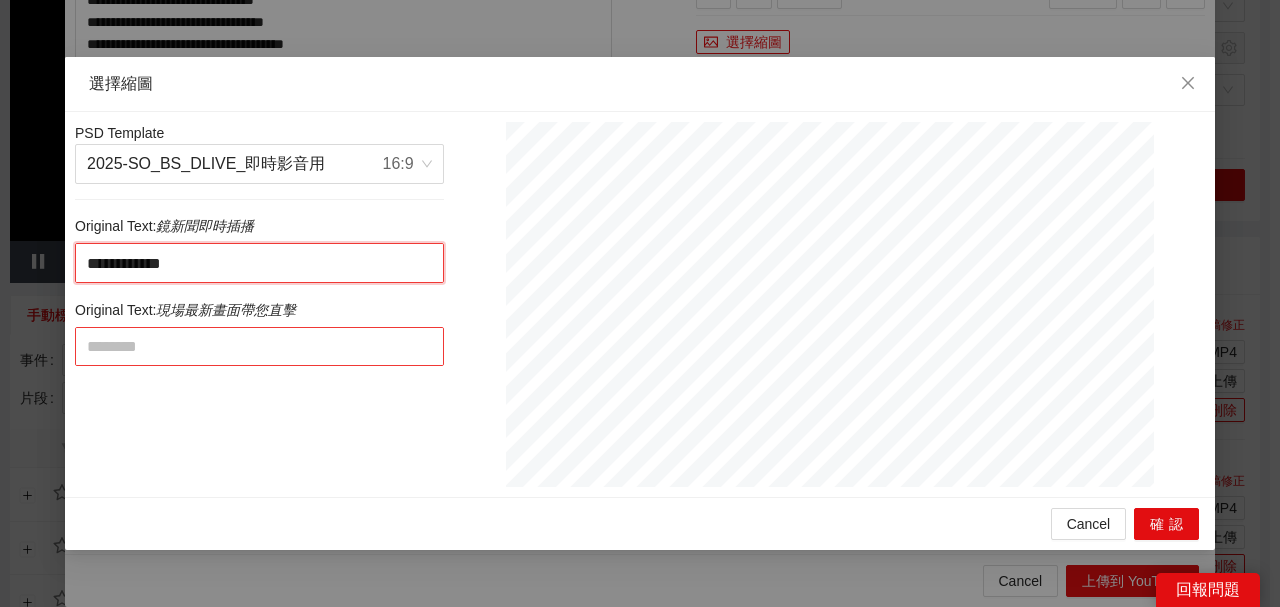 type on "**********" 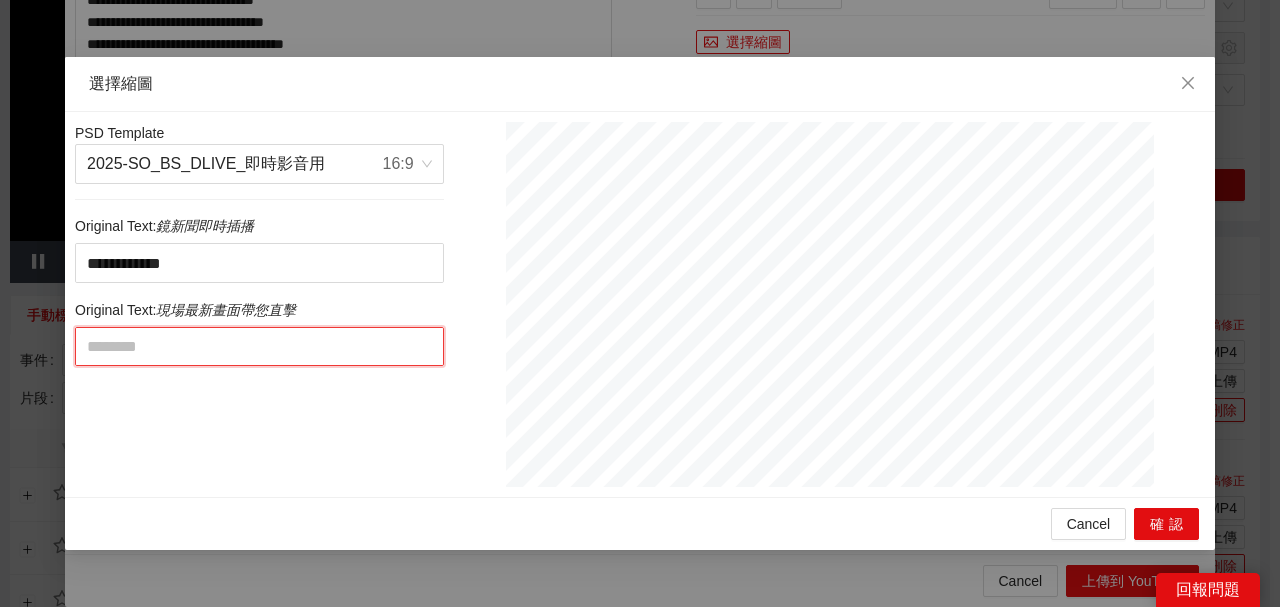 click at bounding box center (259, 346) 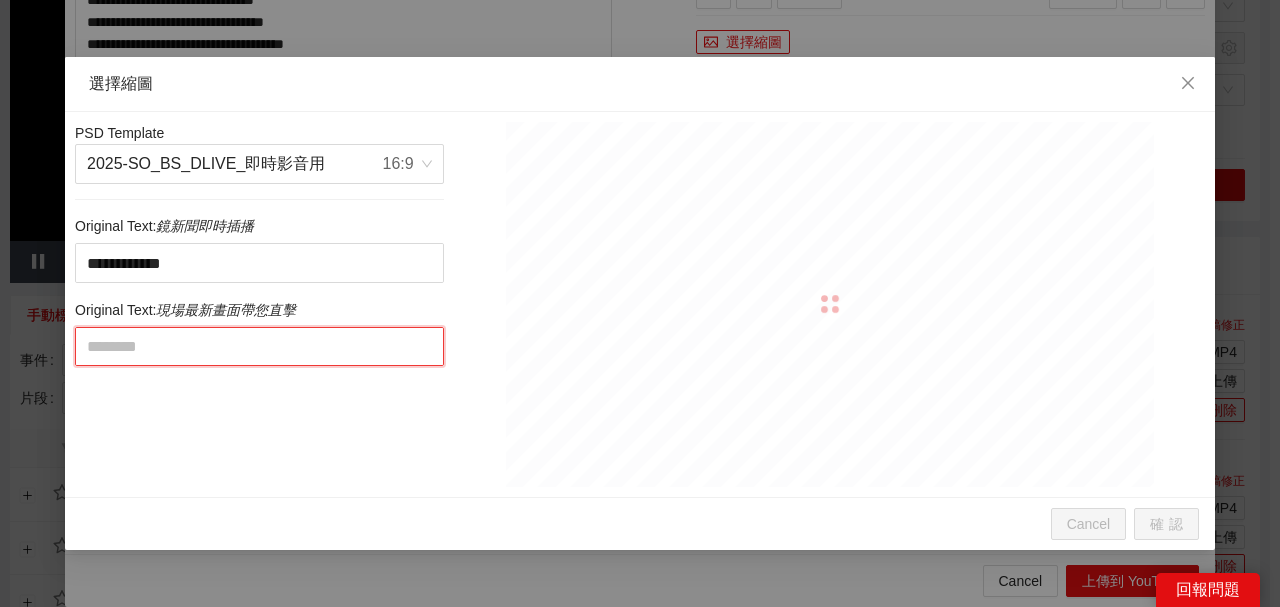 paste on "**********" 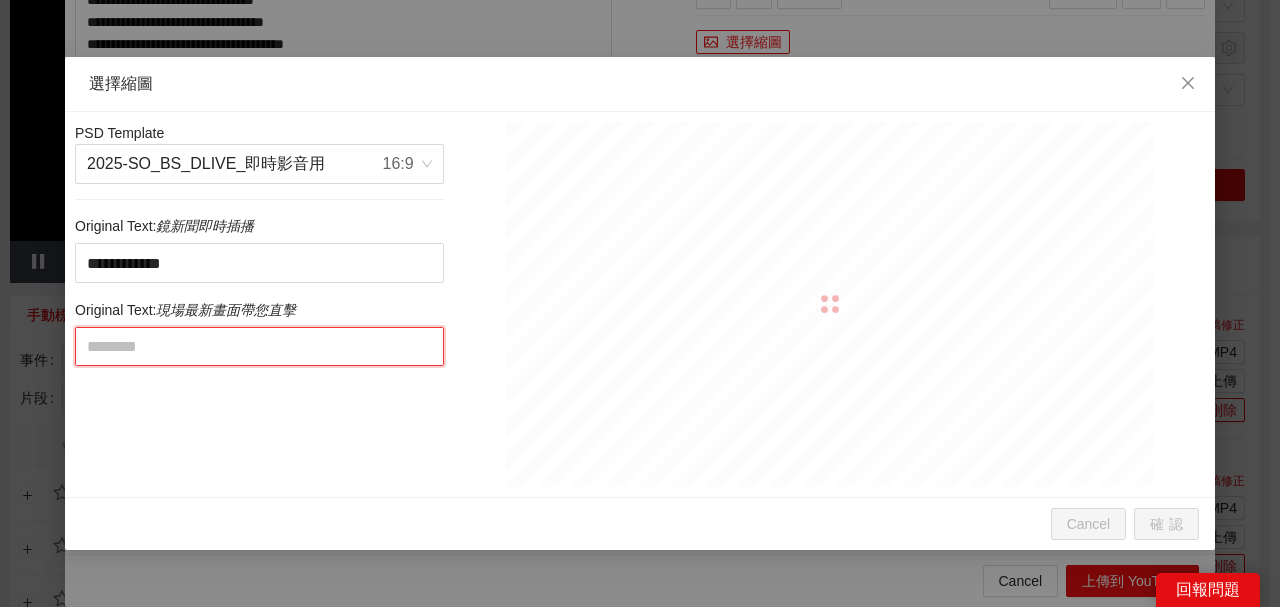 type on "**********" 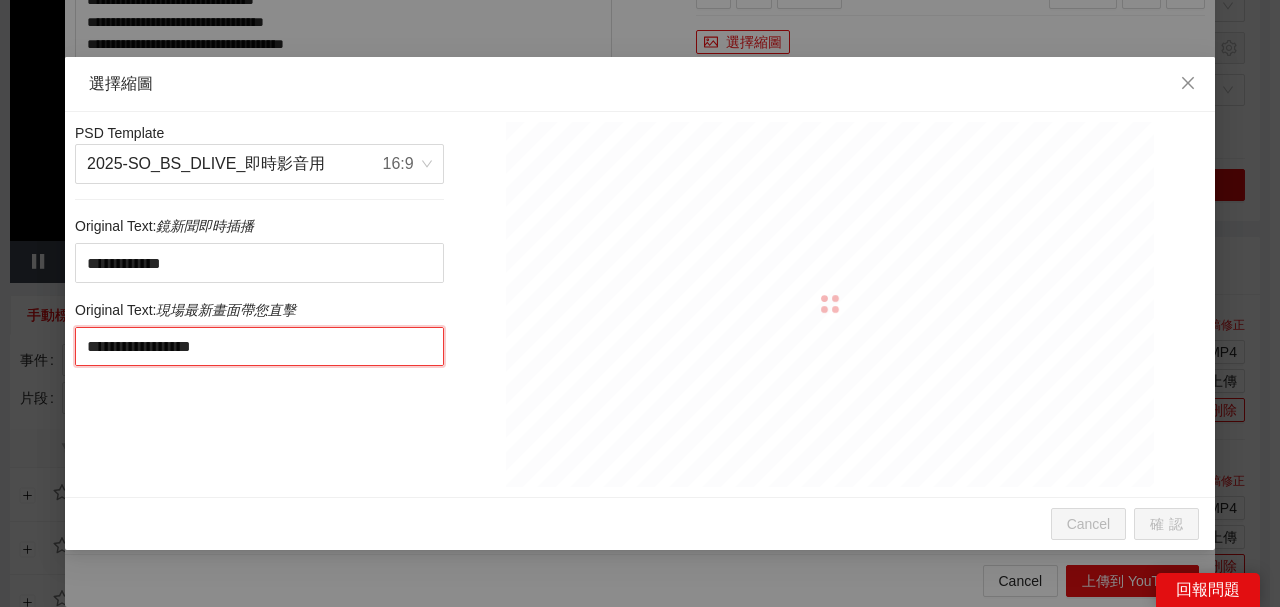 drag, startPoint x: 308, startPoint y: 343, endPoint x: 560, endPoint y: 342, distance: 252.00198 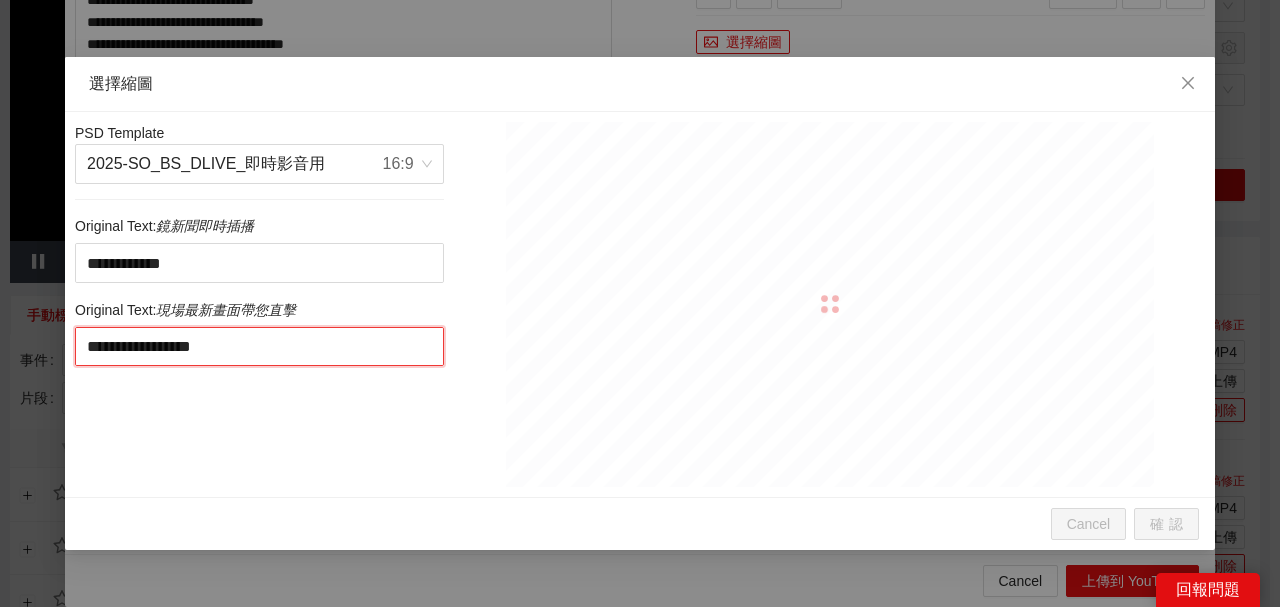 click on "**********" at bounding box center (640, 304) 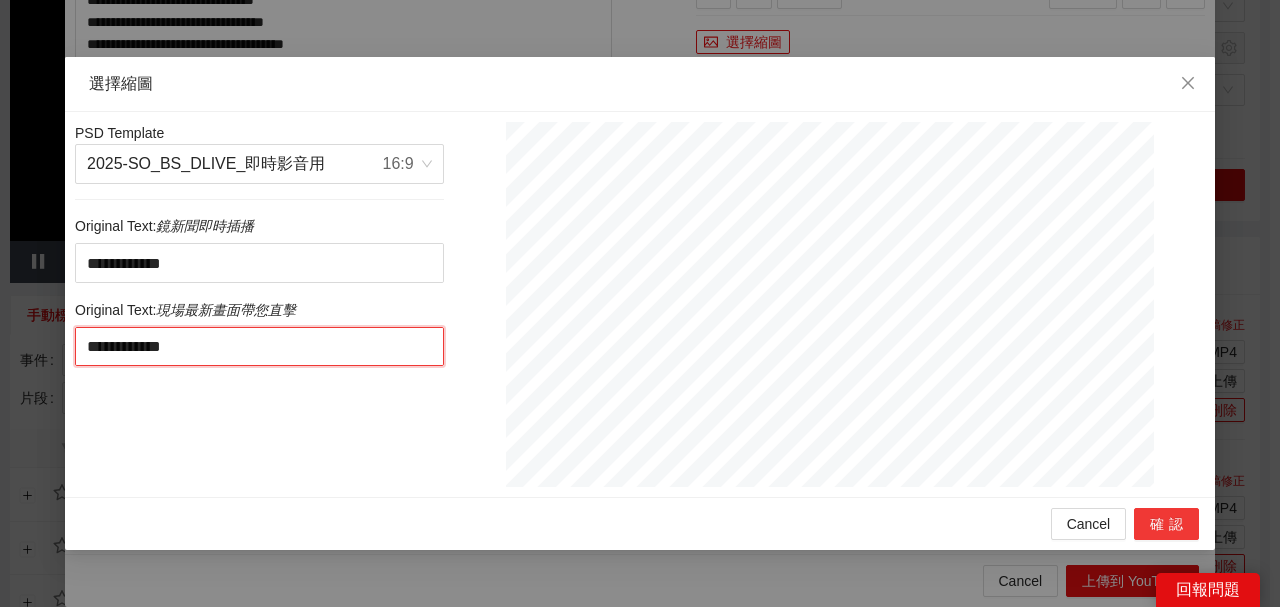 type on "**********" 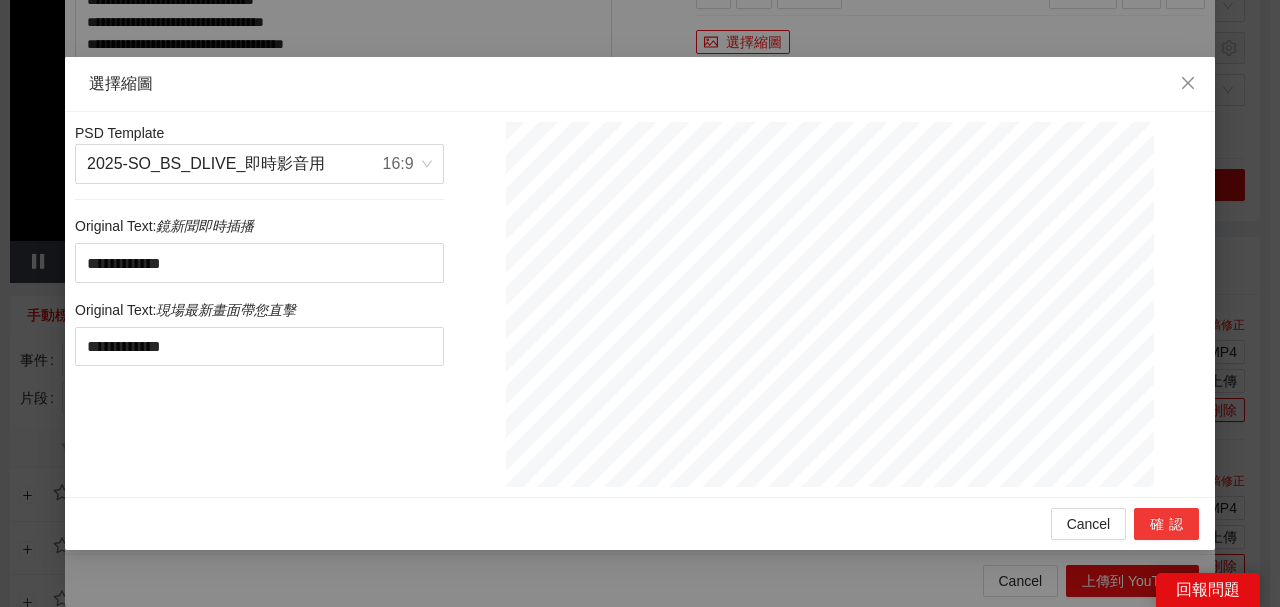 click on "確認" at bounding box center (1166, 524) 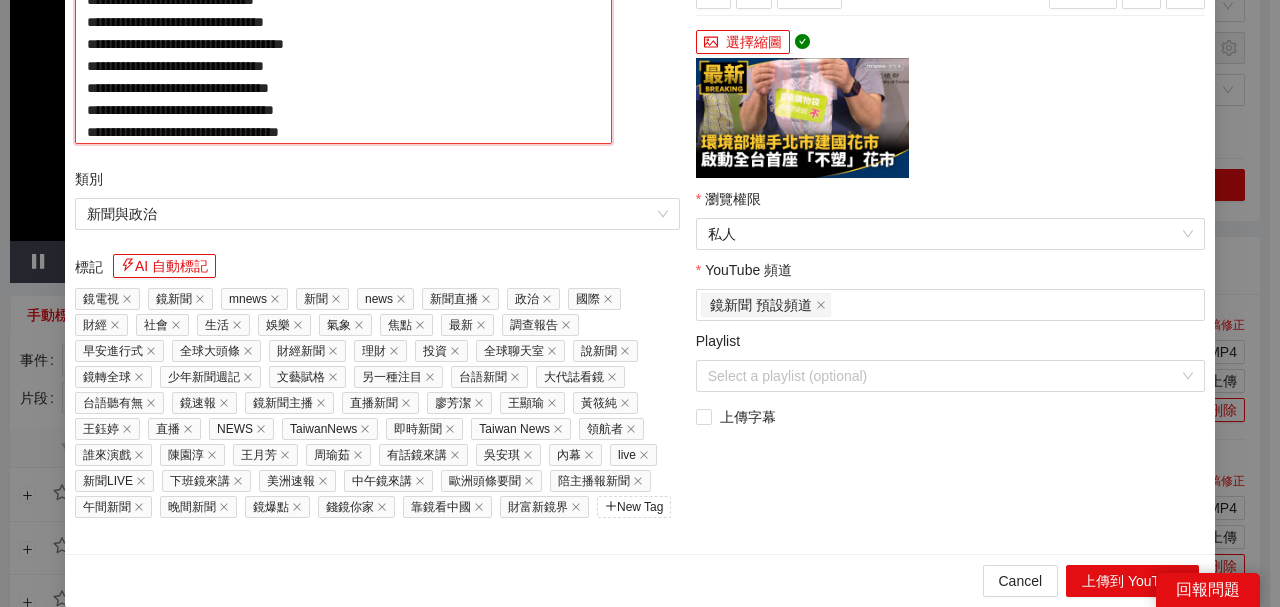 click on "**********" at bounding box center [343, -46] 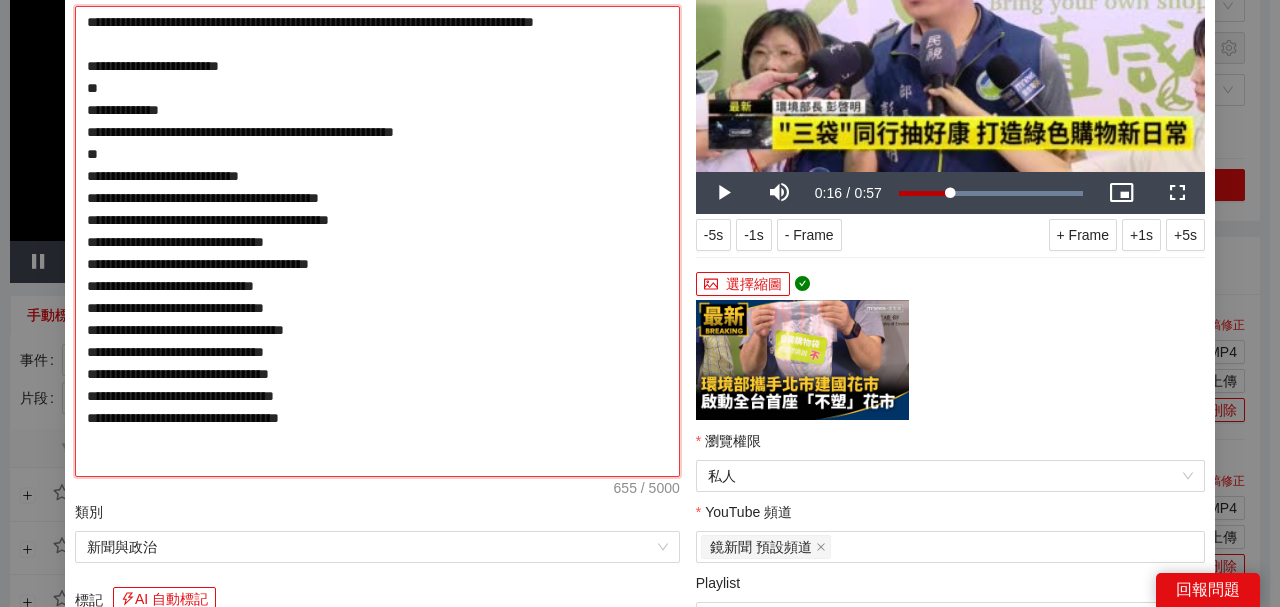 scroll, scrollTop: 466, scrollLeft: 0, axis: vertical 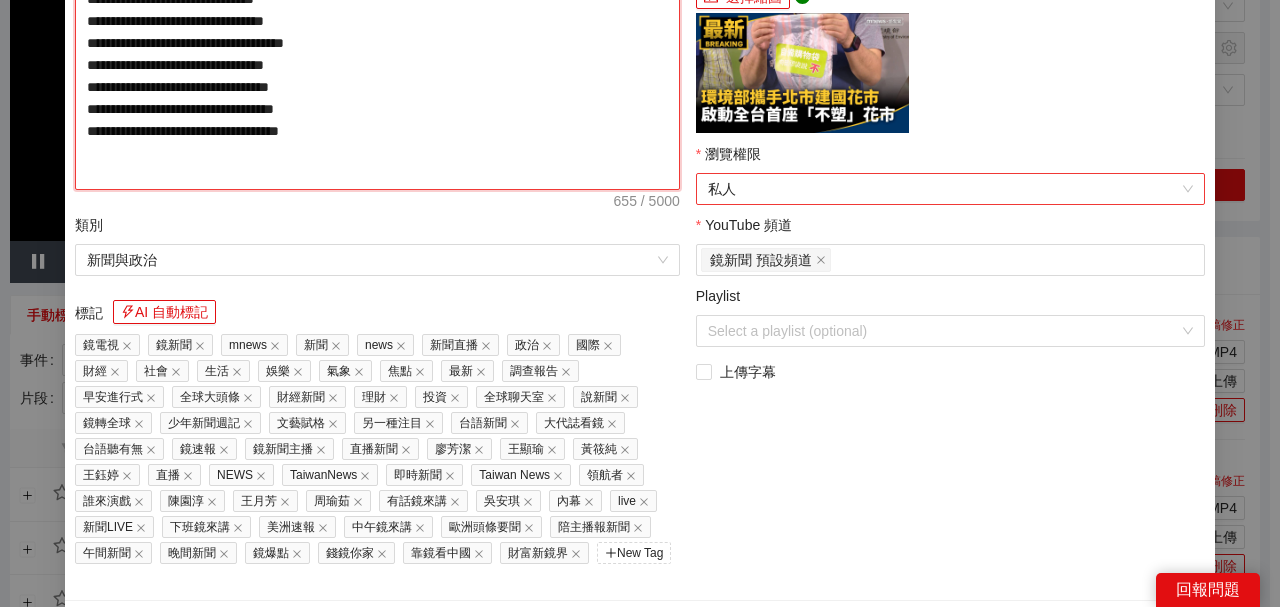 click on "私人" at bounding box center [950, 189] 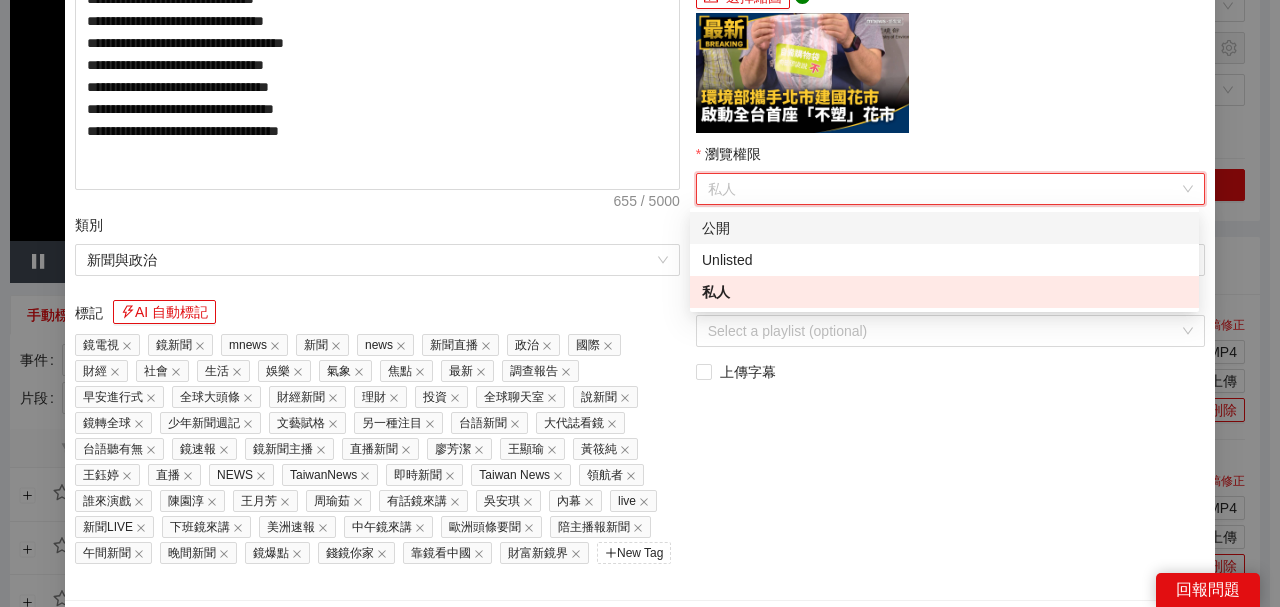 click on "公開" at bounding box center (944, 228) 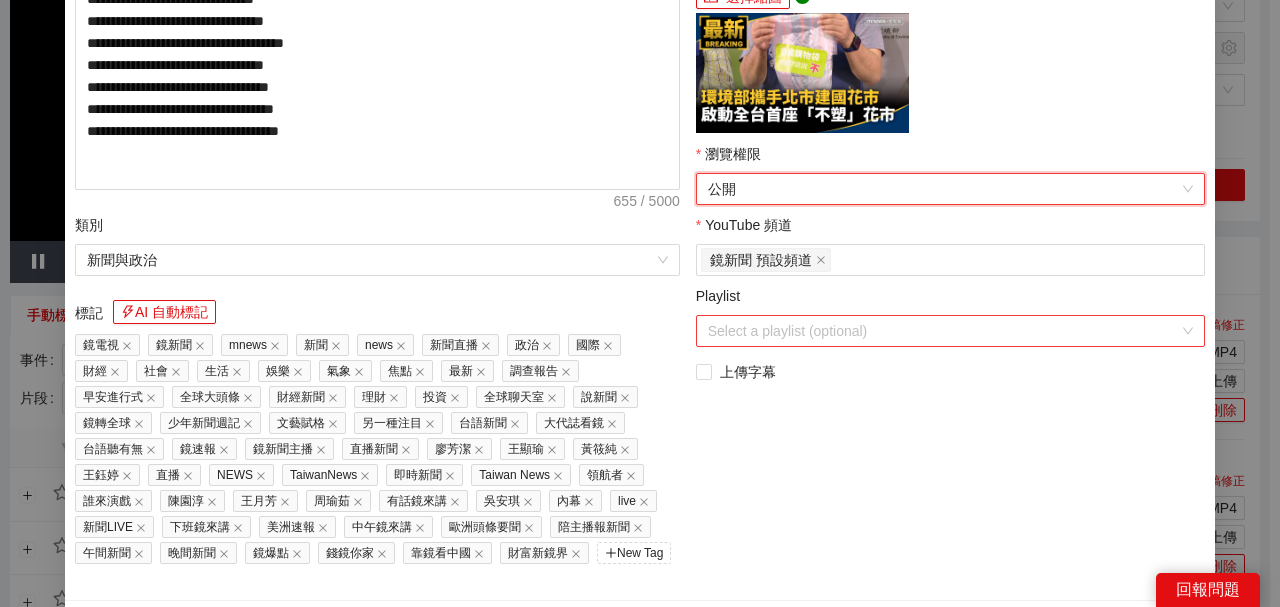 click on "Playlist" at bounding box center [943, 331] 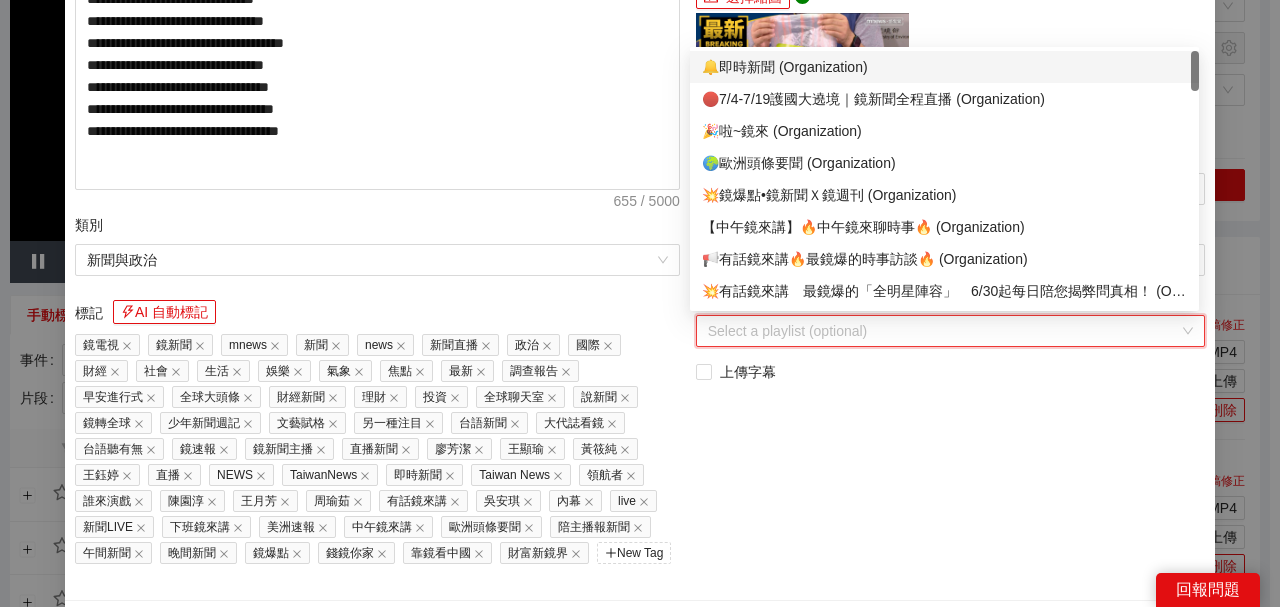 click on "🔔即時新聞 (Organization)" at bounding box center (944, 67) 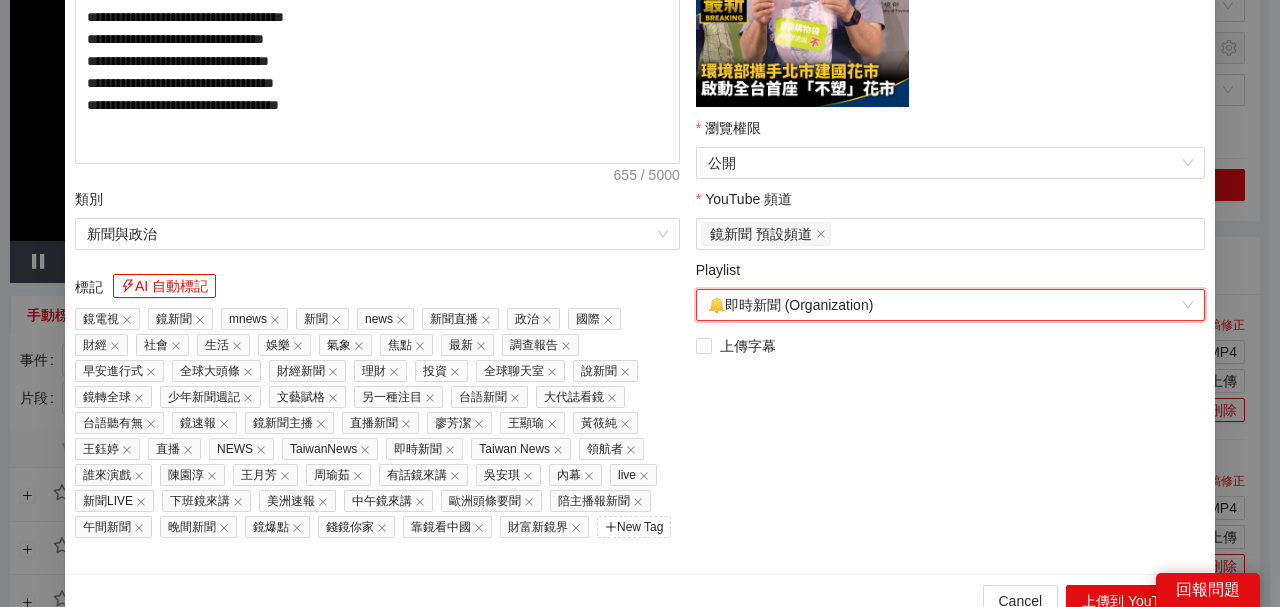 scroll, scrollTop: 505, scrollLeft: 0, axis: vertical 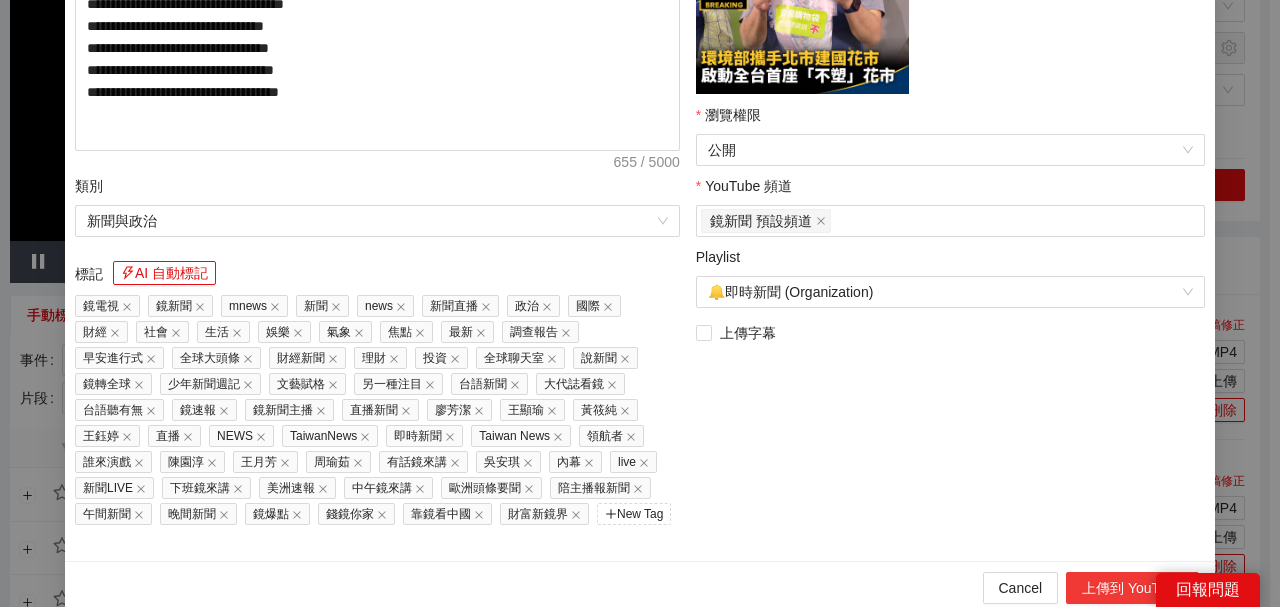 click on "上傳到 YouTube" at bounding box center (1132, 588) 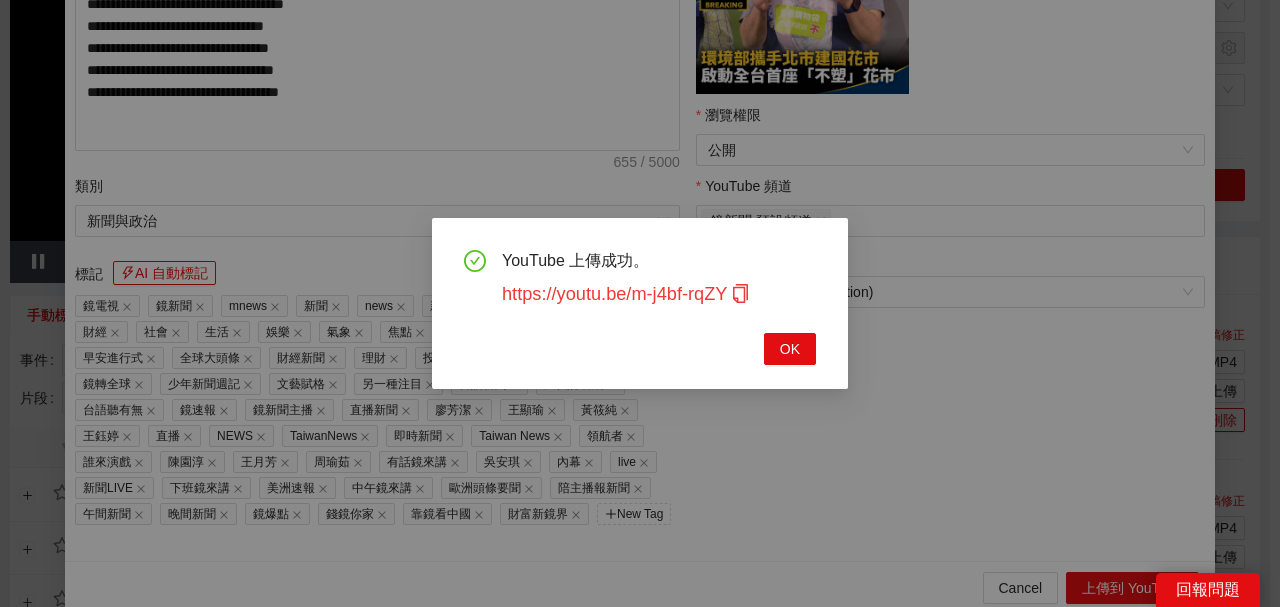 click 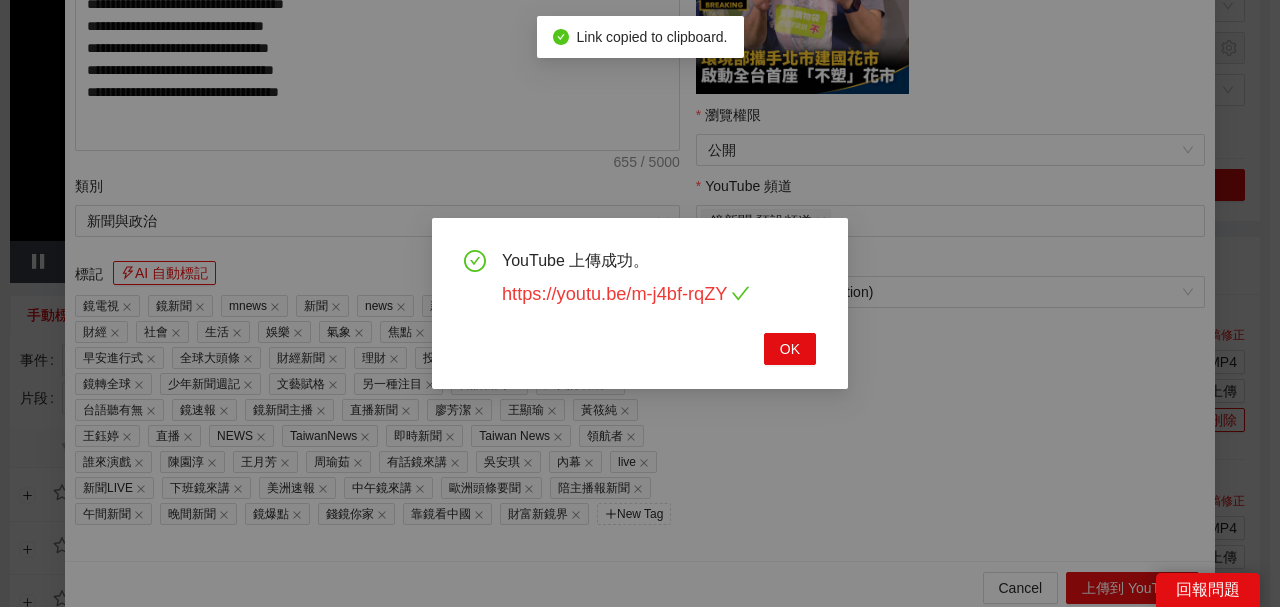 click on "https://youtu.be/m-j4bf-rqZY" at bounding box center [626, 294] 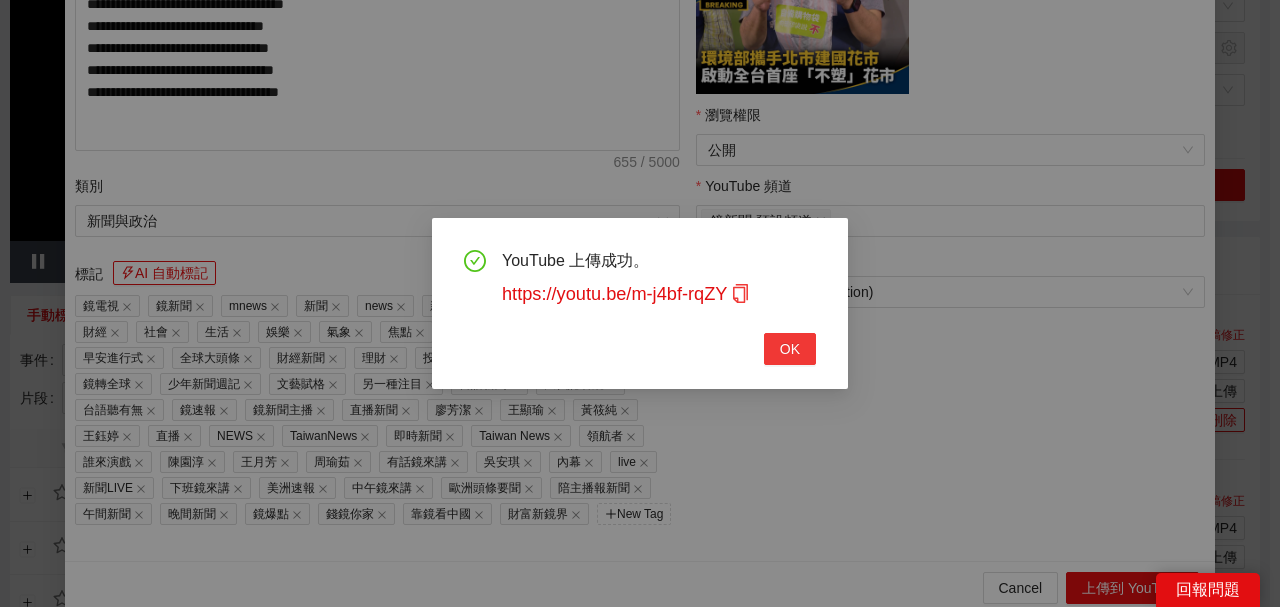click on "OK" at bounding box center (790, 349) 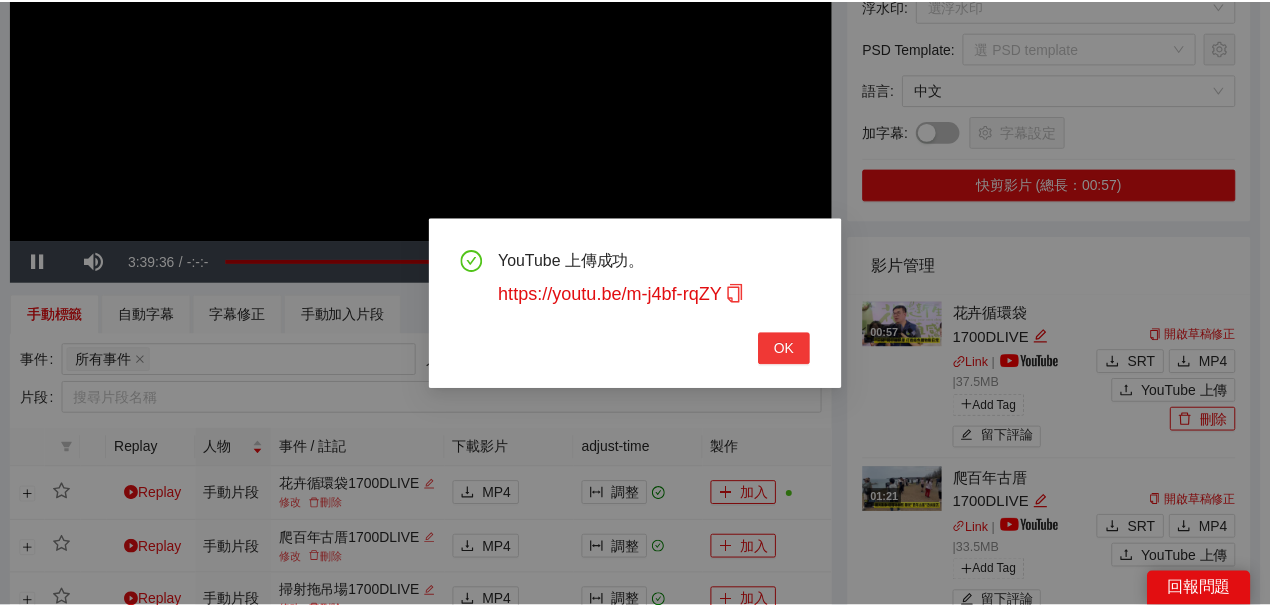 scroll, scrollTop: 461, scrollLeft: 0, axis: vertical 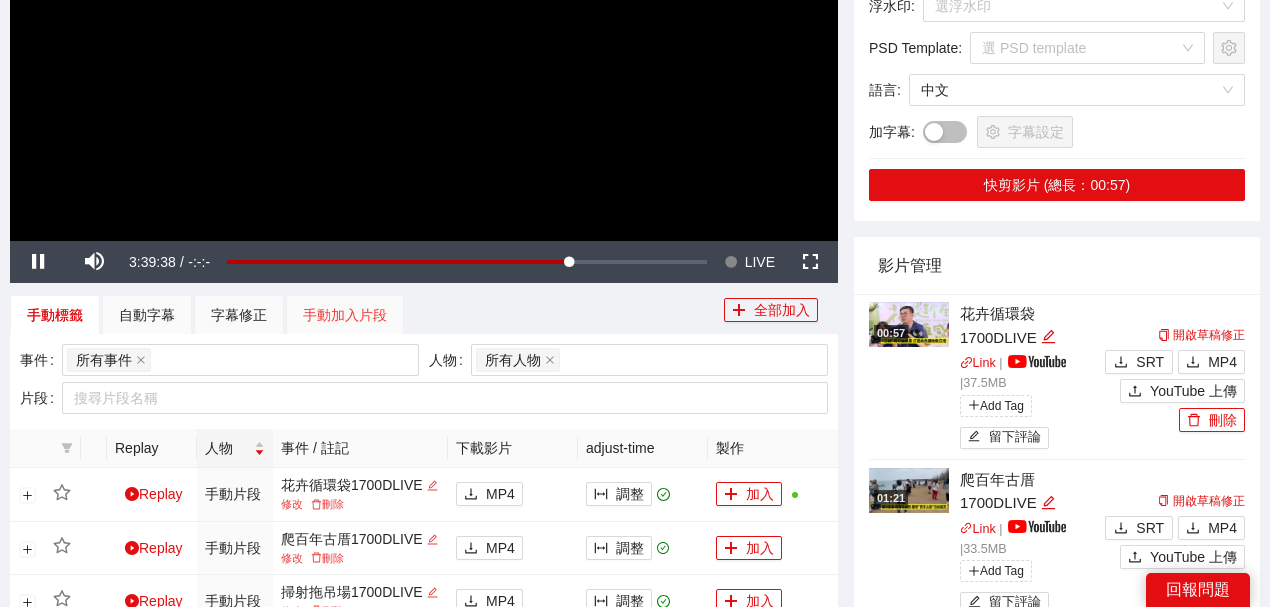 click on "手動加入片段" at bounding box center [345, 315] 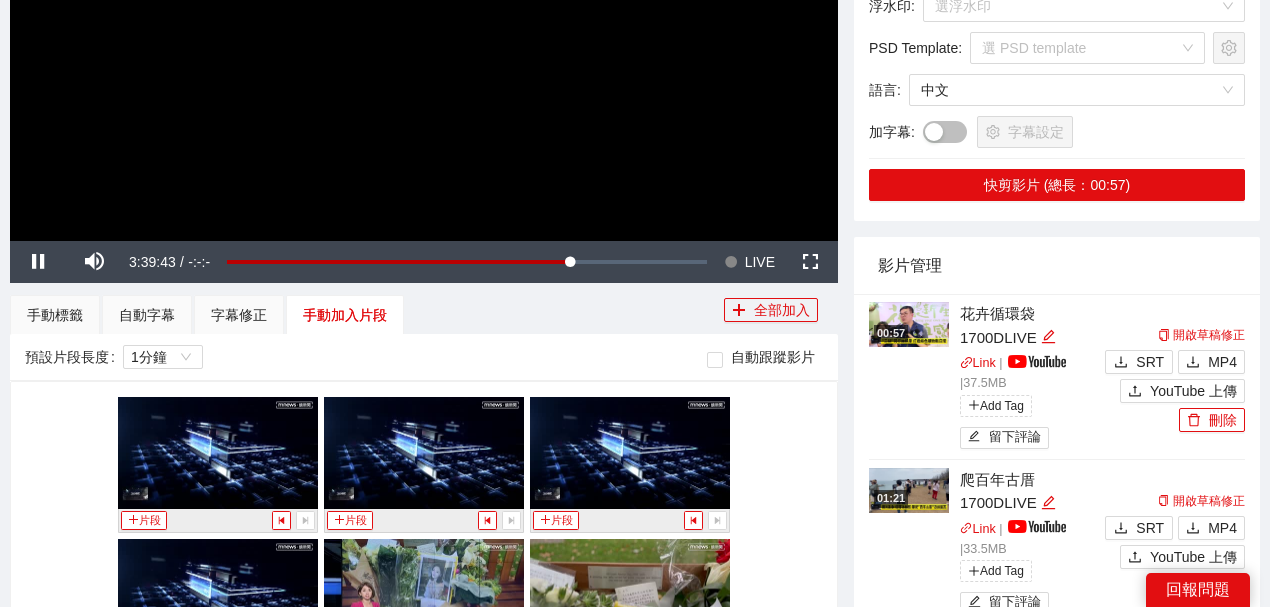 scroll, scrollTop: 794, scrollLeft: 0, axis: vertical 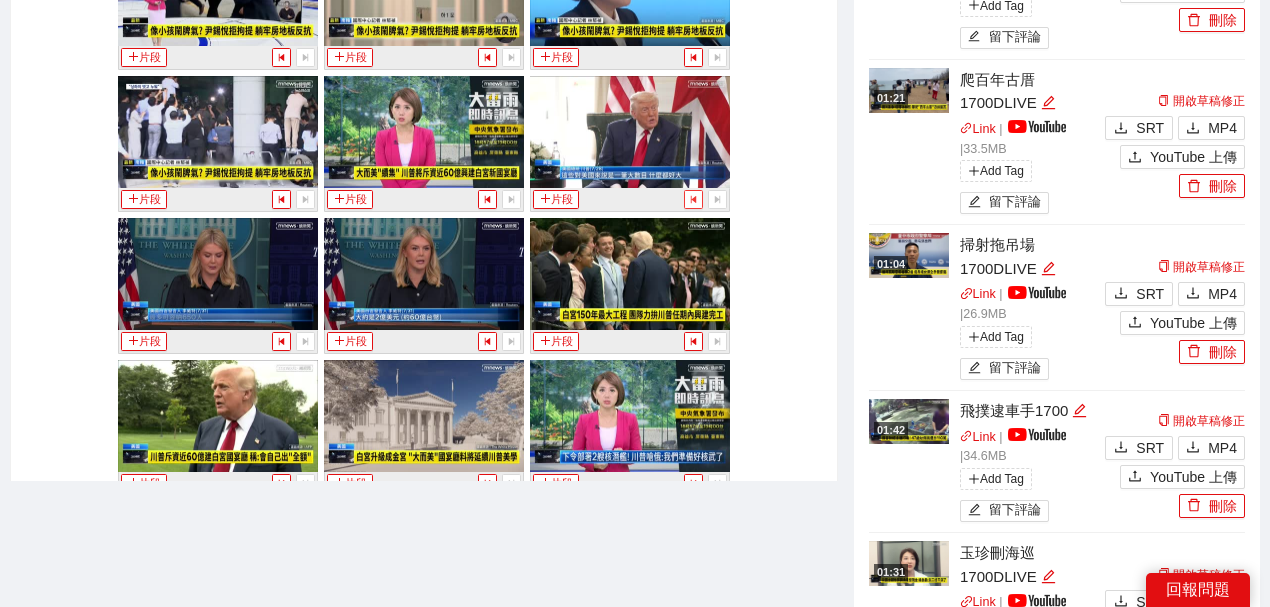 drag, startPoint x: 684, startPoint y: 222, endPoint x: 631, endPoint y: 376, distance: 162.86497 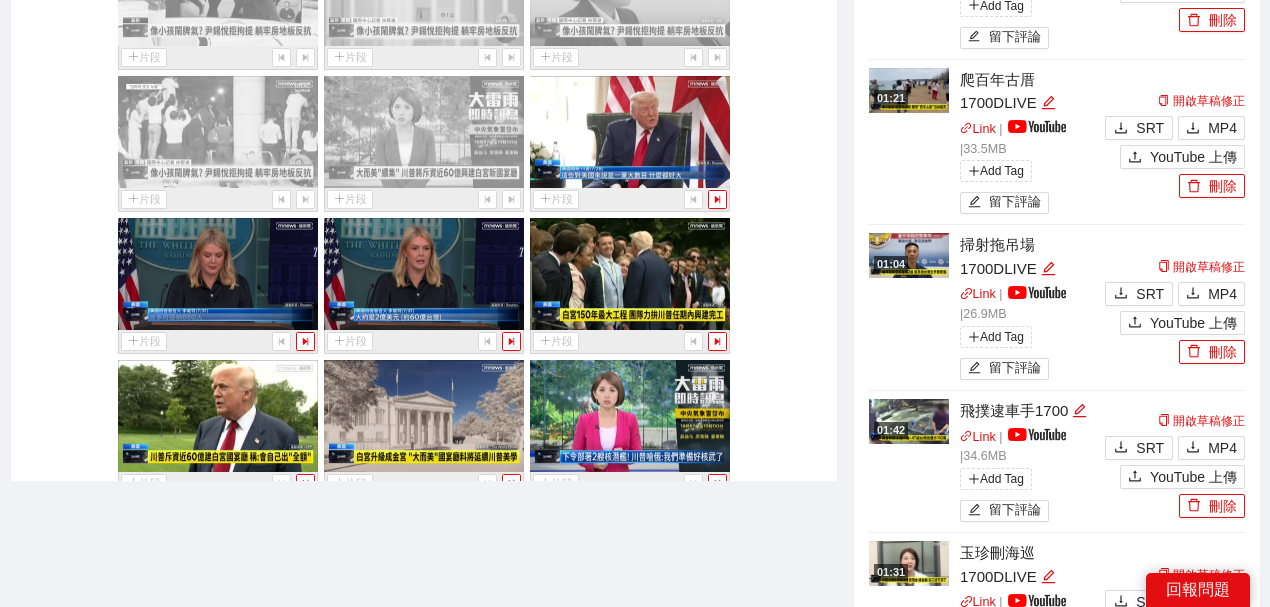 scroll, scrollTop: 46701, scrollLeft: 0, axis: vertical 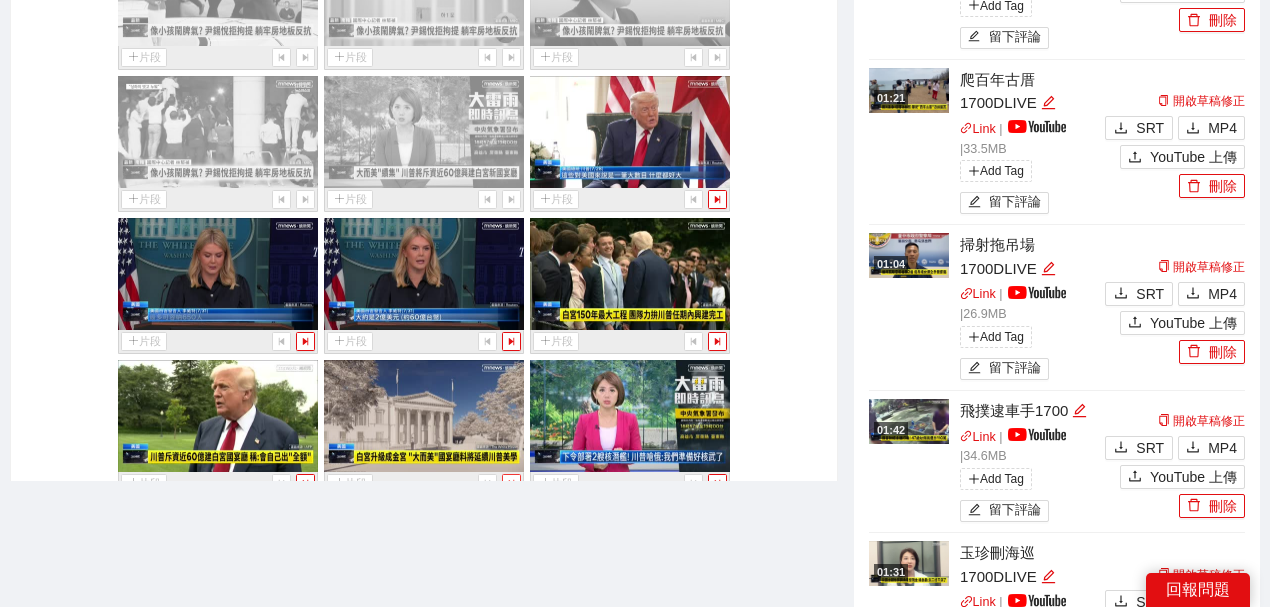click 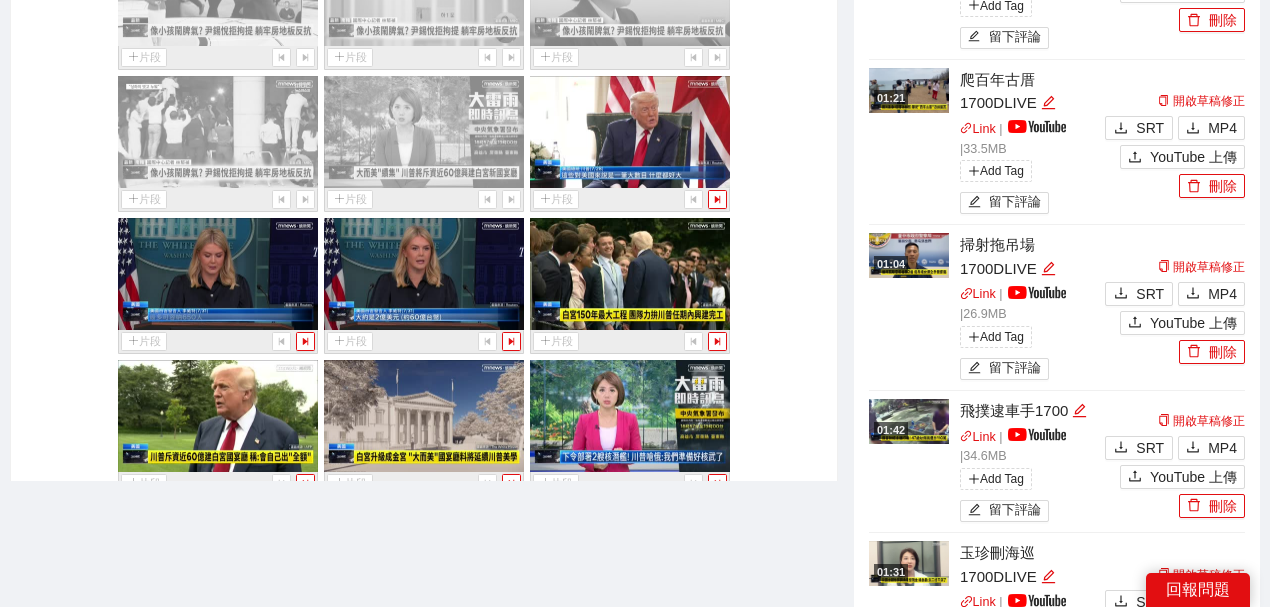click on "片段 片段 片段 片段 片段 片段 片段 片段 片段 片段 片段 片段 片段 片段 片段 片段 片段 片段 片段 片段 片段 片段 片段 片段 片段 片段 片段 片段 片段 片段 片段 片段 片段 片段 片段 片段 片段 片段 片段 片段 片段 片段 片段 片段 片段 片段 片段 片段 片段 片段 片段 片段 片段 片段 片段 片段 片段 片段 片段 片段 片段 片段 片段 片段 片段 片段 片段 片段 片段 片段 片段 片段 片段 片段 片段 片段 片段 片段 片段 片段 片段 片段 片段 片段 片段 片段 片段 片段 片段 片段 片段 片段 片段 片段 片段 片段 片段 片段 片段 片段 片段 片段 片段 片段 片段 片段 片段 片段 片段 片段 片段 片段 片段 片段 片段 片段 片段 片段 片段 片段 片段 片段 片段 片段 片段 片段 片段 片段 片段 片段 片段 片段 片段 片段 片段 片段 片段 片段 片段 片段 片段 片段 片段 片段 片段 片段" at bounding box center (424, -22464) 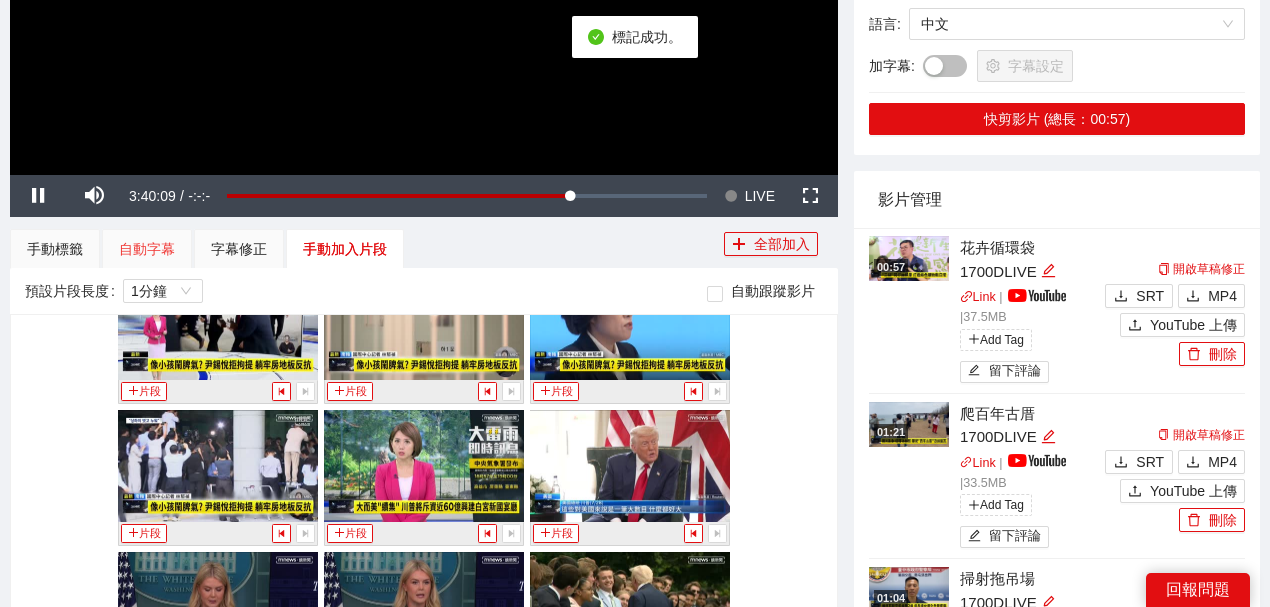 click on "手動標籤" at bounding box center [55, 249] 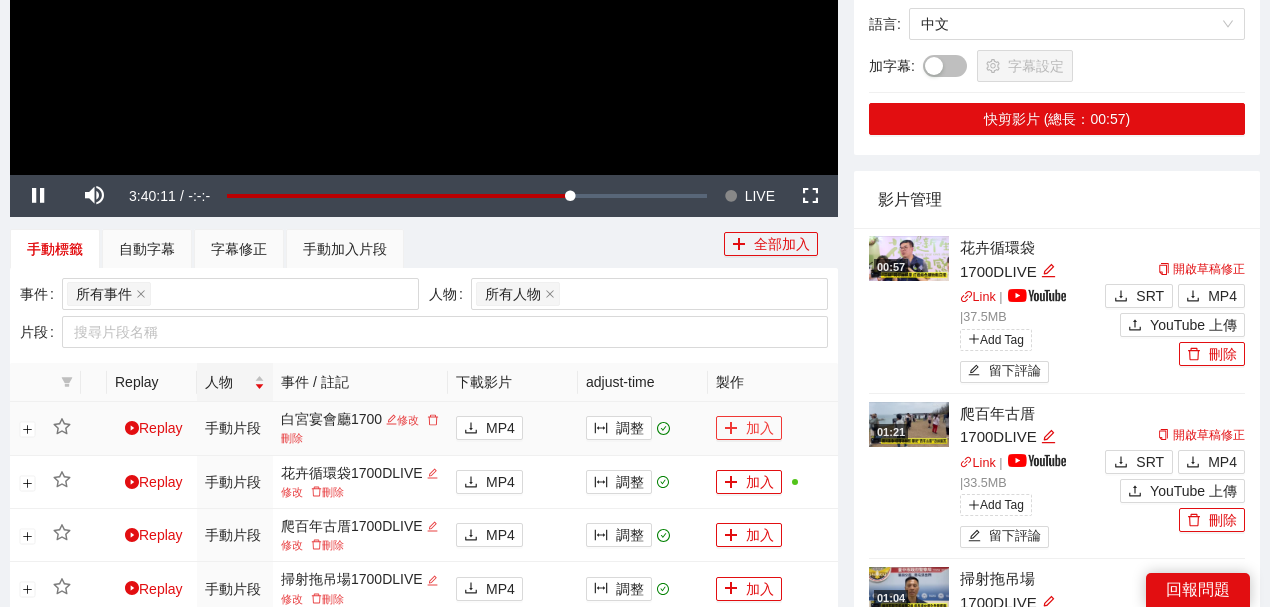 click 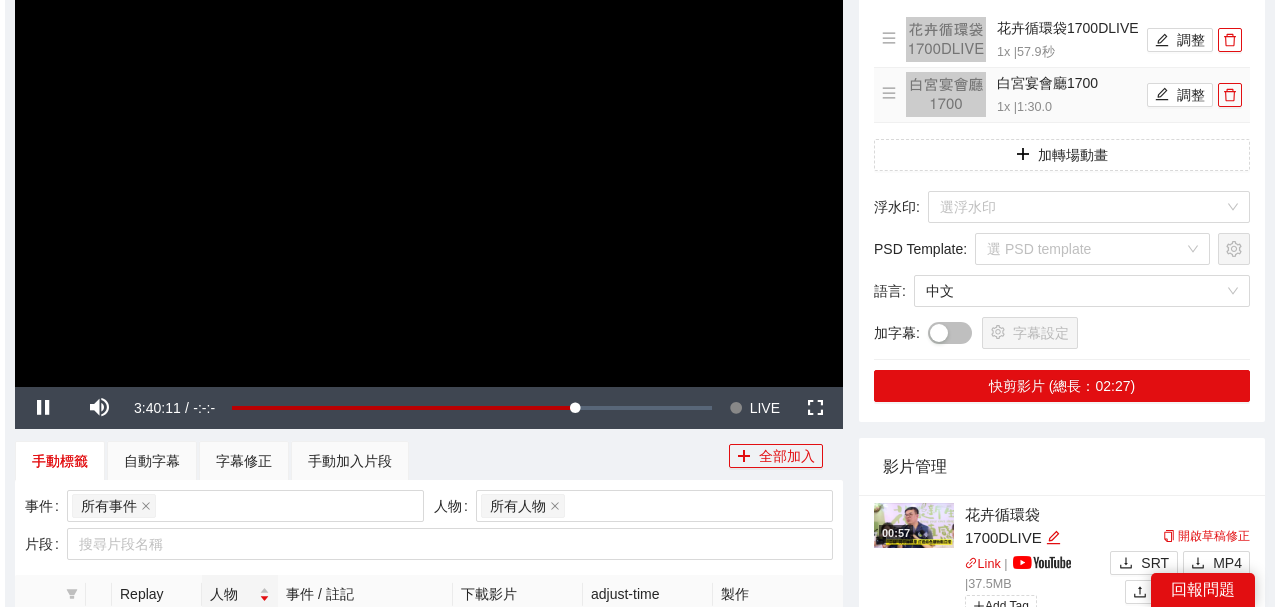 scroll, scrollTop: 194, scrollLeft: 0, axis: vertical 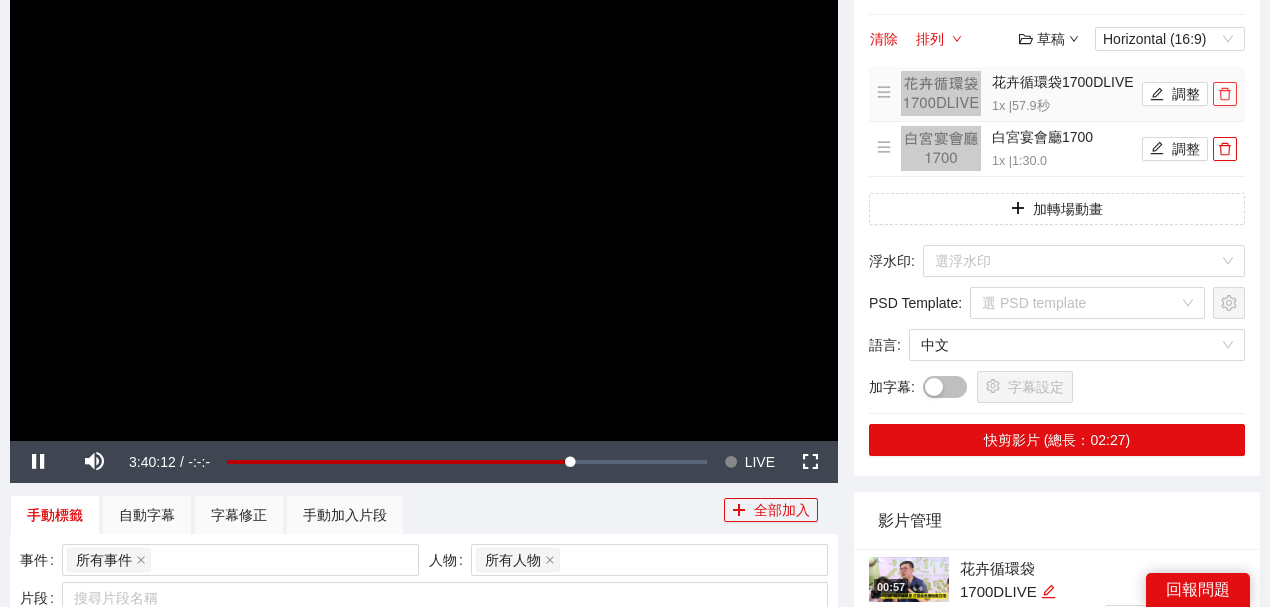 click 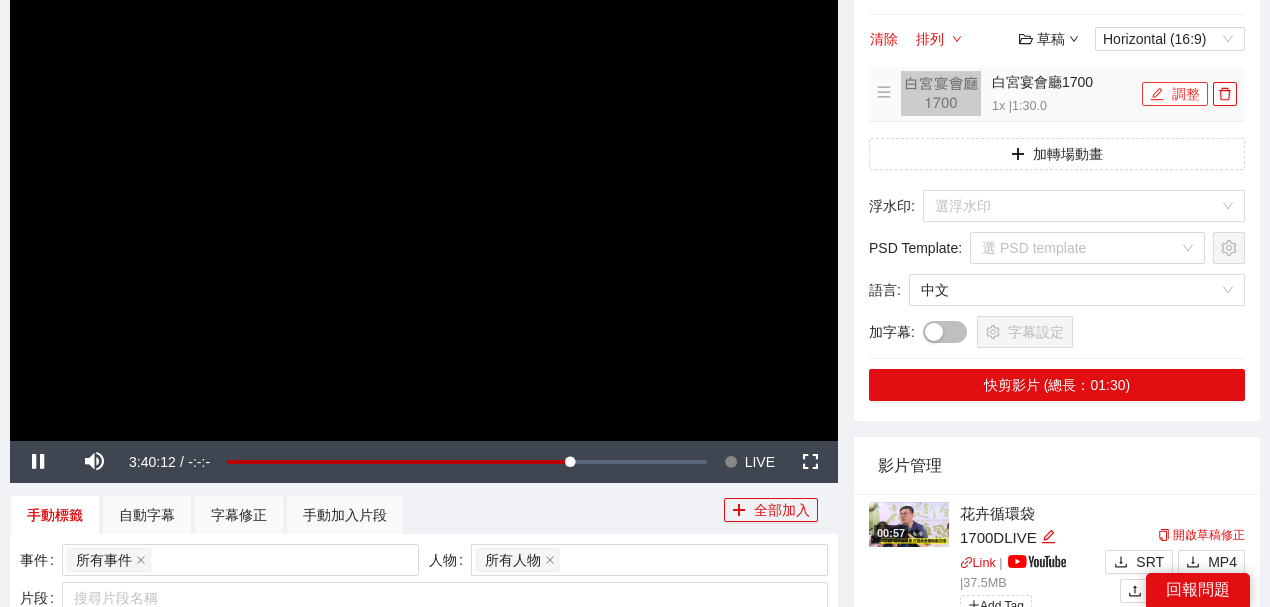 click on "調整" at bounding box center (1175, 94) 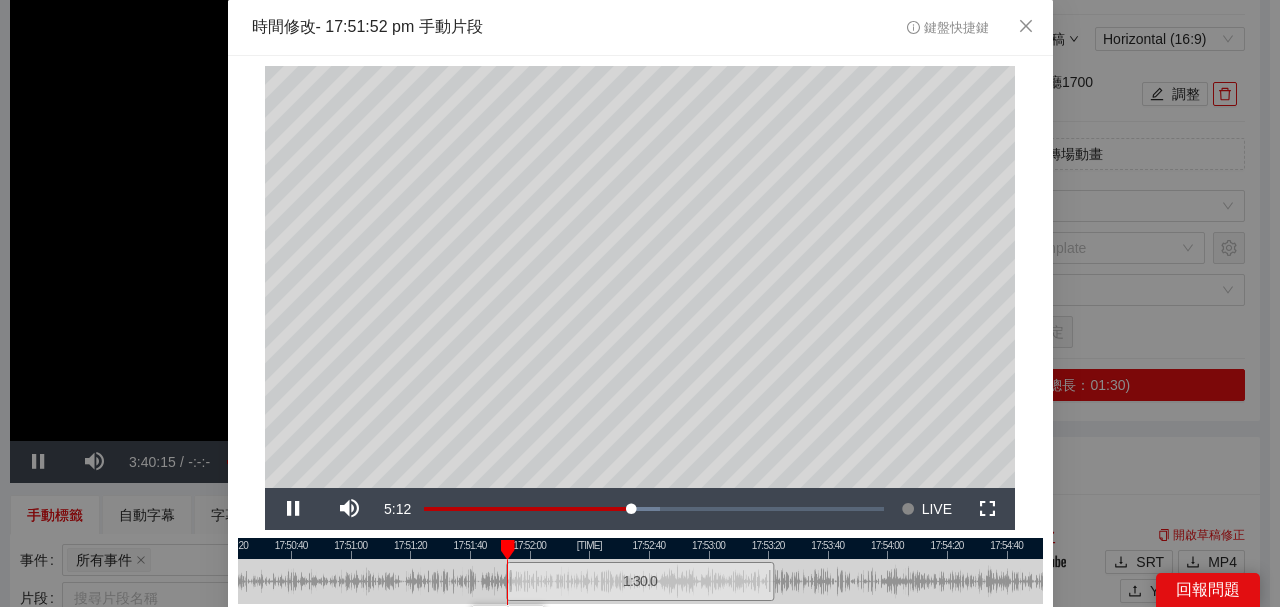 click at bounding box center [640, 548] 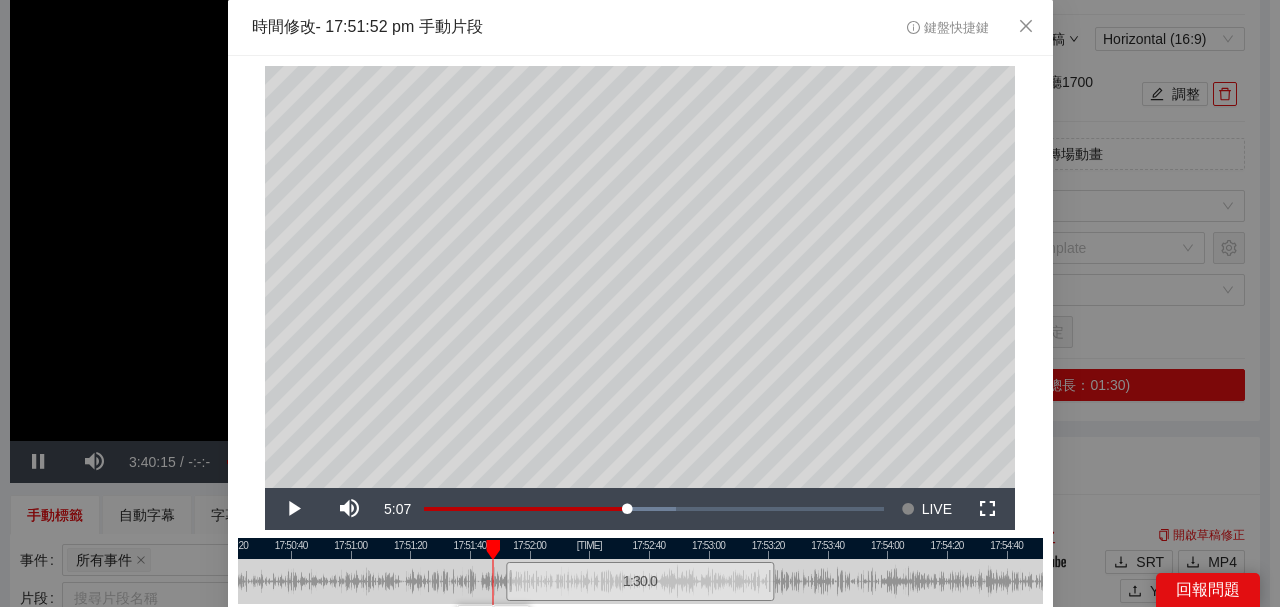 click at bounding box center (640, 548) 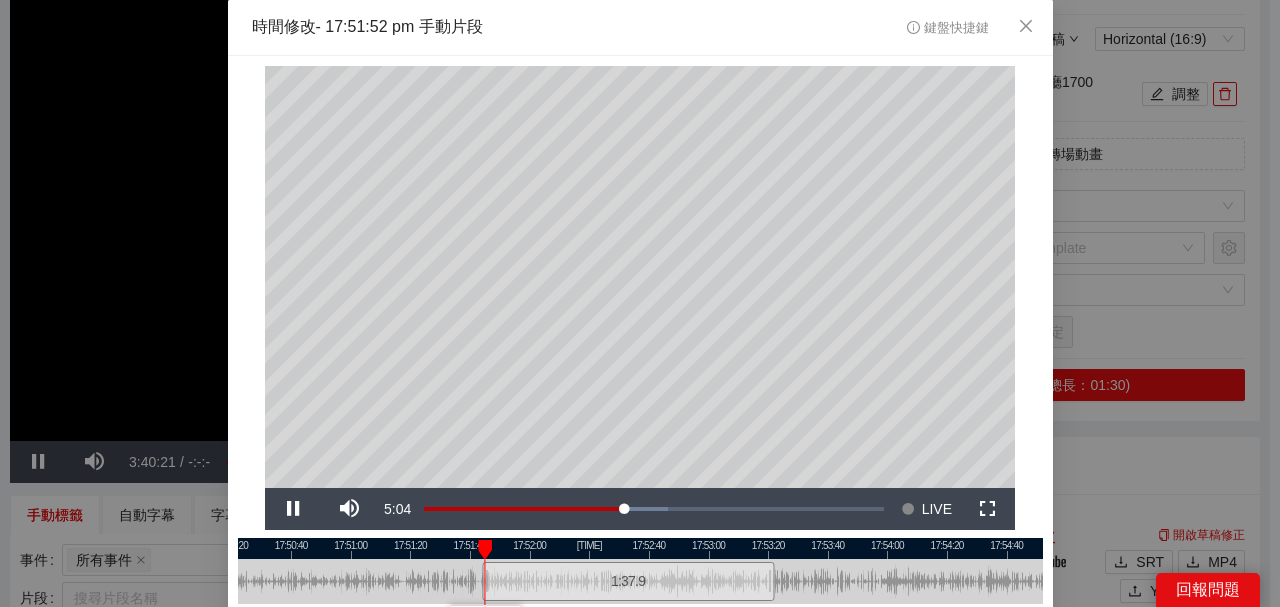 click at bounding box center [640, 548] 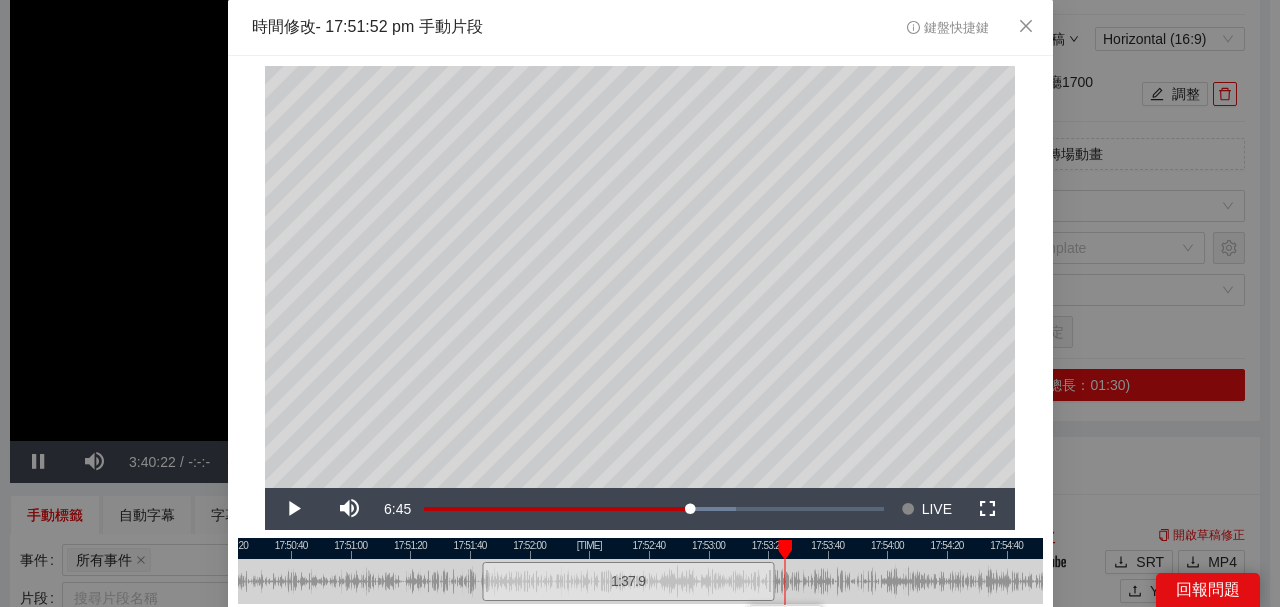 click at bounding box center [785, 550] 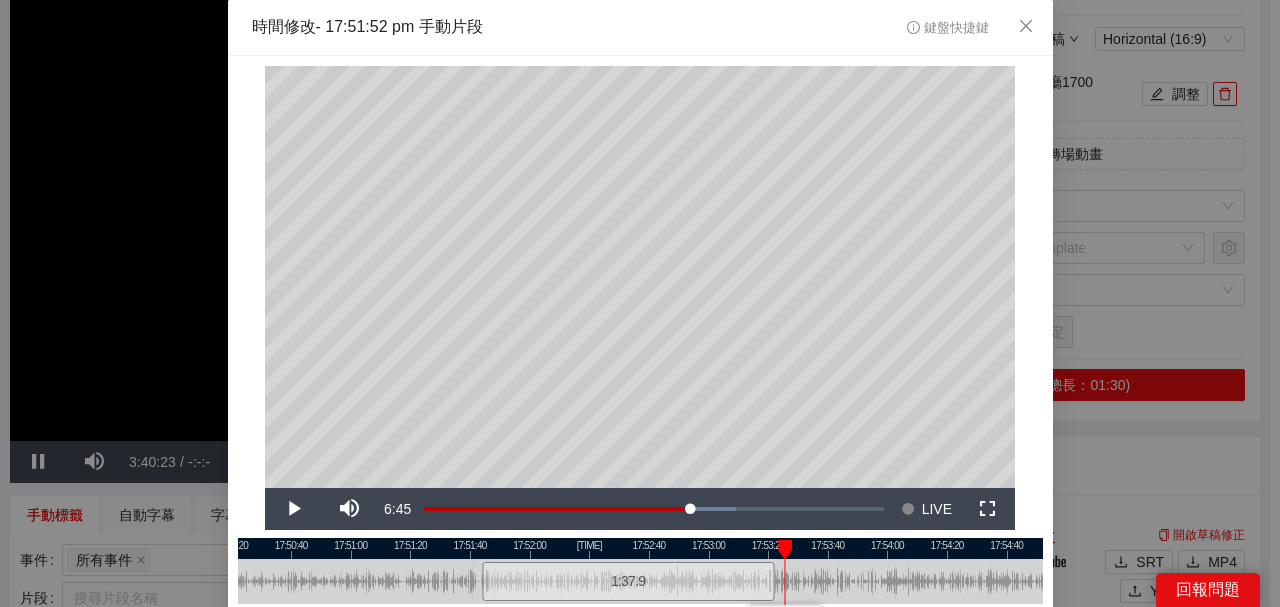 click at bounding box center [640, 548] 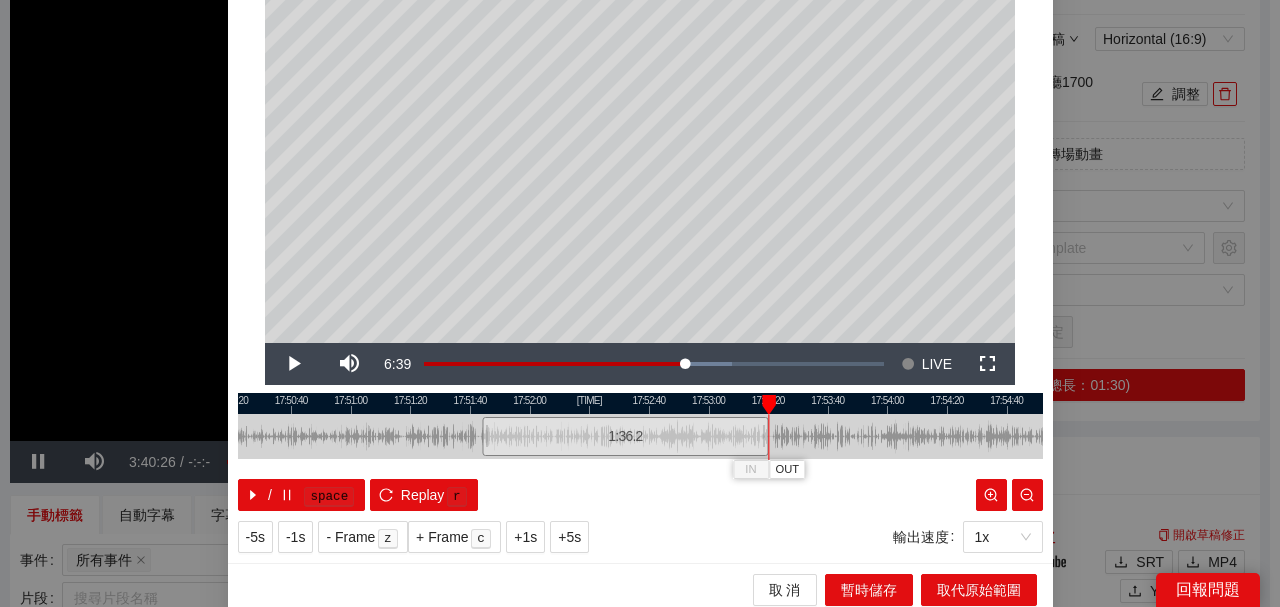 scroll, scrollTop: 152, scrollLeft: 0, axis: vertical 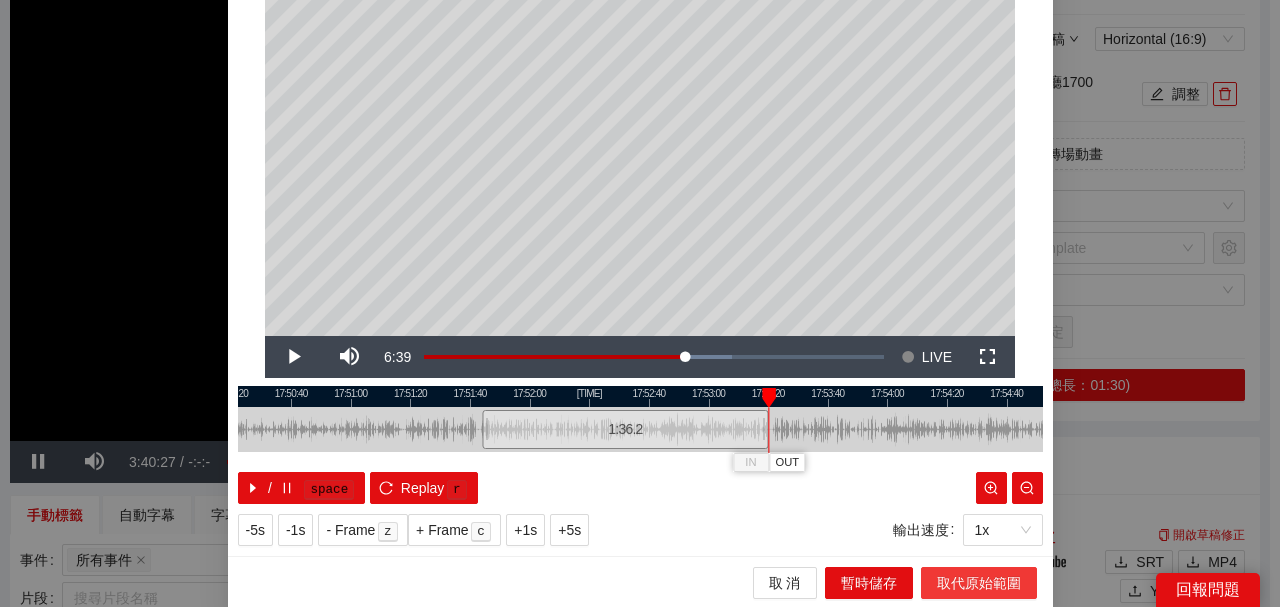 click on "取代原始範圍" at bounding box center [979, 583] 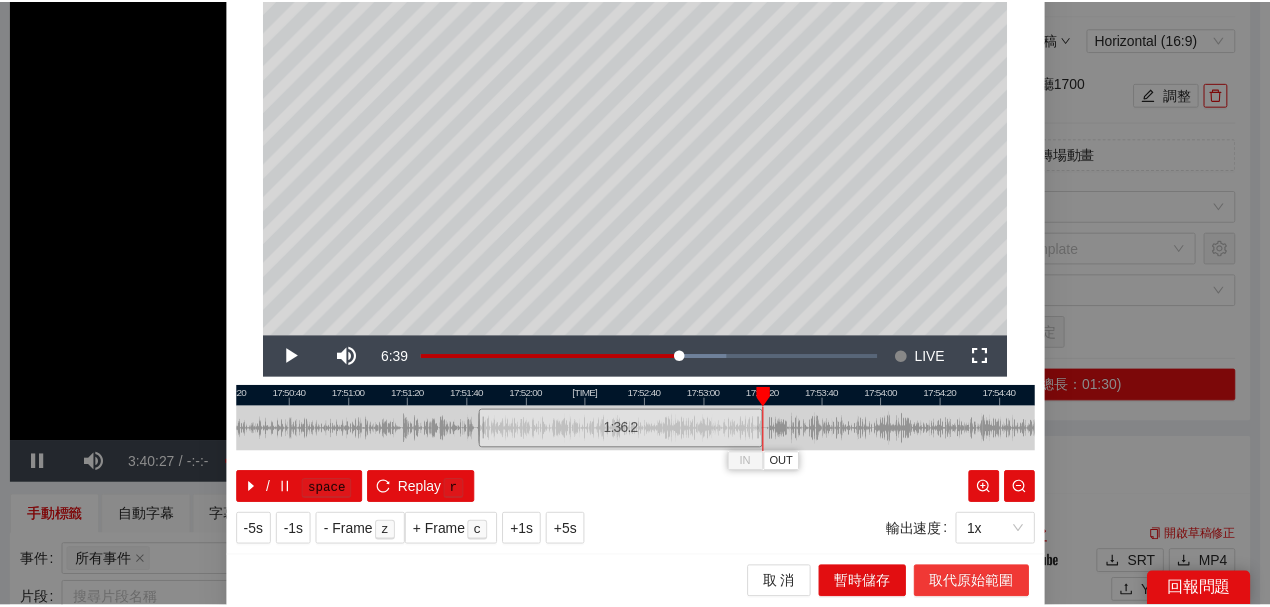 scroll, scrollTop: 0, scrollLeft: 0, axis: both 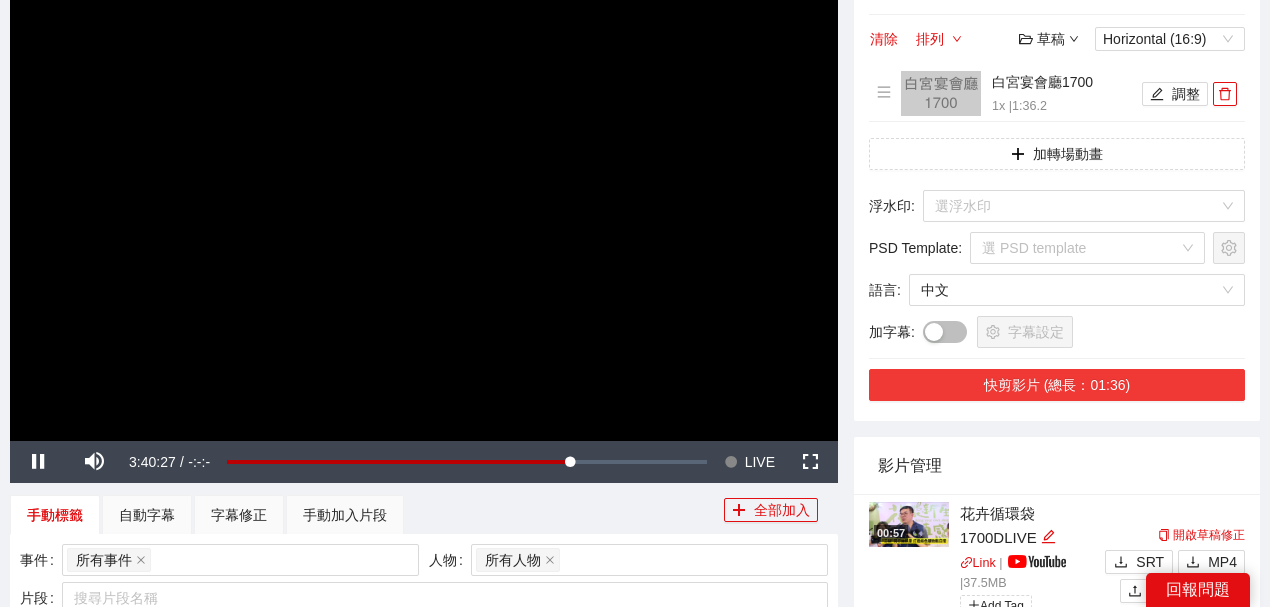 click on "快剪影片 (總長：01:36)" at bounding box center (1057, 385) 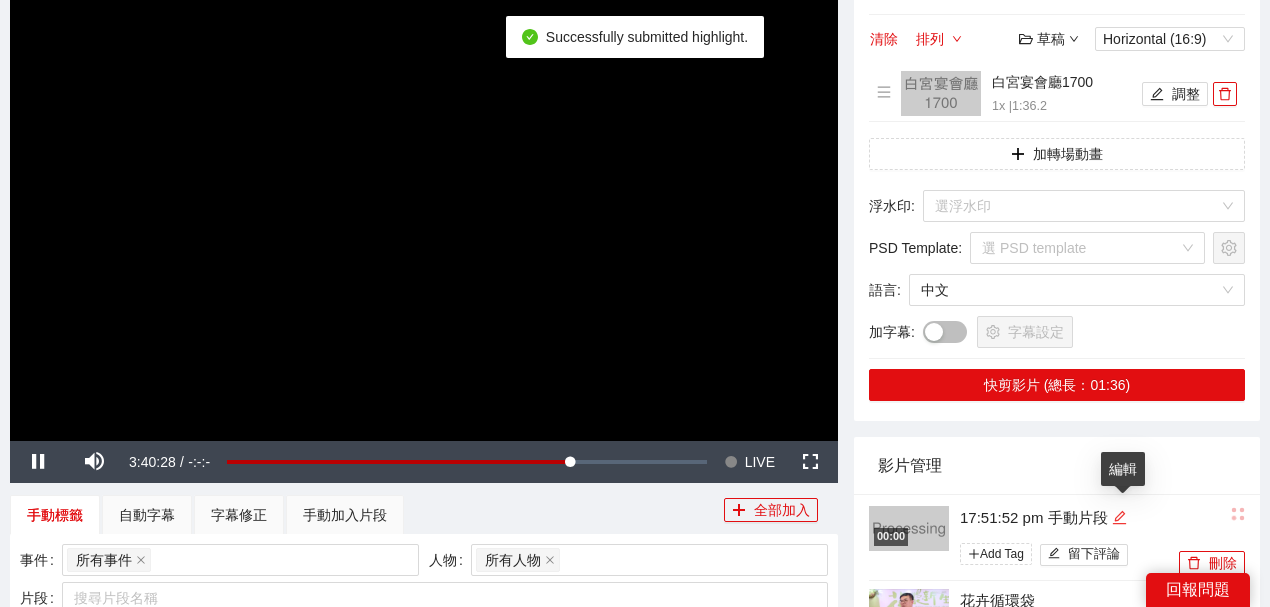 click 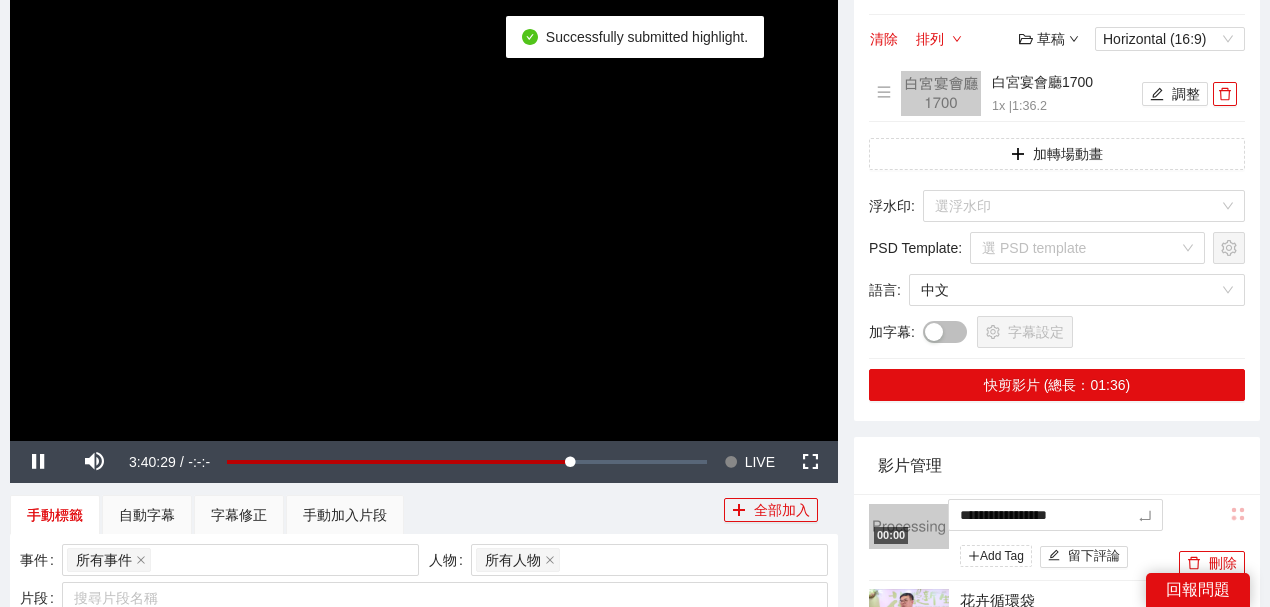 click on "**********" at bounding box center [635, 1004] 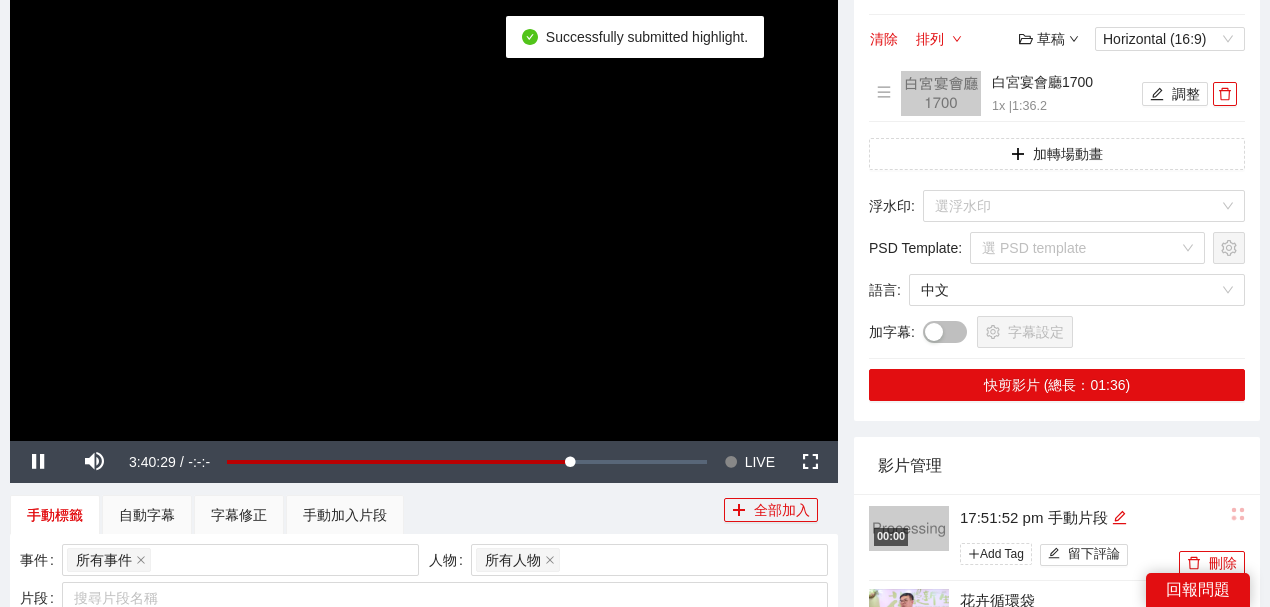 click on "影片管理" at bounding box center [1057, 465] 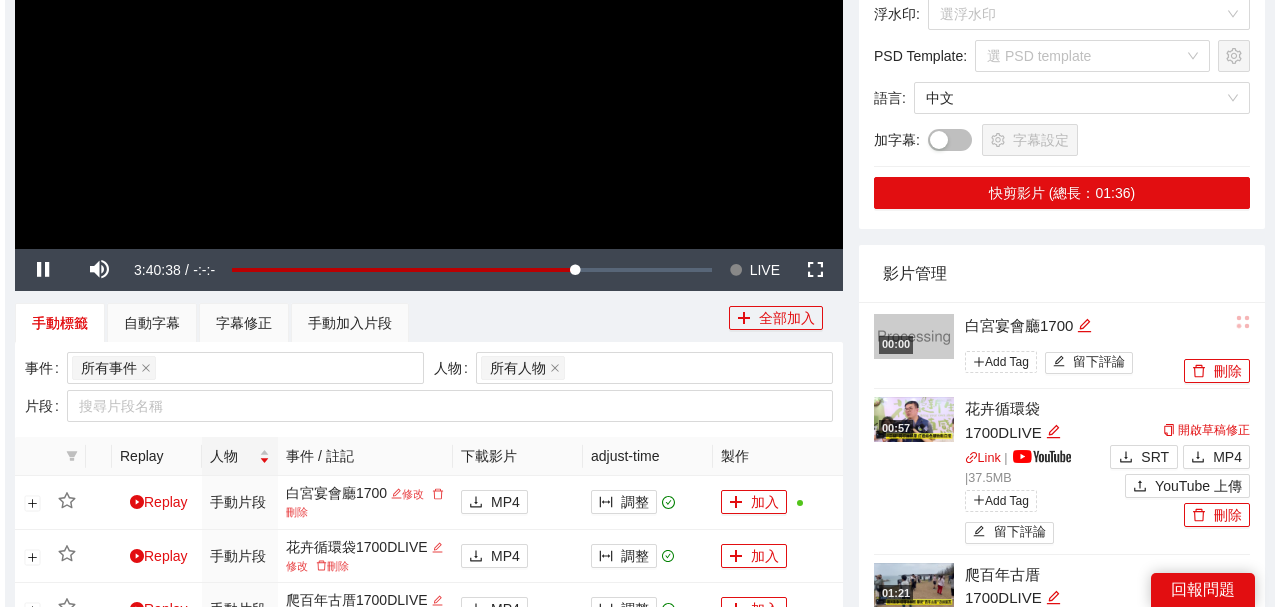 scroll, scrollTop: 394, scrollLeft: 0, axis: vertical 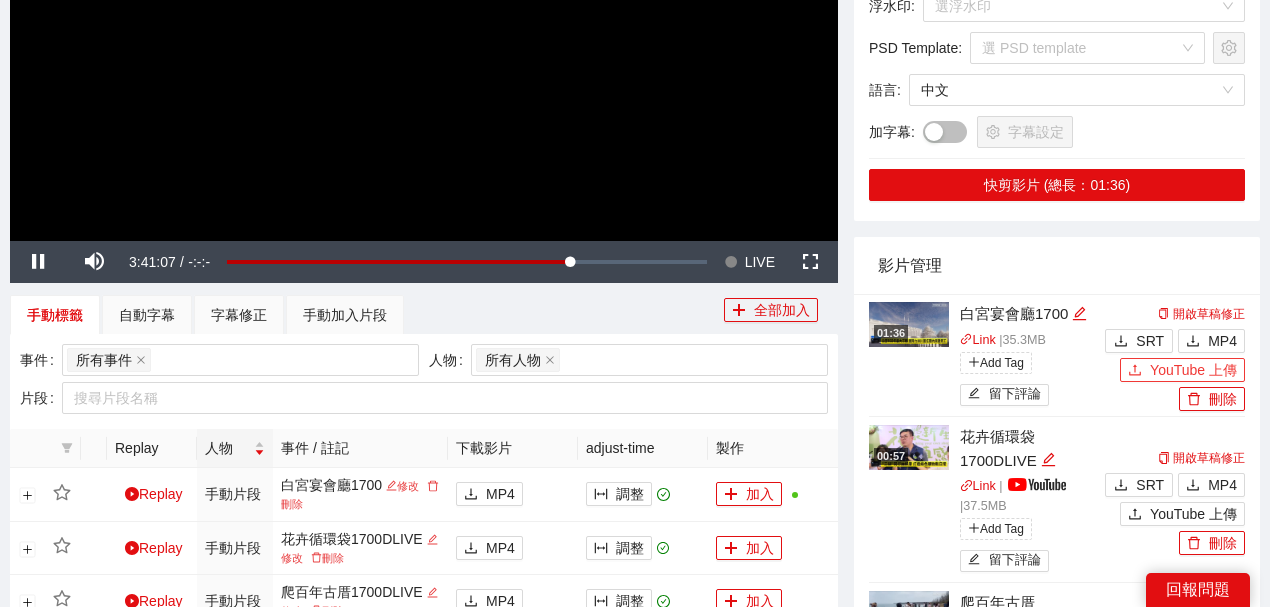 click on "YouTube 上傳" at bounding box center (1182, 370) 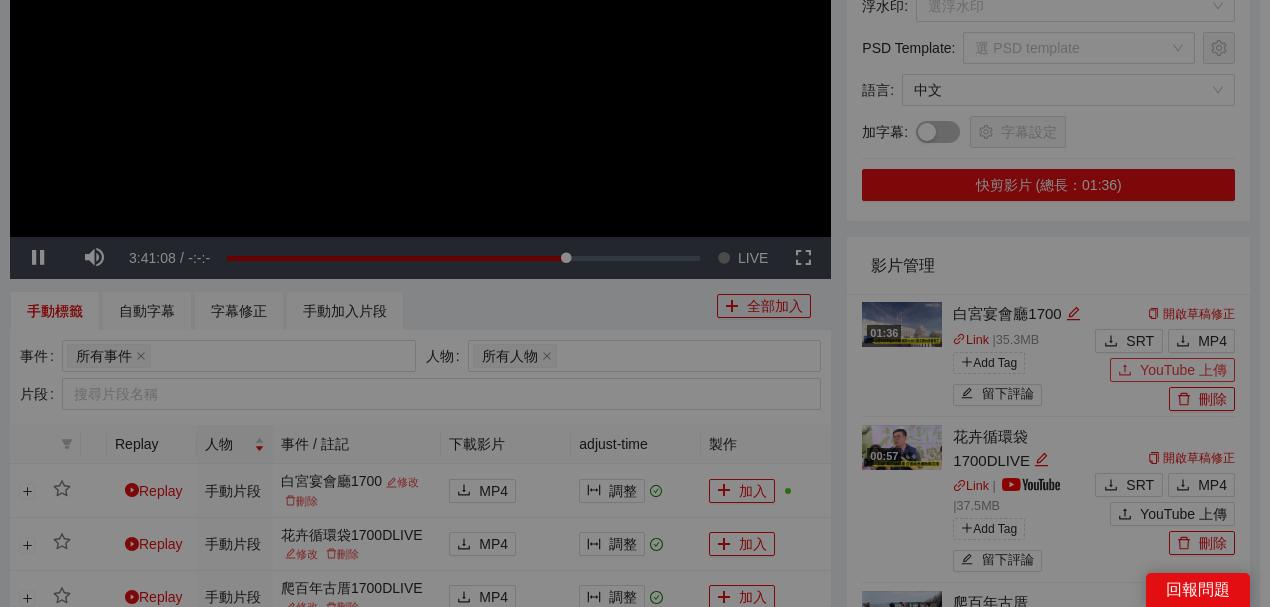type 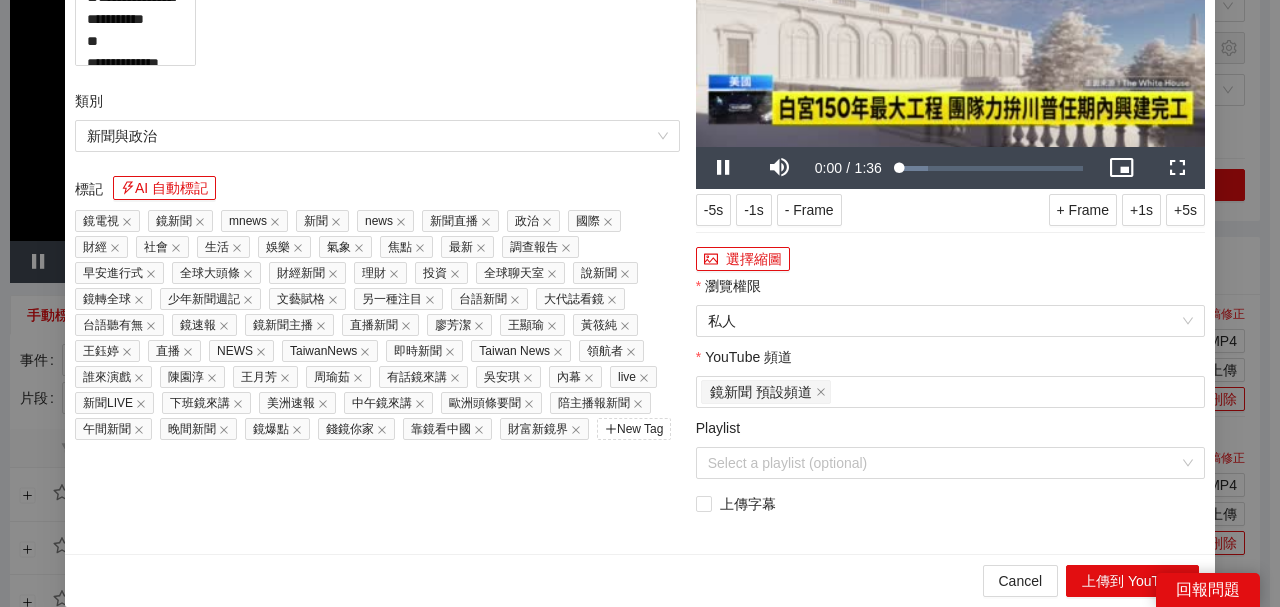 drag, startPoint x: 343, startPoint y: 111, endPoint x: 0, endPoint y: 119, distance: 343.0933 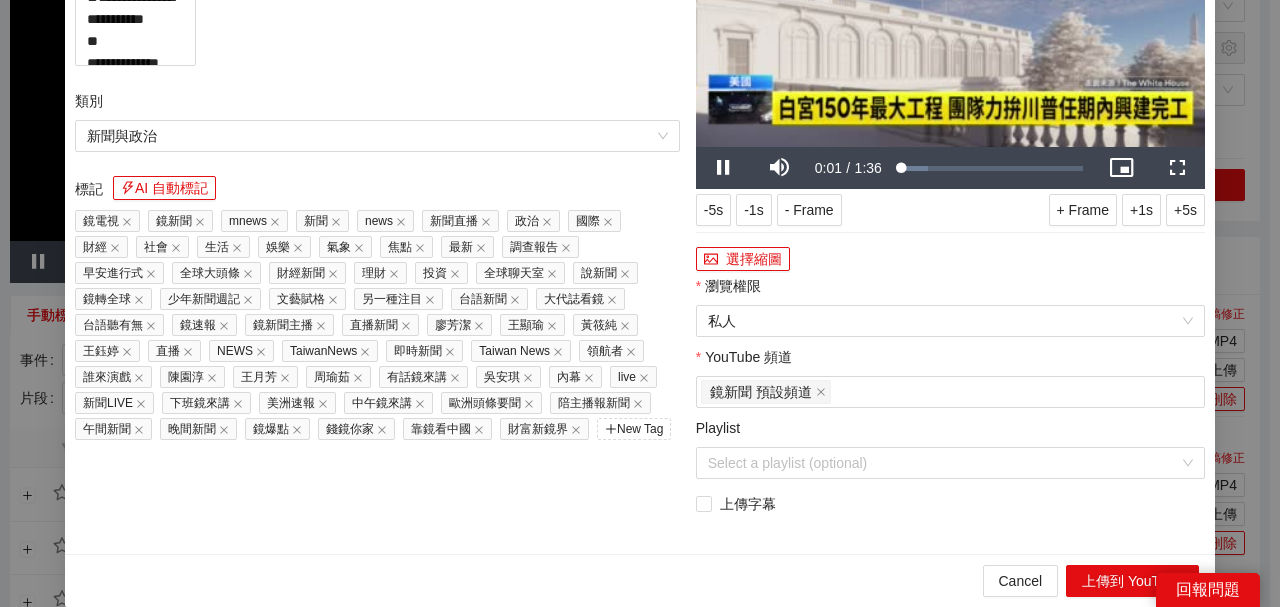 paste on "**********" 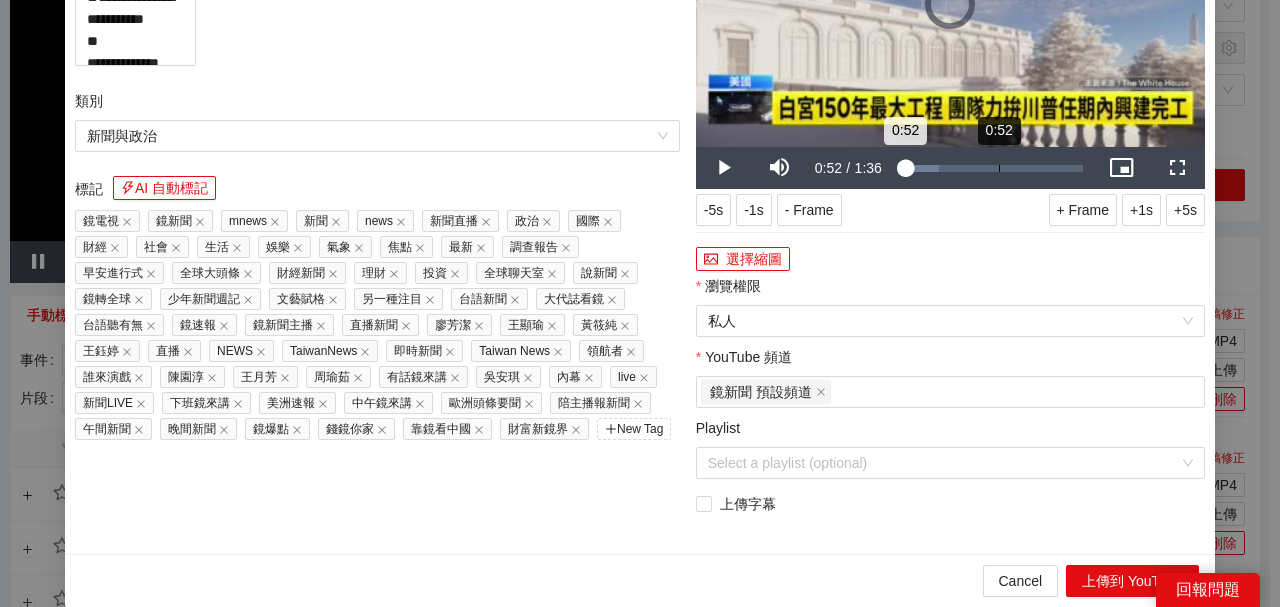 click on "Loaded :  21.57% 0:52 0:52" at bounding box center (991, 168) 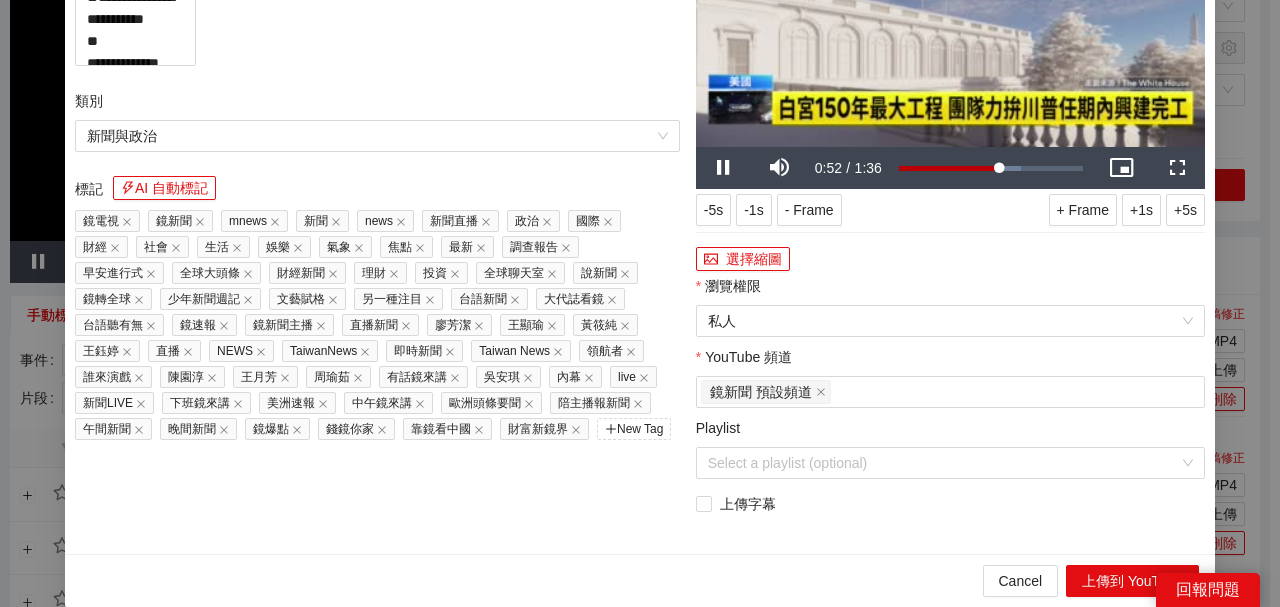 type on "**********" 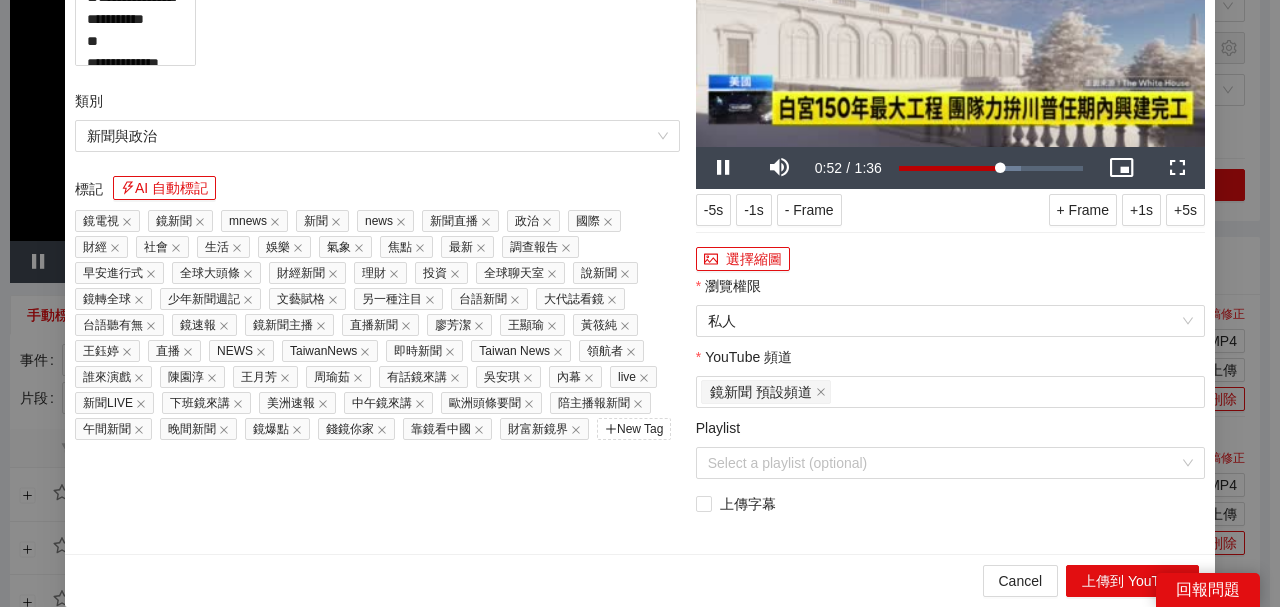 click at bounding box center (950, 4) 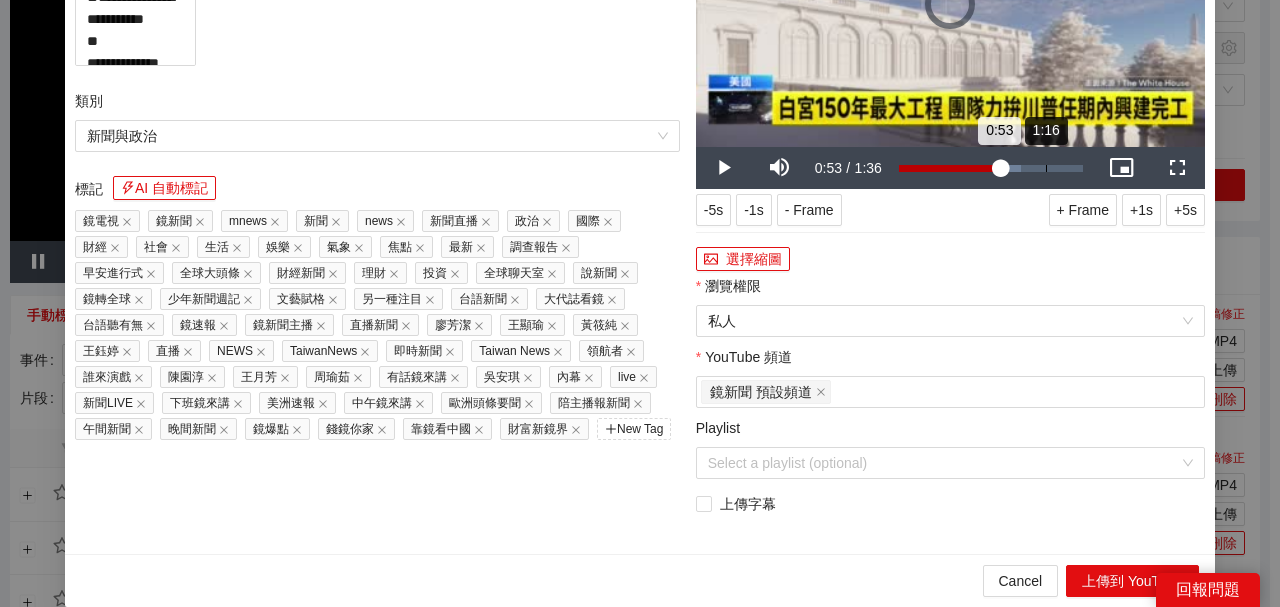 click on "Loaded :  66.27% 1:16 0:53" at bounding box center [991, 168] 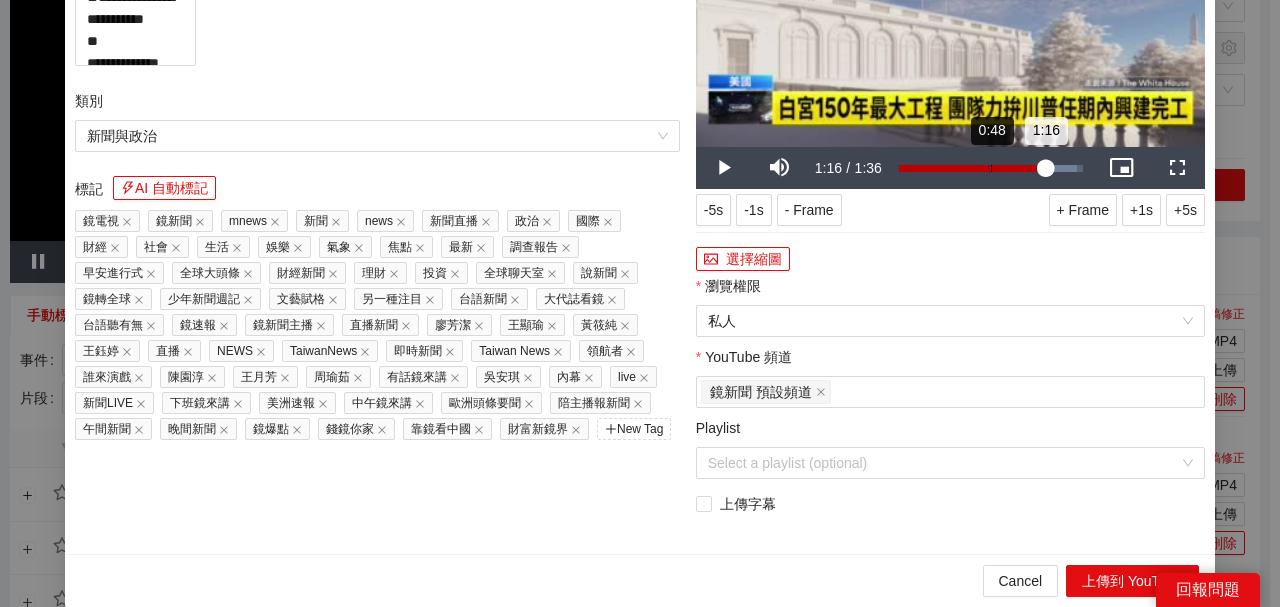 click on "0:48" at bounding box center [991, 168] 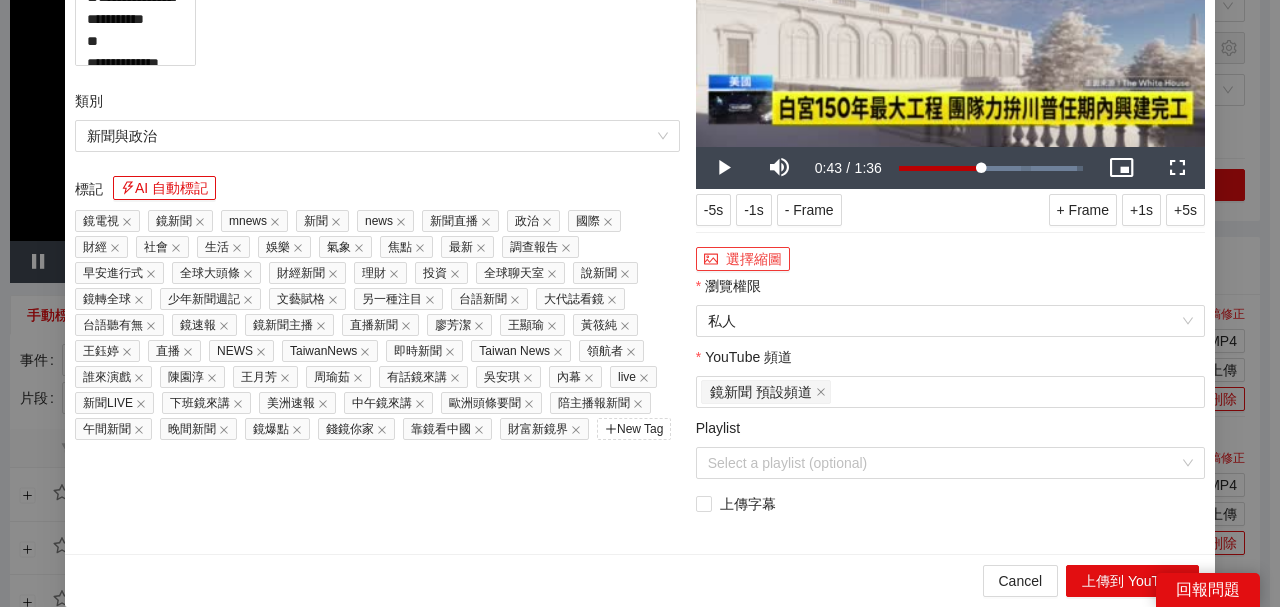 click on "選擇縮圖" at bounding box center [743, 259] 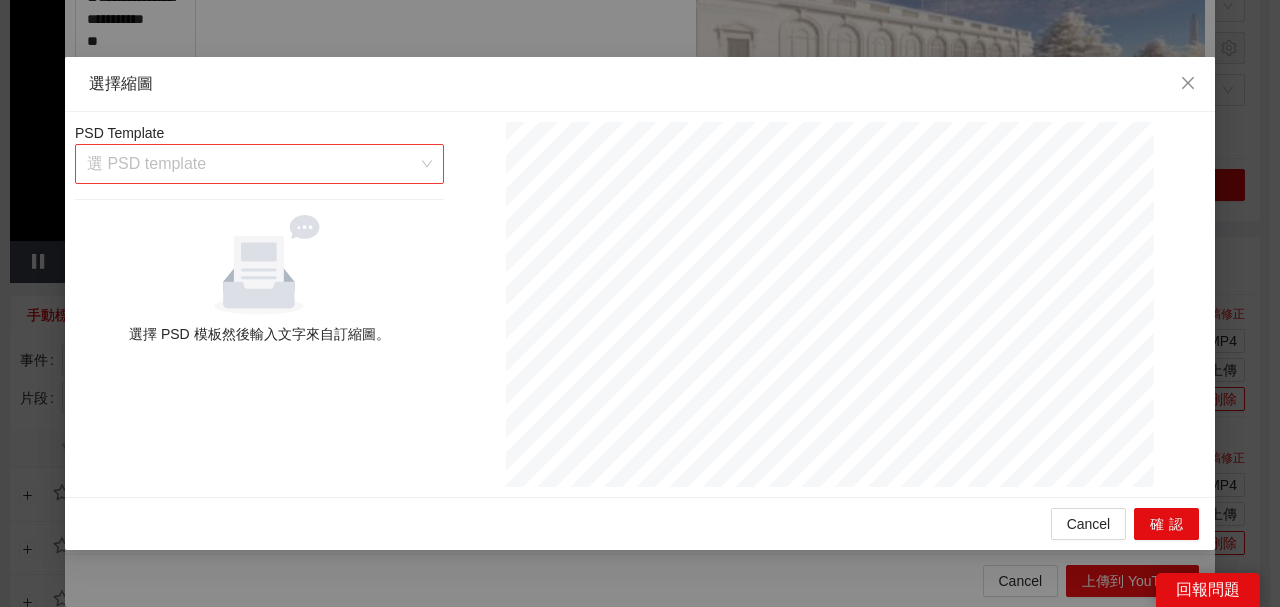 click on "選 PSD template" at bounding box center [259, 164] 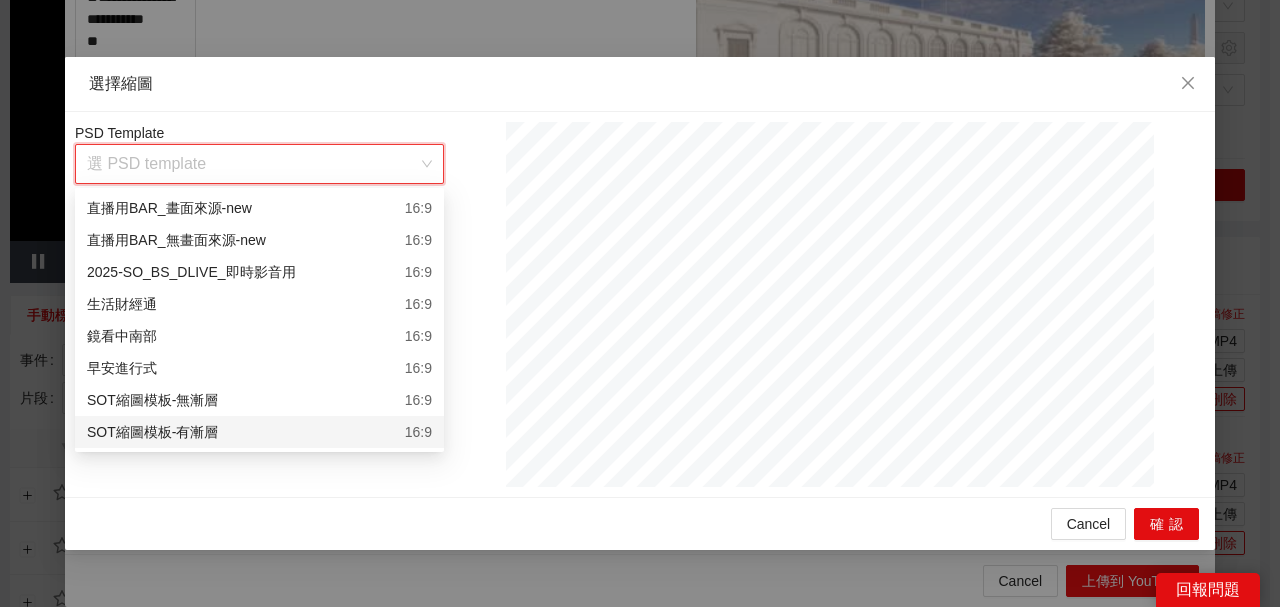 click on "SOT縮圖模板-有漸層 16:9" at bounding box center (259, 432) 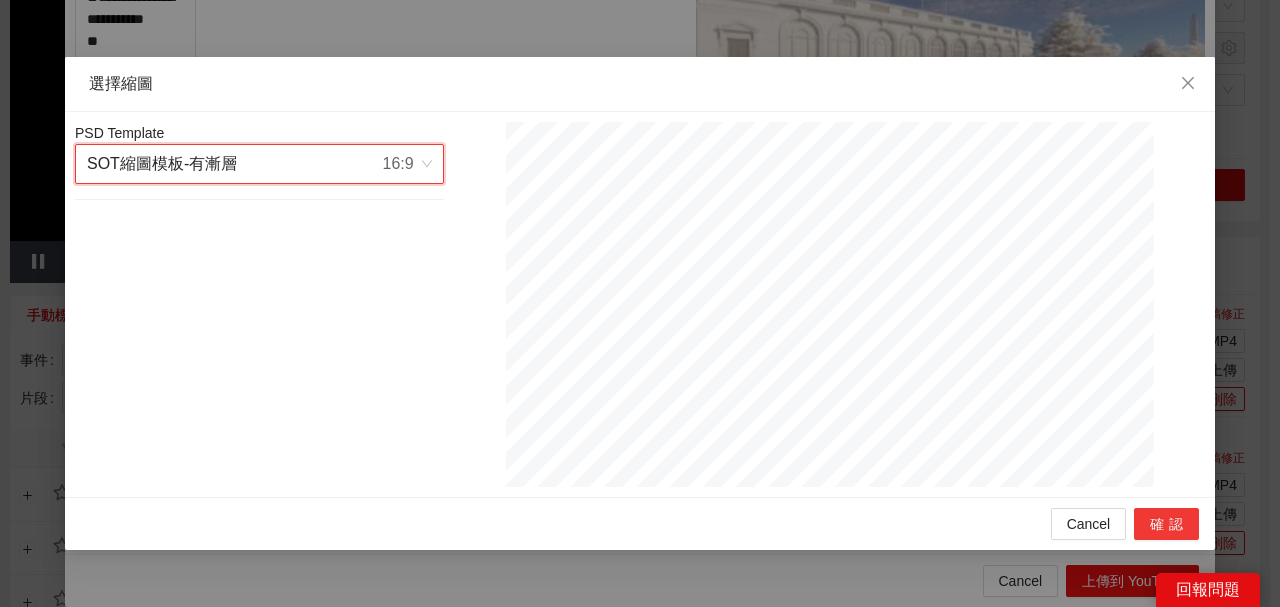 click on "確認" at bounding box center [1166, 524] 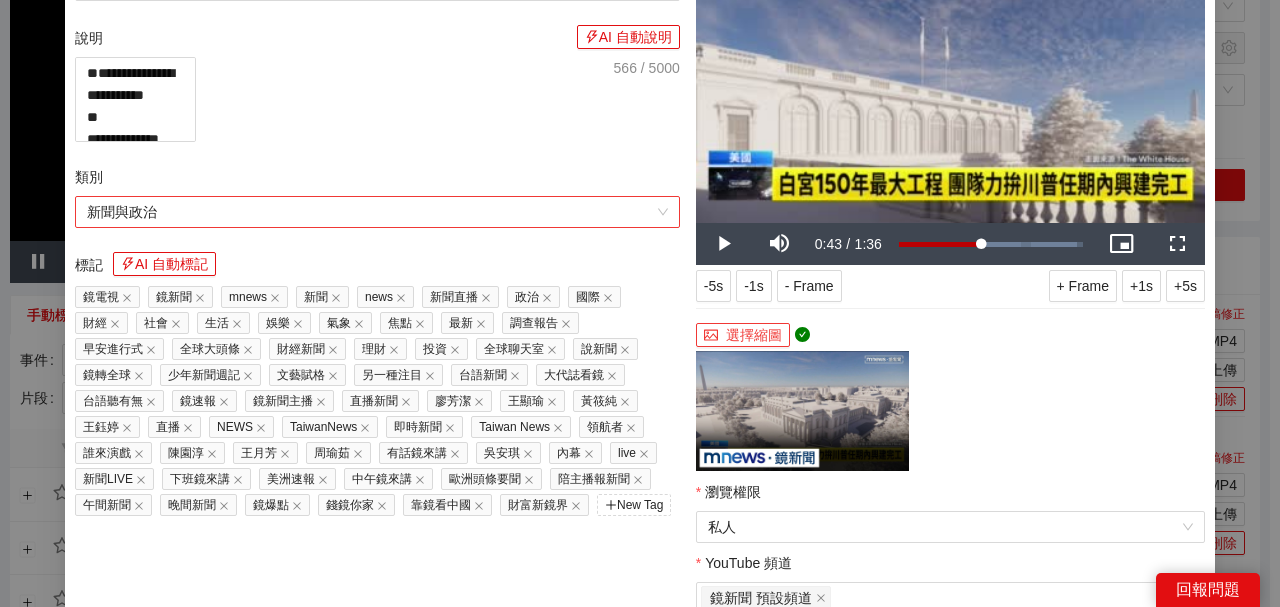 scroll, scrollTop: 333, scrollLeft: 0, axis: vertical 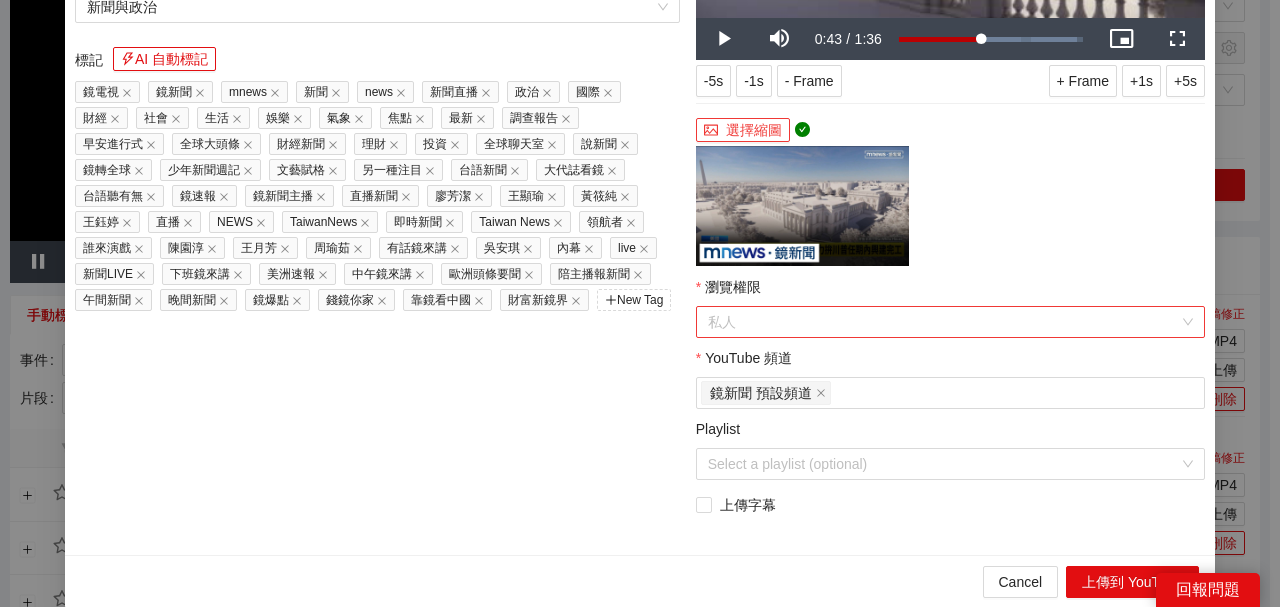 click on "私人" at bounding box center [950, 322] 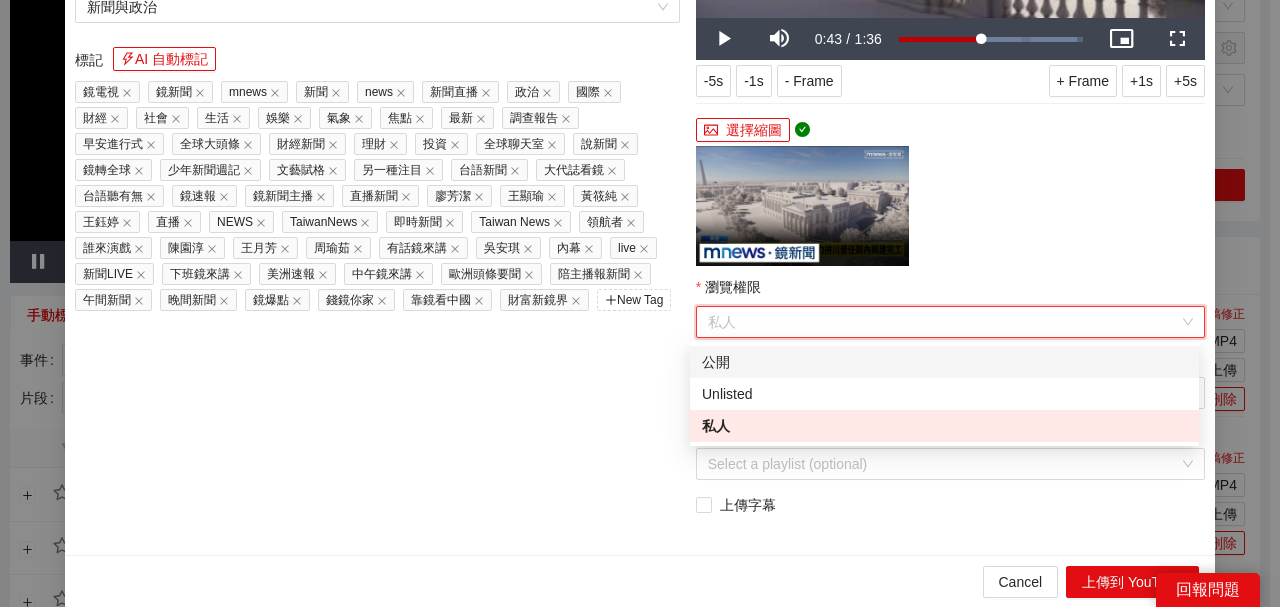 click on "公開" at bounding box center [944, 362] 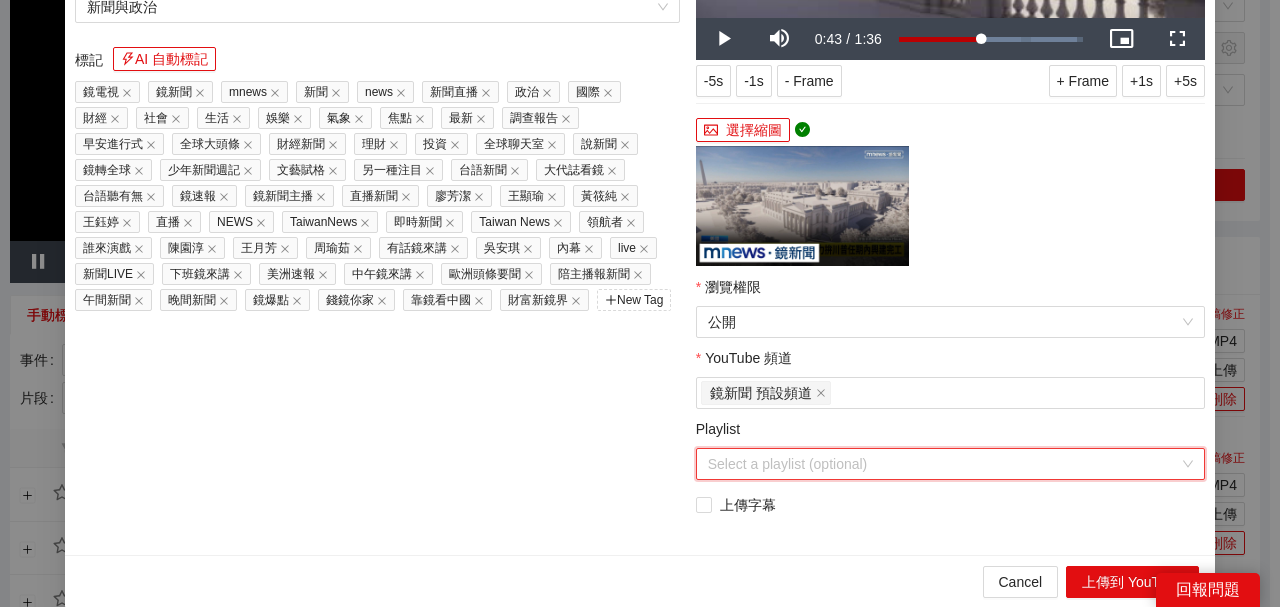 click on "Playlist" at bounding box center (943, 464) 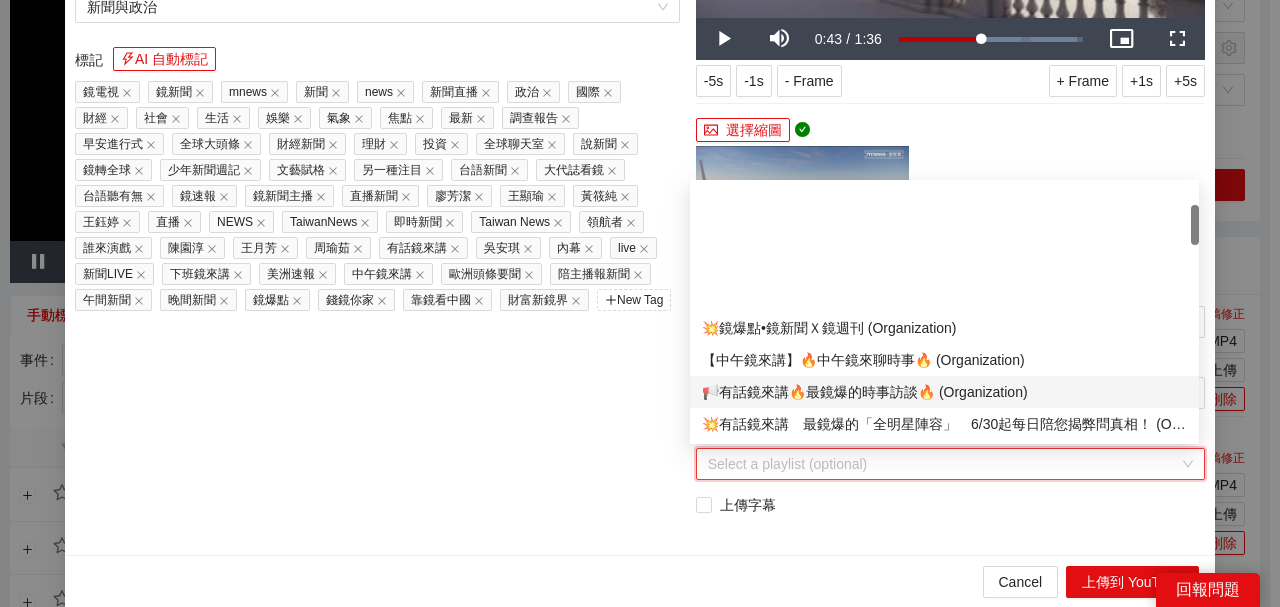 scroll, scrollTop: 133, scrollLeft: 0, axis: vertical 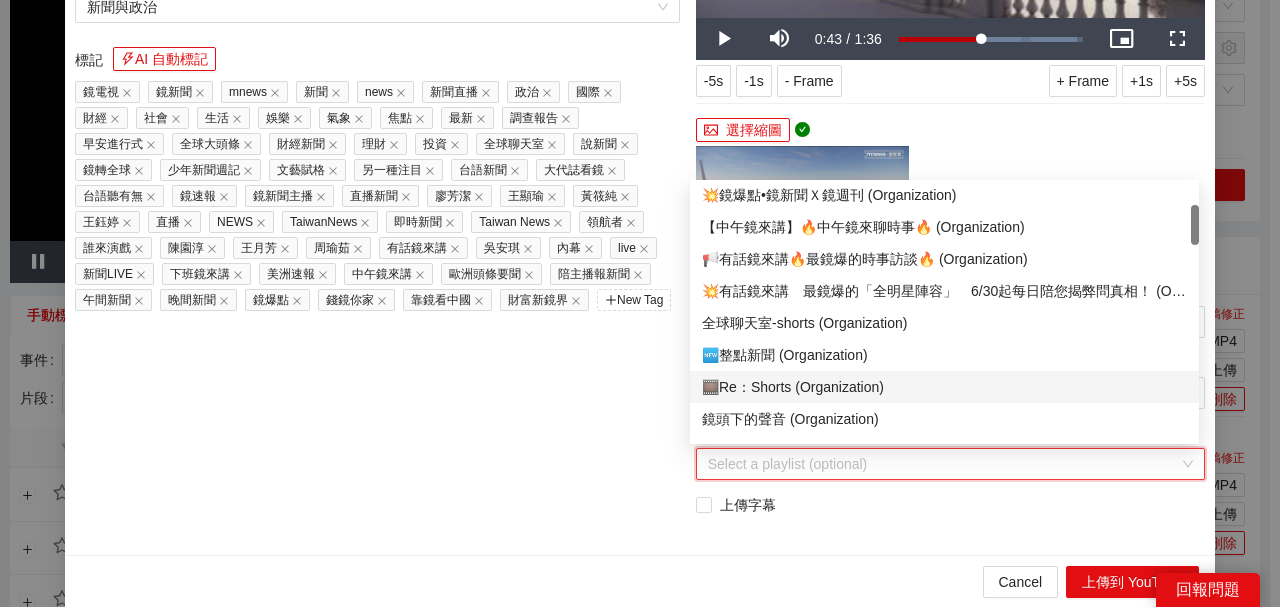 click on "🎞Re：Shorts (Organization)" at bounding box center (944, 387) 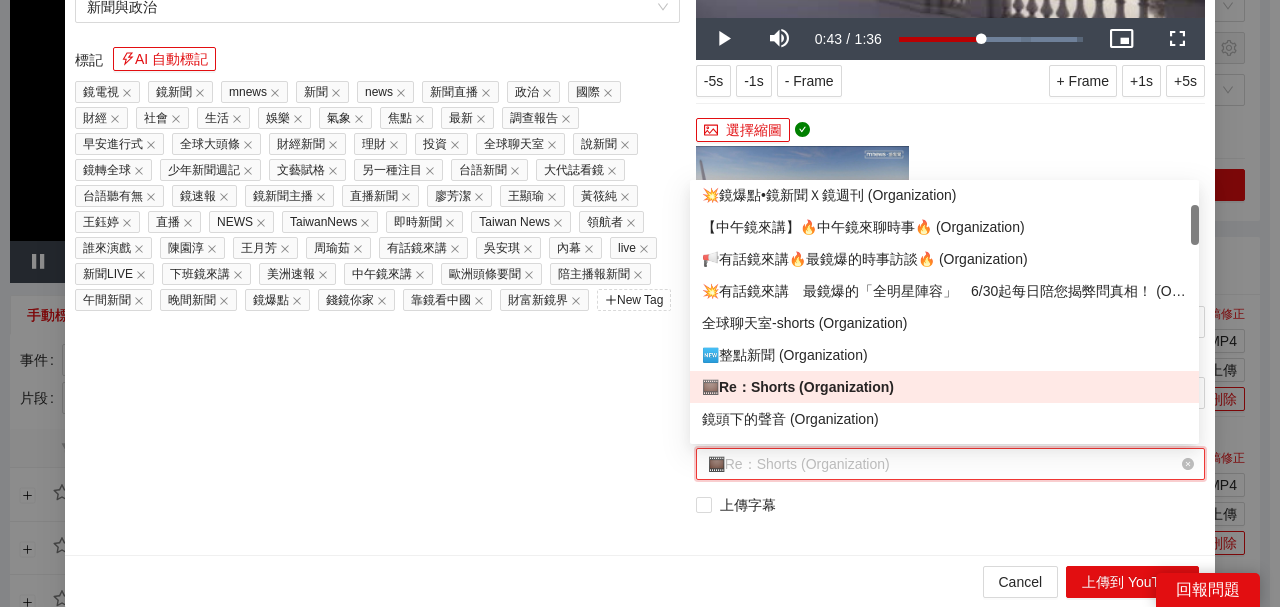 click on "🎞Re：Shorts (Organization)" at bounding box center (950, 464) 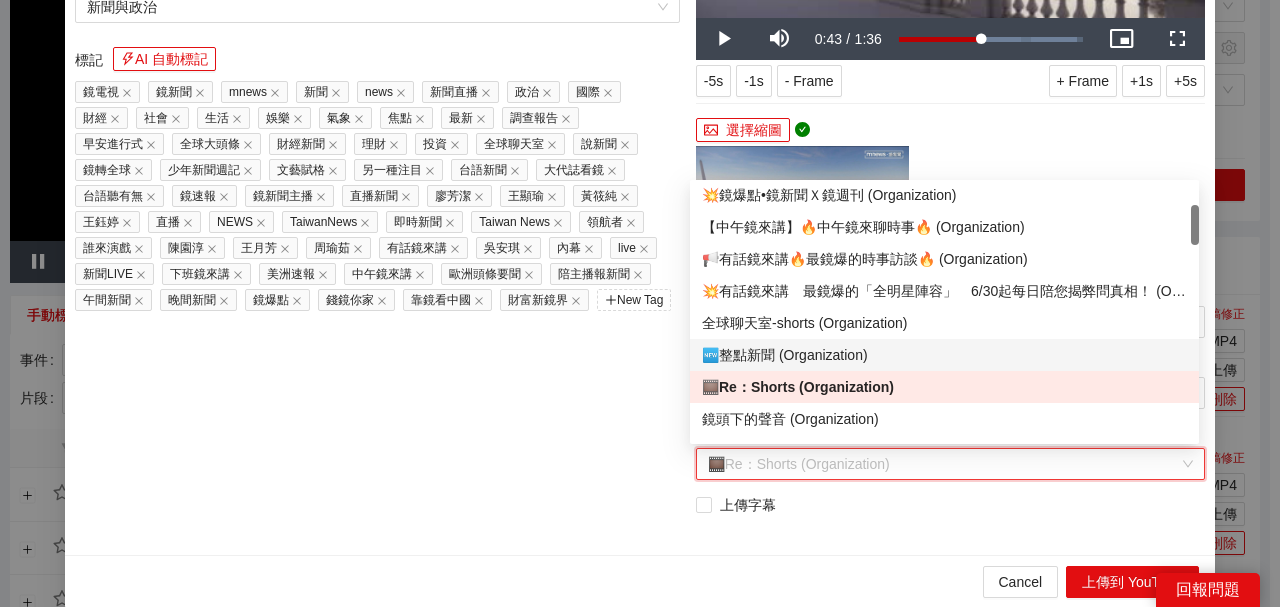 click on "🆕整點新聞 (Organization)" at bounding box center (944, 355) 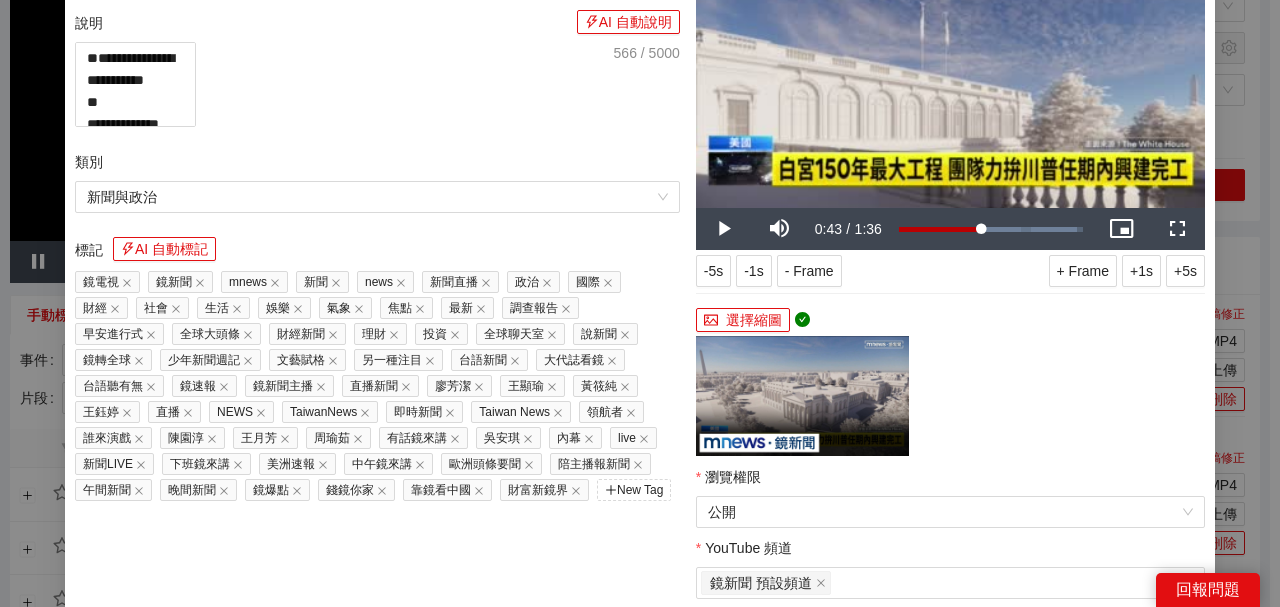 scroll, scrollTop: 0, scrollLeft: 0, axis: both 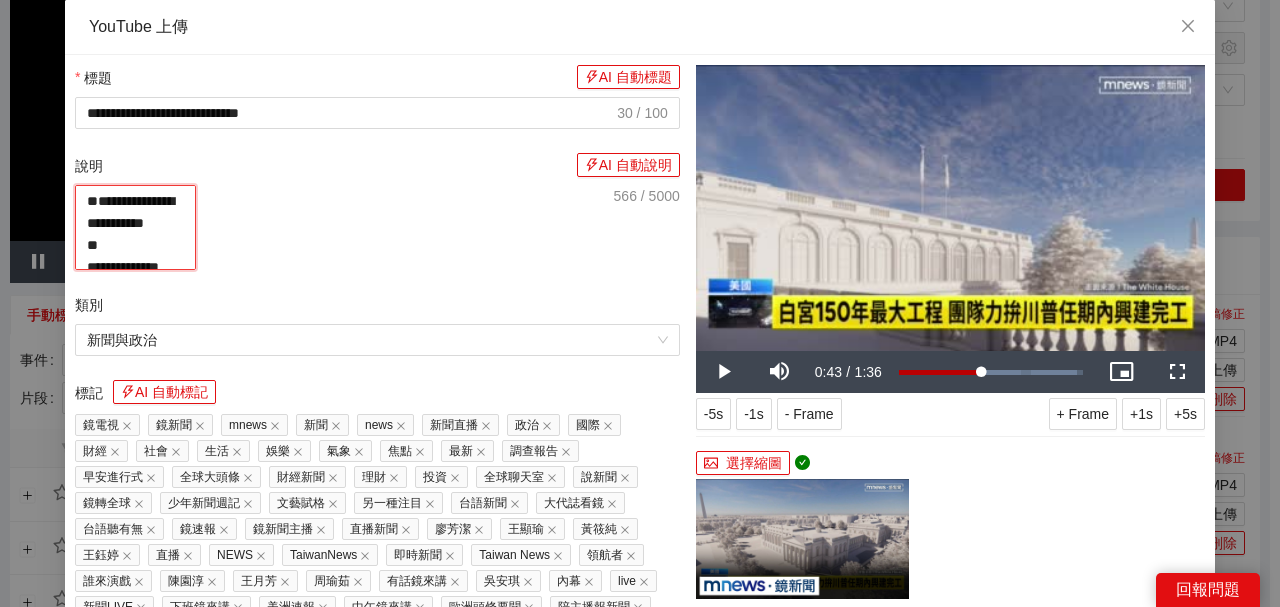 click on "**********" at bounding box center [135, 227] 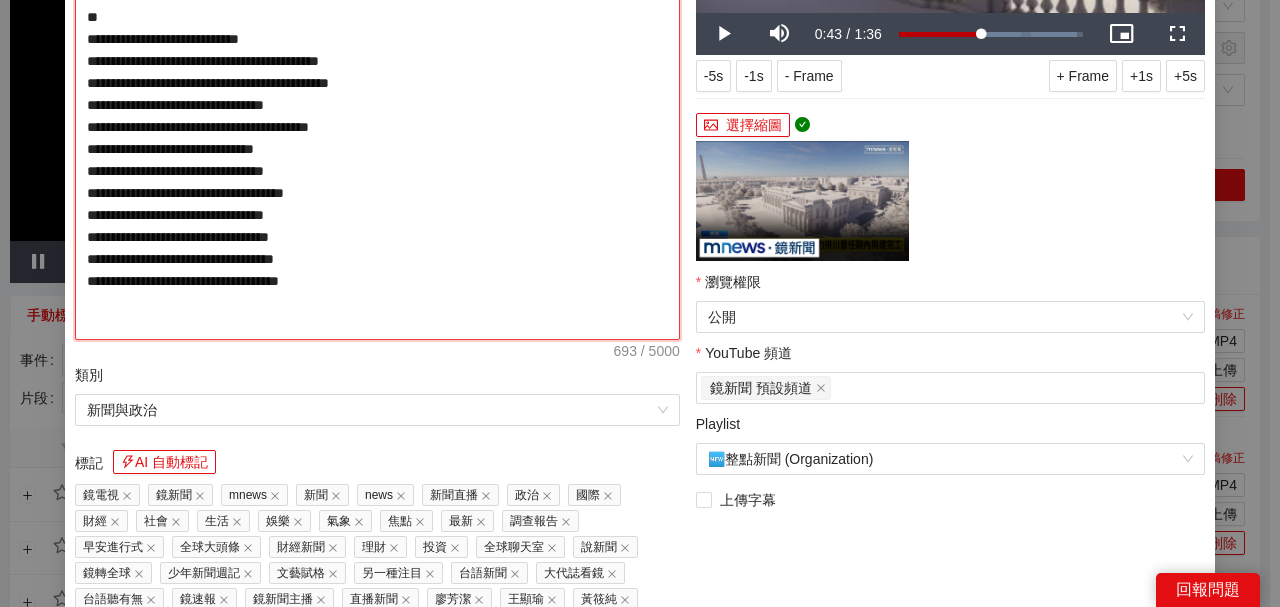 scroll, scrollTop: 527, scrollLeft: 0, axis: vertical 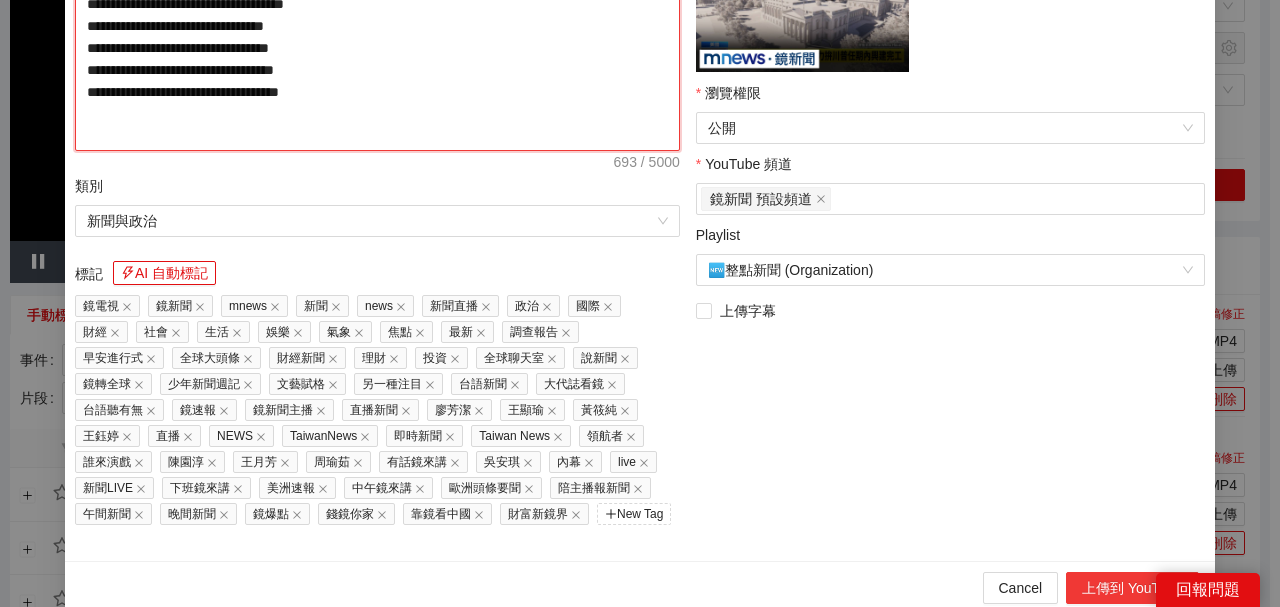 type on "**********" 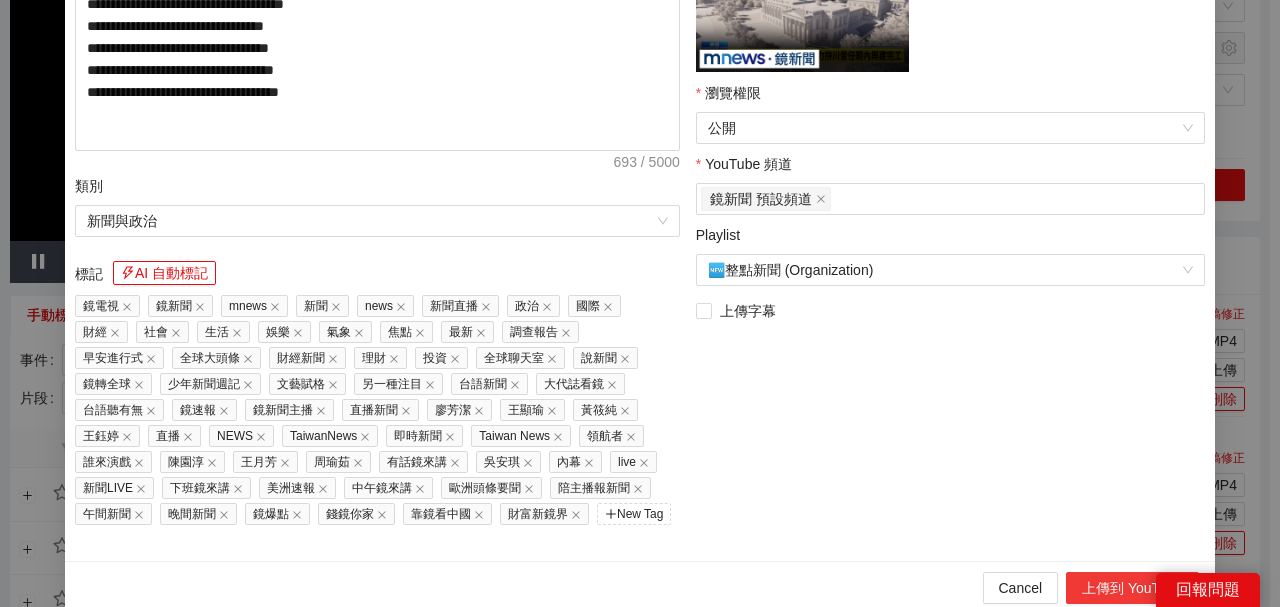 click on "上傳到 YouTube" at bounding box center [1132, 588] 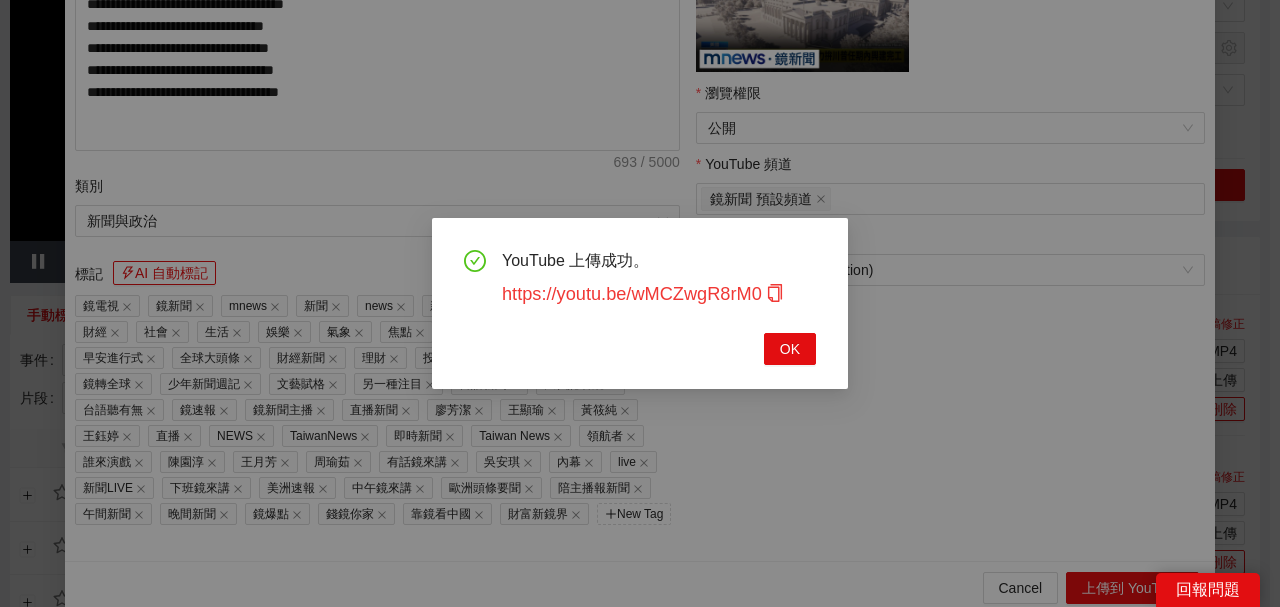 click 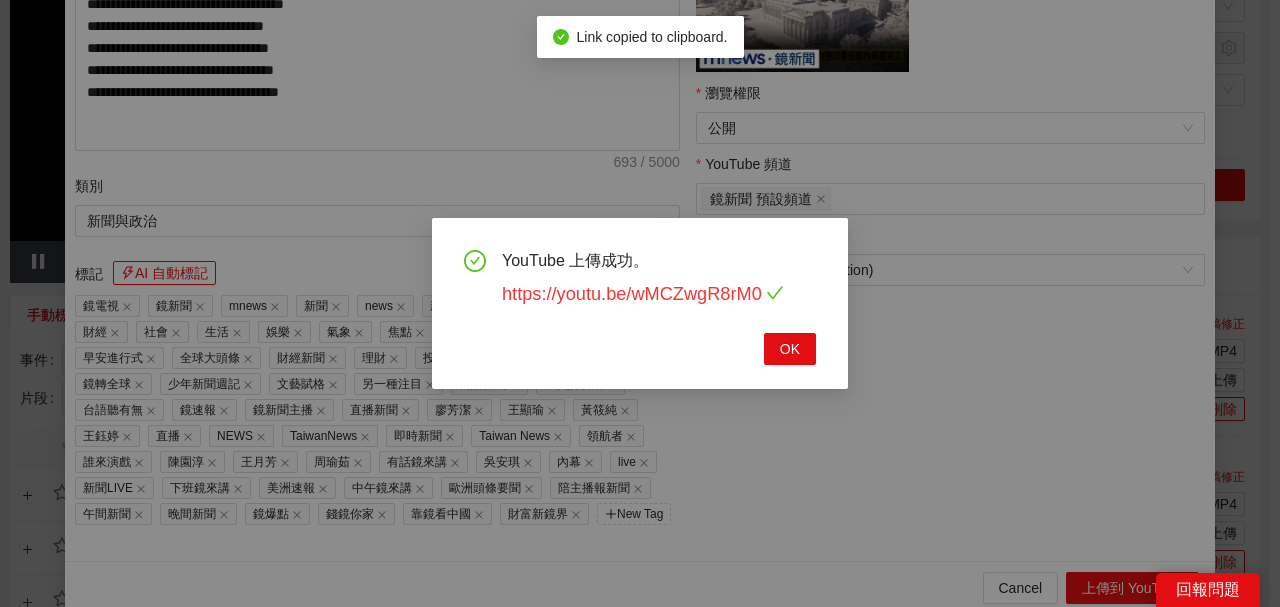 click on "https://youtu.be/wMCZwgR8rM0" at bounding box center [643, 294] 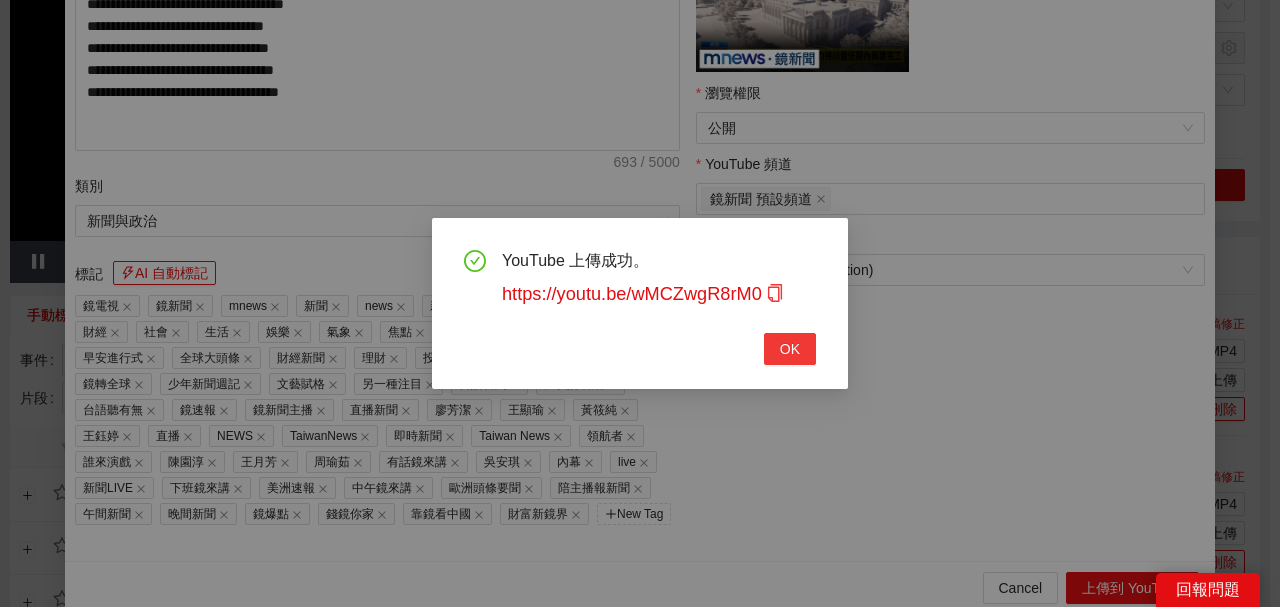 click on "OK" at bounding box center [790, 349] 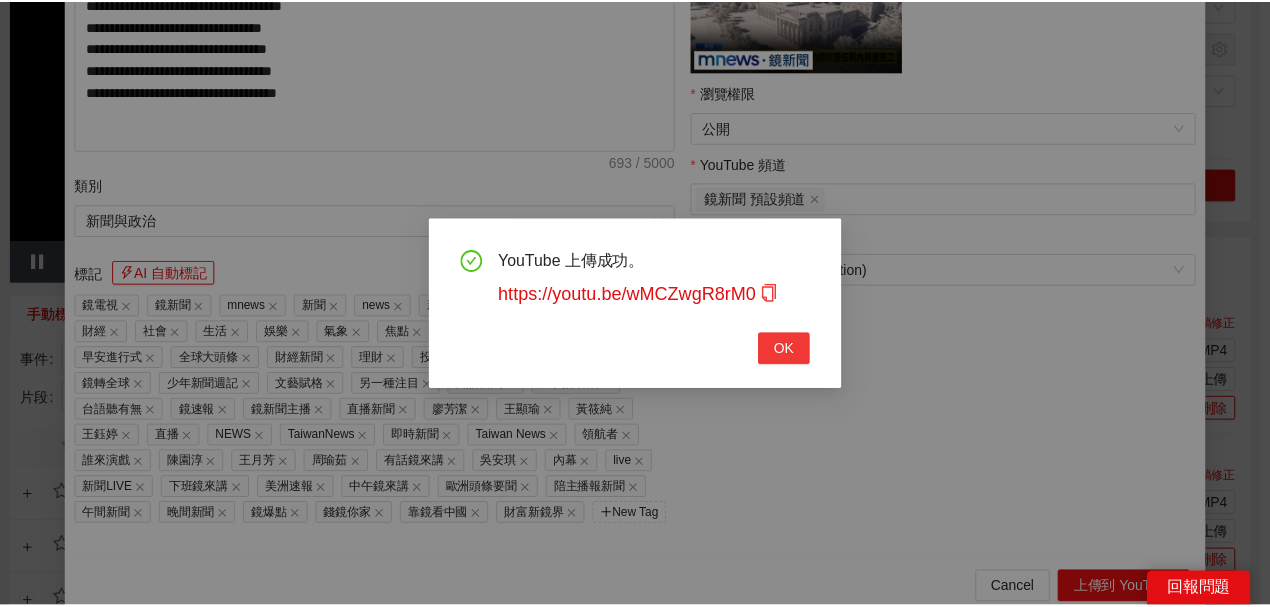 scroll, scrollTop: 461, scrollLeft: 0, axis: vertical 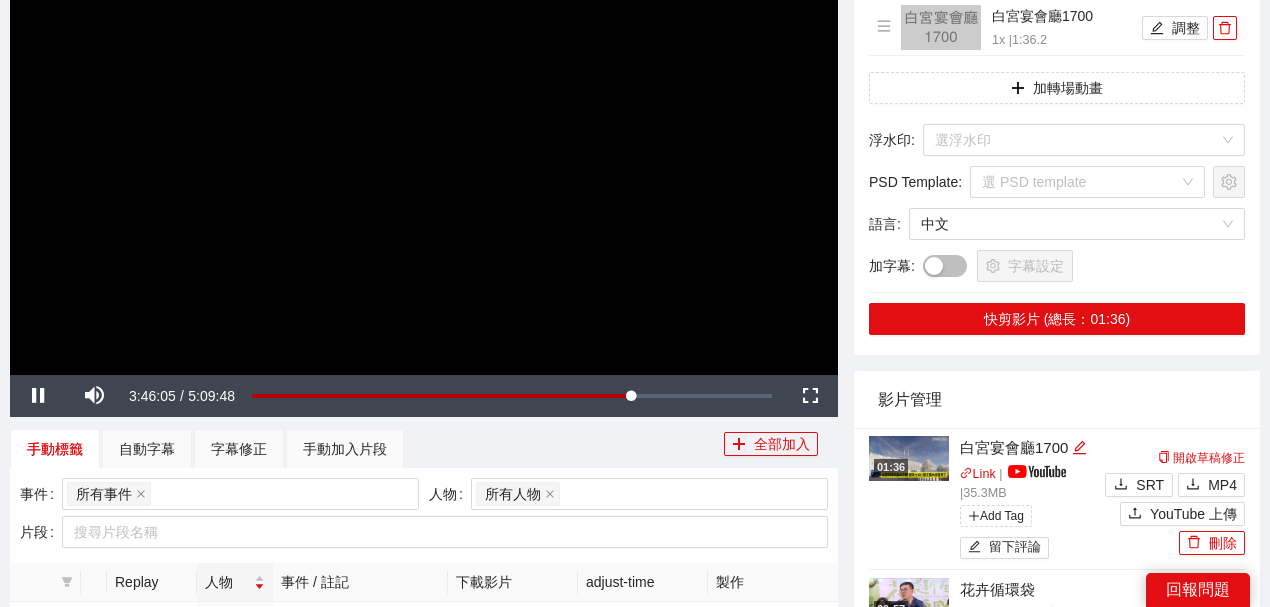 click at bounding box center [424, 142] 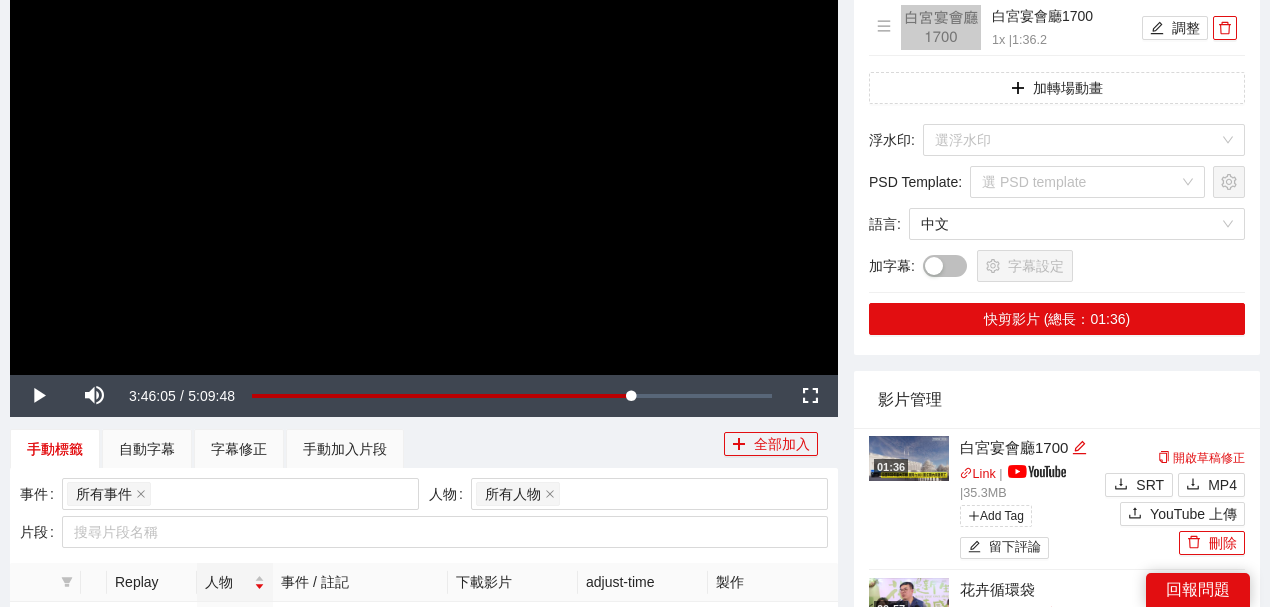 click at bounding box center [424, 142] 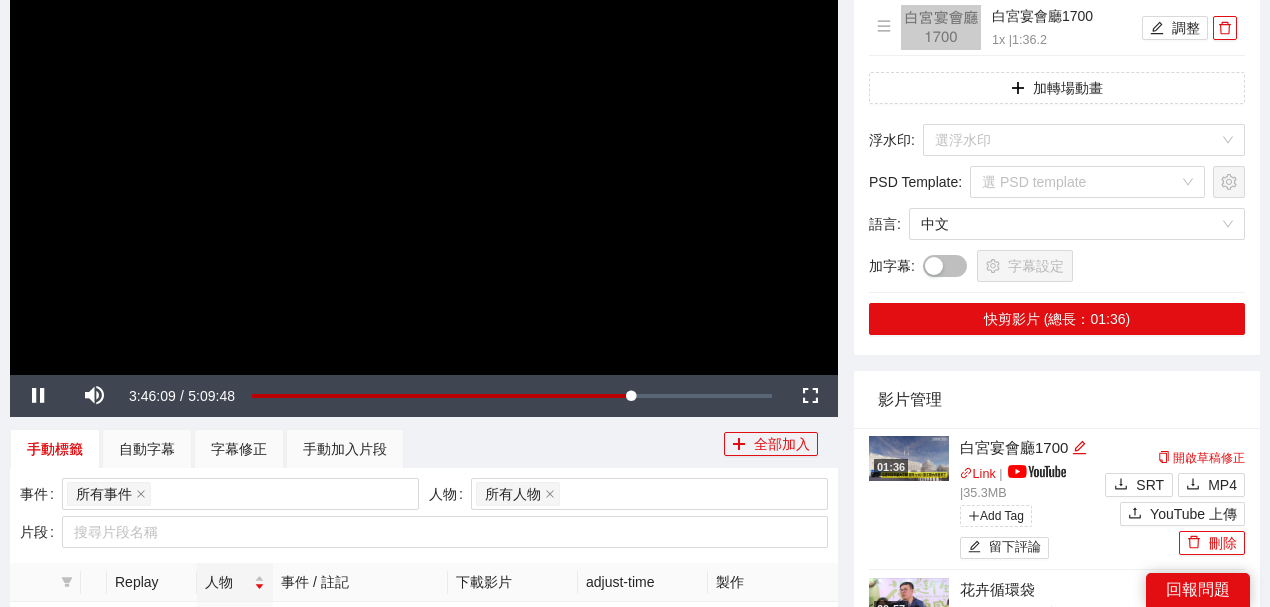 click at bounding box center (424, 142) 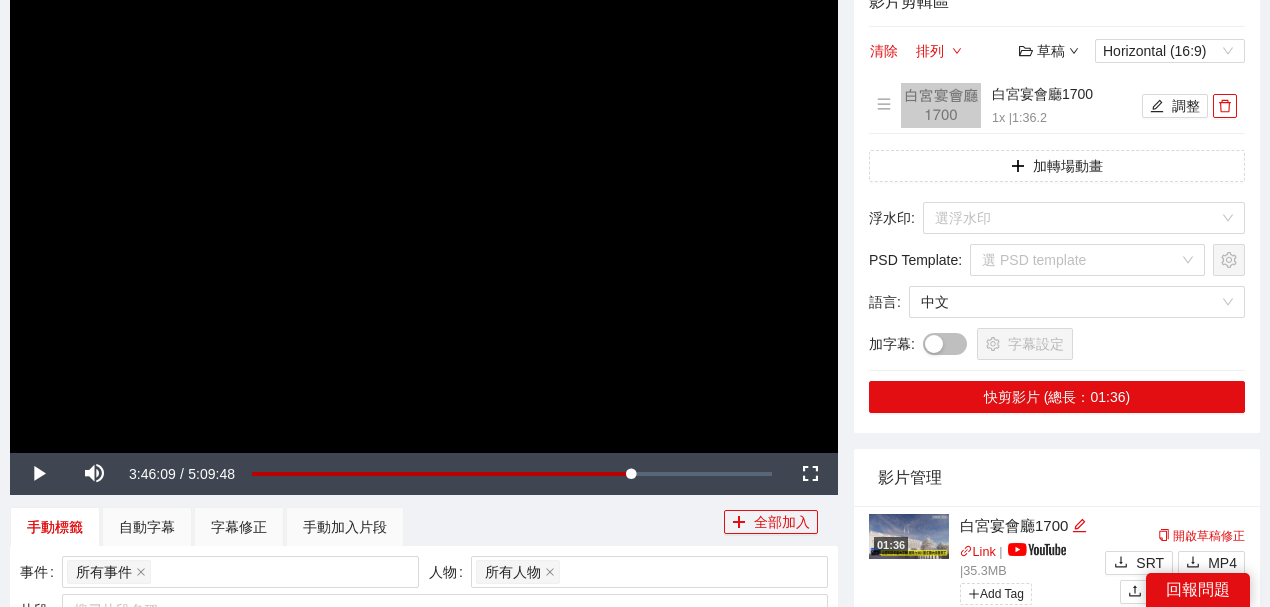 scroll, scrollTop: 0, scrollLeft: 0, axis: both 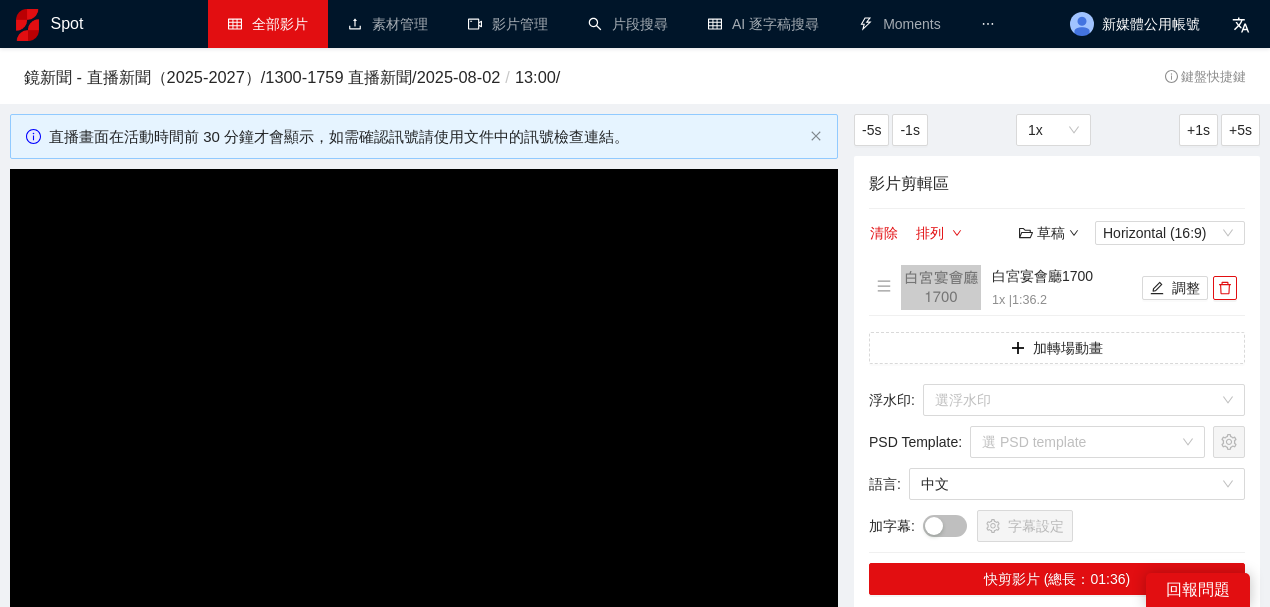 click on "全部影片" at bounding box center (268, 24) 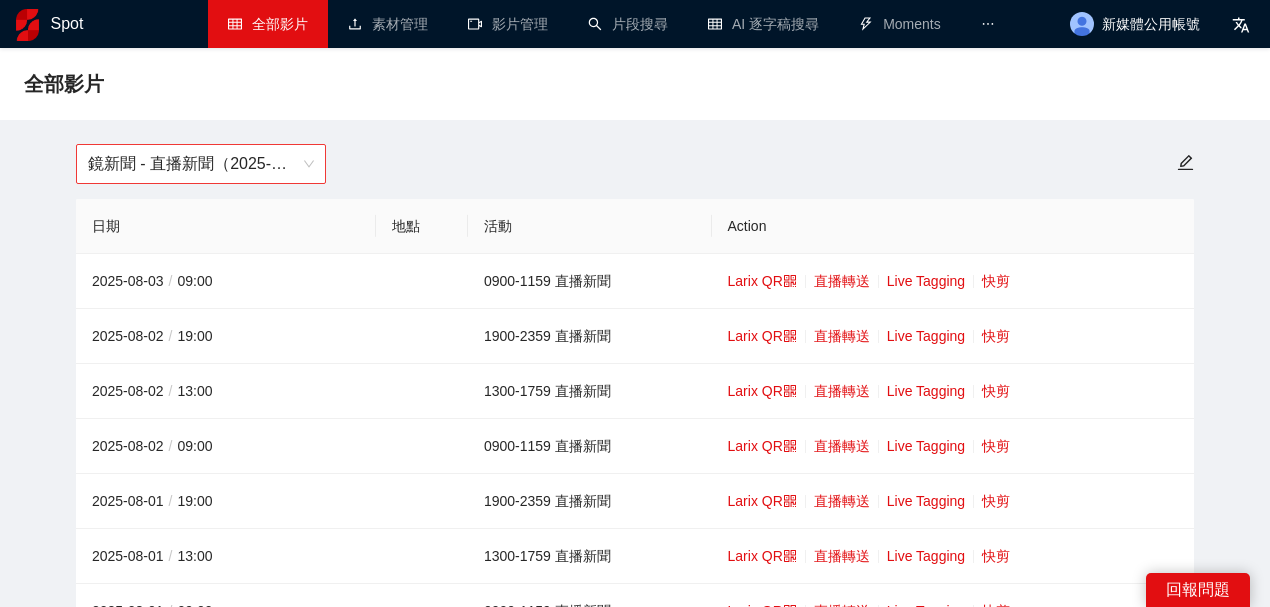 click on "鏡新聞 - 直播新聞（2025-2027）" at bounding box center [201, 164] 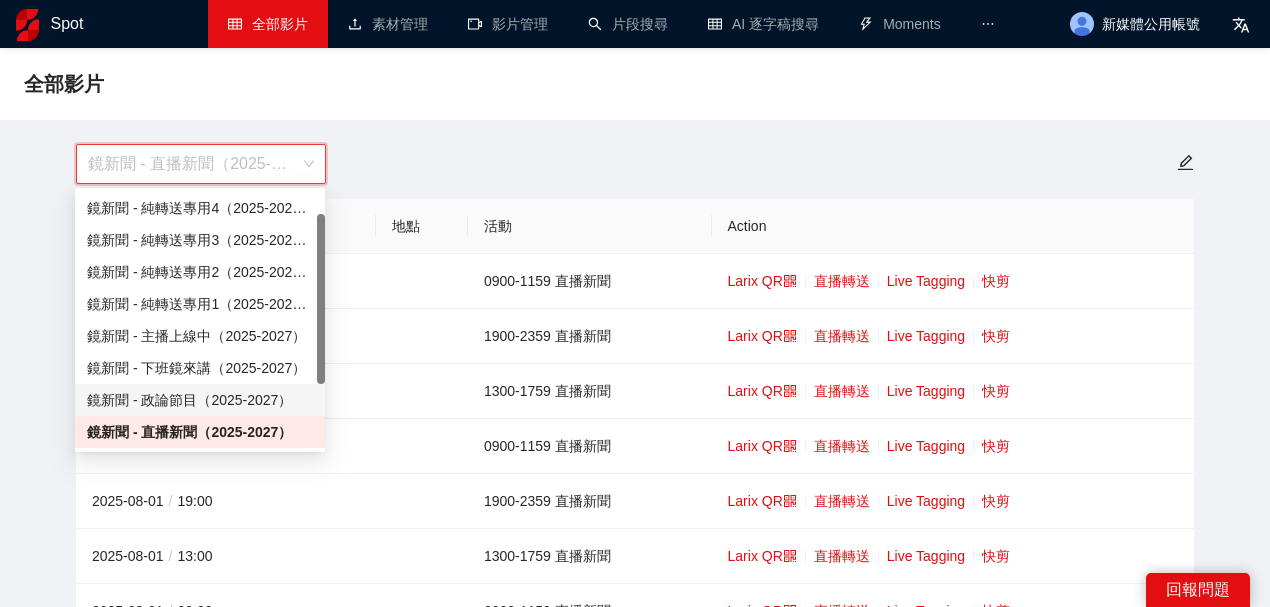scroll, scrollTop: 128, scrollLeft: 0, axis: vertical 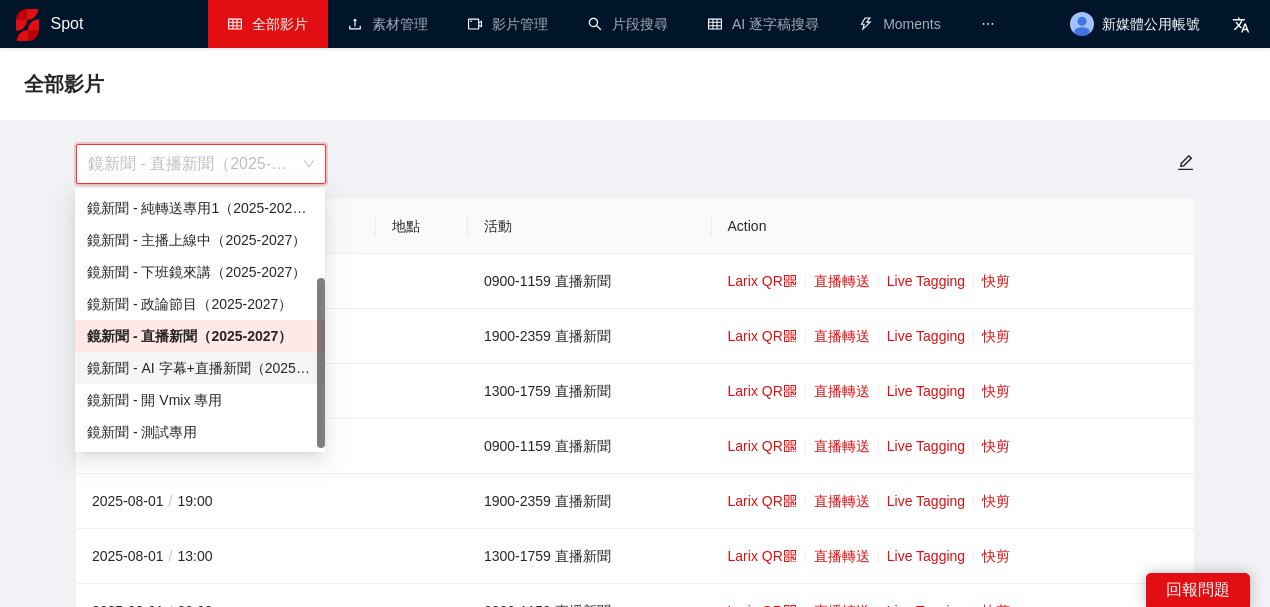 click on "鏡新聞 - AI 字幕+直播新聞（2025-2027）" at bounding box center (200, 368) 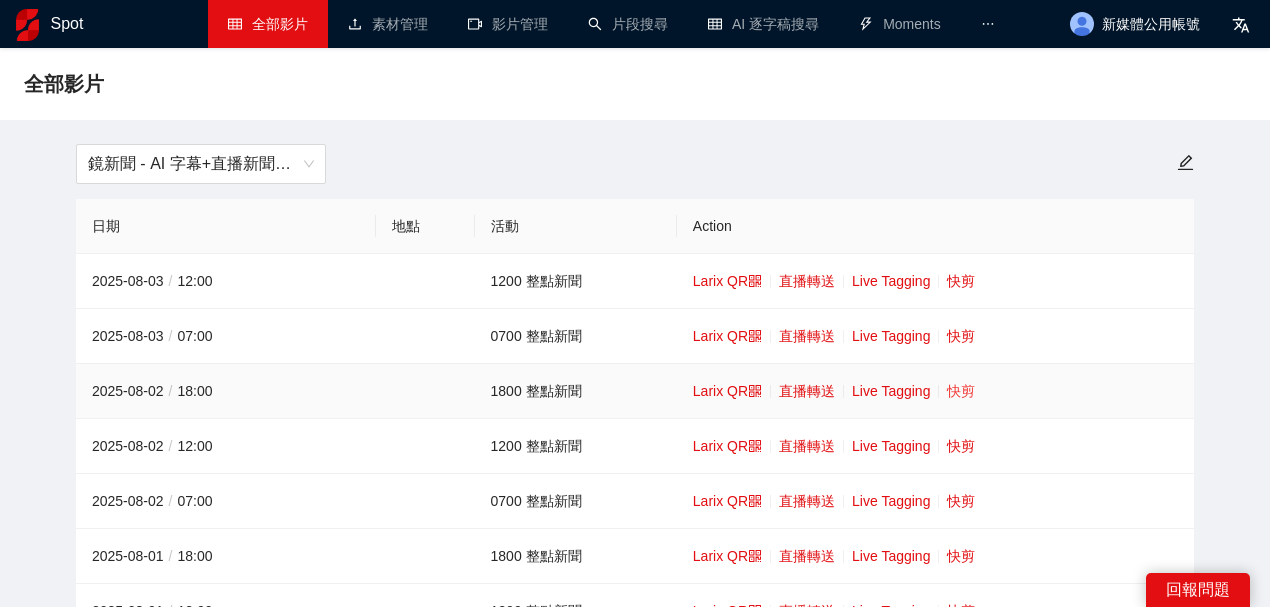 click on "快剪" at bounding box center (961, 391) 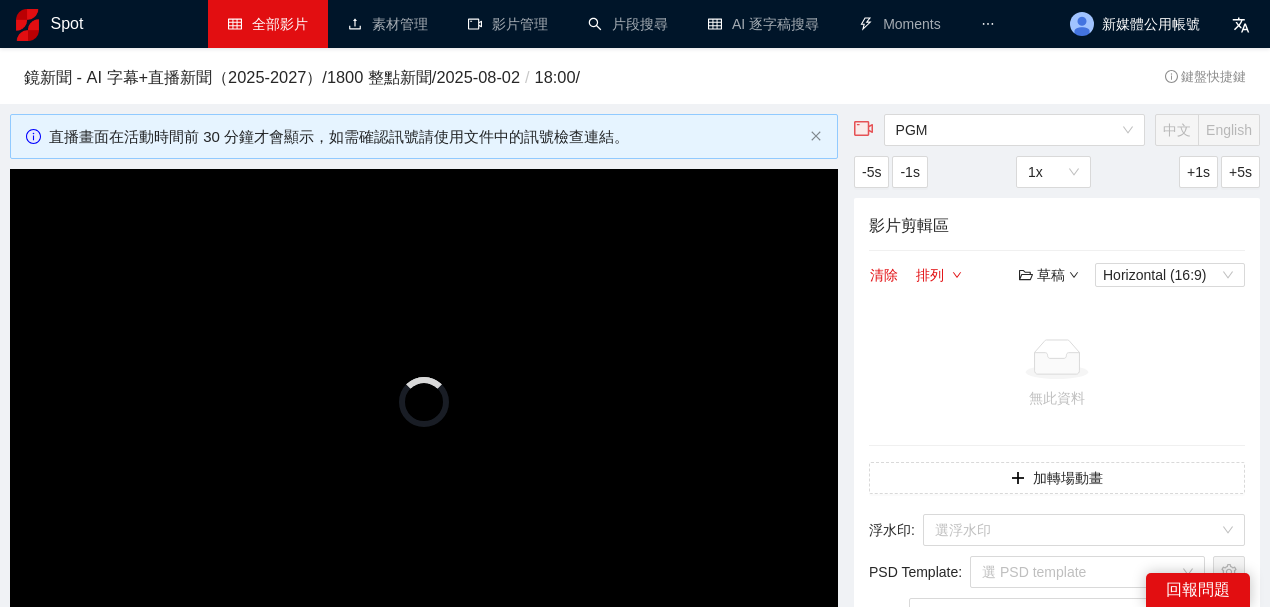 click at bounding box center [424, 402] 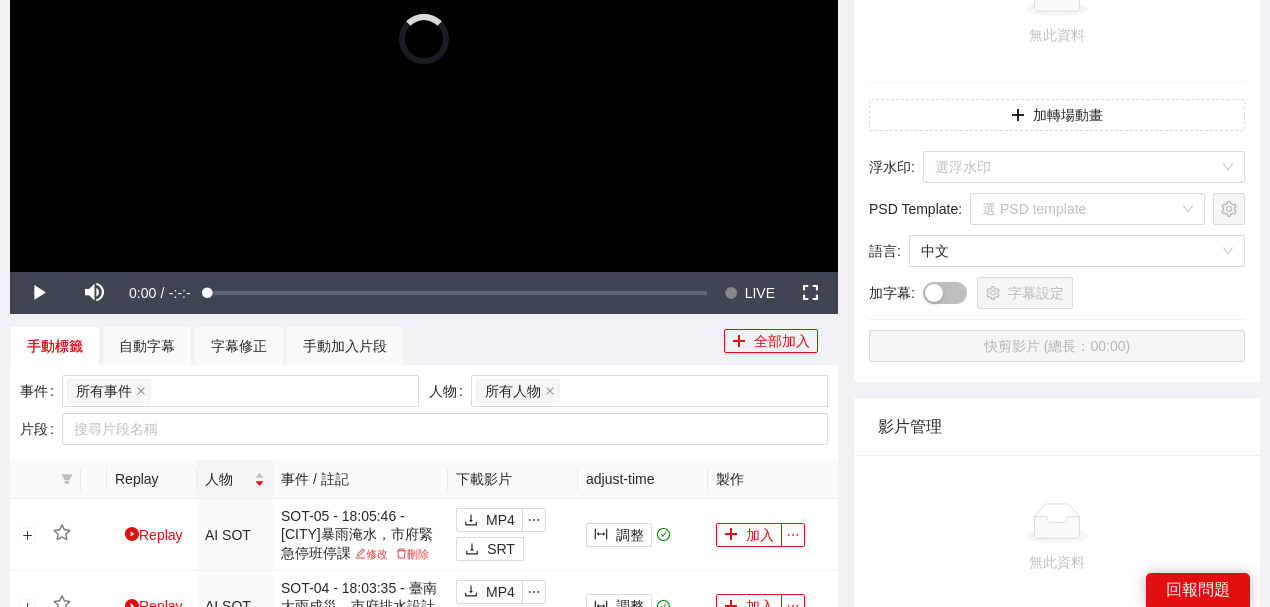 scroll, scrollTop: 466, scrollLeft: 0, axis: vertical 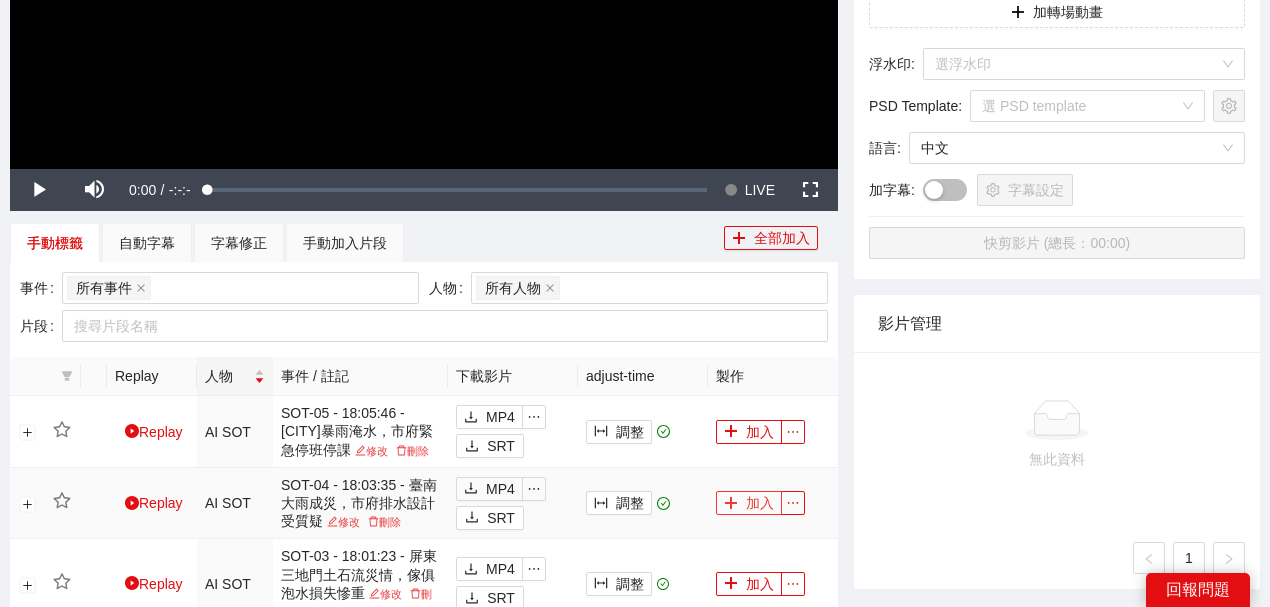 click 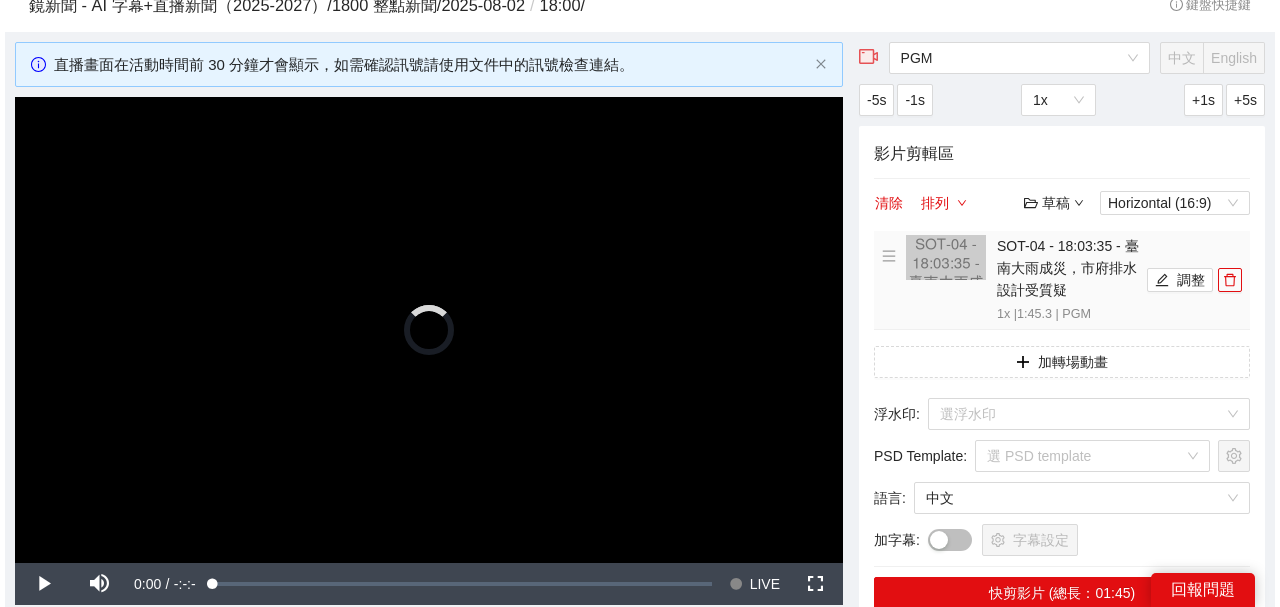 scroll, scrollTop: 66, scrollLeft: 0, axis: vertical 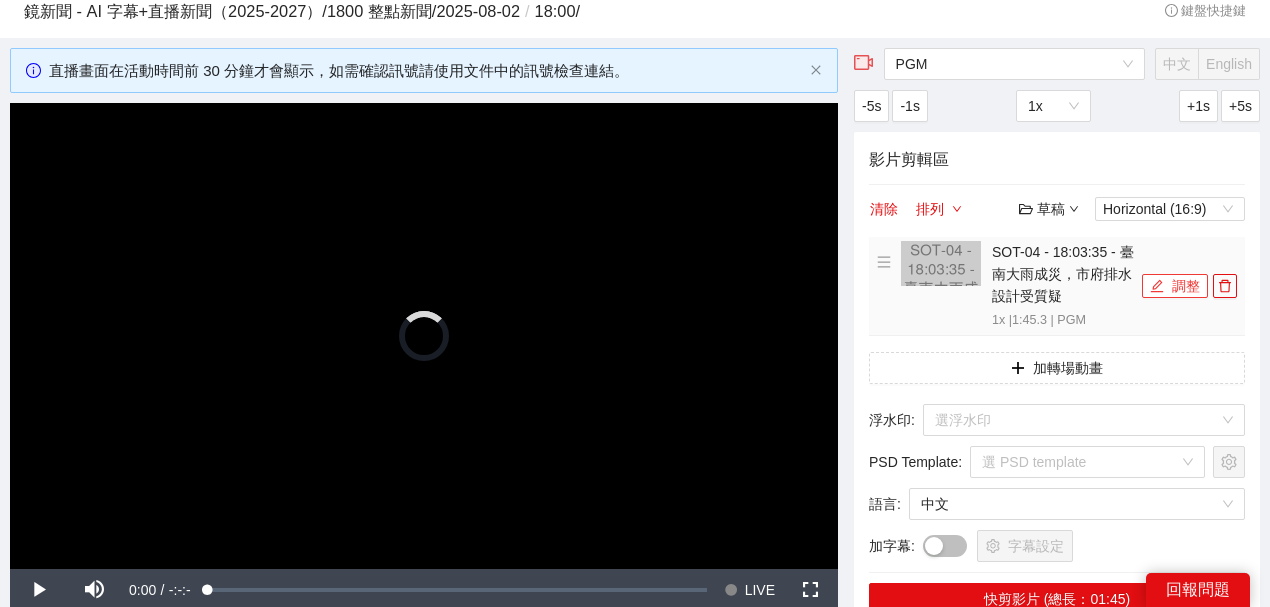 click on "調整" at bounding box center [1175, 286] 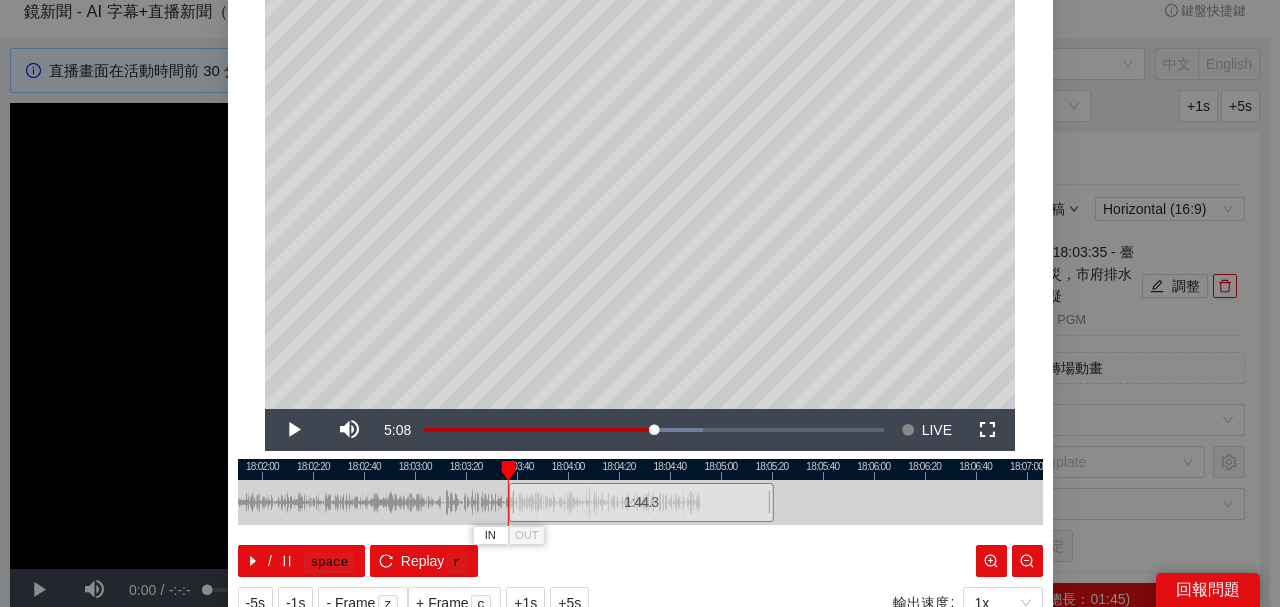 scroll, scrollTop: 194, scrollLeft: 0, axis: vertical 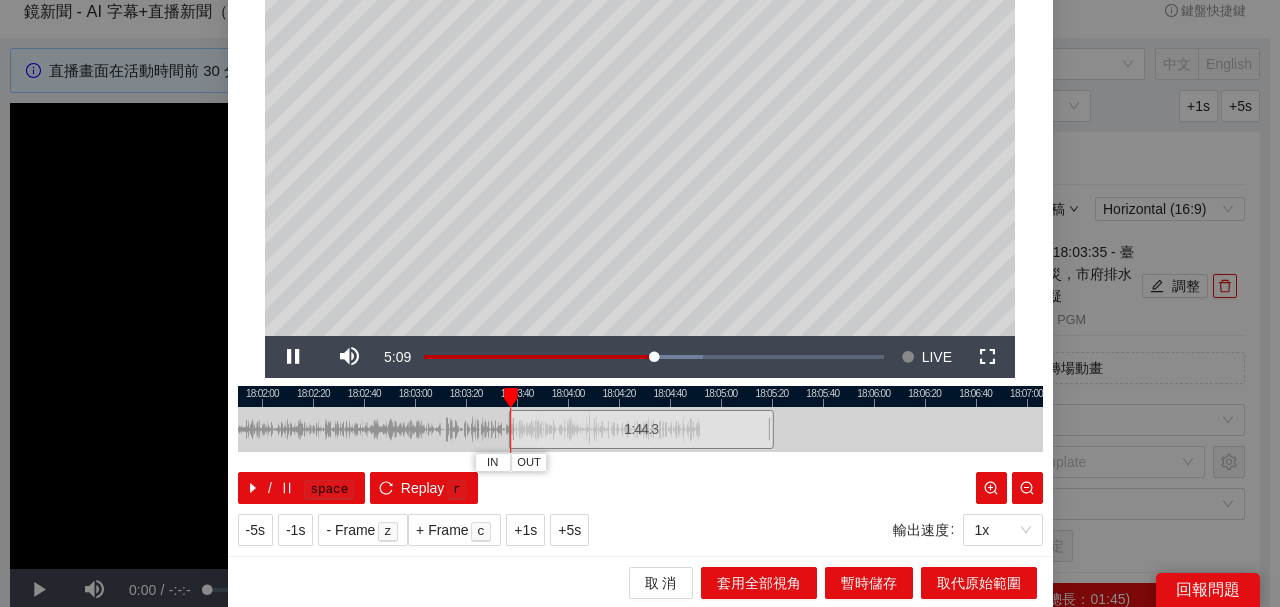click at bounding box center (640, 396) 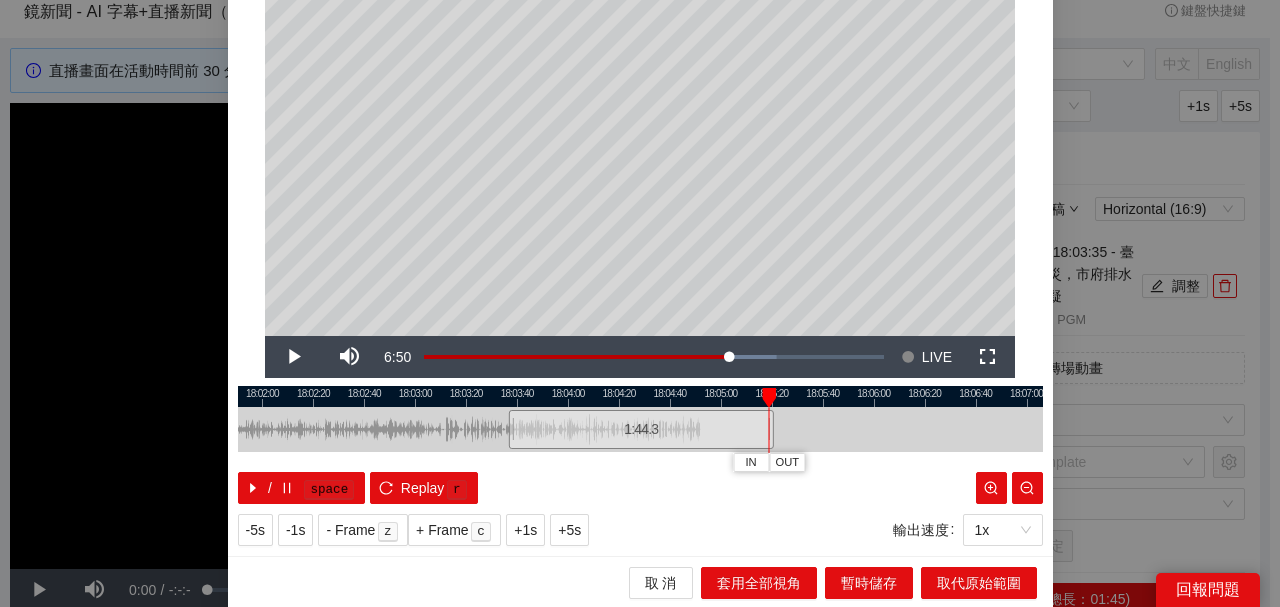 click at bounding box center (640, 396) 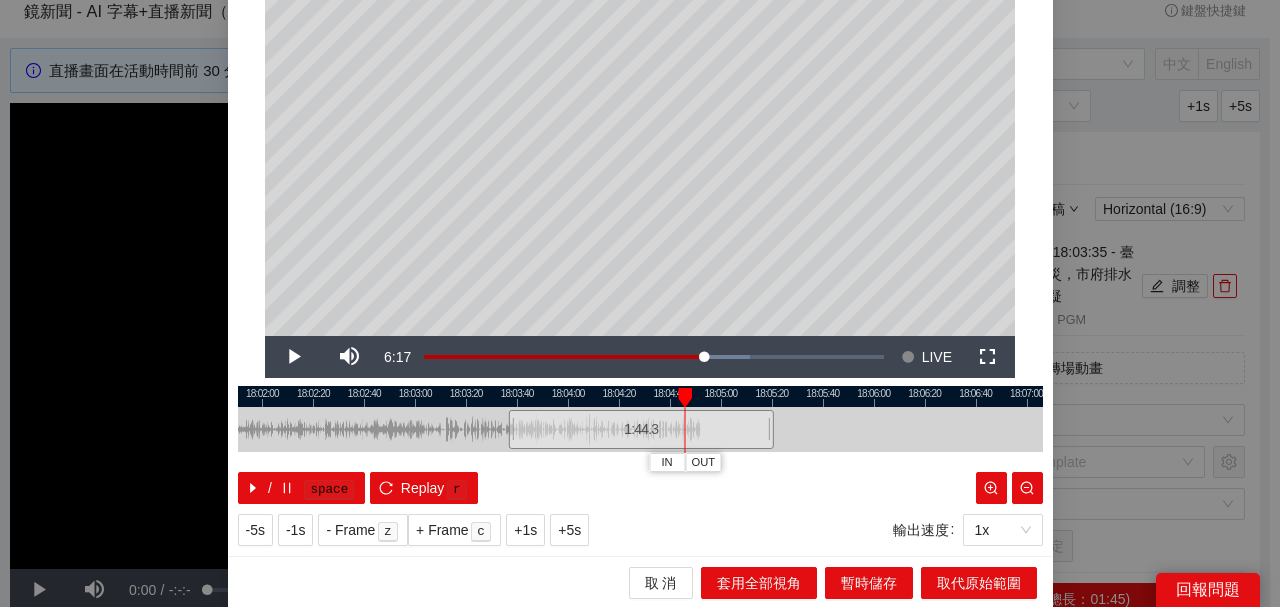 click at bounding box center (640, 396) 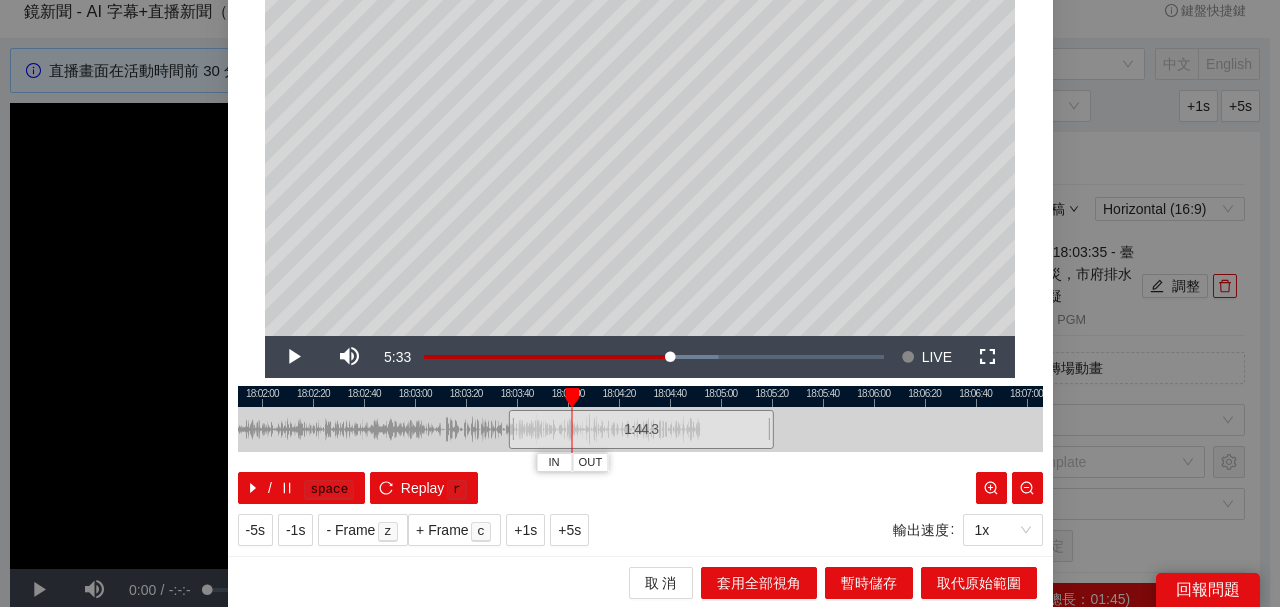 click at bounding box center (640, 429) 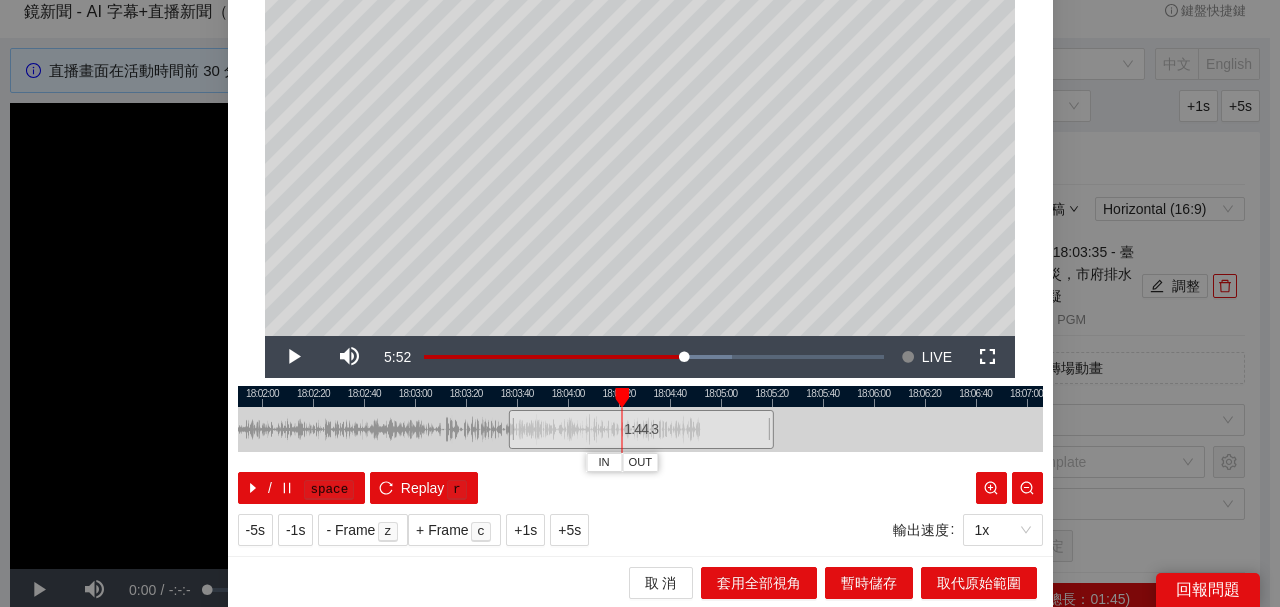click at bounding box center (640, 396) 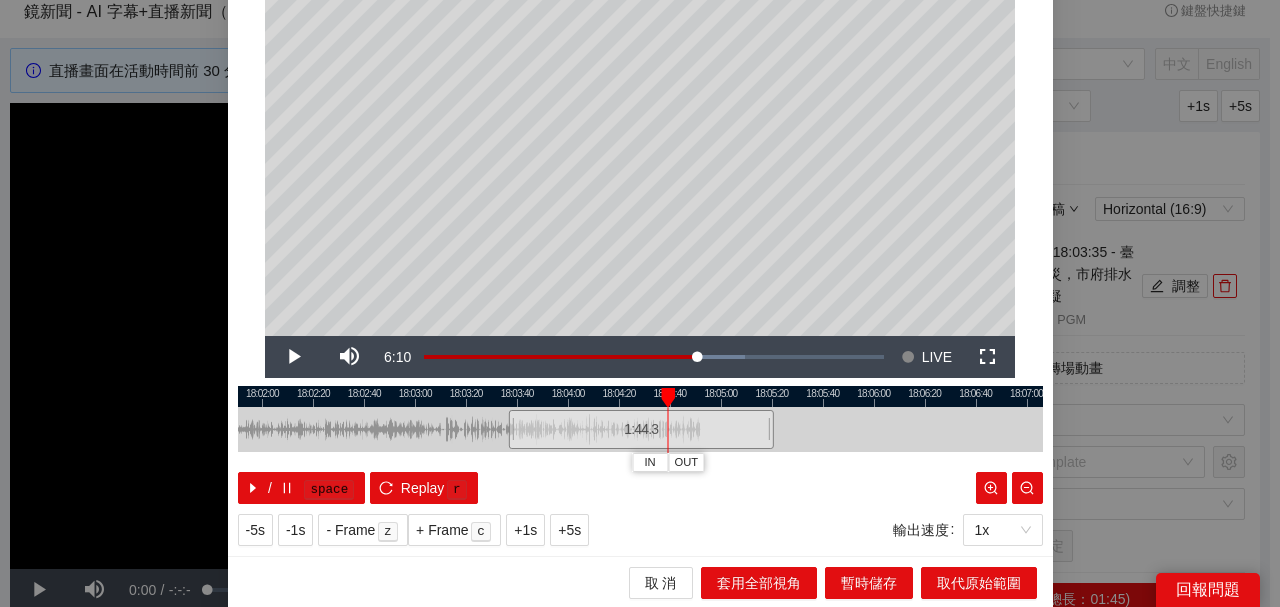 click at bounding box center (640, 396) 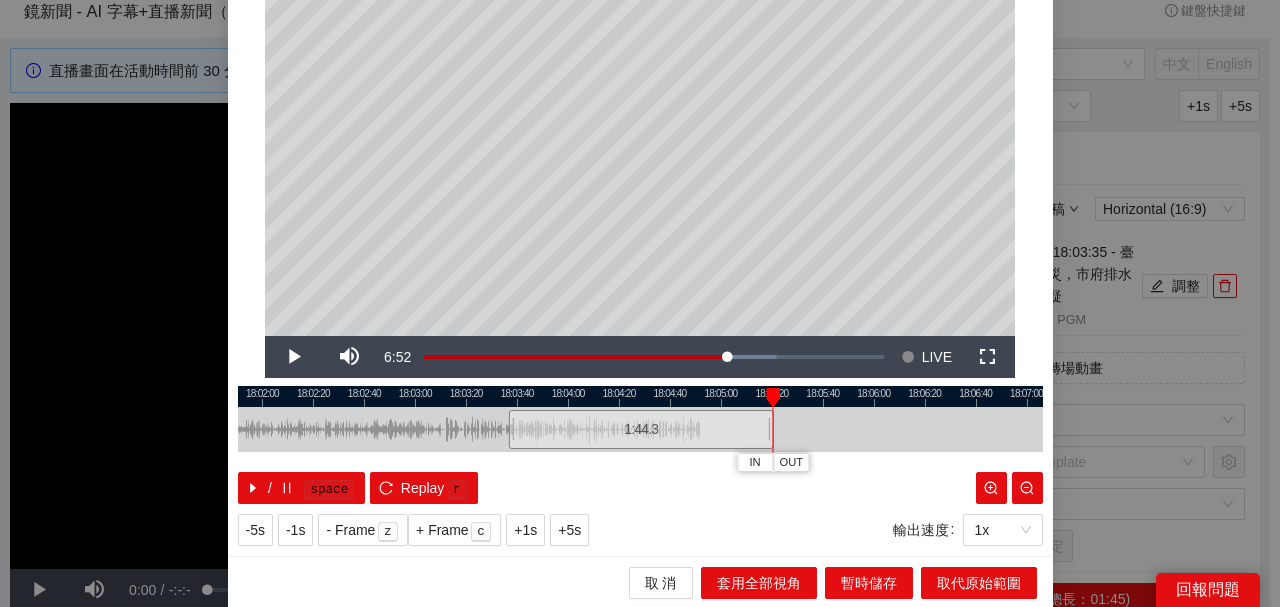 click at bounding box center [773, 398] 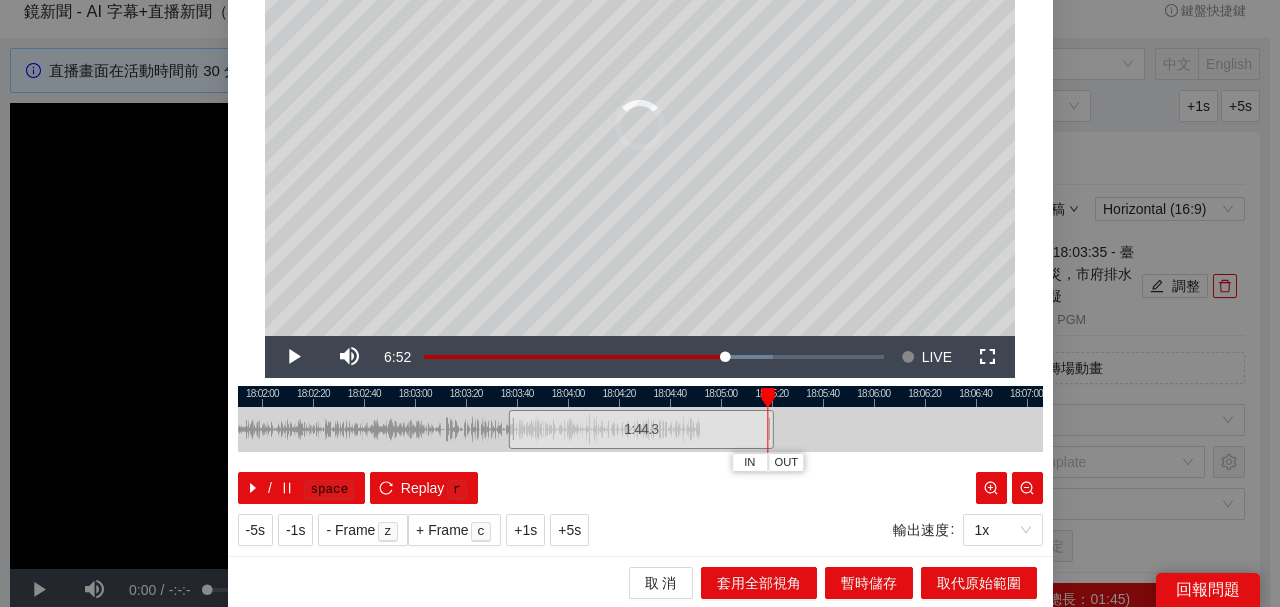 click at bounding box center (768, 398) 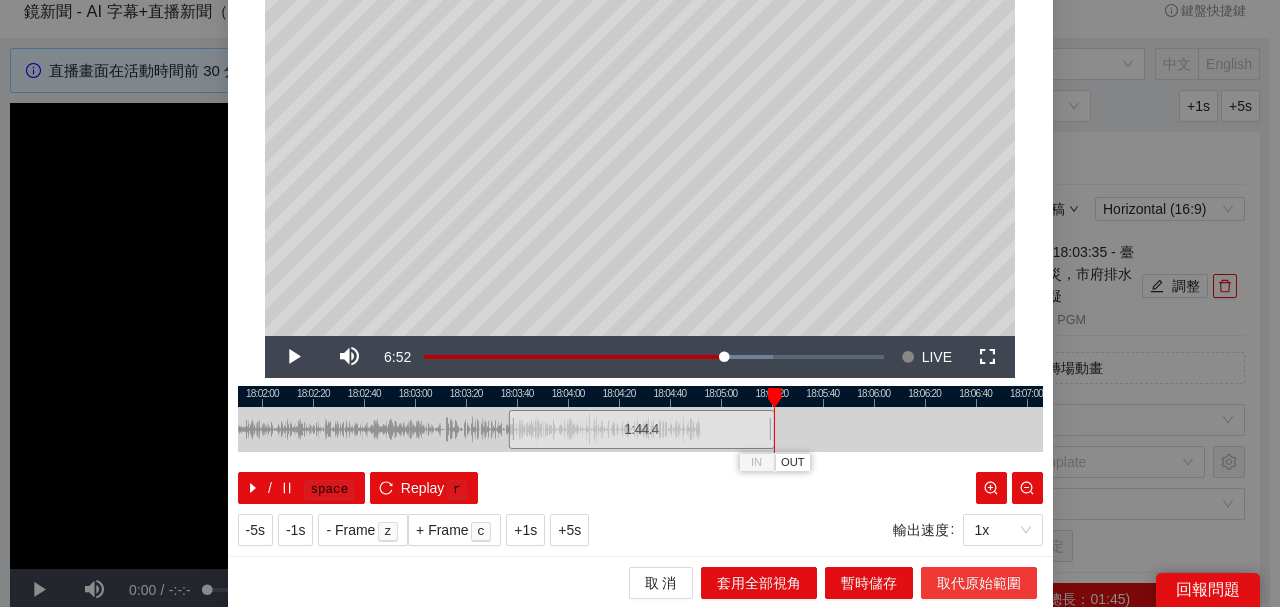 click on "取代原始範圍" at bounding box center [979, 583] 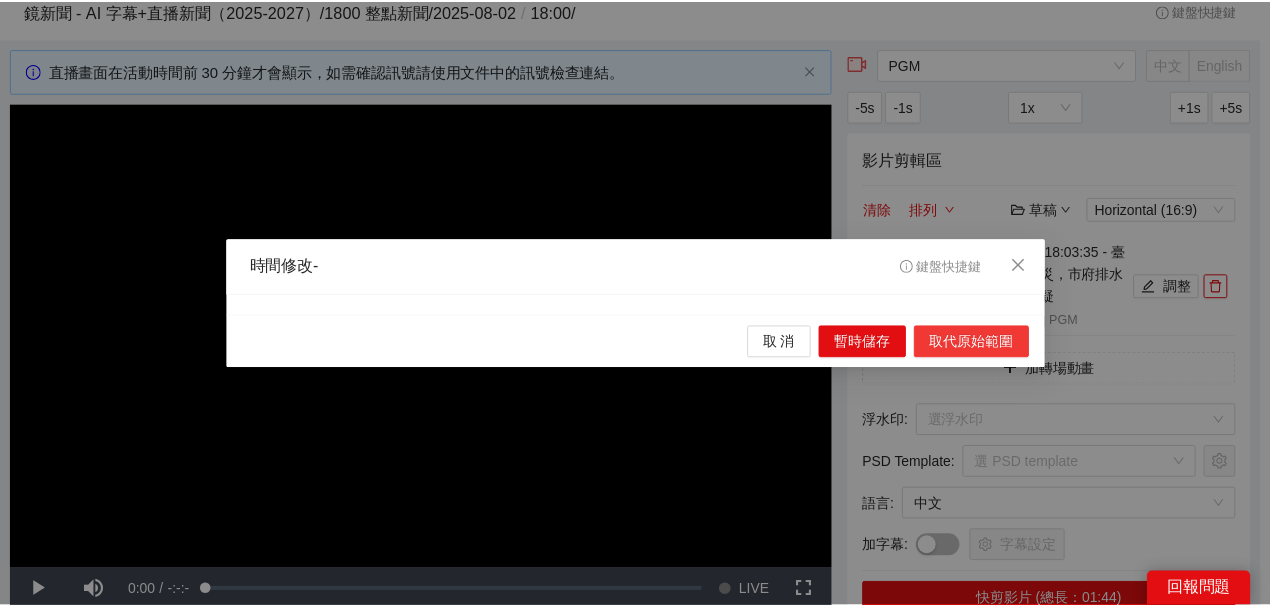 scroll, scrollTop: 0, scrollLeft: 0, axis: both 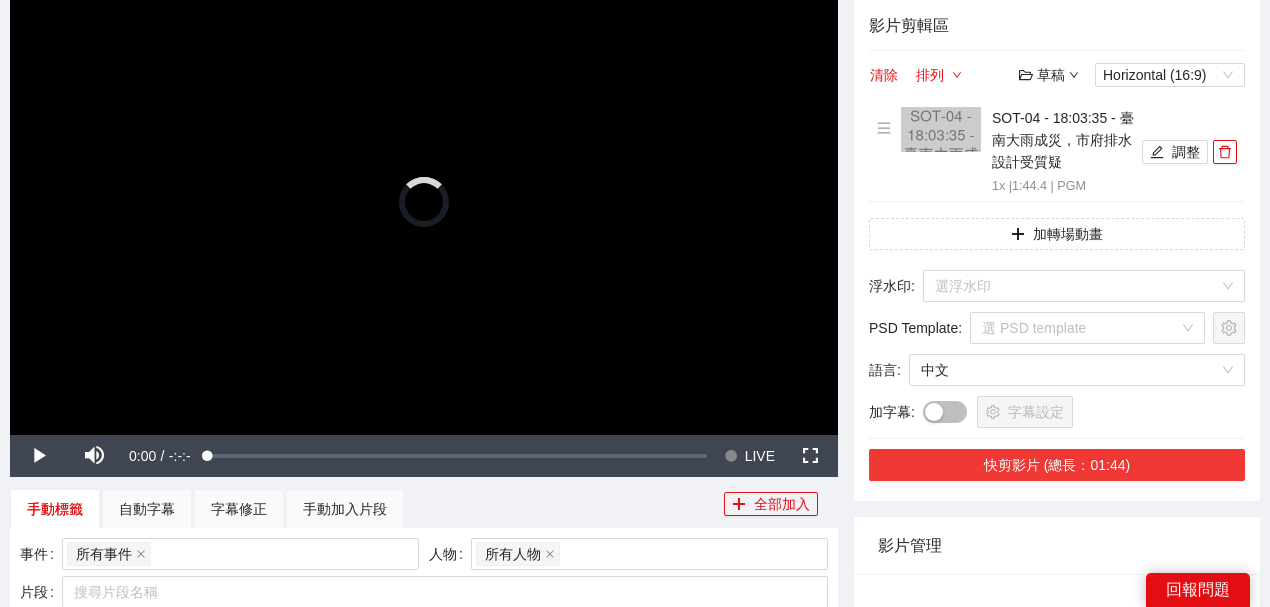 click on "快剪影片 (總長：01:44)" at bounding box center (1057, 465) 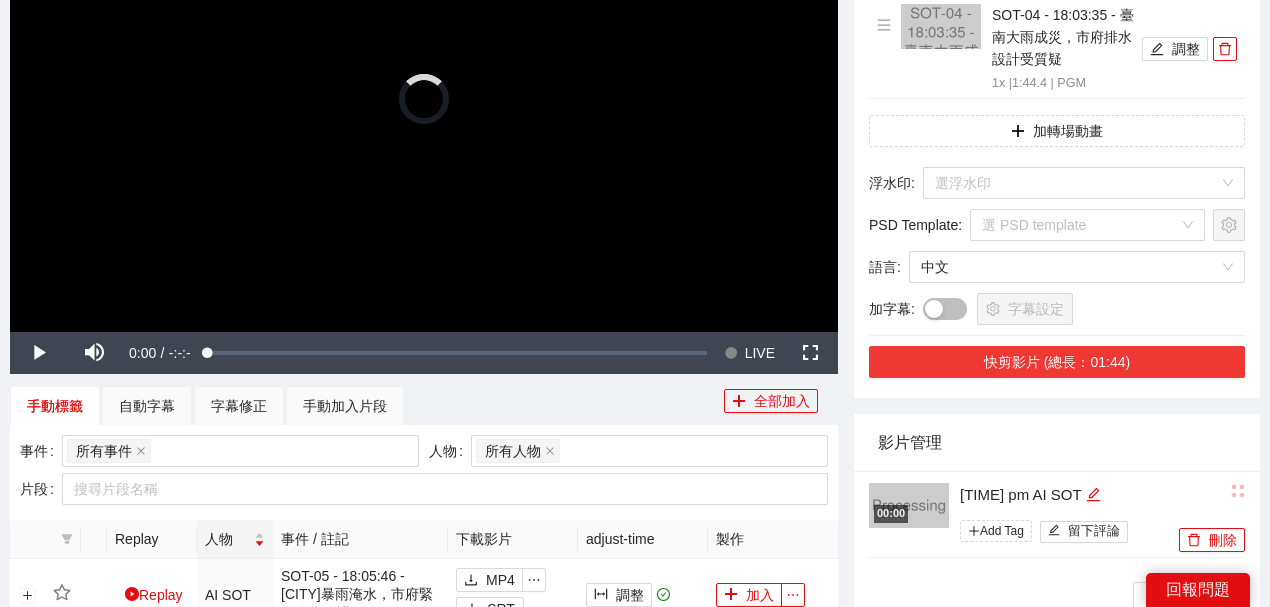 scroll, scrollTop: 533, scrollLeft: 0, axis: vertical 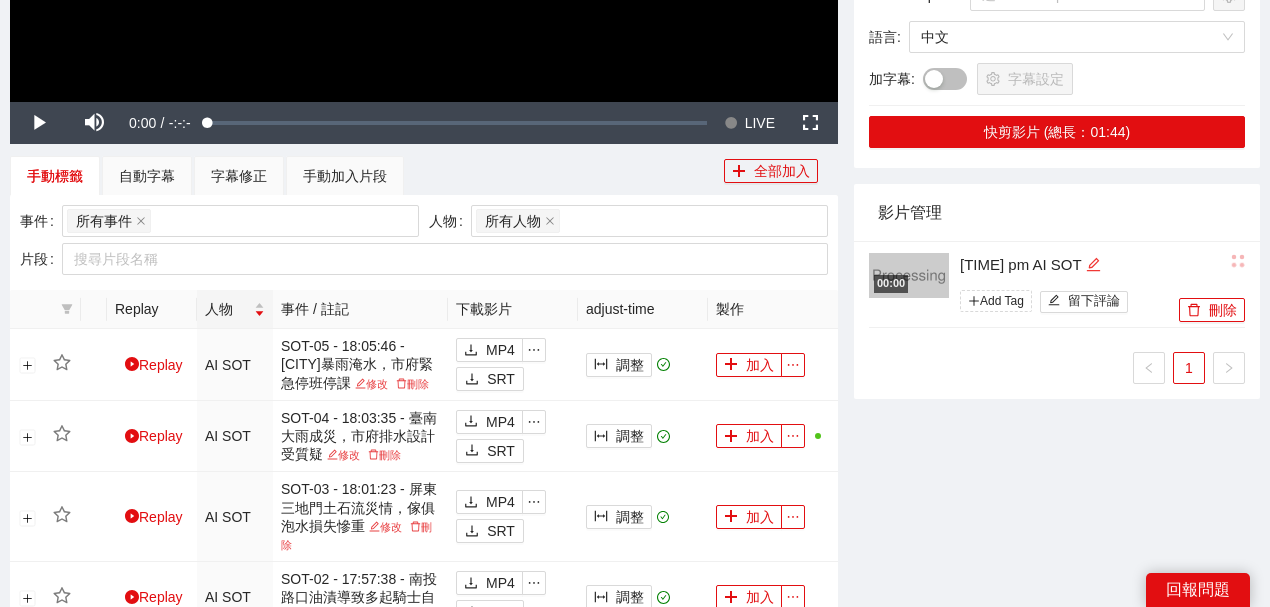 click 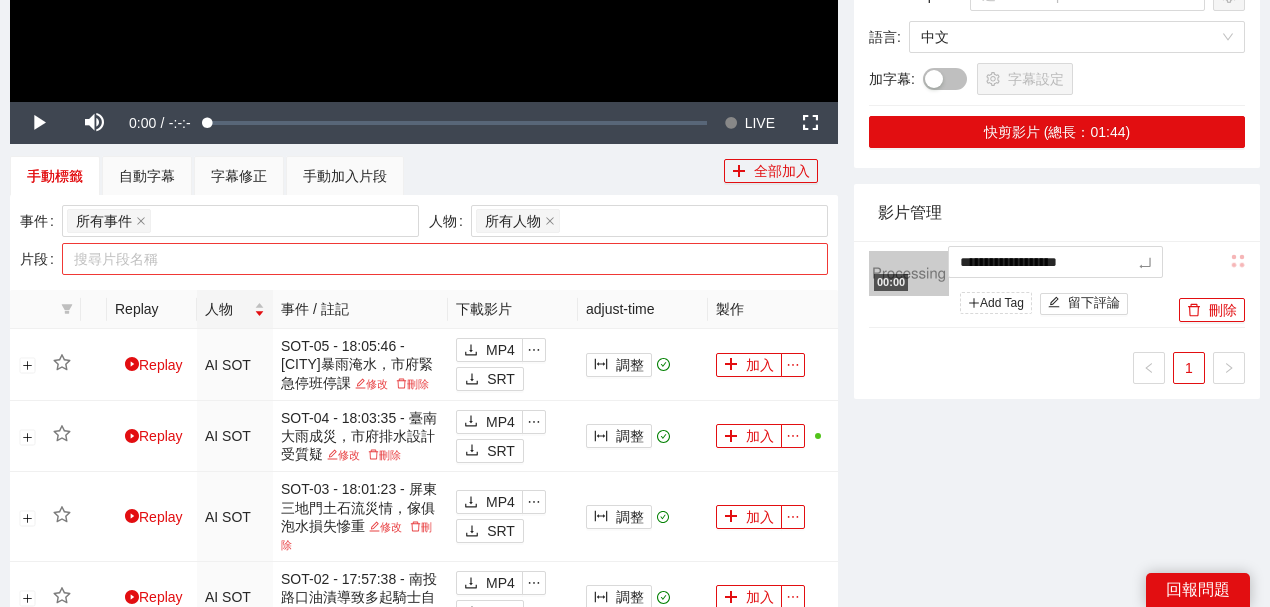 drag, startPoint x: 1106, startPoint y: 263, endPoint x: 826, endPoint y: 243, distance: 280.71338 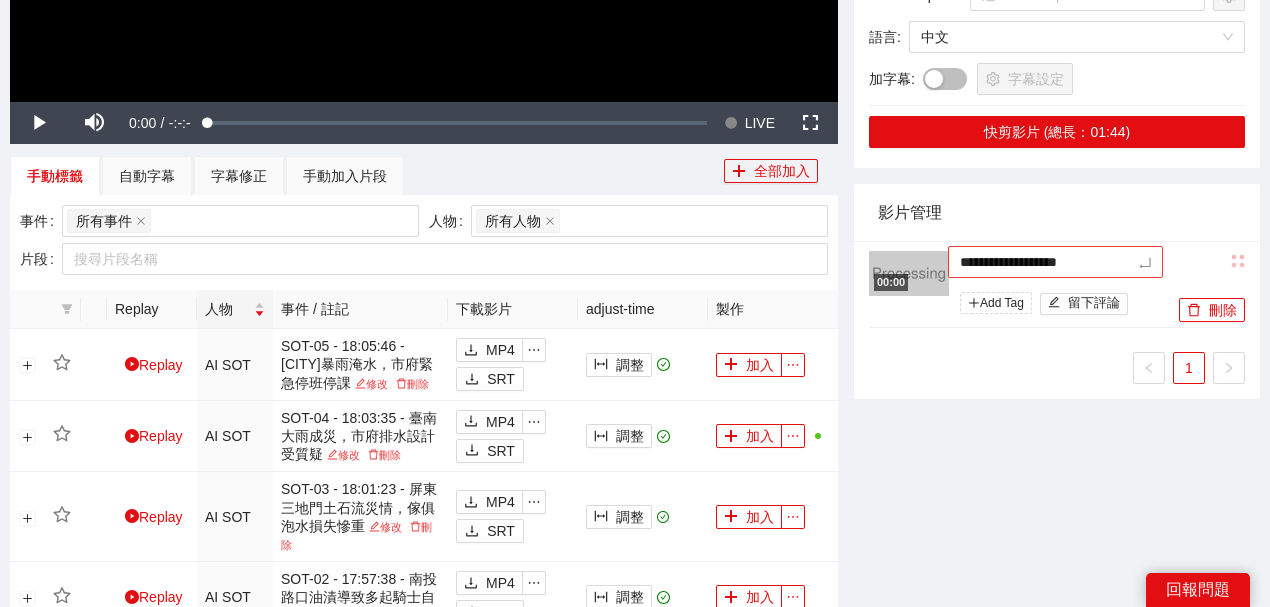 type on "*********" 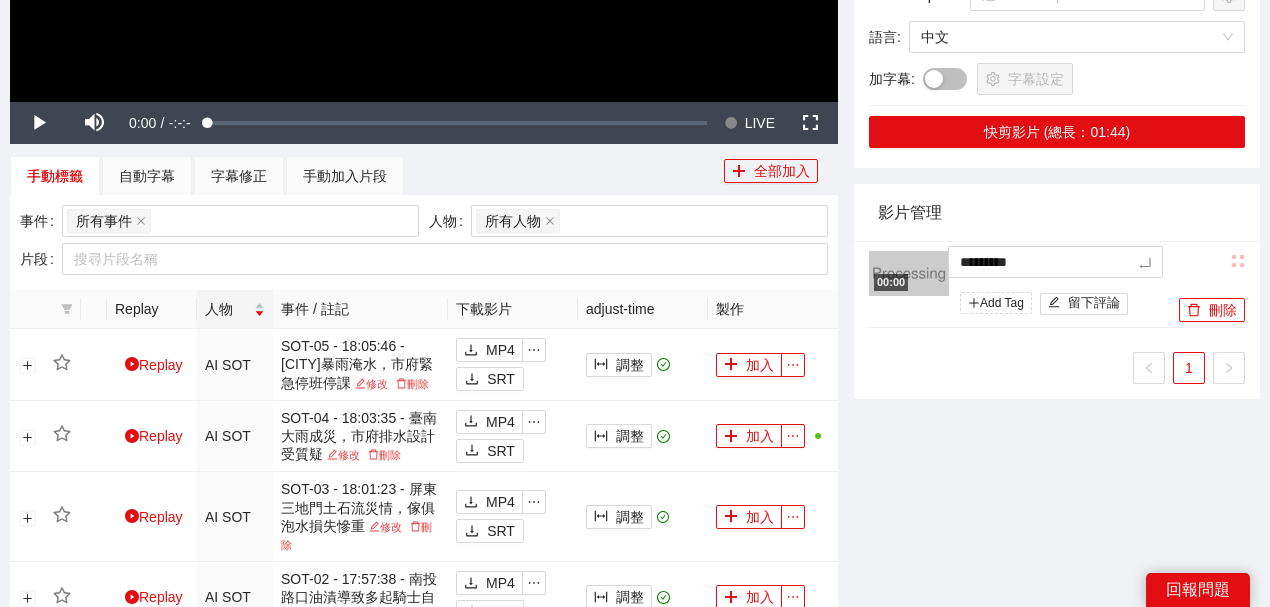 click on "影片管理" at bounding box center [1057, 212] 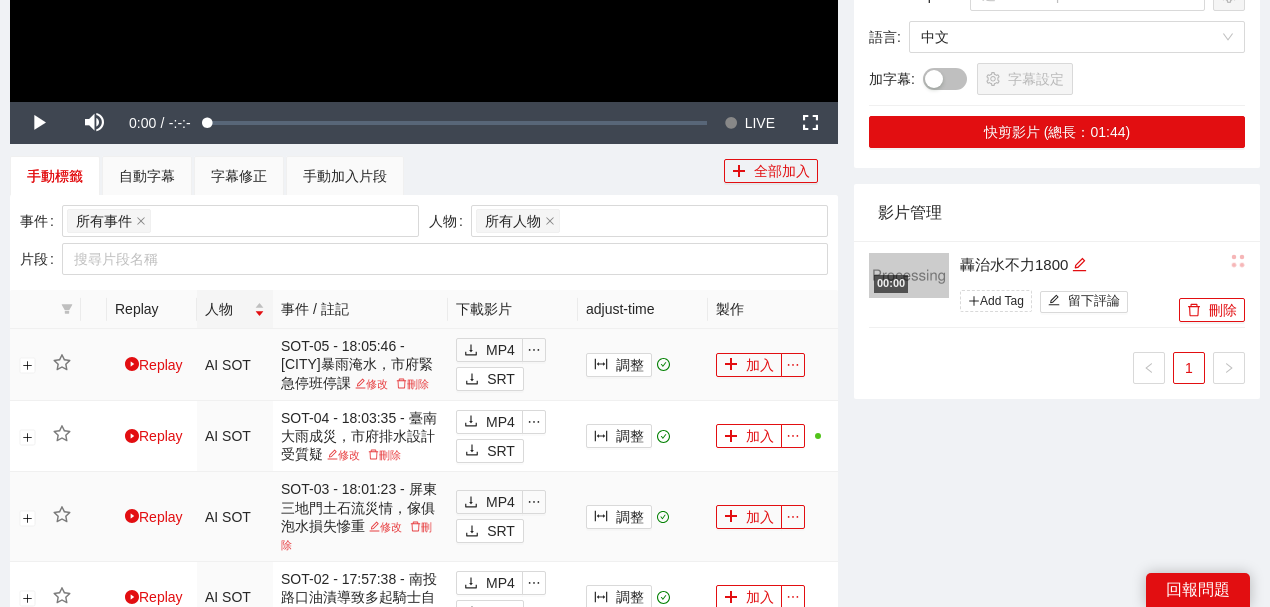 scroll, scrollTop: 733, scrollLeft: 0, axis: vertical 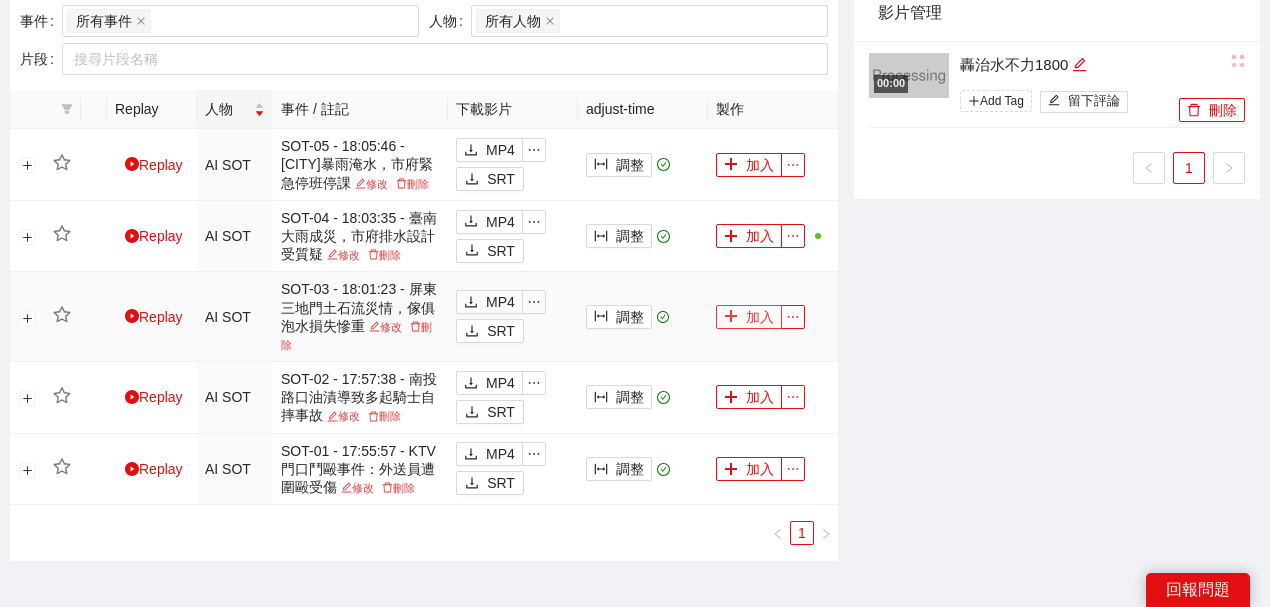 click on "加入" at bounding box center (749, 317) 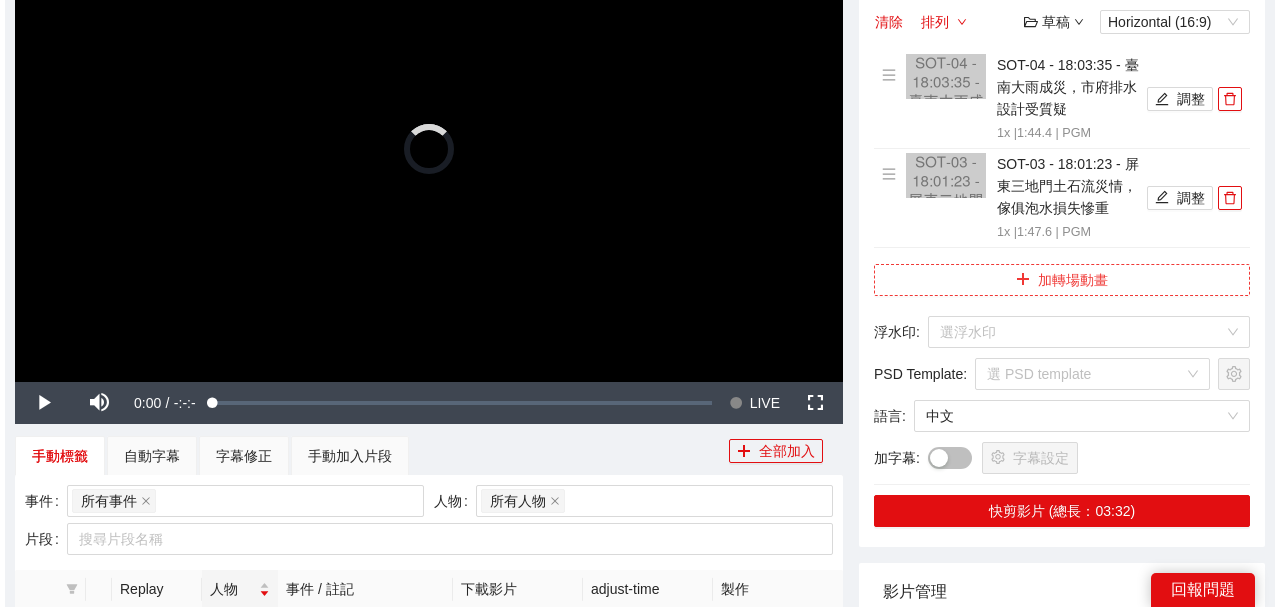scroll, scrollTop: 66, scrollLeft: 0, axis: vertical 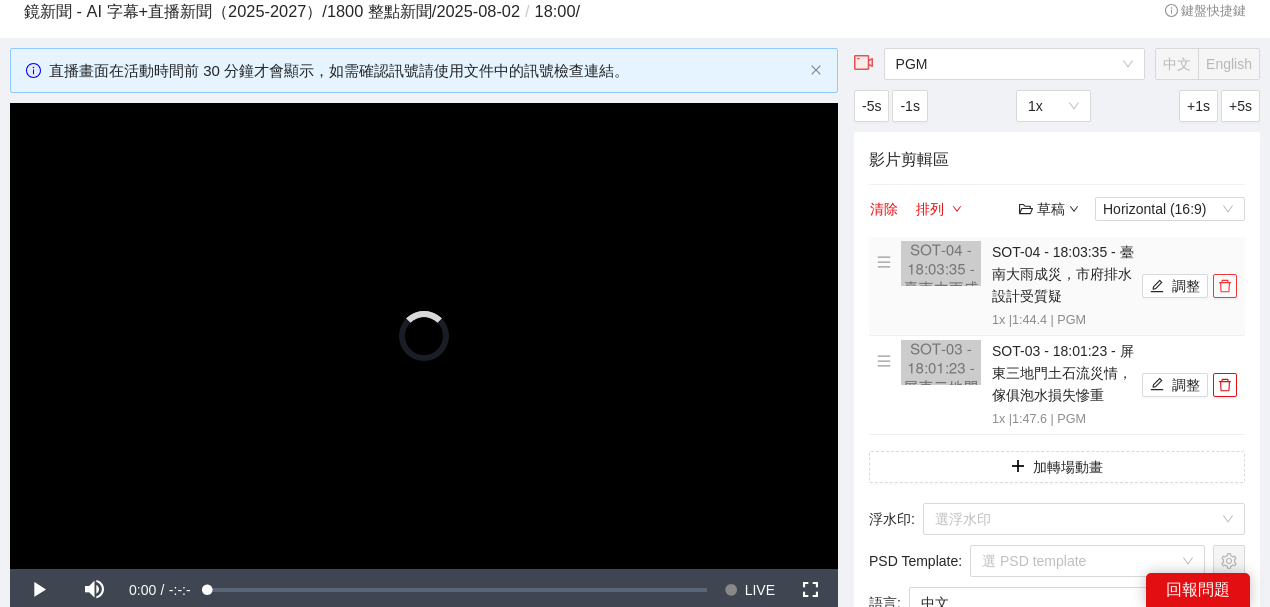 click 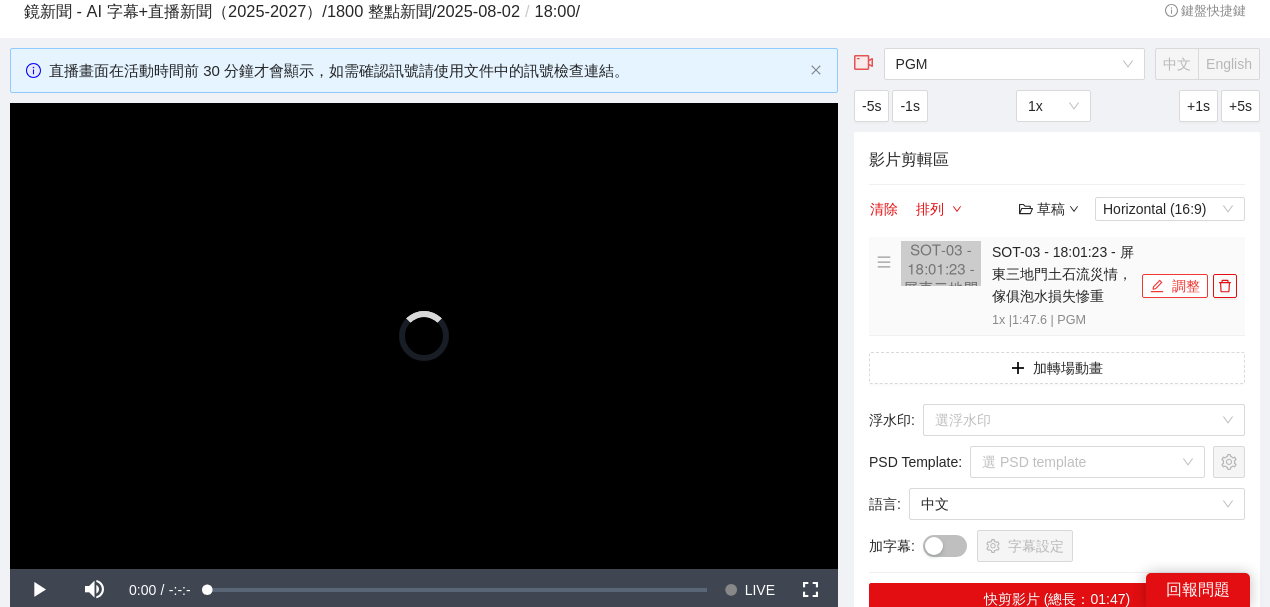 click on "調整" at bounding box center (1175, 286) 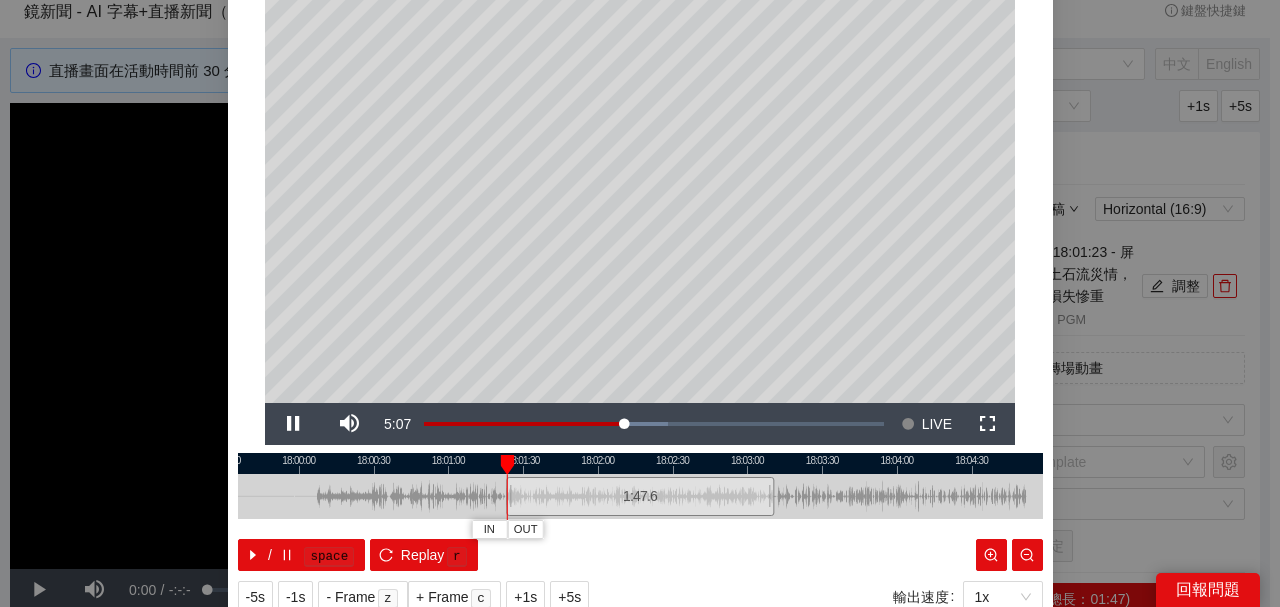 scroll, scrollTop: 133, scrollLeft: 0, axis: vertical 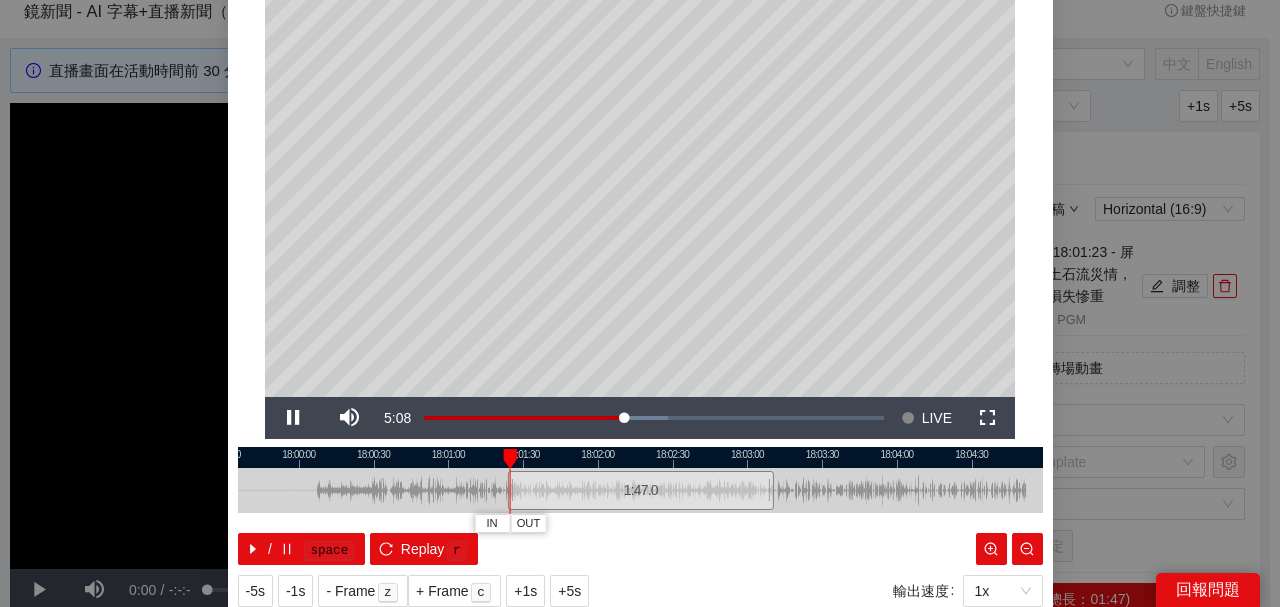 click at bounding box center (640, 457) 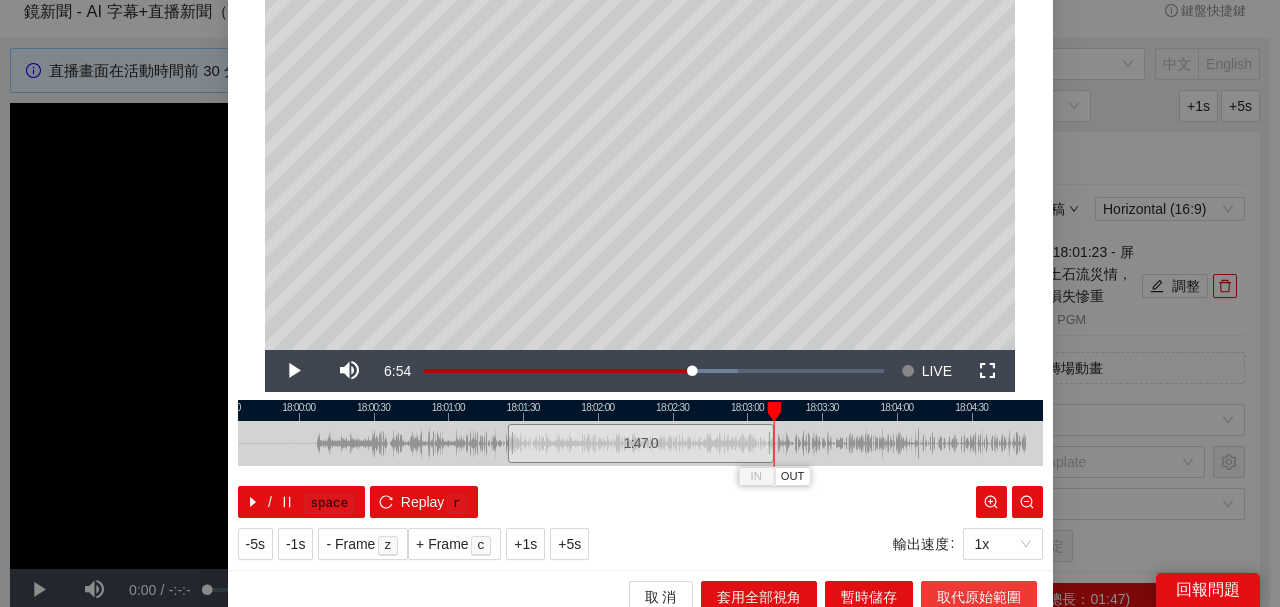 scroll, scrollTop: 194, scrollLeft: 0, axis: vertical 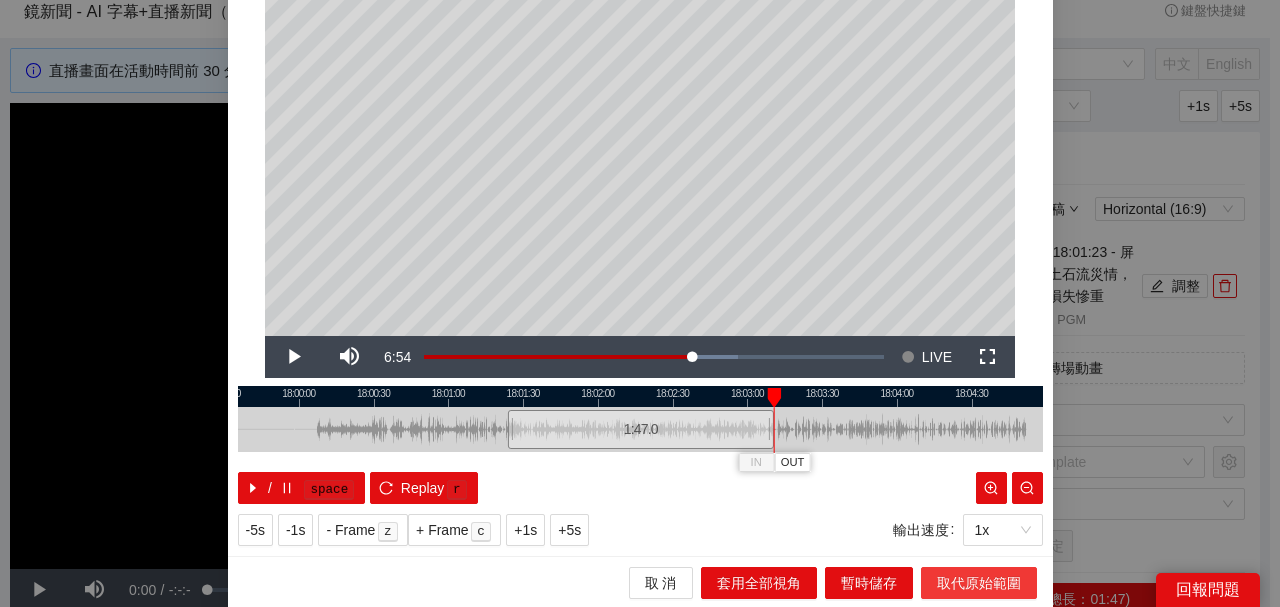click on "取代原始範圍" at bounding box center (979, 583) 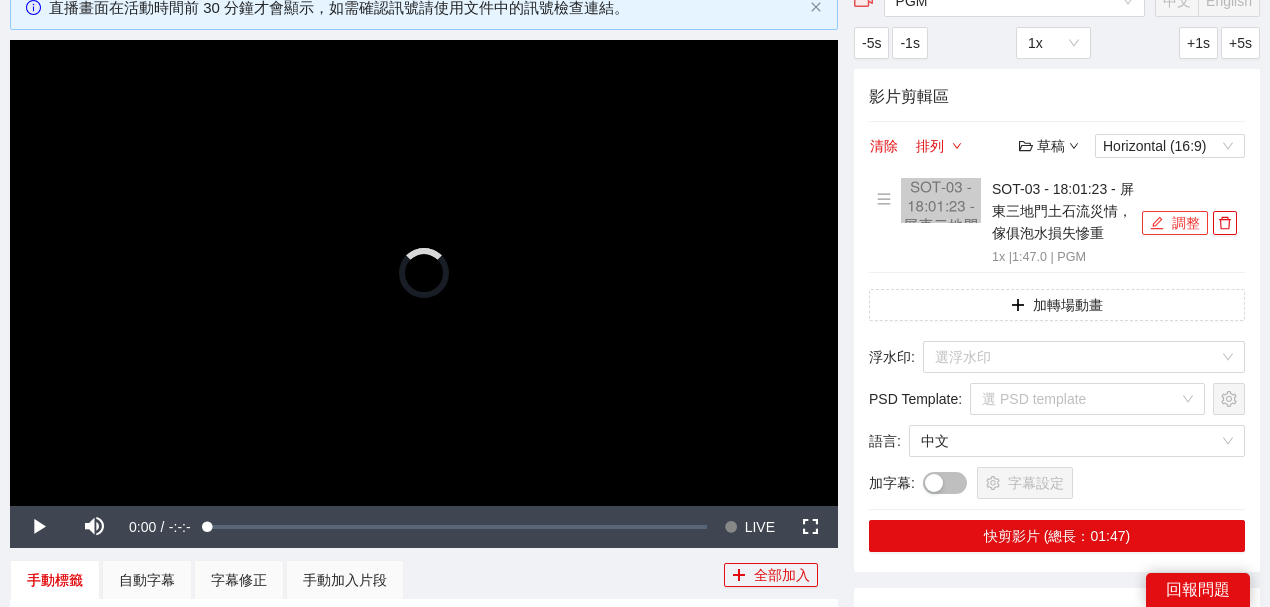 scroll, scrollTop: 200, scrollLeft: 0, axis: vertical 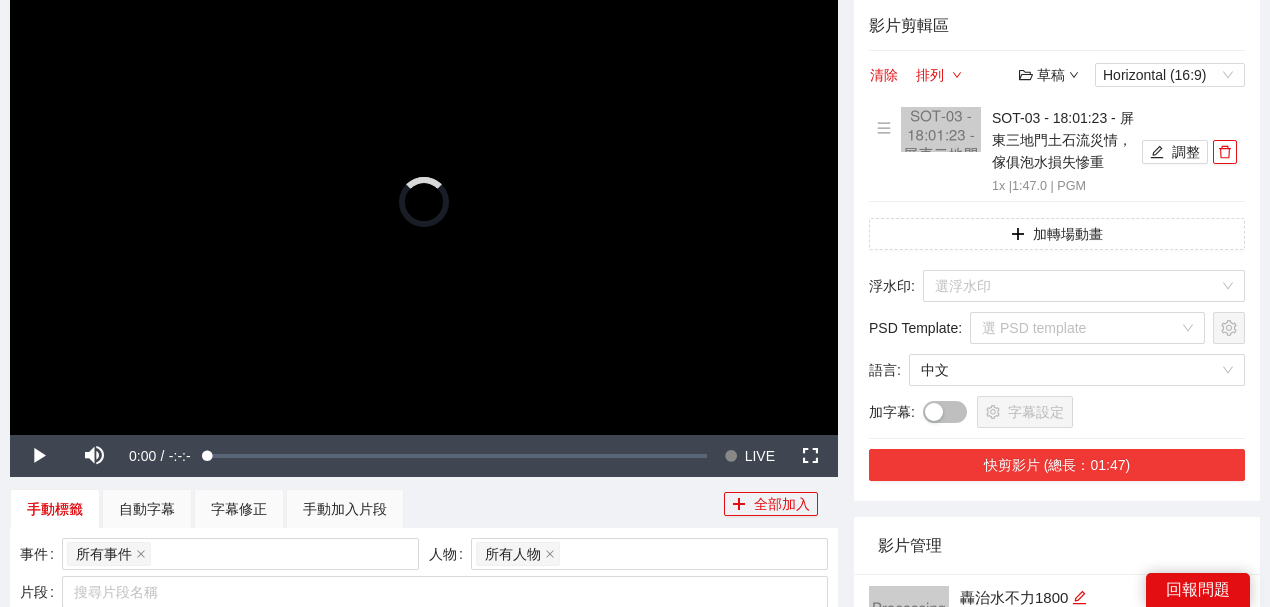 click on "快剪影片 (總長：01:47)" at bounding box center [1057, 465] 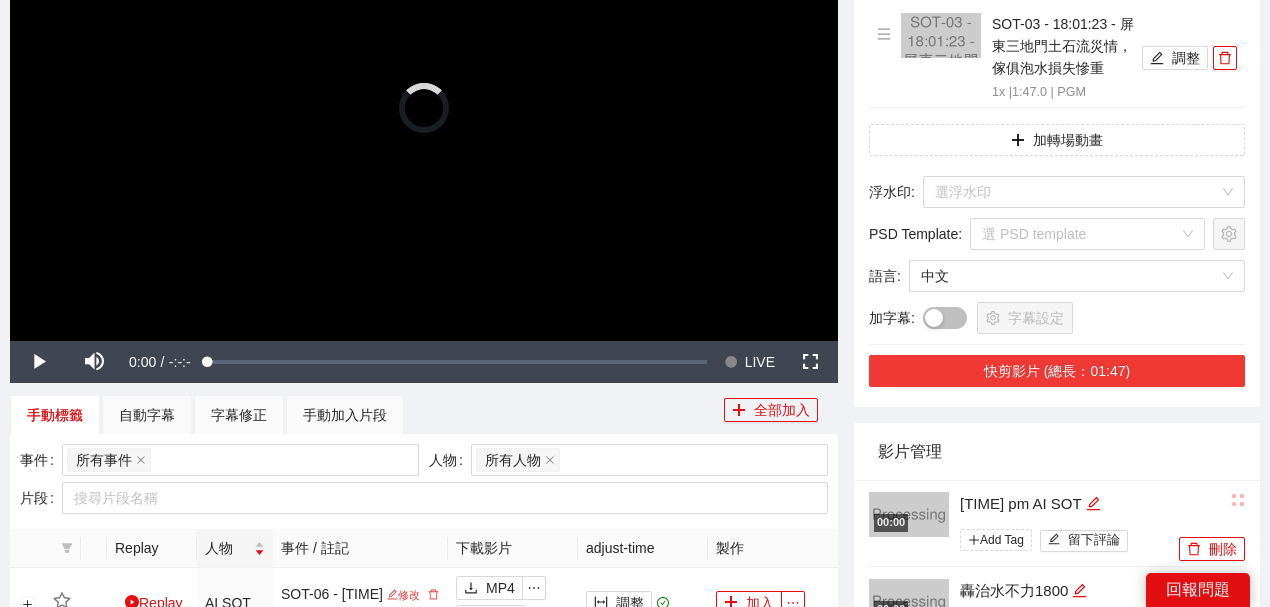 scroll, scrollTop: 333, scrollLeft: 0, axis: vertical 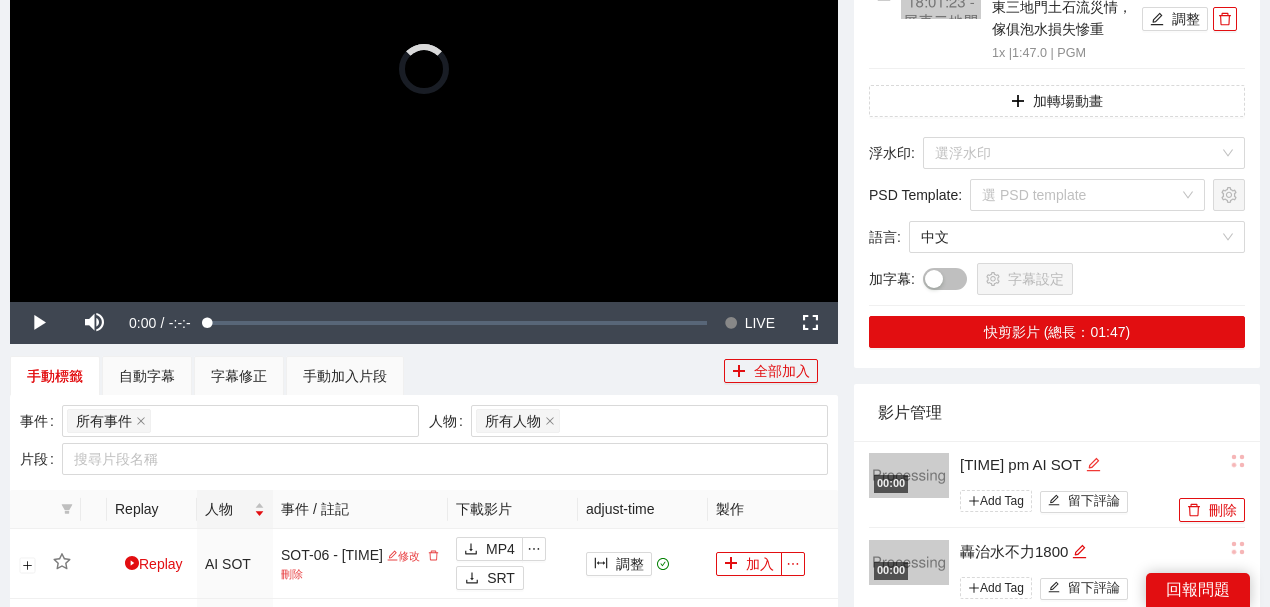 click 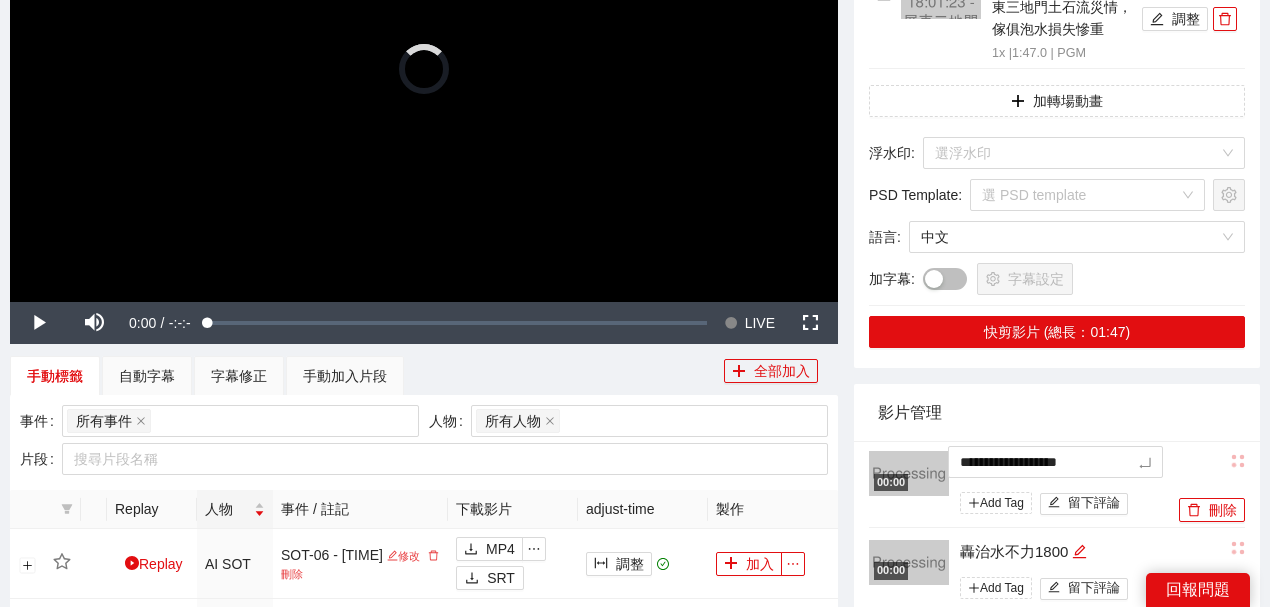 drag, startPoint x: 1100, startPoint y: 466, endPoint x: 742, endPoint y: 483, distance: 358.4034 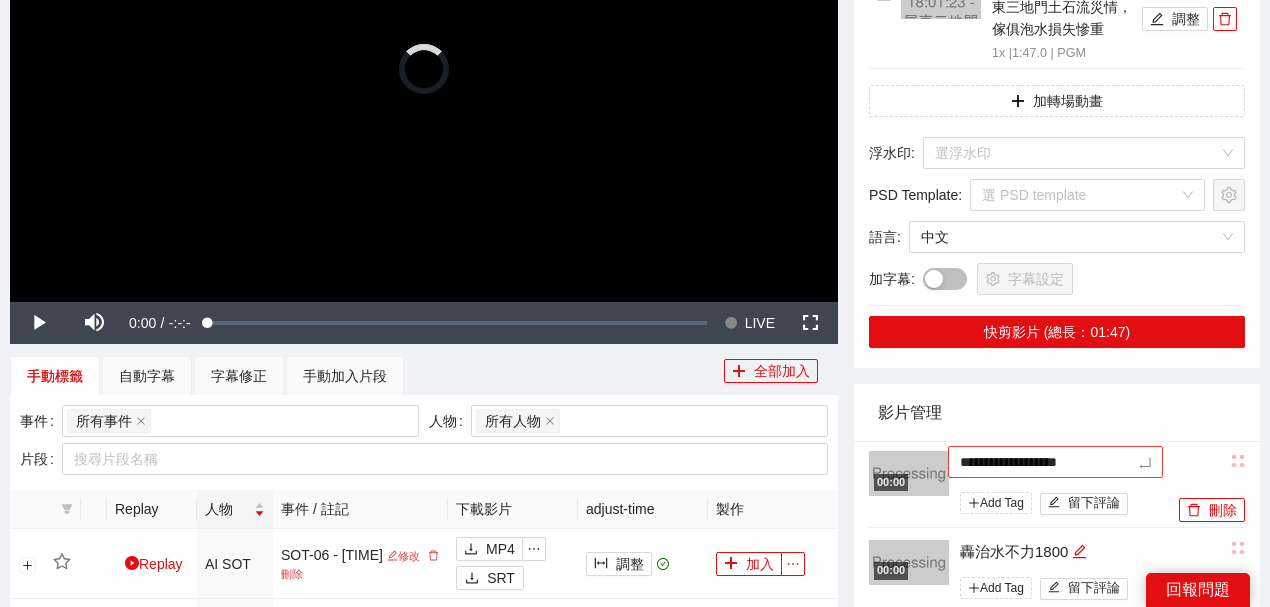 type on "*********" 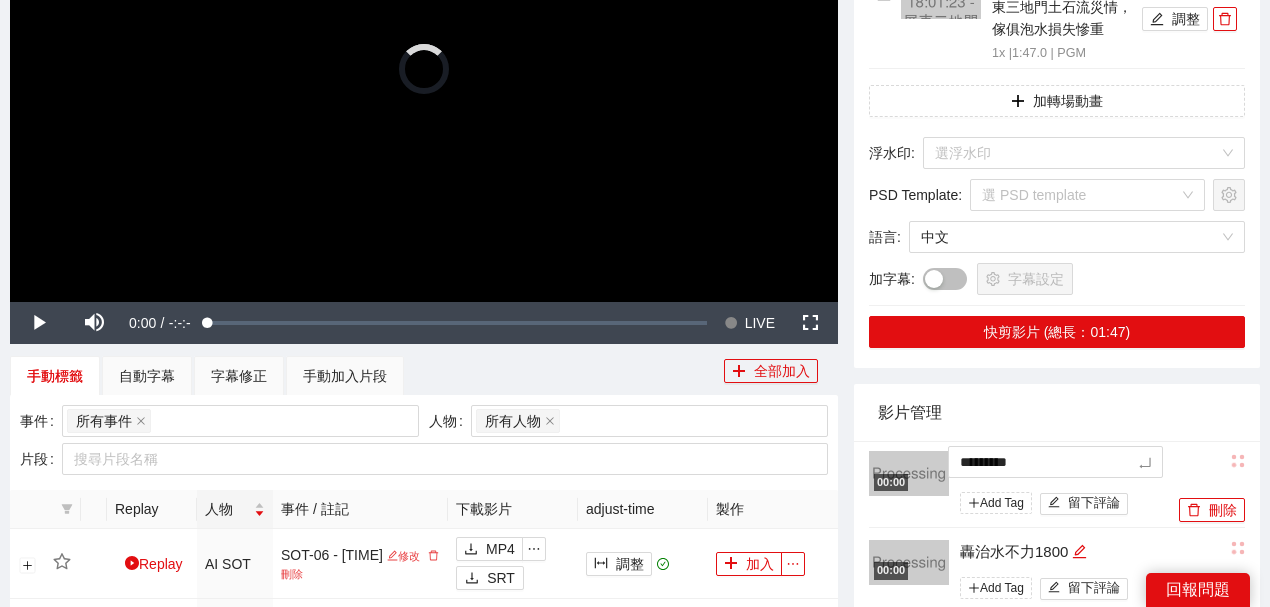 click on "影片管理" at bounding box center [1057, 412] 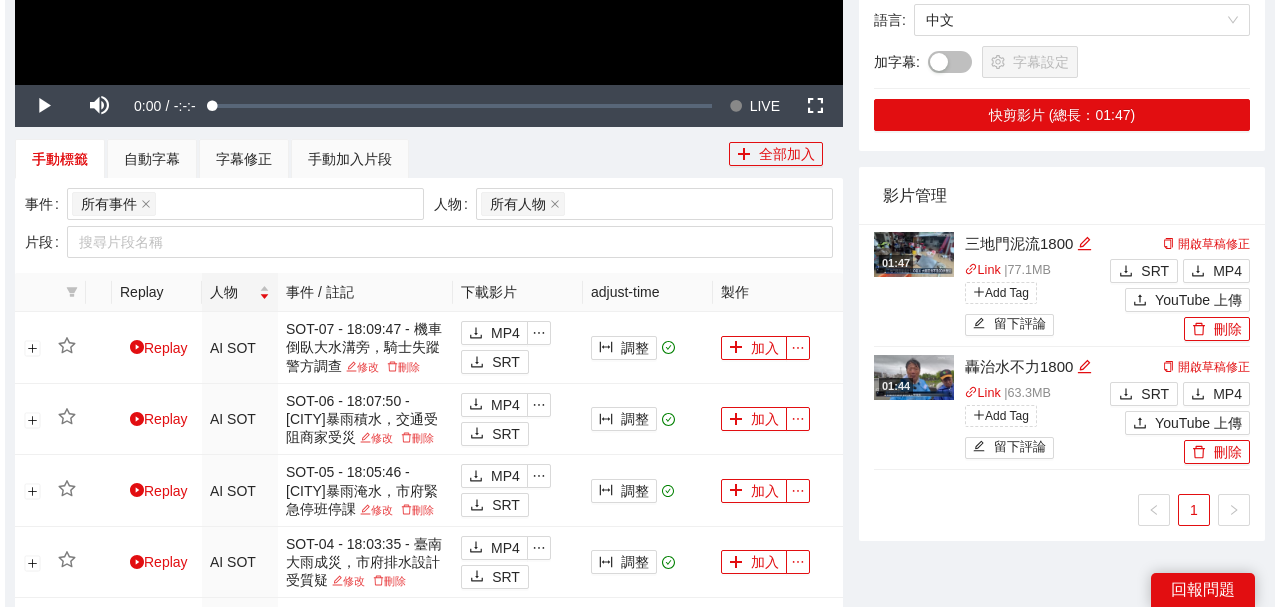 scroll, scrollTop: 600, scrollLeft: 0, axis: vertical 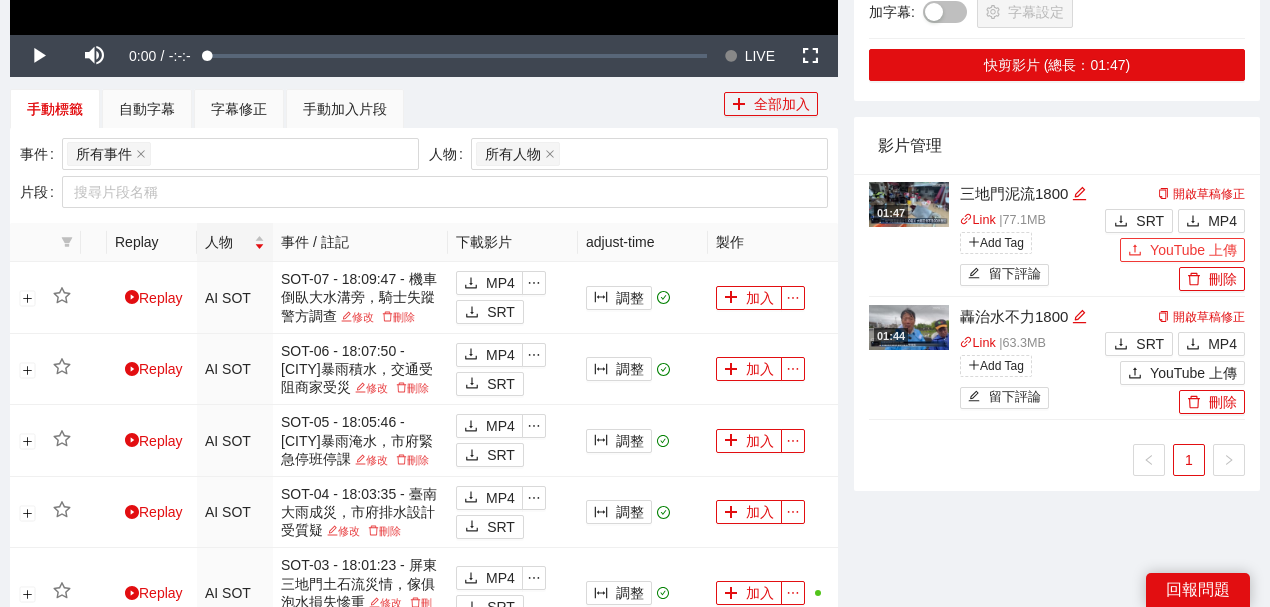 click on "YouTube 上傳" at bounding box center [1193, 250] 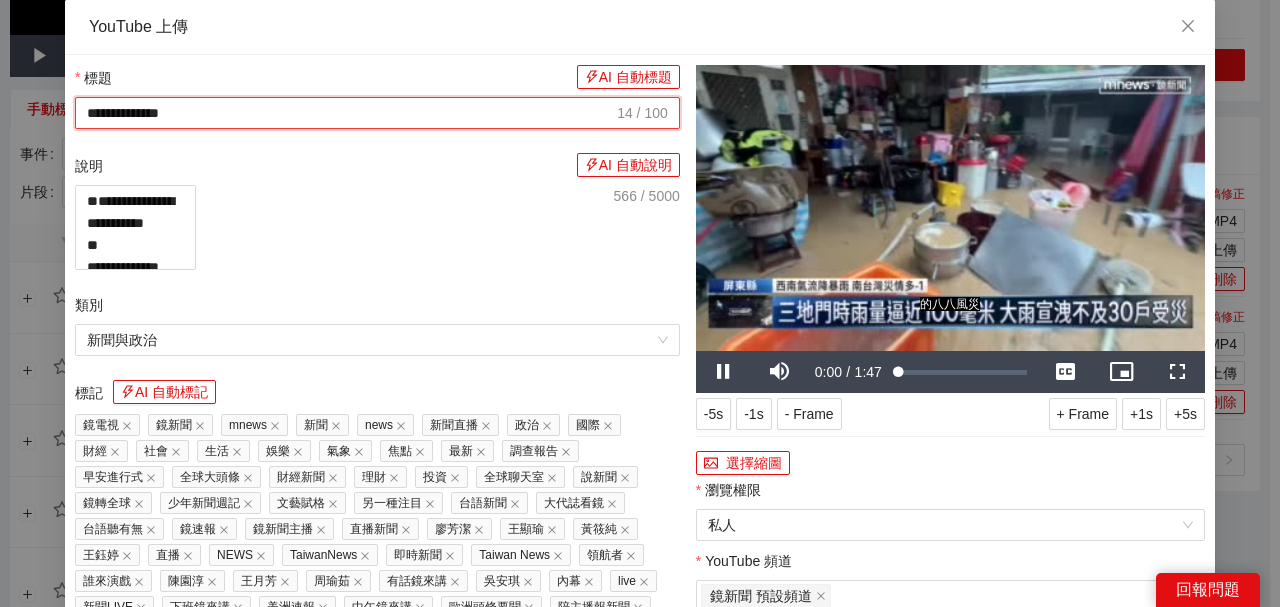 drag, startPoint x: 505, startPoint y: 110, endPoint x: 8, endPoint y: 81, distance: 497.84537 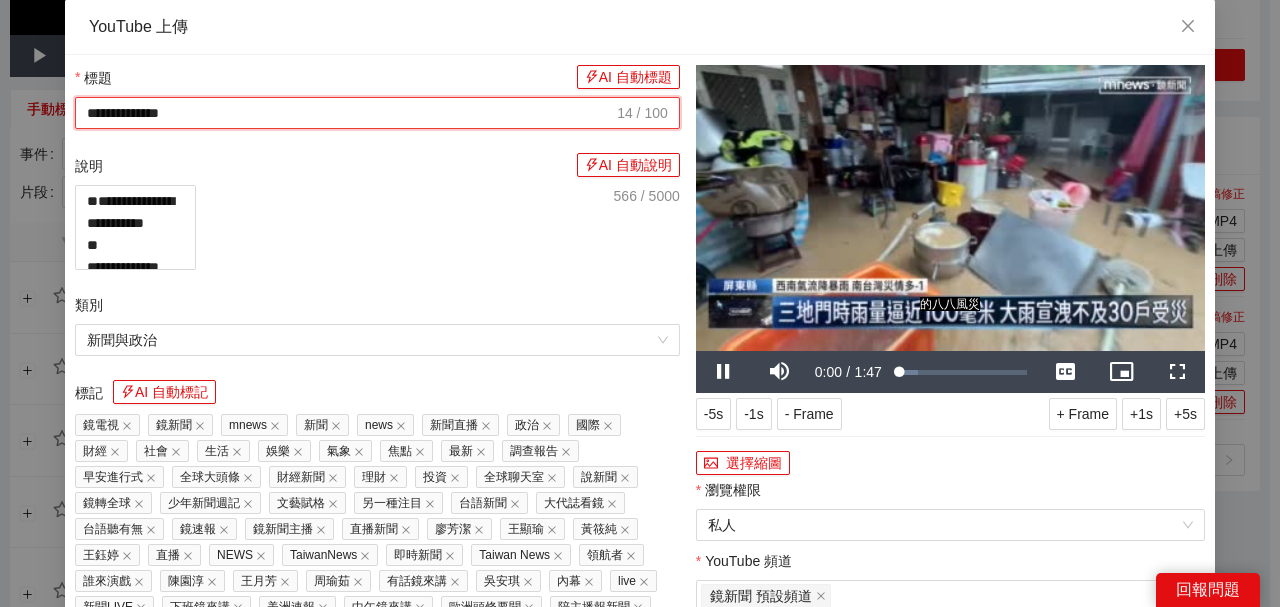 paste on "**********" 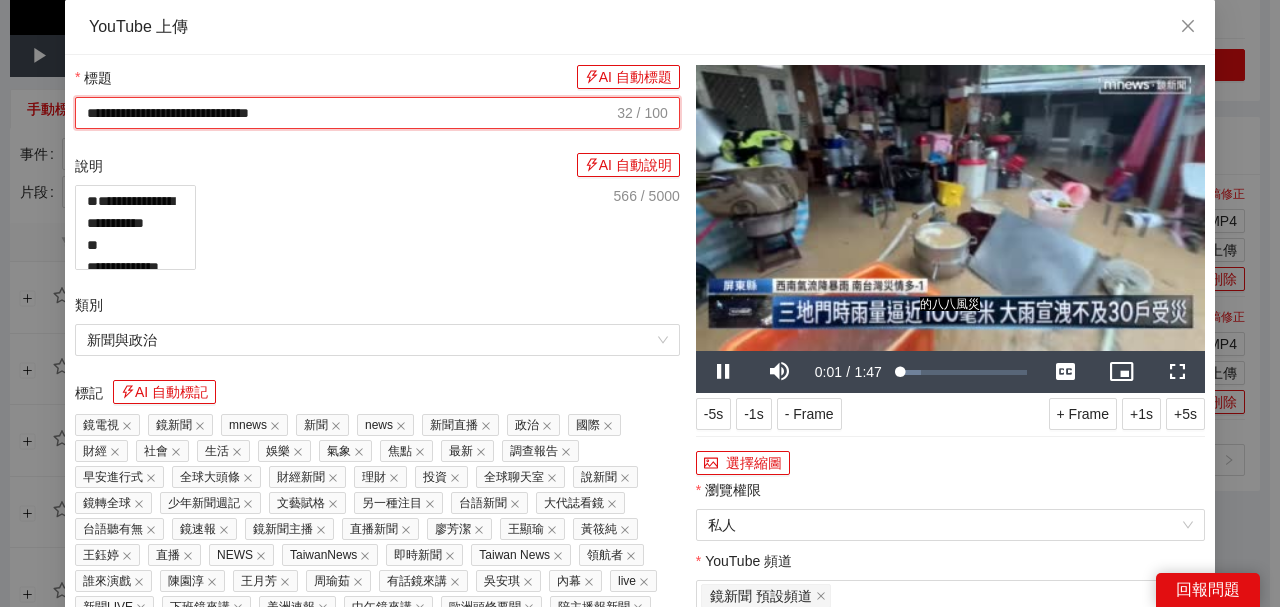 type on "**********" 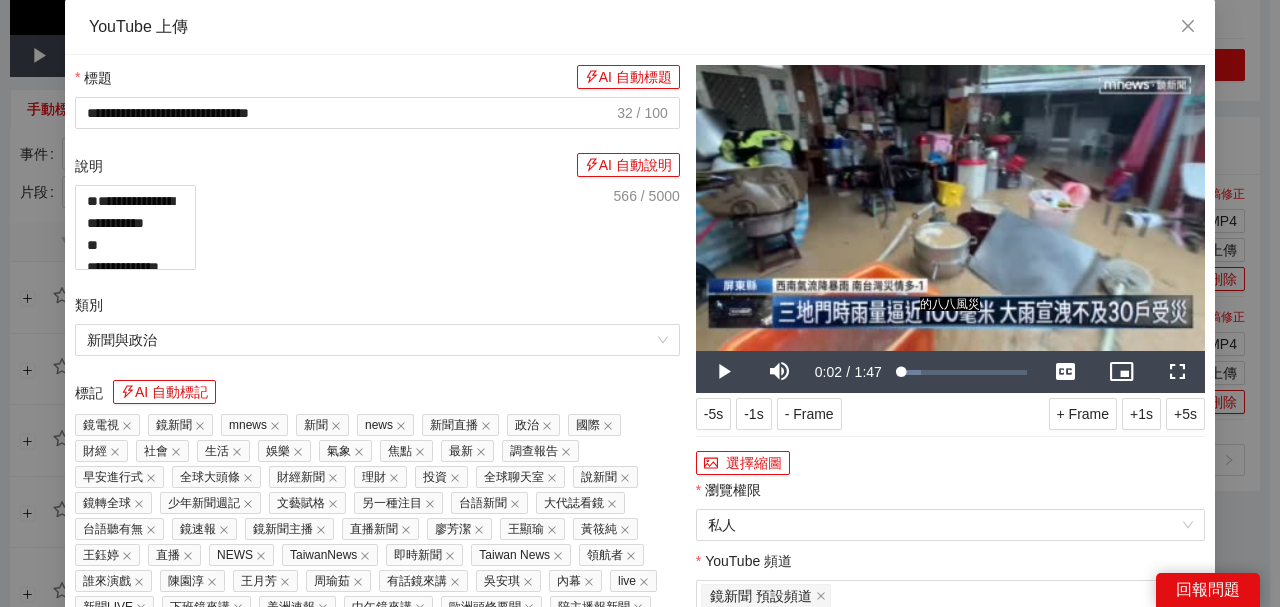 click at bounding box center (950, 208) 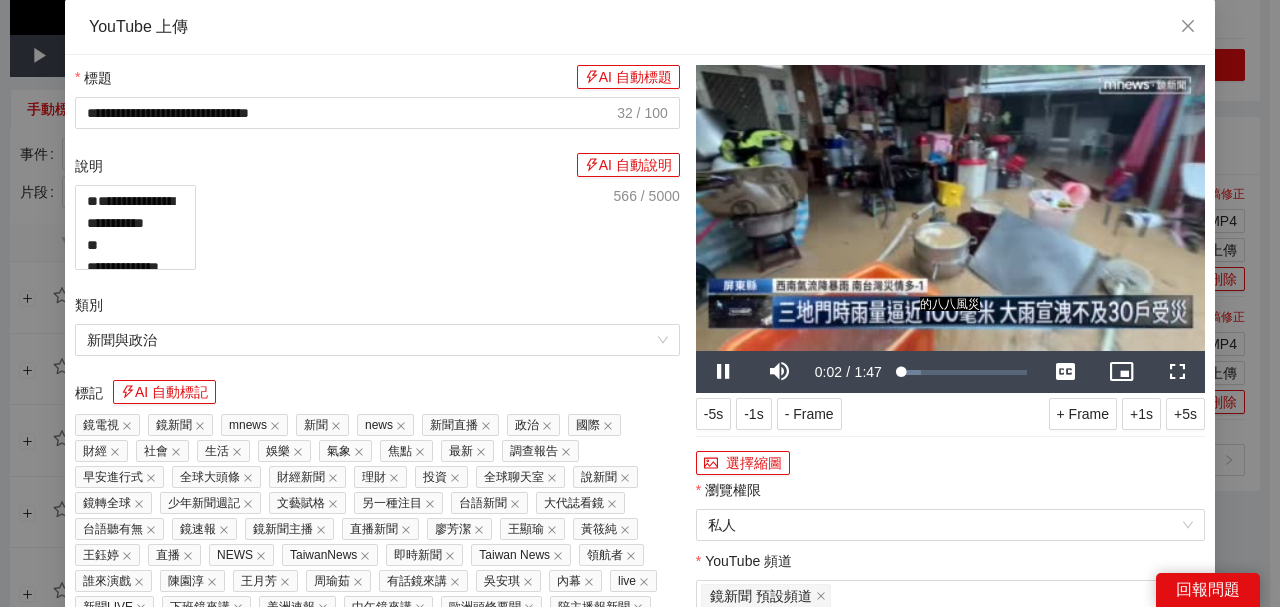 click at bounding box center (950, 208) 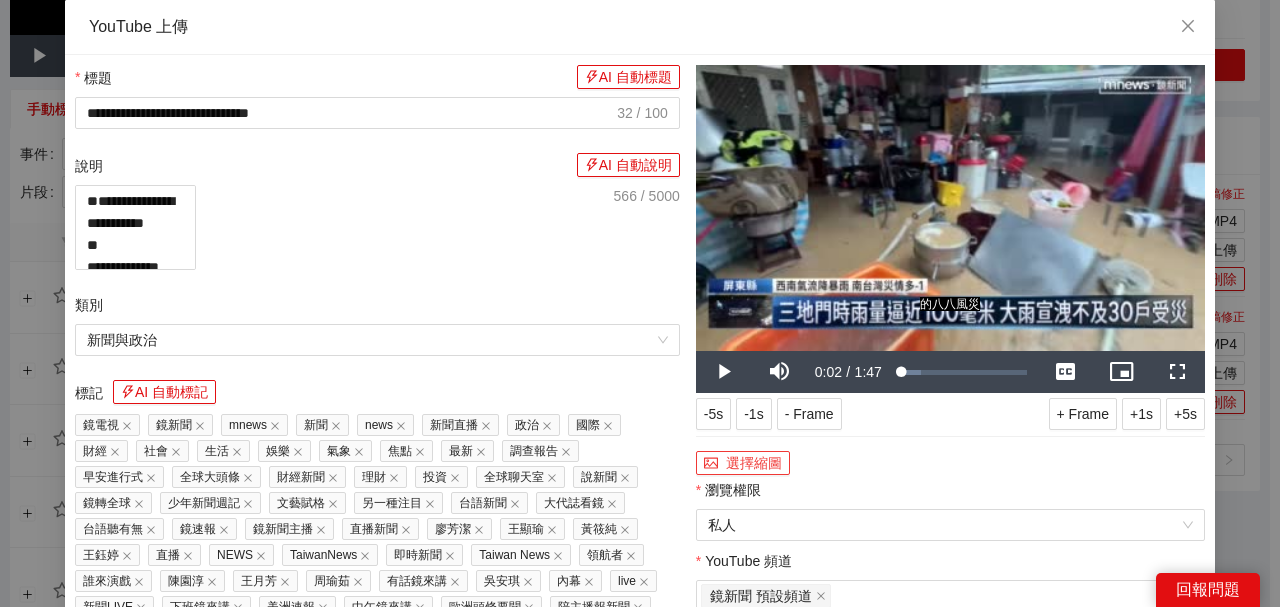 click on "選擇縮圖" at bounding box center (743, 463) 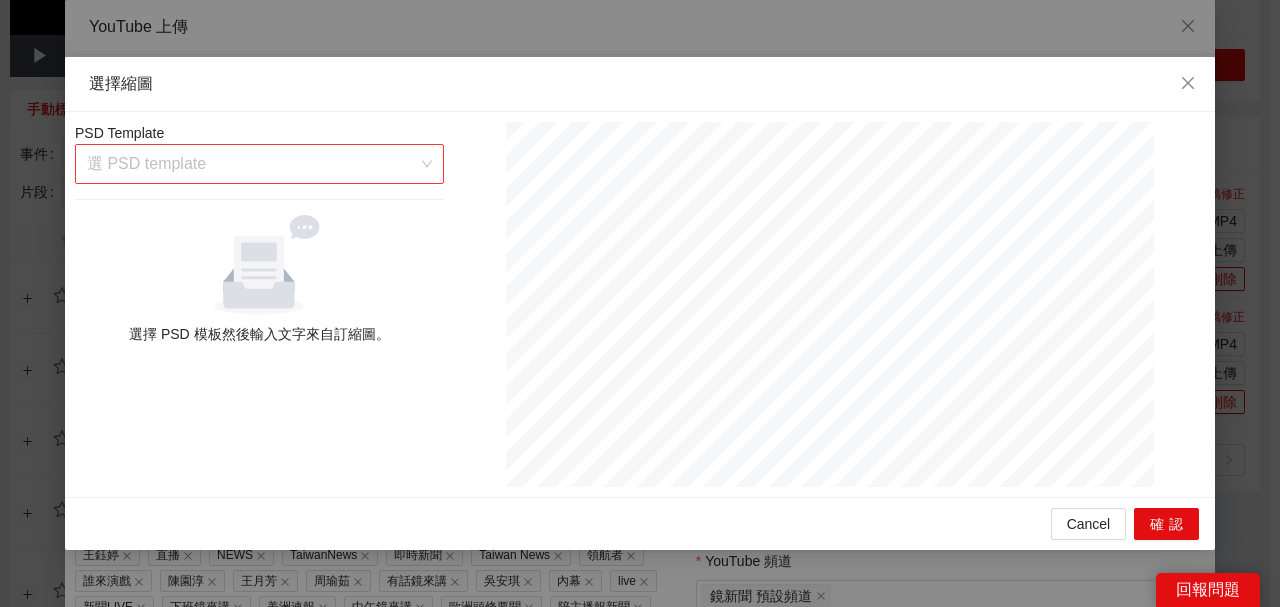 click at bounding box center (252, 164) 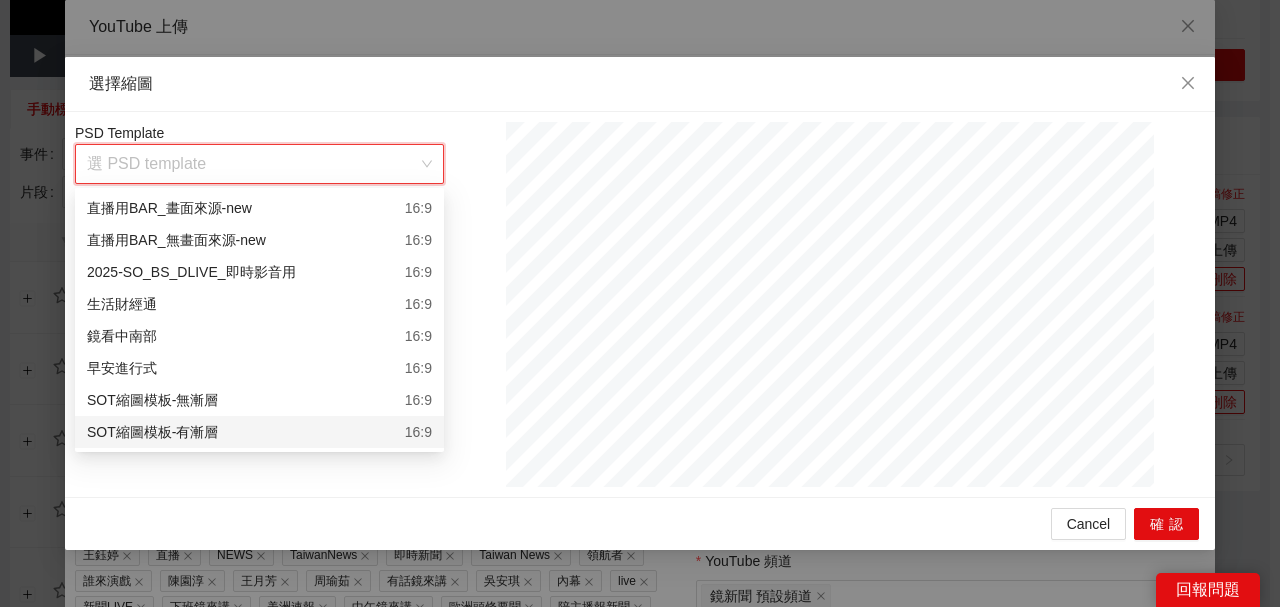click on "SOT縮圖模板-有漸層 16:9" at bounding box center (259, 432) 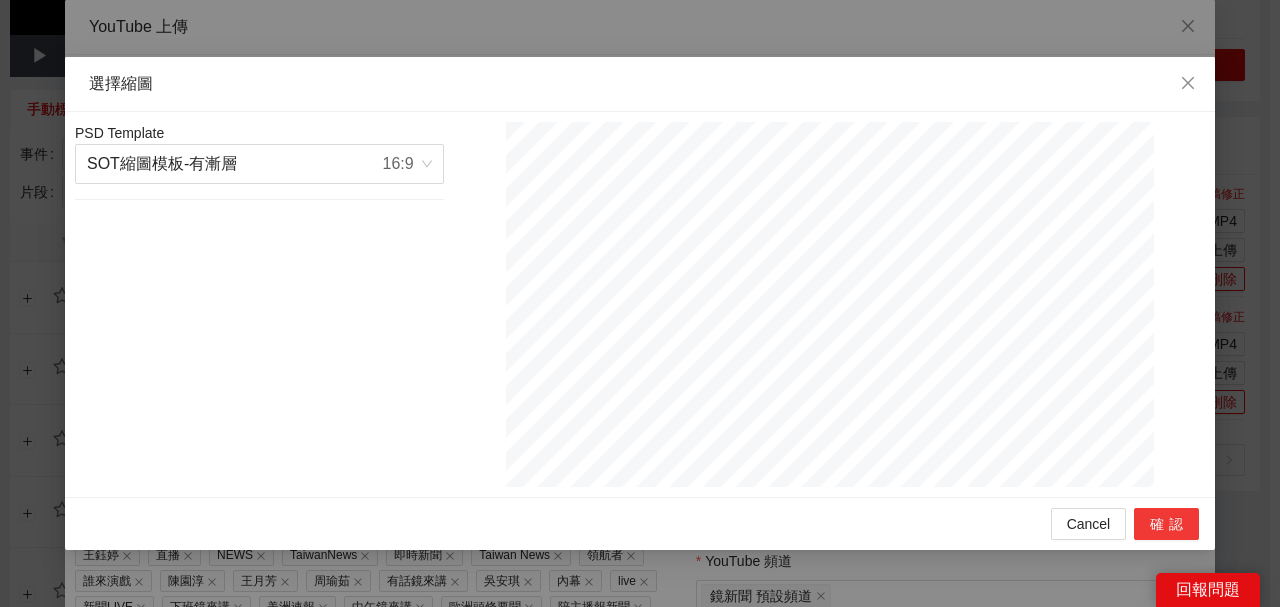 click on "確認" at bounding box center (1166, 524) 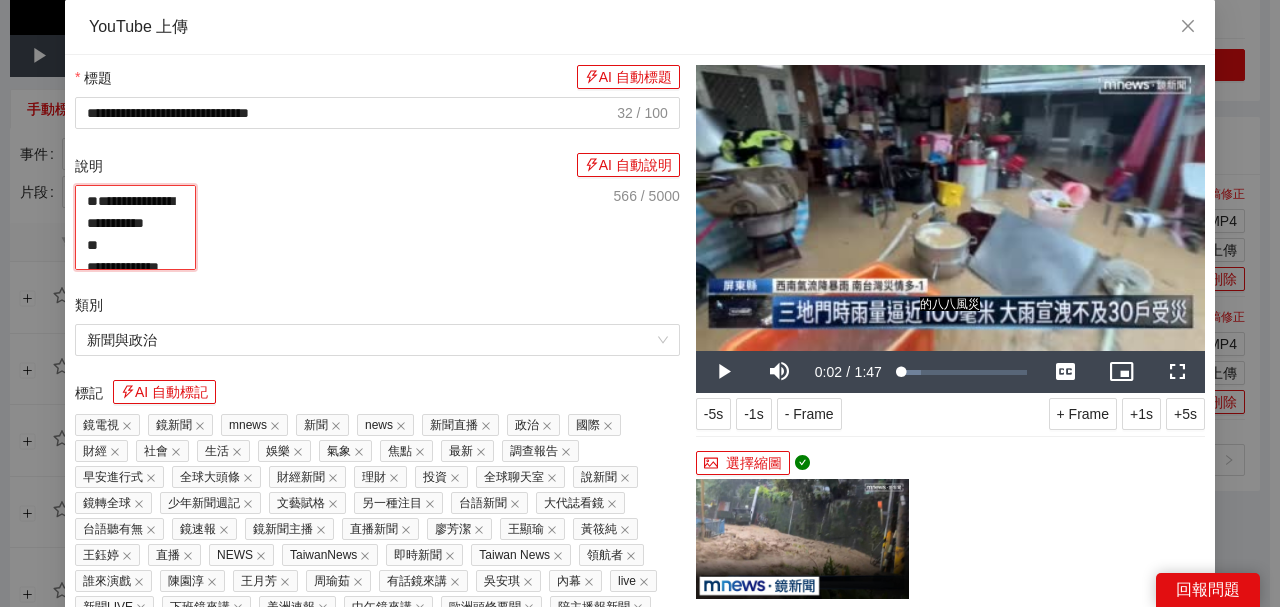 click on "**********" at bounding box center [135, 227] 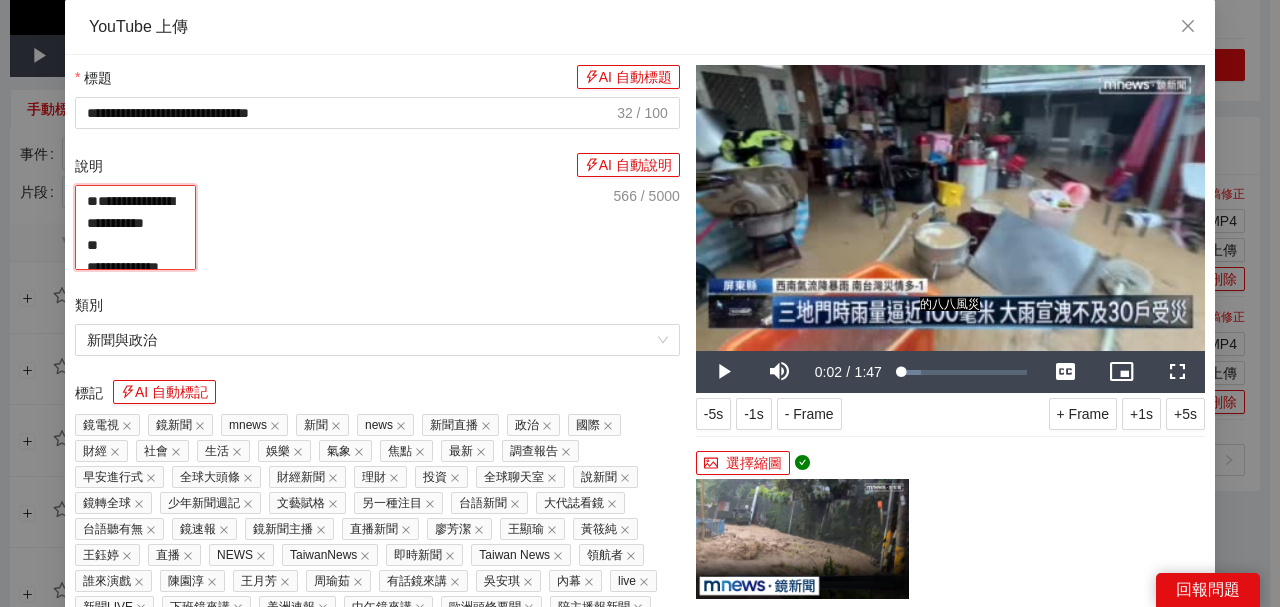 paste on "**********" 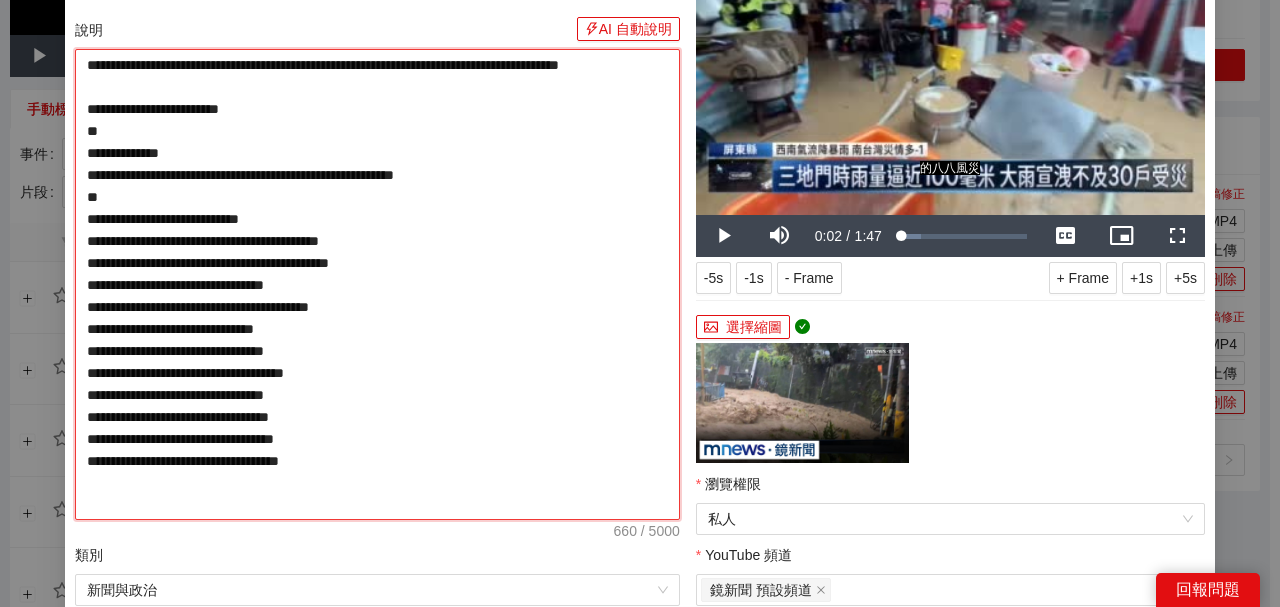 scroll, scrollTop: 505, scrollLeft: 0, axis: vertical 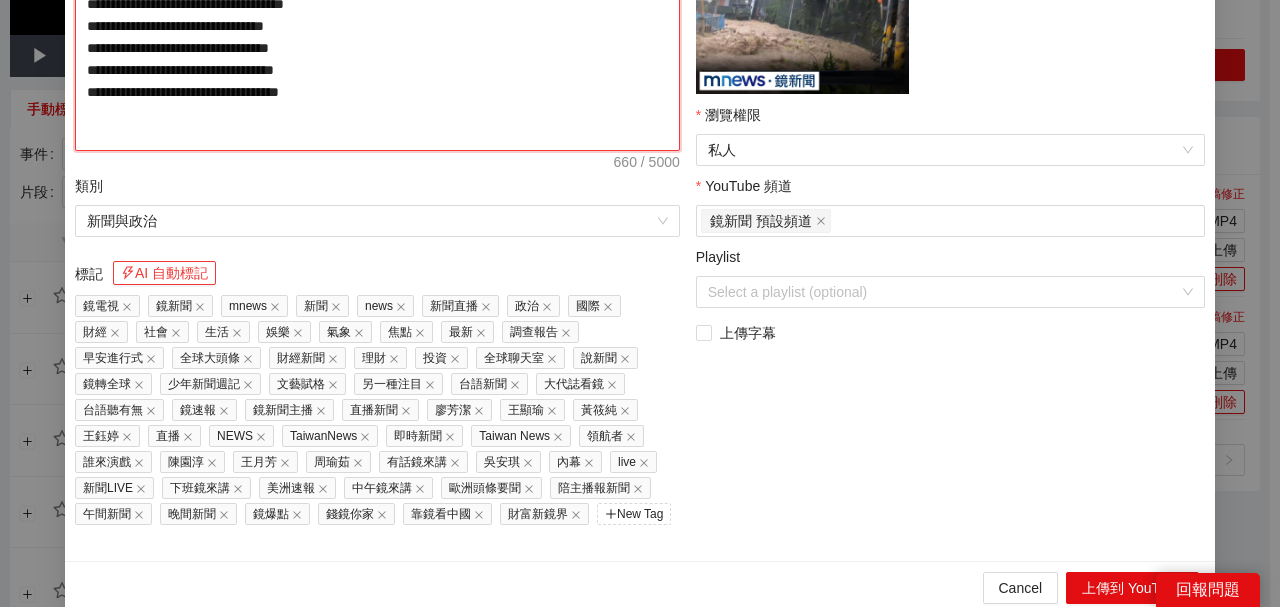 type on "**********" 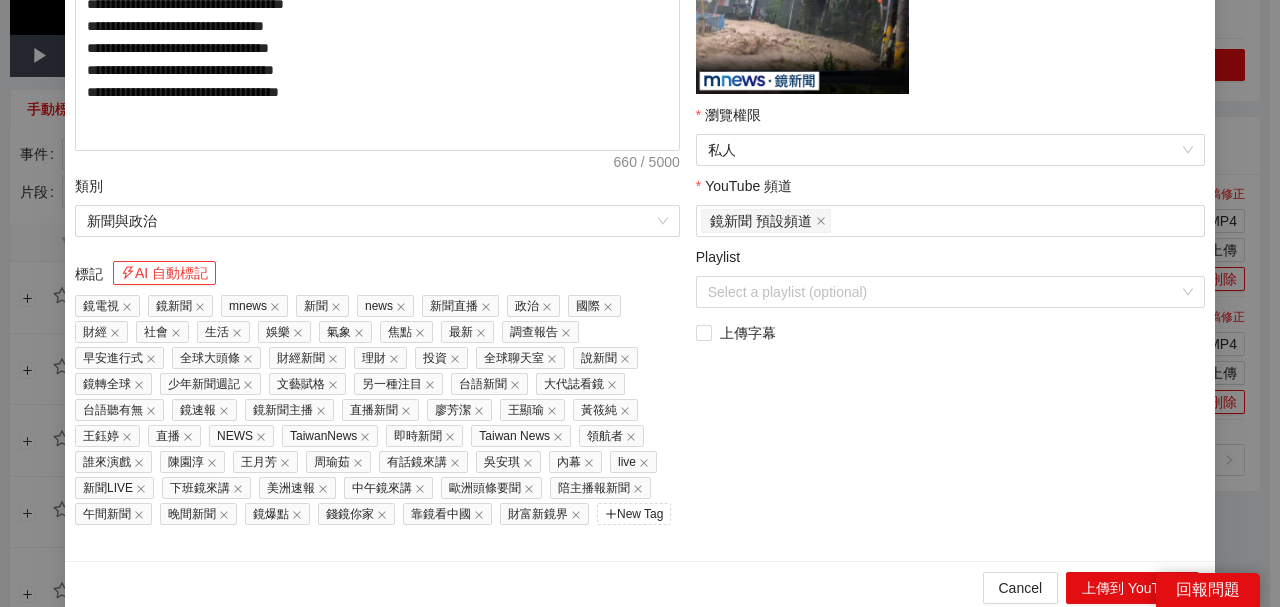 click on "AI 自動標記" at bounding box center (164, 273) 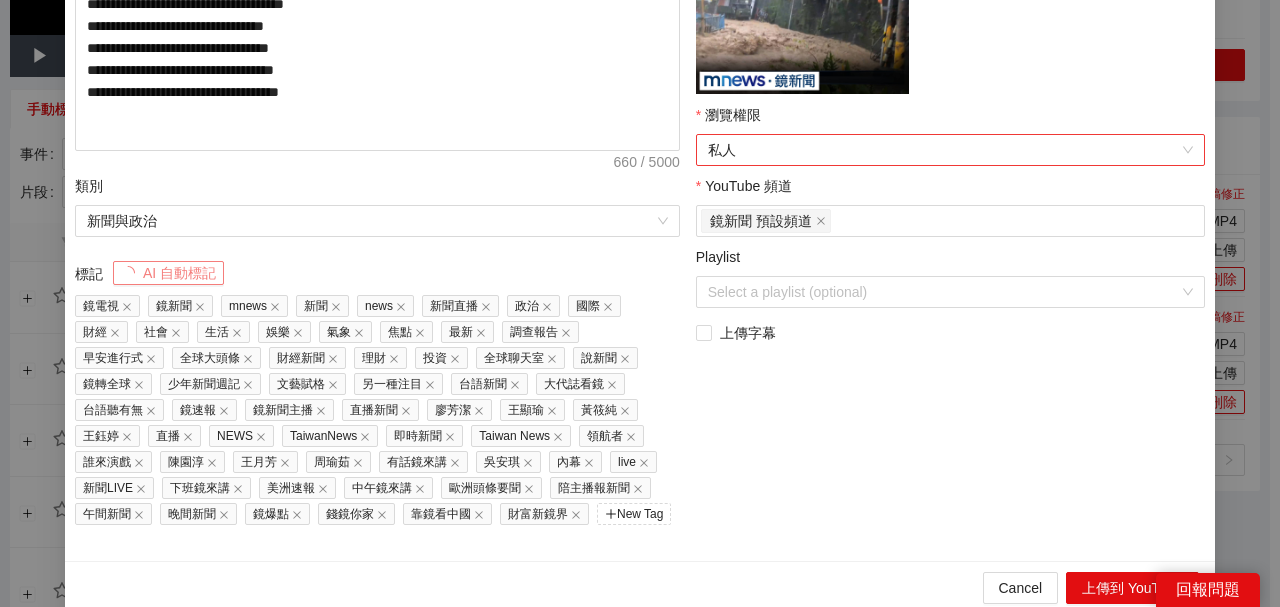 click on "私人" at bounding box center [950, 150] 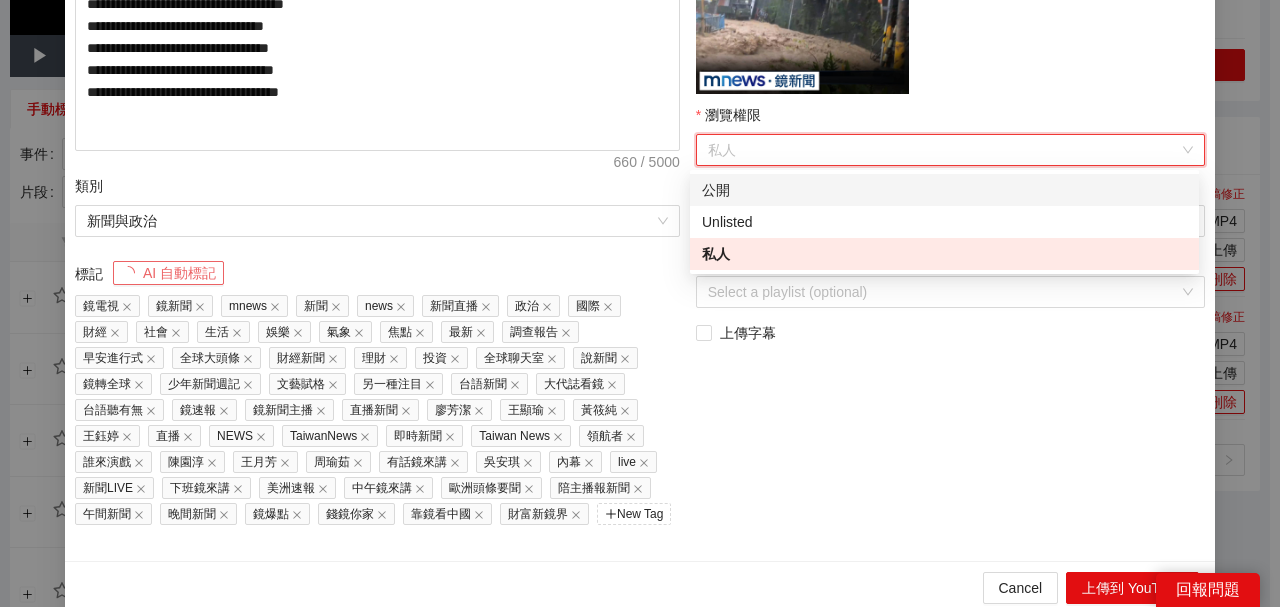 click on "公開" at bounding box center (944, 190) 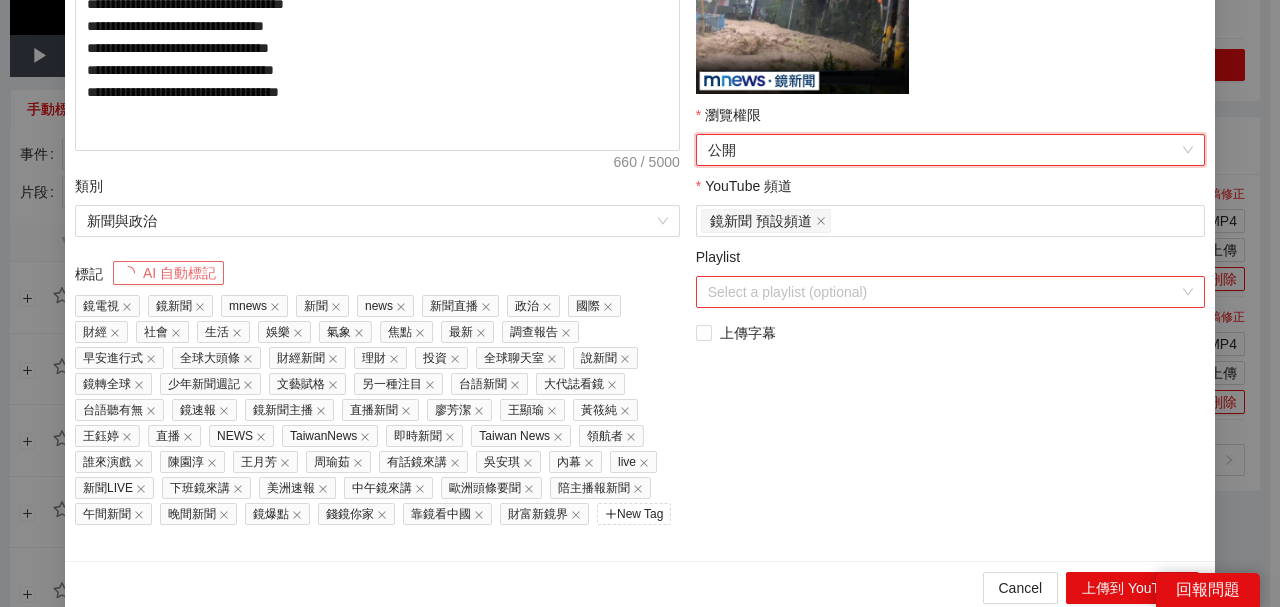 click on "Playlist" at bounding box center [943, 292] 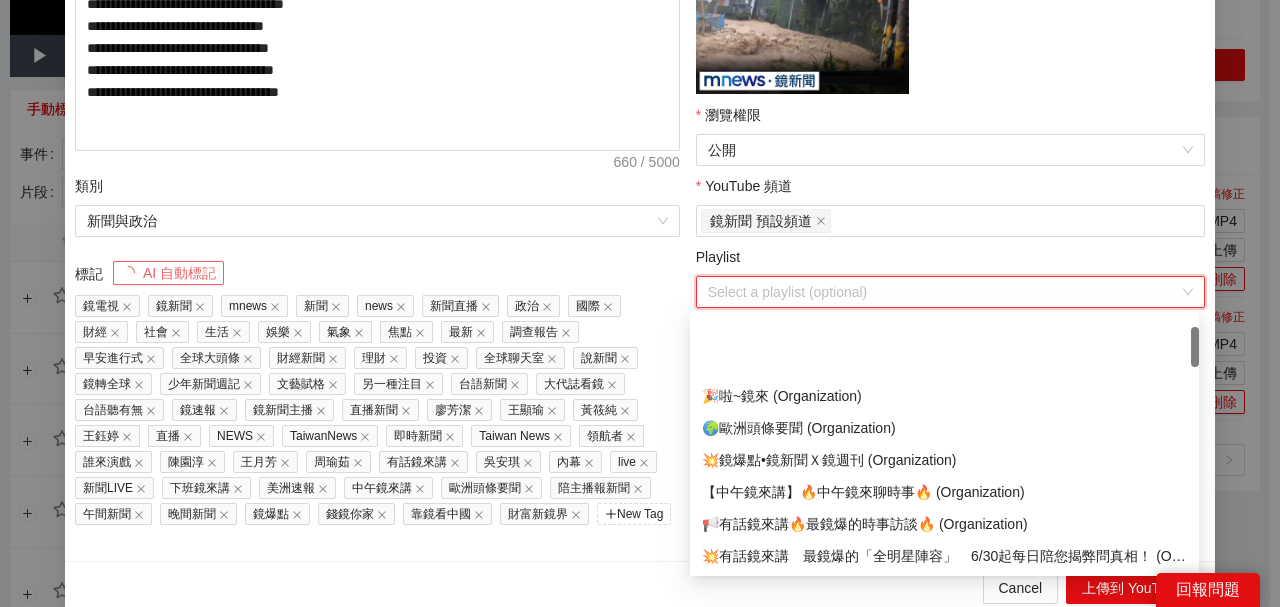 scroll, scrollTop: 133, scrollLeft: 0, axis: vertical 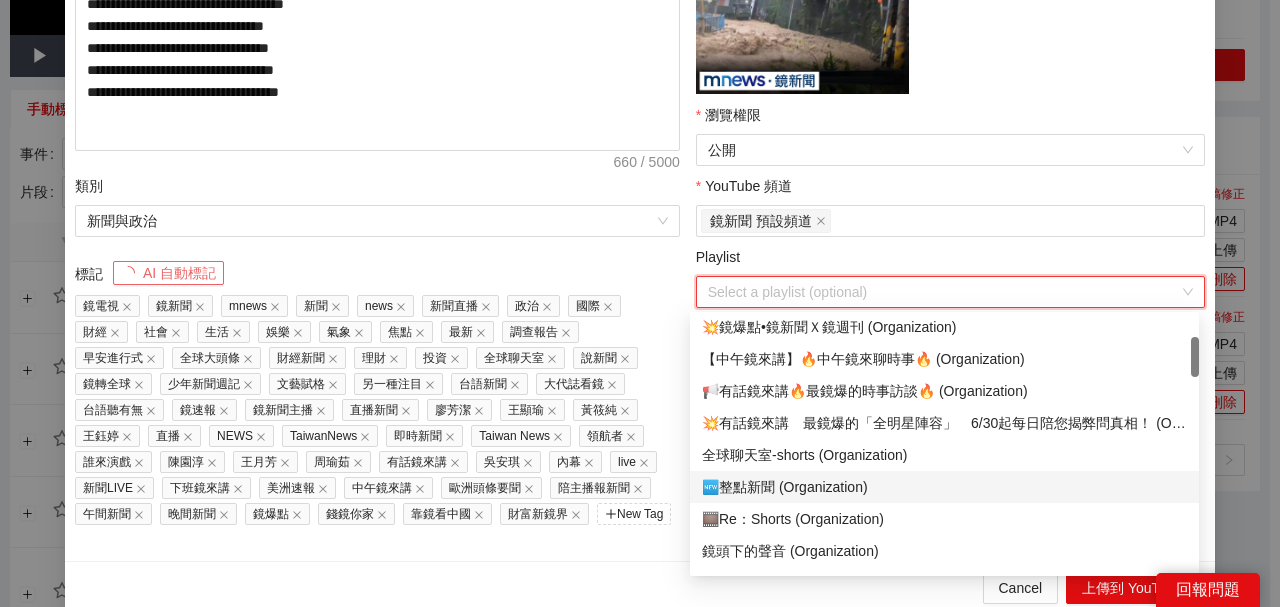 click on "🆕整點新聞 (Organization)" at bounding box center (944, 487) 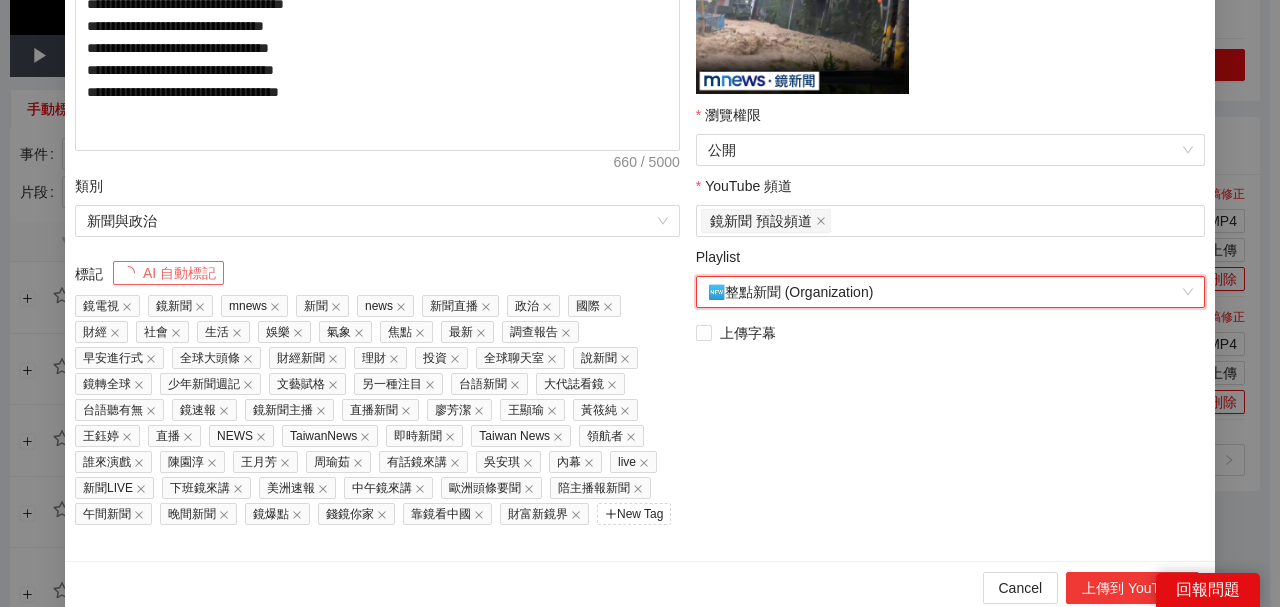 click on "上傳到 YouTube" at bounding box center [1132, 588] 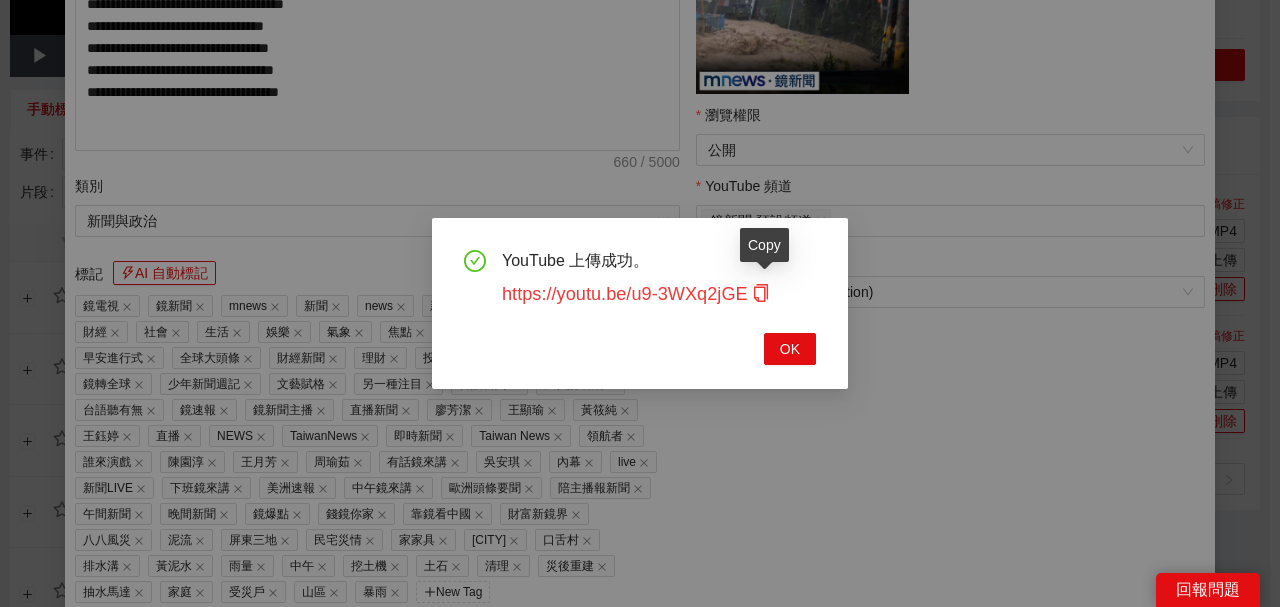 click 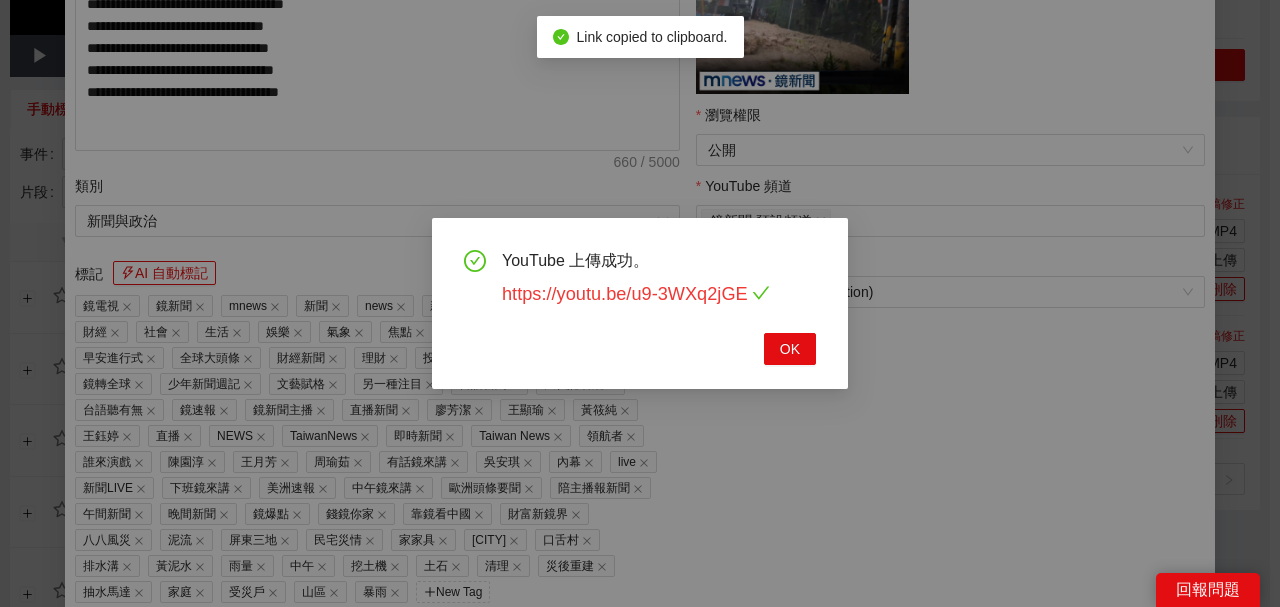 click on "https://youtu.be/u9-3WXq2jGE" at bounding box center [636, 294] 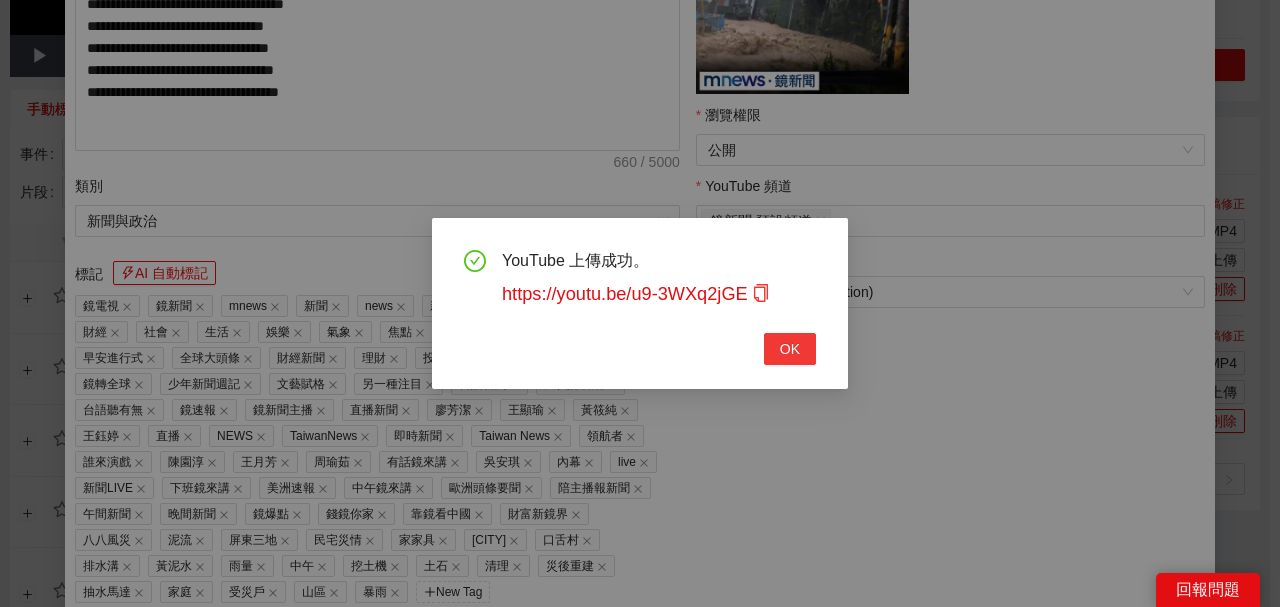 drag, startPoint x: 793, startPoint y: 340, endPoint x: 827, endPoint y: 342, distance: 34.058773 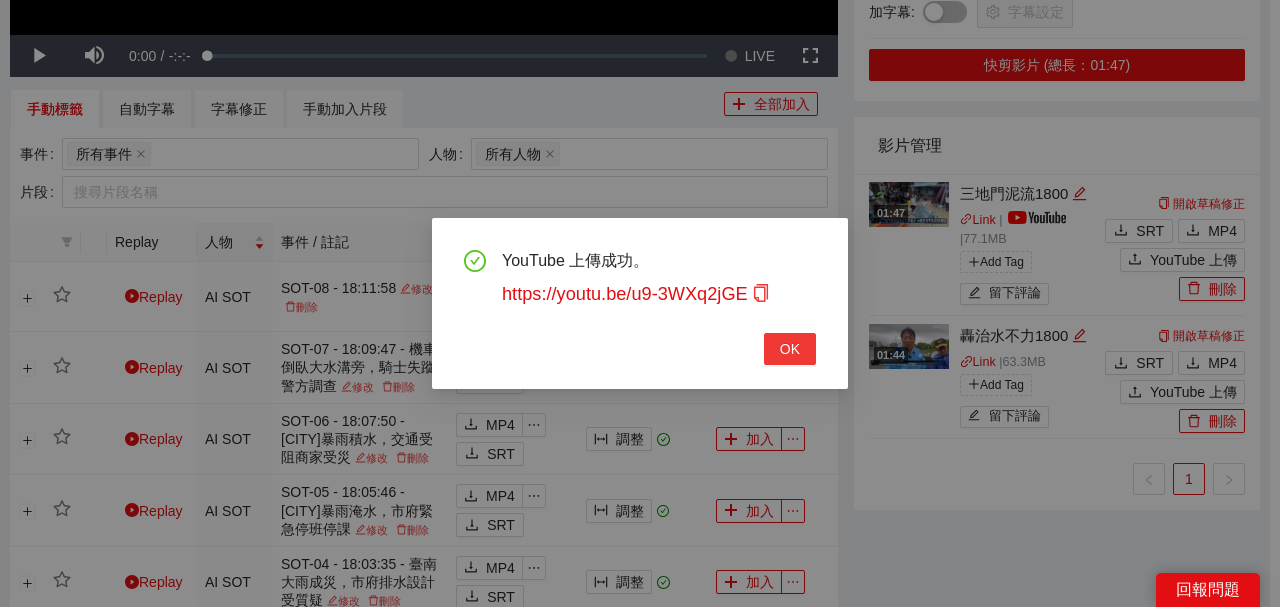 scroll, scrollTop: 461, scrollLeft: 0, axis: vertical 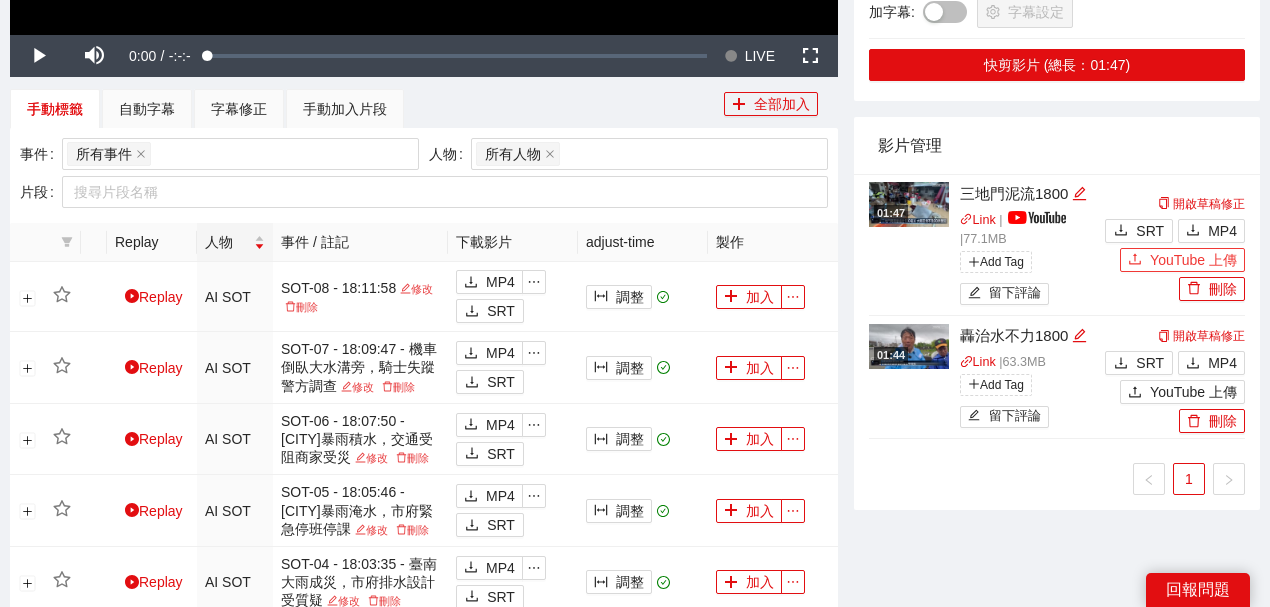 click on "YouTube 上傳" at bounding box center (1193, 260) 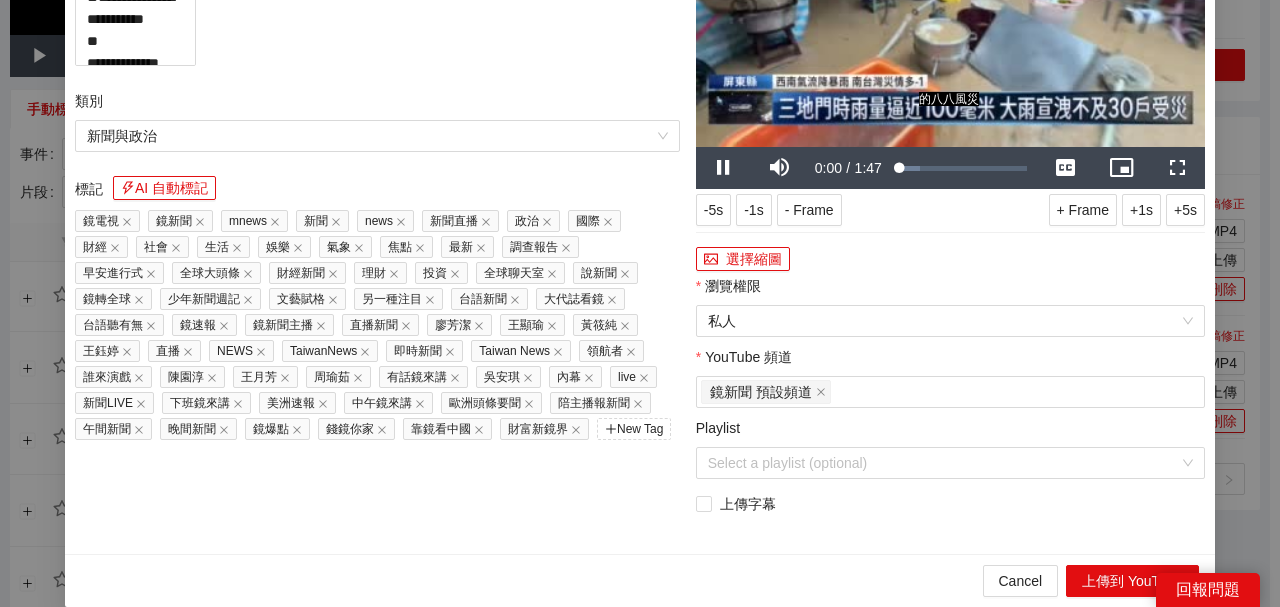 click 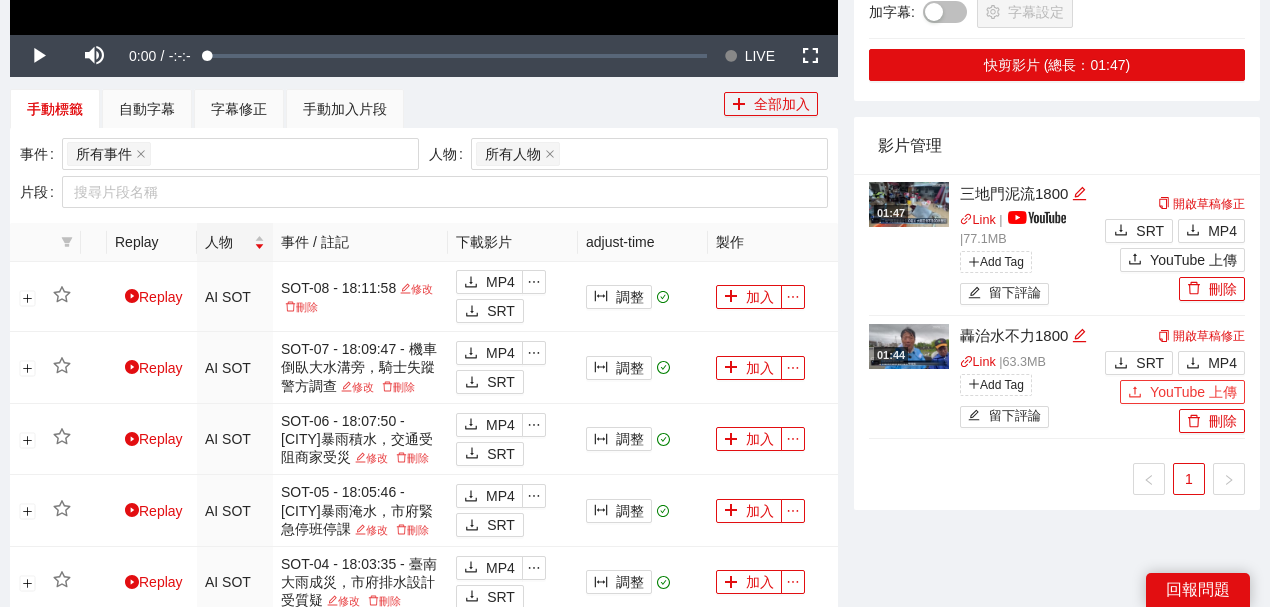 click 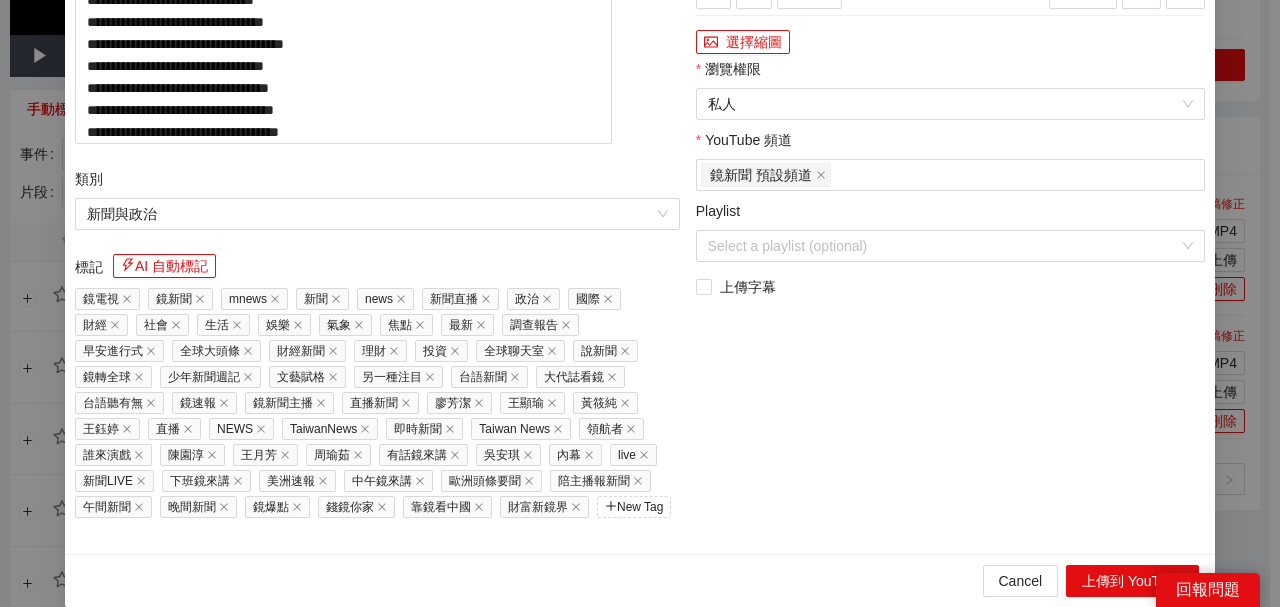 drag, startPoint x: 370, startPoint y: 118, endPoint x: 0, endPoint y: 91, distance: 370.98383 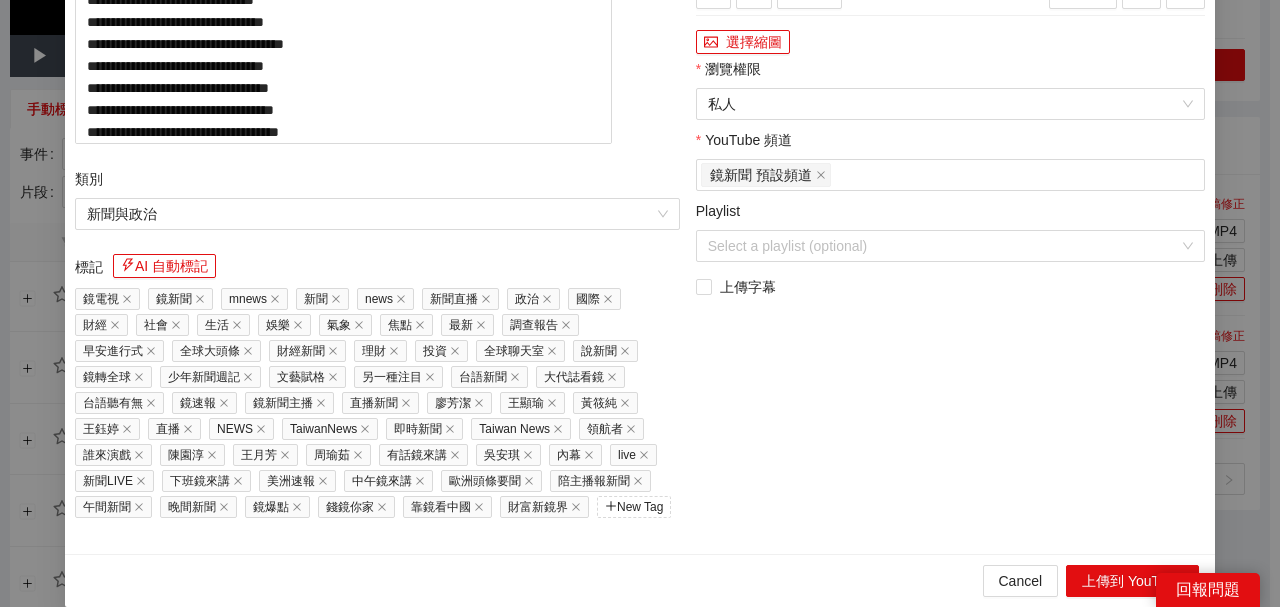 click on "Loaded :  70.39% 1:06 0:50" at bounding box center (963, -49) 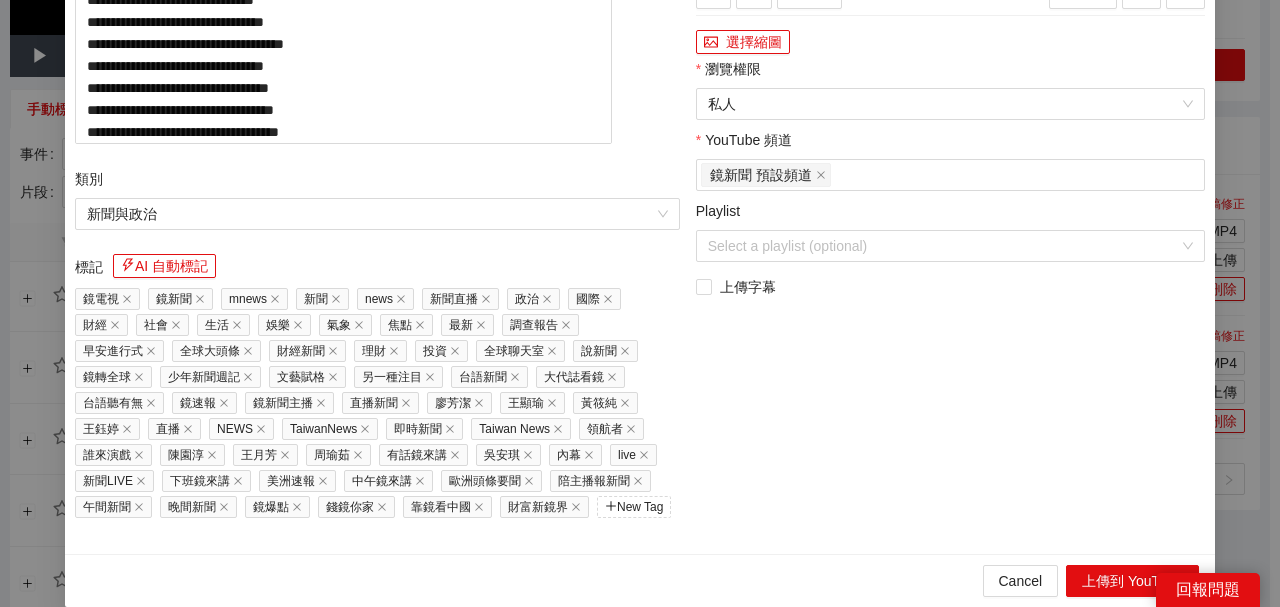 click on "Loaded :  91.63% 0:16 0:37" at bounding box center (963, -49) 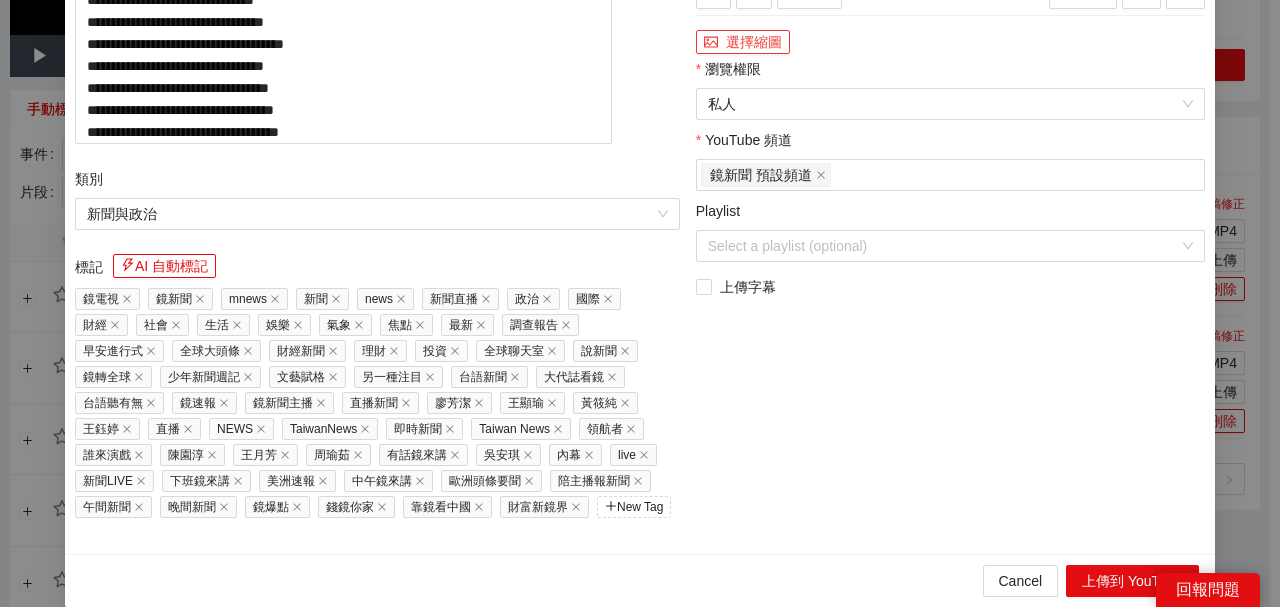 click on "選擇縮圖" at bounding box center [743, 42] 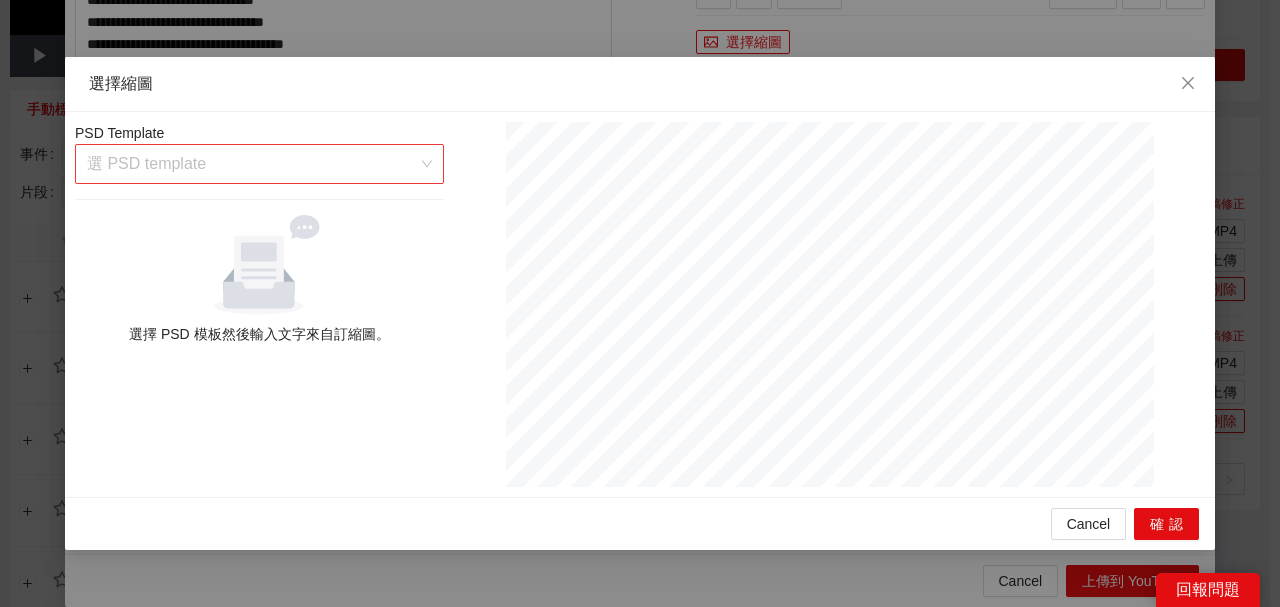 click at bounding box center [252, 164] 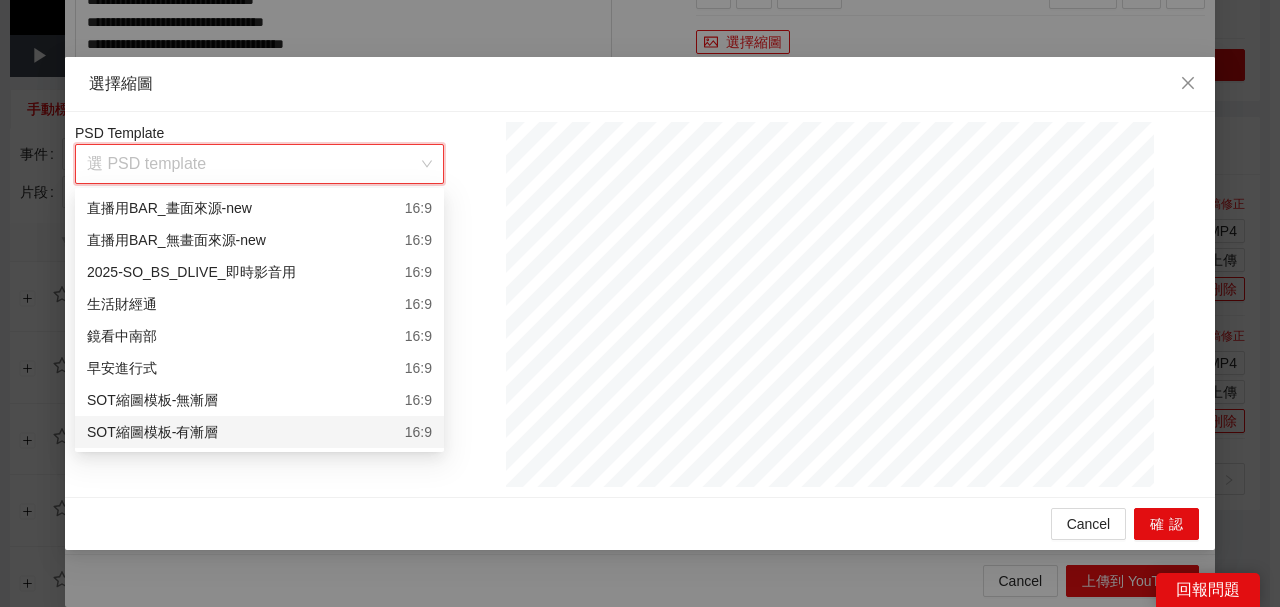 click on "SOT縮圖模板-有漸層 16:9" at bounding box center (259, 432) 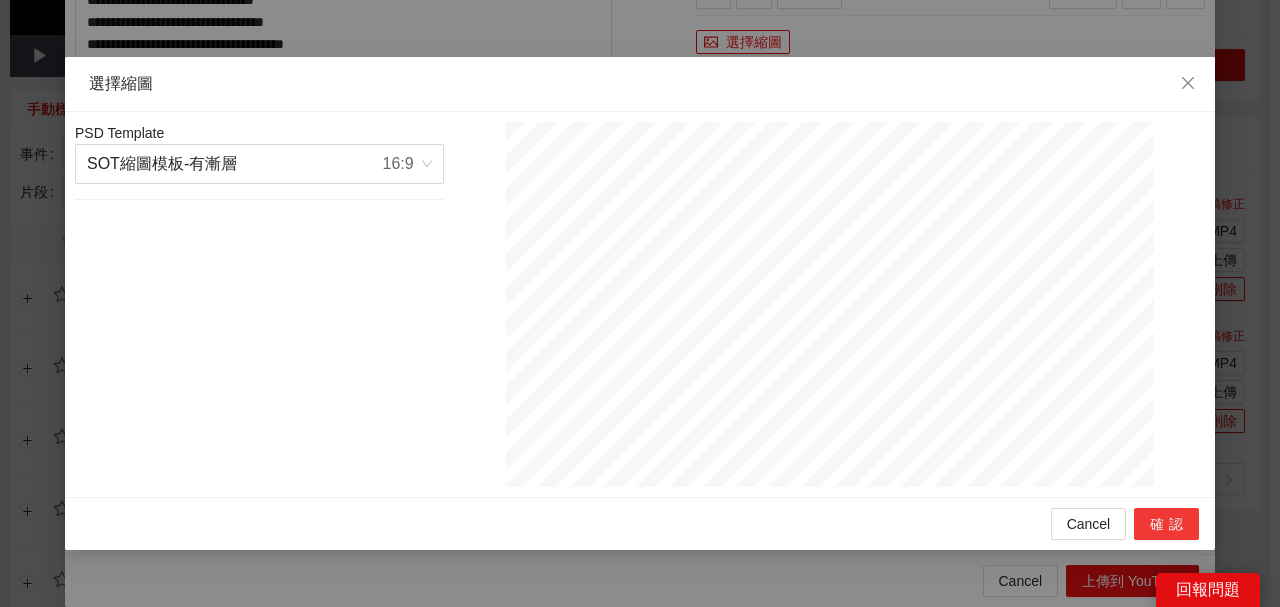 click on "確認" at bounding box center [1166, 524] 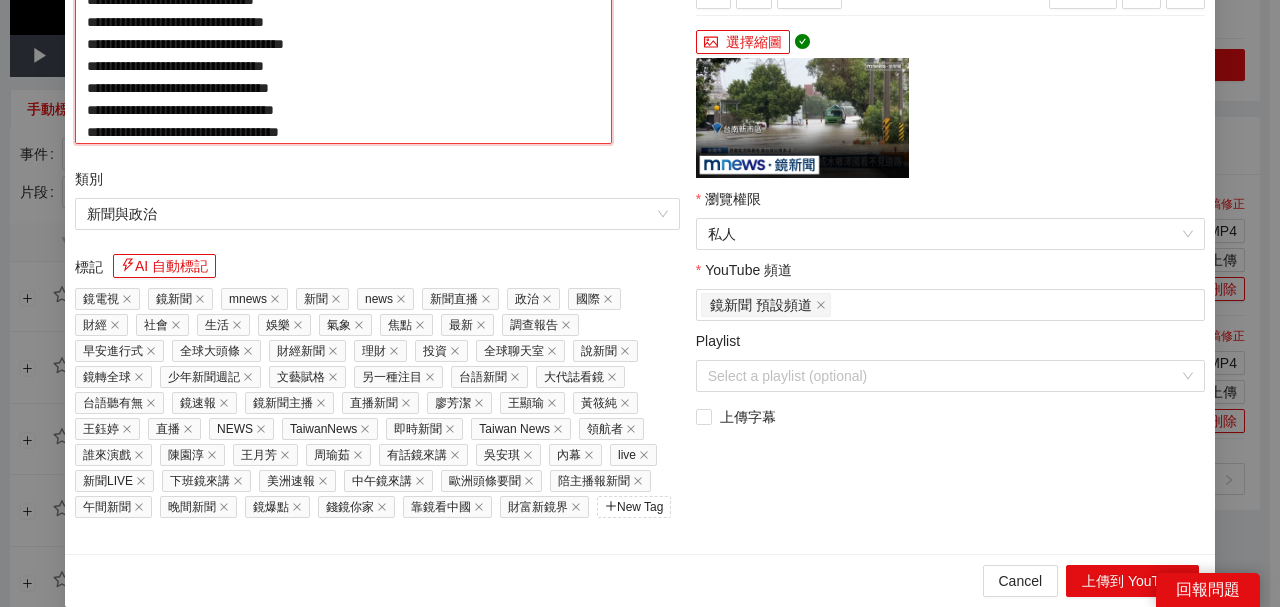 click on "**********" at bounding box center (343, -46) 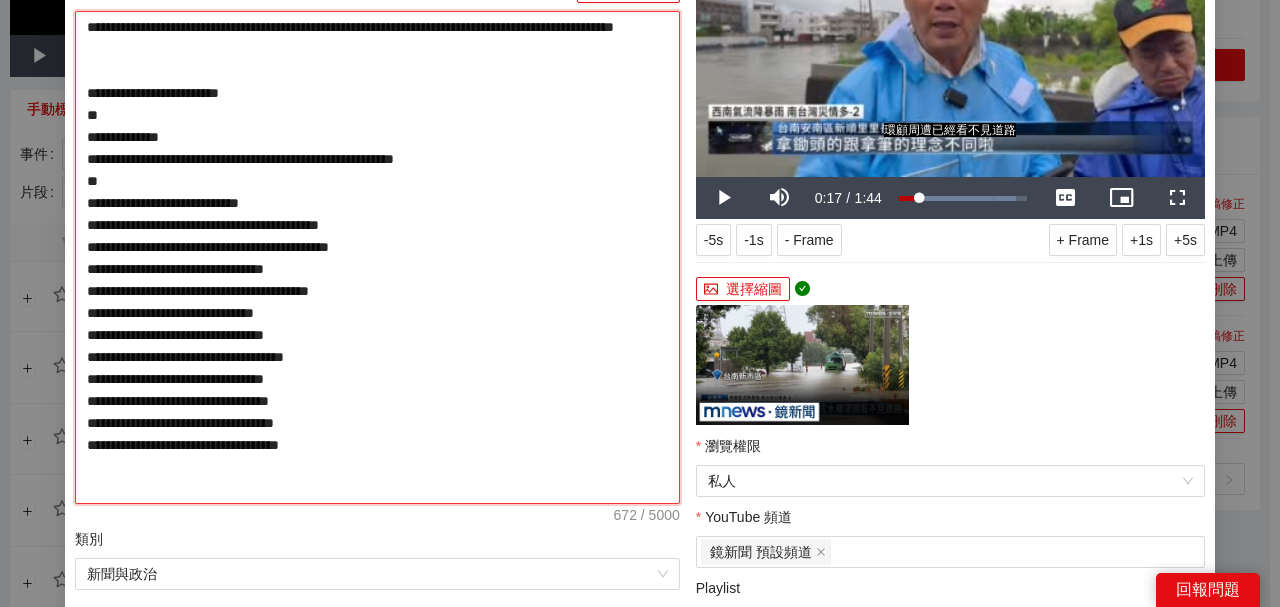 scroll, scrollTop: 66, scrollLeft: 0, axis: vertical 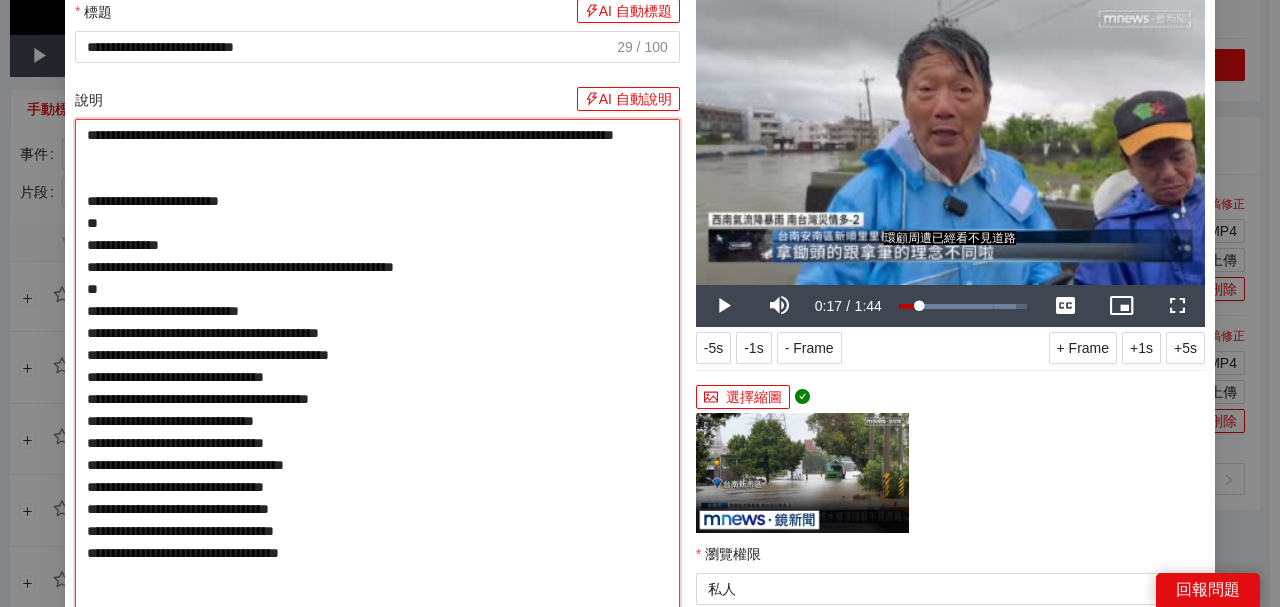 type on "**********" 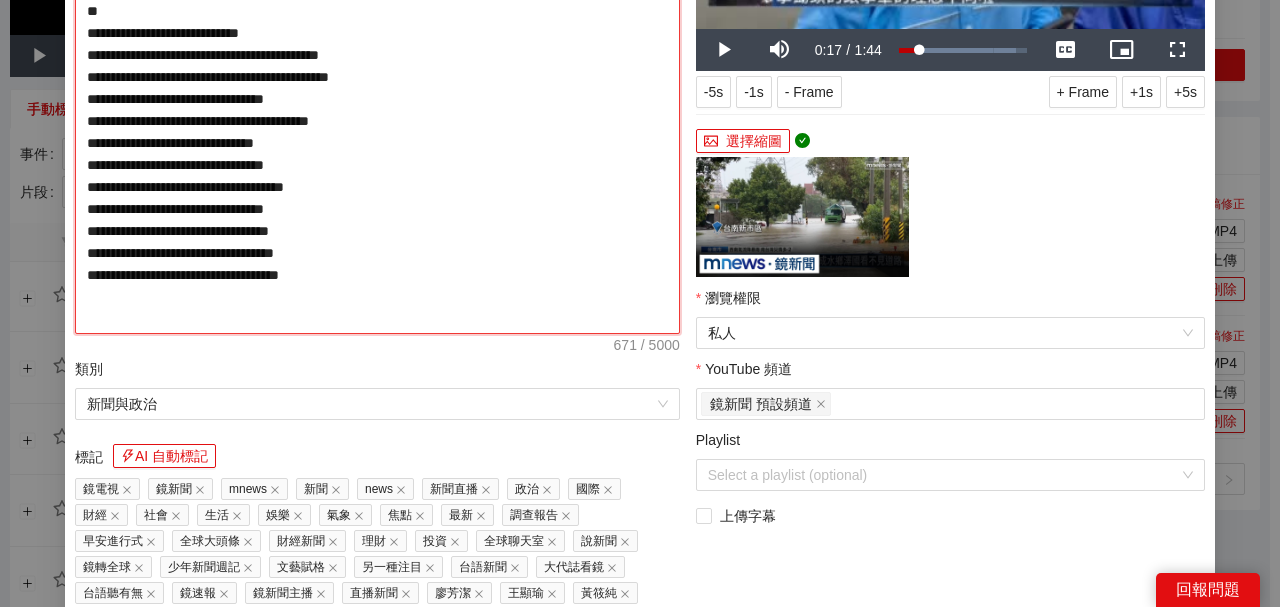 scroll, scrollTop: 400, scrollLeft: 0, axis: vertical 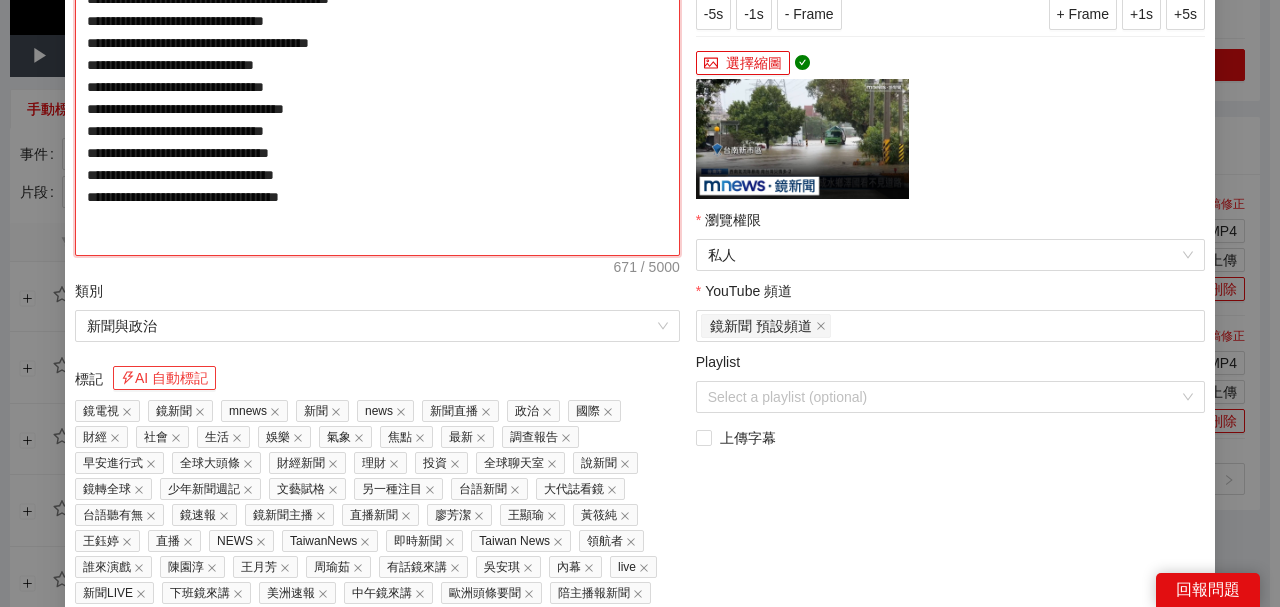 type on "**********" 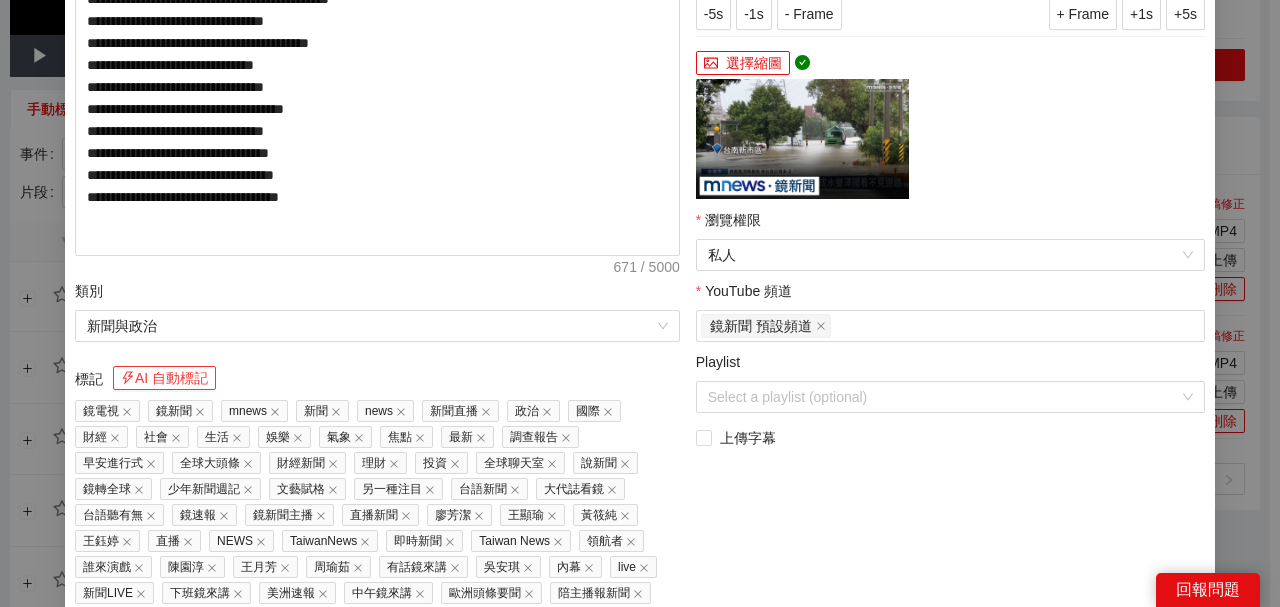 click on "AI 自動標記" at bounding box center [164, 378] 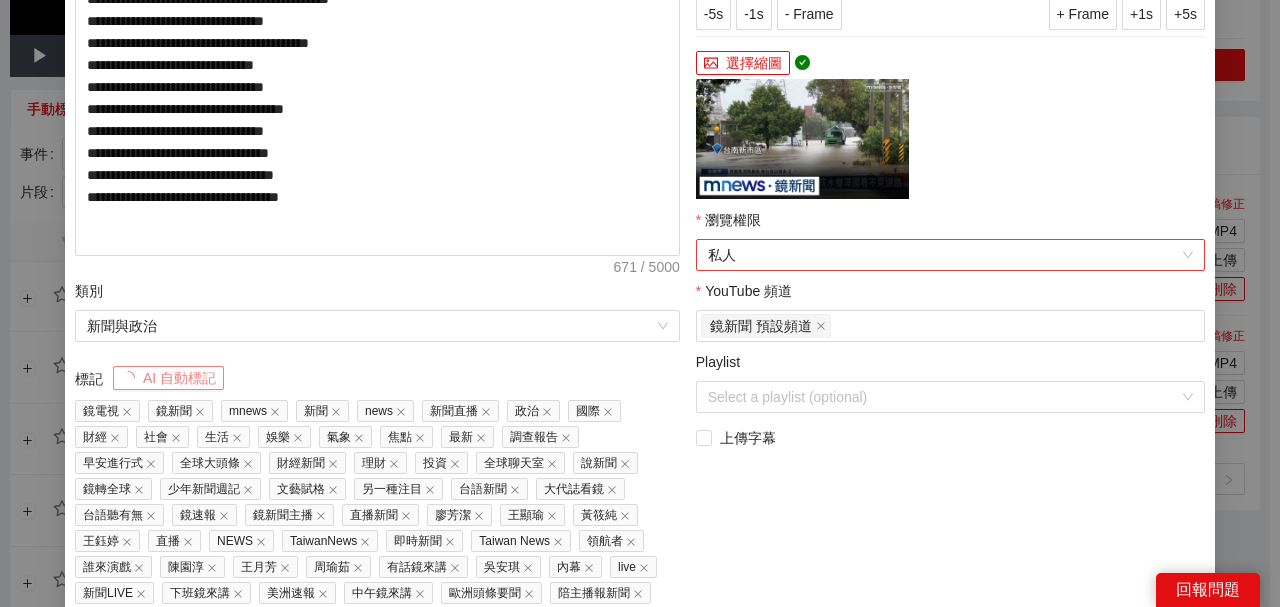 click on "私人" at bounding box center (950, 255) 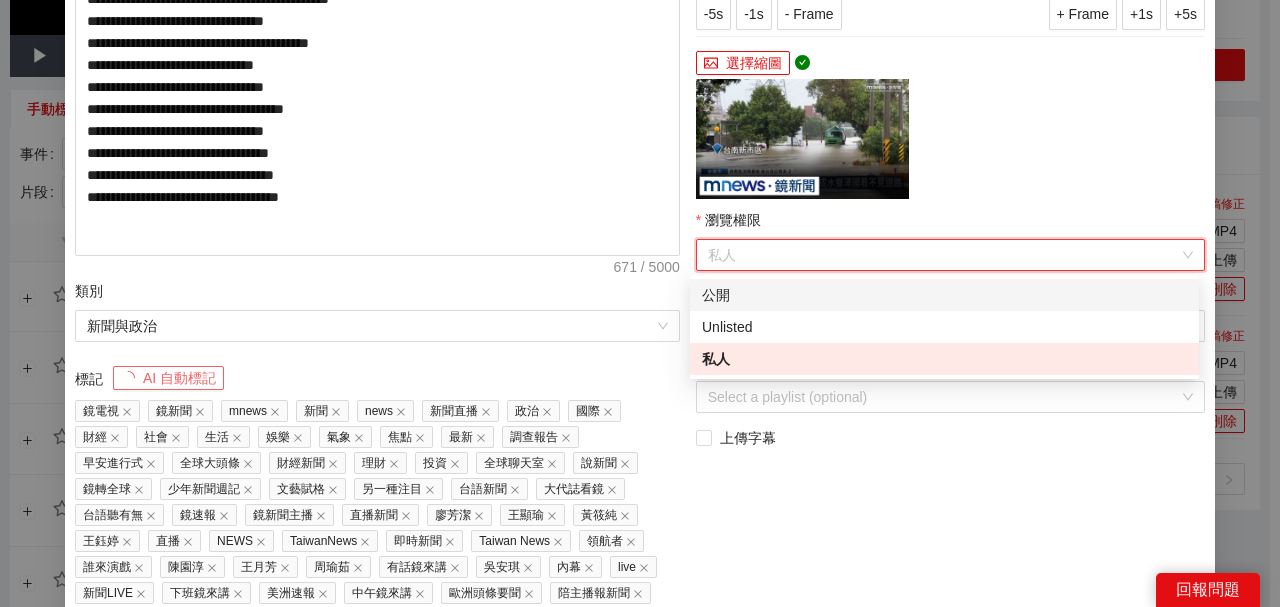 click on "公開" at bounding box center [944, 295] 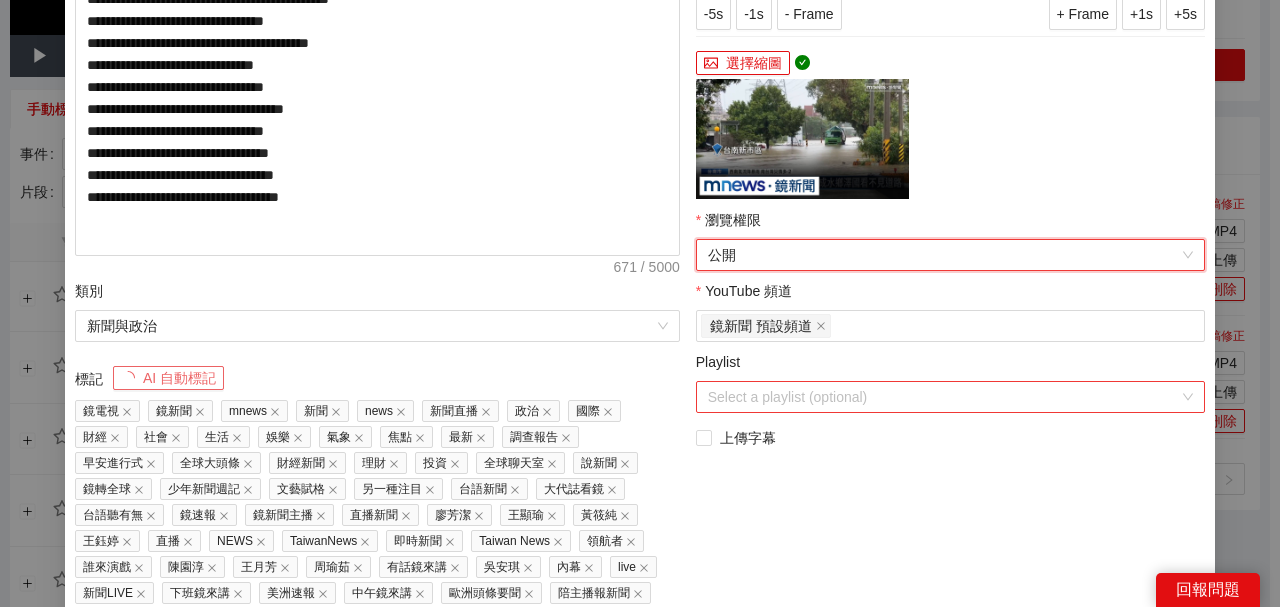 click on "Playlist" at bounding box center (943, 397) 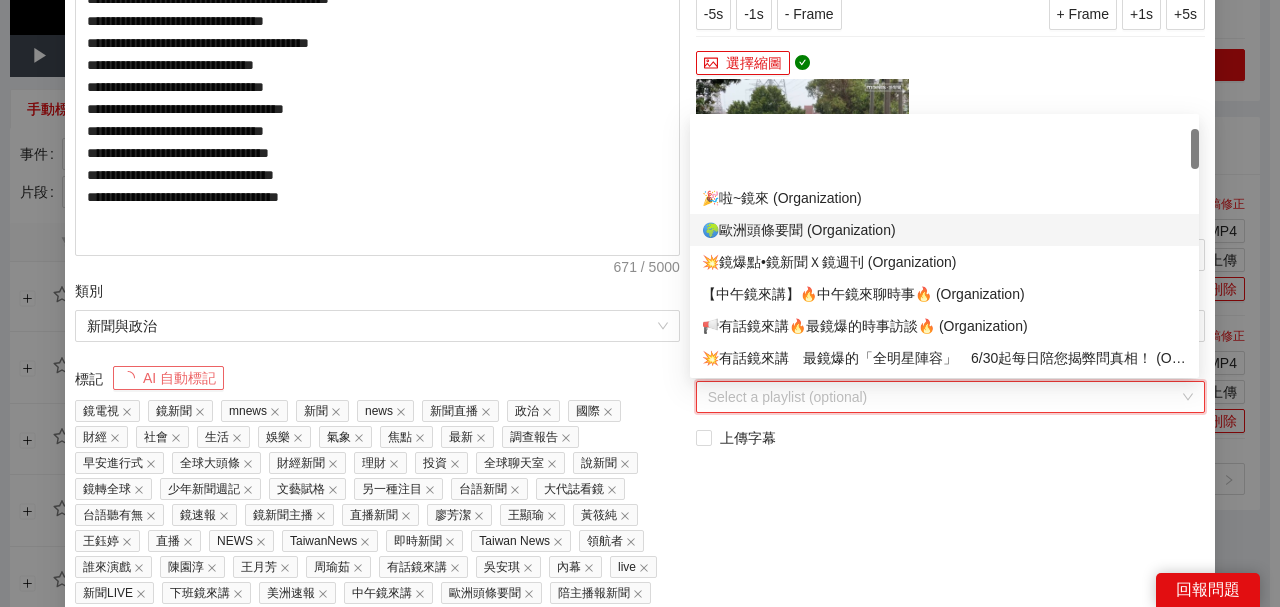 scroll, scrollTop: 66, scrollLeft: 0, axis: vertical 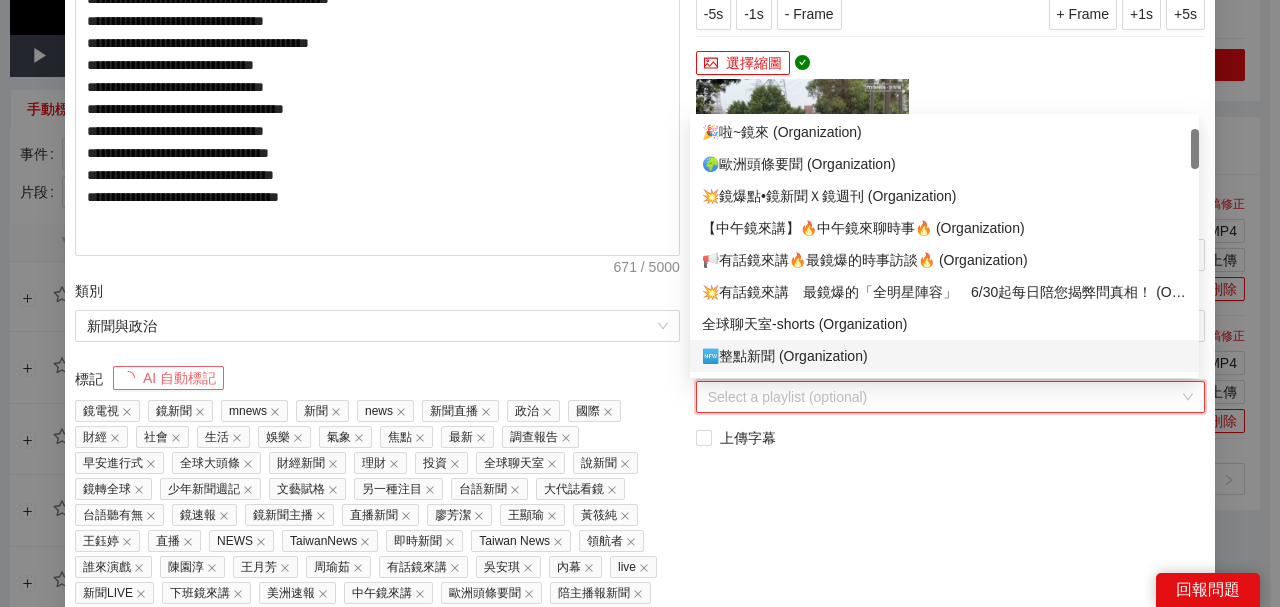 click on "🆕整點新聞 (Organization)" at bounding box center [944, 356] 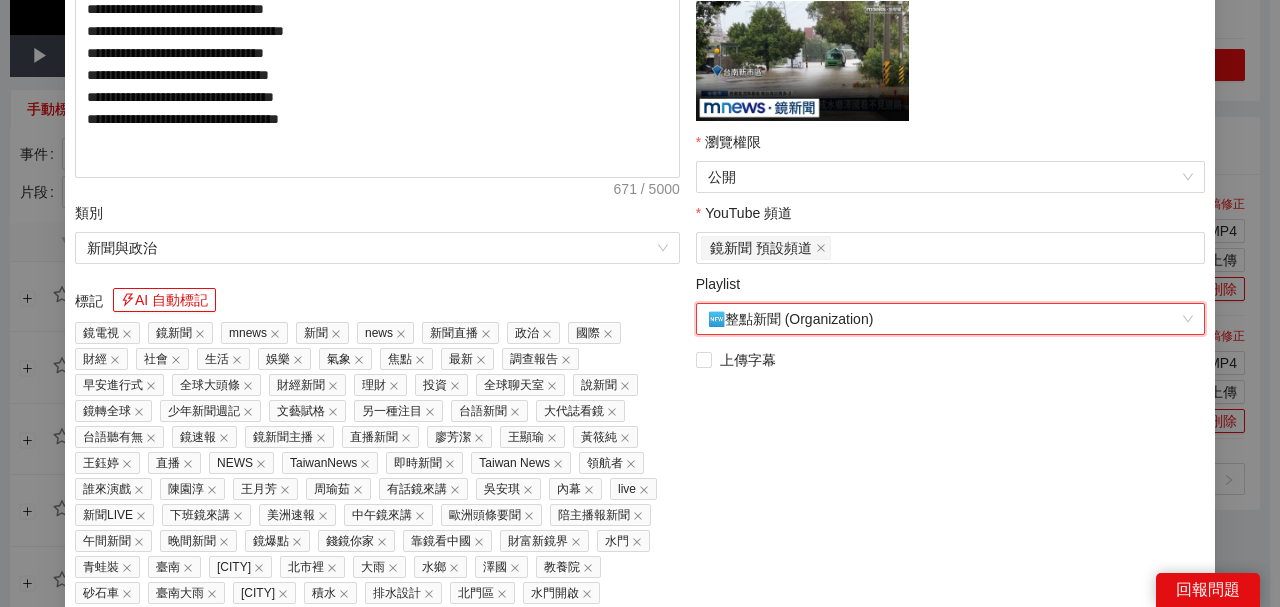 scroll, scrollTop: 581, scrollLeft: 0, axis: vertical 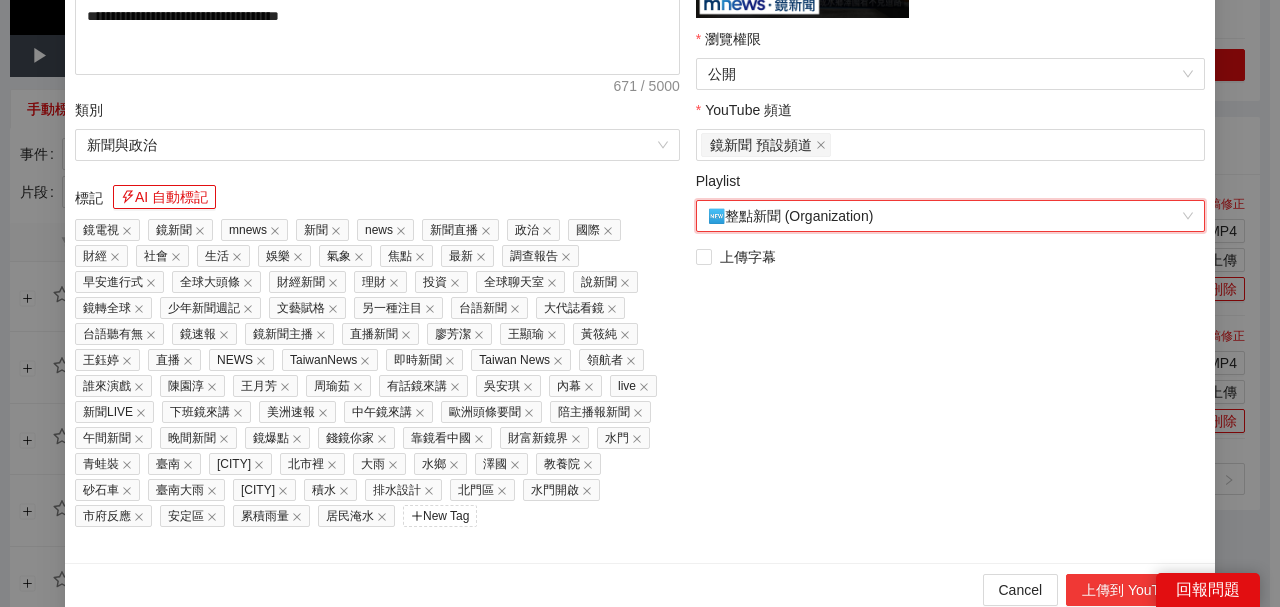 click on "上傳到 YouTube" at bounding box center (1132, 590) 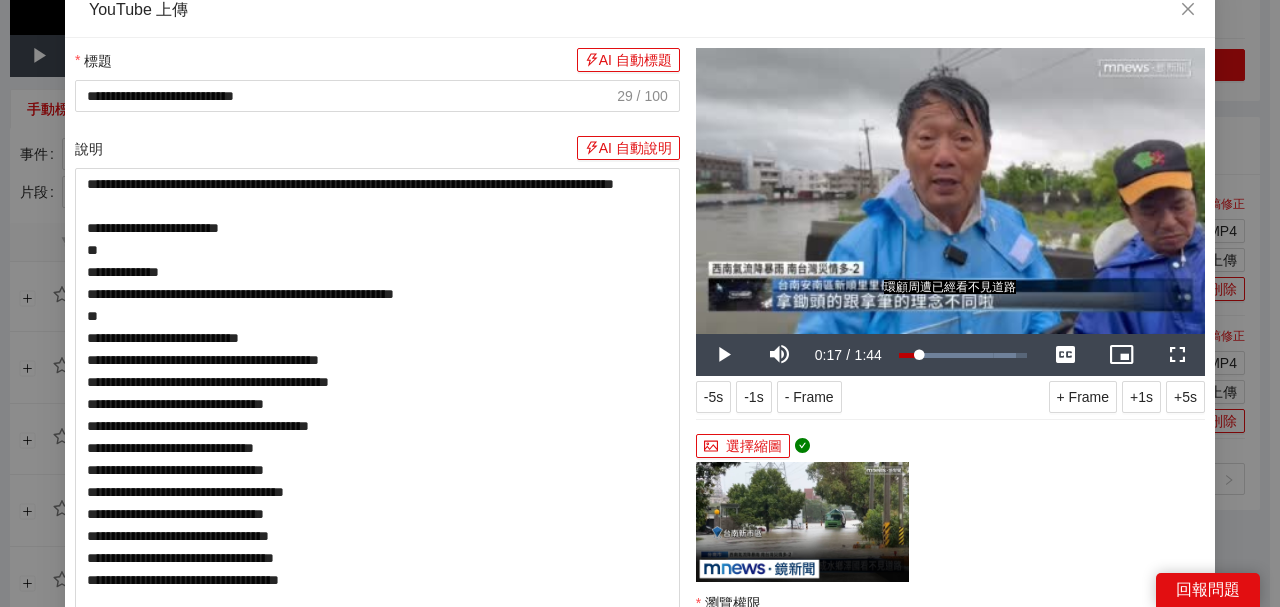 scroll, scrollTop: 0, scrollLeft: 0, axis: both 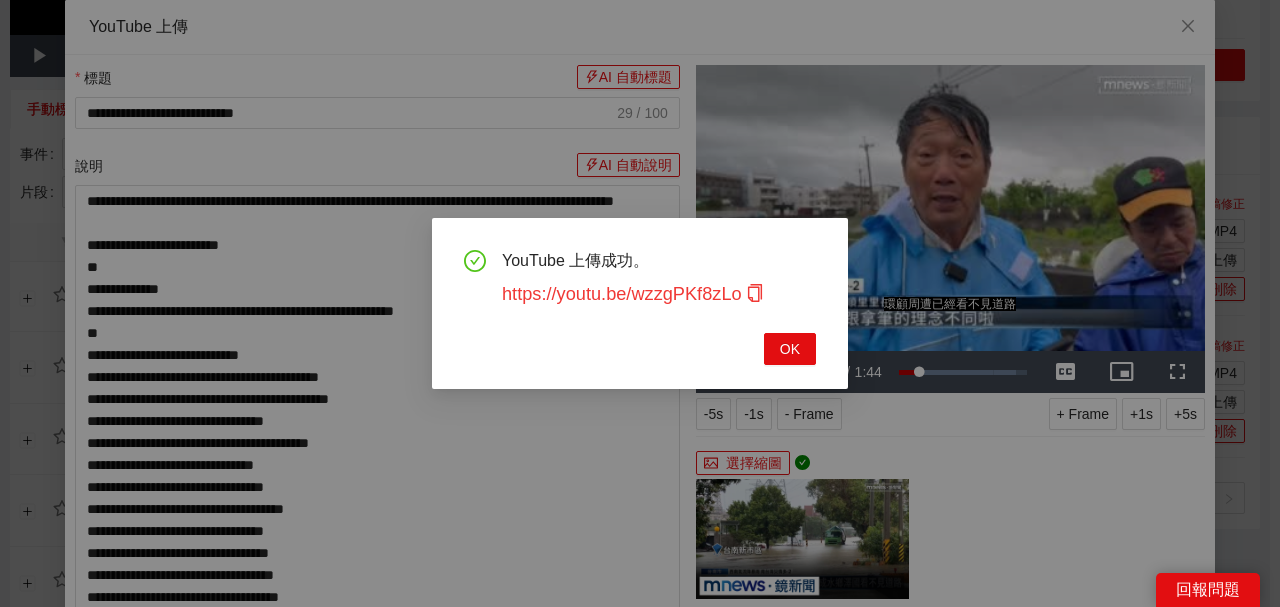 click 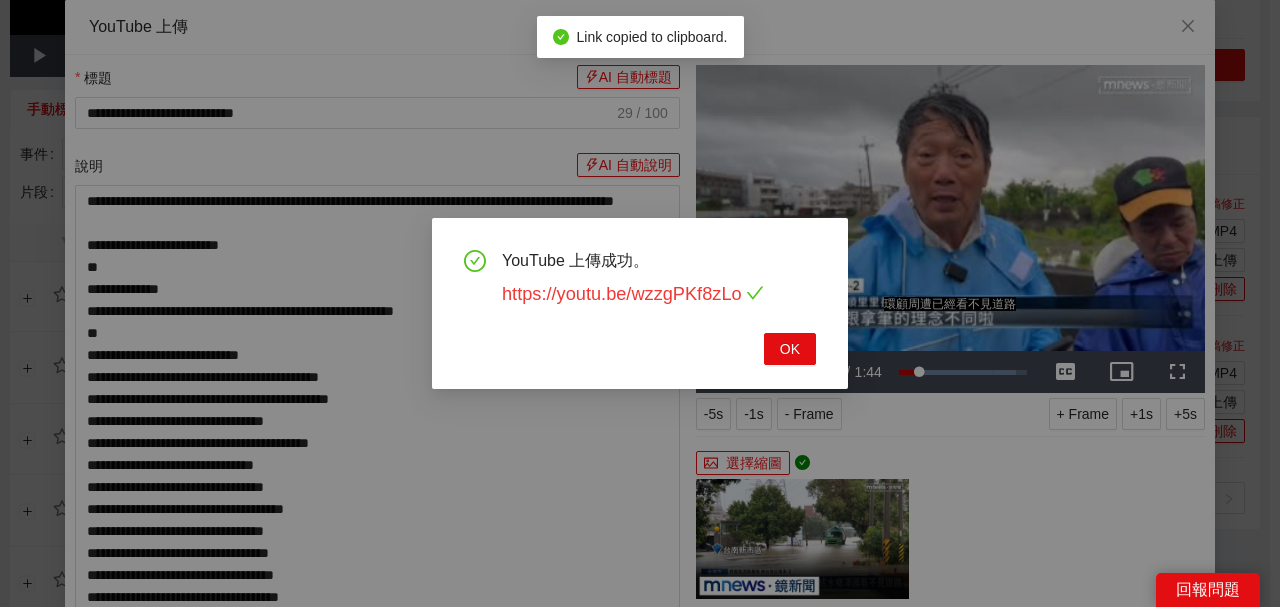 click on "https://youtu.be/wzzgPKf8zLo" at bounding box center (633, 294) 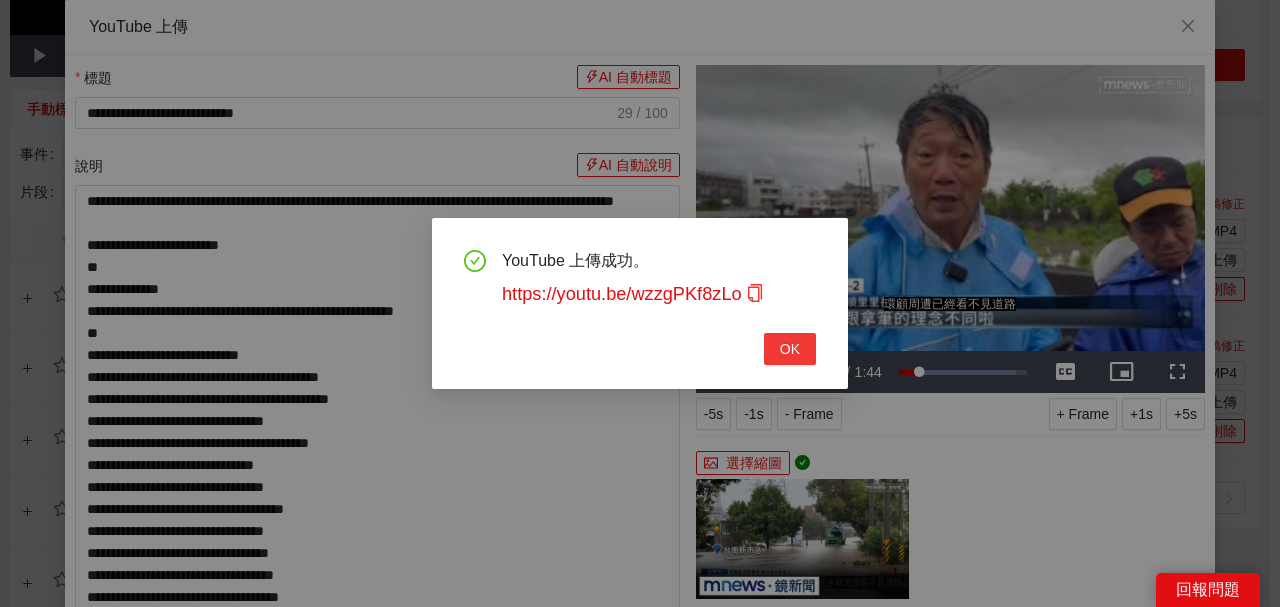 click on "OK" at bounding box center (790, 349) 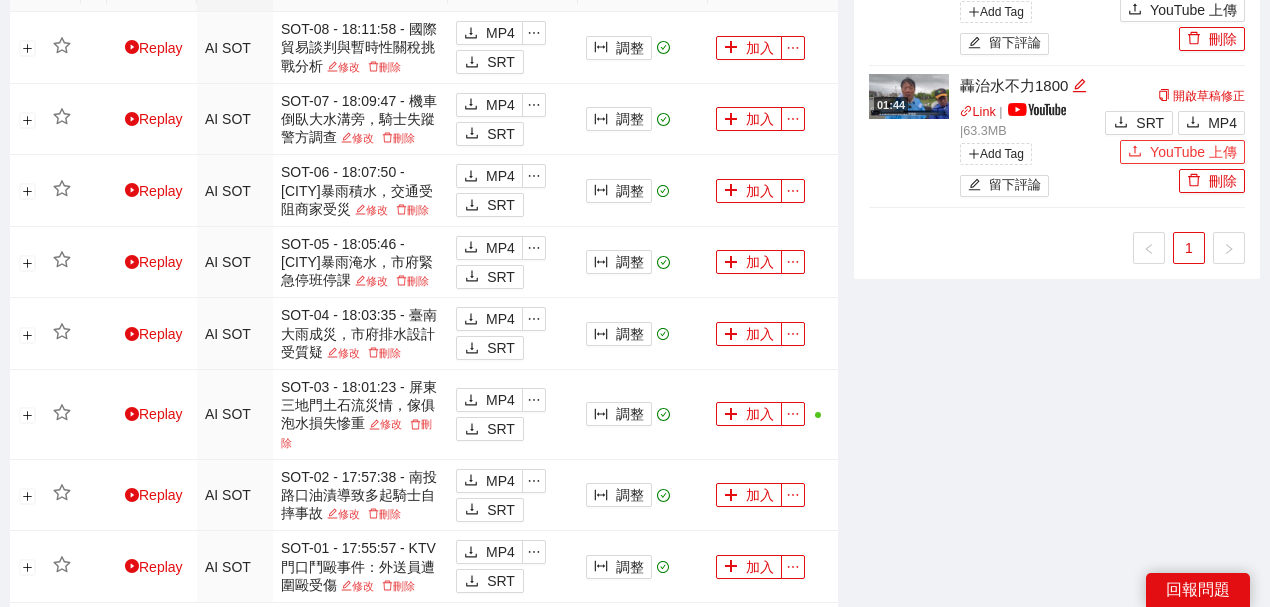 scroll, scrollTop: 666, scrollLeft: 0, axis: vertical 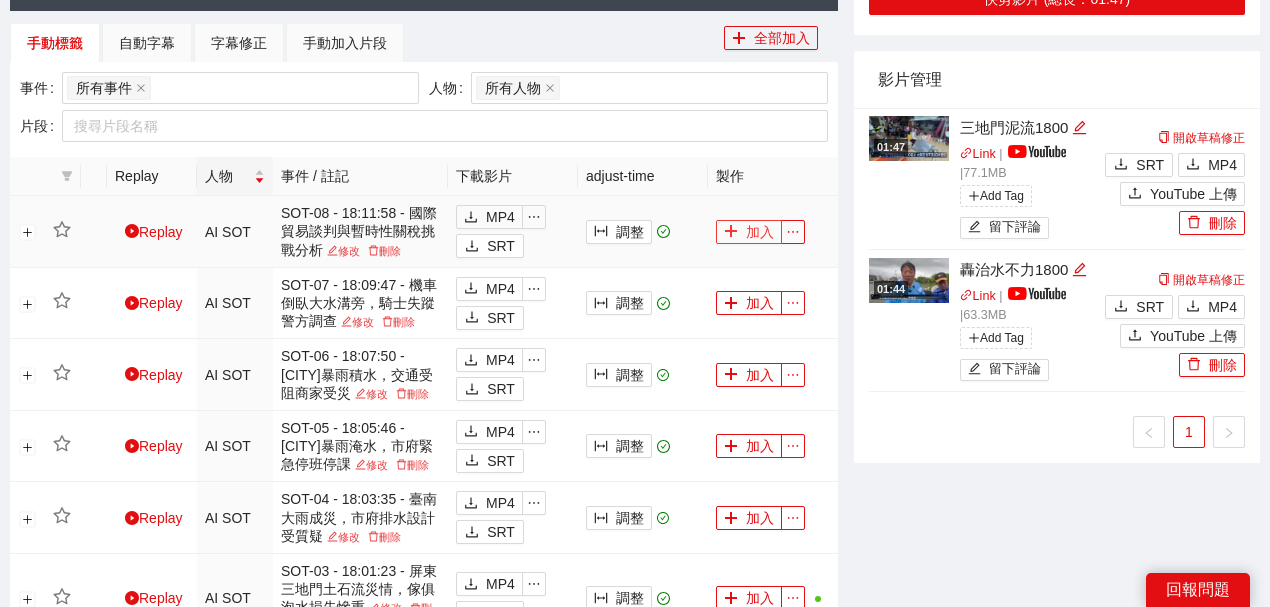 click on "加入" at bounding box center [749, 232] 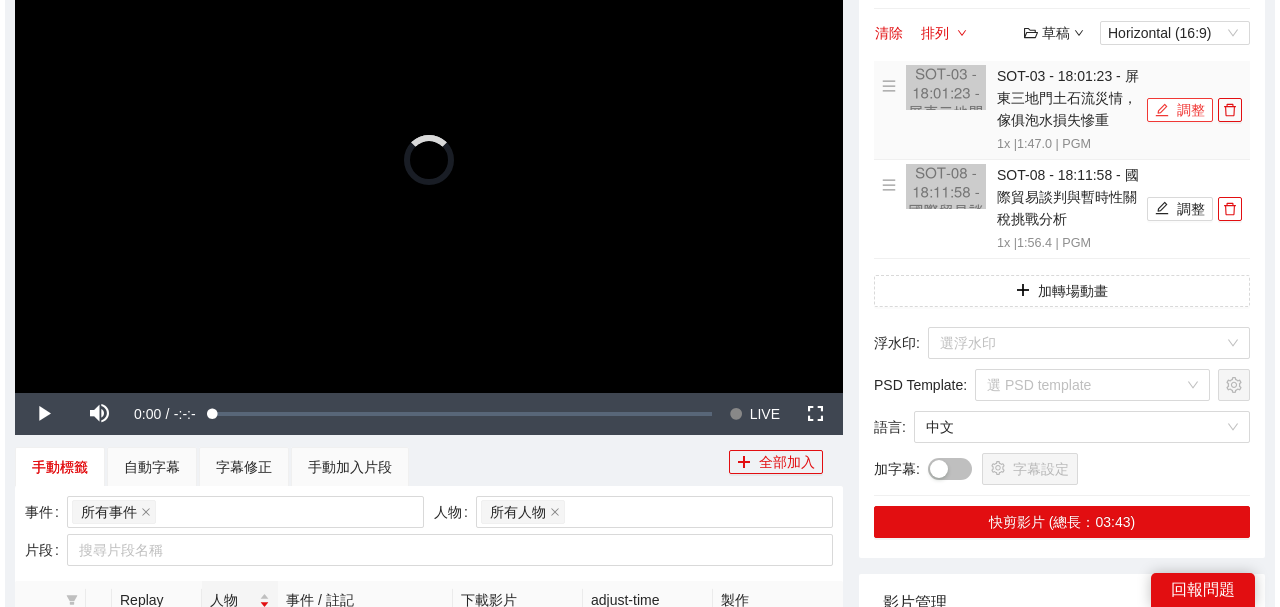 scroll, scrollTop: 200, scrollLeft: 0, axis: vertical 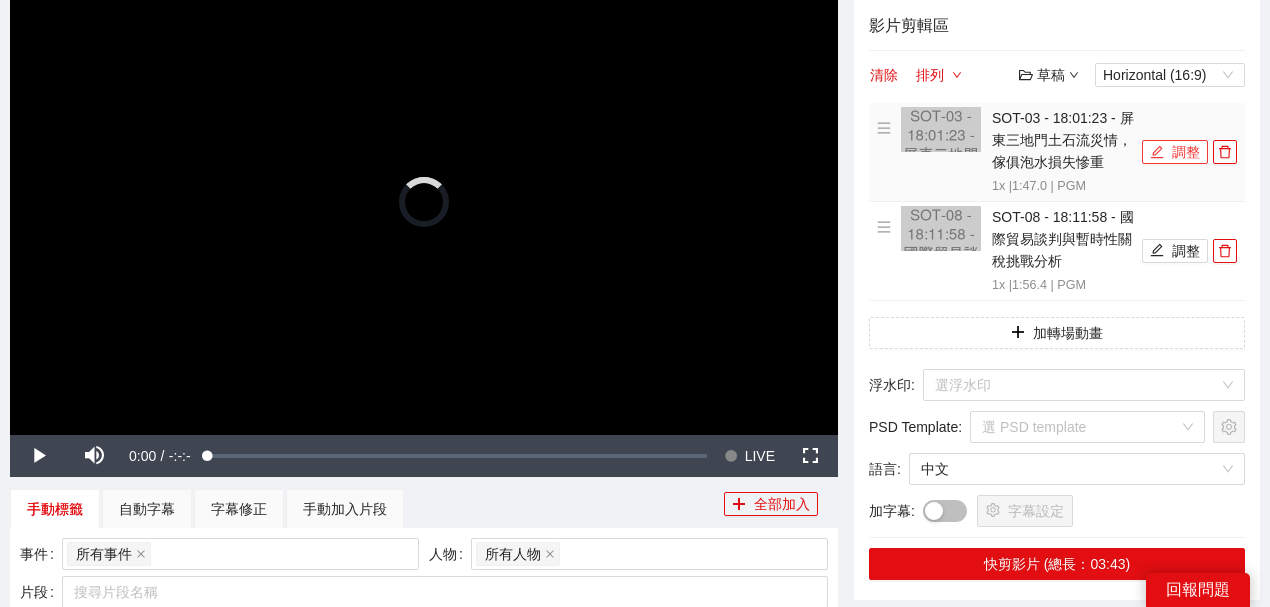 click on "調整" at bounding box center (1175, 152) 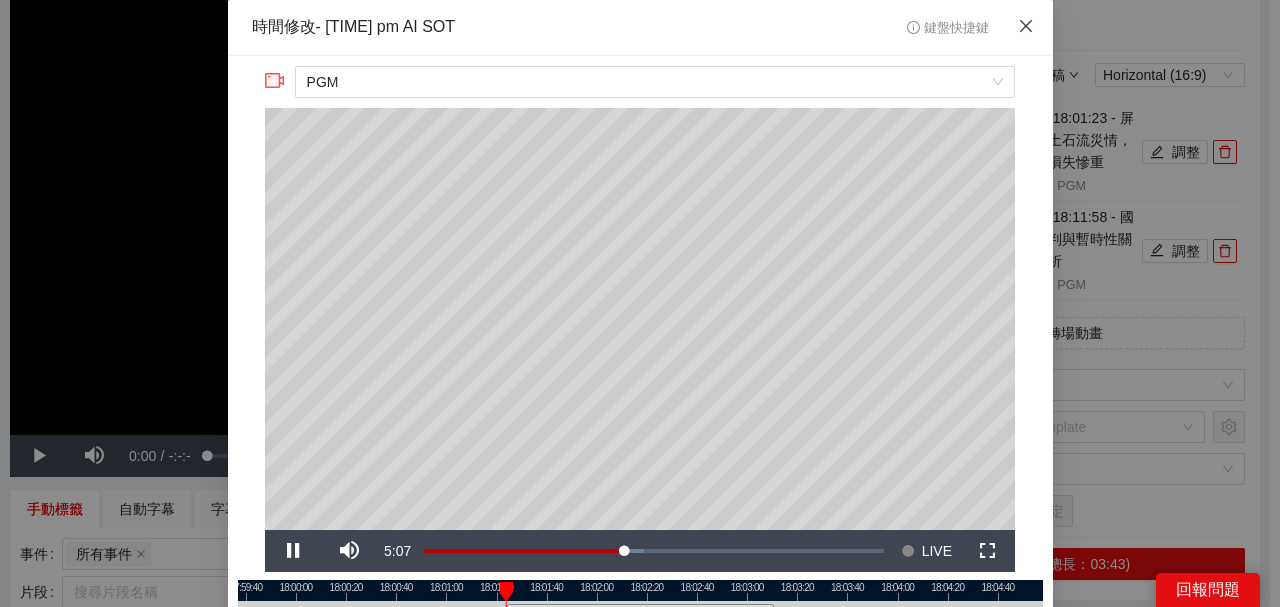 click 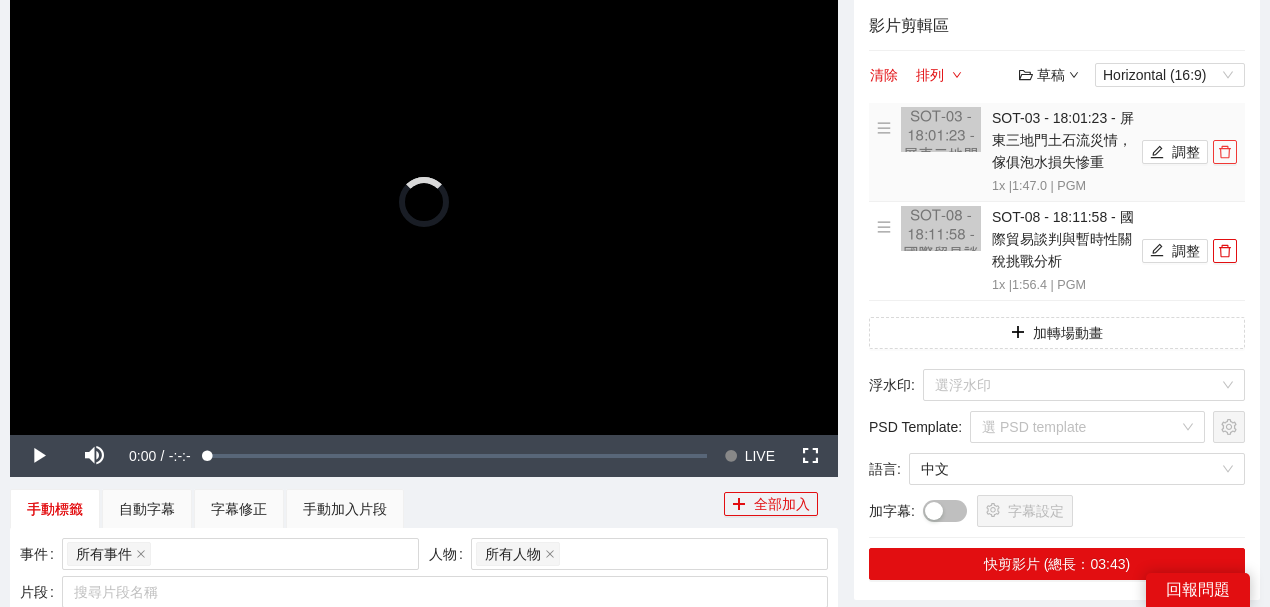 click 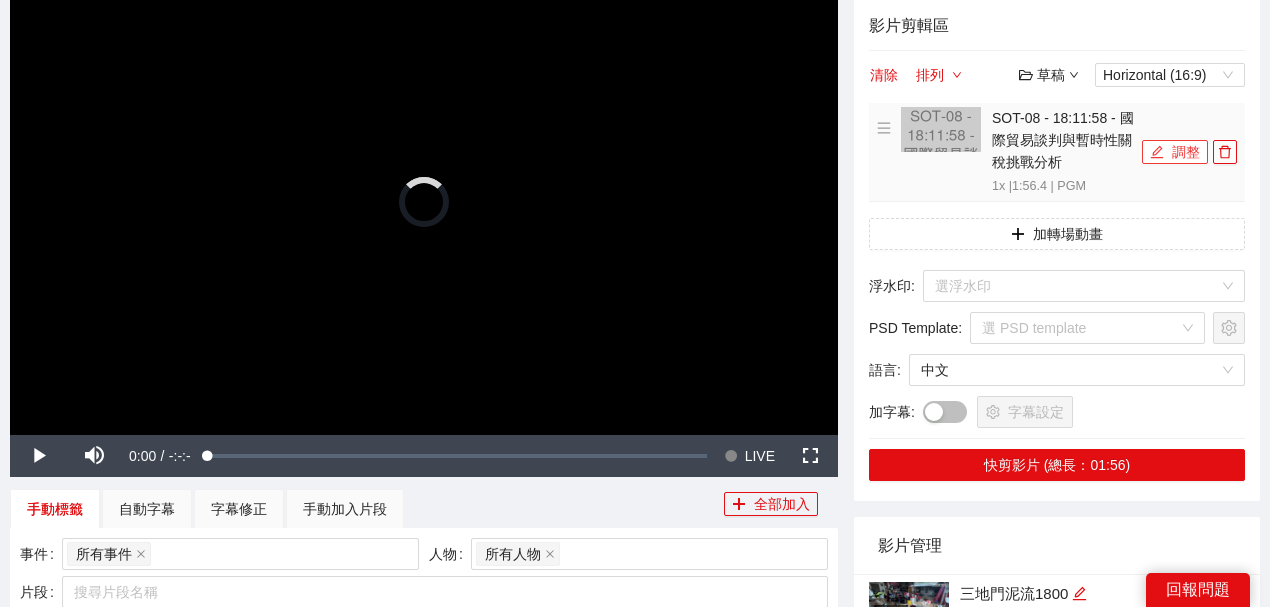 click on "調整" at bounding box center (1175, 152) 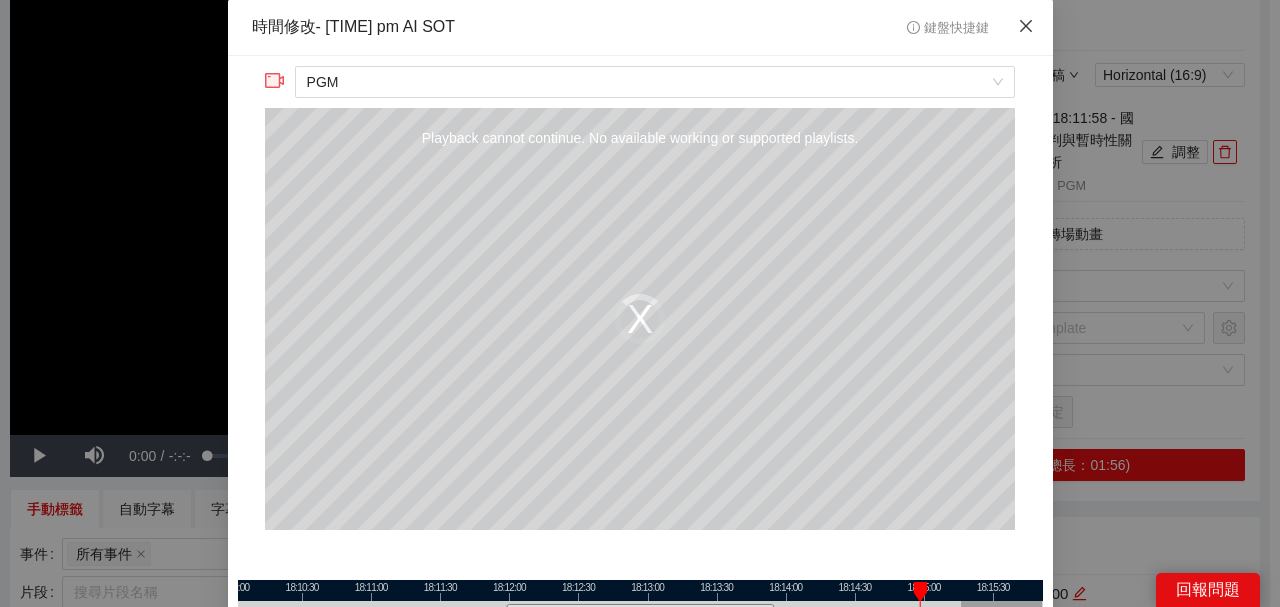 click 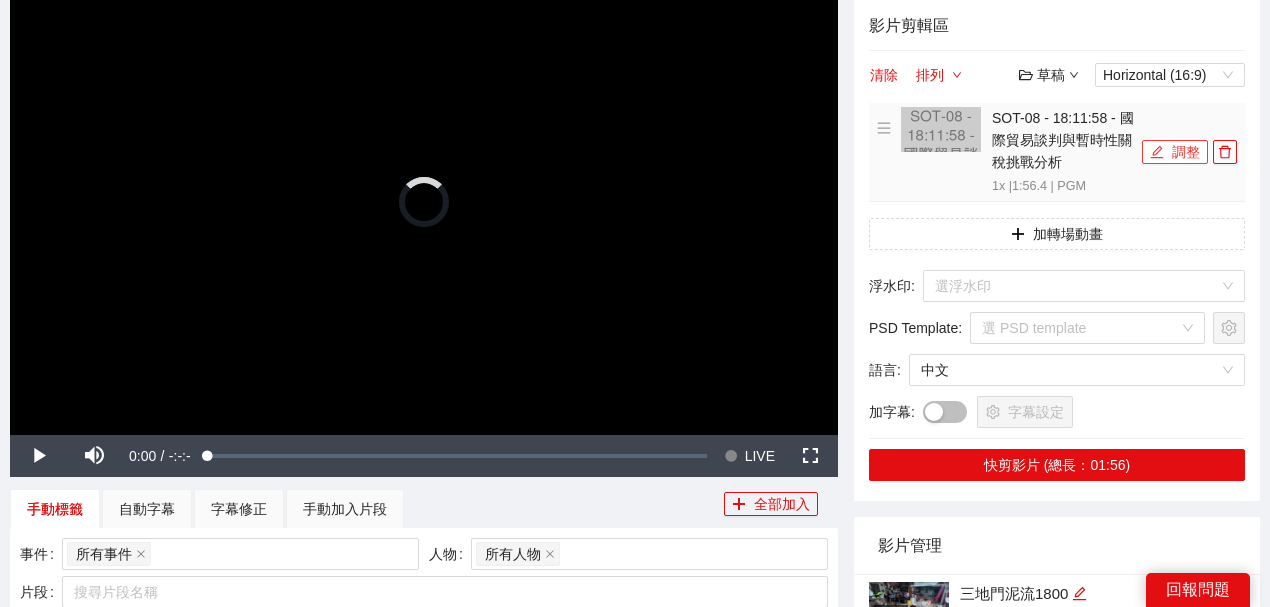 click on "調整" at bounding box center [1175, 152] 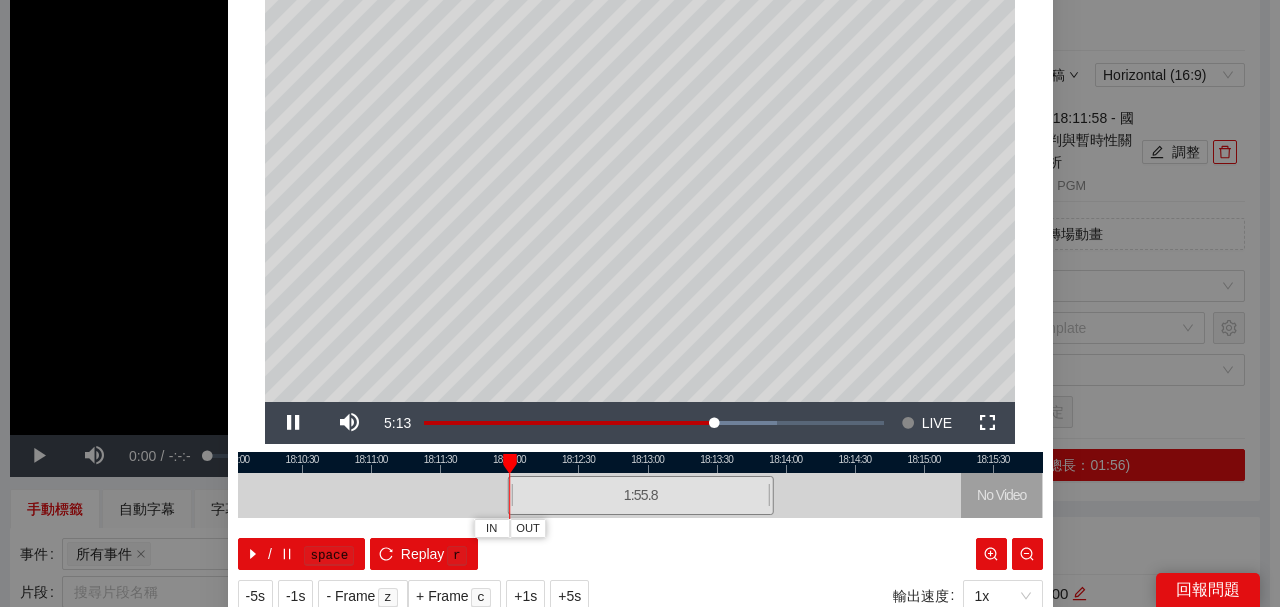 scroll, scrollTop: 133, scrollLeft: 0, axis: vertical 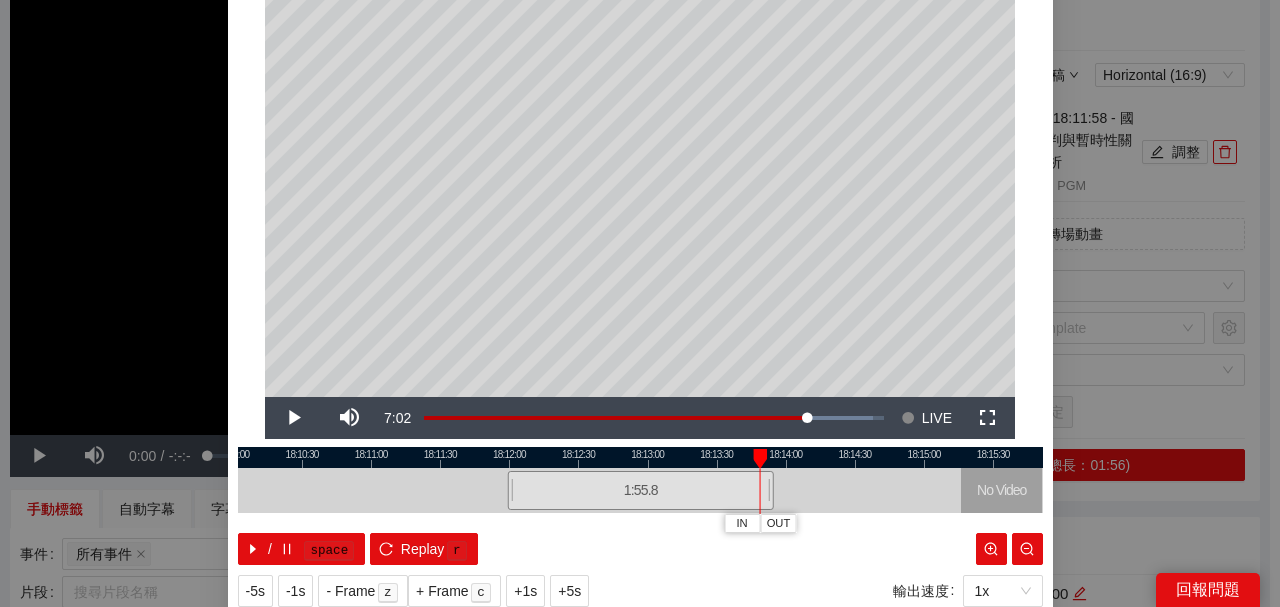 drag, startPoint x: 508, startPoint y: 456, endPoint x: 770, endPoint y: 466, distance: 262.19077 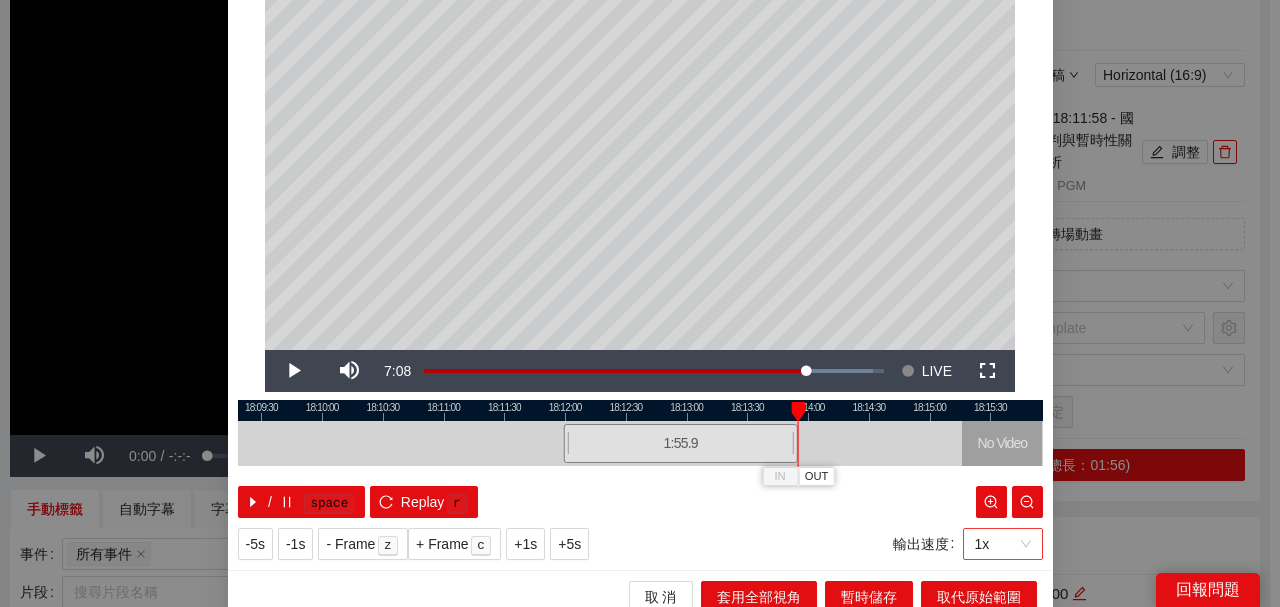 scroll, scrollTop: 194, scrollLeft: 0, axis: vertical 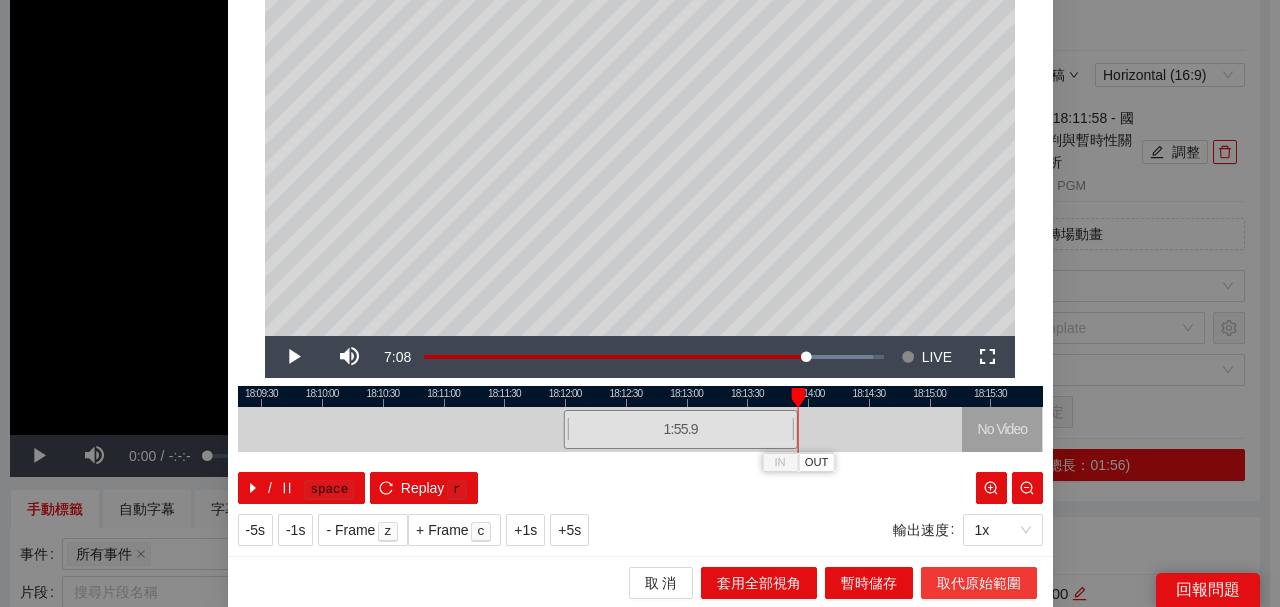 click on "取代原始範圍" at bounding box center (979, 583) 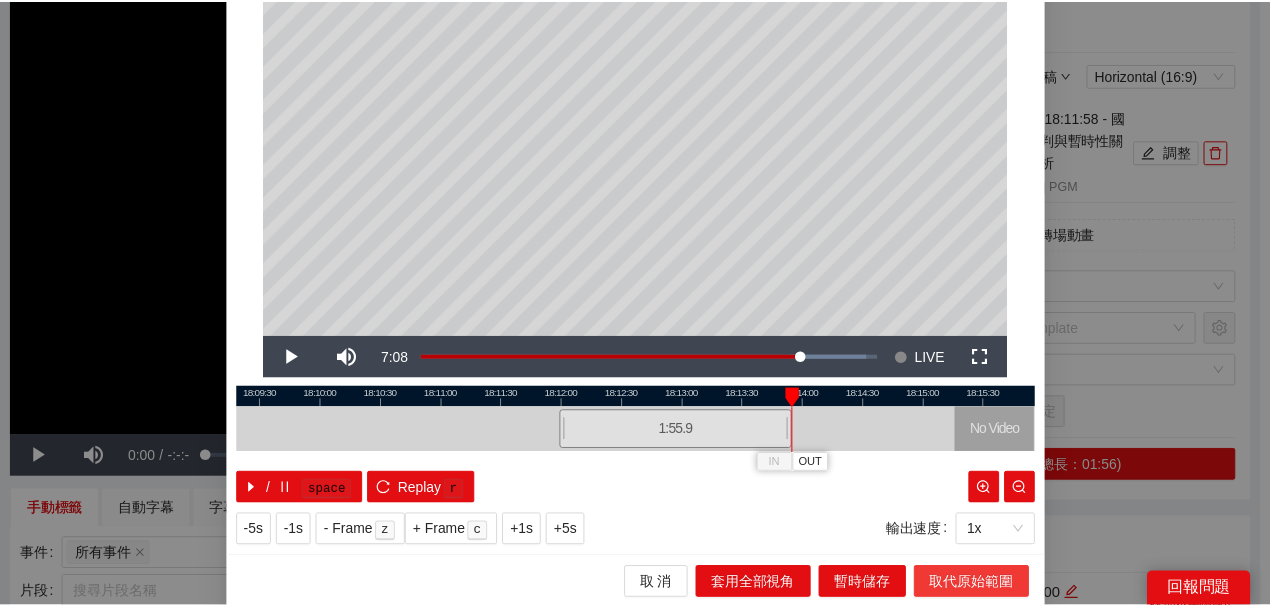 scroll, scrollTop: 0, scrollLeft: 0, axis: both 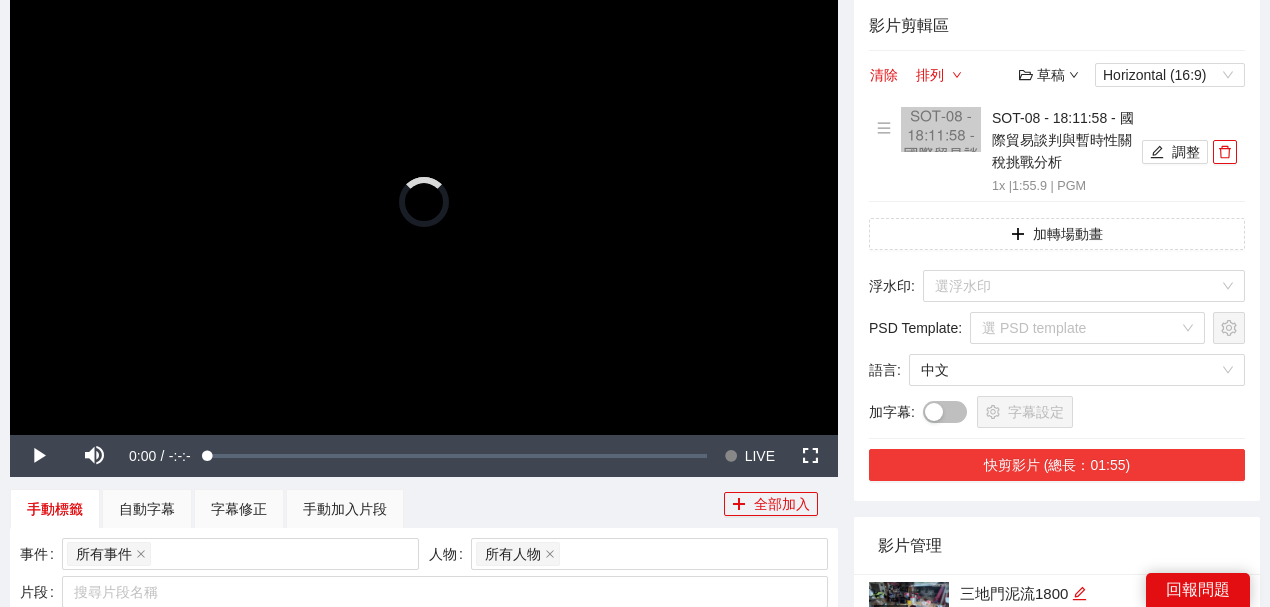 click on "快剪影片 (總長：01:55)" at bounding box center [1057, 465] 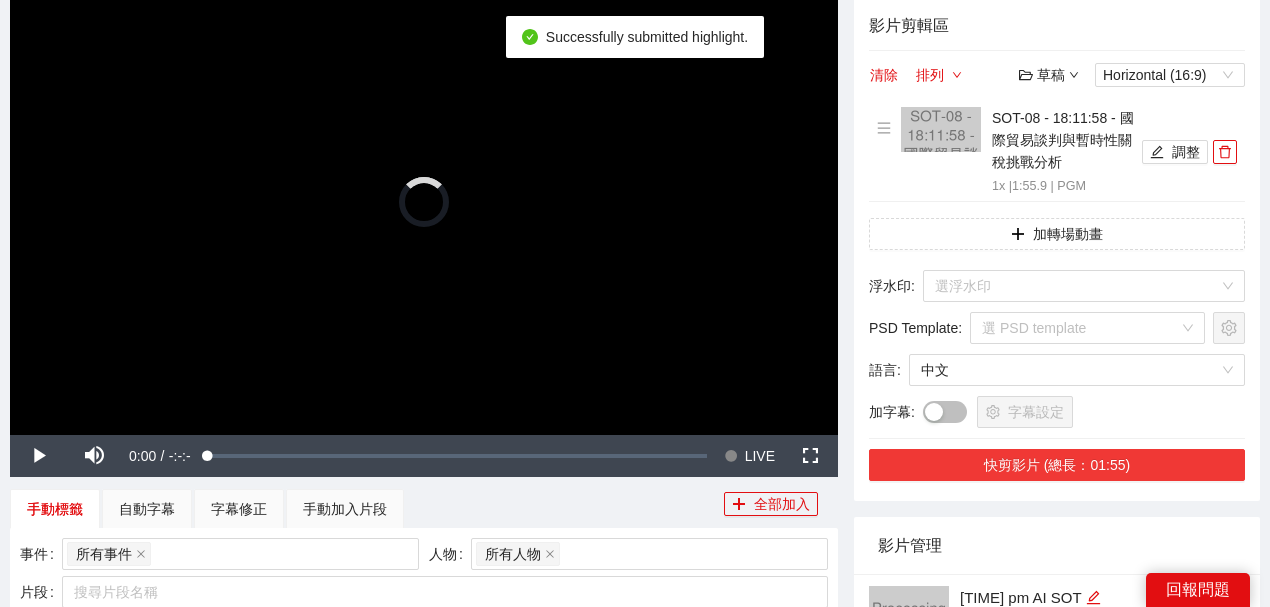 scroll, scrollTop: 266, scrollLeft: 0, axis: vertical 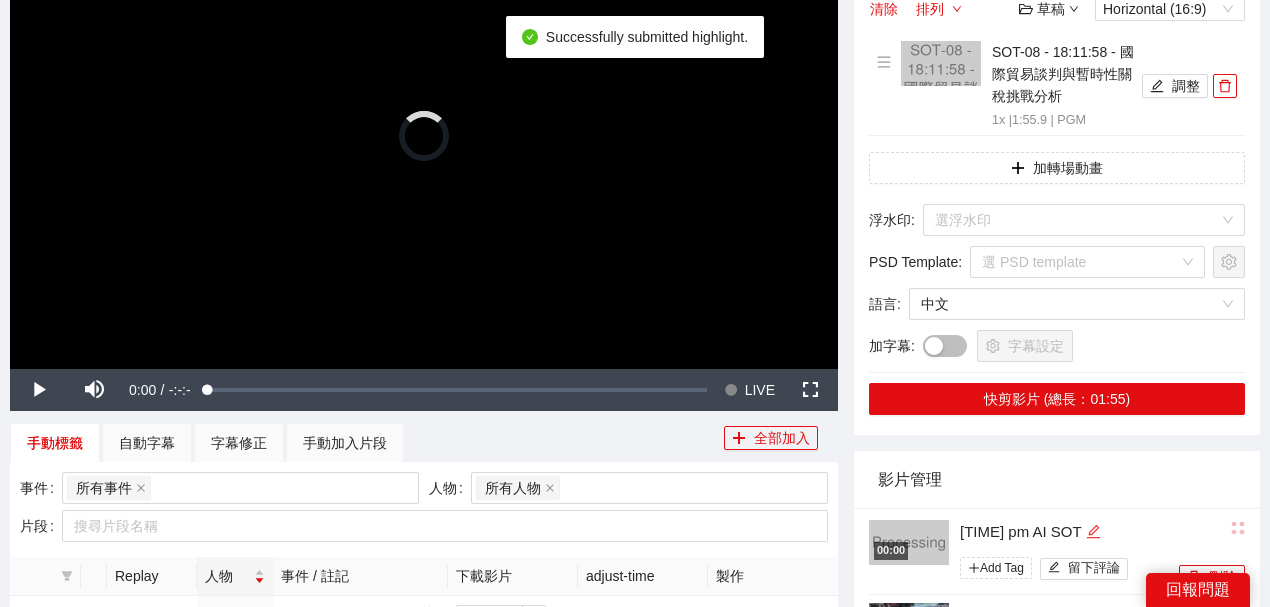 click 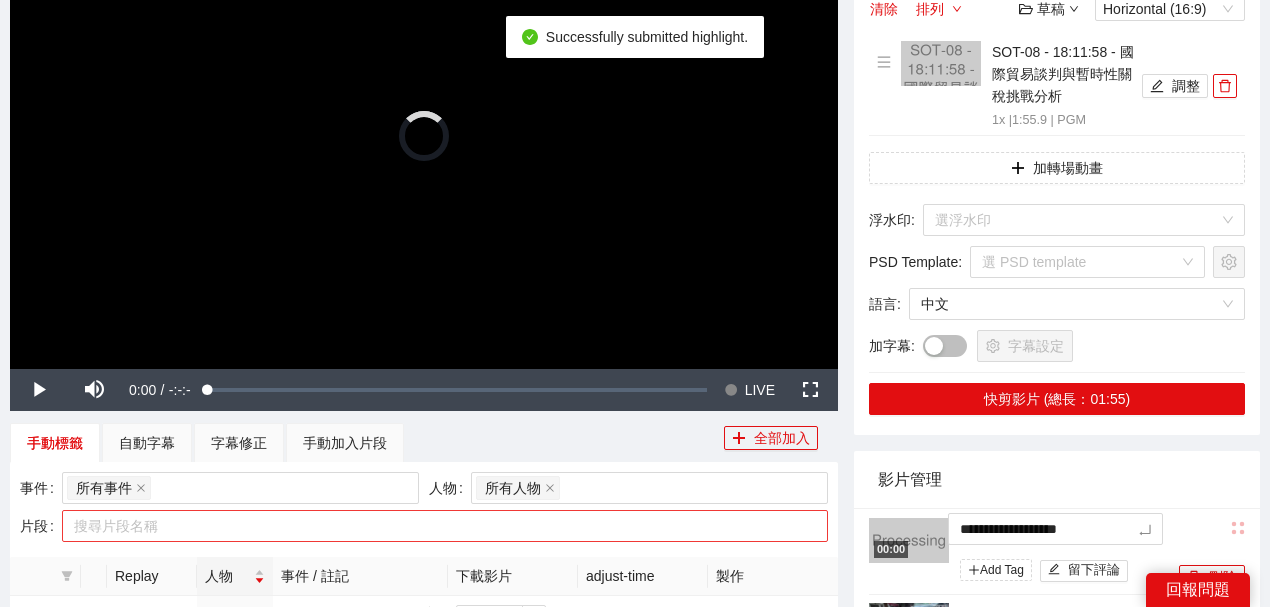 click on "**********" at bounding box center (635, 557) 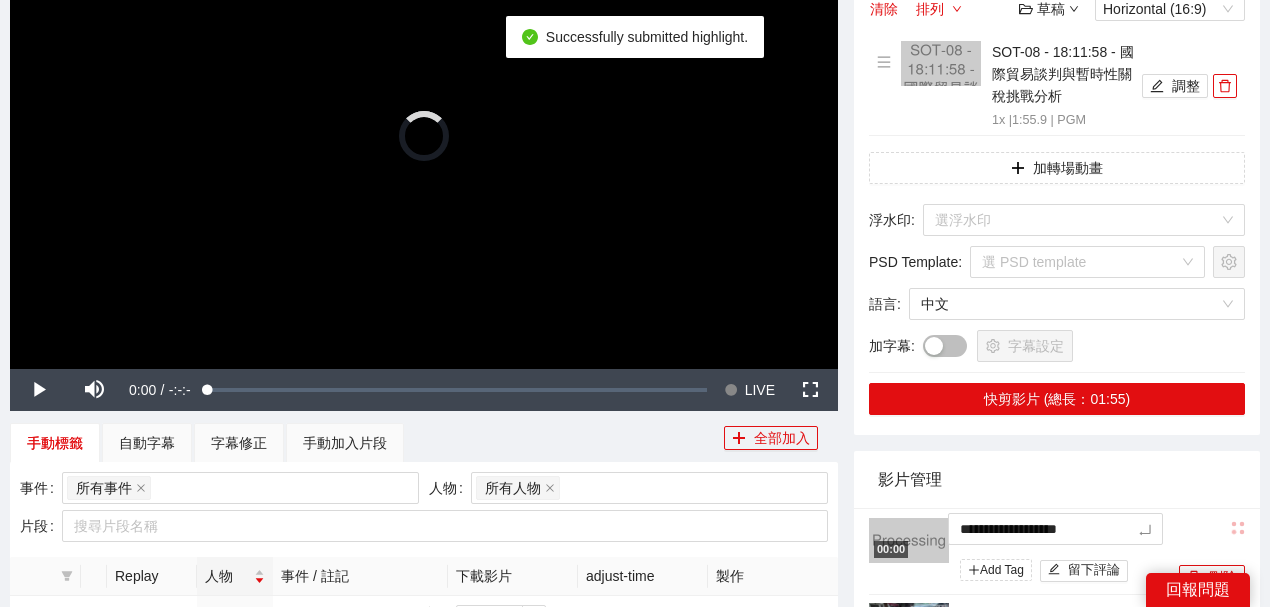 type on "*********" 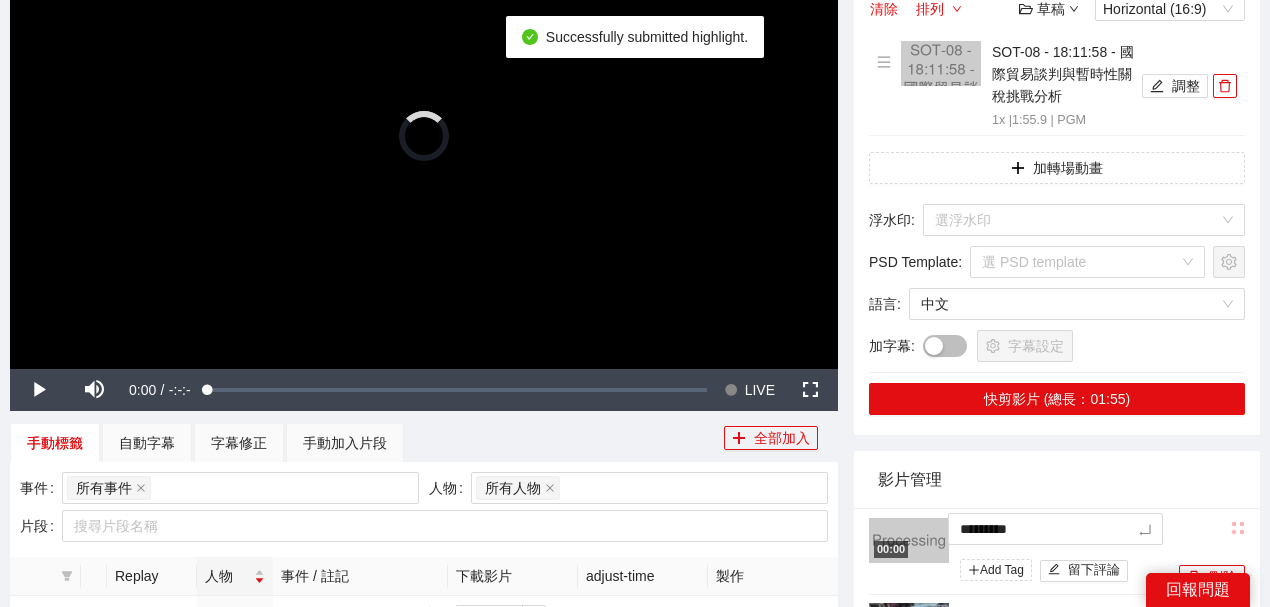 click on "影片管理" at bounding box center [1057, 479] 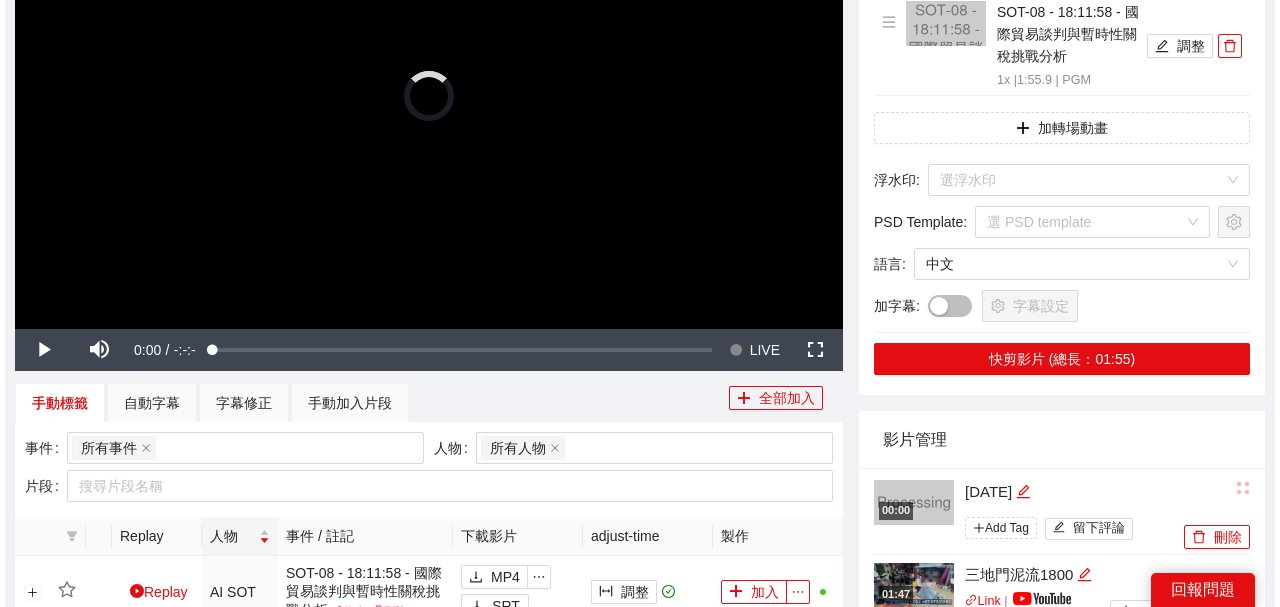 scroll, scrollTop: 400, scrollLeft: 0, axis: vertical 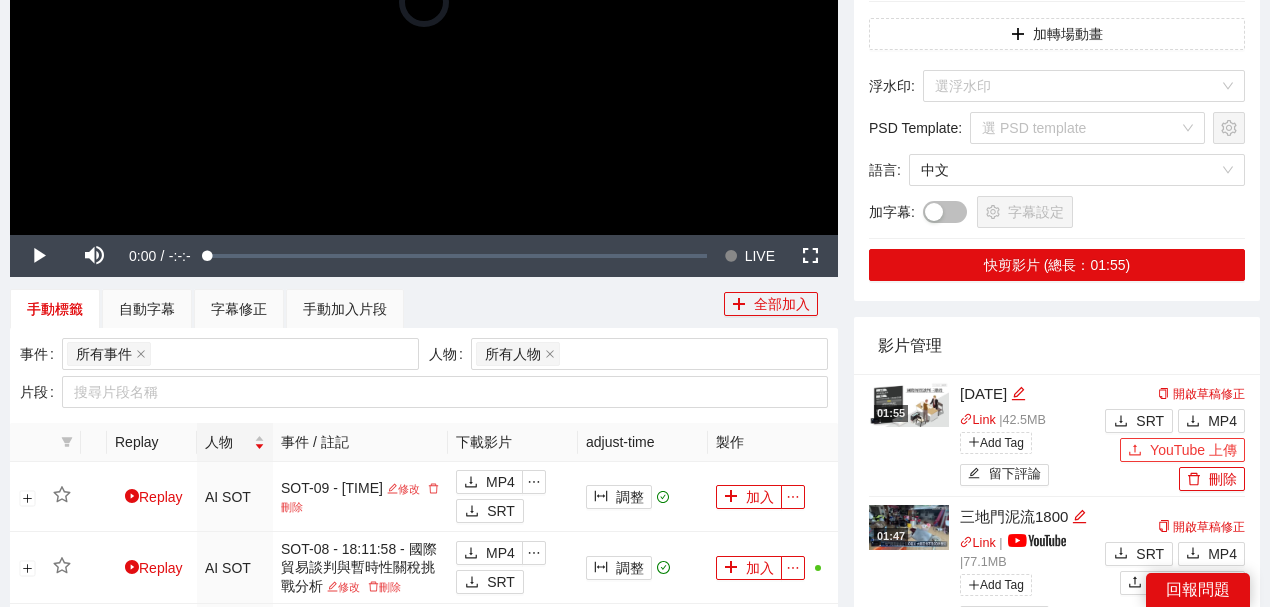 click on "YouTube 上傳" at bounding box center [1193, 450] 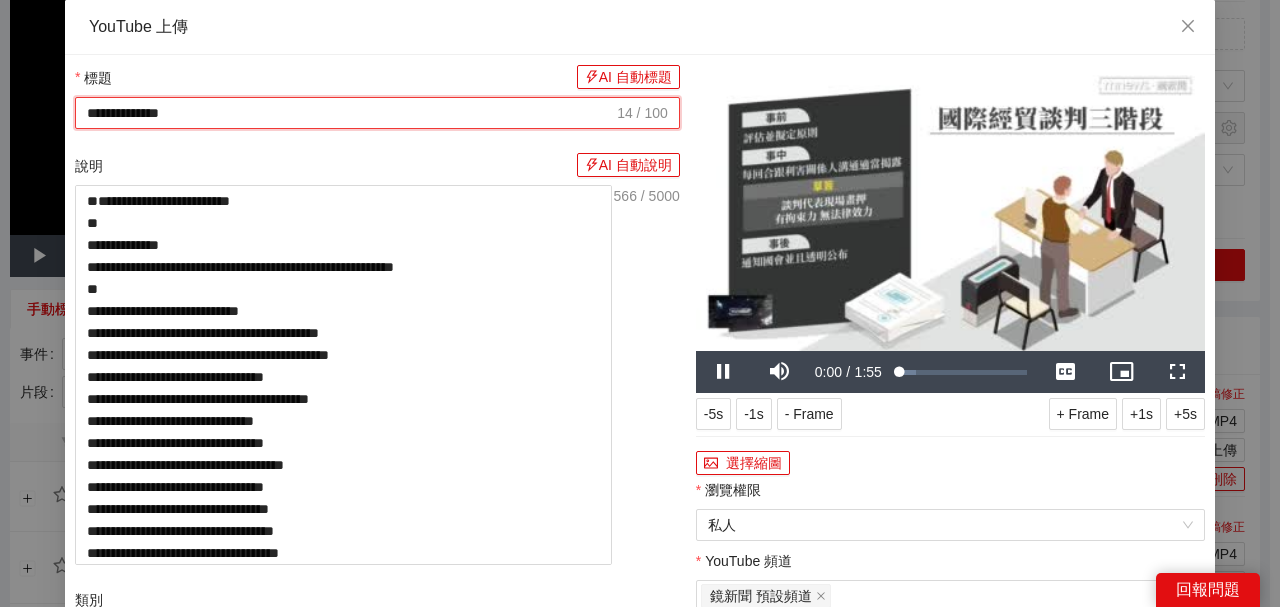 drag, startPoint x: 468, startPoint y: 110, endPoint x: 0, endPoint y: 53, distance: 471.45837 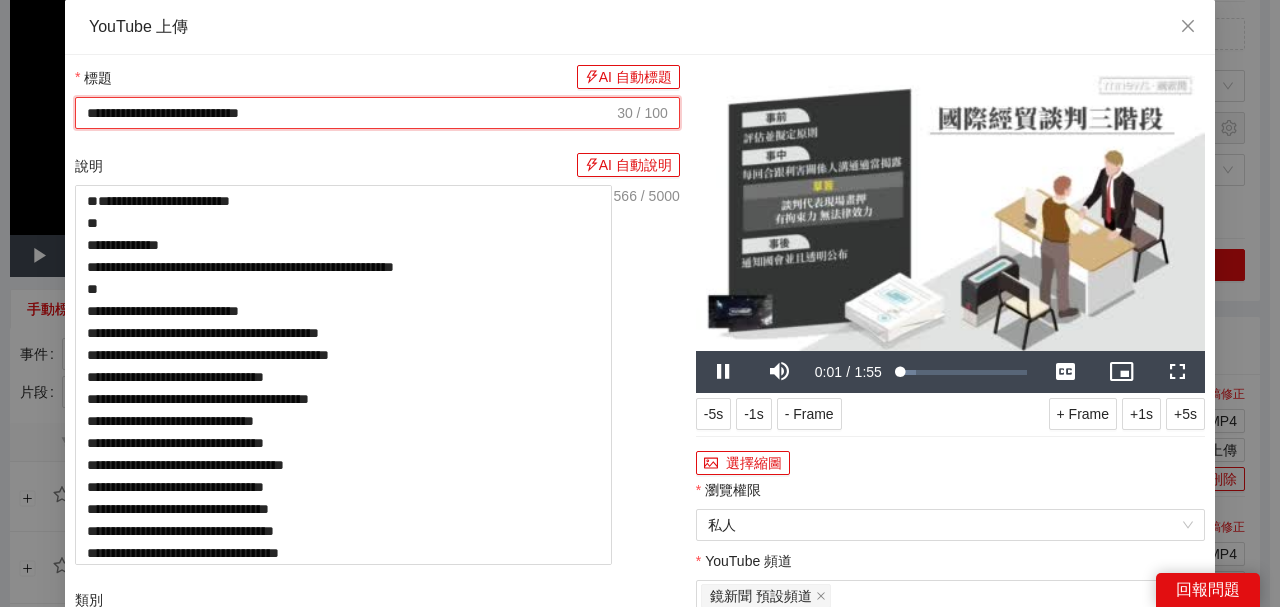 type on "**********" 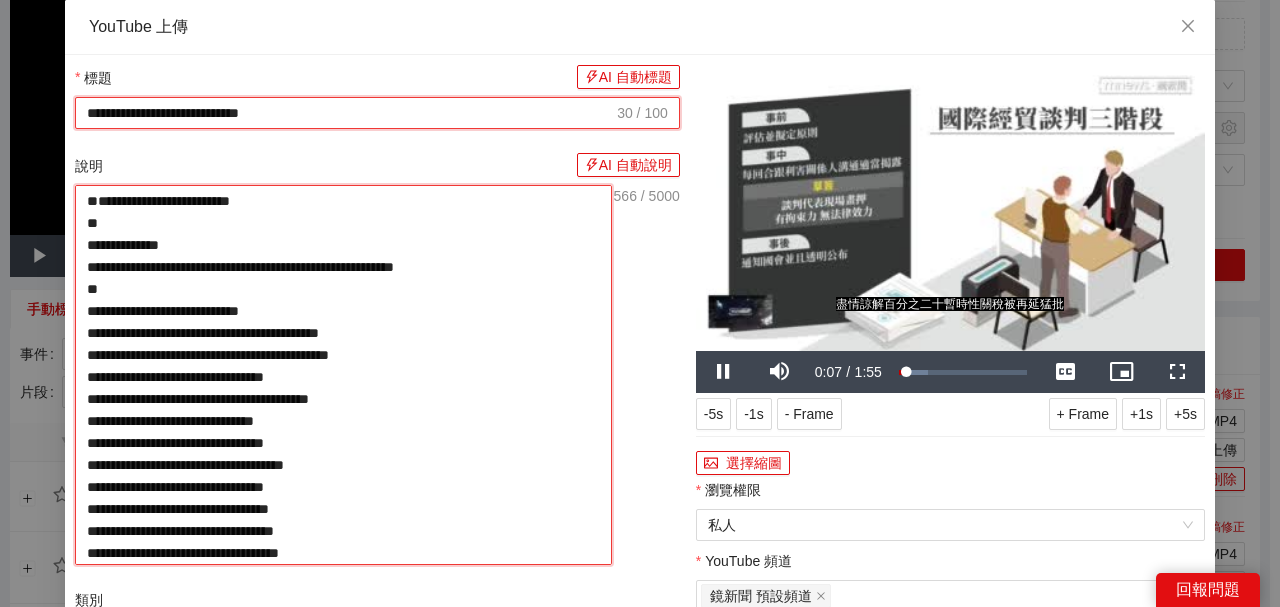 click on "**********" at bounding box center (343, 375) 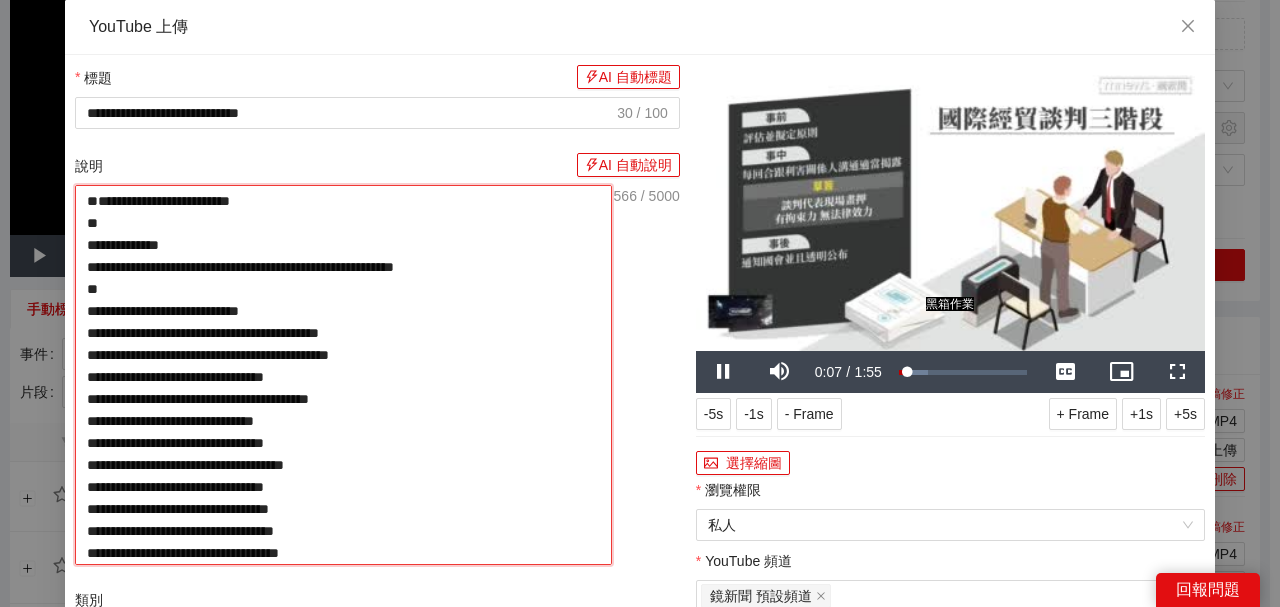 paste on "**********" 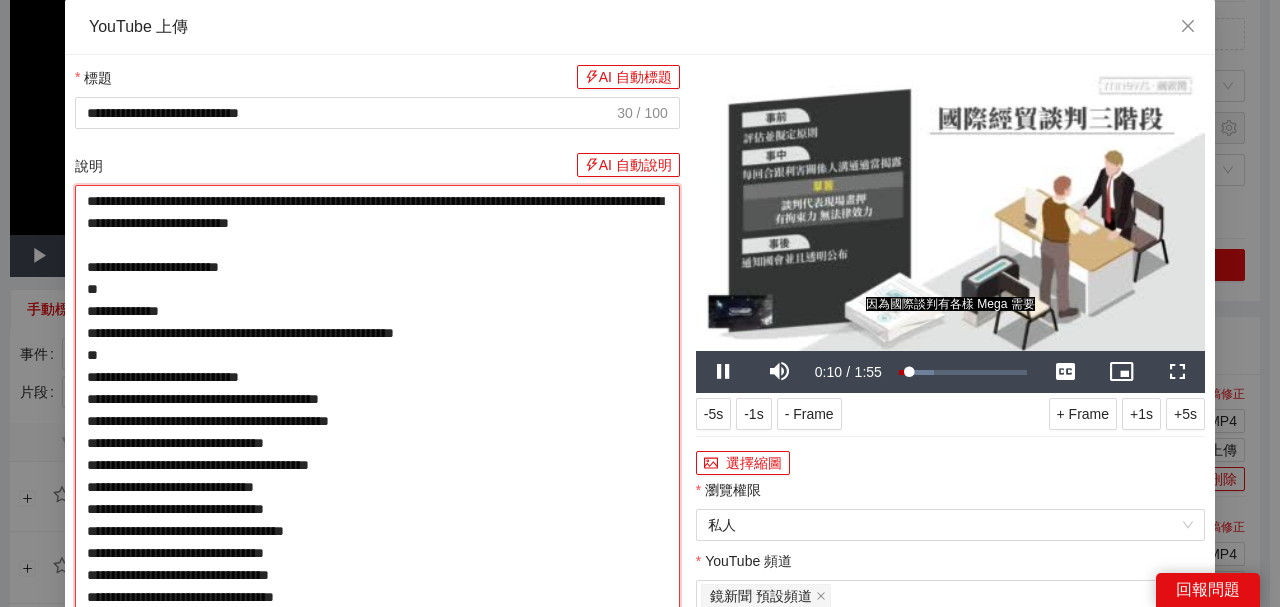 type on "**********" 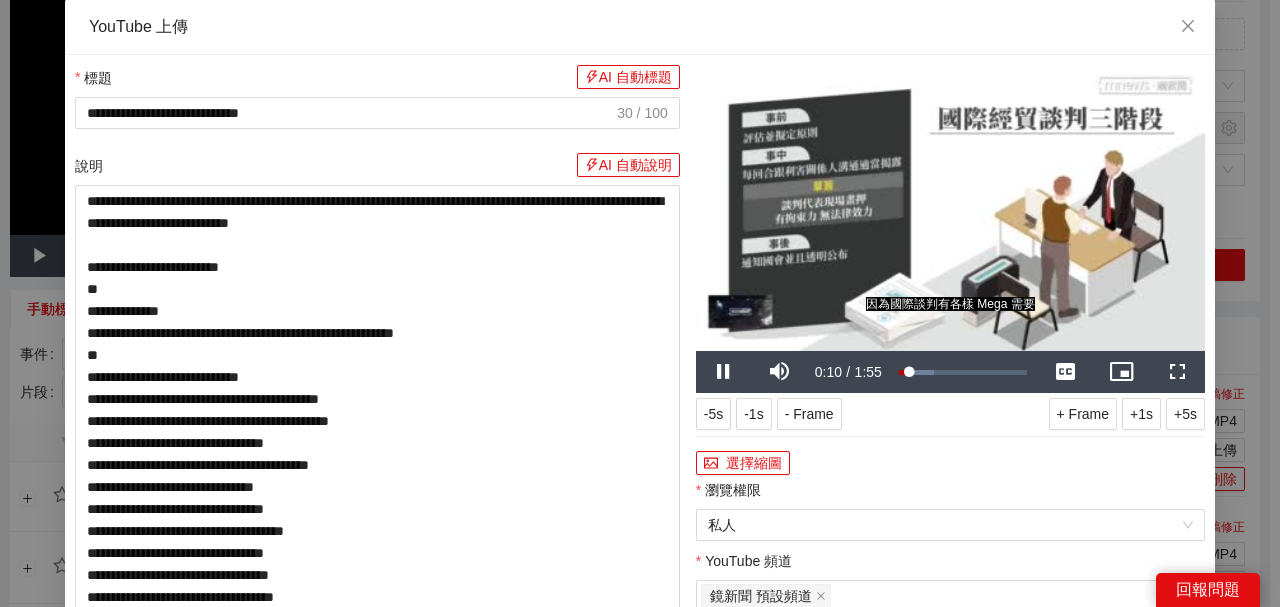 click at bounding box center (950, 208) 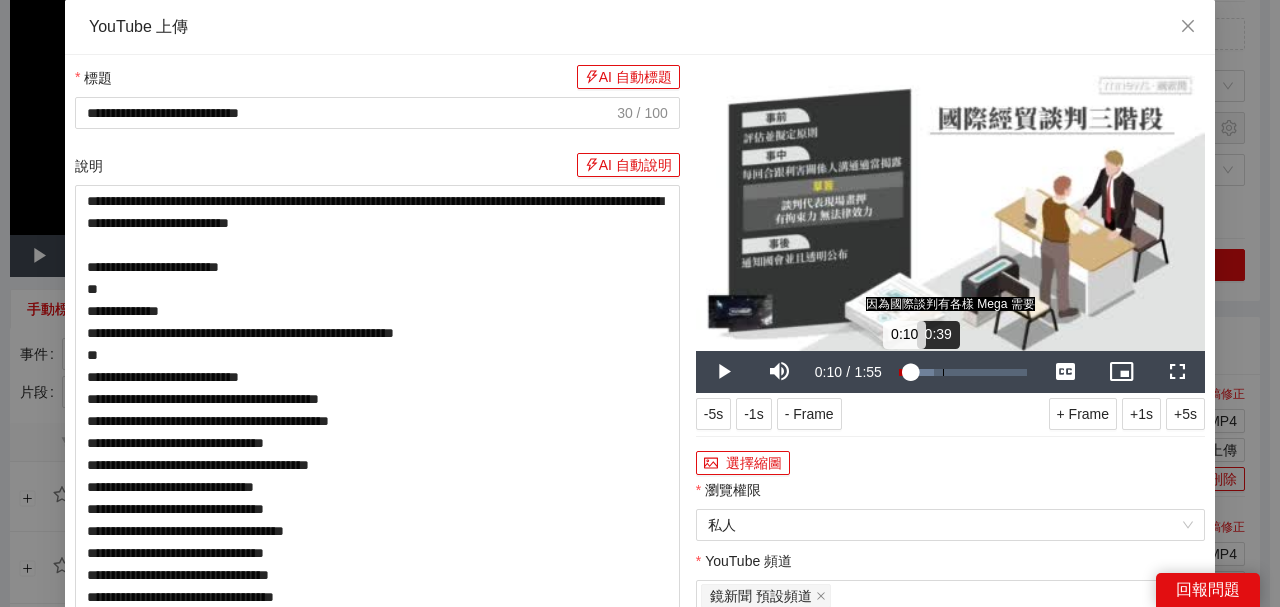 click on "Loaded :  27.82% 0:39 0:10" at bounding box center (963, 372) 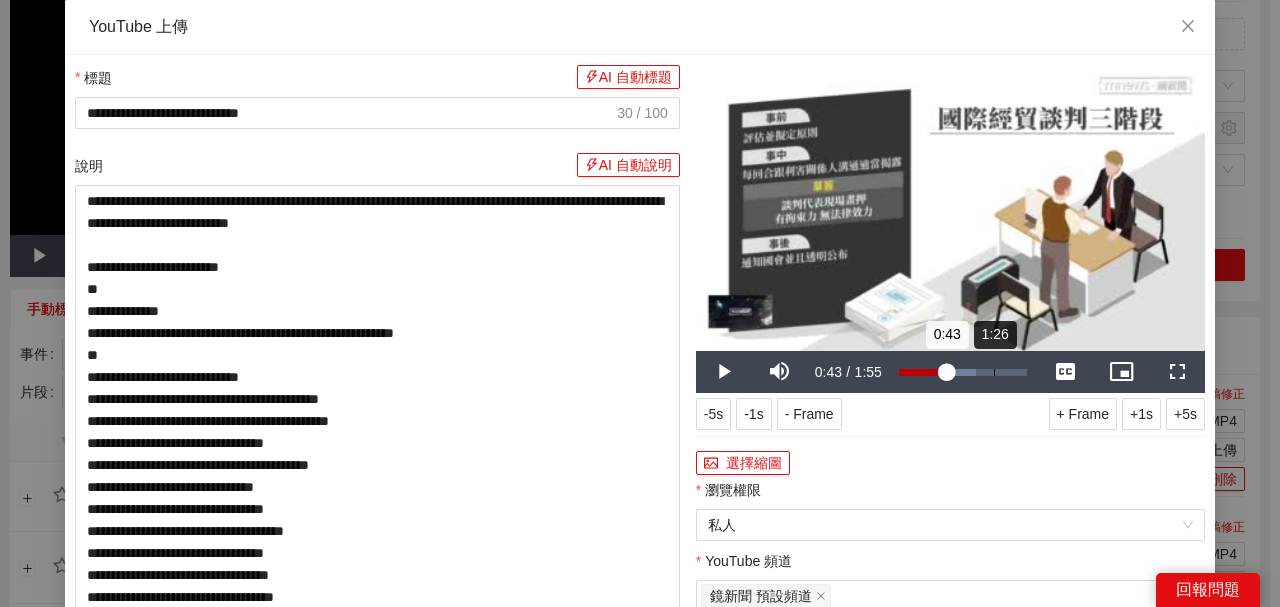 click on "Loaded :  60.21% 1:26 0:43" at bounding box center (963, 372) 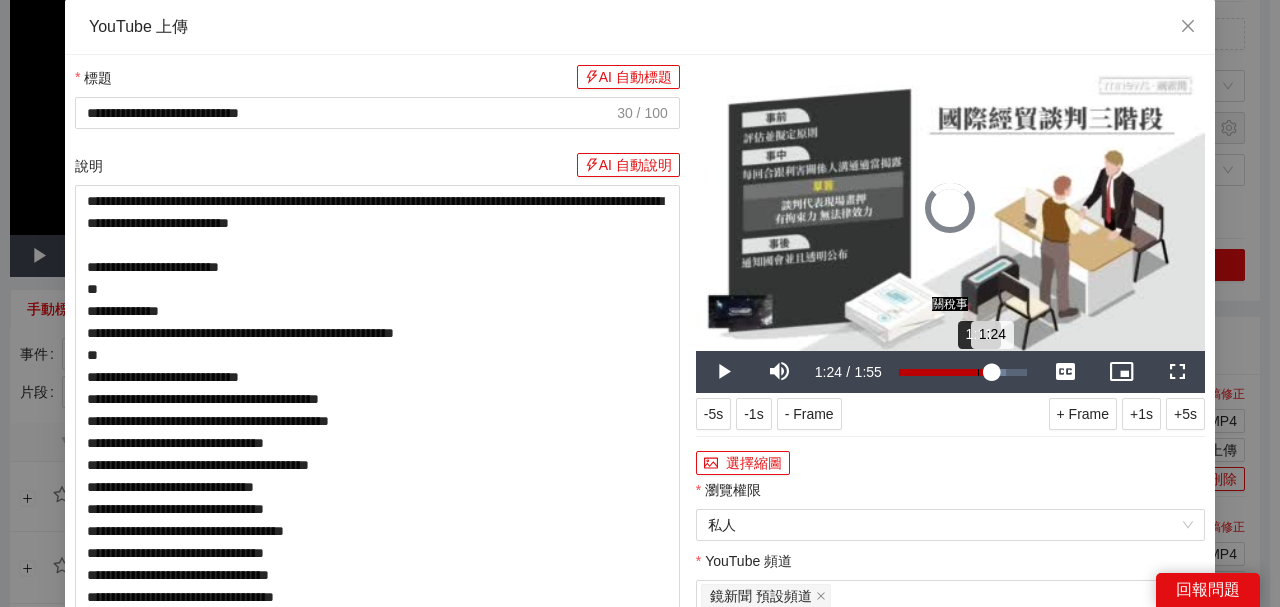 click on "1:24" at bounding box center (945, 372) 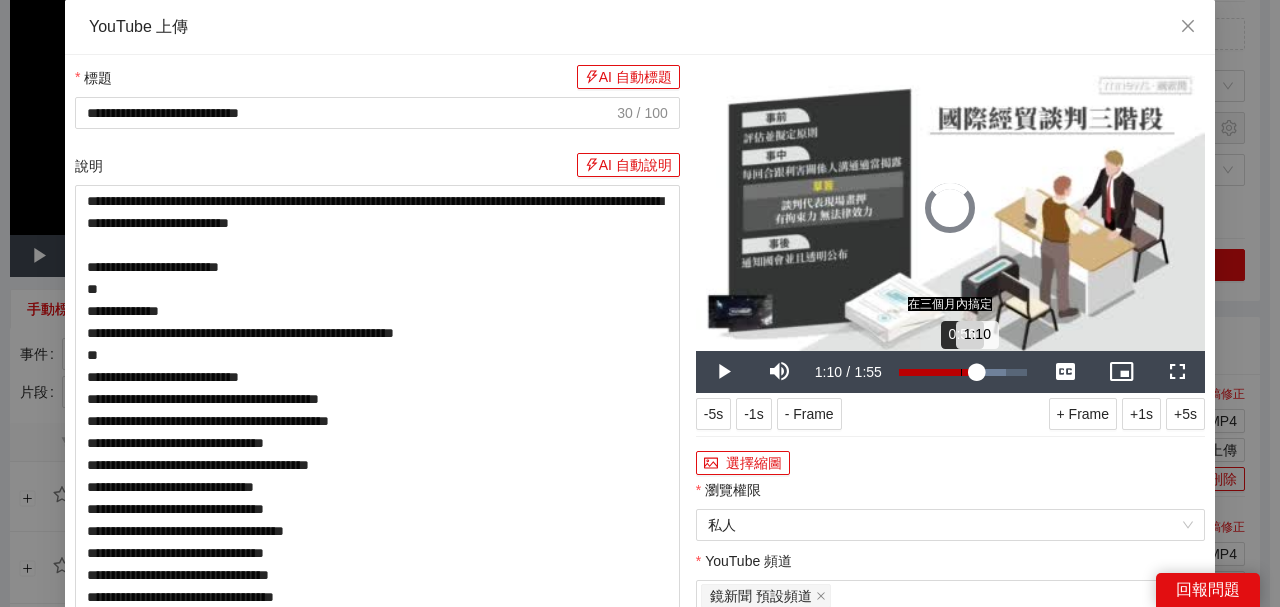 click on "0:56" at bounding box center (961, 372) 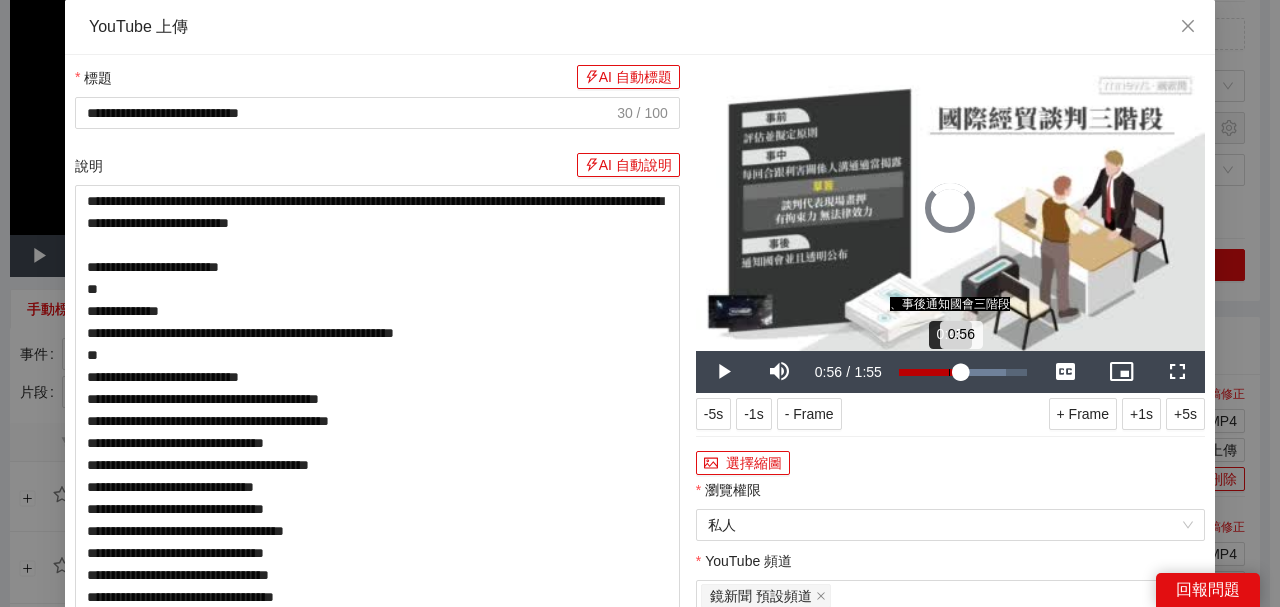 click on "0:45" at bounding box center (949, 372) 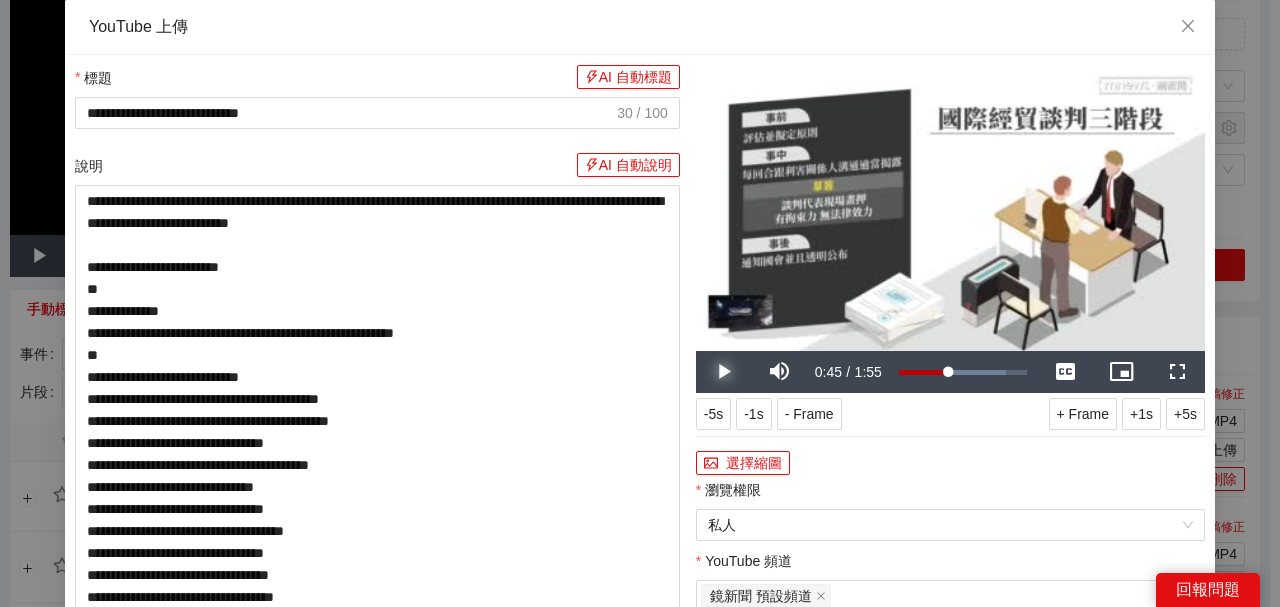 click at bounding box center (724, 372) 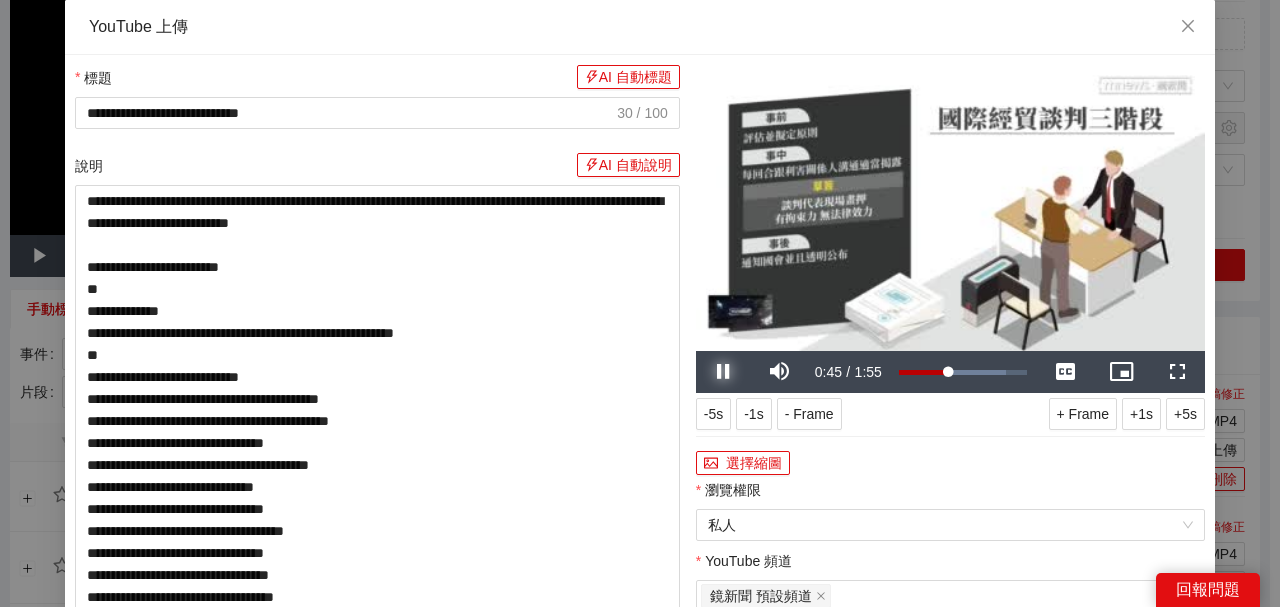 click at bounding box center (724, 372) 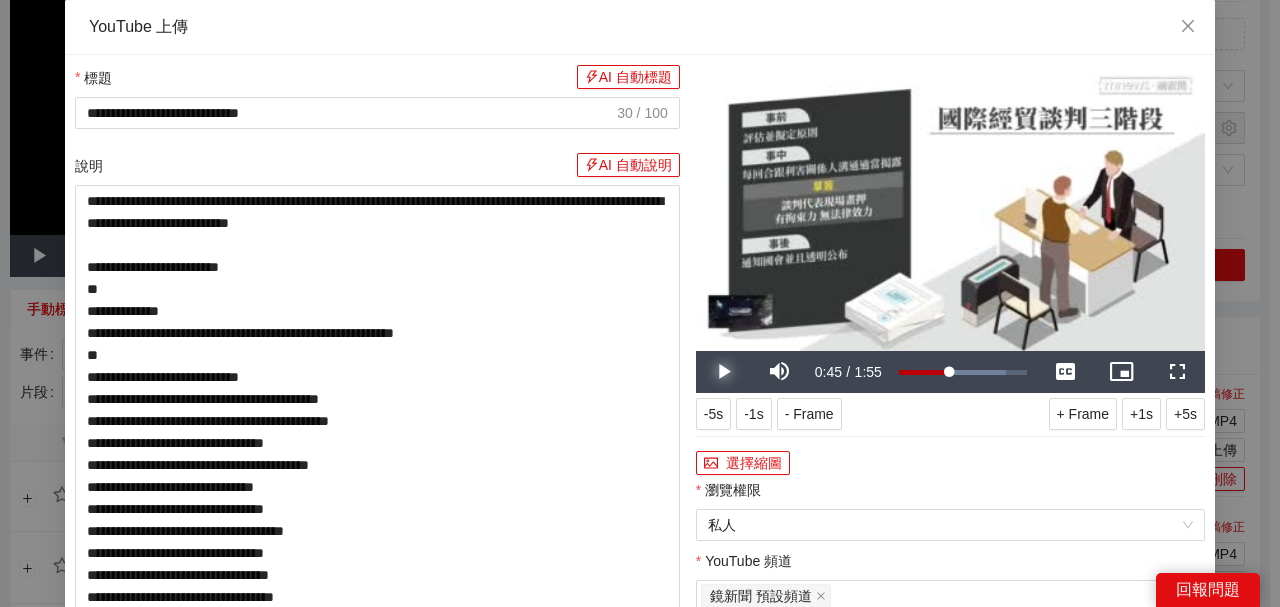 click at bounding box center (724, 372) 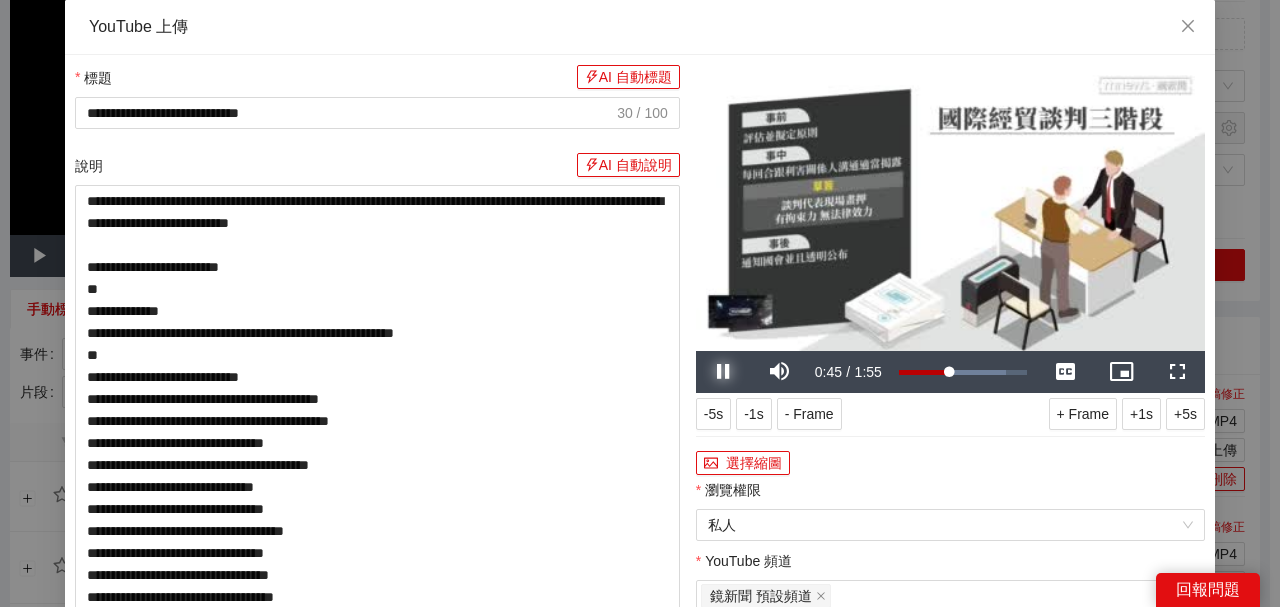click at bounding box center (724, 372) 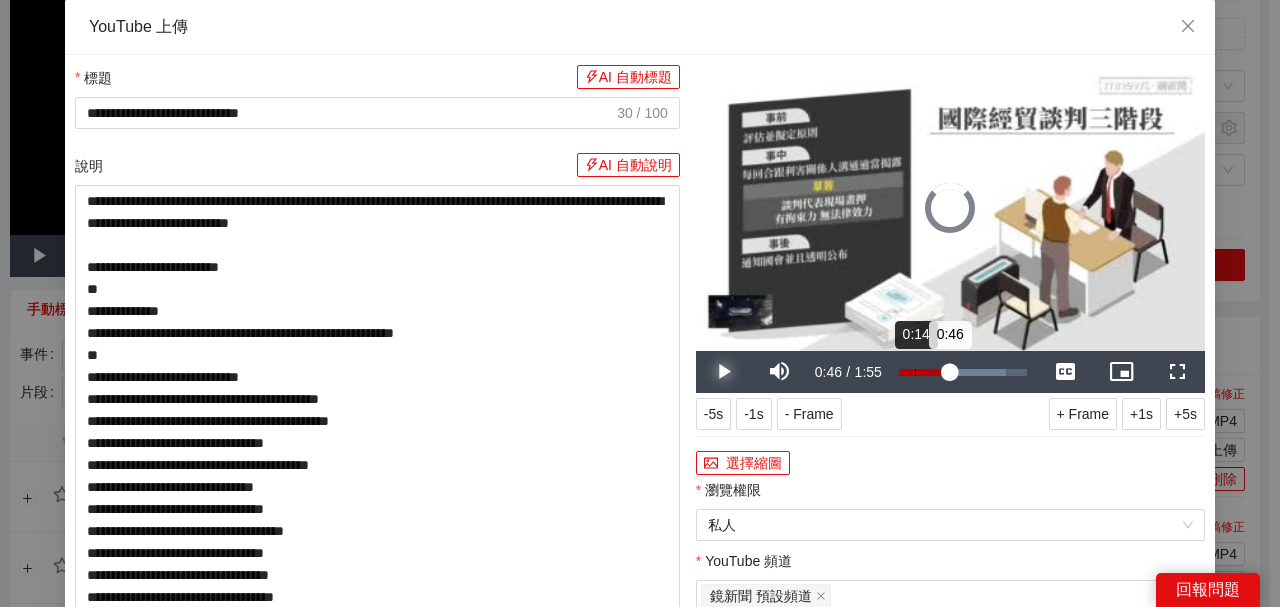 click on "0:46" at bounding box center [924, 372] 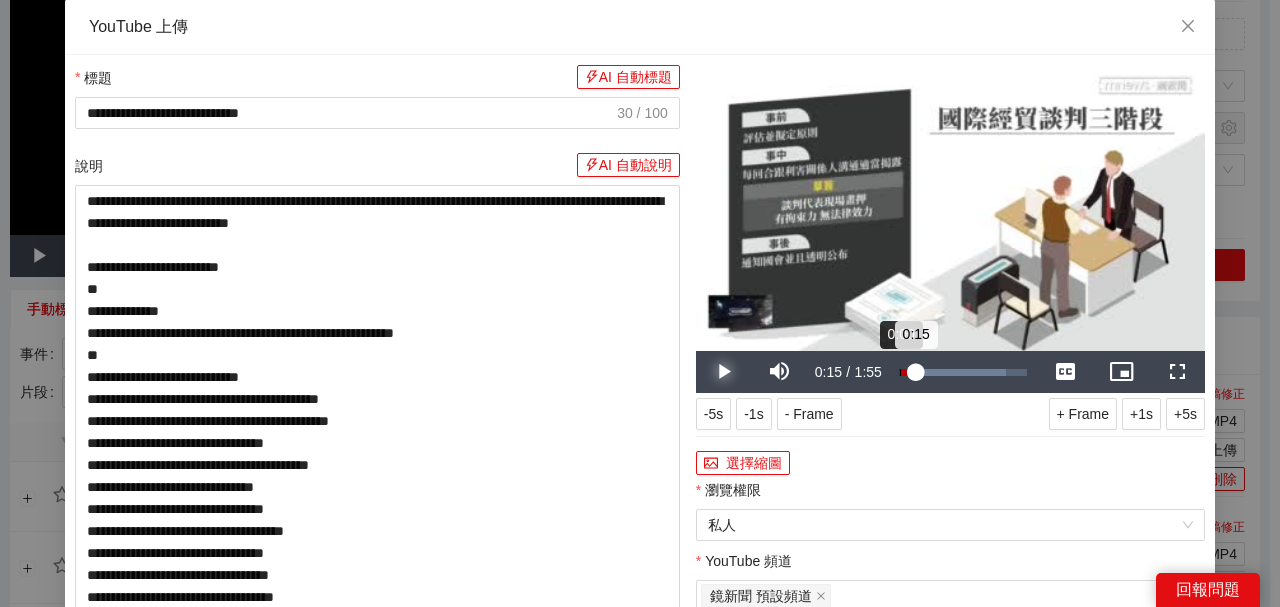 click on "Loaded :  83.86% 0:00 0:15" at bounding box center (963, 372) 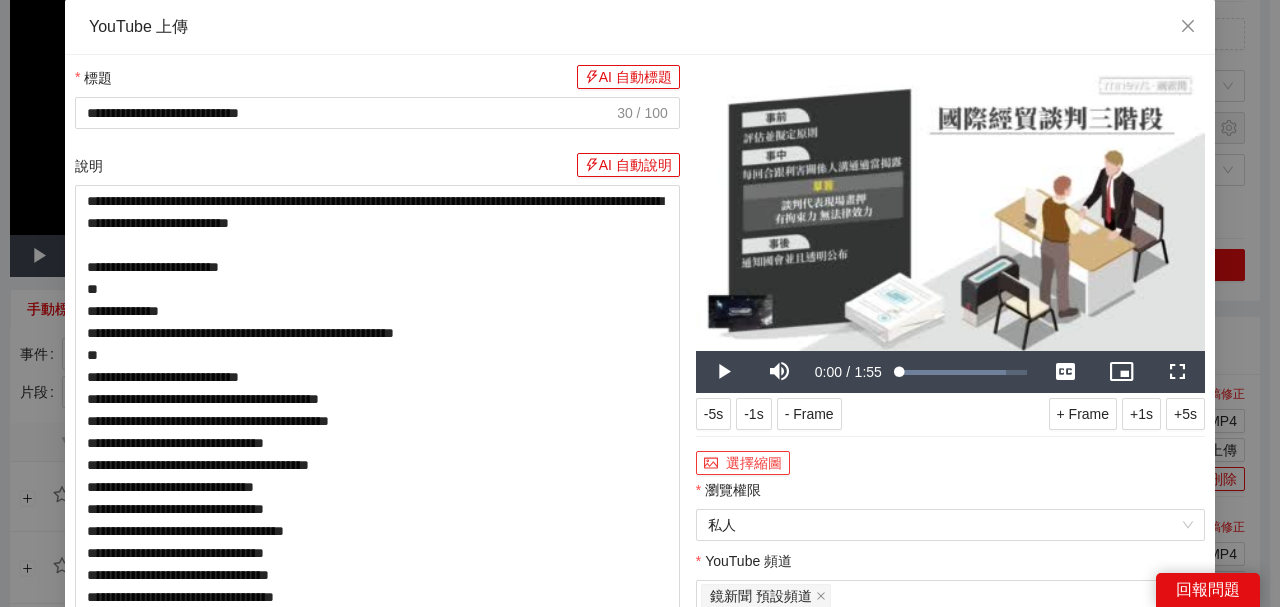 click on "選擇縮圖" at bounding box center [743, 463] 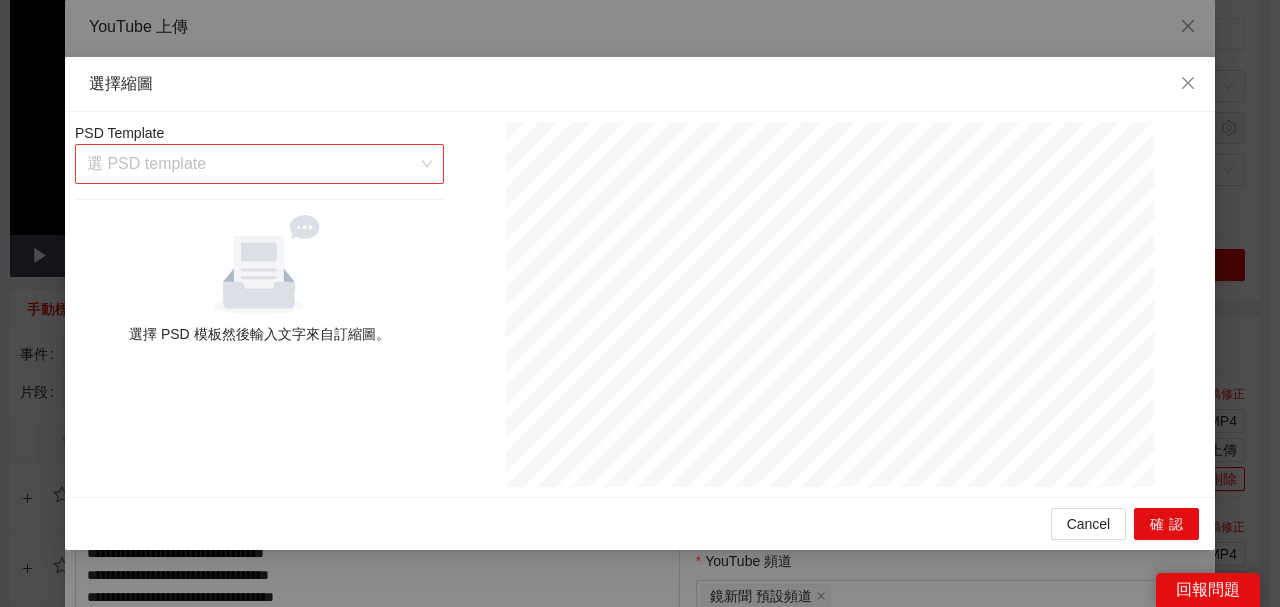click at bounding box center (252, 164) 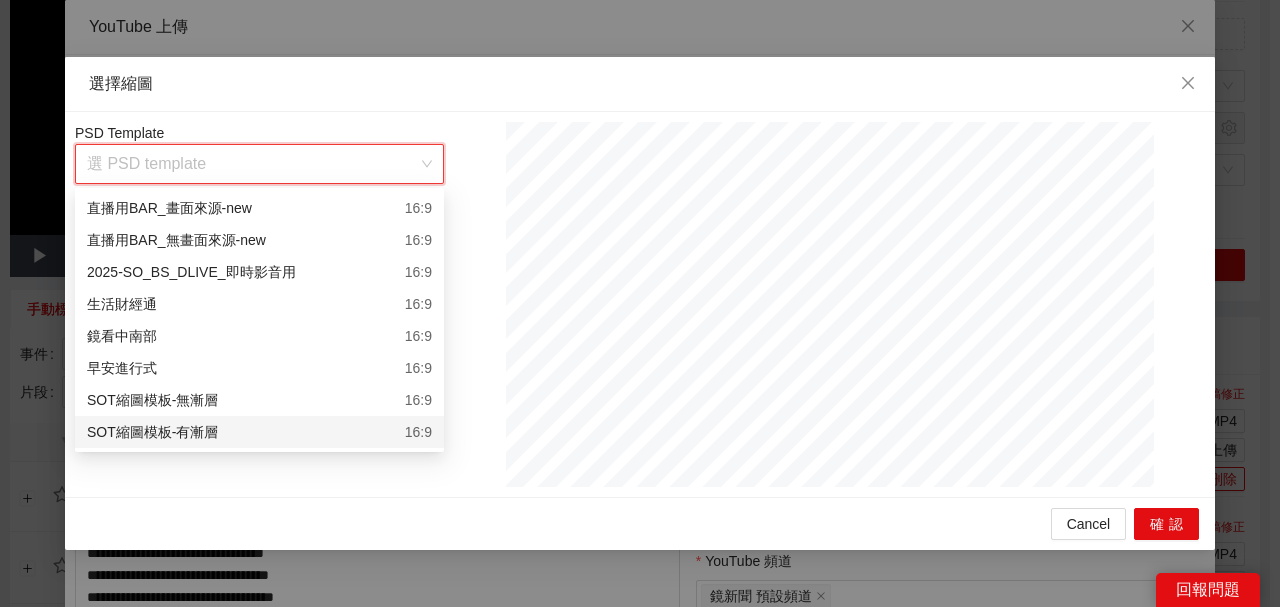 click on "SOT縮圖模板-有漸層 16:9" at bounding box center [259, 432] 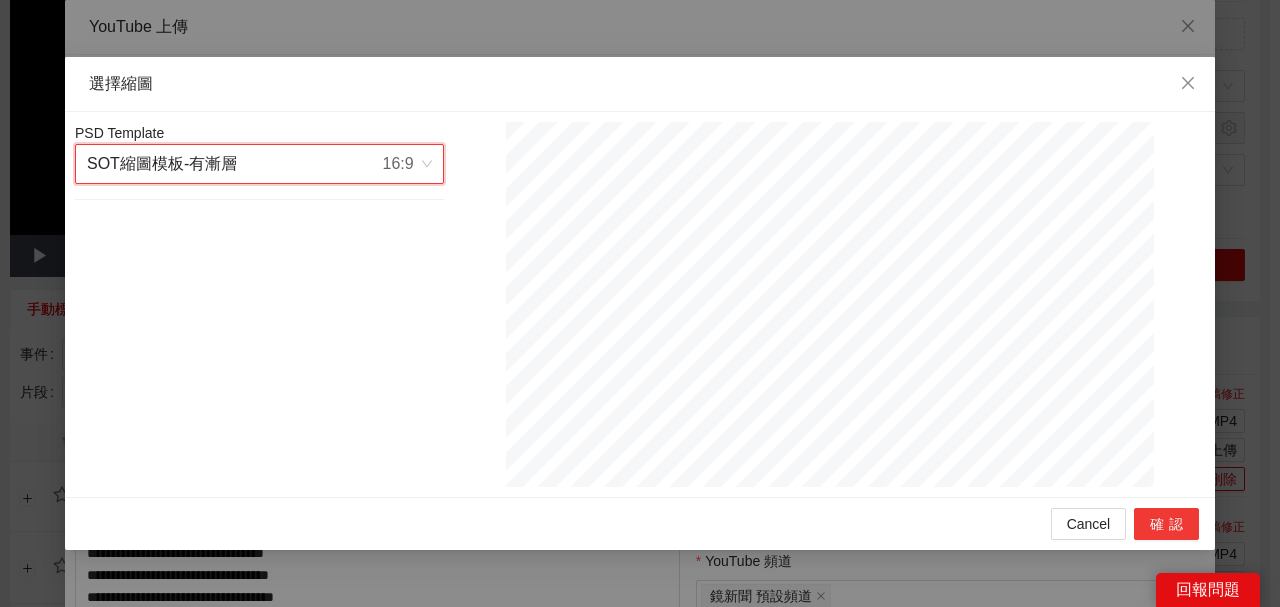 click on "確認" at bounding box center (1166, 524) 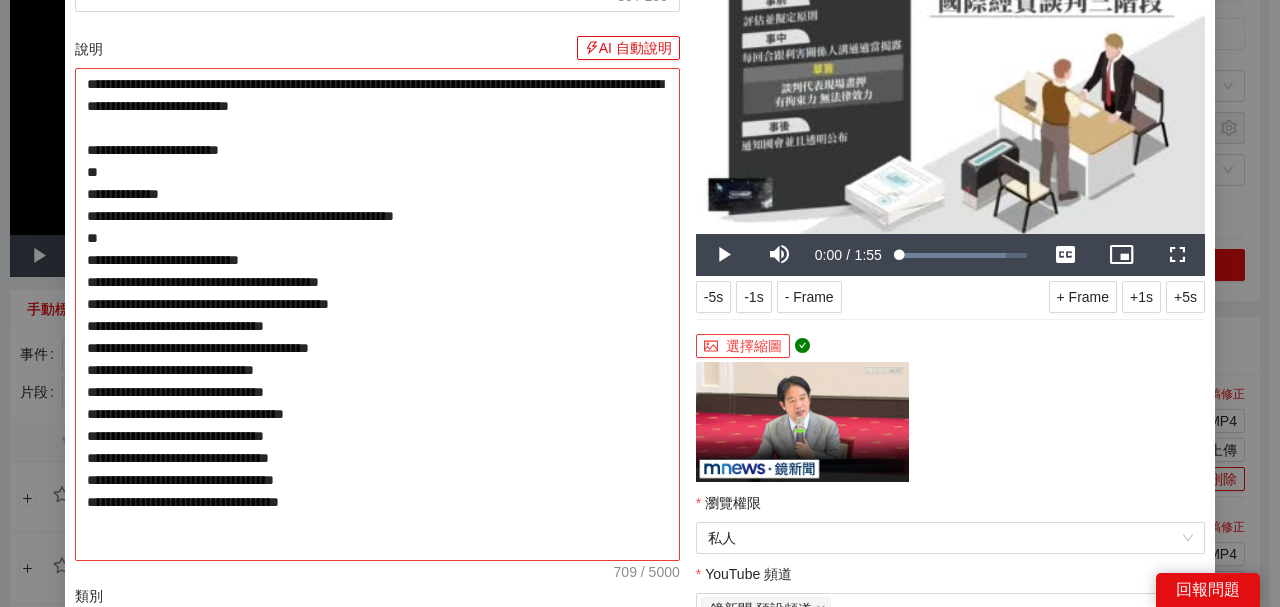 scroll, scrollTop: 266, scrollLeft: 0, axis: vertical 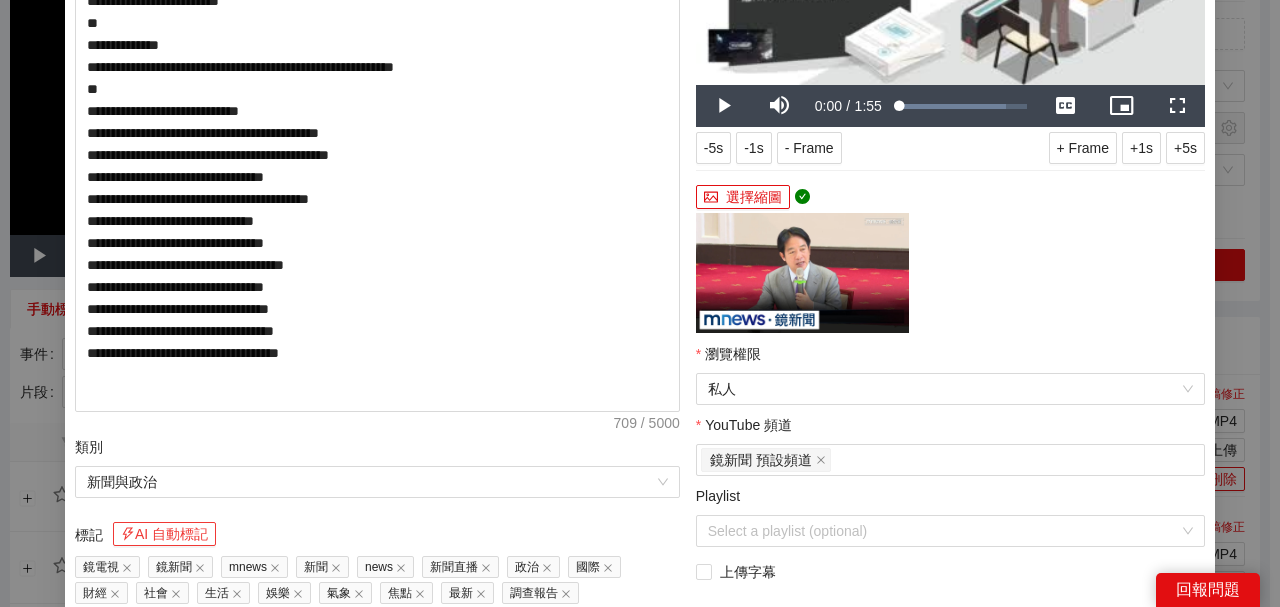 click on "AI 自動標記" at bounding box center [164, 534] 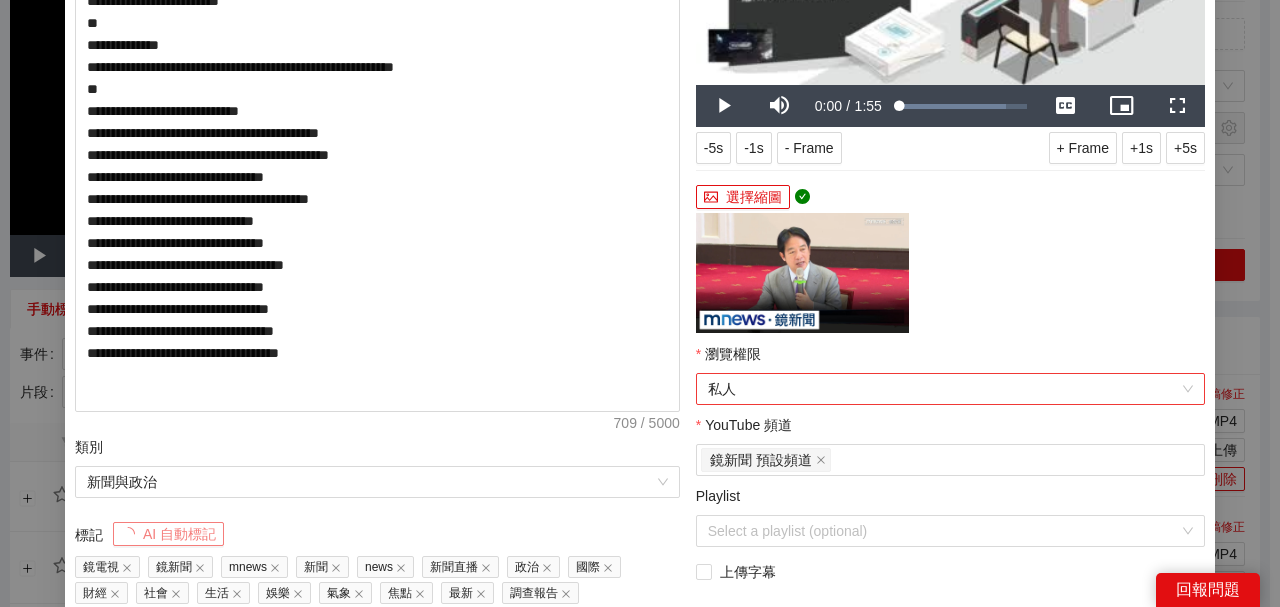 click on "私人" at bounding box center [950, 389] 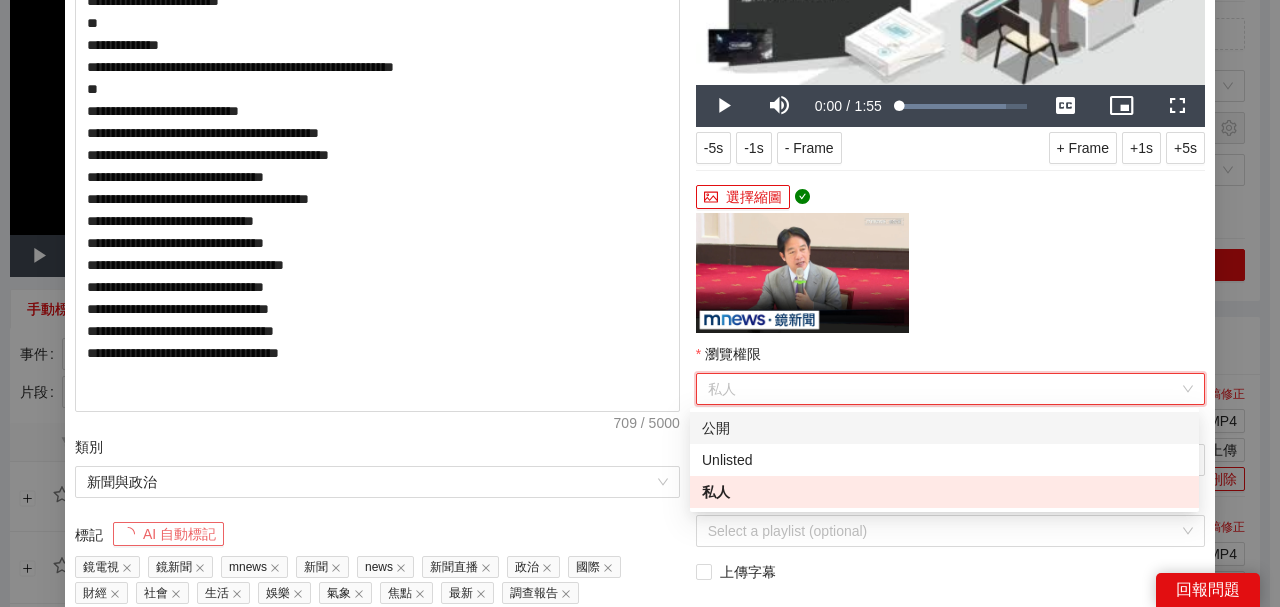 click on "公開" at bounding box center [944, 428] 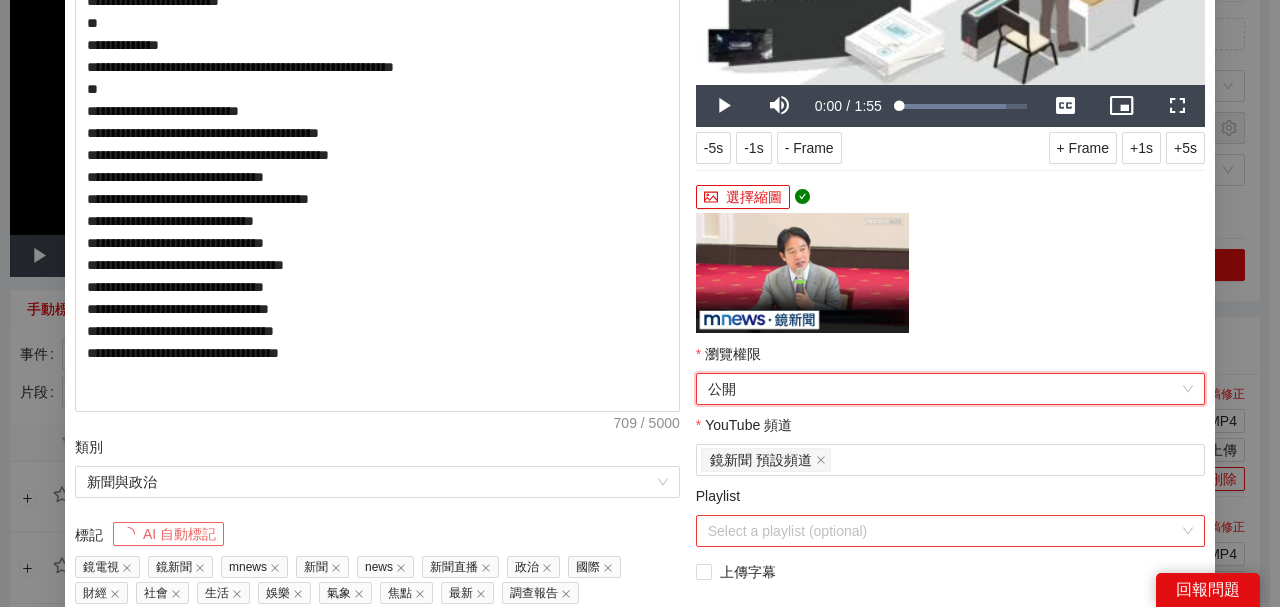 click on "Playlist" at bounding box center (943, 531) 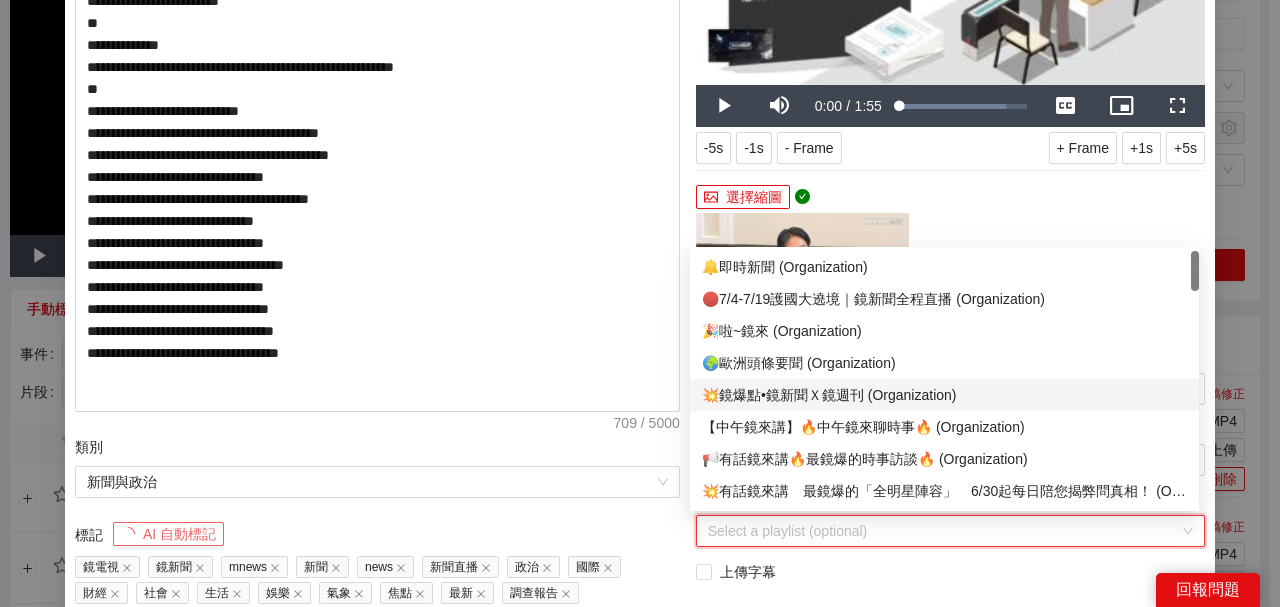 scroll, scrollTop: 66, scrollLeft: 0, axis: vertical 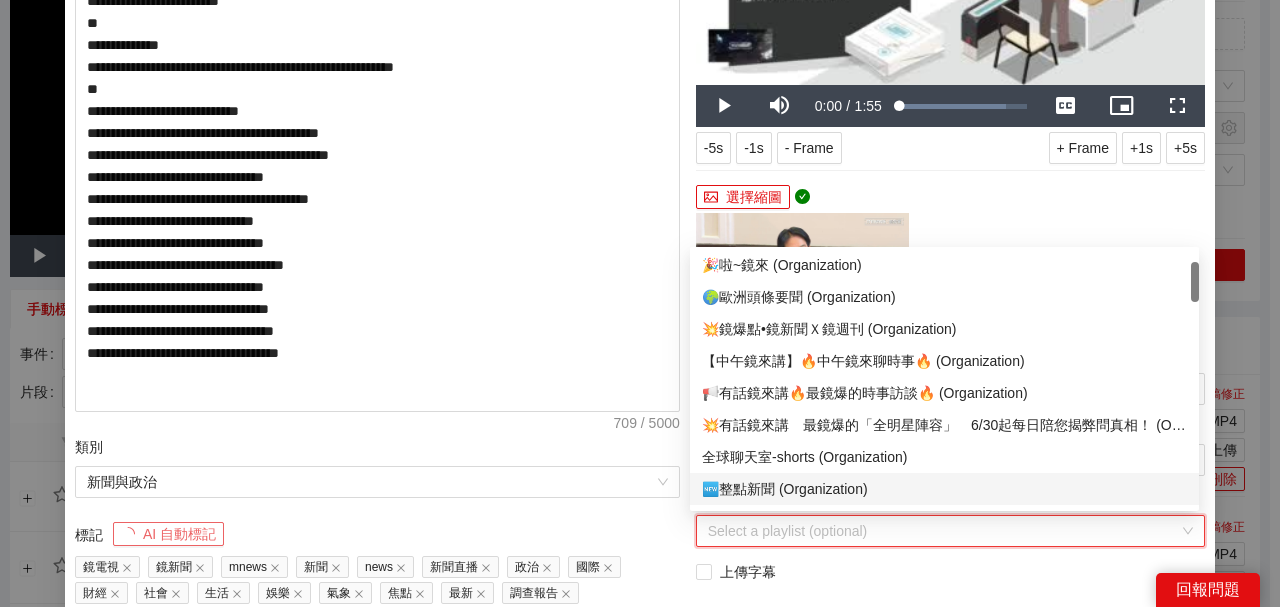 click on "🆕整點新聞 (Organization)" at bounding box center [944, 489] 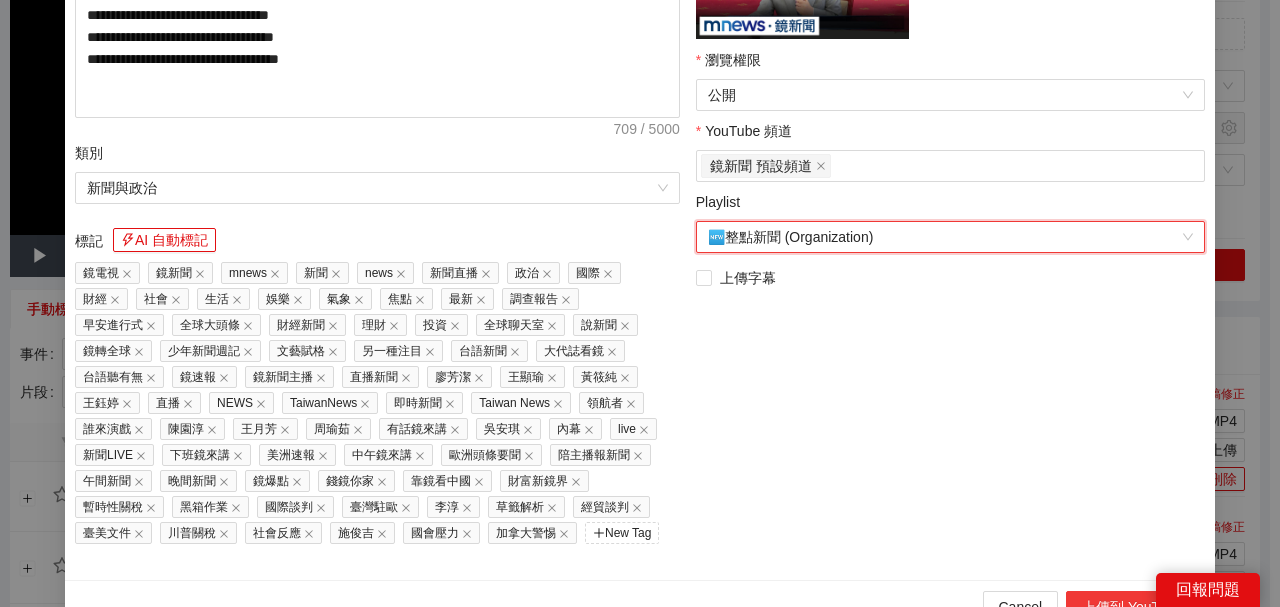 scroll, scrollTop: 578, scrollLeft: 0, axis: vertical 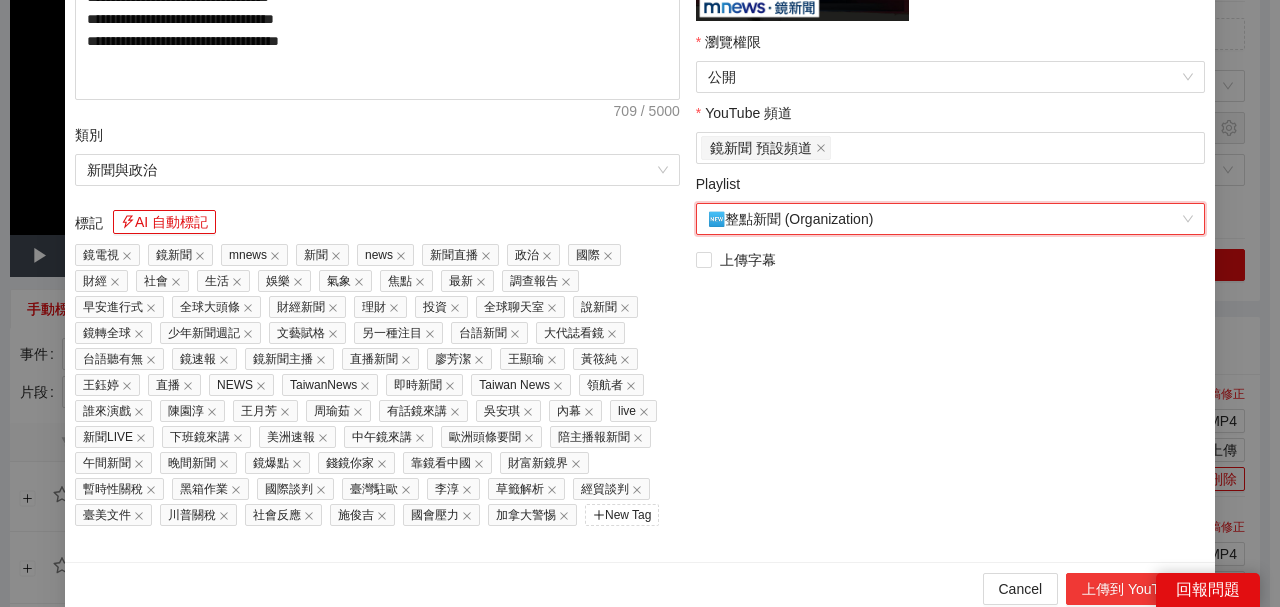 click on "上傳到 YouTube" at bounding box center (1132, 589) 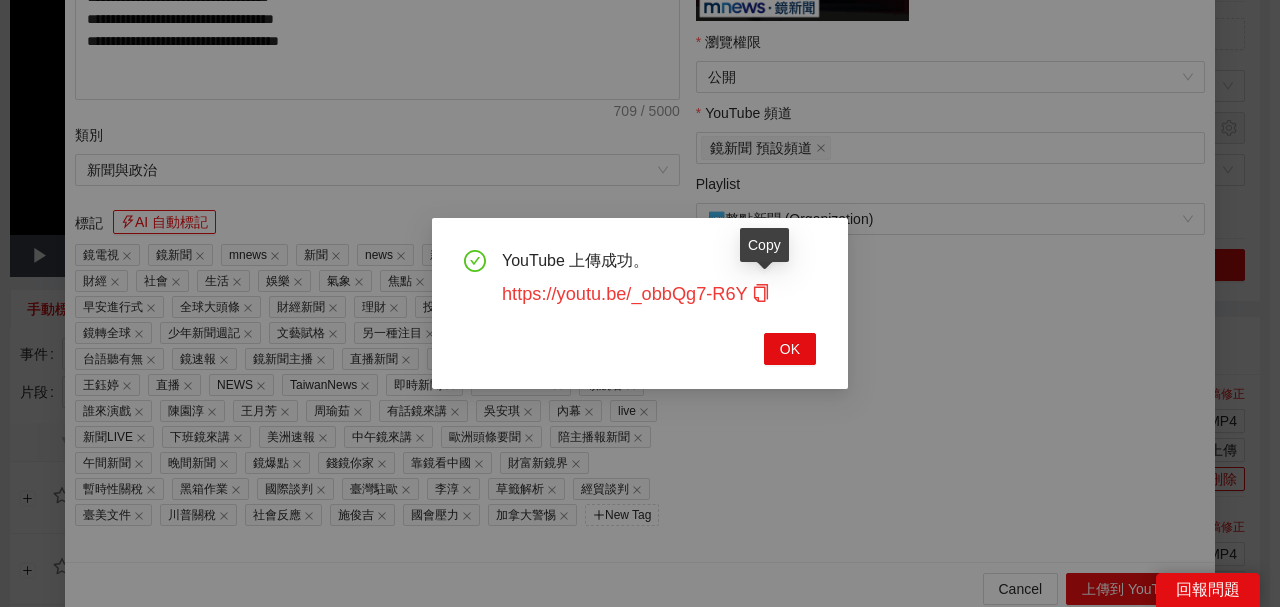 click 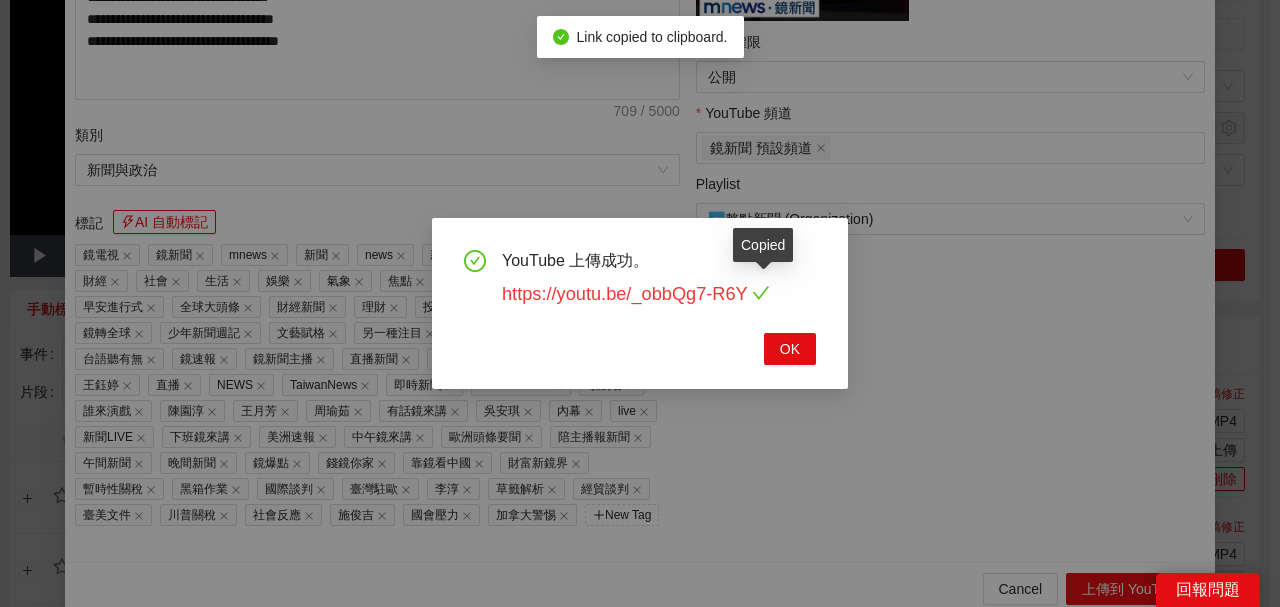 click on "https://youtu.be/_obbQg7-R6Y" at bounding box center [636, 294] 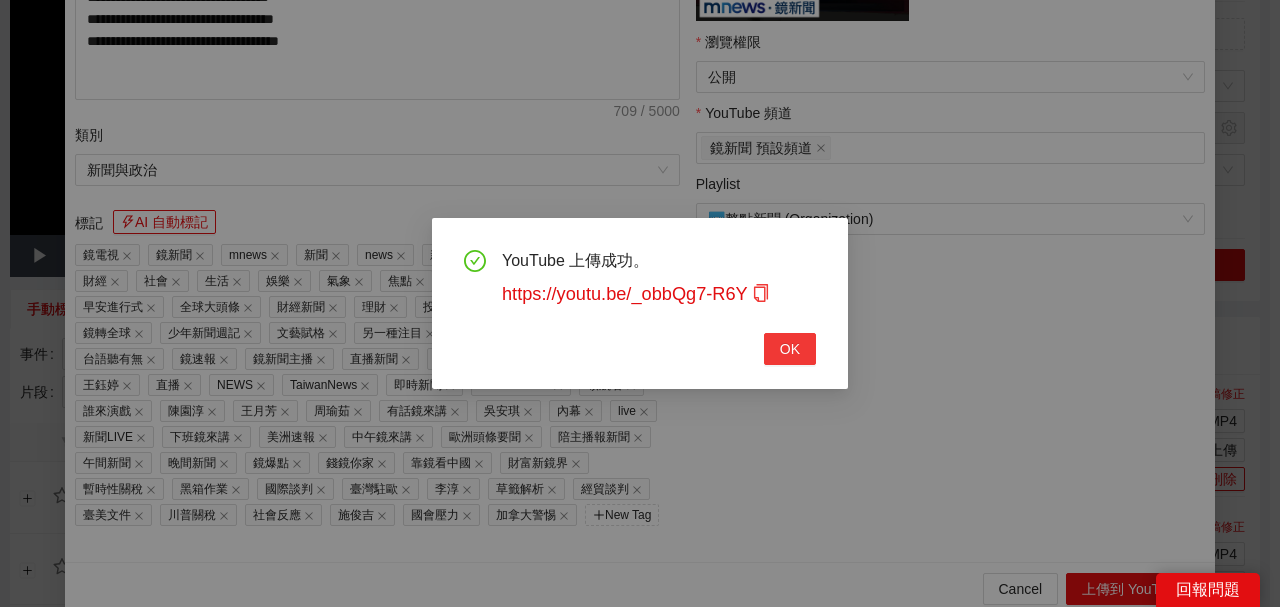 click on "OK" at bounding box center [790, 349] 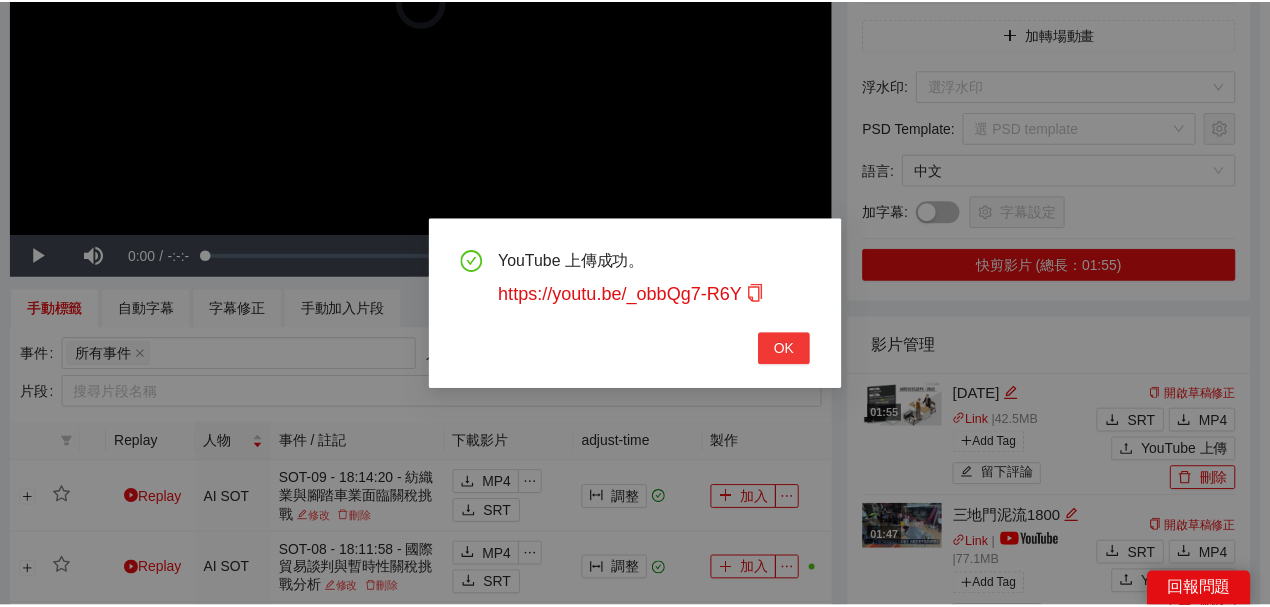 scroll, scrollTop: 461, scrollLeft: 0, axis: vertical 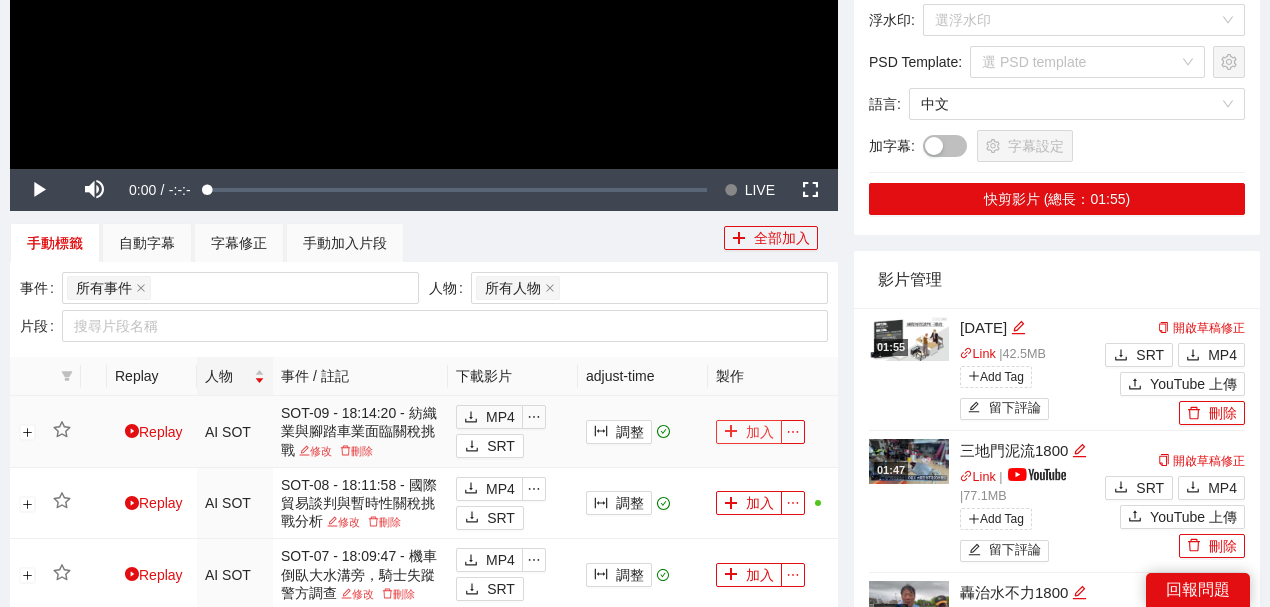 click on "加入" at bounding box center (749, 432) 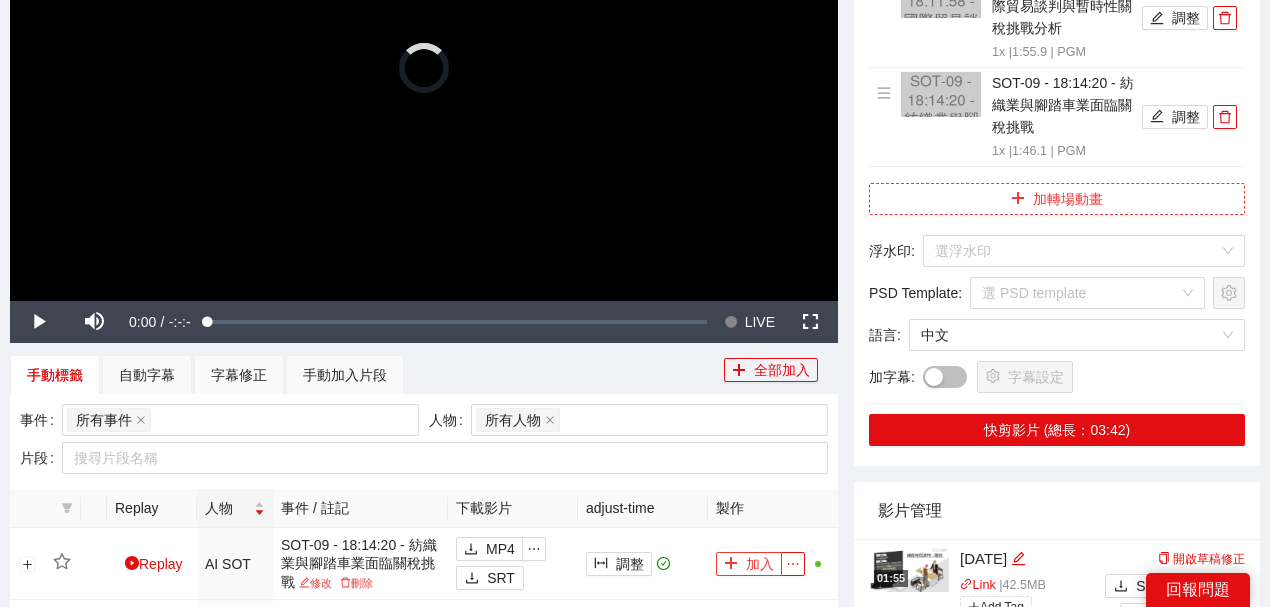 scroll, scrollTop: 333, scrollLeft: 0, axis: vertical 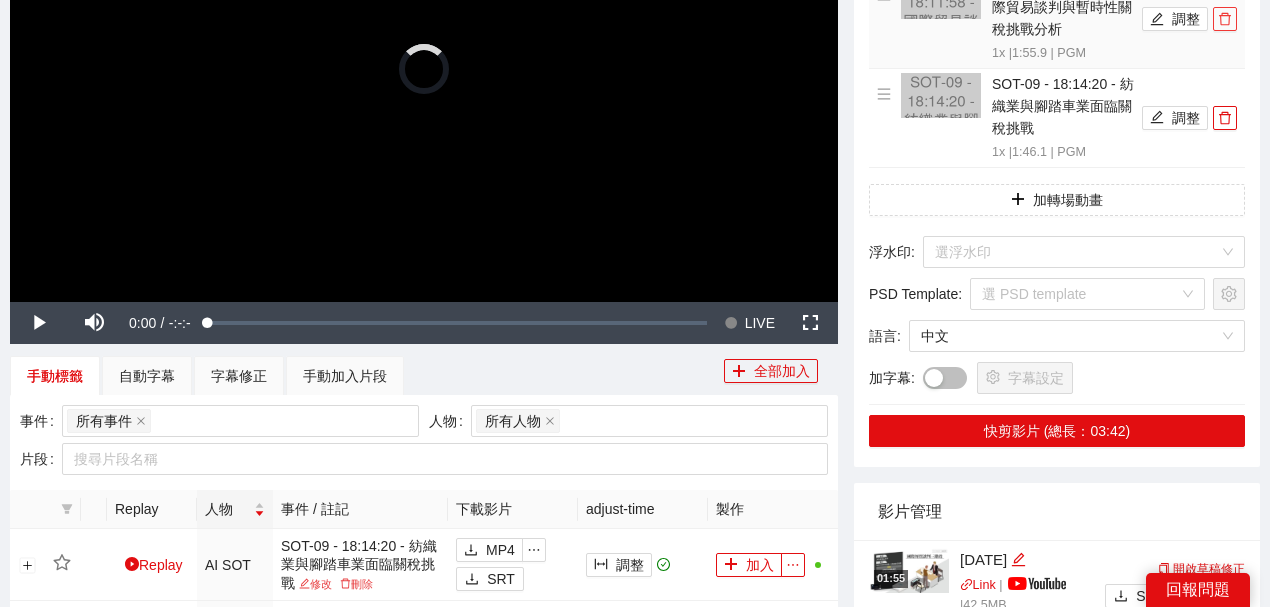 click 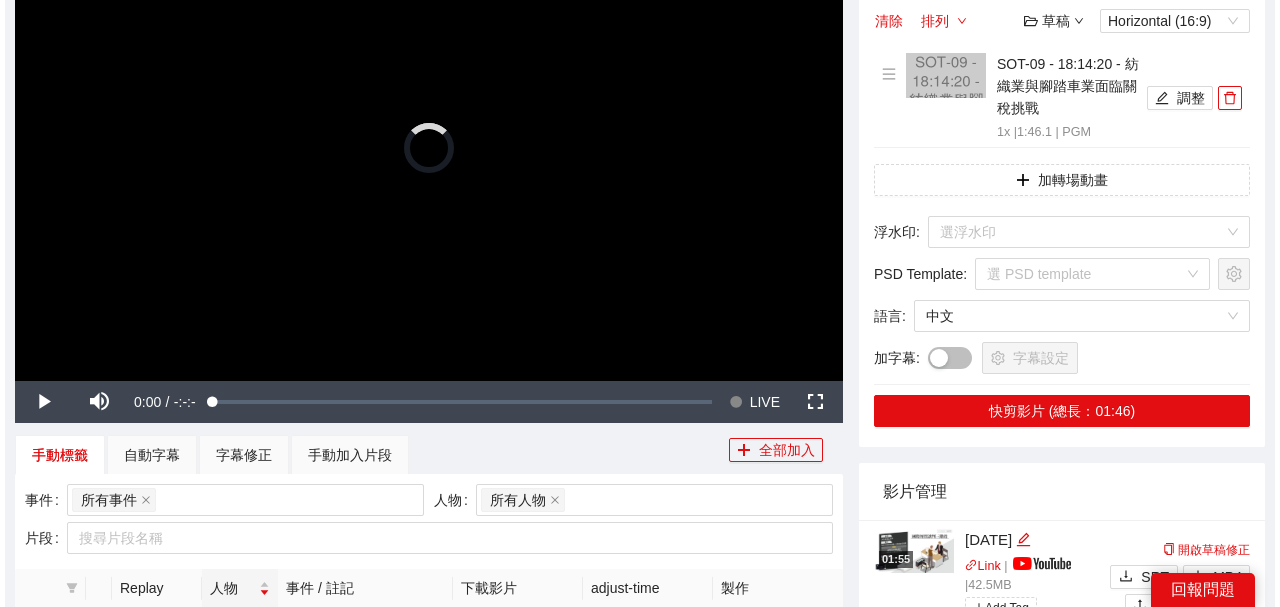 scroll, scrollTop: 200, scrollLeft: 0, axis: vertical 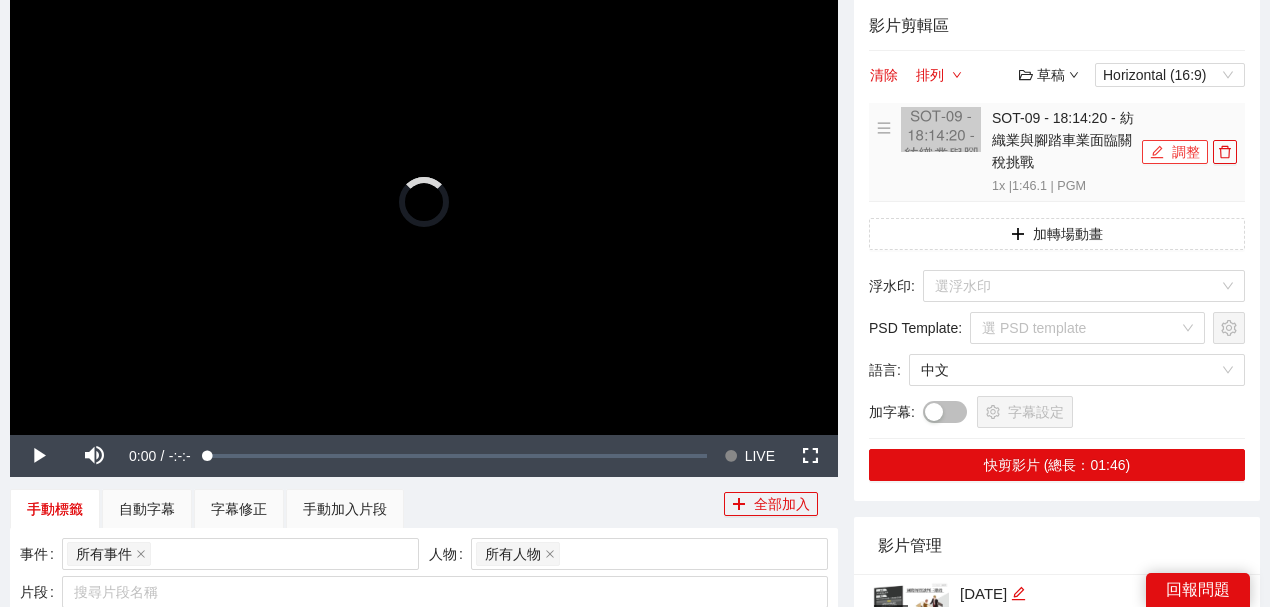 click 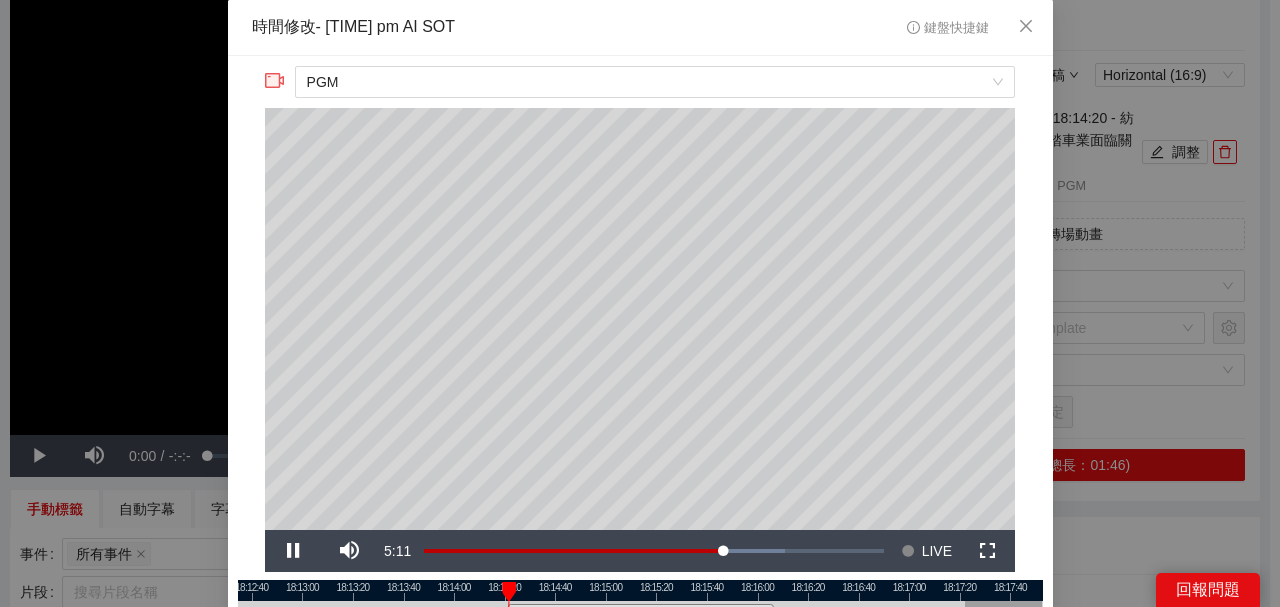 scroll, scrollTop: 194, scrollLeft: 0, axis: vertical 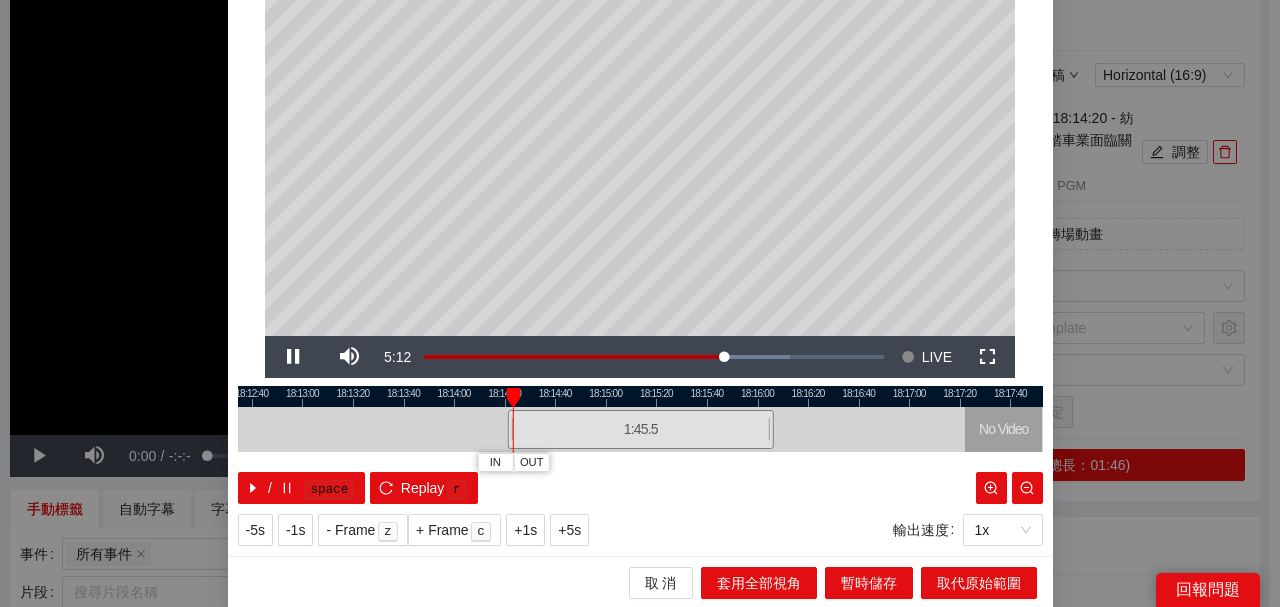 click at bounding box center (640, 396) 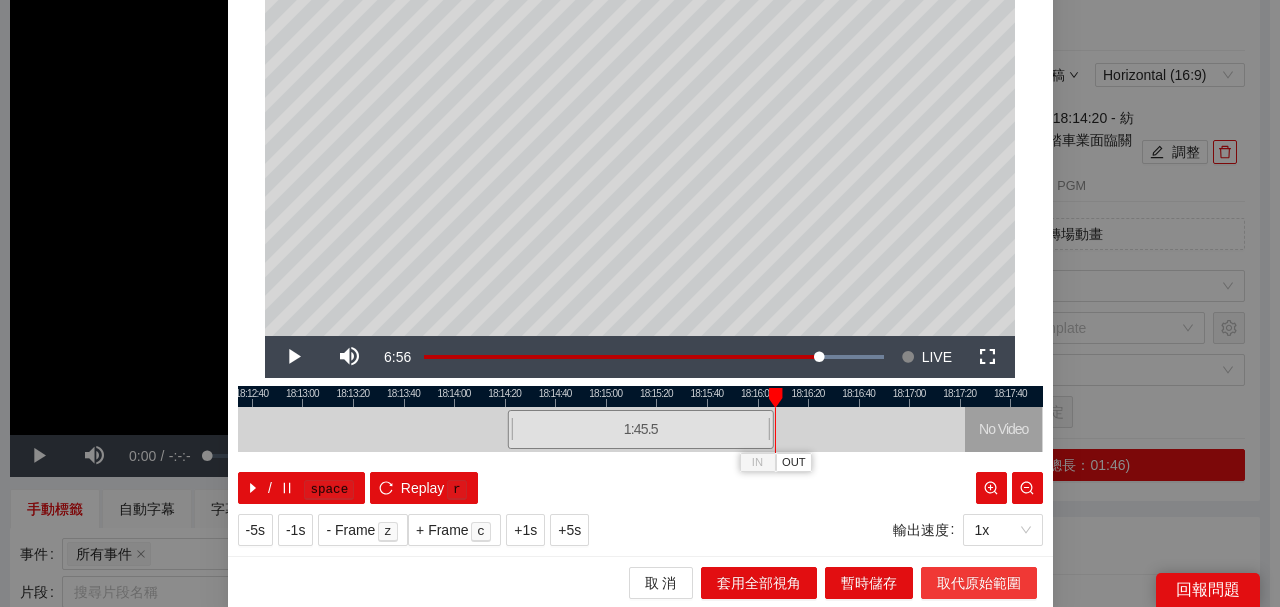 click on "取代原始範圍" at bounding box center (979, 583) 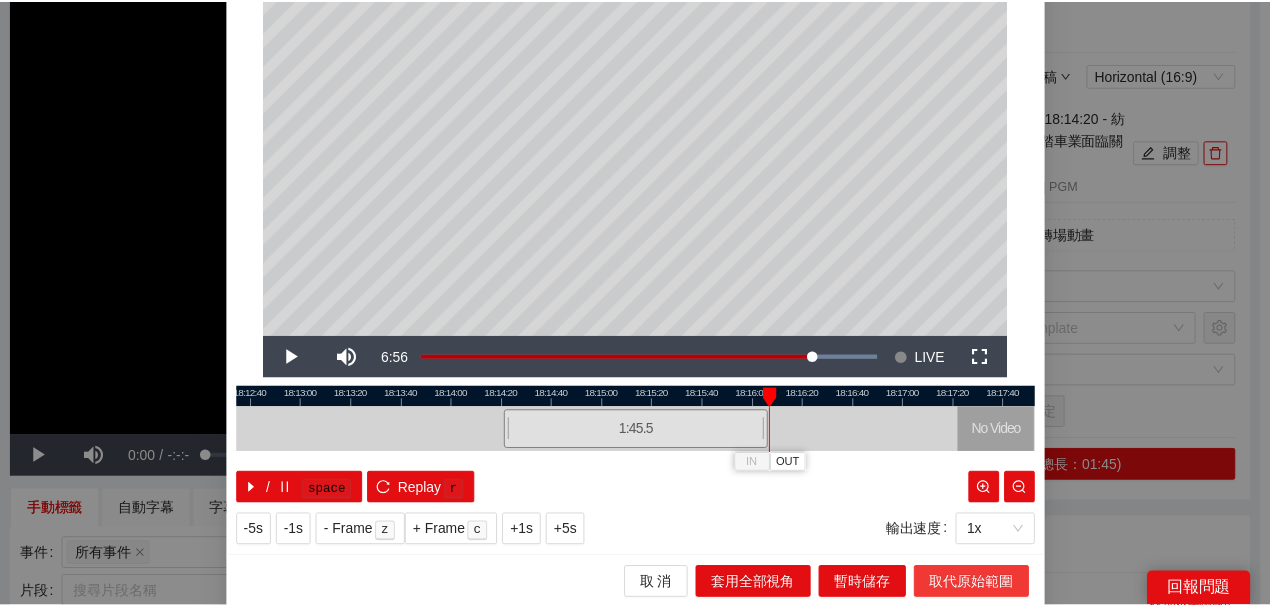 scroll, scrollTop: 0, scrollLeft: 0, axis: both 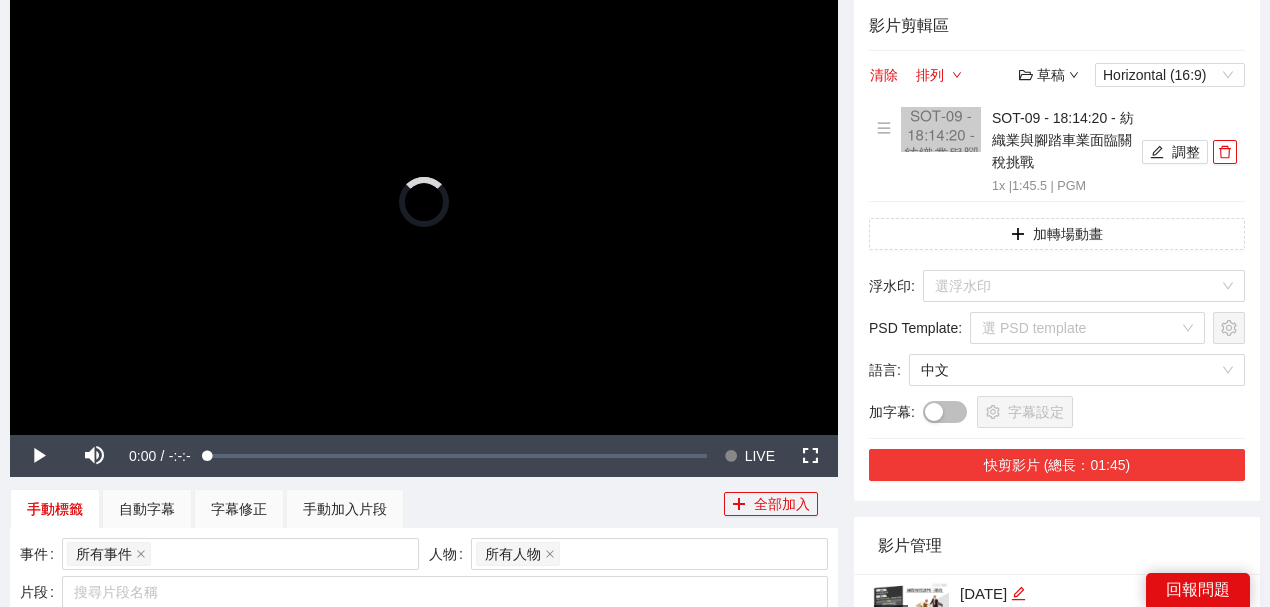 click on "快剪影片 (總長：01:45)" at bounding box center [1057, 465] 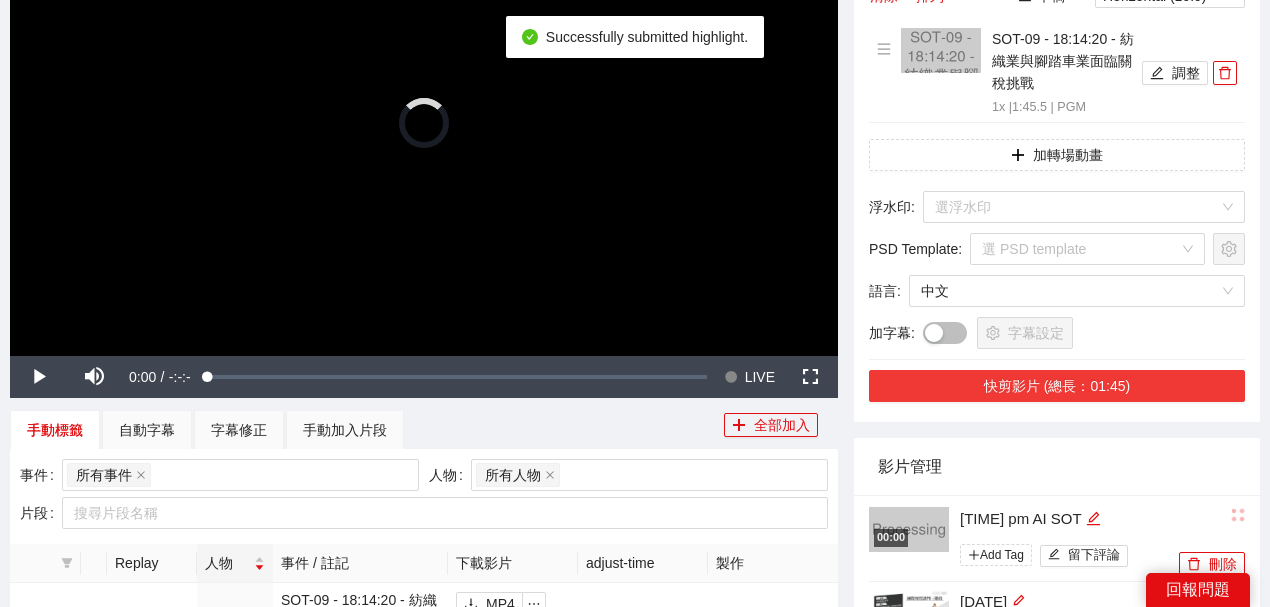 scroll, scrollTop: 333, scrollLeft: 0, axis: vertical 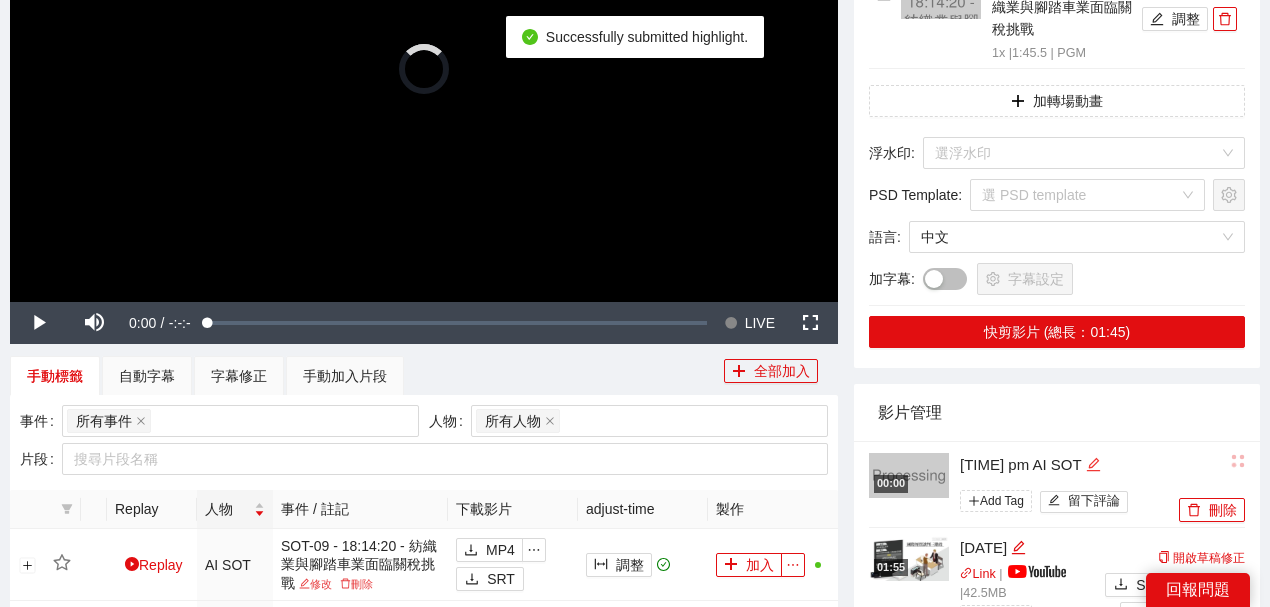 click 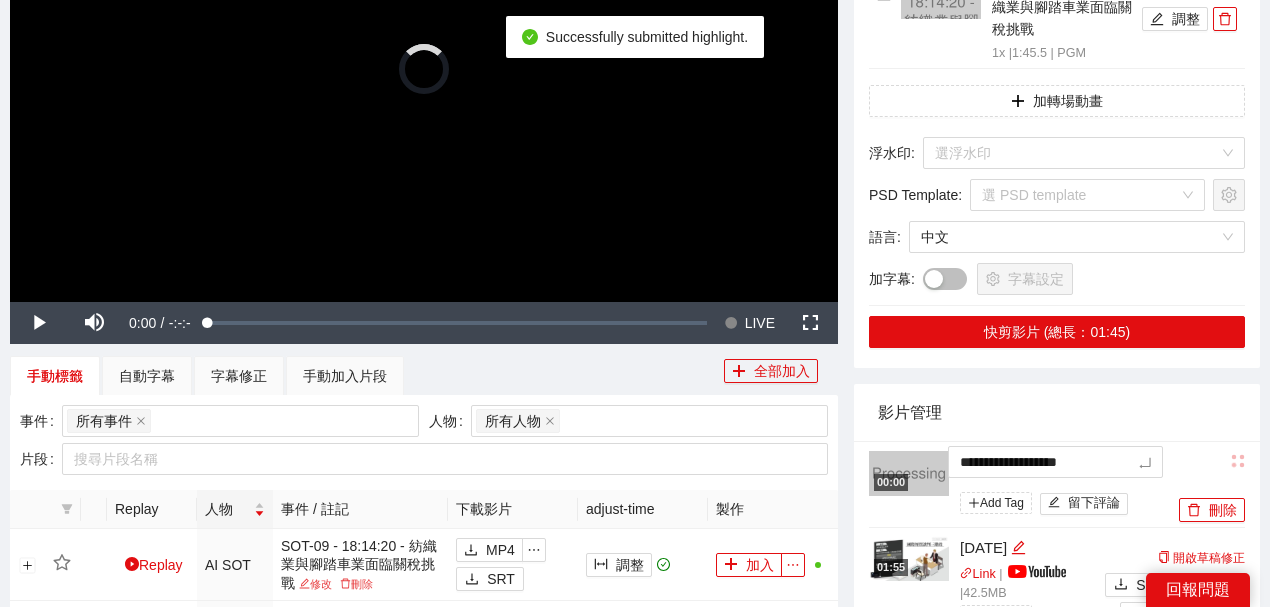 click on "**********" at bounding box center (635, 526) 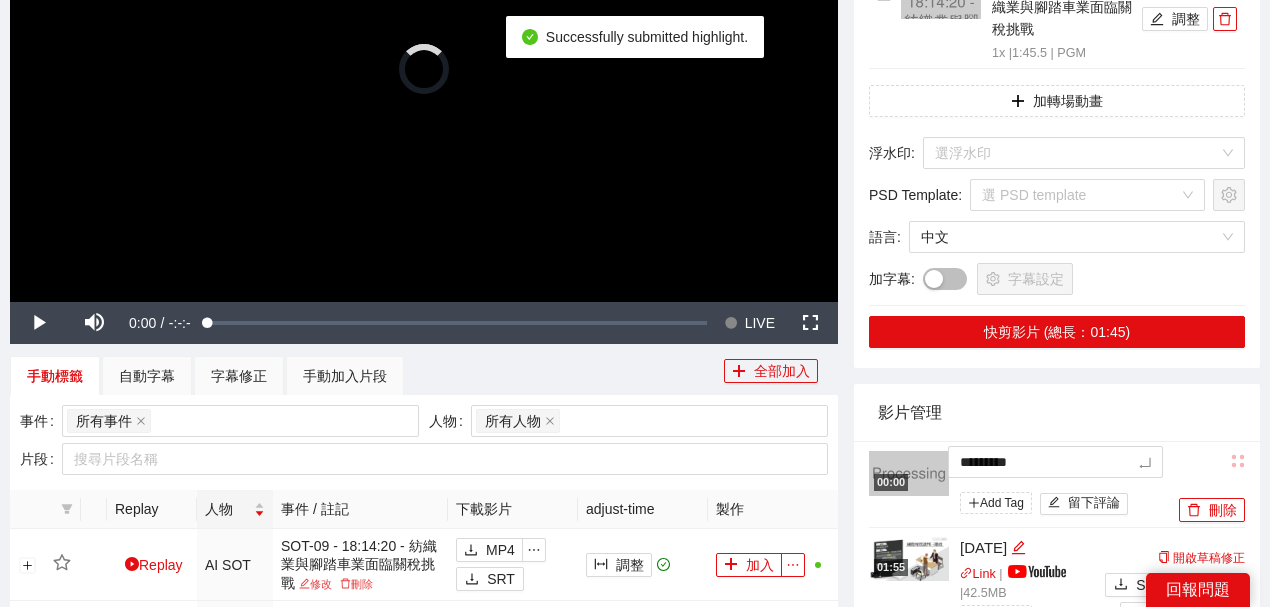 click on "影片管理" at bounding box center (1057, 412) 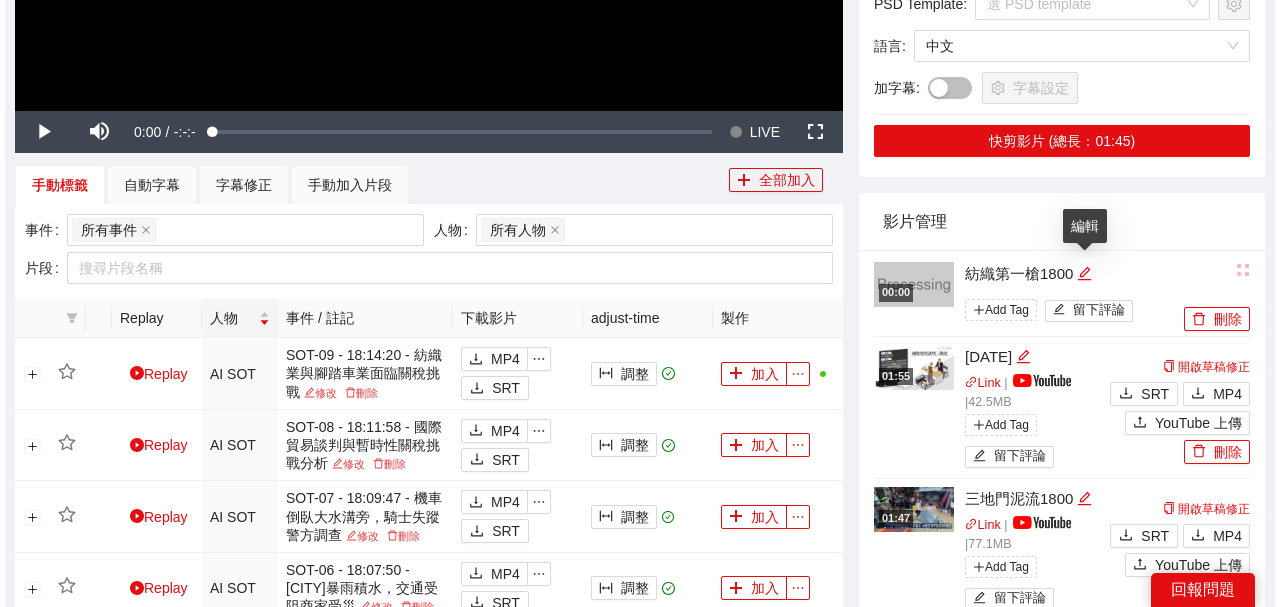 scroll, scrollTop: 533, scrollLeft: 0, axis: vertical 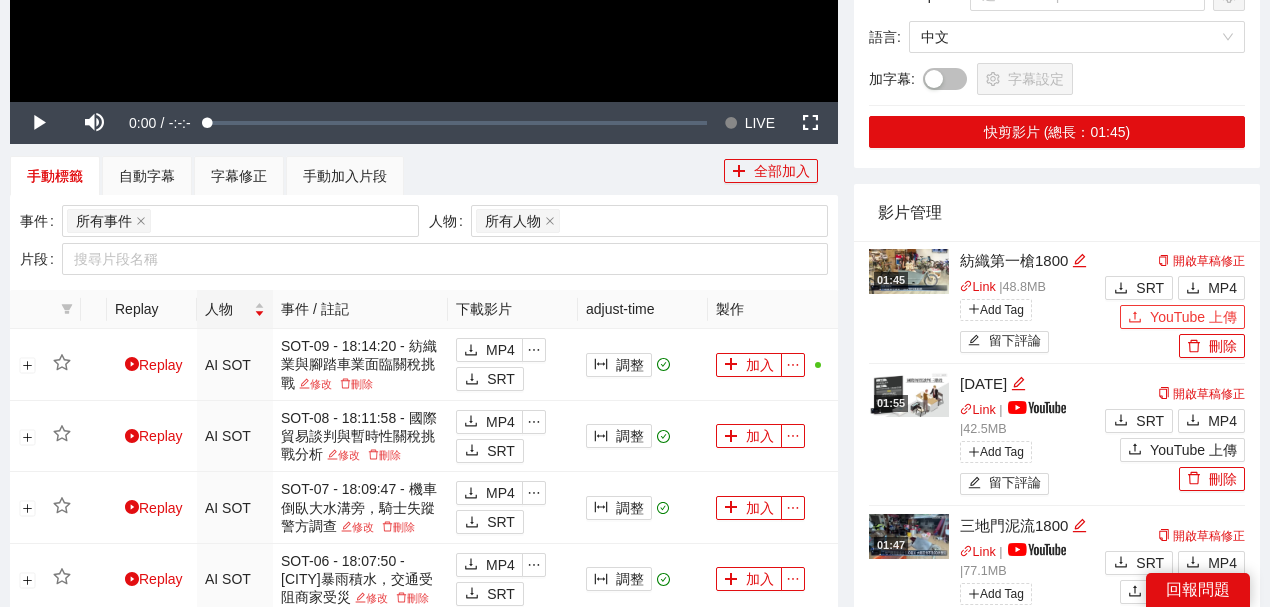 click on "YouTube 上傳" at bounding box center [1193, 317] 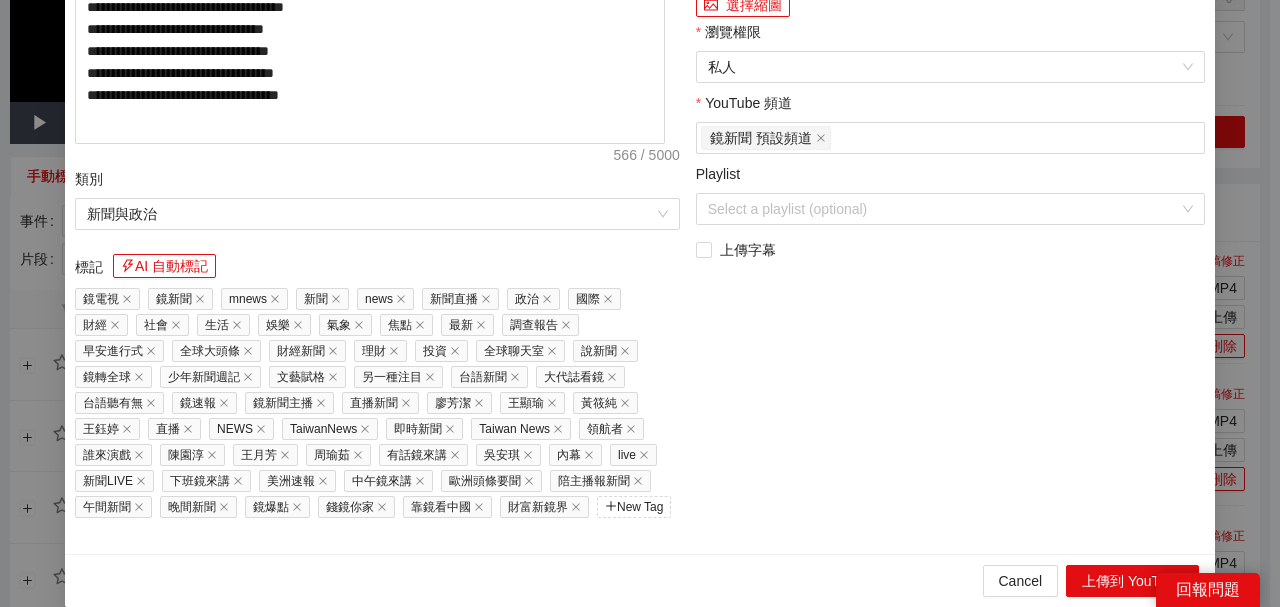 drag, startPoint x: 372, startPoint y: 114, endPoint x: 0, endPoint y: 71, distance: 374.47696 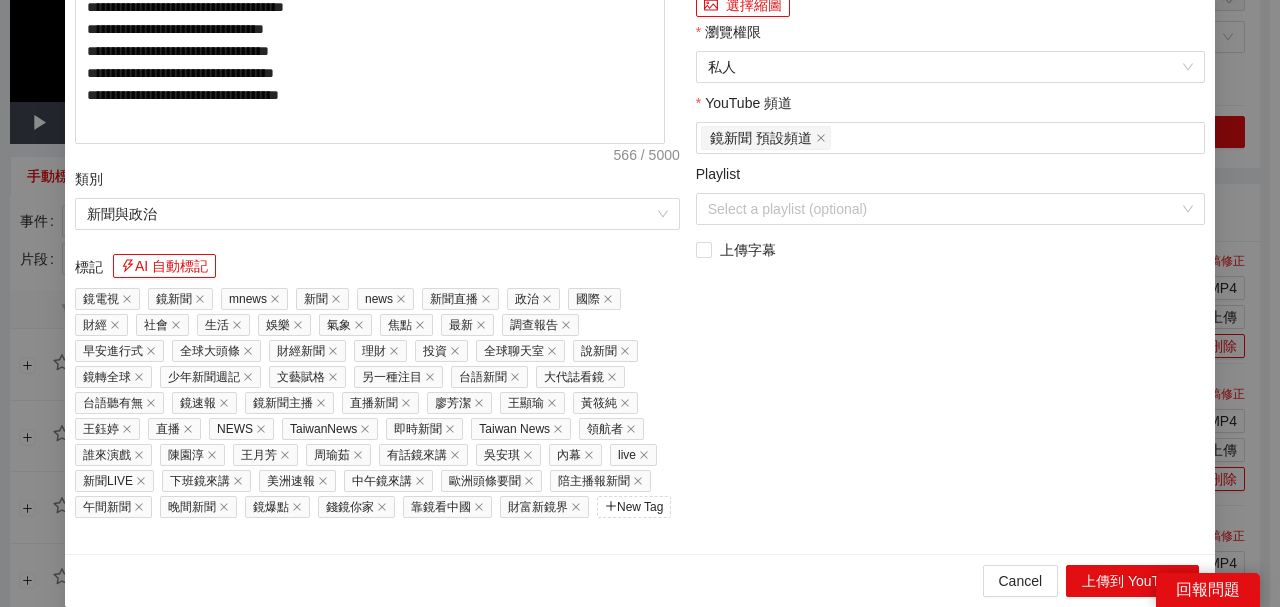 click at bounding box center [950, -250] 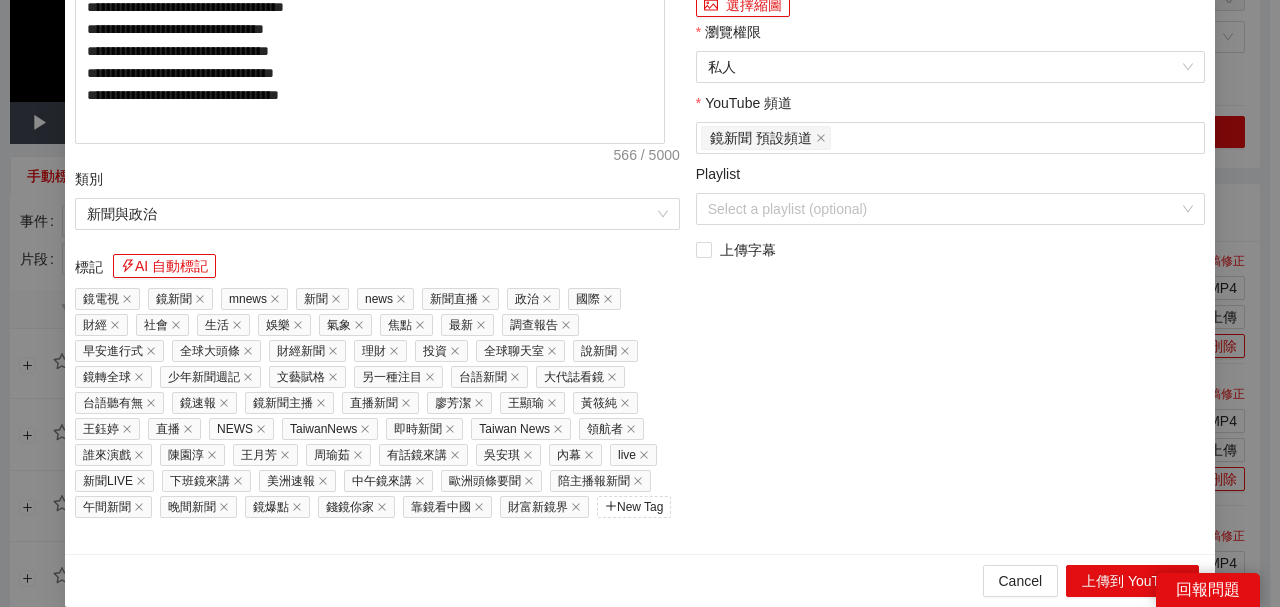 click at bounding box center (950, -250) 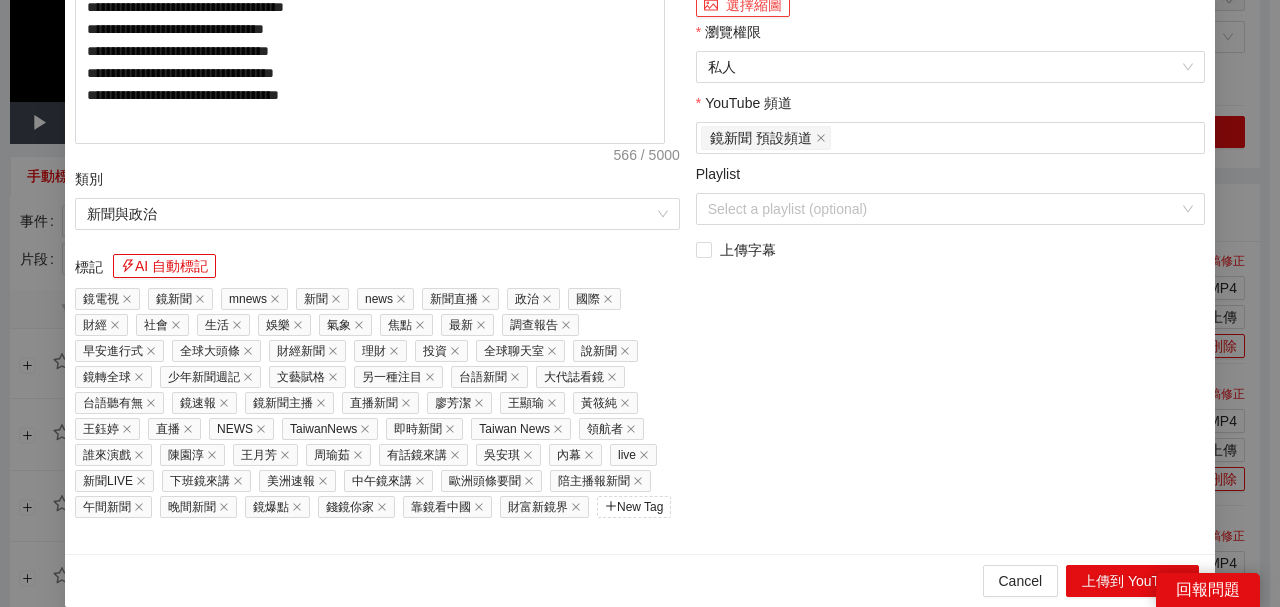 click on "選擇縮圖" at bounding box center [743, 5] 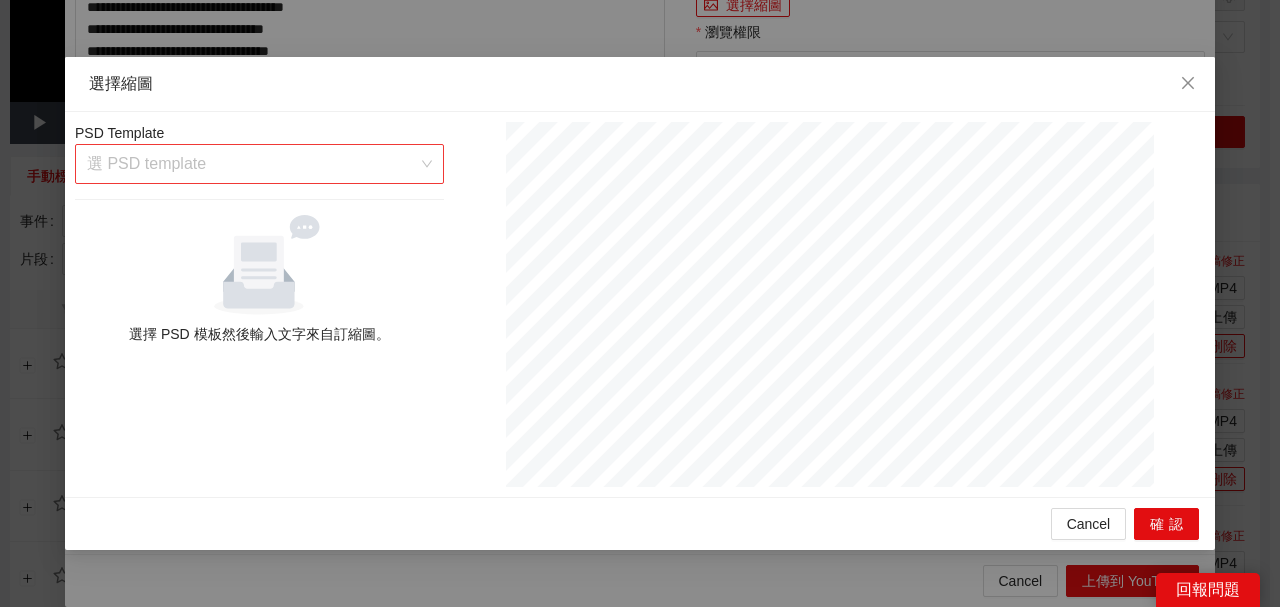 click at bounding box center (252, 164) 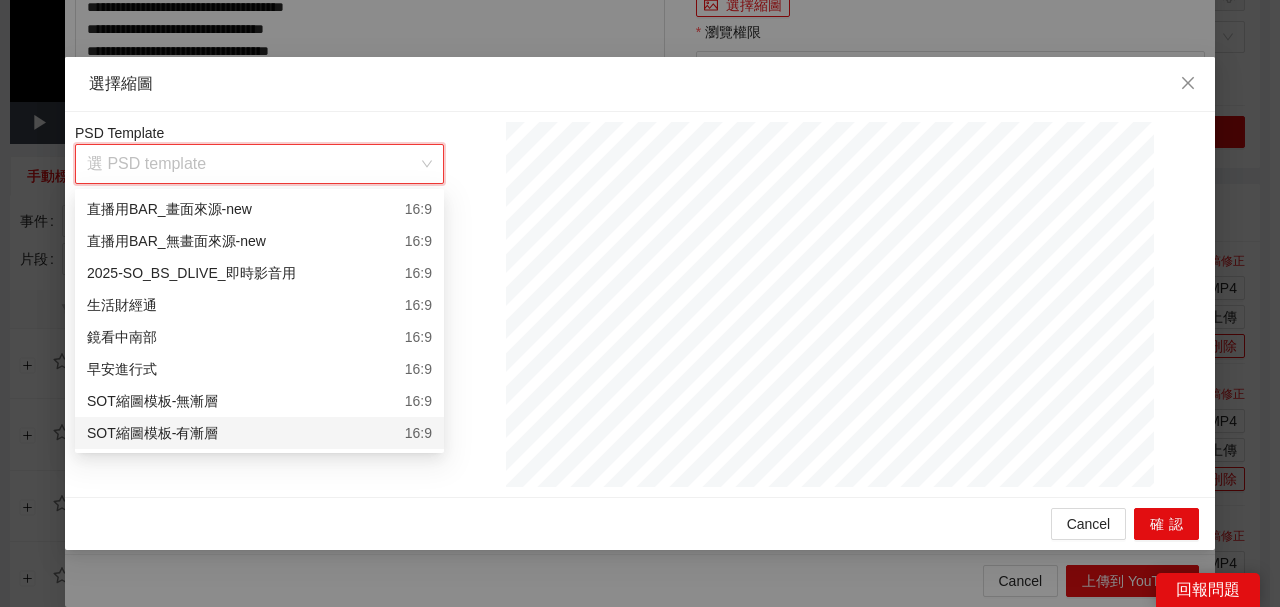 click on "SOT縮圖模板-有漸層 16:9" at bounding box center (259, 433) 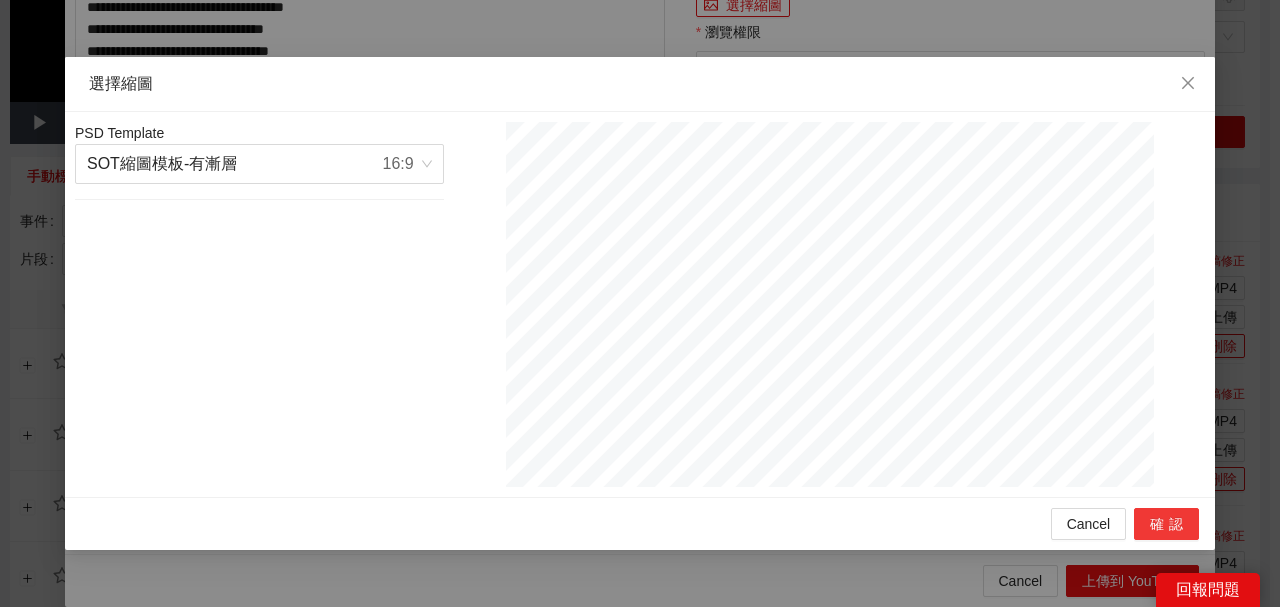 click on "確認" at bounding box center (1166, 524) 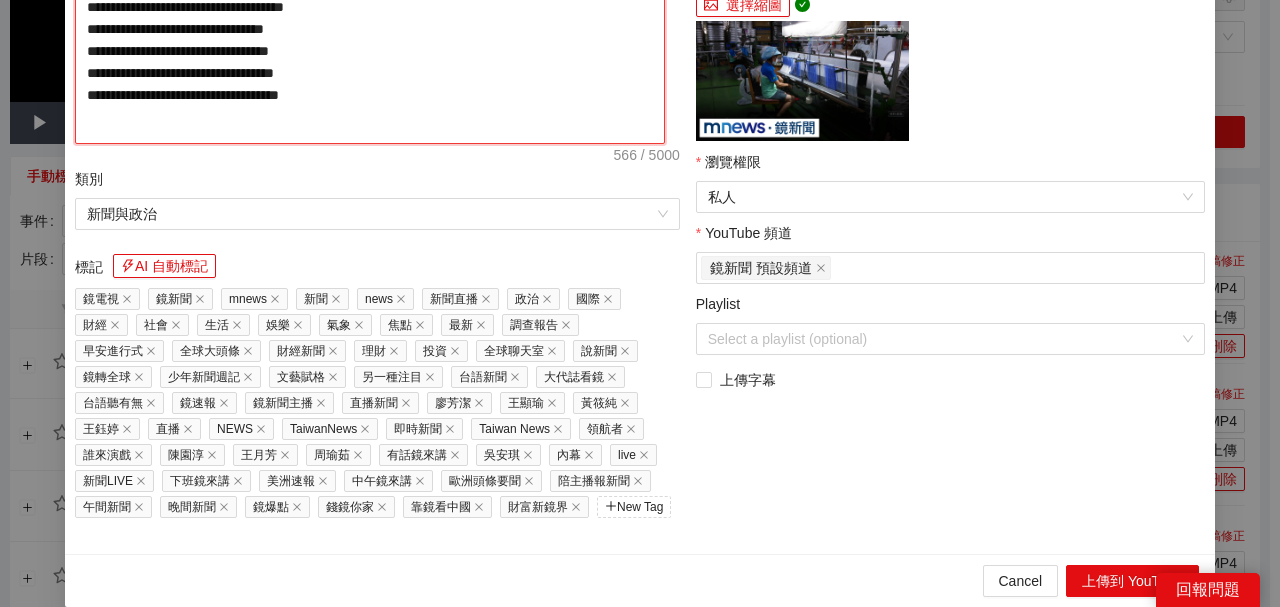 click on "**********" at bounding box center [370, -65] 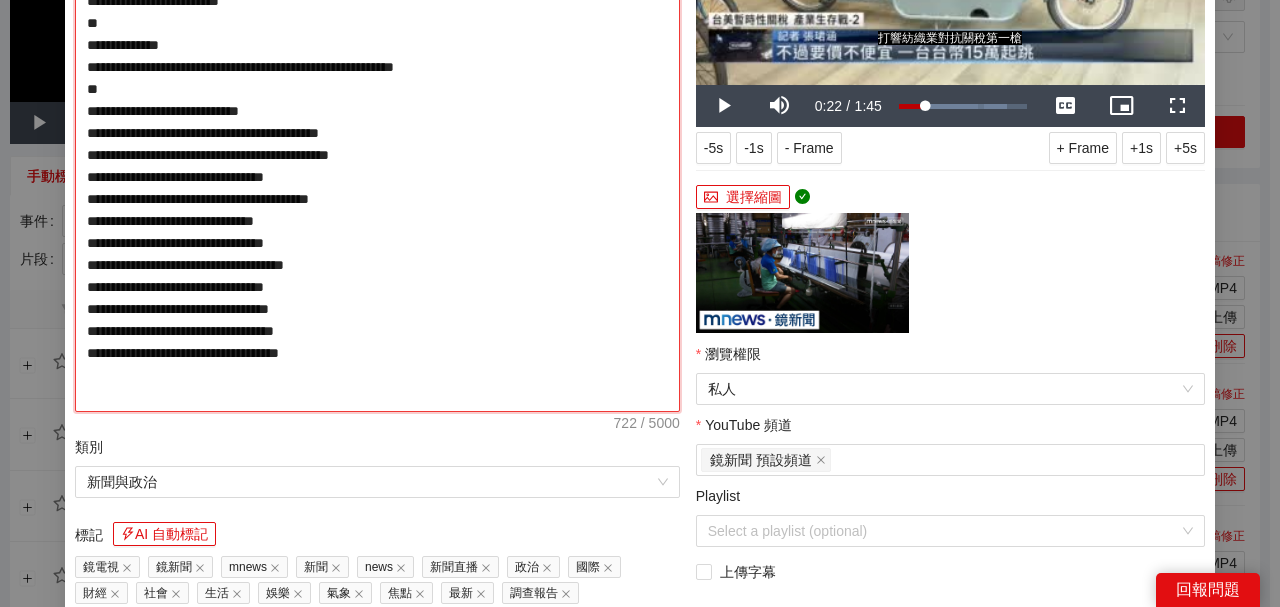 scroll, scrollTop: 400, scrollLeft: 0, axis: vertical 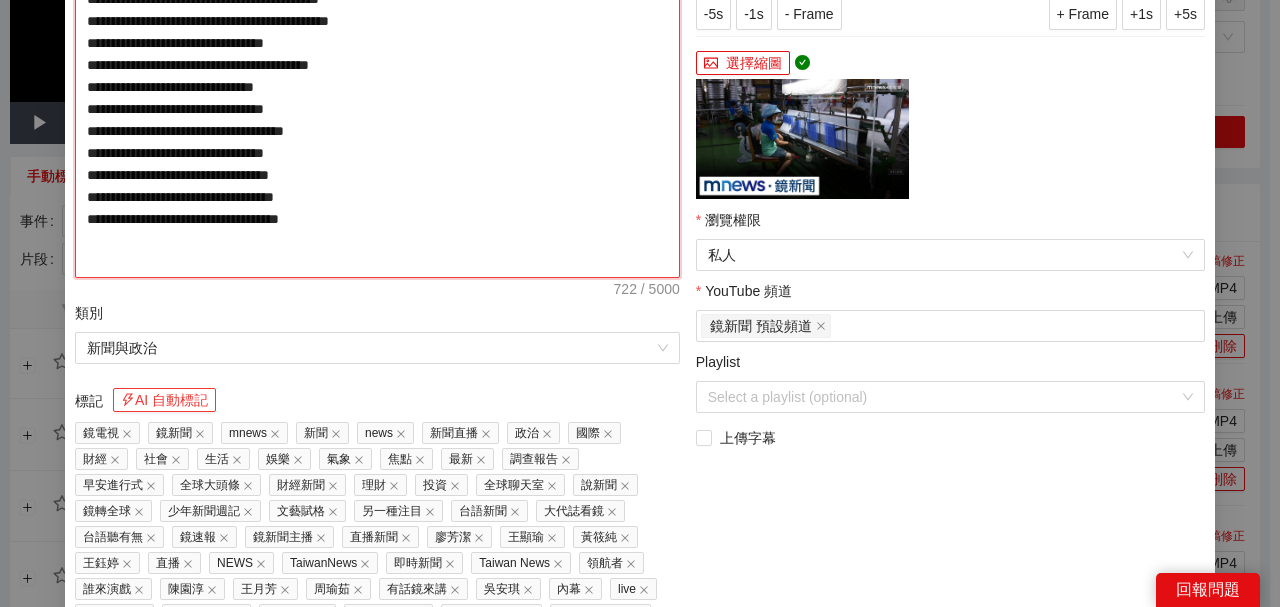 type on "**********" 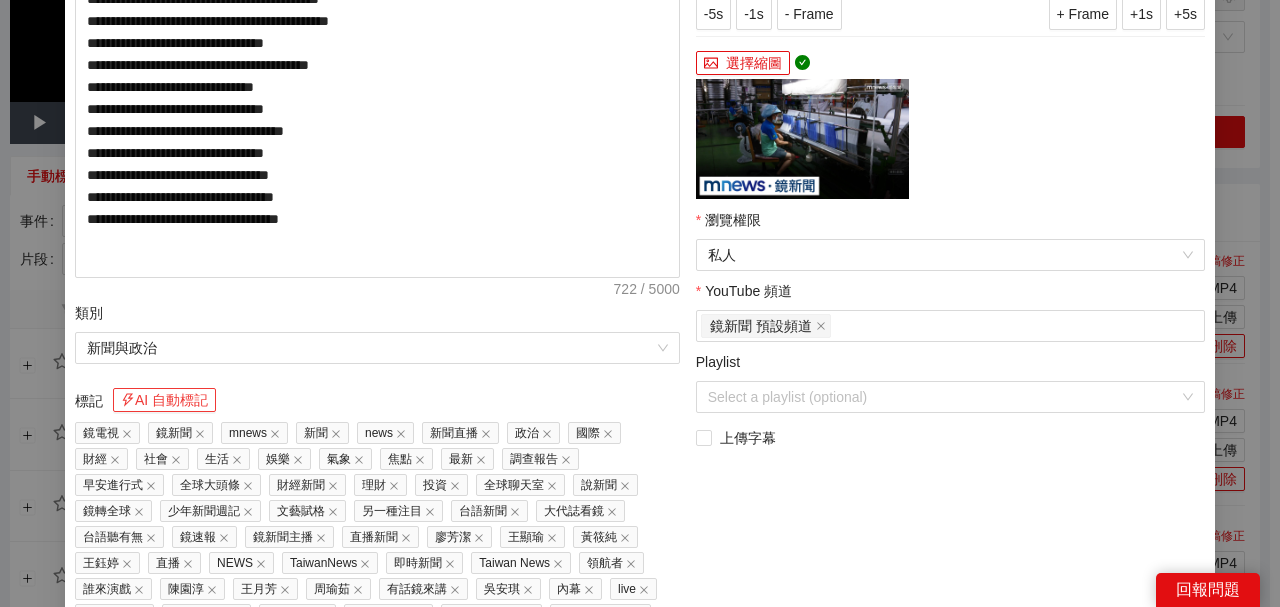 click on "AI 自動標記" at bounding box center (164, 400) 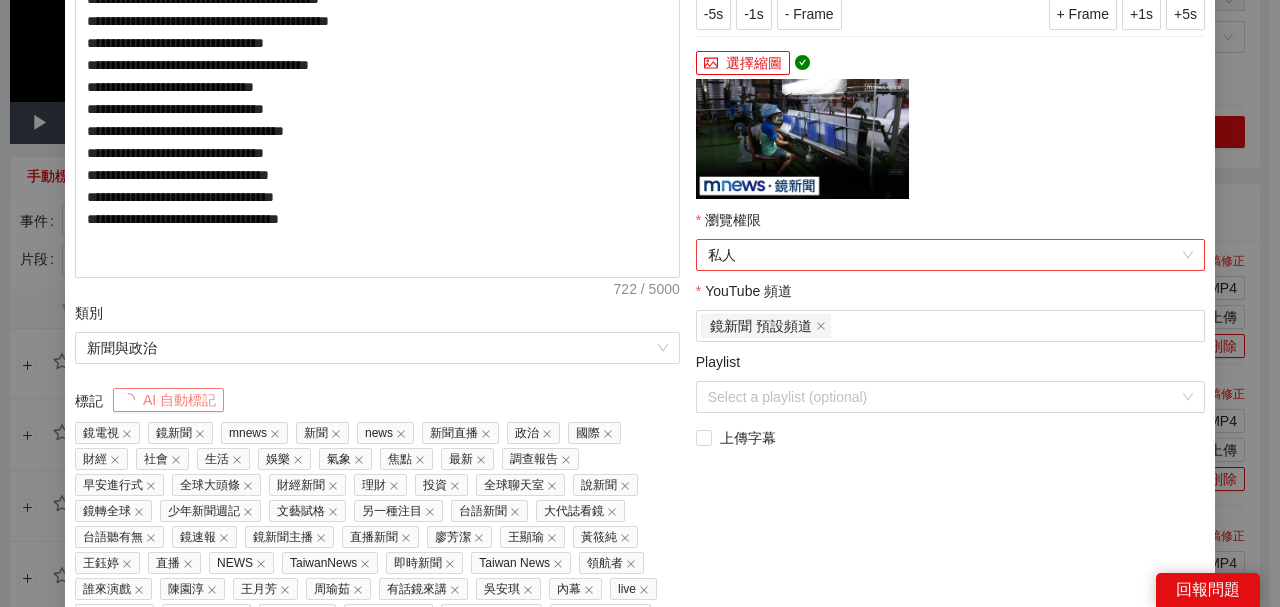 click on "私人" at bounding box center [950, 255] 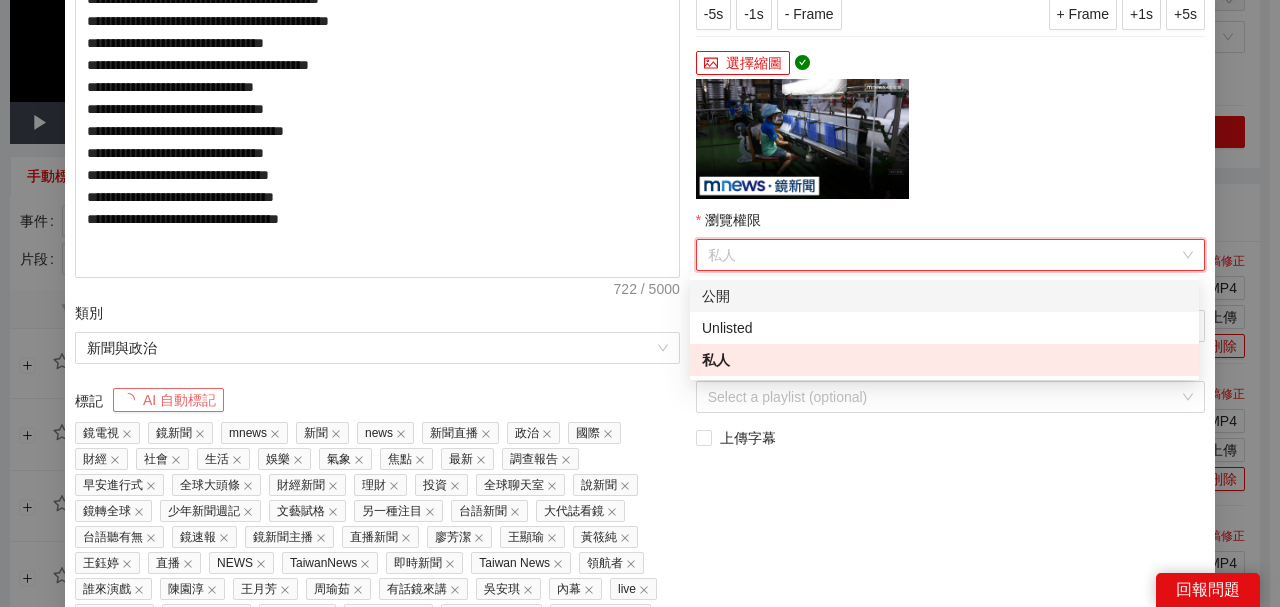 click on "公開" at bounding box center (944, 296) 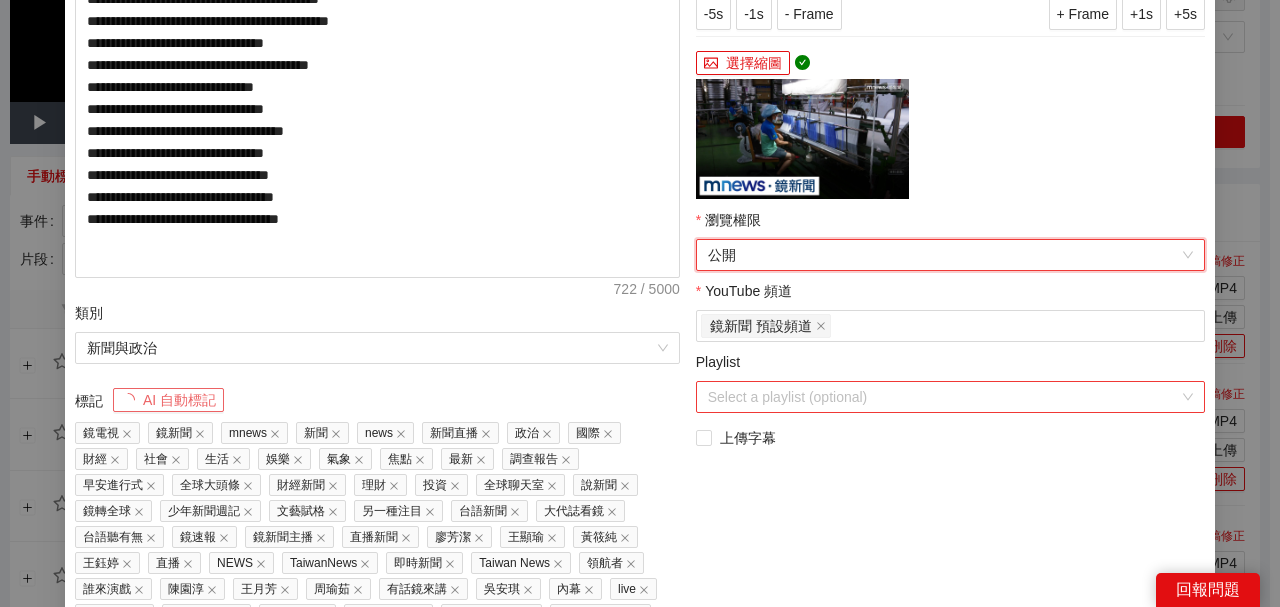 click on "Playlist" at bounding box center [943, 397] 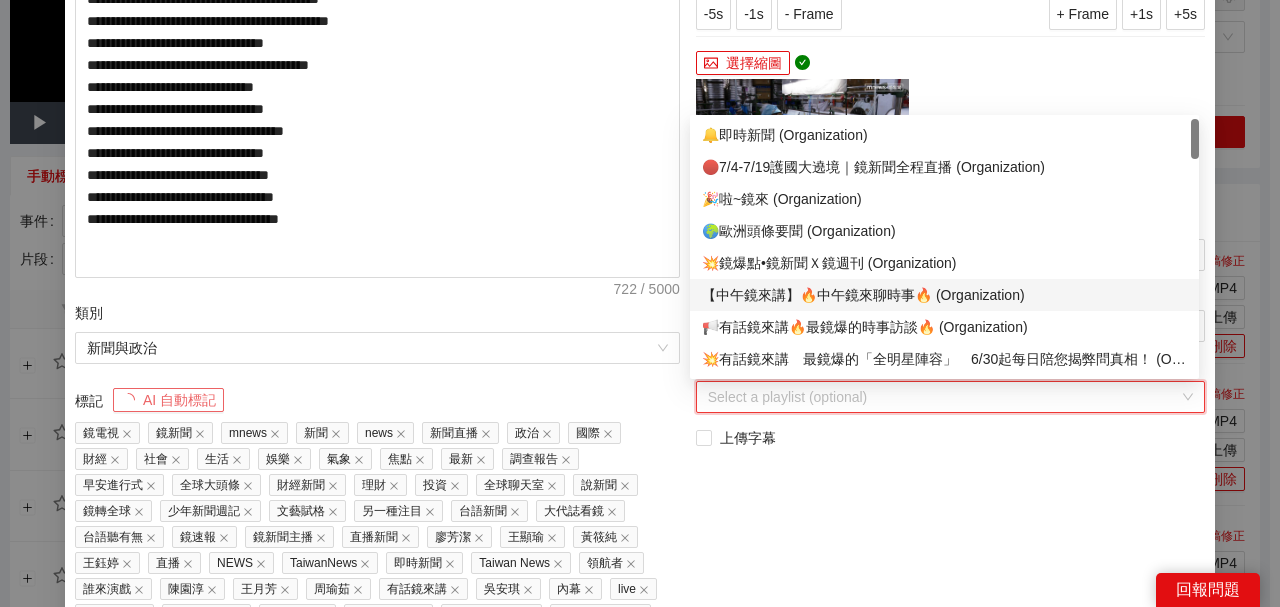 scroll, scrollTop: 133, scrollLeft: 0, axis: vertical 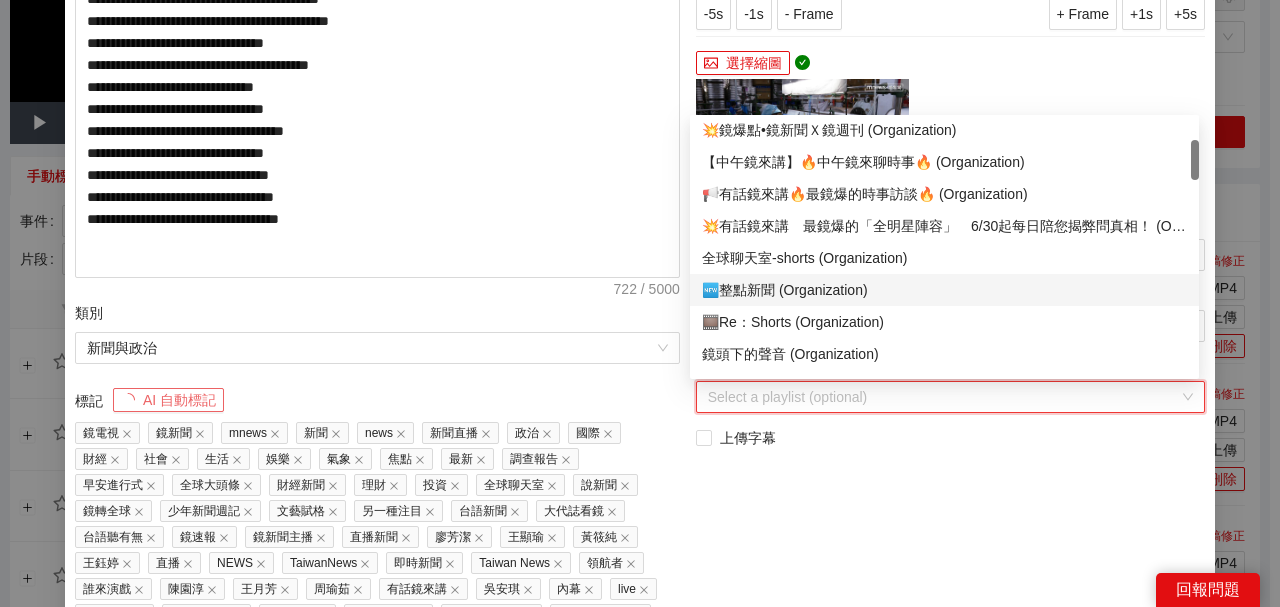 click on "🆕整點新聞 (Organization)" at bounding box center (944, 290) 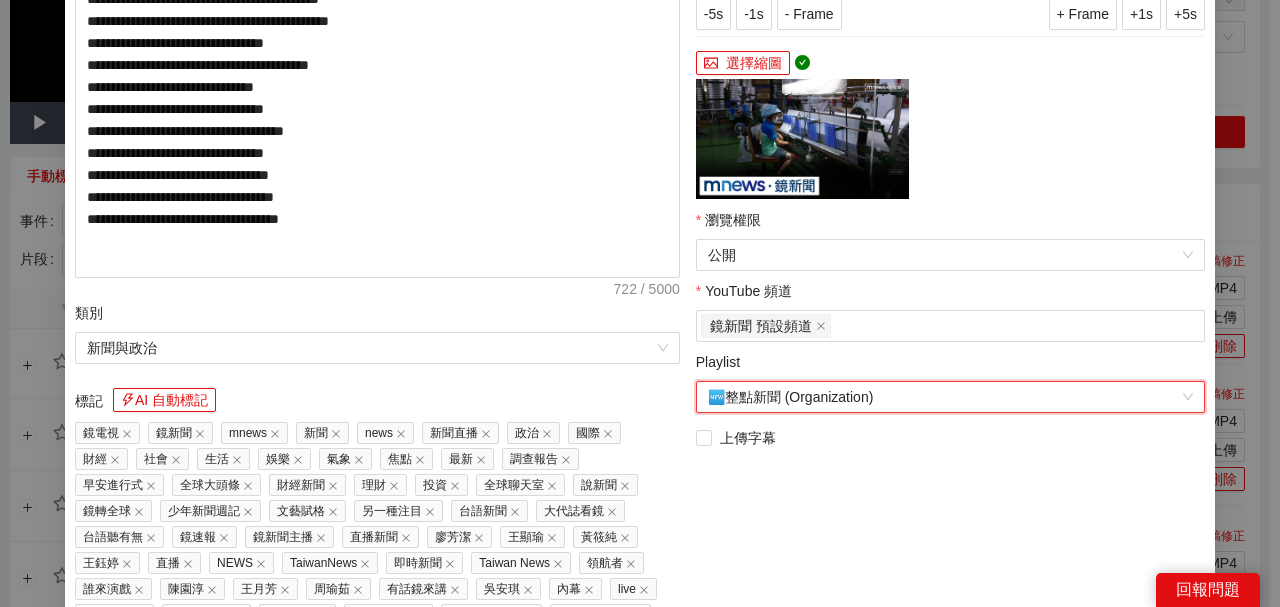 scroll, scrollTop: 603, scrollLeft: 0, axis: vertical 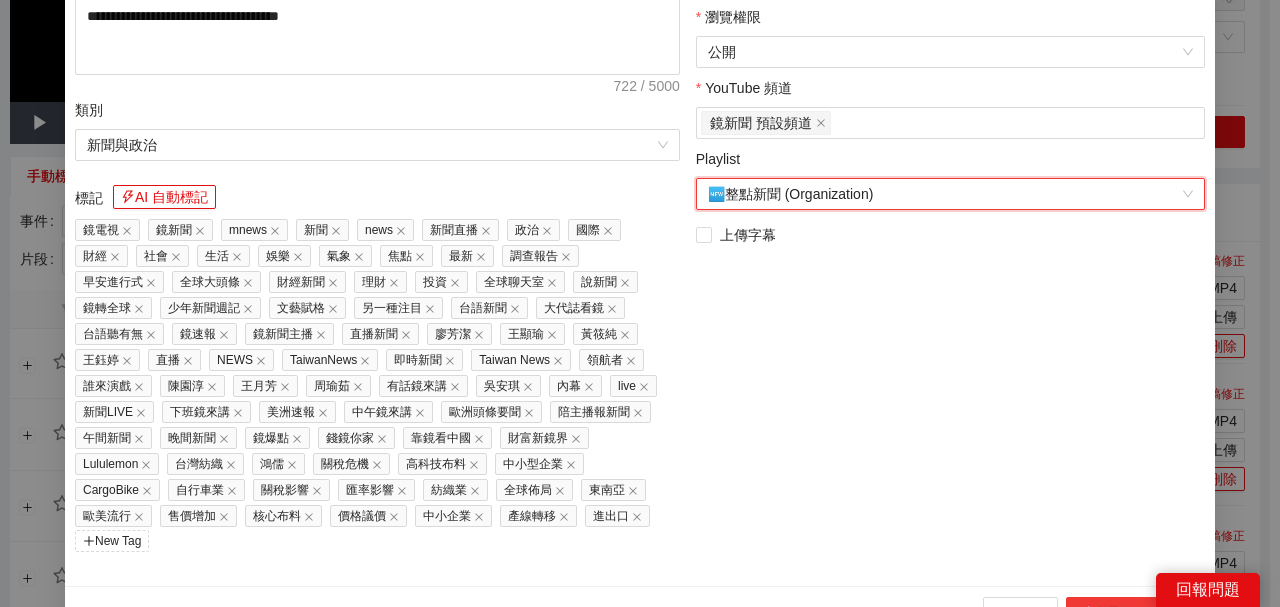 click on "上傳到 YouTube" at bounding box center [1132, 613] 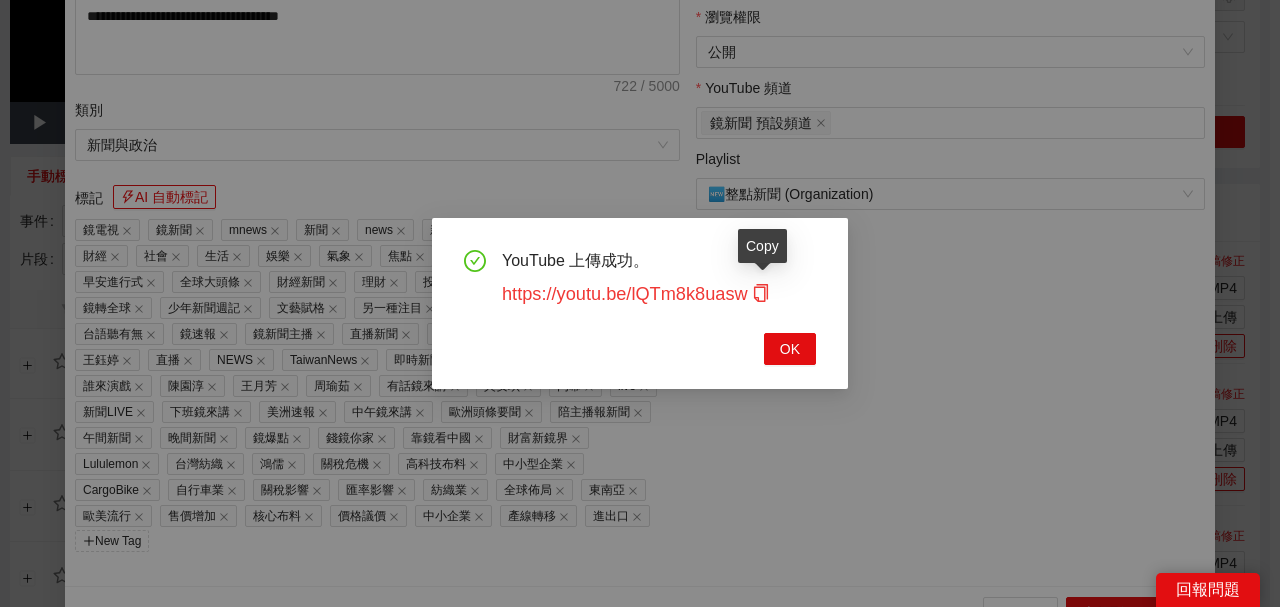 click 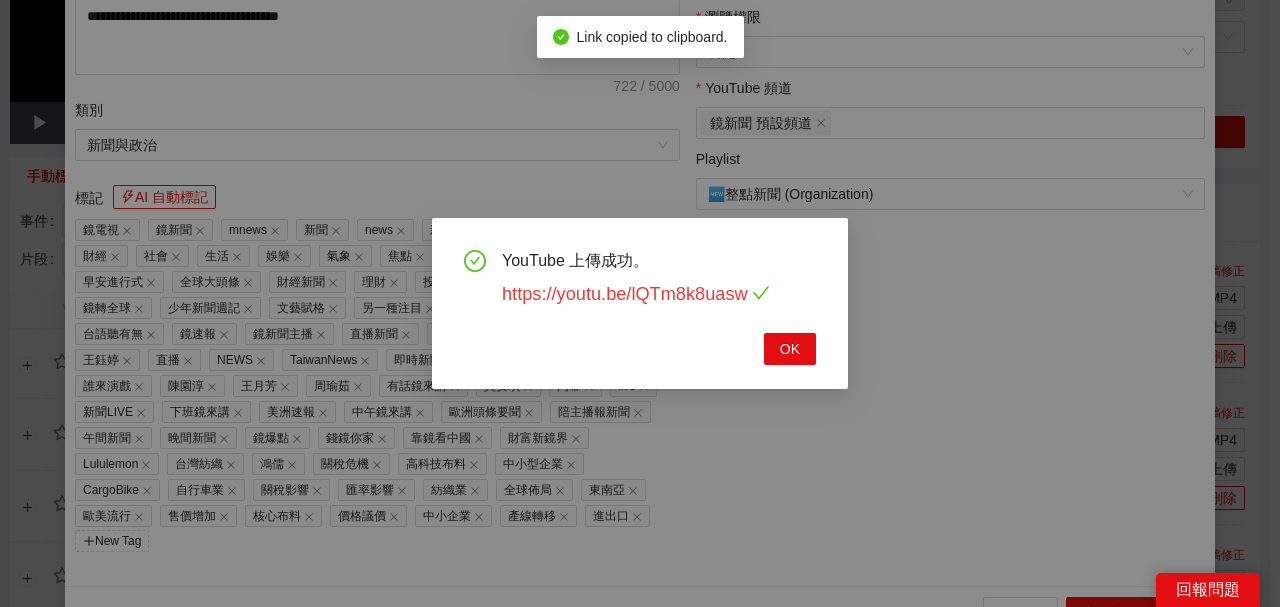 click on "https://youtu.be/lQTm8k8uasw" at bounding box center [636, 294] 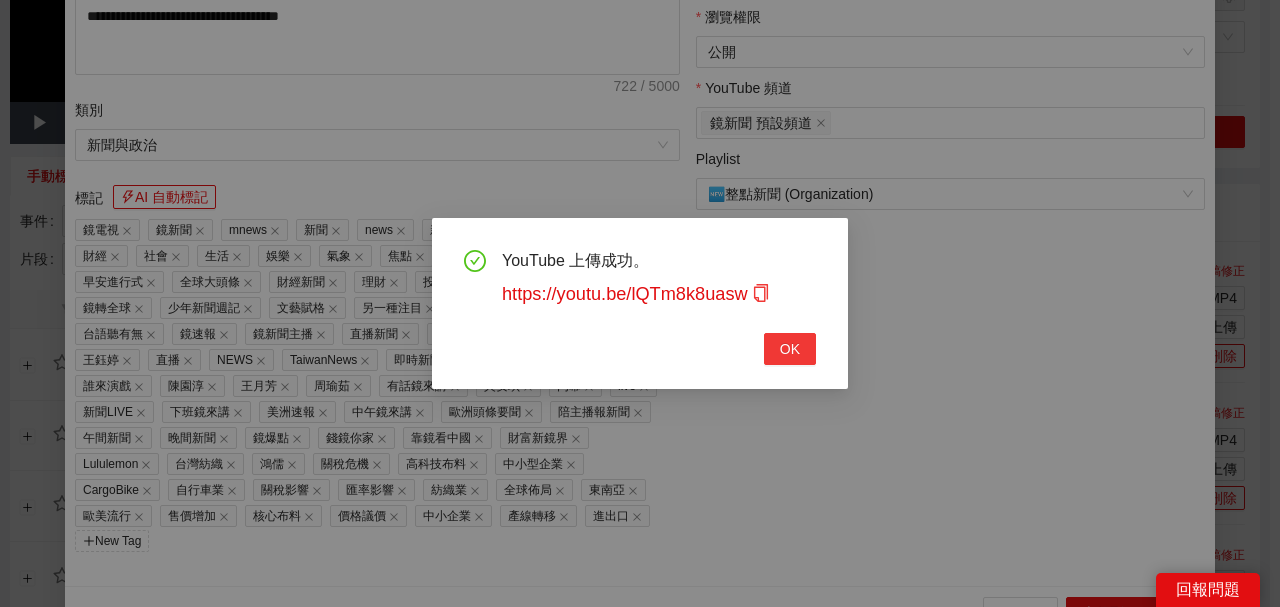click on "OK" at bounding box center (790, 349) 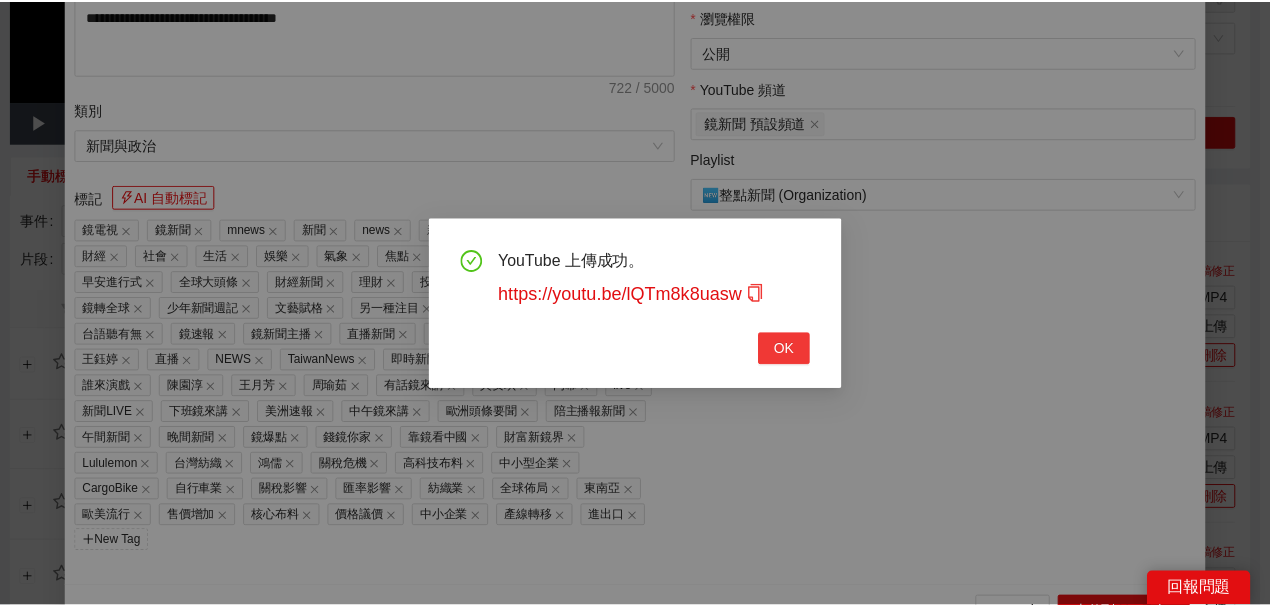 scroll, scrollTop: 461, scrollLeft: 0, axis: vertical 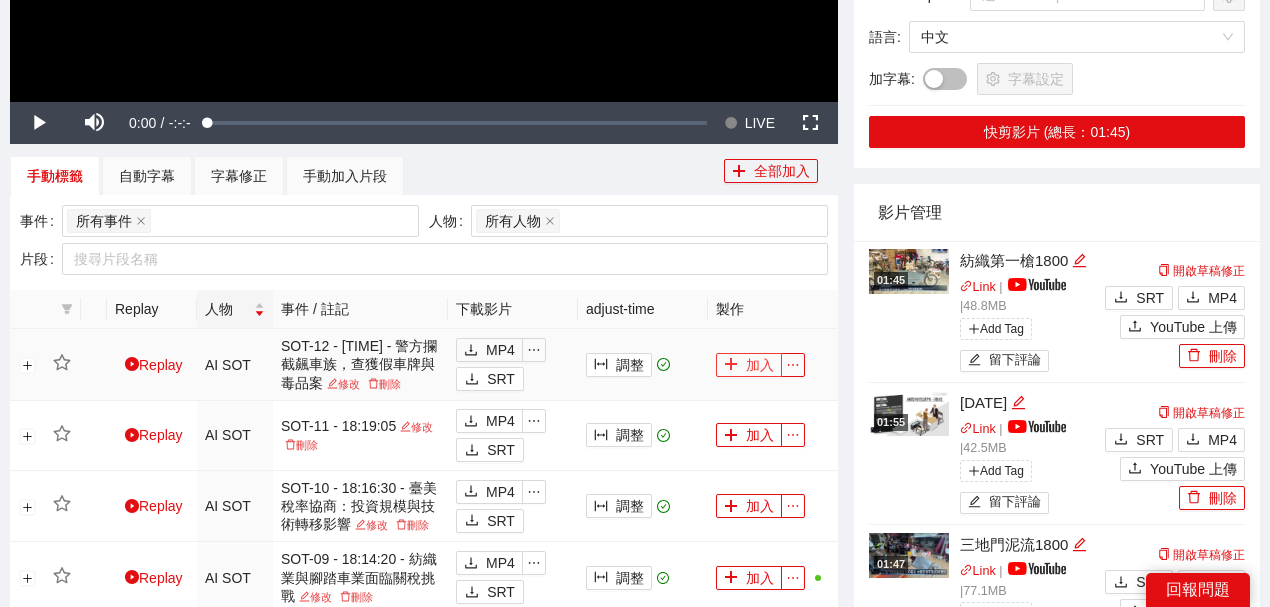 click on "加入" at bounding box center [749, 365] 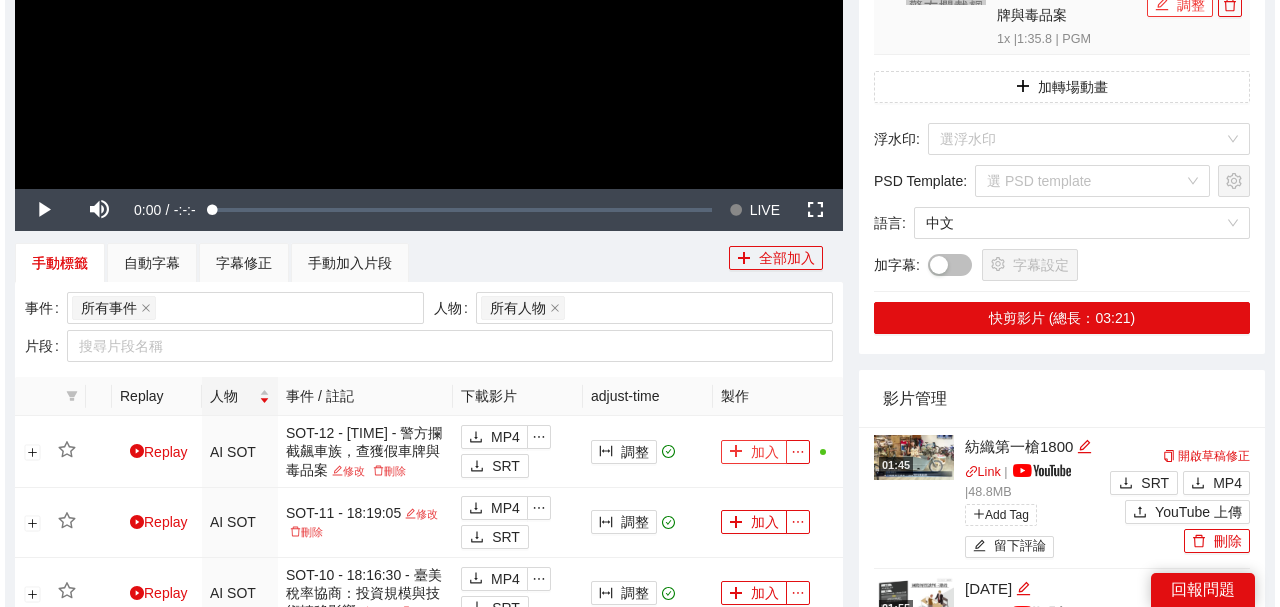 scroll, scrollTop: 266, scrollLeft: 0, axis: vertical 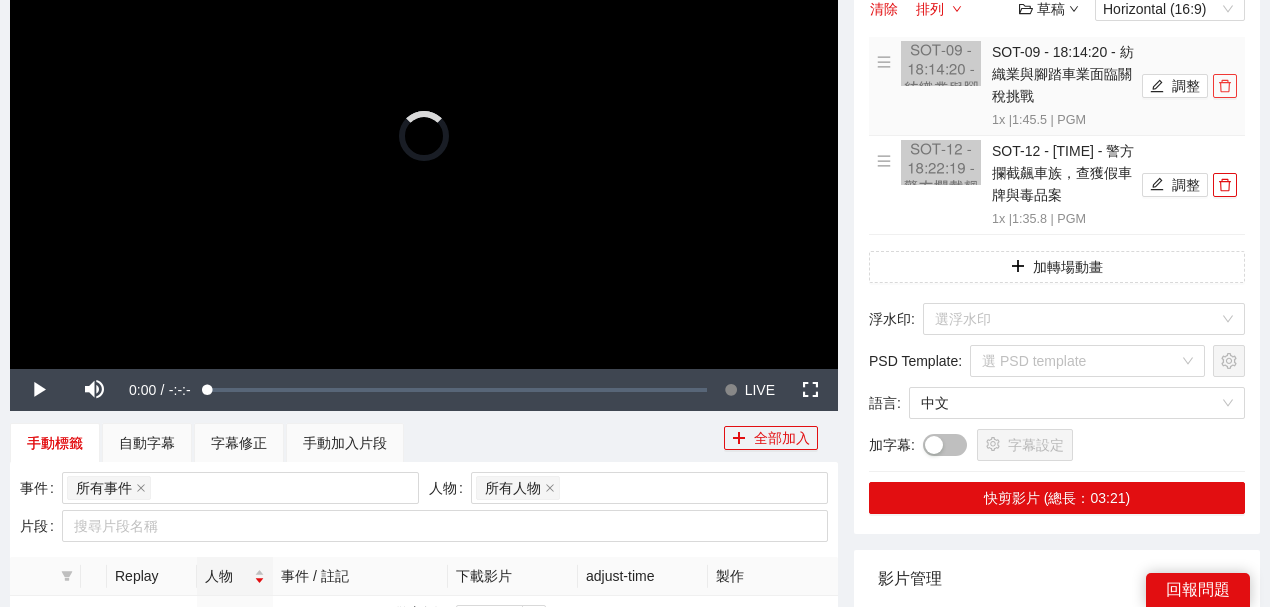 click 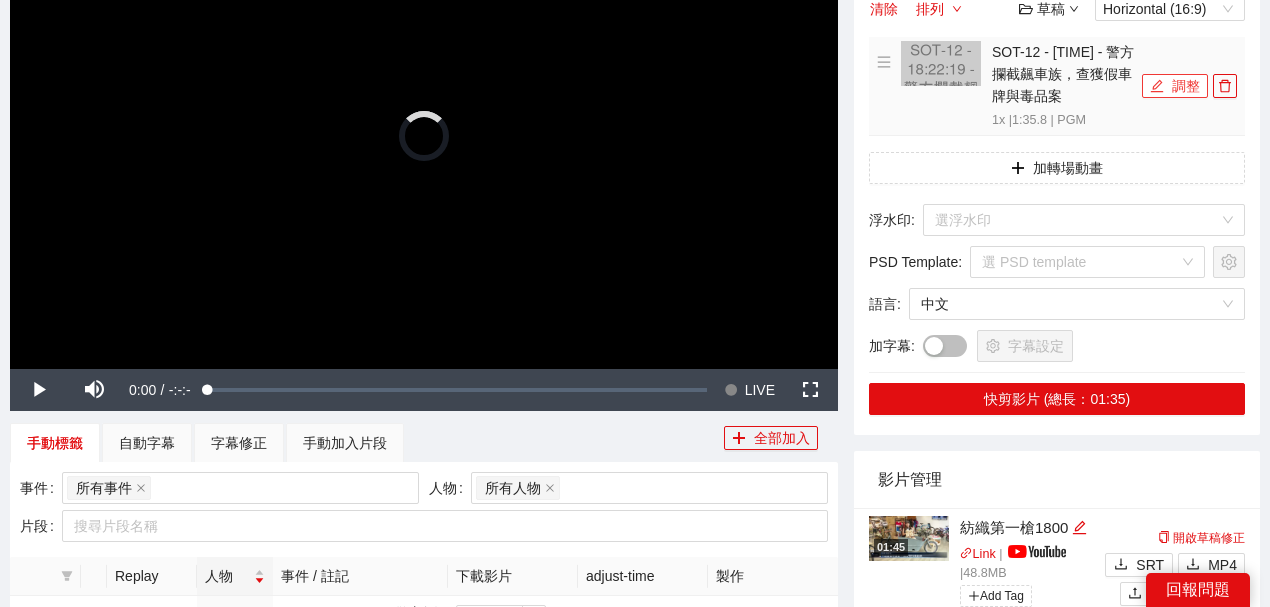 click on "調整" at bounding box center [1175, 86] 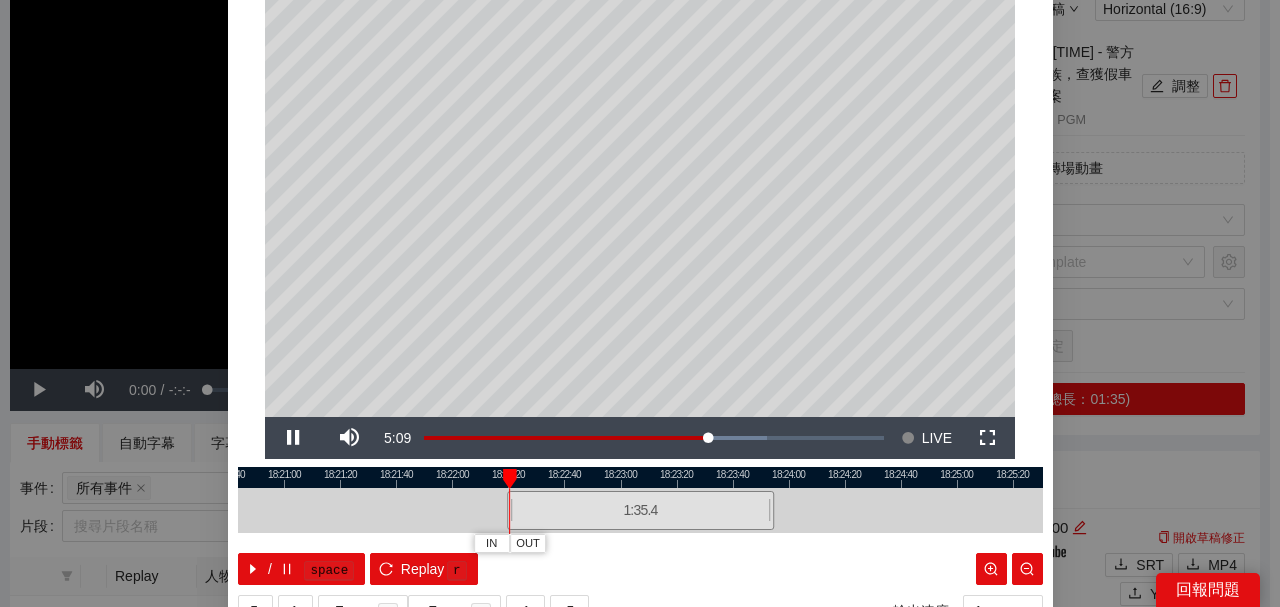 scroll, scrollTop: 133, scrollLeft: 0, axis: vertical 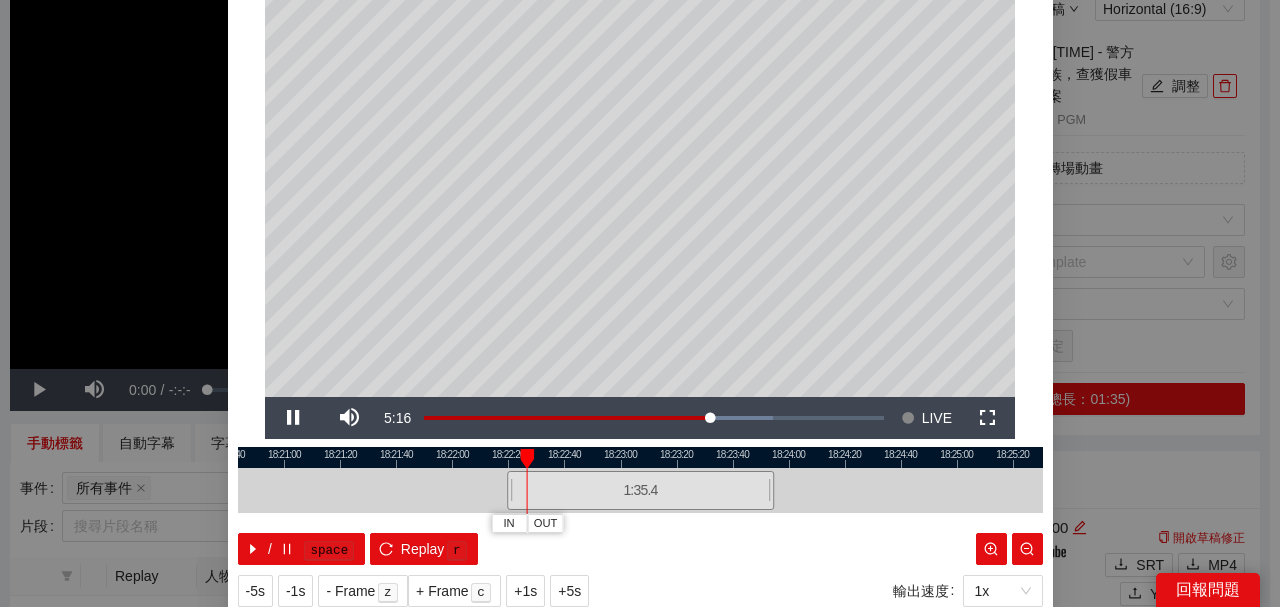 click at bounding box center [640, 457] 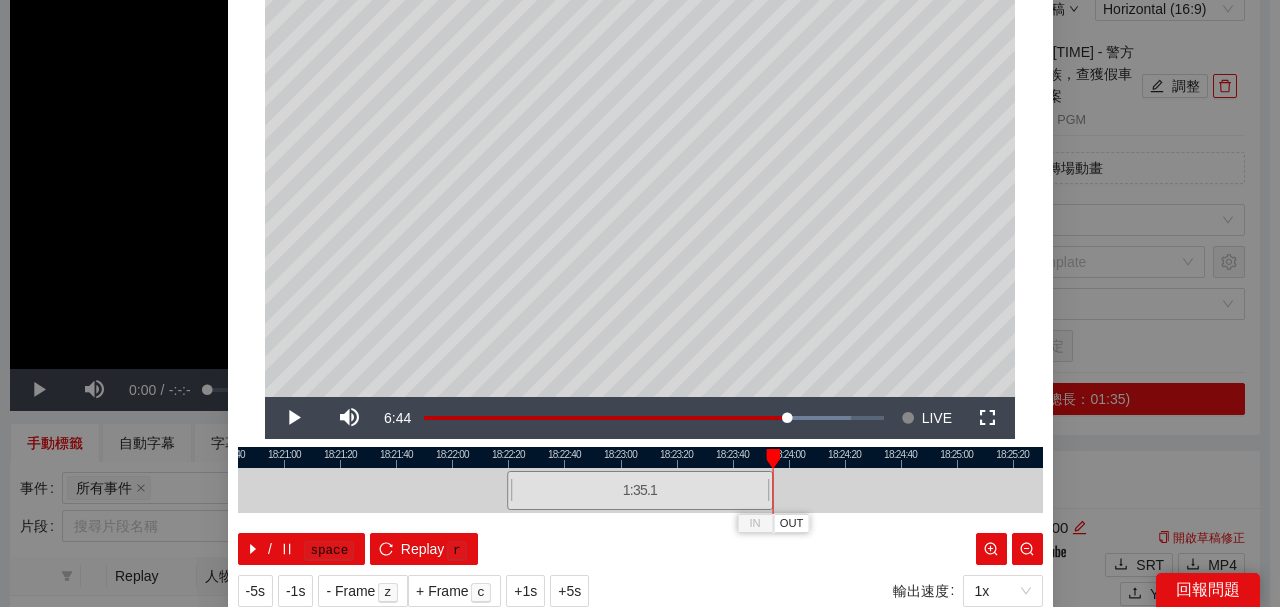 scroll, scrollTop: 194, scrollLeft: 0, axis: vertical 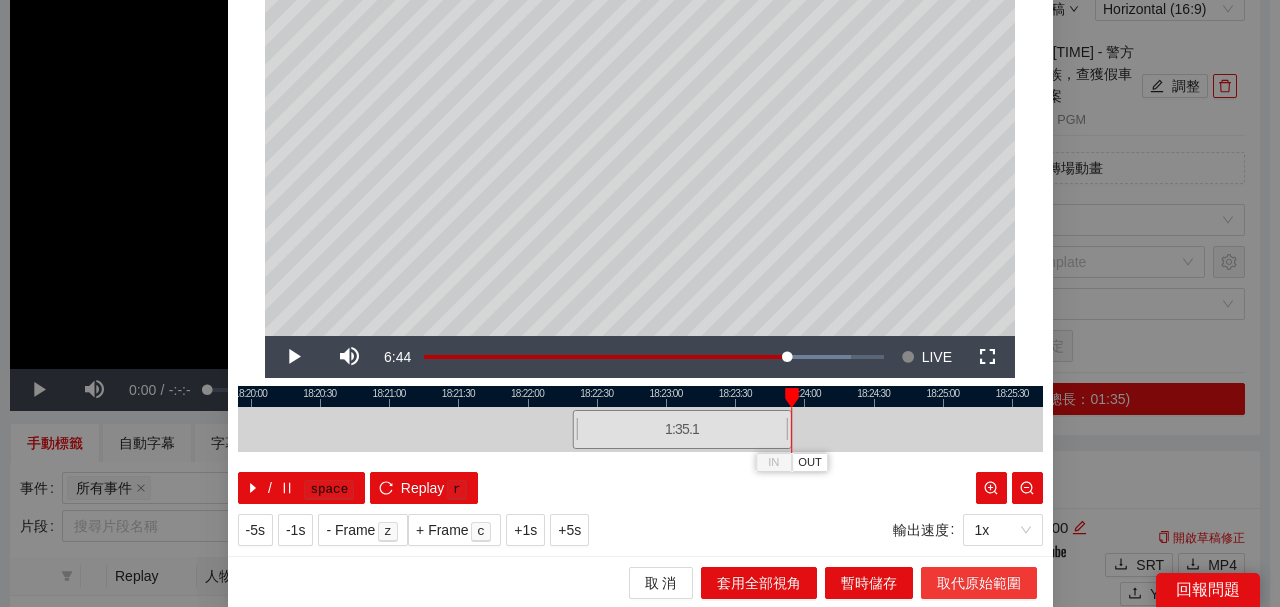 click on "取代原始範圍" at bounding box center (979, 583) 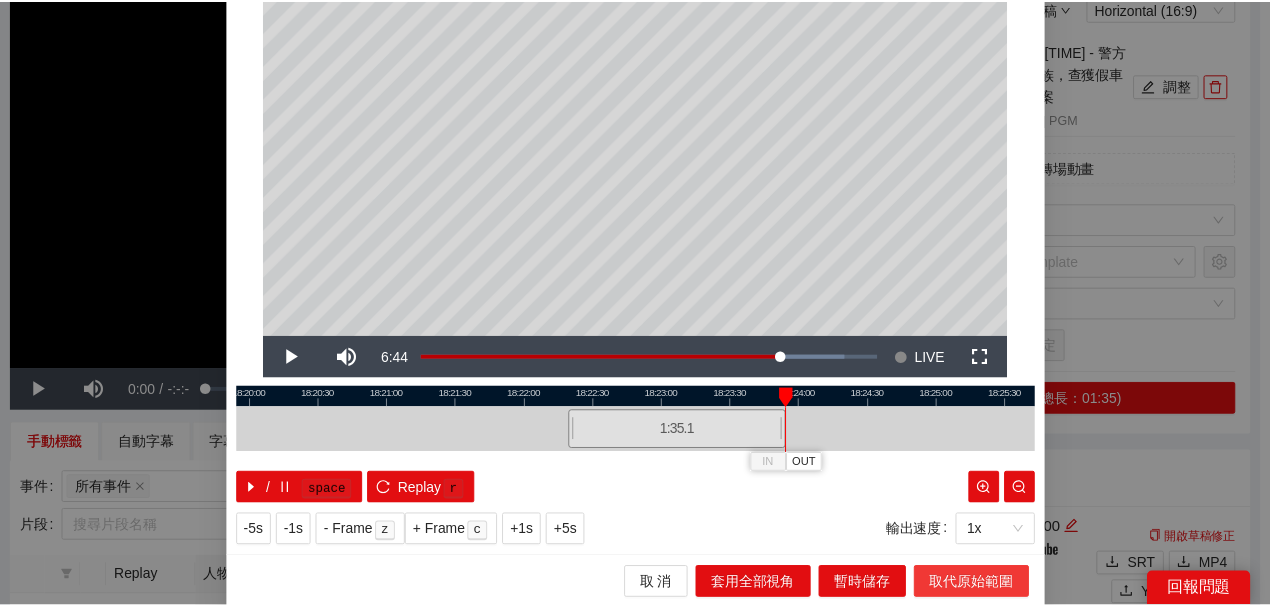 scroll, scrollTop: 0, scrollLeft: 0, axis: both 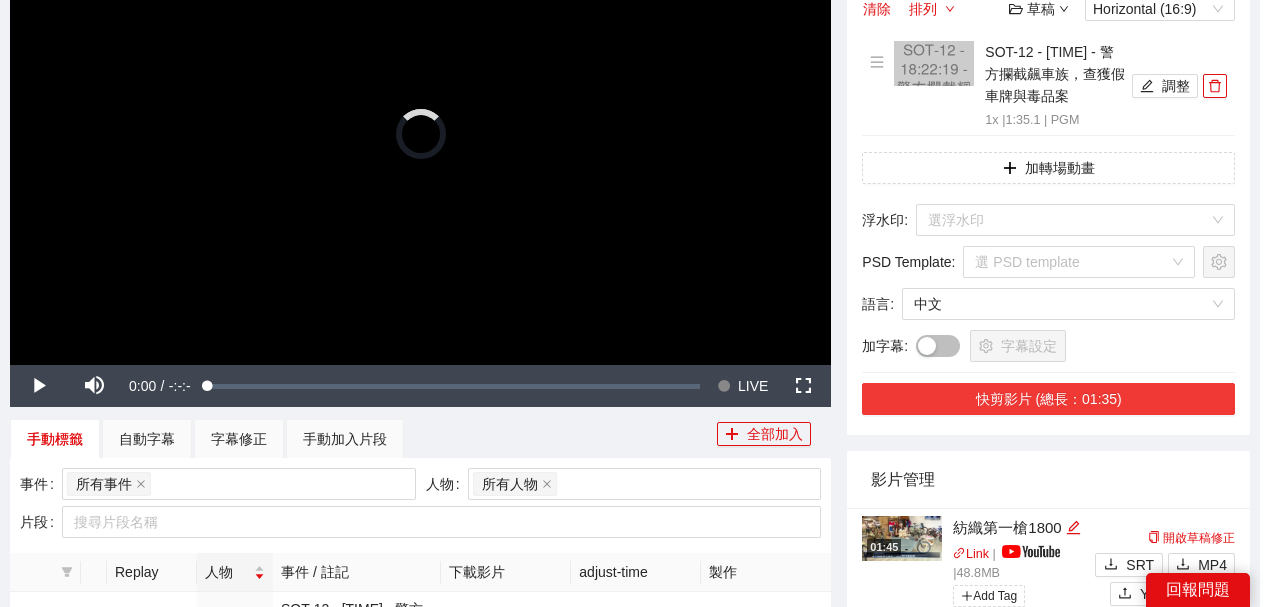 click on "快剪影片 (總長：01:35)" at bounding box center [1048, 399] 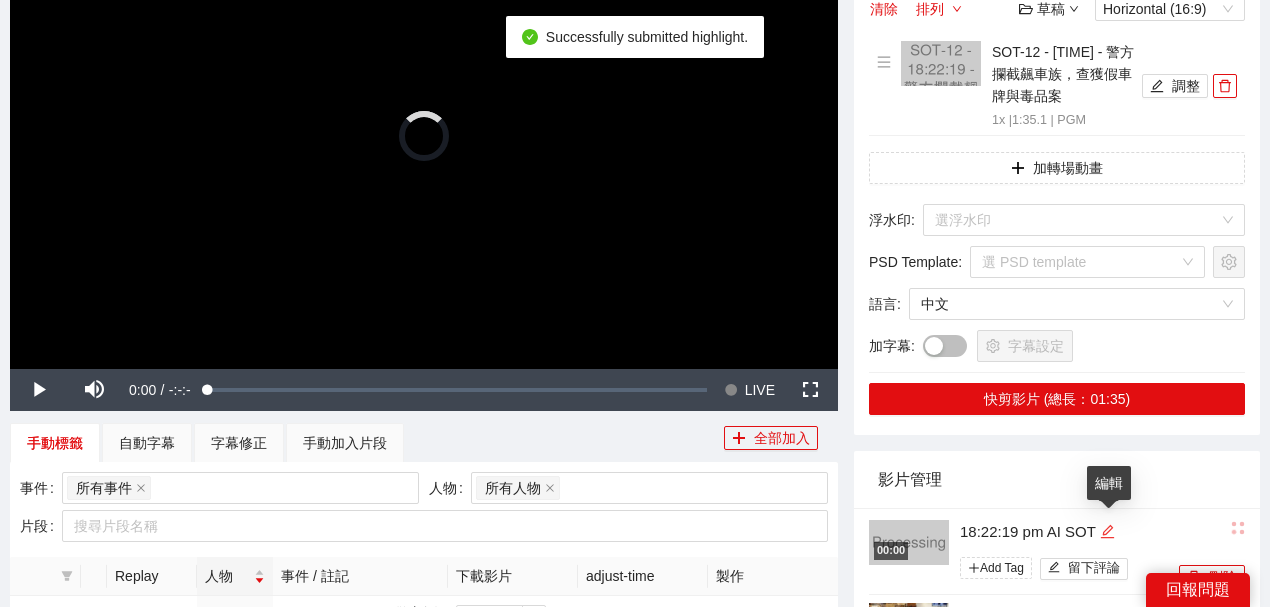 click 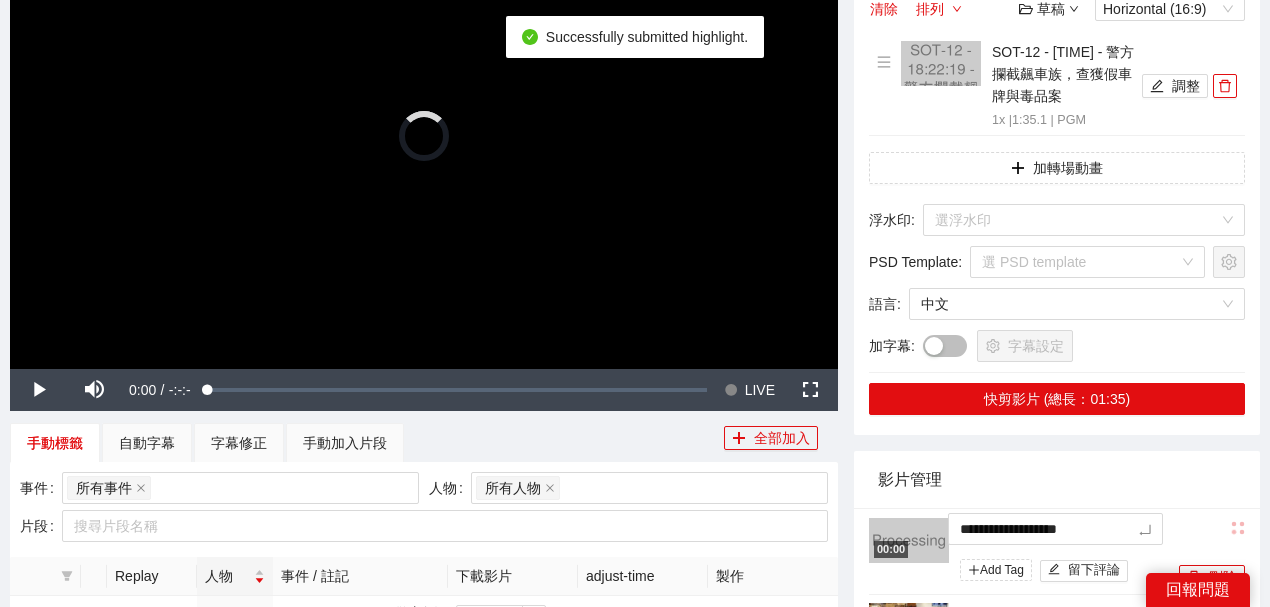 click on "**********" at bounding box center (1057, 700) 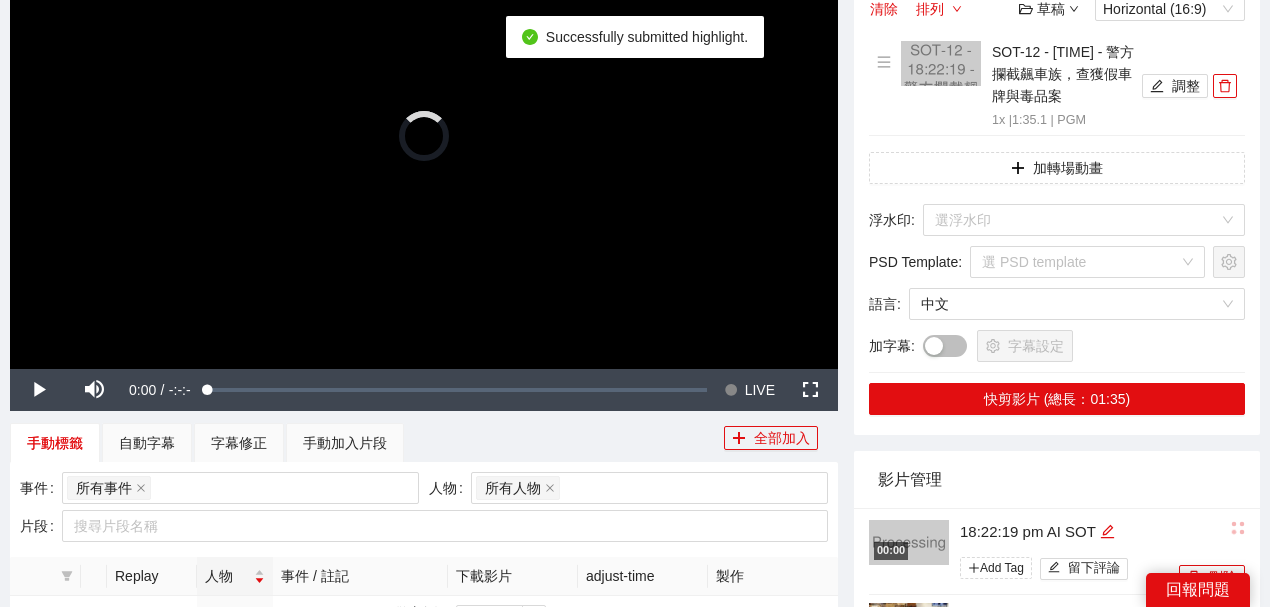click on "影片管理" at bounding box center [1057, 479] 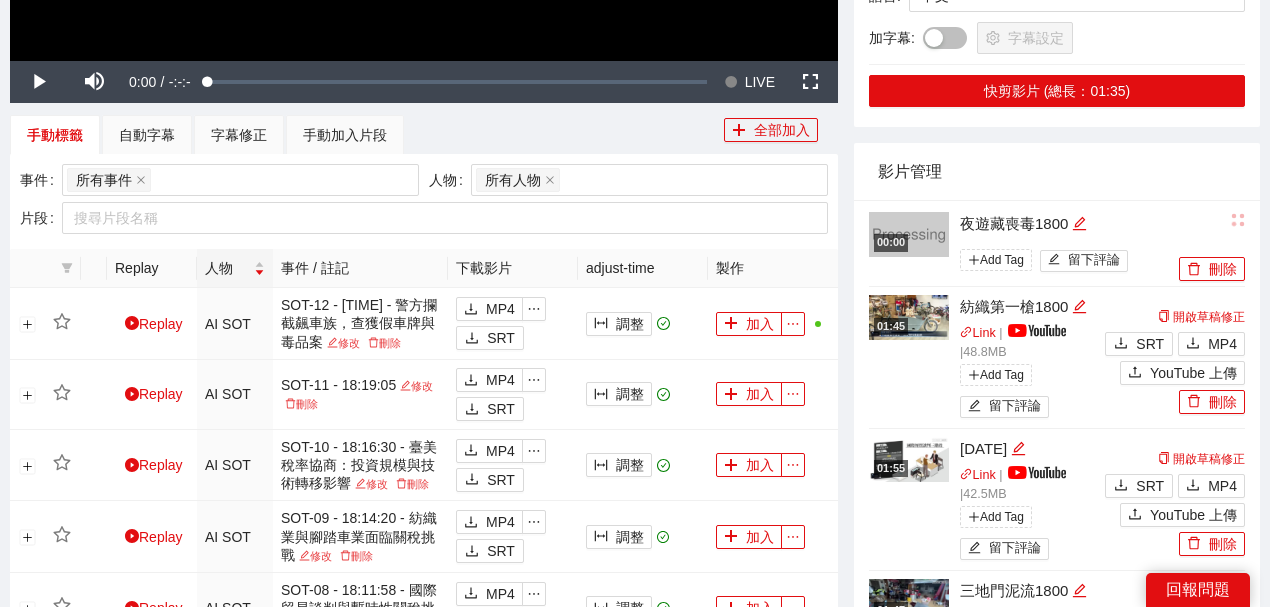 scroll, scrollTop: 400, scrollLeft: 0, axis: vertical 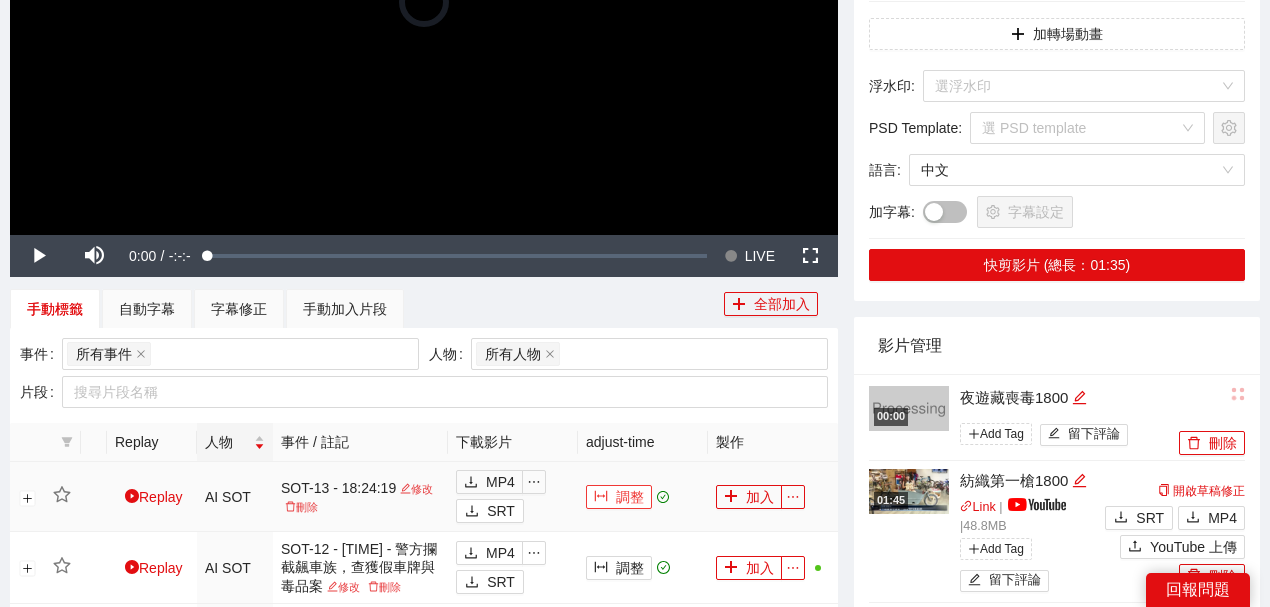 click on "調整" at bounding box center [619, 497] 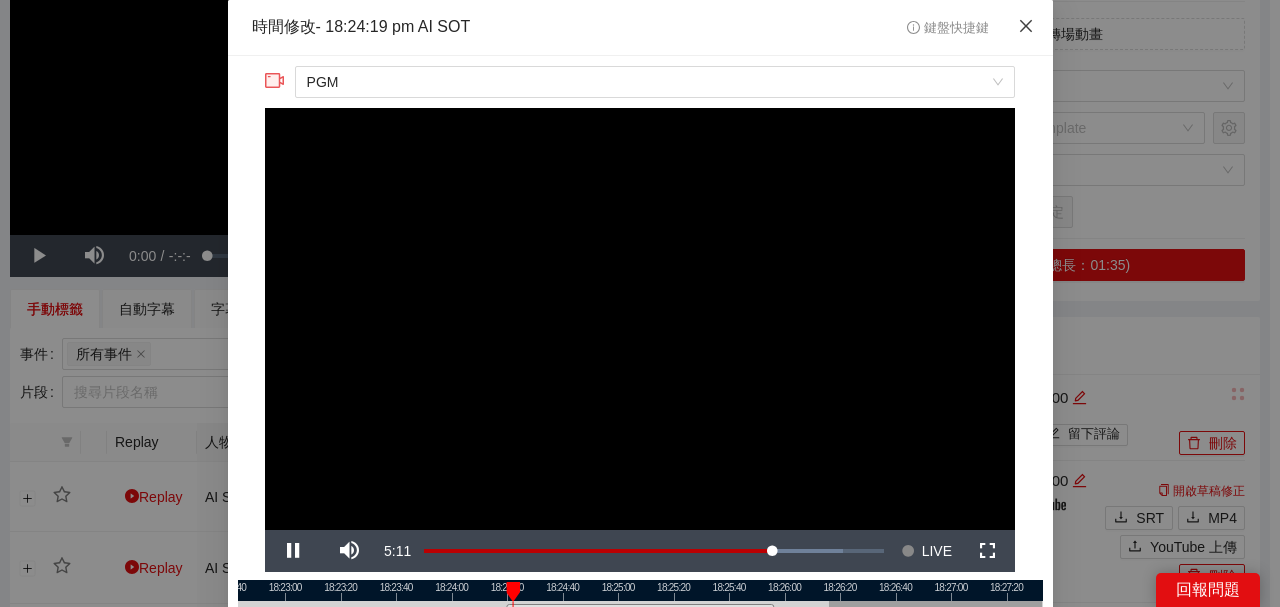 click 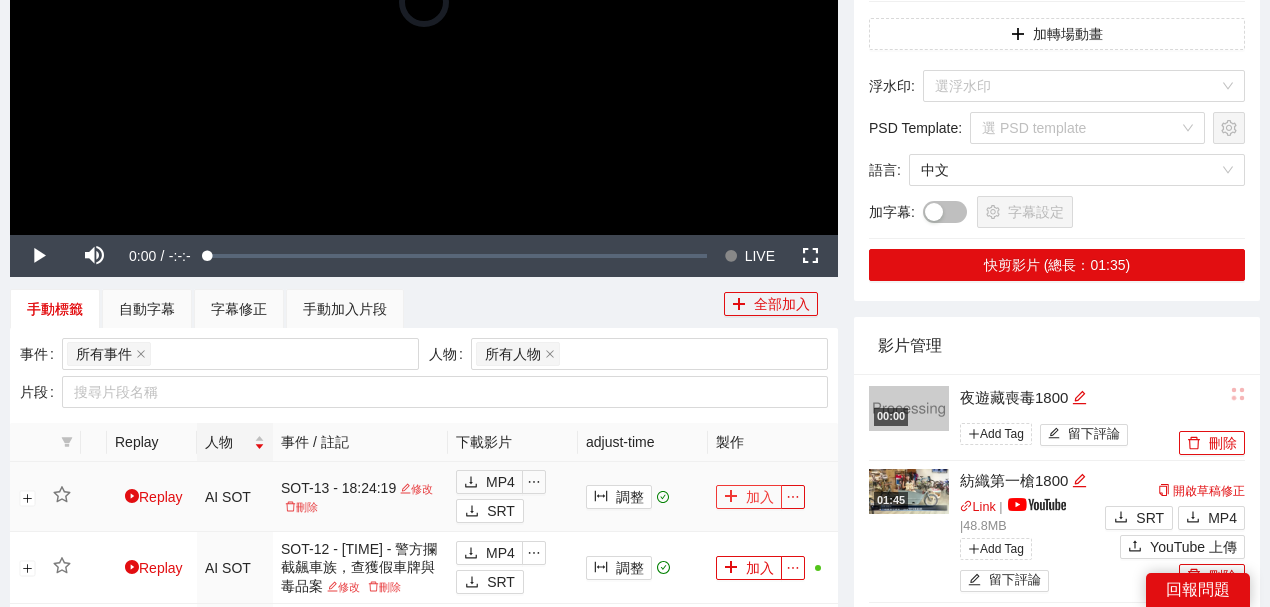 click on "加入" at bounding box center [749, 497] 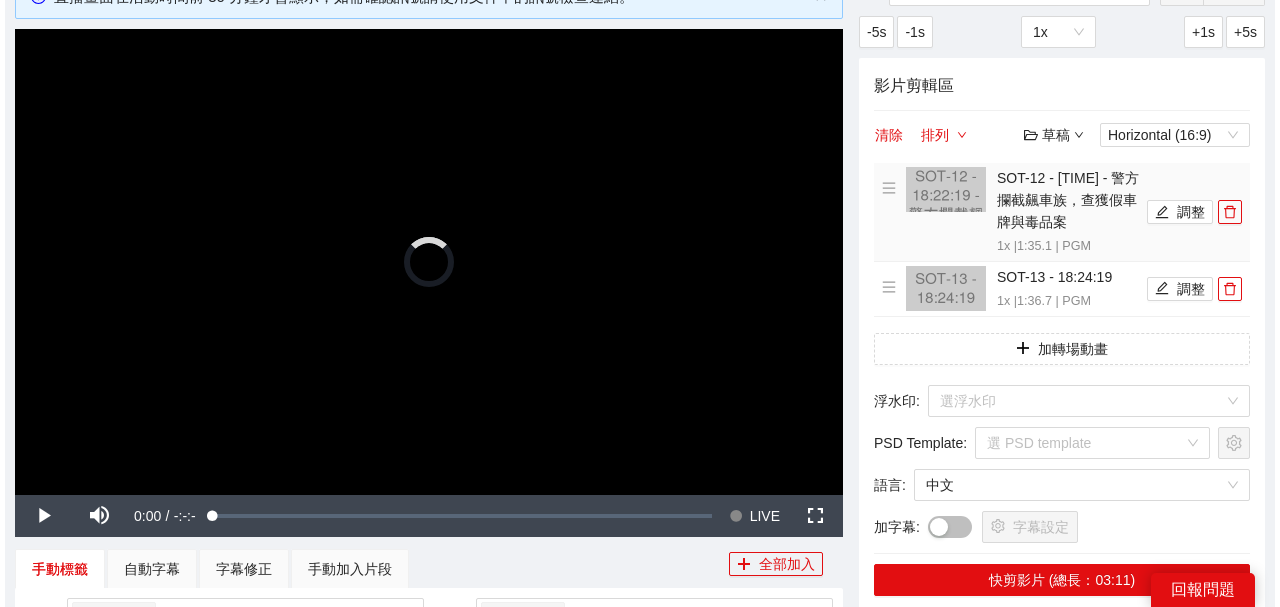 scroll, scrollTop: 133, scrollLeft: 0, axis: vertical 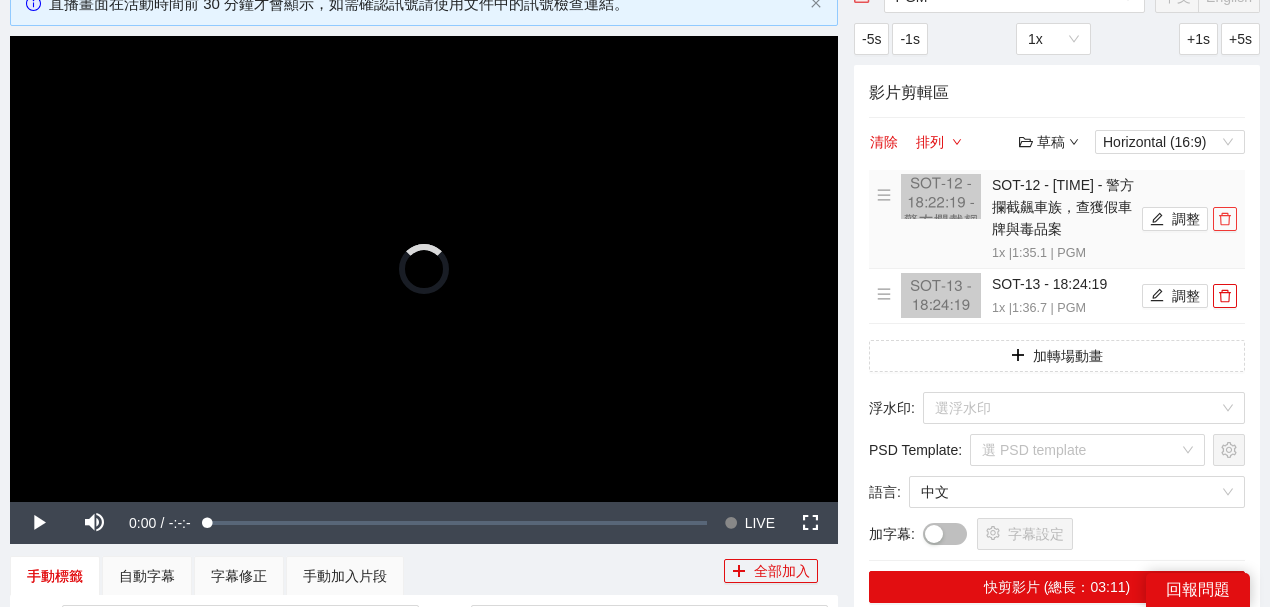 click 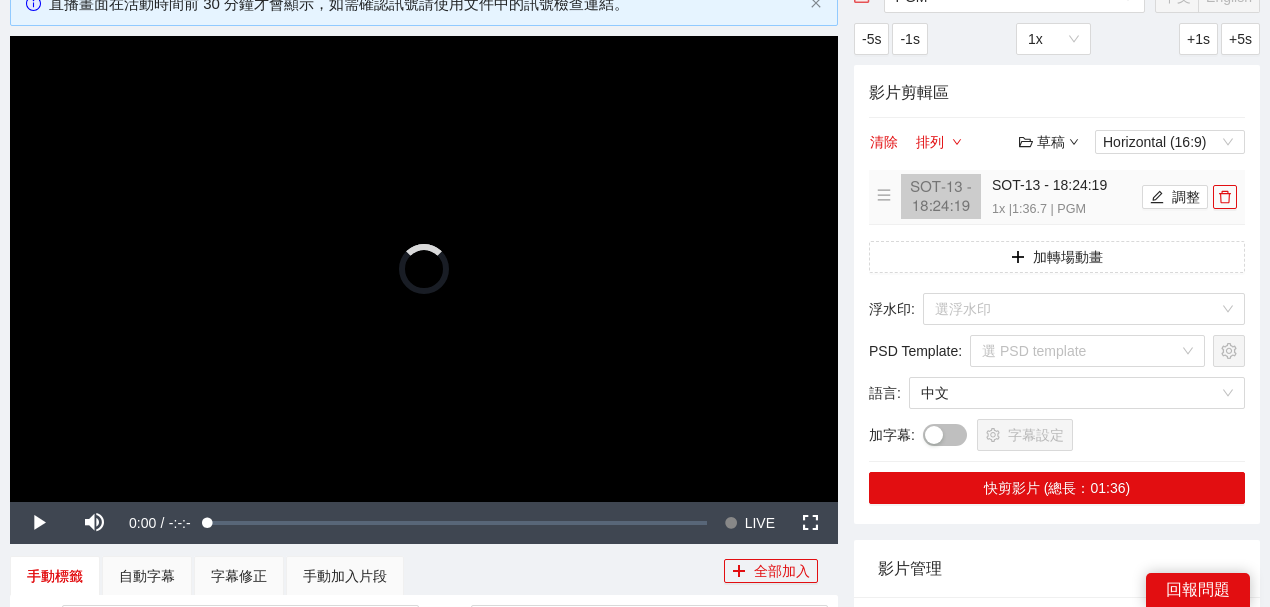 click on "SOT-13 - 18:24:19 1x |  1:36.7    | PGM   調整" at bounding box center (1057, 197) 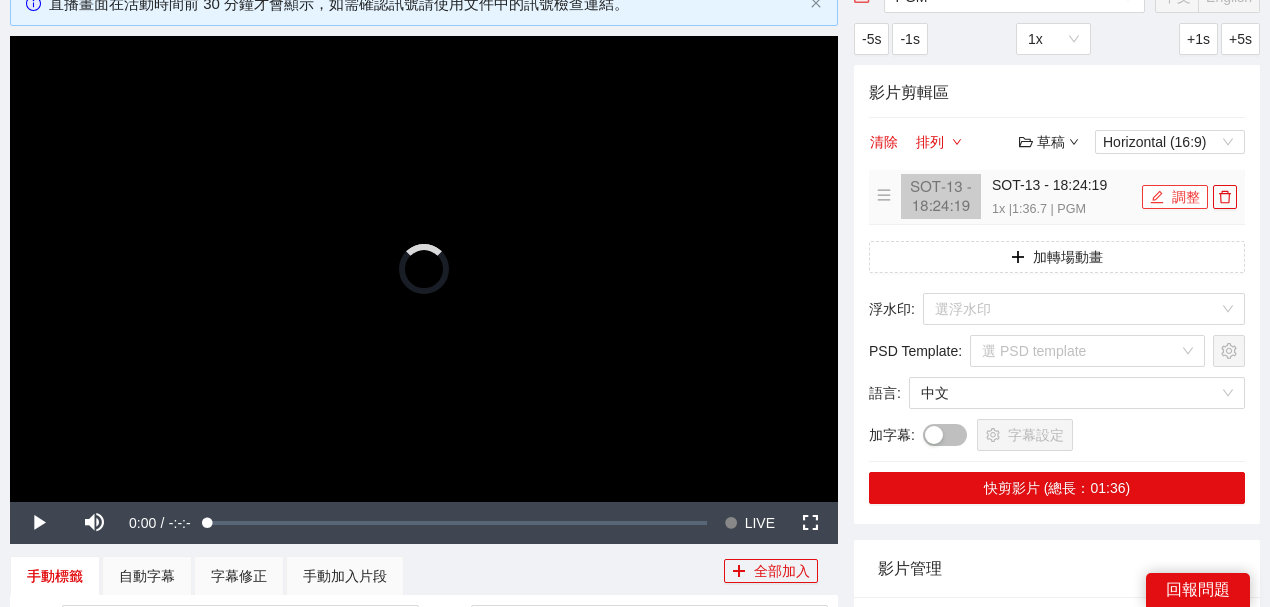 click on "調整" at bounding box center [1175, 197] 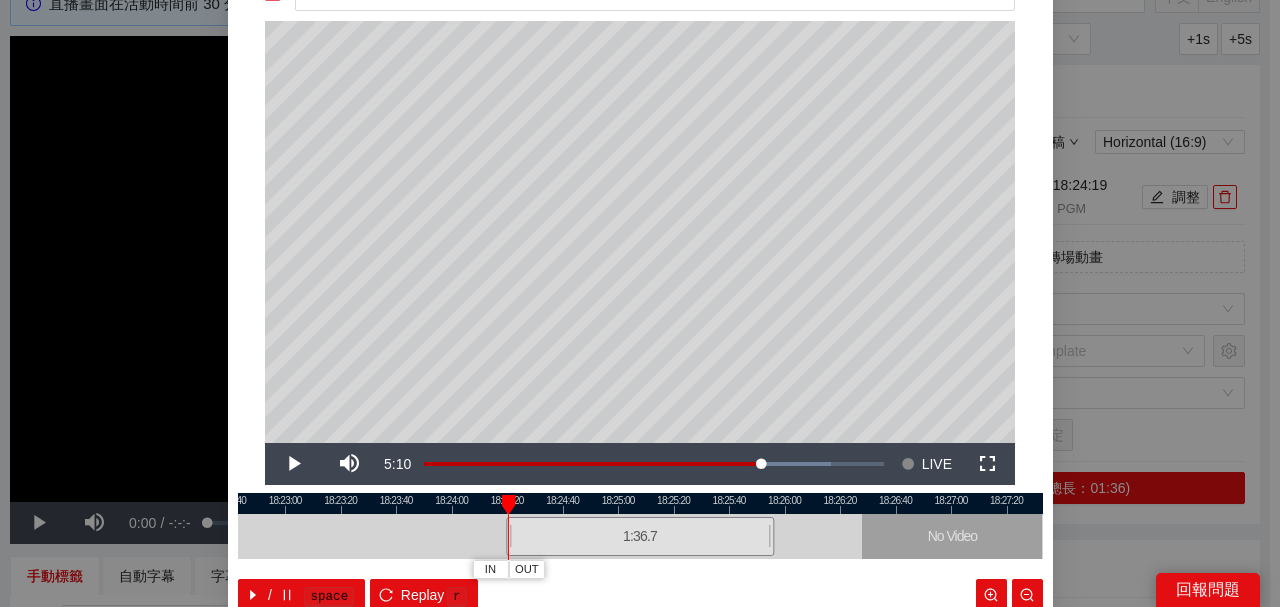 scroll, scrollTop: 133, scrollLeft: 0, axis: vertical 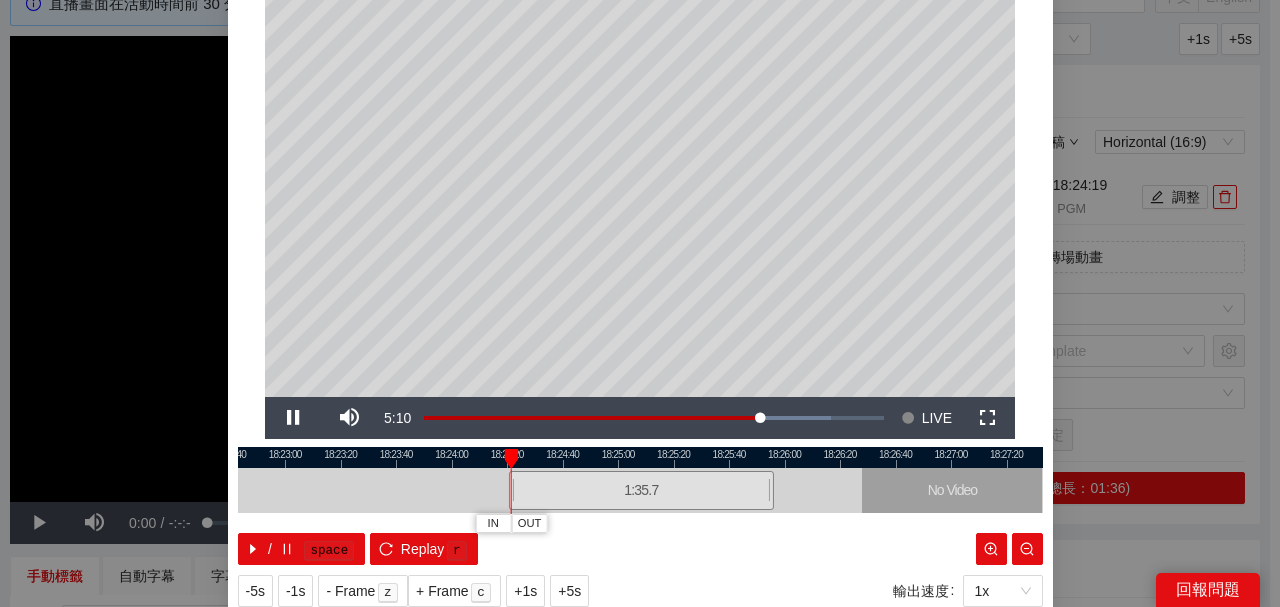 click at bounding box center [640, 457] 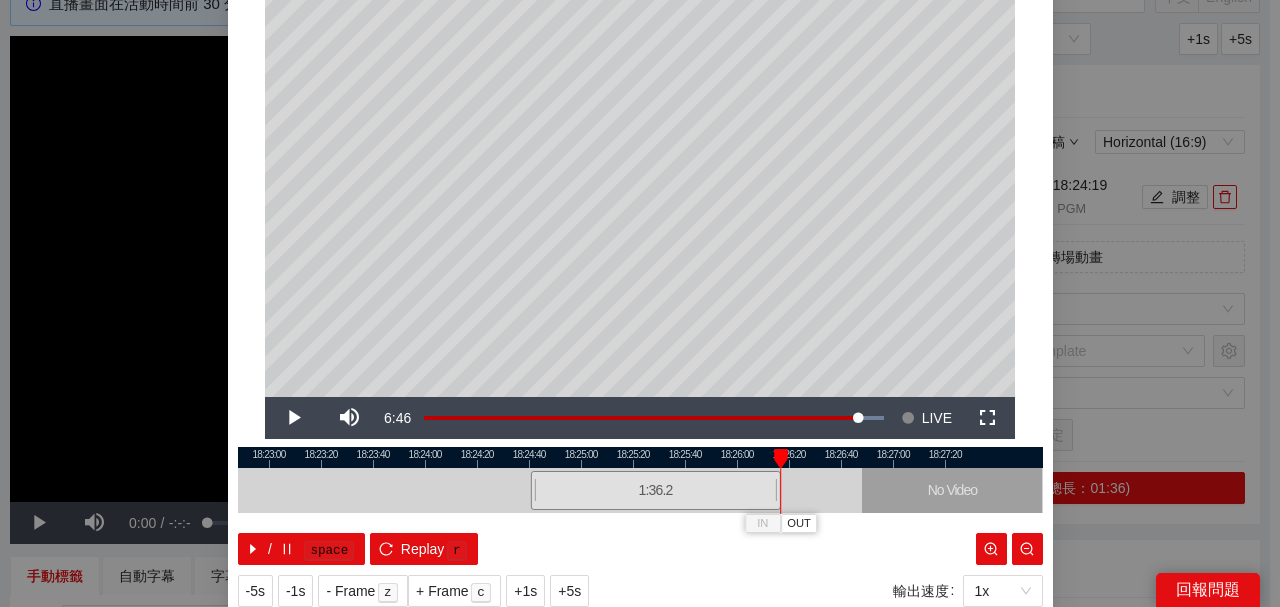 scroll, scrollTop: 194, scrollLeft: 0, axis: vertical 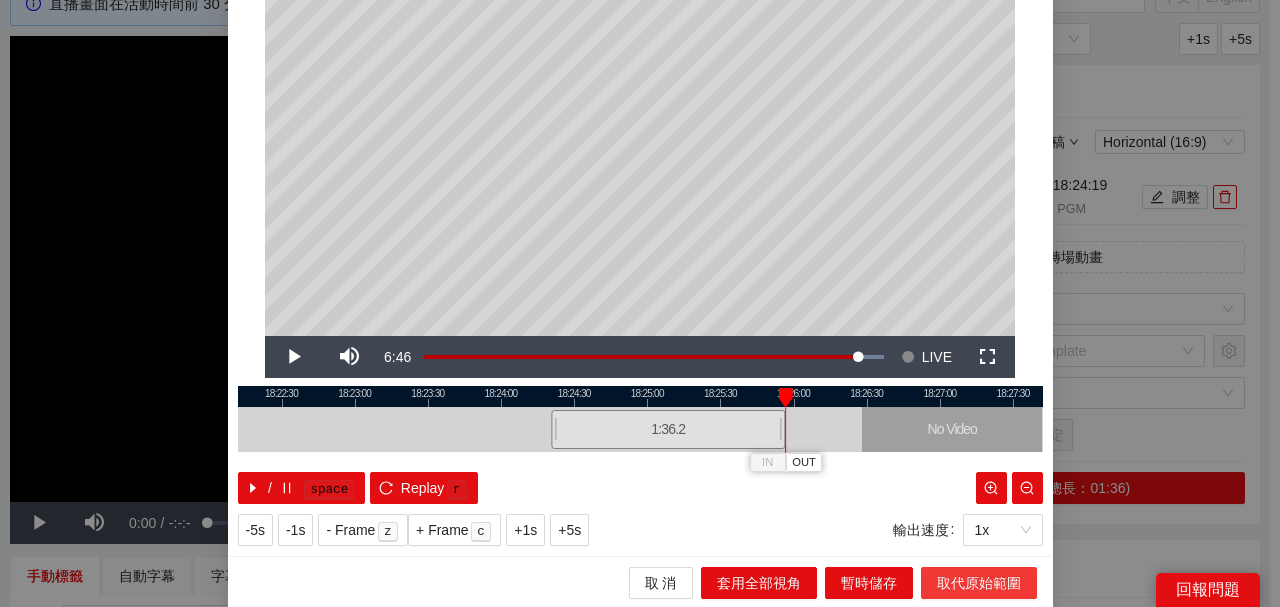 click on "取代原始範圍" at bounding box center (979, 583) 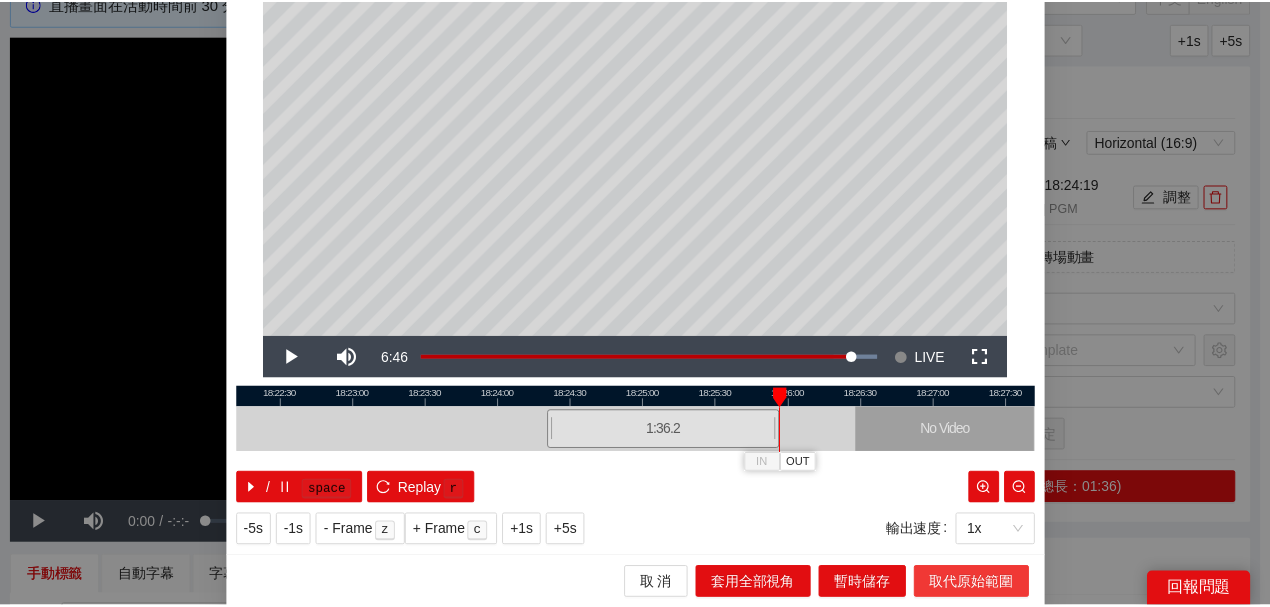 scroll, scrollTop: 0, scrollLeft: 0, axis: both 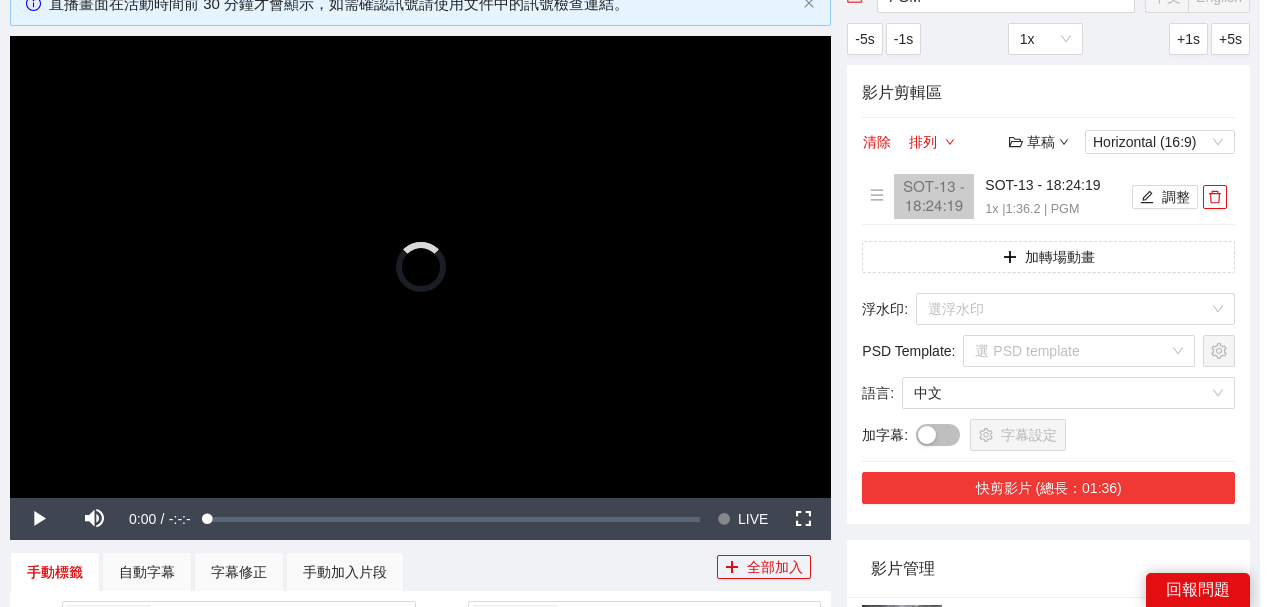 click on "快剪影片 (總長：01:36)" at bounding box center (1048, 488) 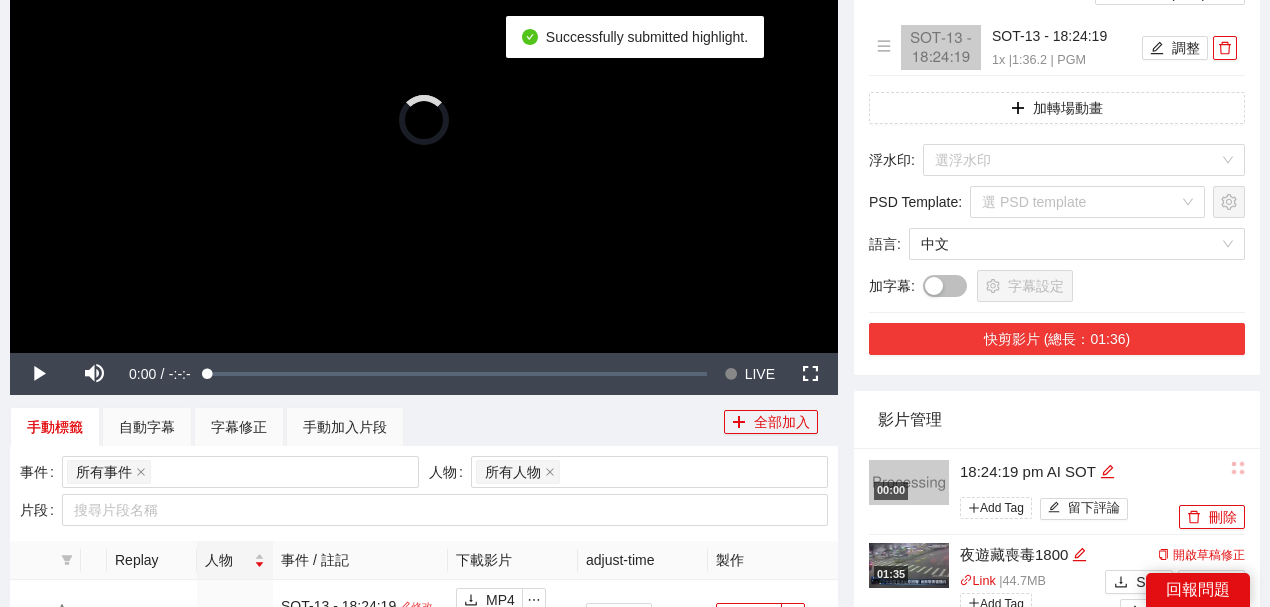 scroll, scrollTop: 333, scrollLeft: 0, axis: vertical 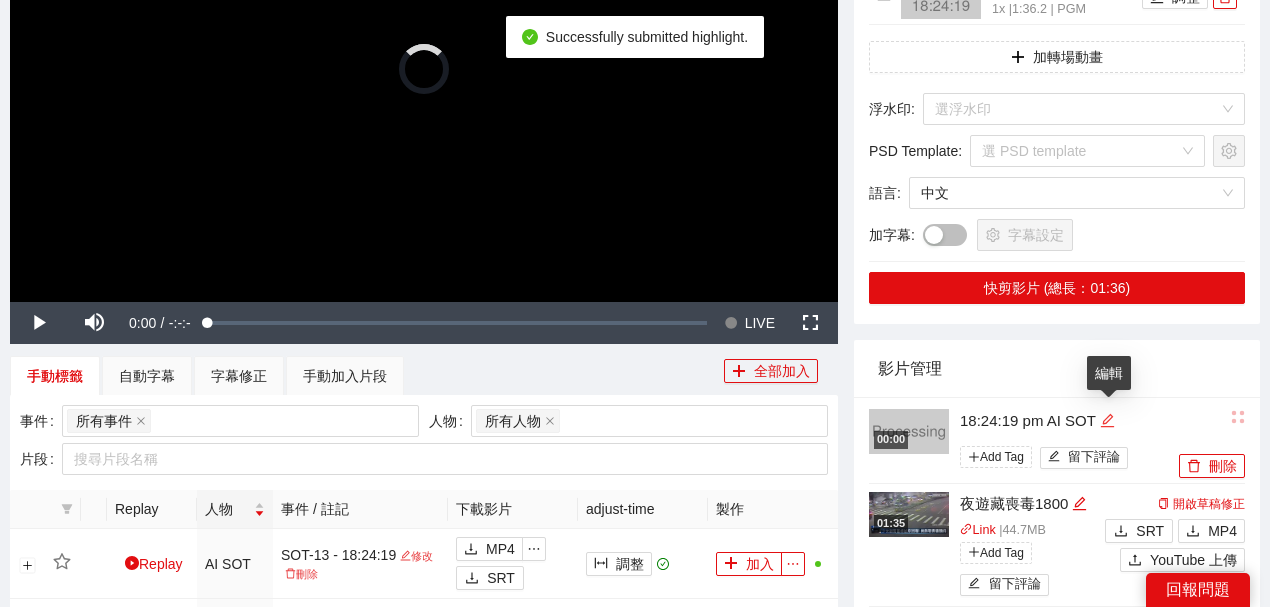 click 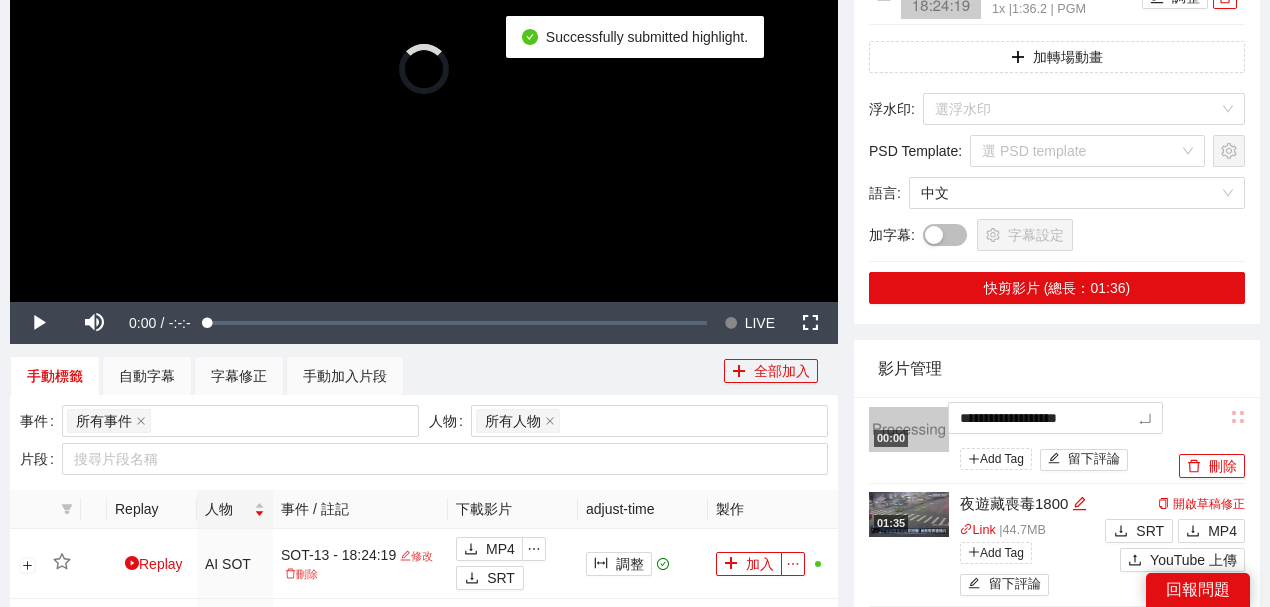 click on "**********" at bounding box center [1057, 793] 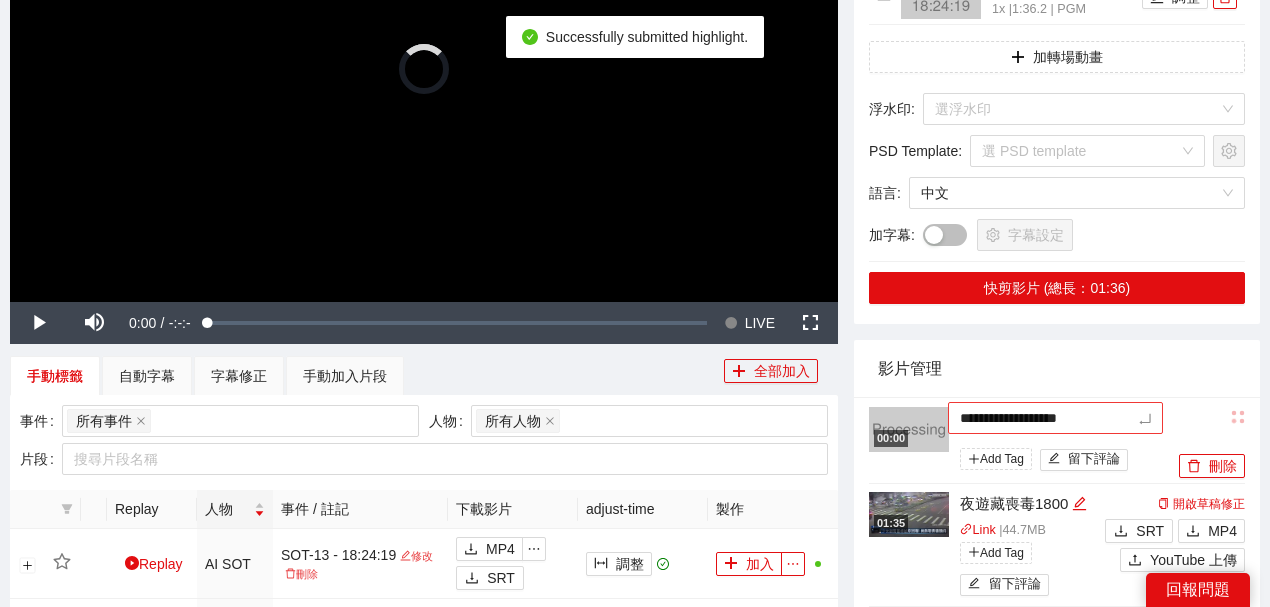 type on "*********" 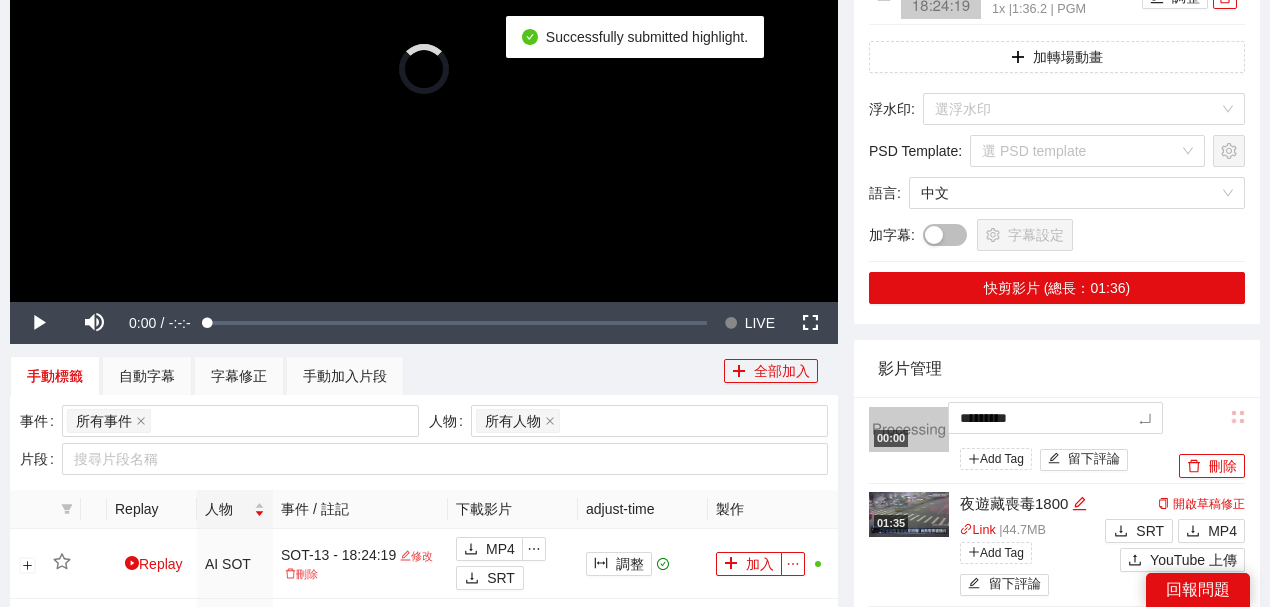 click on "影片管理" at bounding box center (1057, 368) 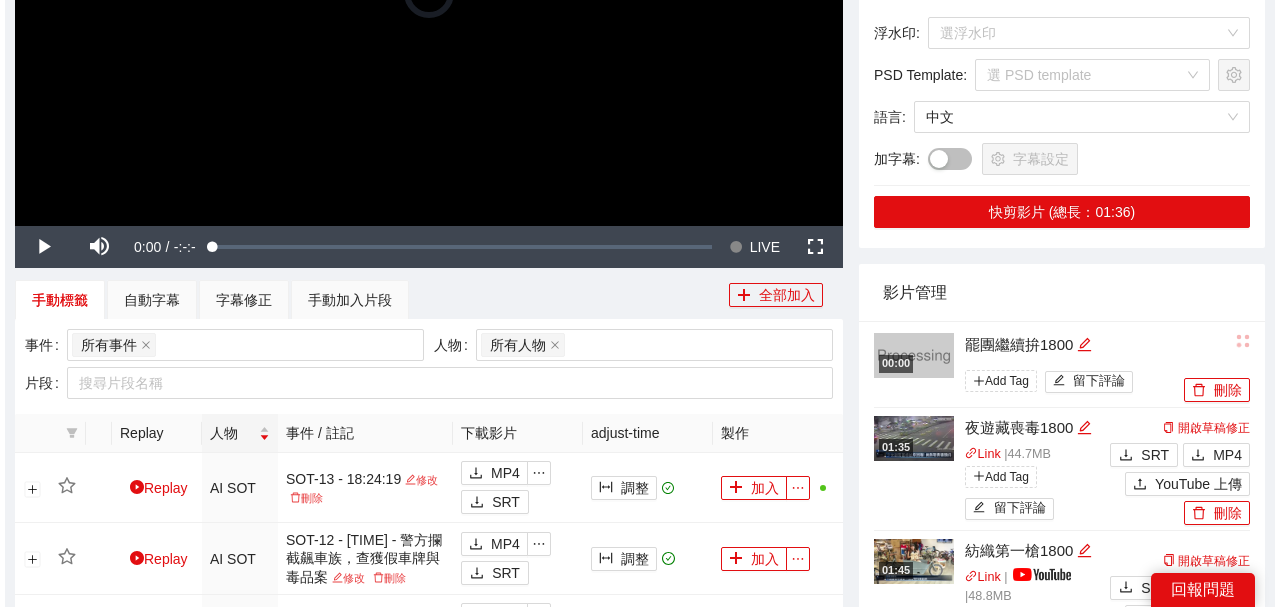 scroll, scrollTop: 466, scrollLeft: 0, axis: vertical 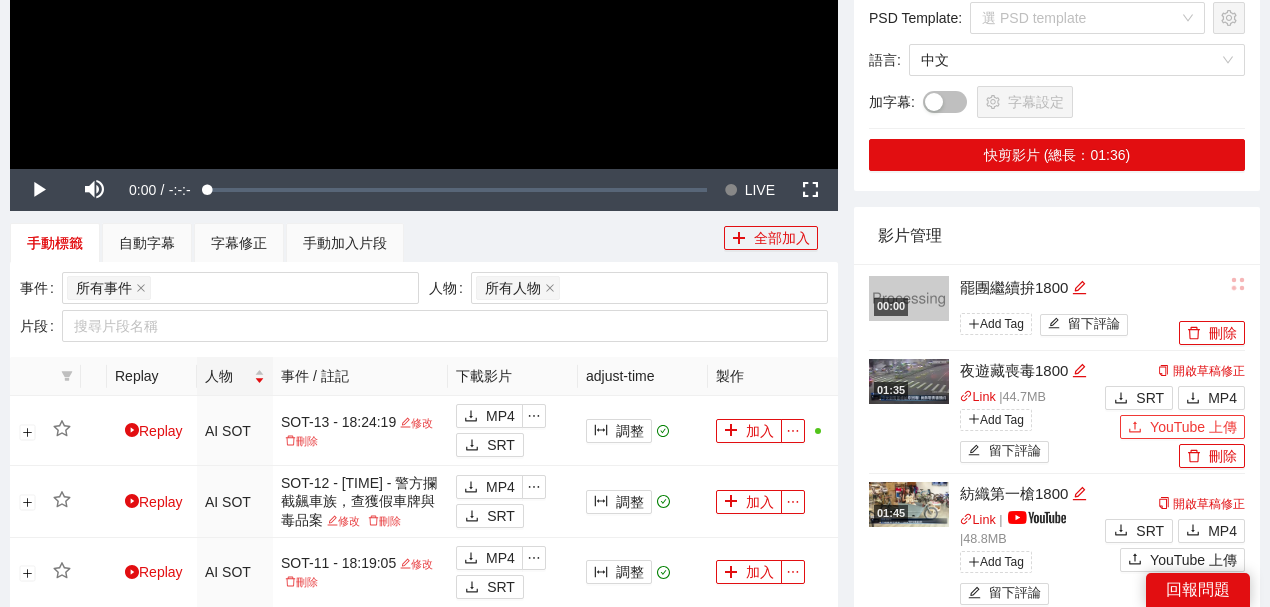 drag, startPoint x: 1148, startPoint y: 425, endPoint x: 918, endPoint y: 354, distance: 240.70937 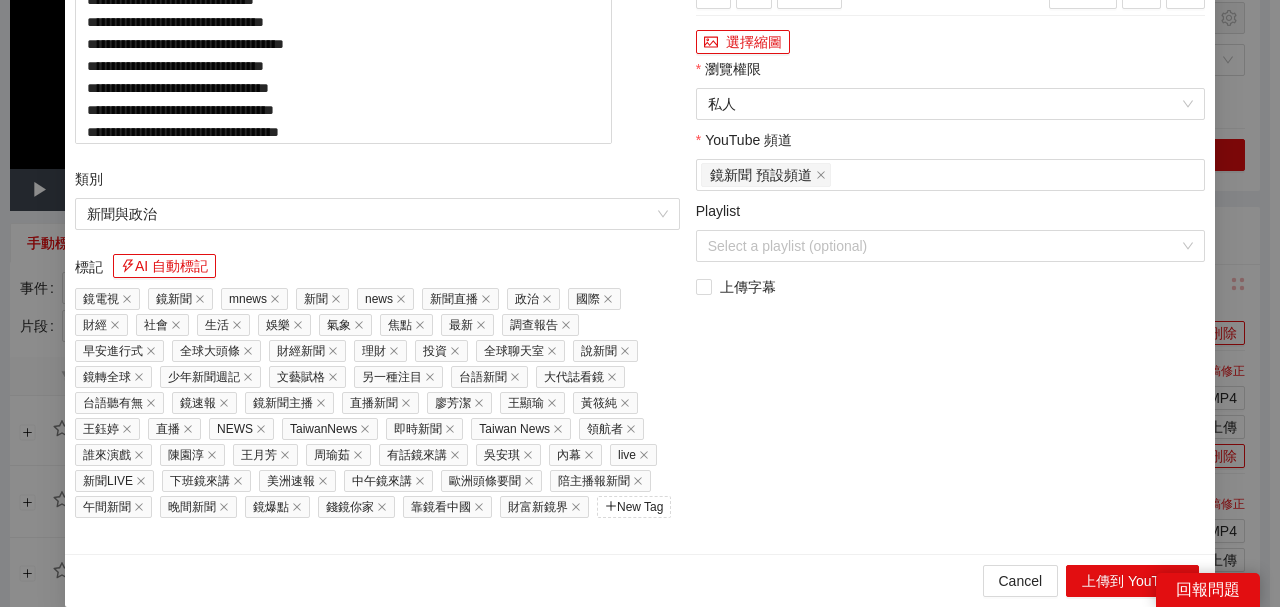 drag, startPoint x: 508, startPoint y: 124, endPoint x: 280, endPoint y: 106, distance: 228.70943 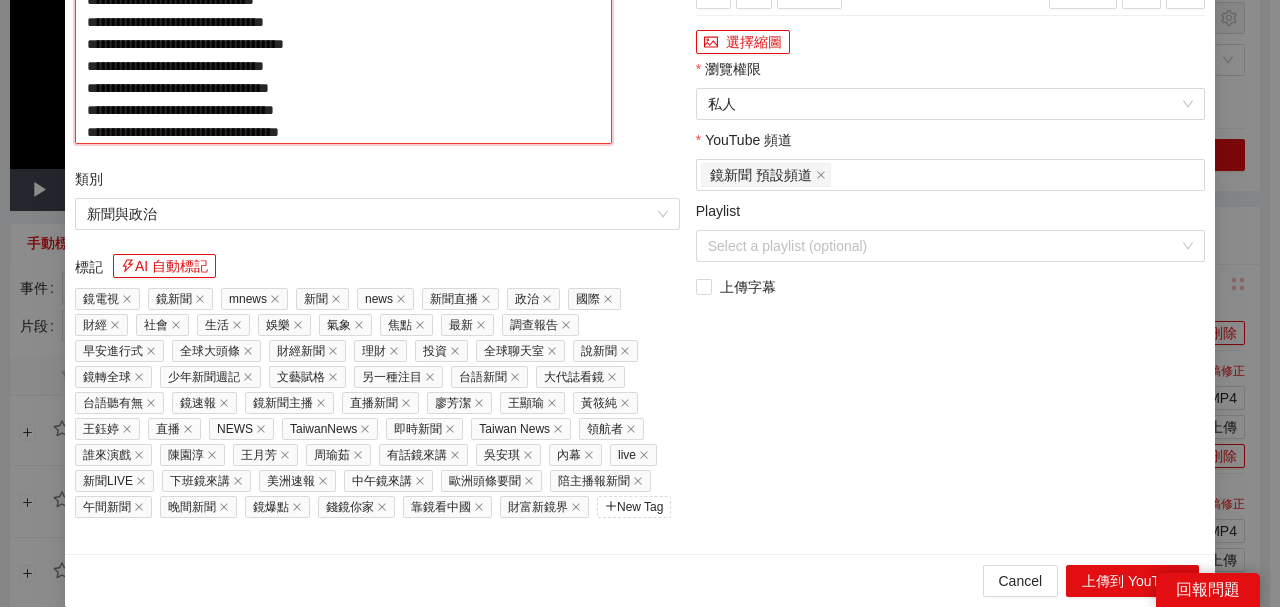 click on "**********" at bounding box center [343, -46] 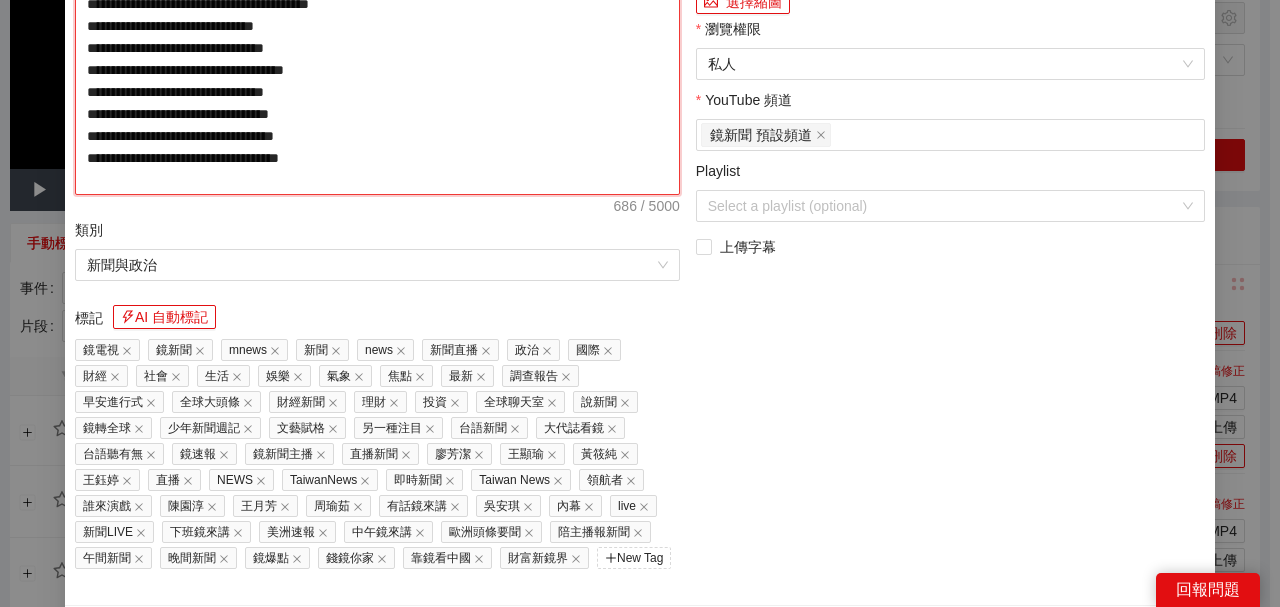 type on "**********" 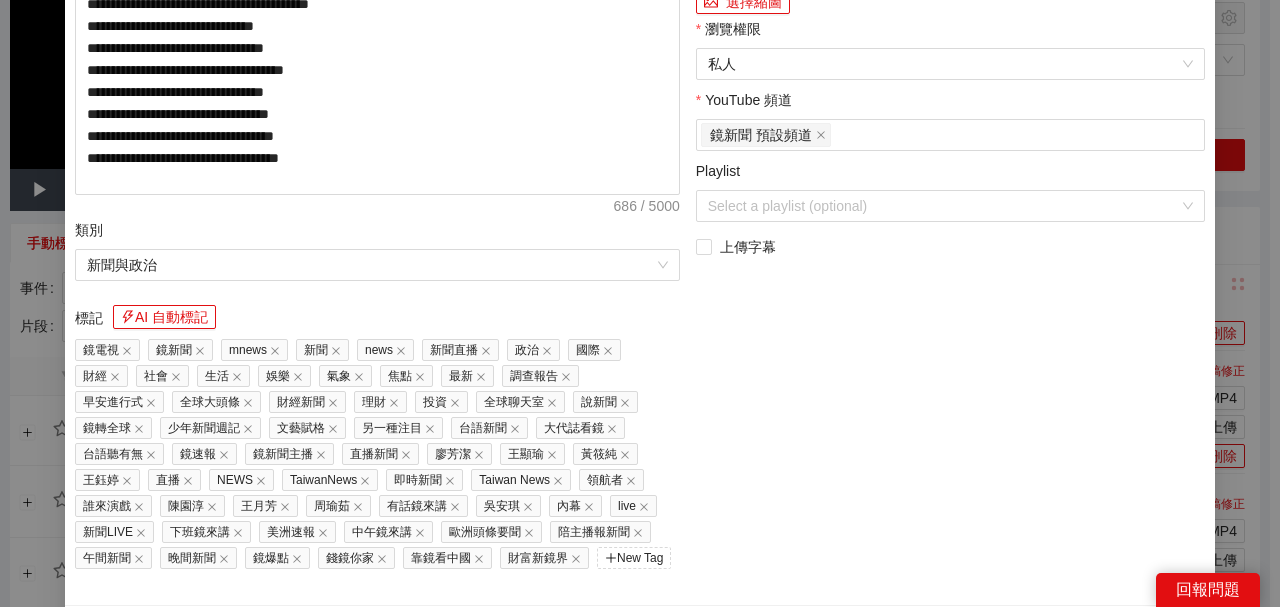 click at bounding box center [950, -253] 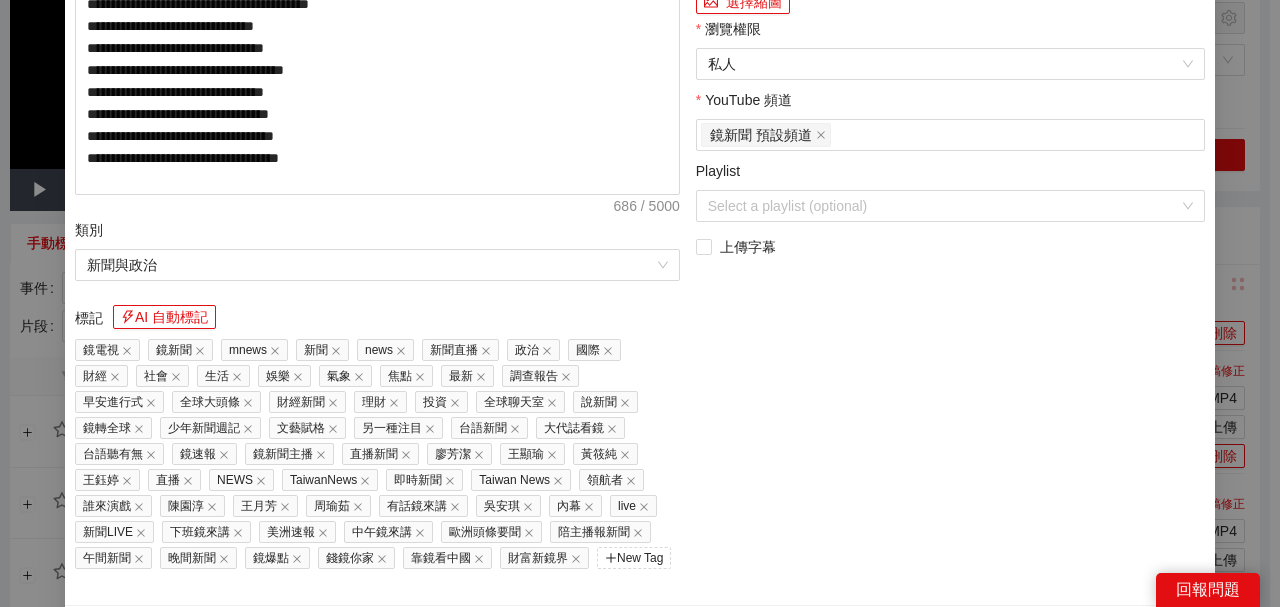 click on "0:40" at bounding box center (953, -89) 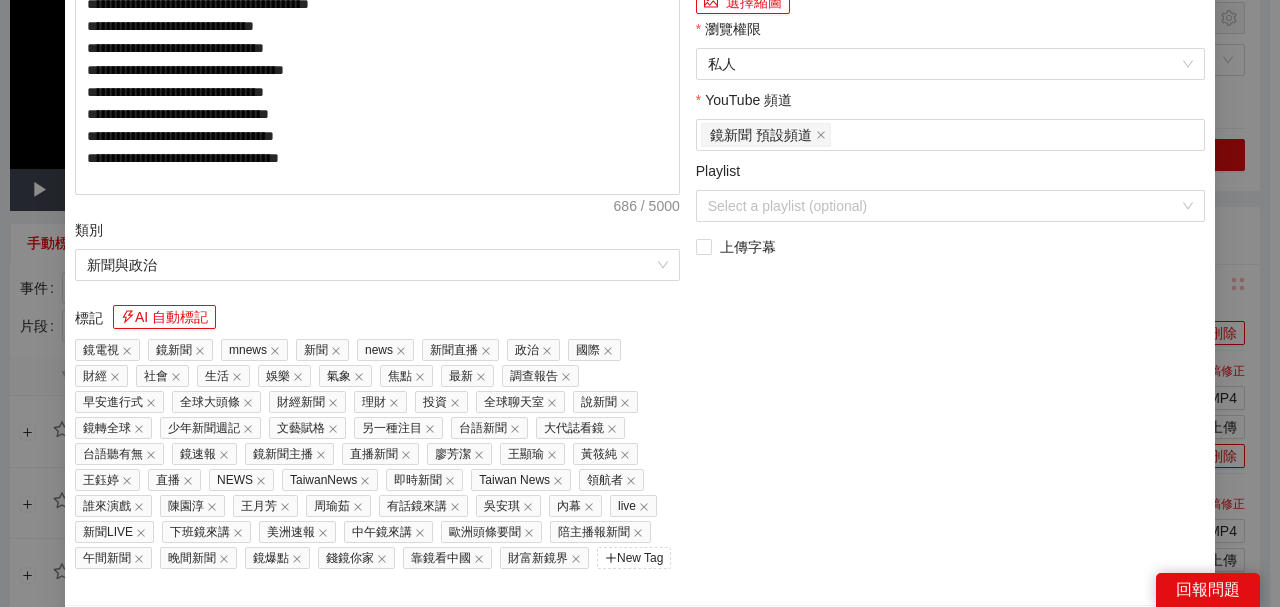 click on "Loaded :  100.00% 0:17 0:26" at bounding box center [963, -89] 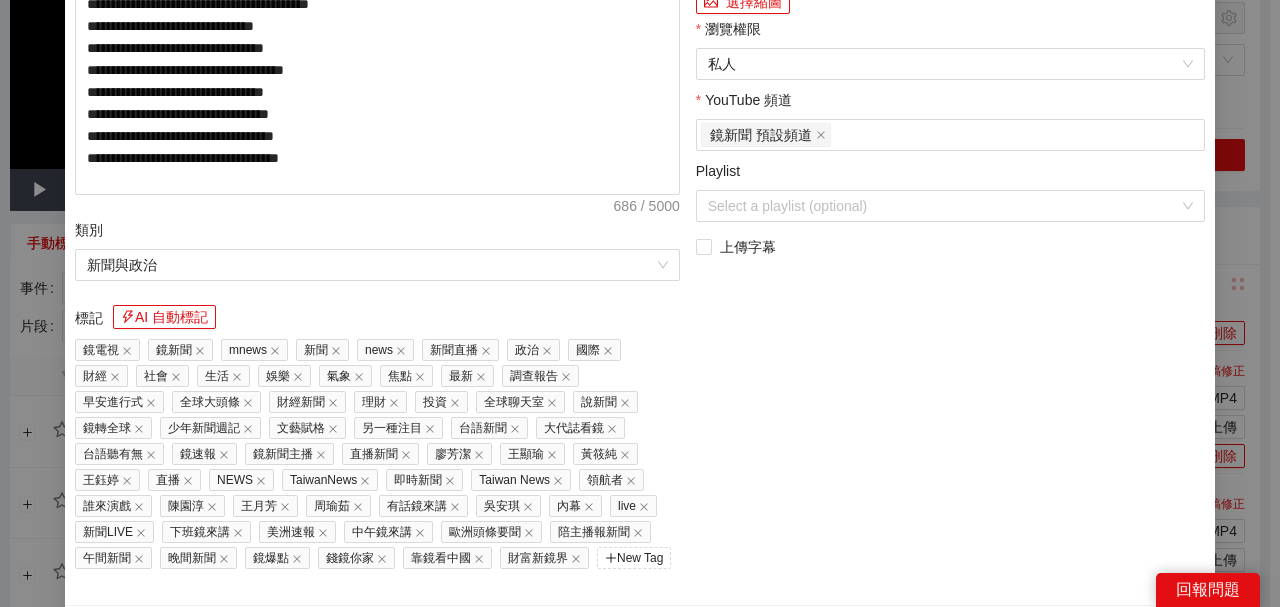 drag, startPoint x: 895, startPoint y: 371, endPoint x: 788, endPoint y: 369, distance: 107.01869 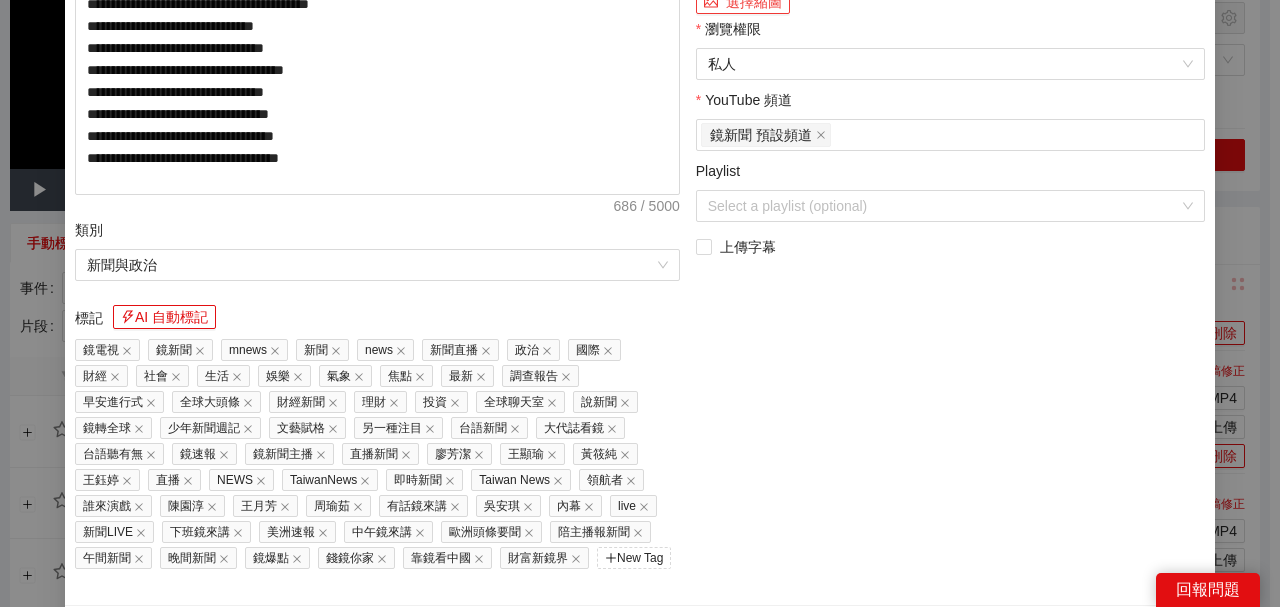 click on "選擇縮圖" at bounding box center (743, 2) 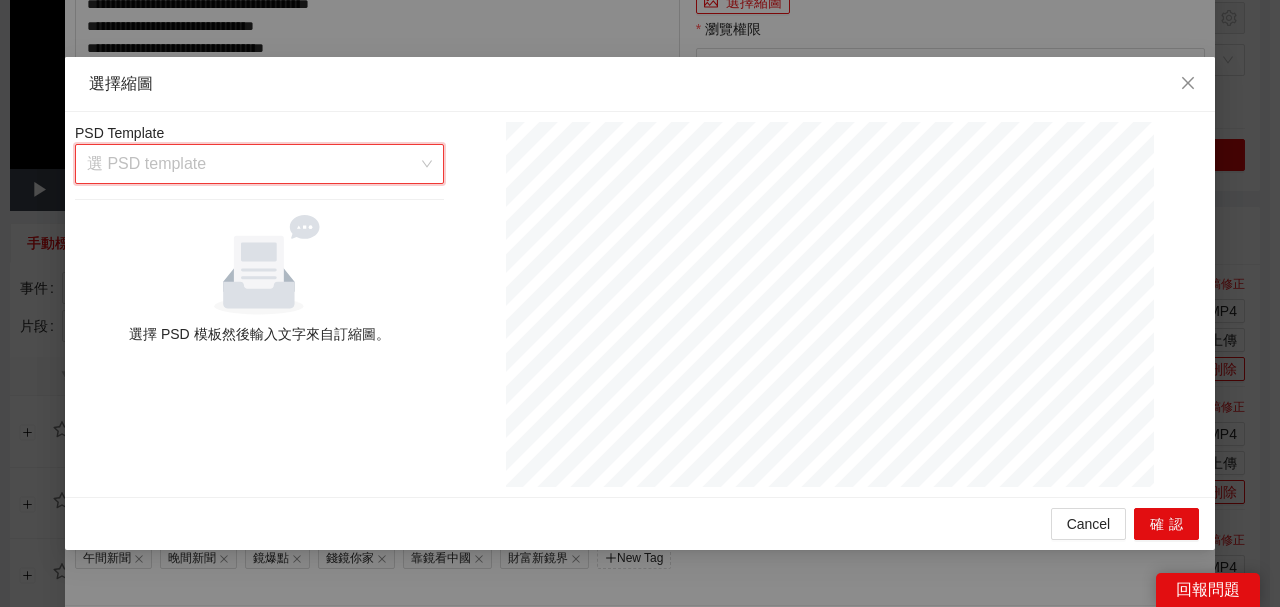 click at bounding box center (252, 164) 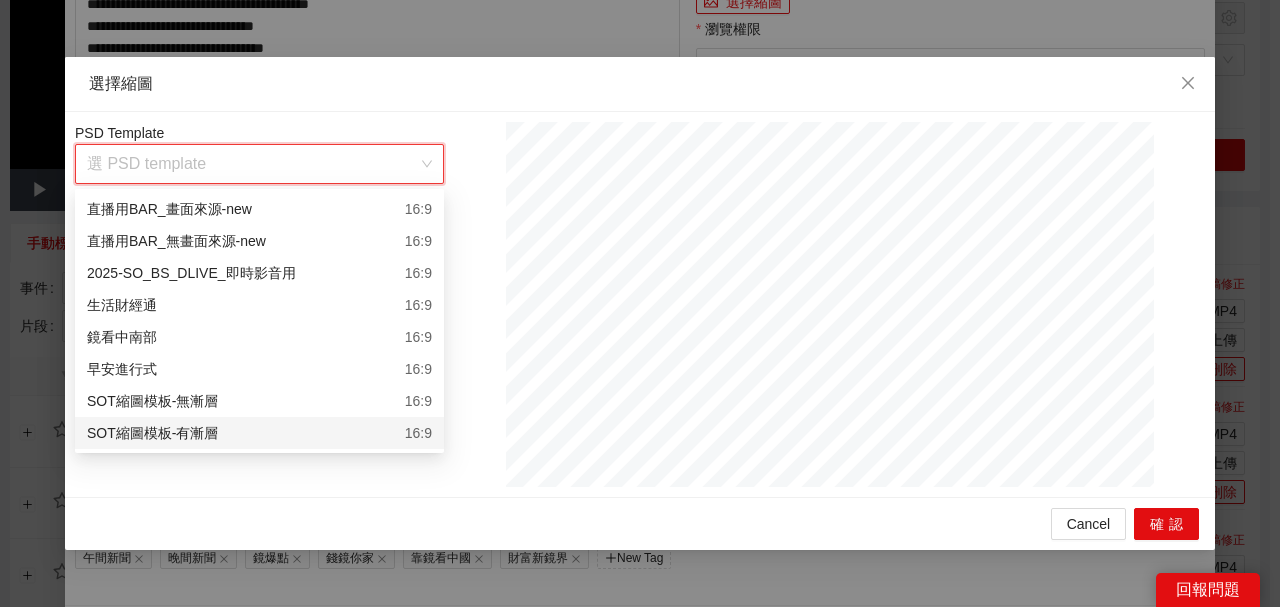 click on "SOT縮圖模板-有漸層 16:9" at bounding box center [259, 433] 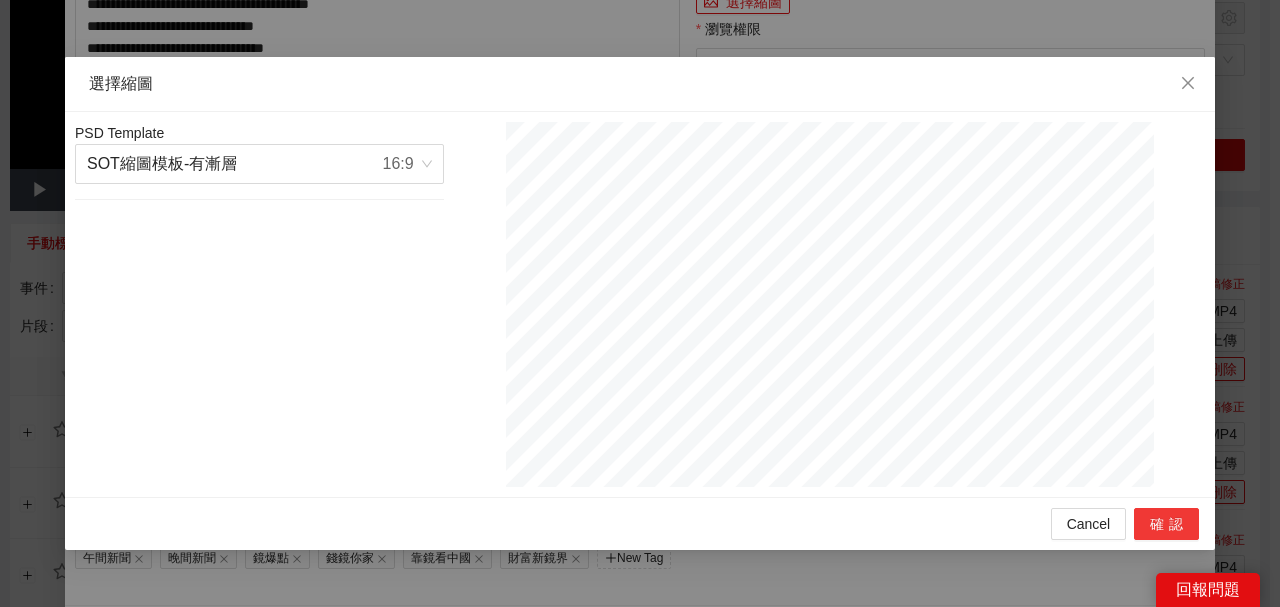 click on "確認" at bounding box center (1166, 524) 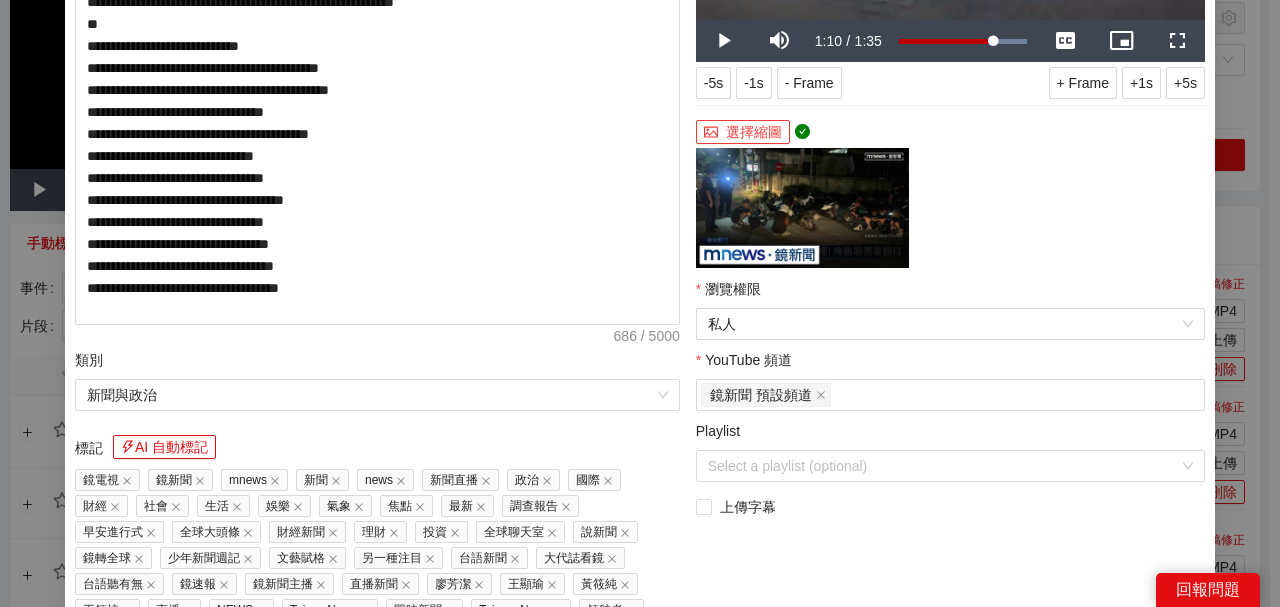 scroll, scrollTop: 333, scrollLeft: 0, axis: vertical 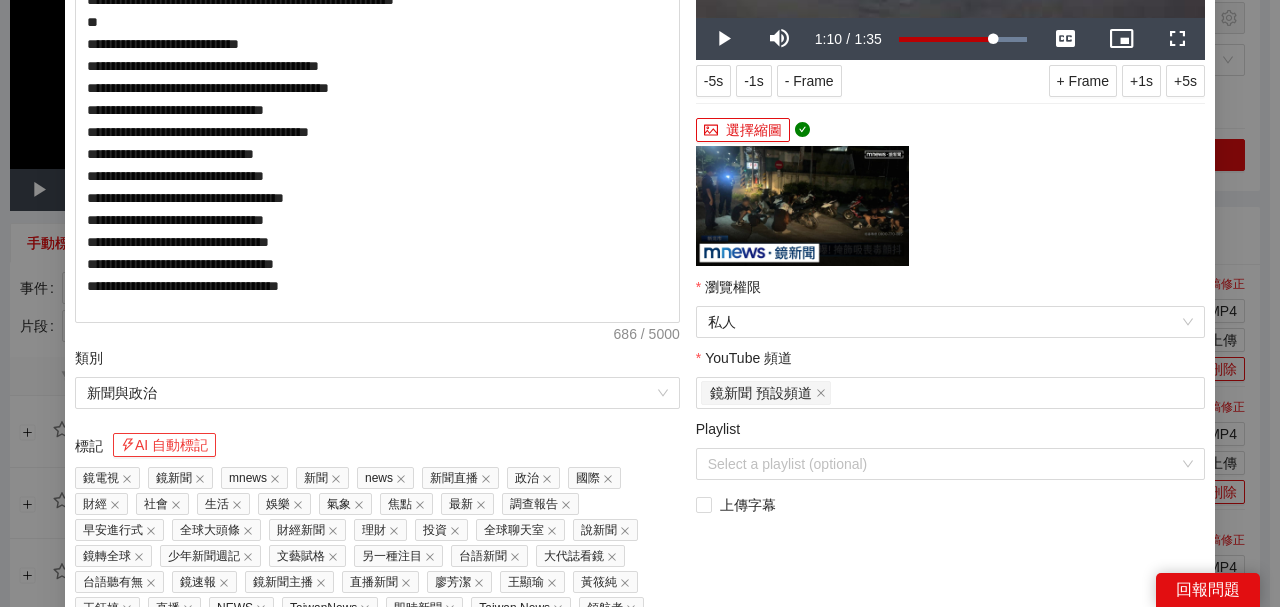 click on "AI 自動標記" at bounding box center (164, 445) 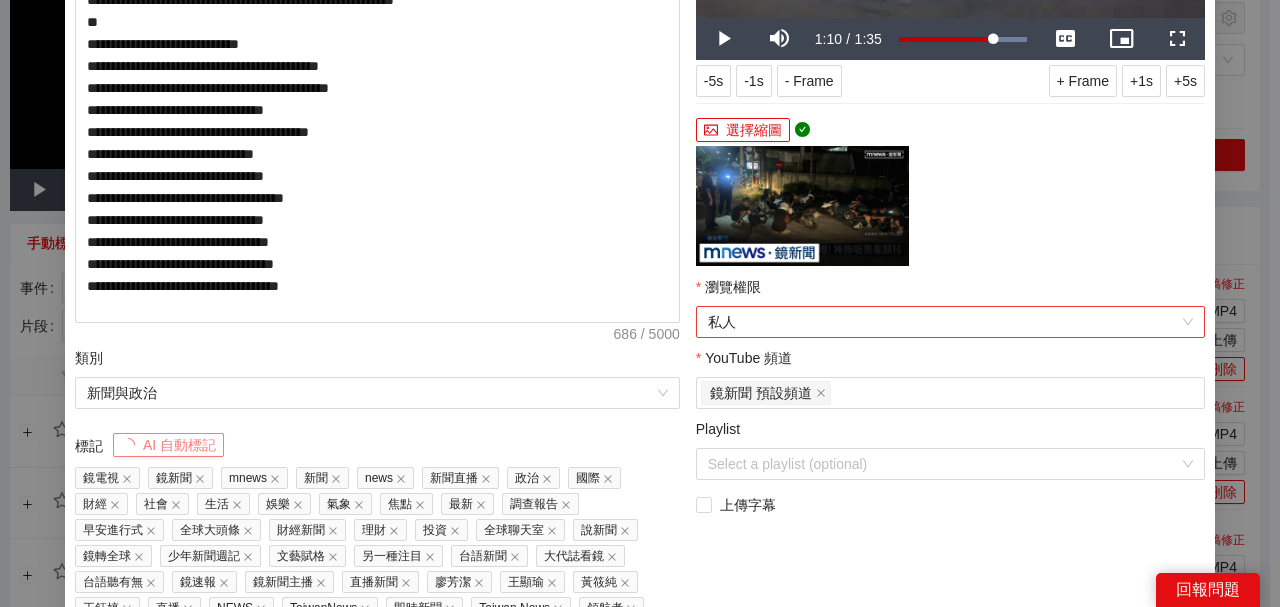 click on "私人" at bounding box center (950, 322) 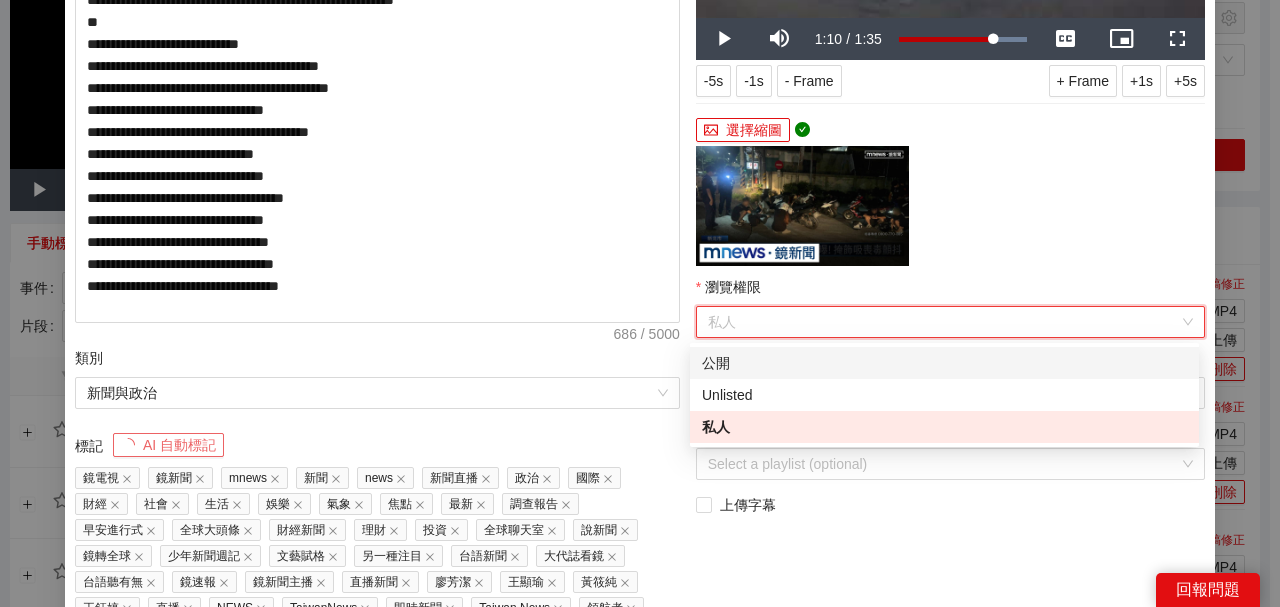 click on "公開" at bounding box center [944, 363] 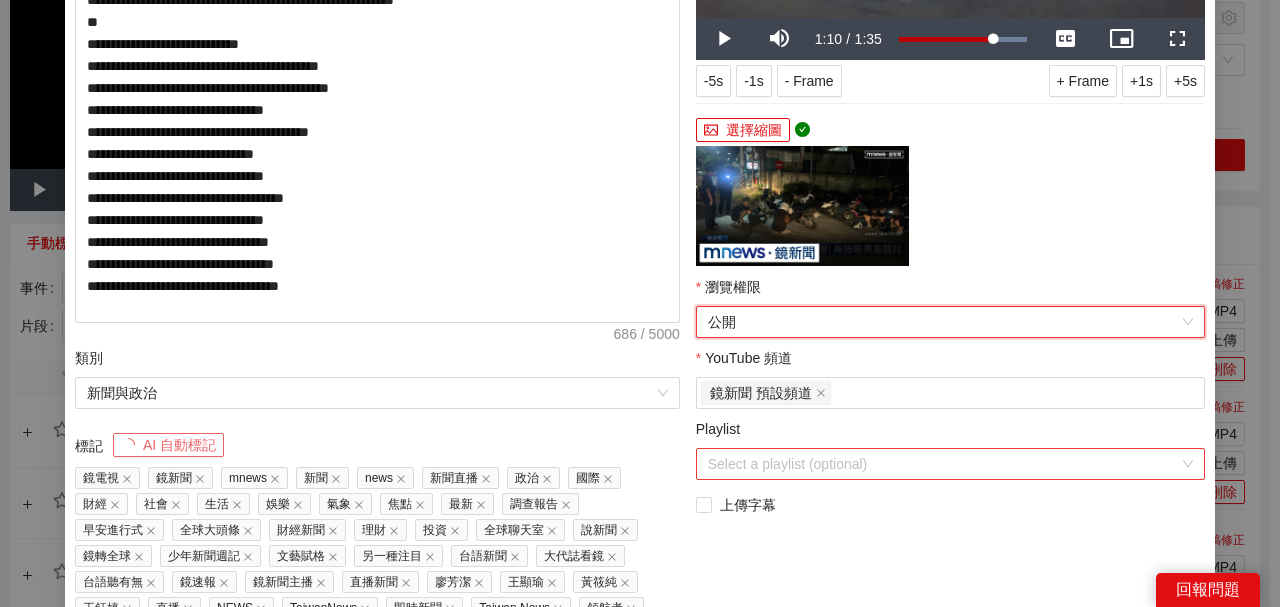 click on "Playlist" at bounding box center (943, 464) 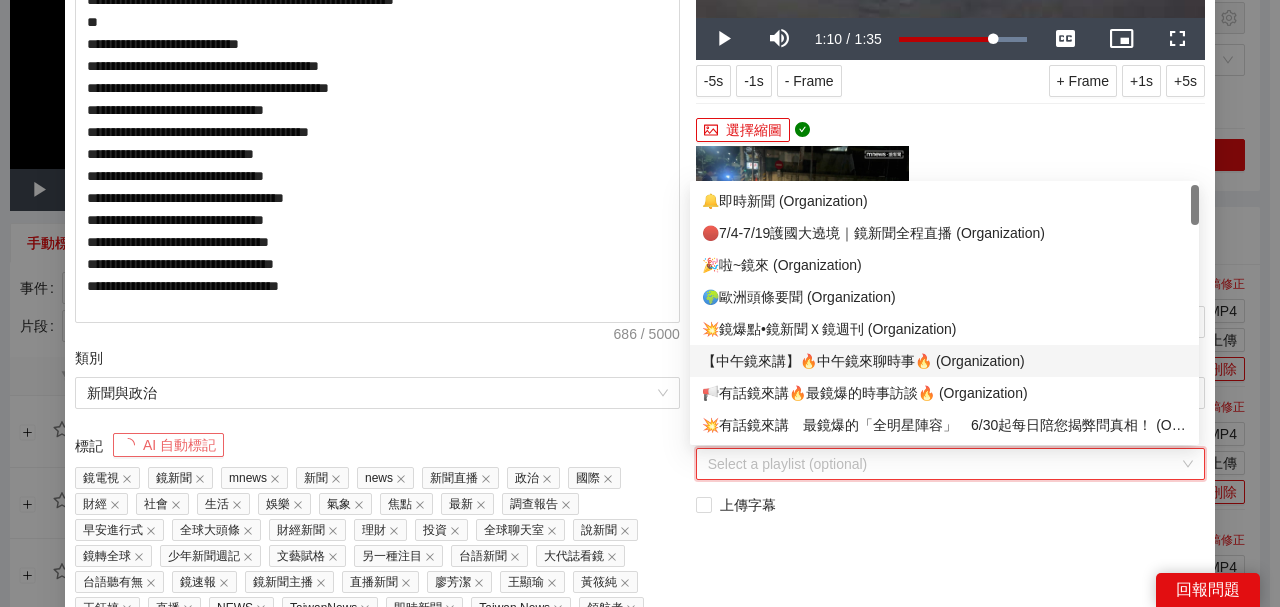 scroll, scrollTop: 66, scrollLeft: 0, axis: vertical 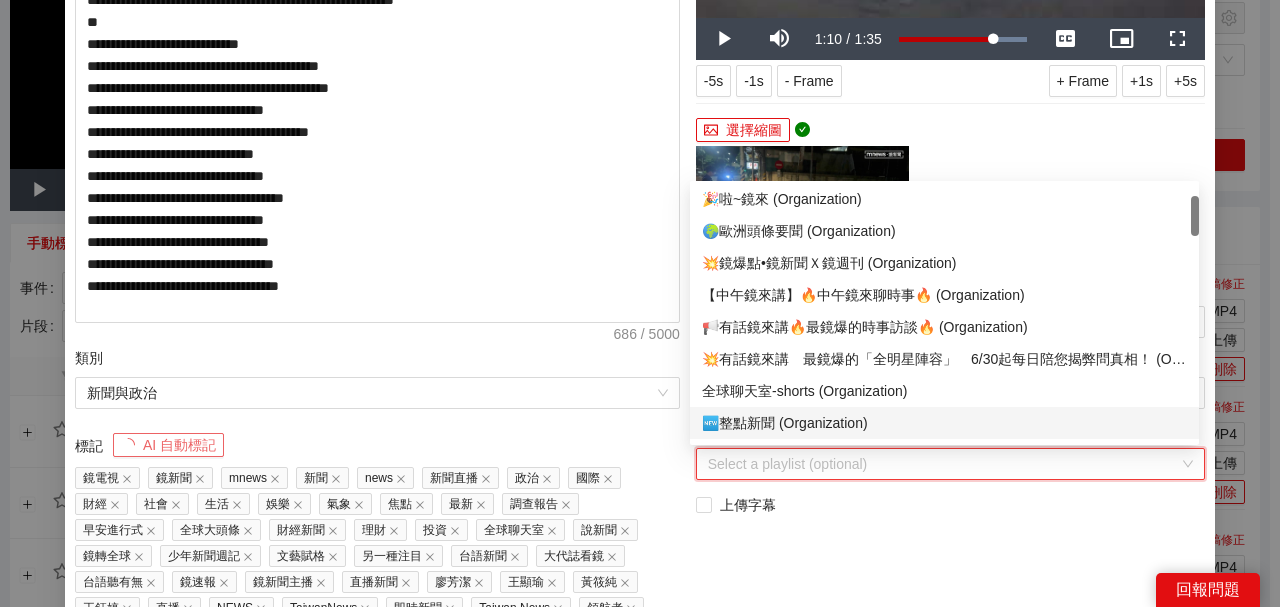 click on "🆕整點新聞 (Organization)" at bounding box center [944, 423] 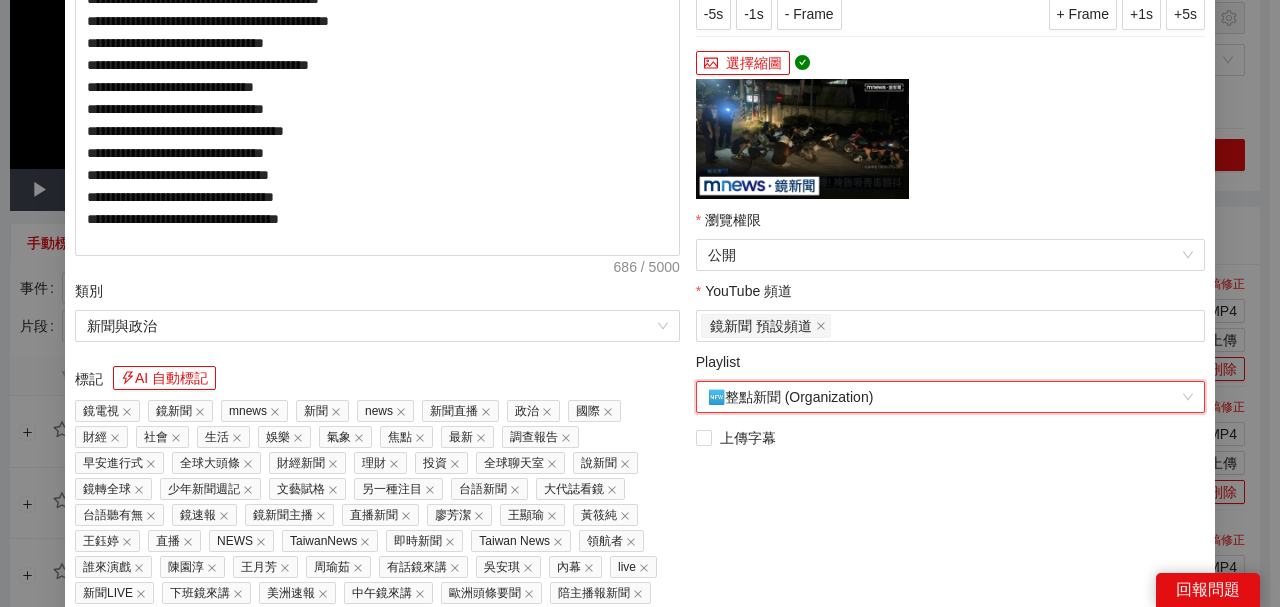scroll, scrollTop: 604, scrollLeft: 0, axis: vertical 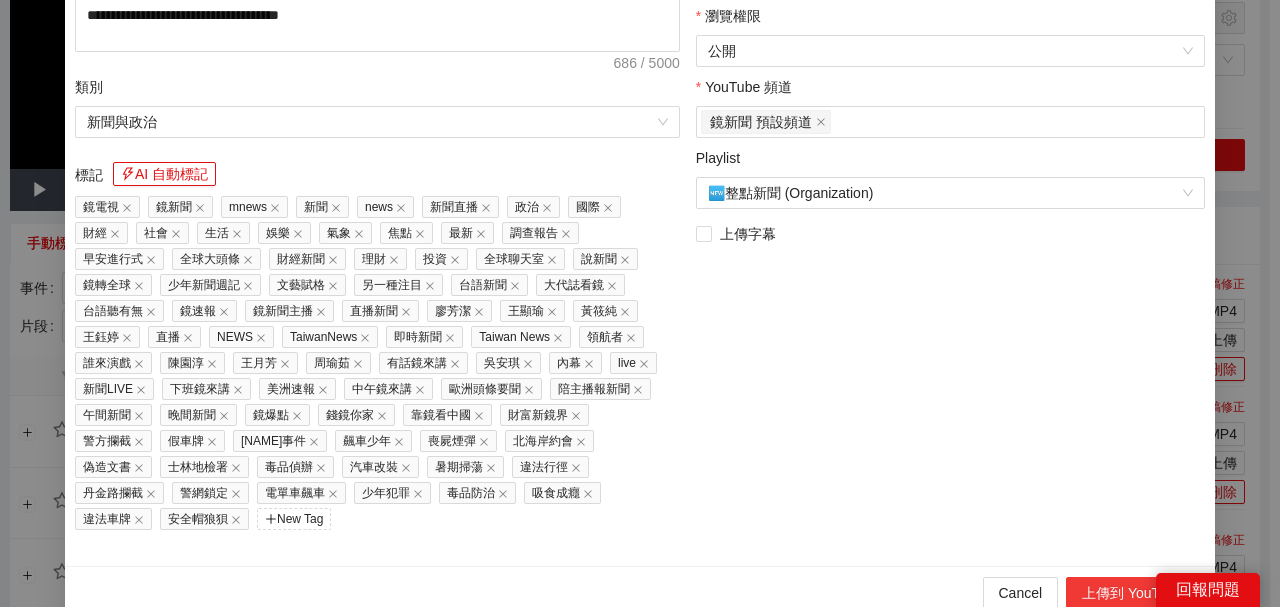 click on "上傳到 YouTube" at bounding box center [1132, 593] 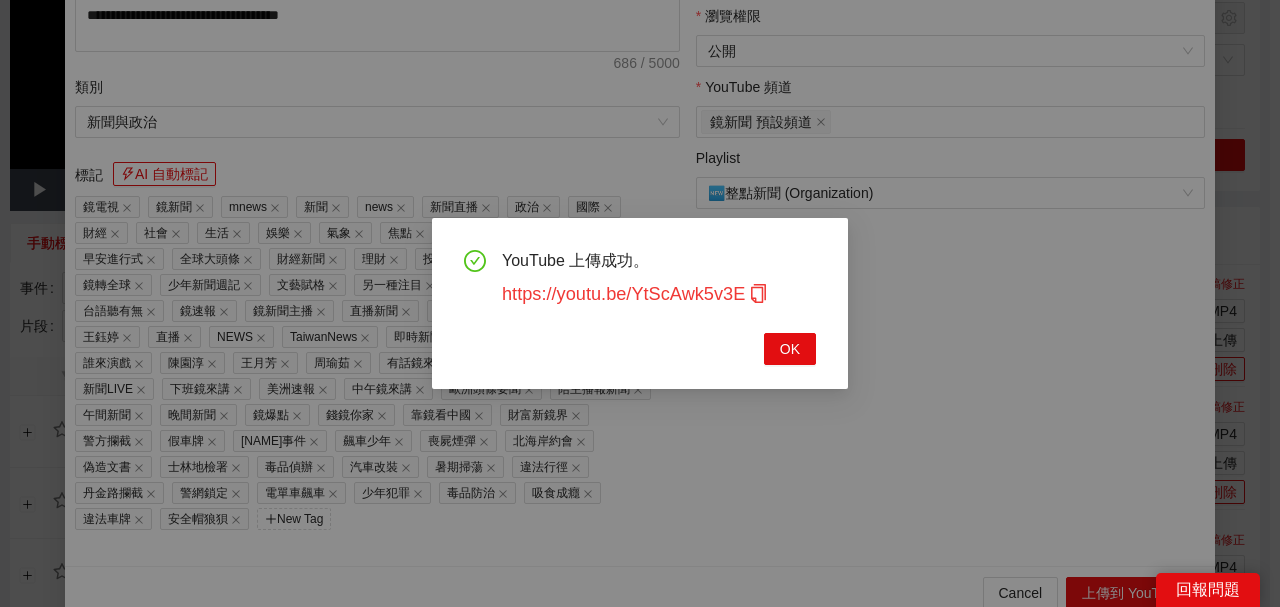 click 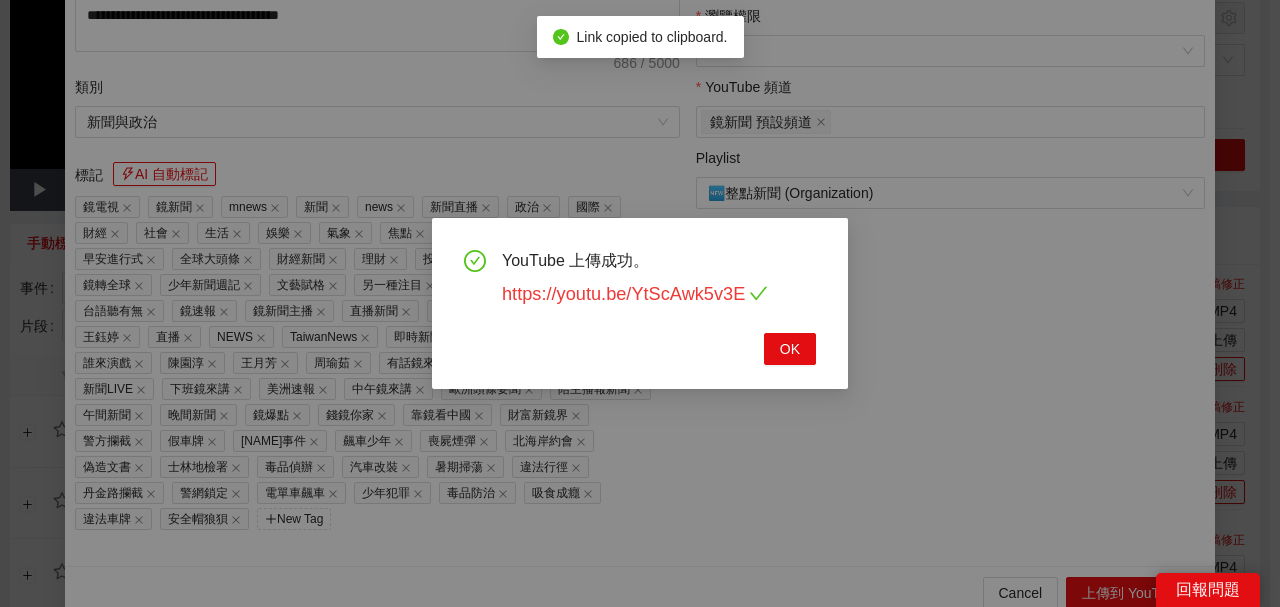 click on "https://youtu.be/YtScAwk5v3E" at bounding box center (635, 294) 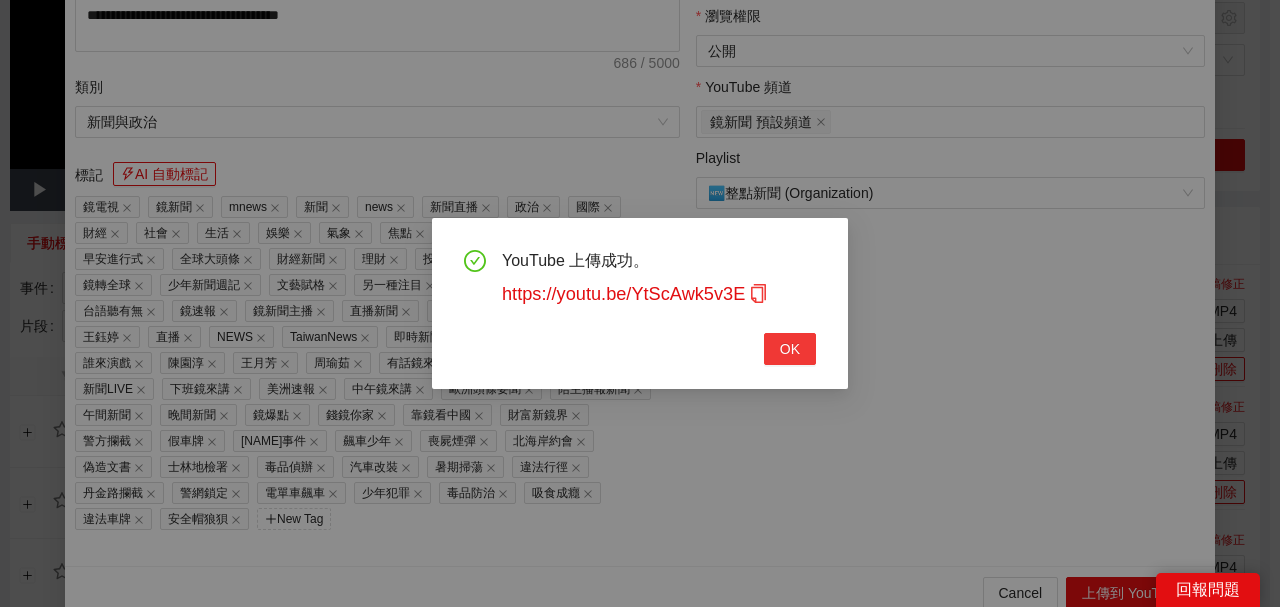 click on "OK" at bounding box center [790, 349] 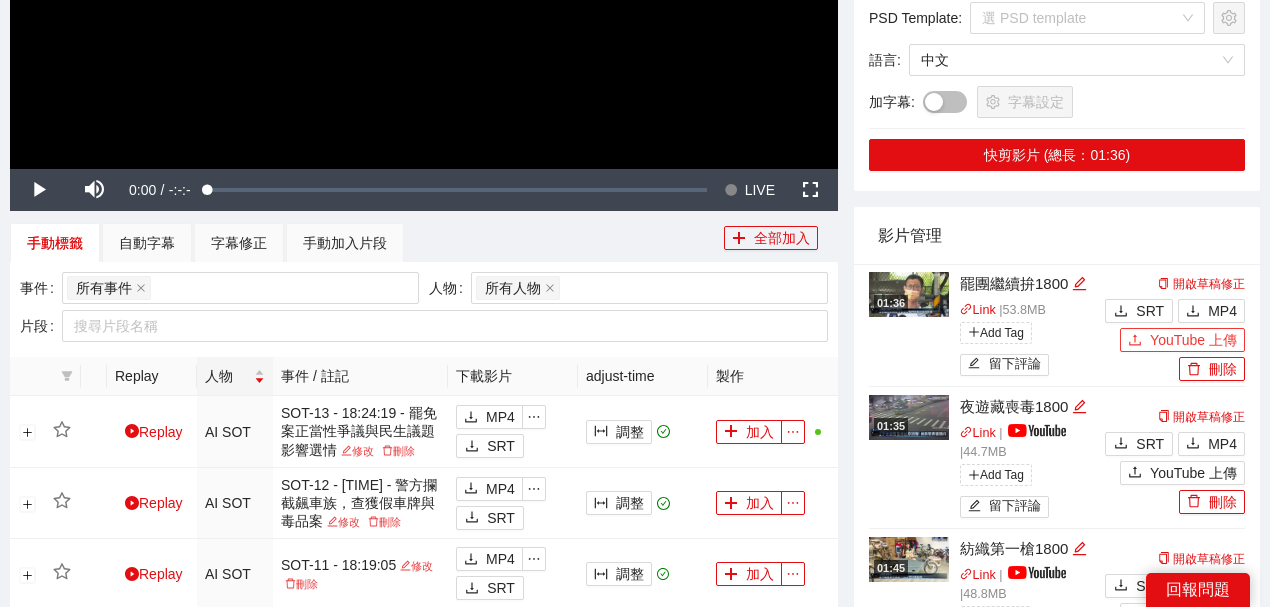click 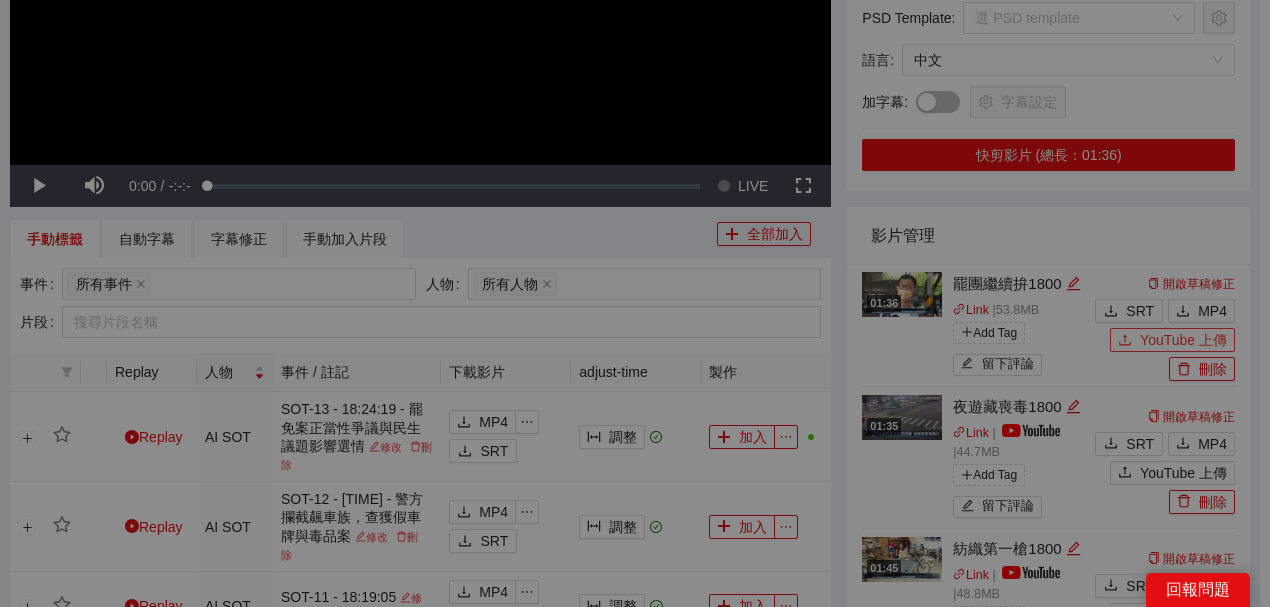 type 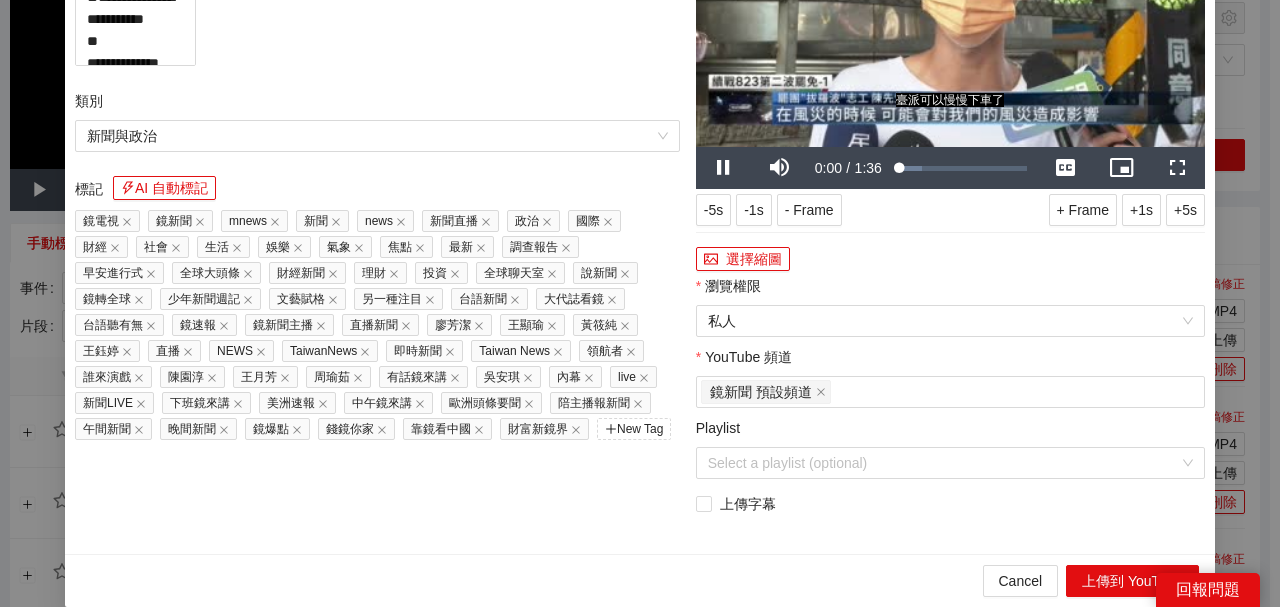 drag, startPoint x: 350, startPoint y: 122, endPoint x: 0, endPoint y: 99, distance: 350.7549 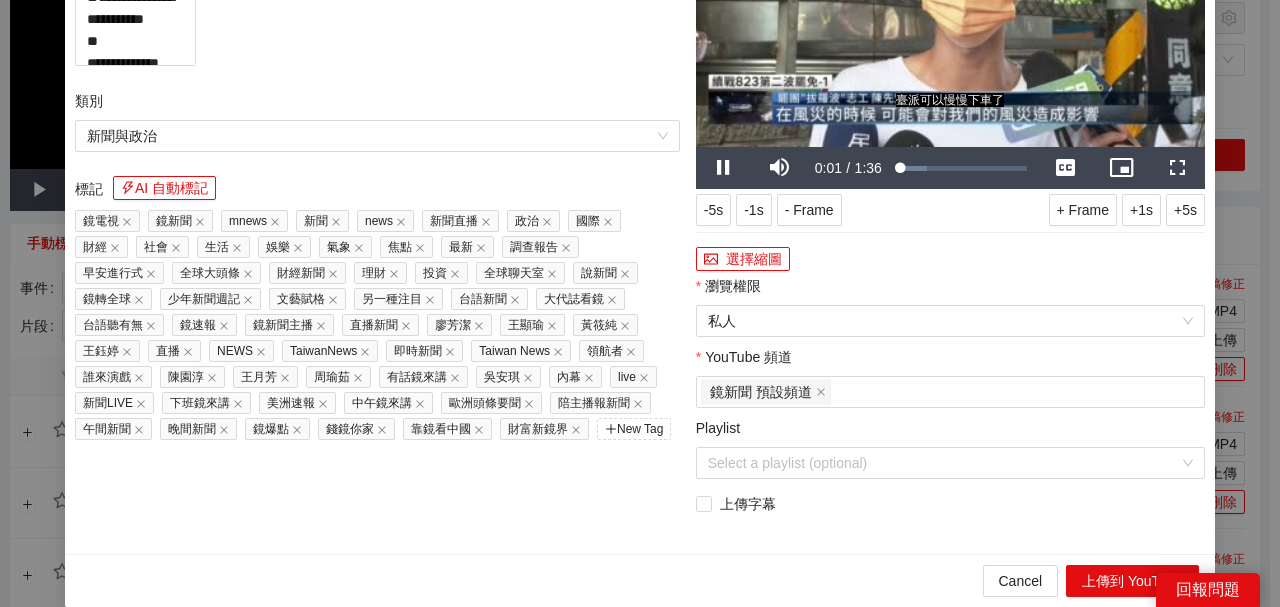 type on "**********" 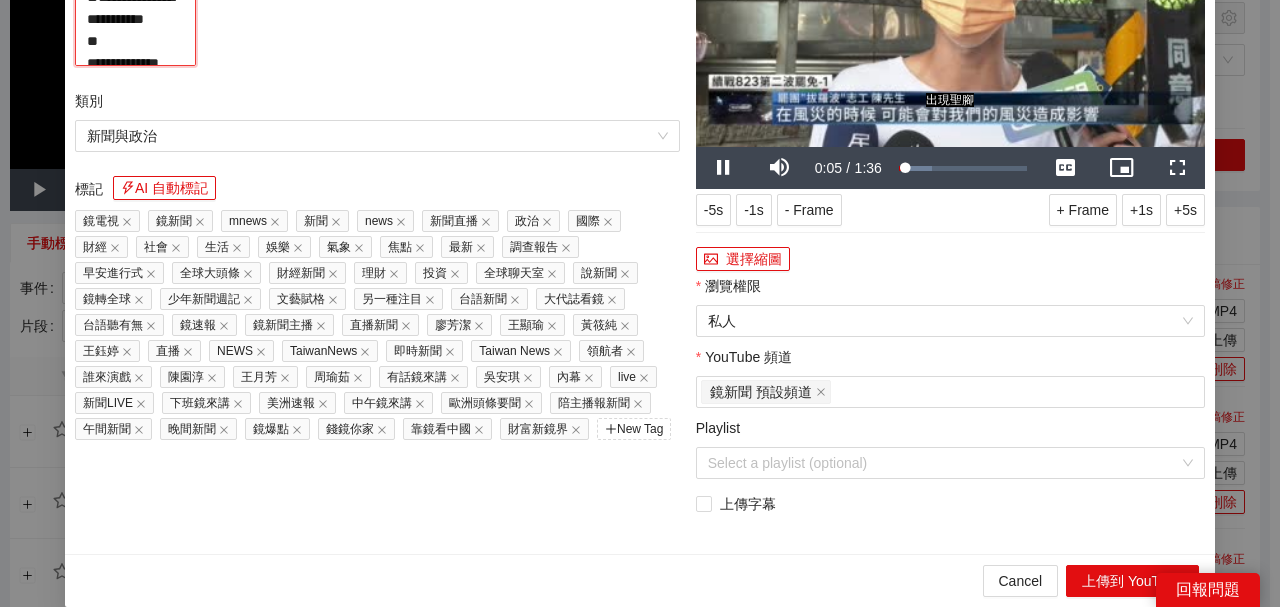 click on "**********" at bounding box center (135, 23) 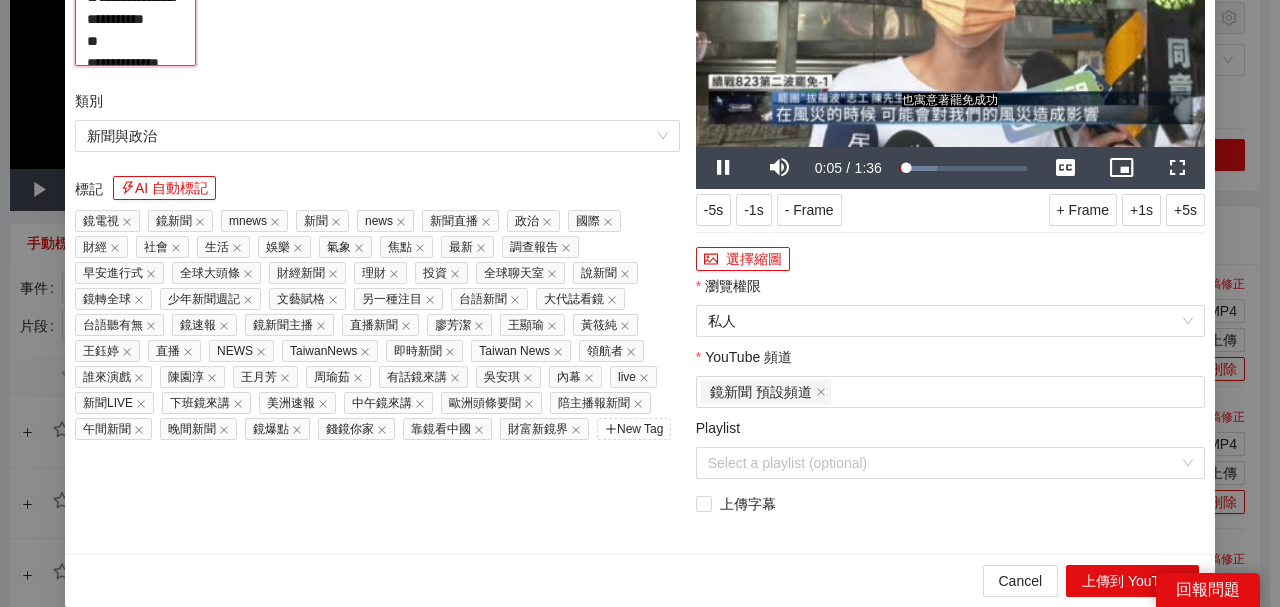 paste on "**********" 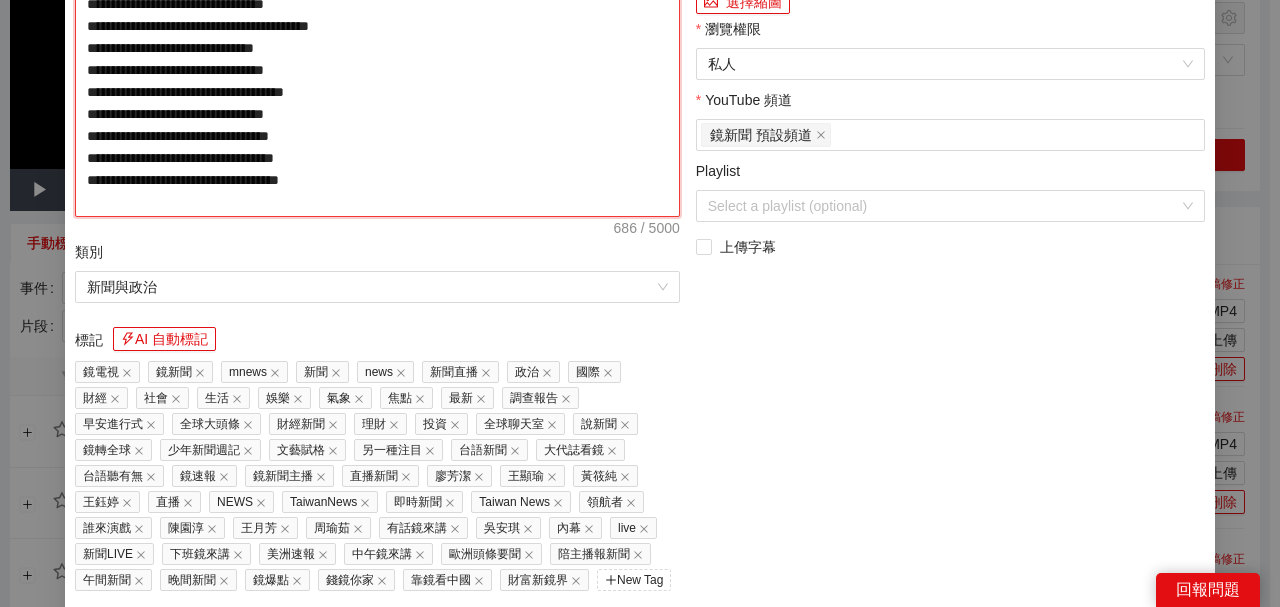 type on "**********" 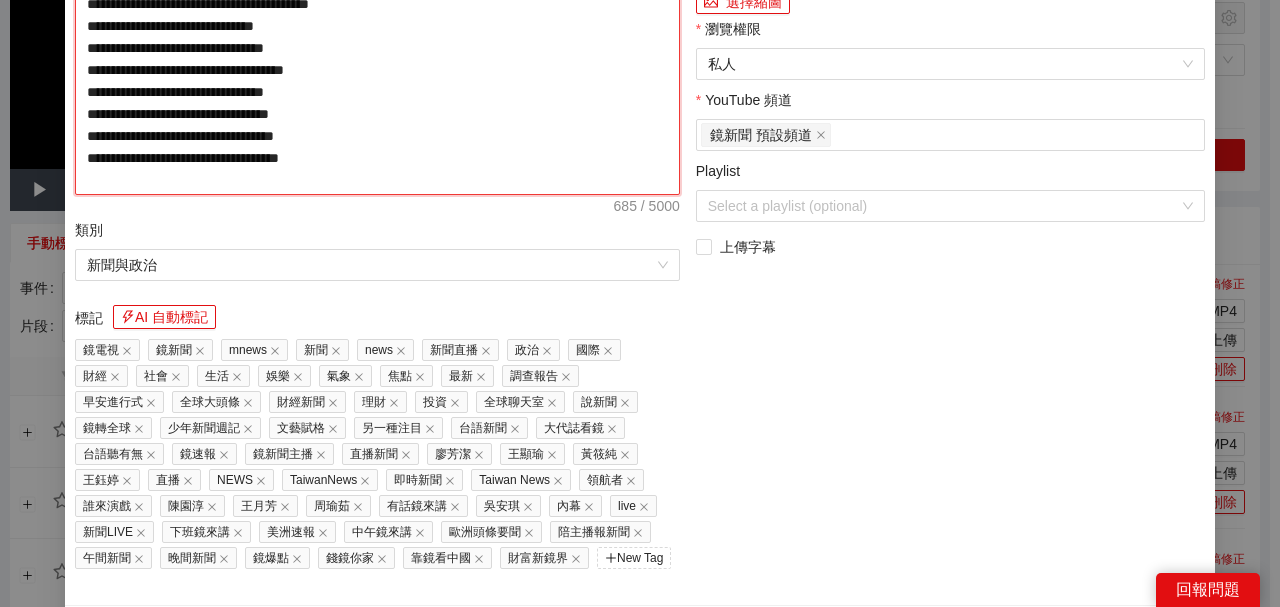 type on "**********" 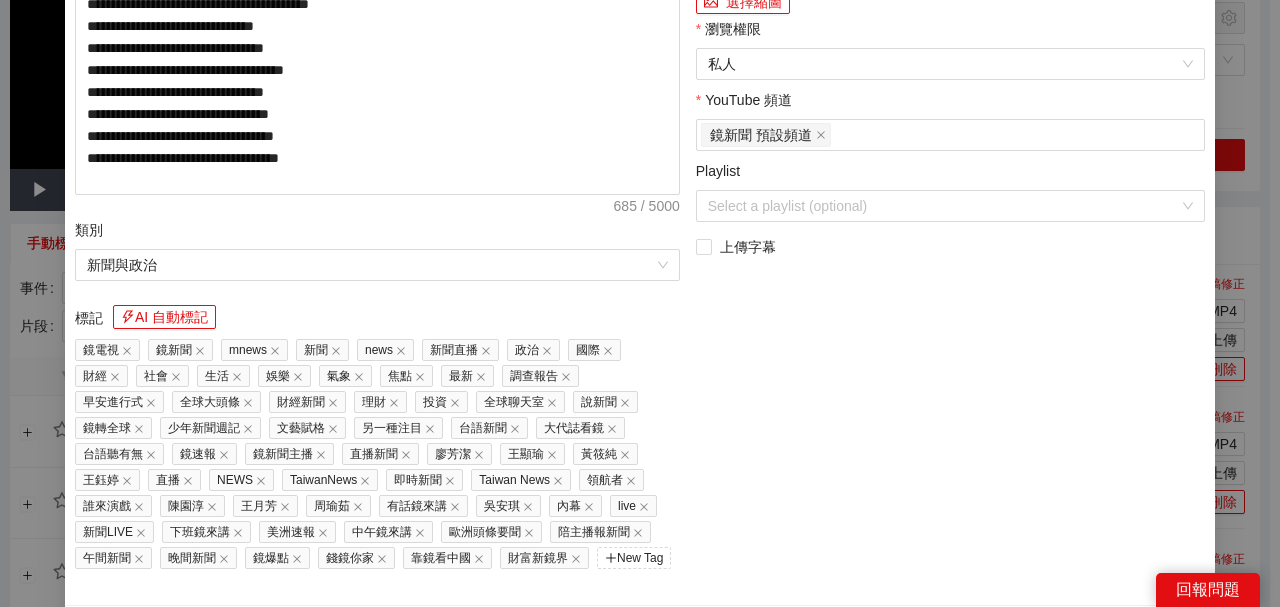 click at bounding box center (950, -253) 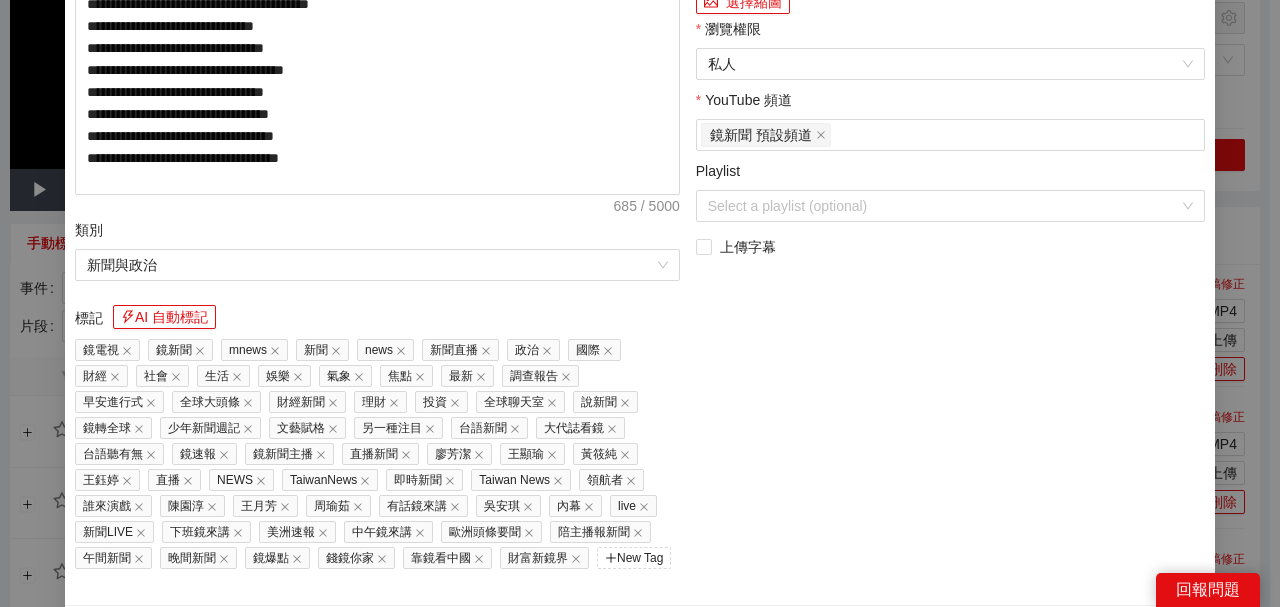 click on "0:06" at bounding box center [903, -89] 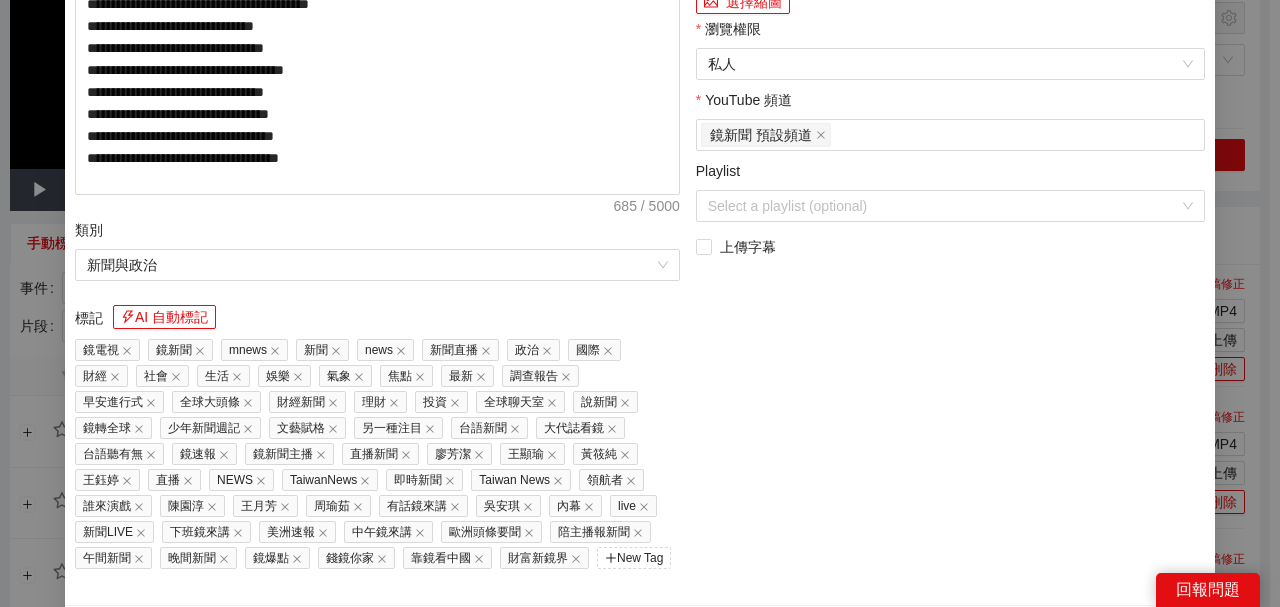 click at bounding box center [724, -89] 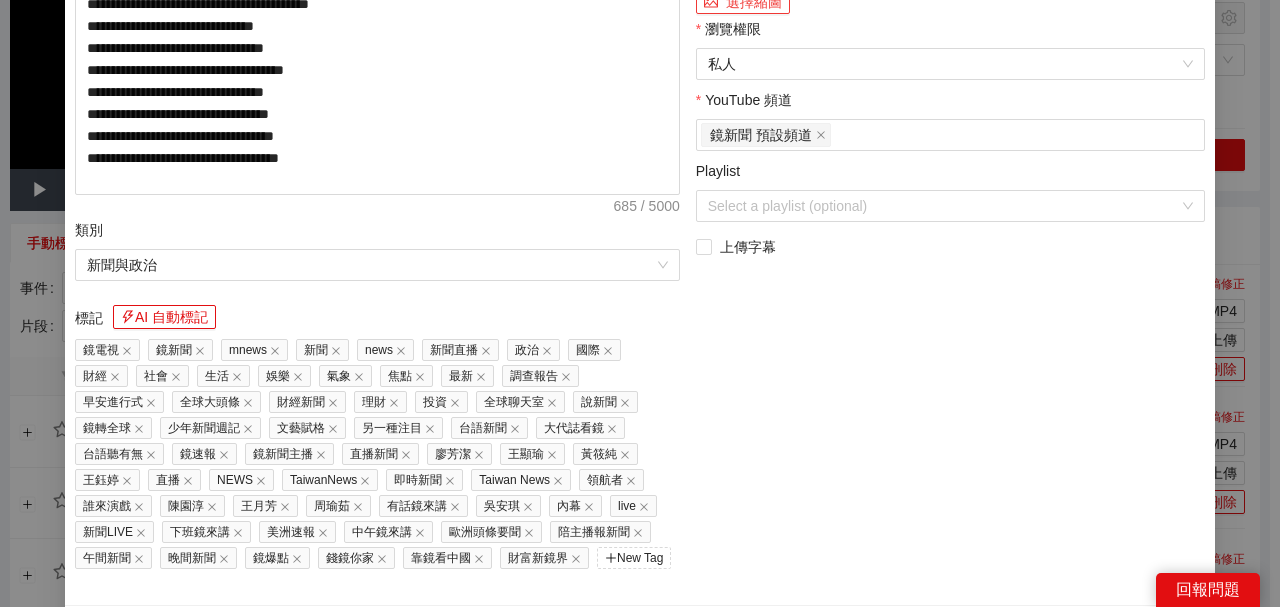 click on "選擇縮圖" at bounding box center [743, 2] 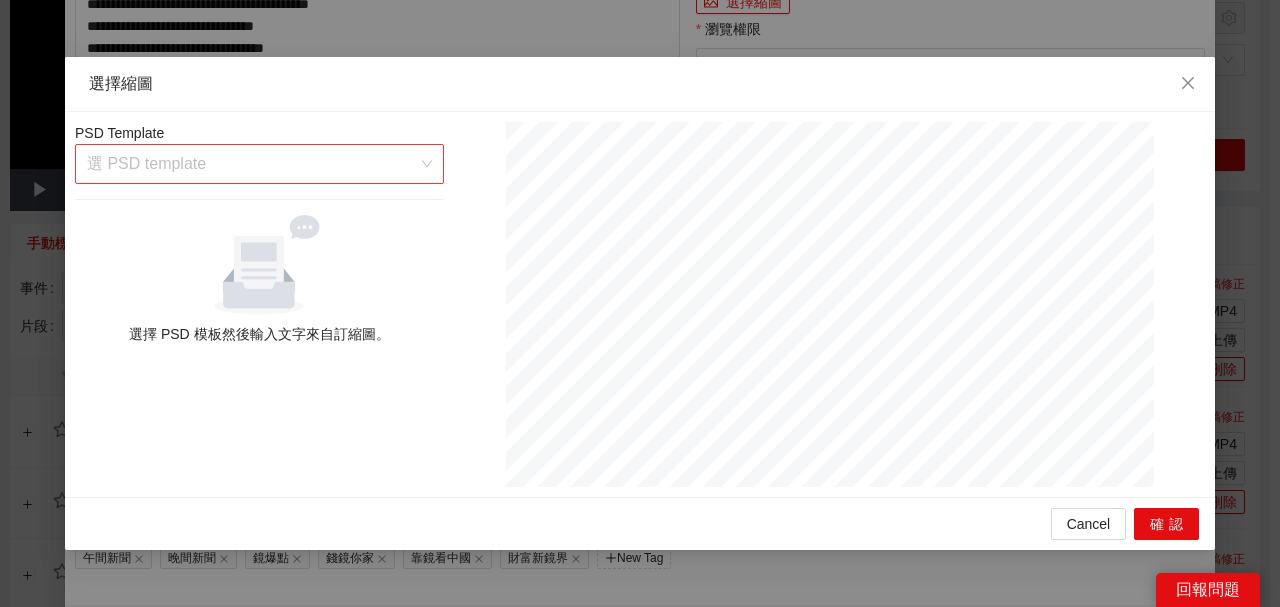 click at bounding box center (252, 164) 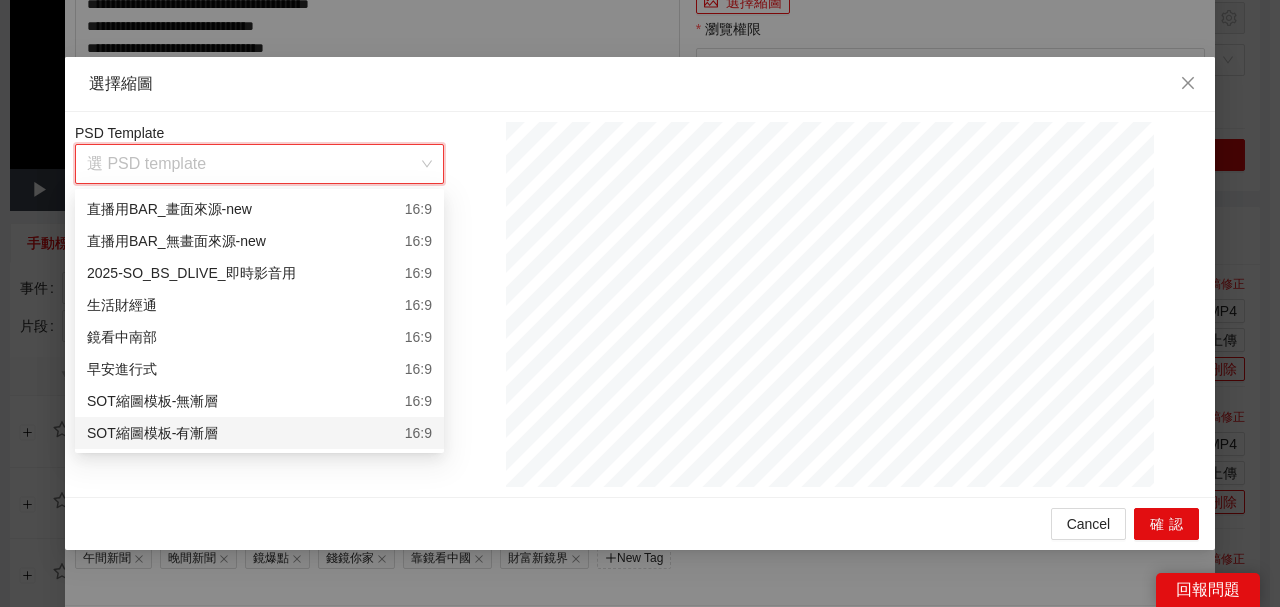 click on "SOT縮圖模板-有漸層 16:9" at bounding box center (259, 433) 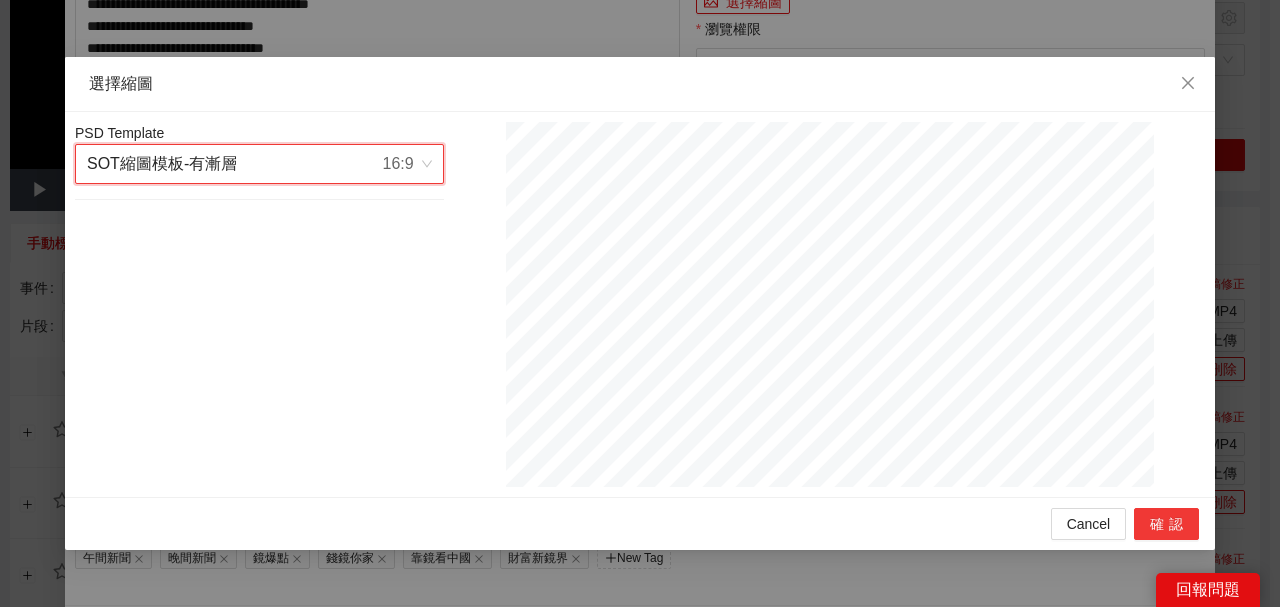 click on "確認" at bounding box center (1166, 524) 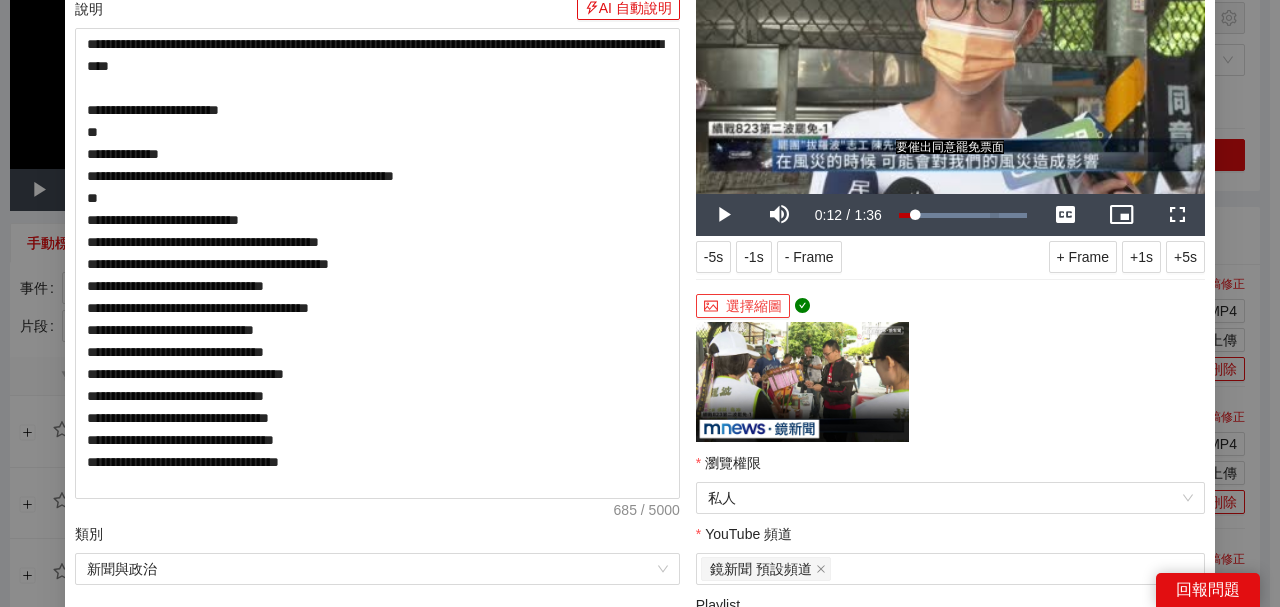scroll, scrollTop: 333, scrollLeft: 0, axis: vertical 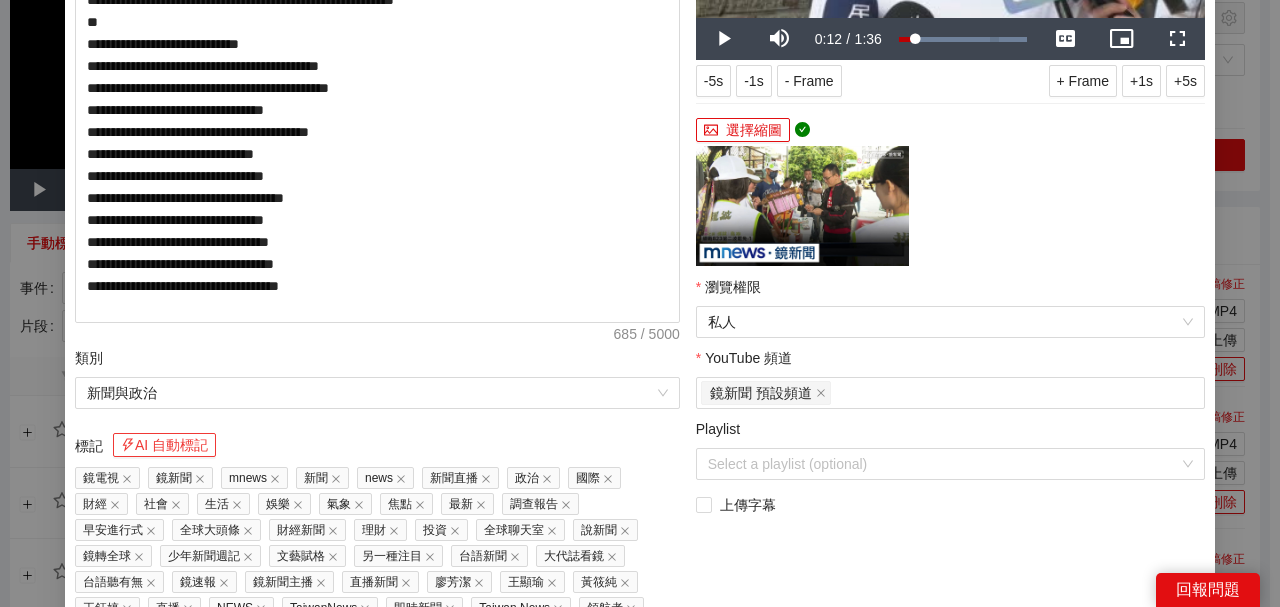 click on "AI 自動標記" at bounding box center [164, 445] 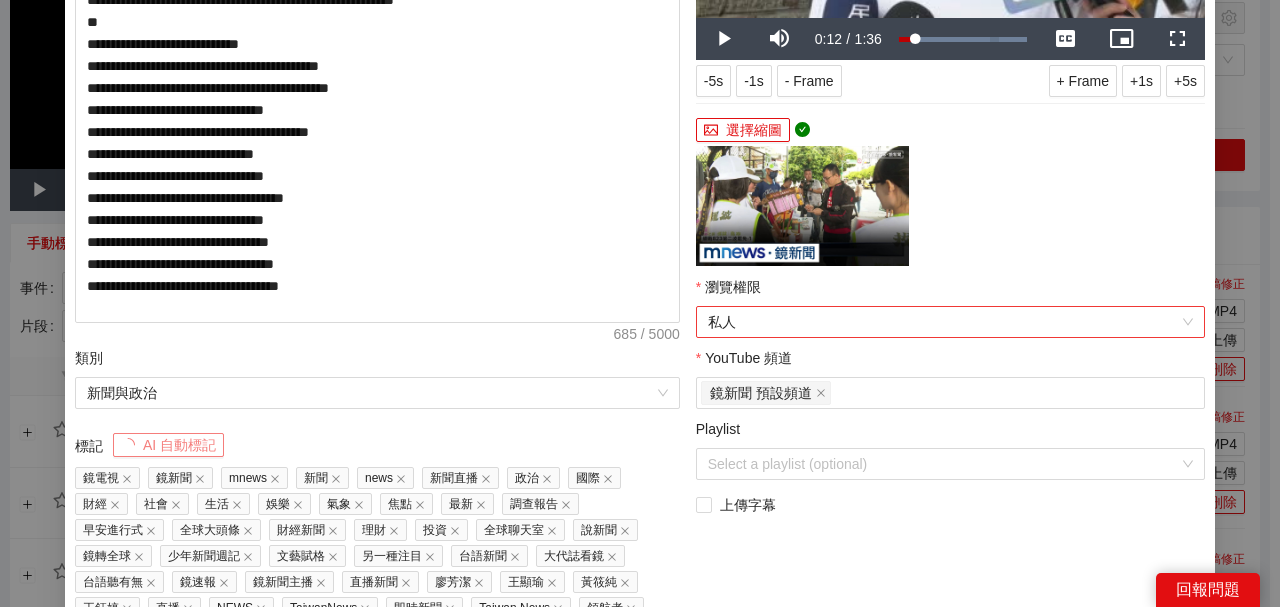click on "私人" at bounding box center (950, 322) 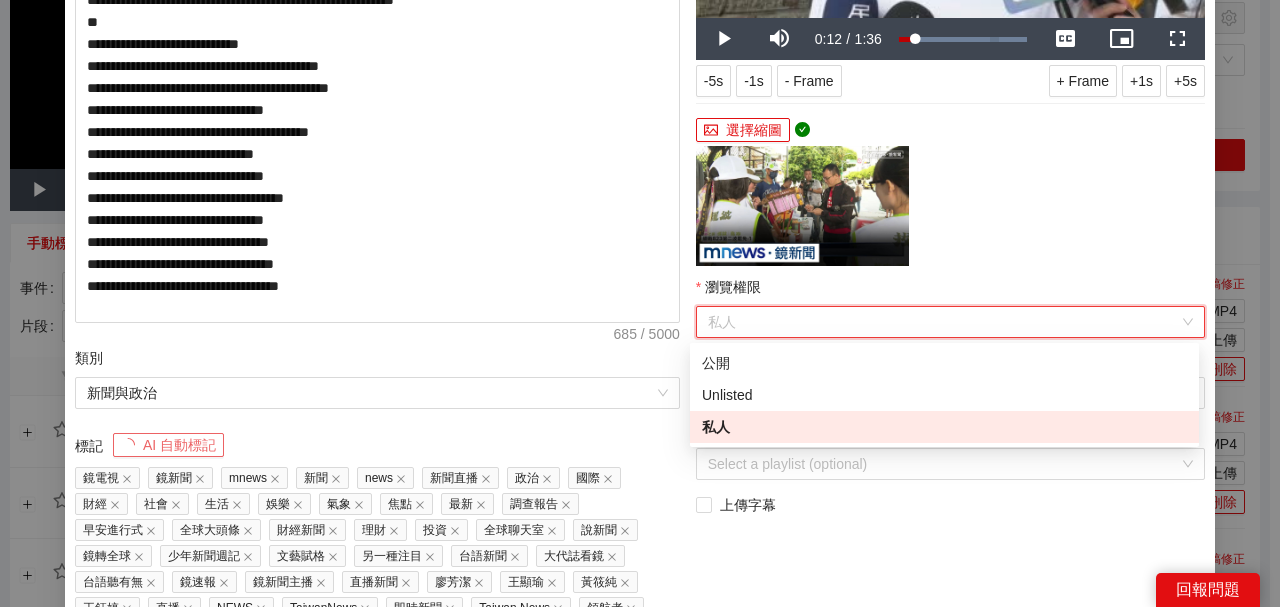 click on "**********" at bounding box center [635, -163] 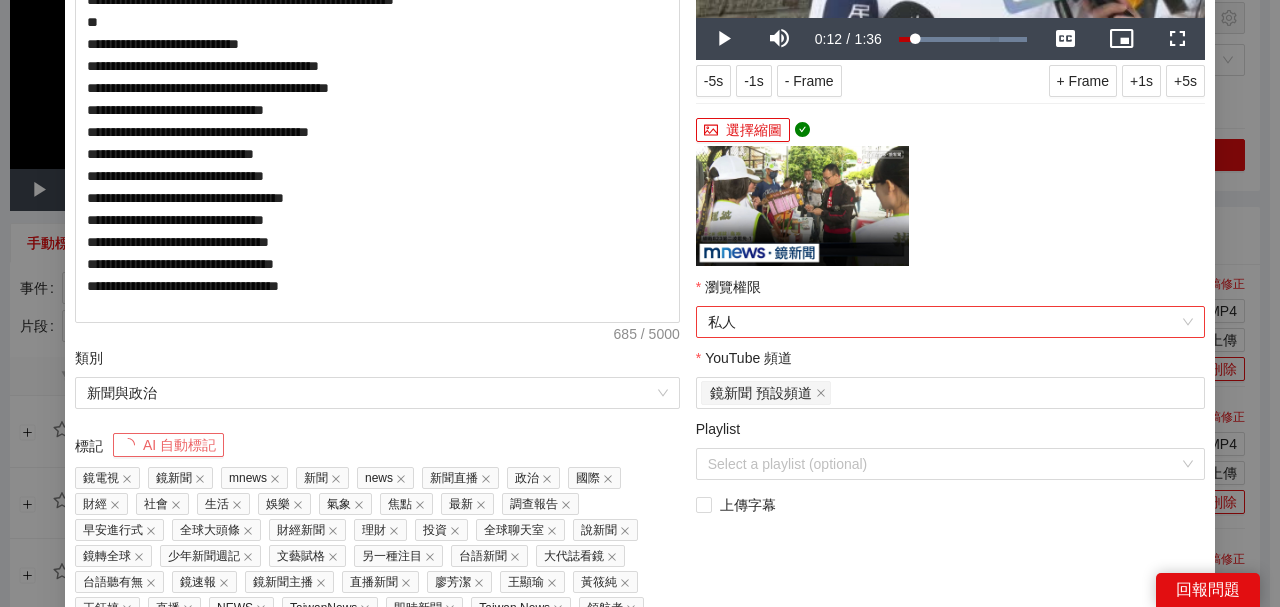 click on "私人" at bounding box center (950, 322) 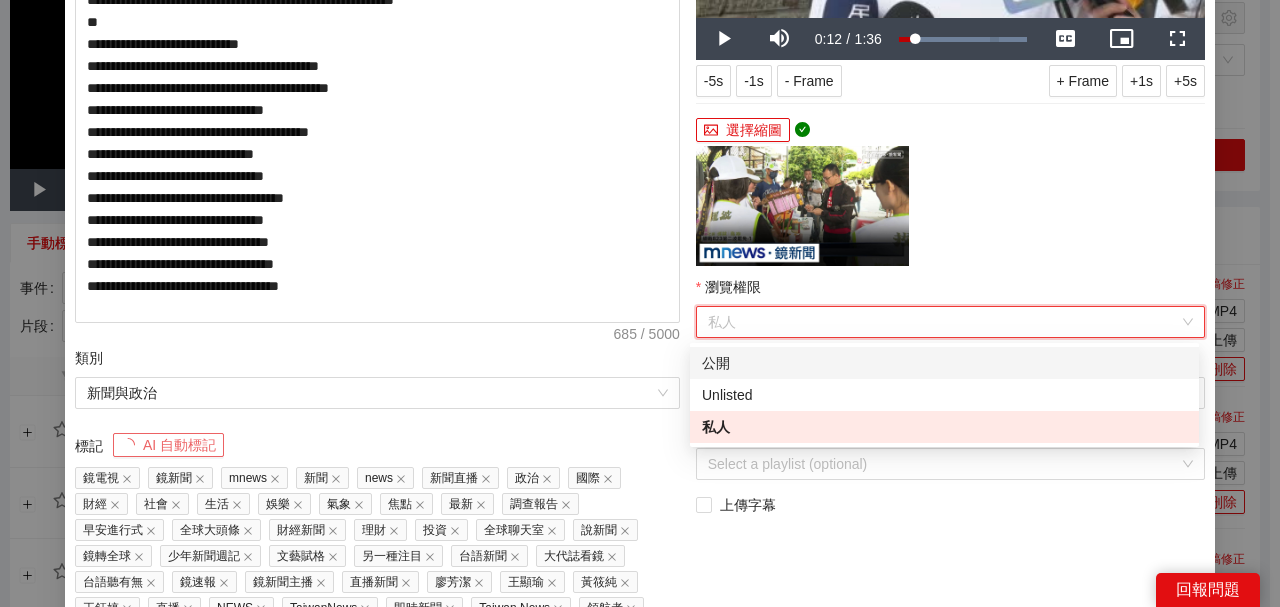 click on "公開" at bounding box center [944, 363] 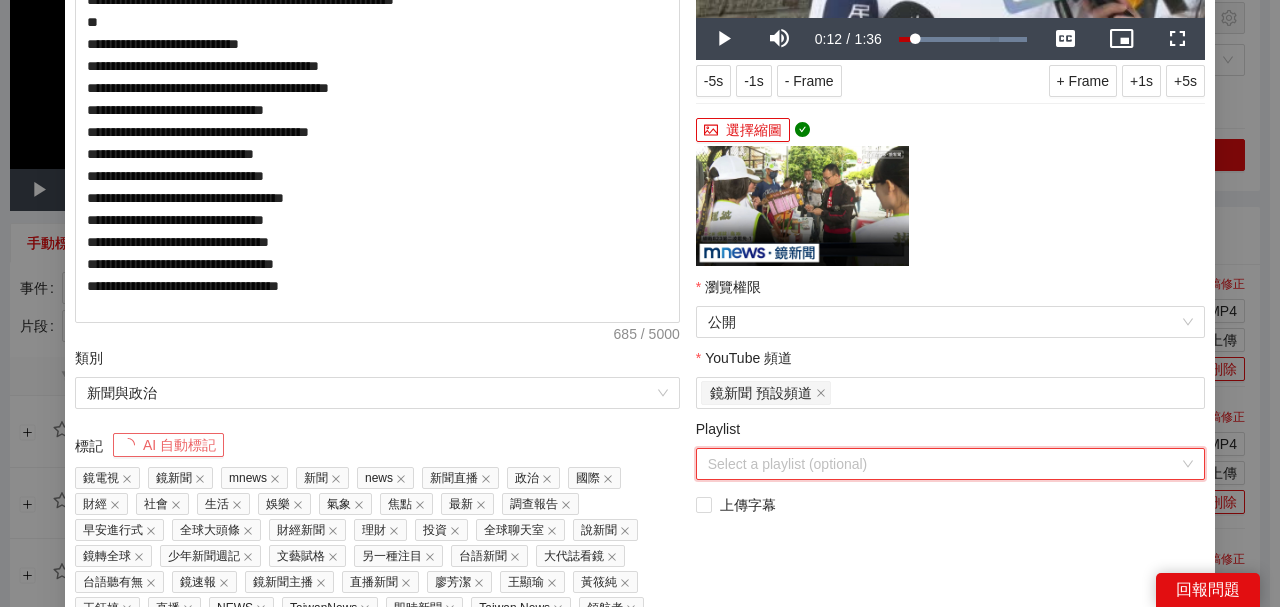 drag, startPoint x: 726, startPoint y: 468, endPoint x: 734, endPoint y: 453, distance: 17 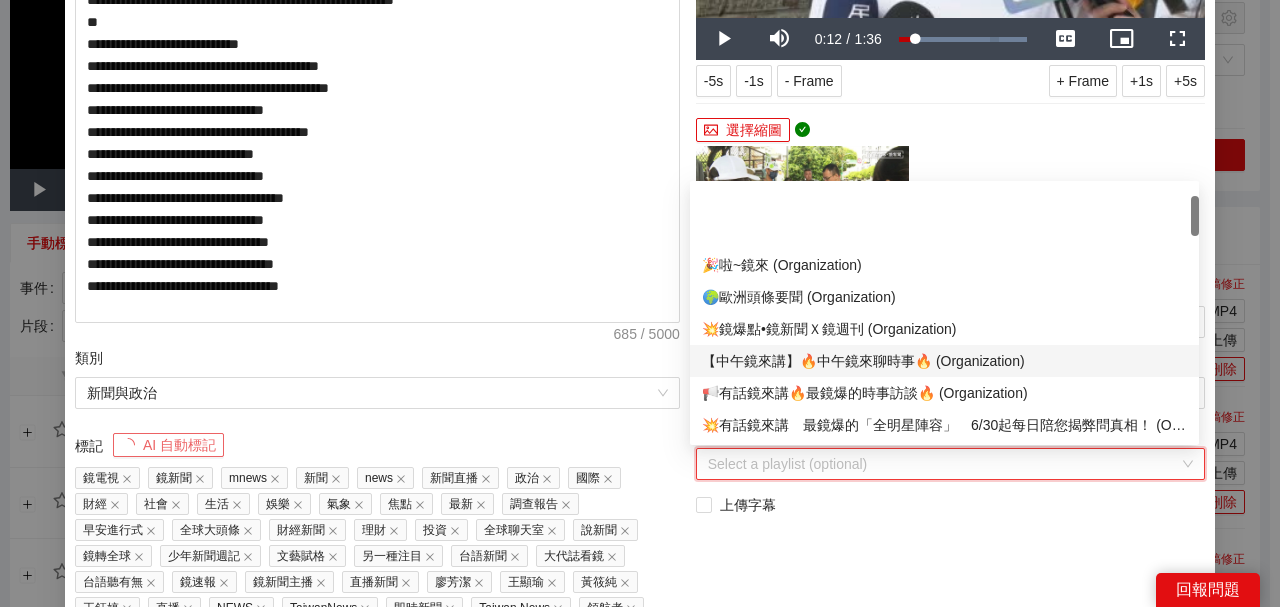scroll, scrollTop: 133, scrollLeft: 0, axis: vertical 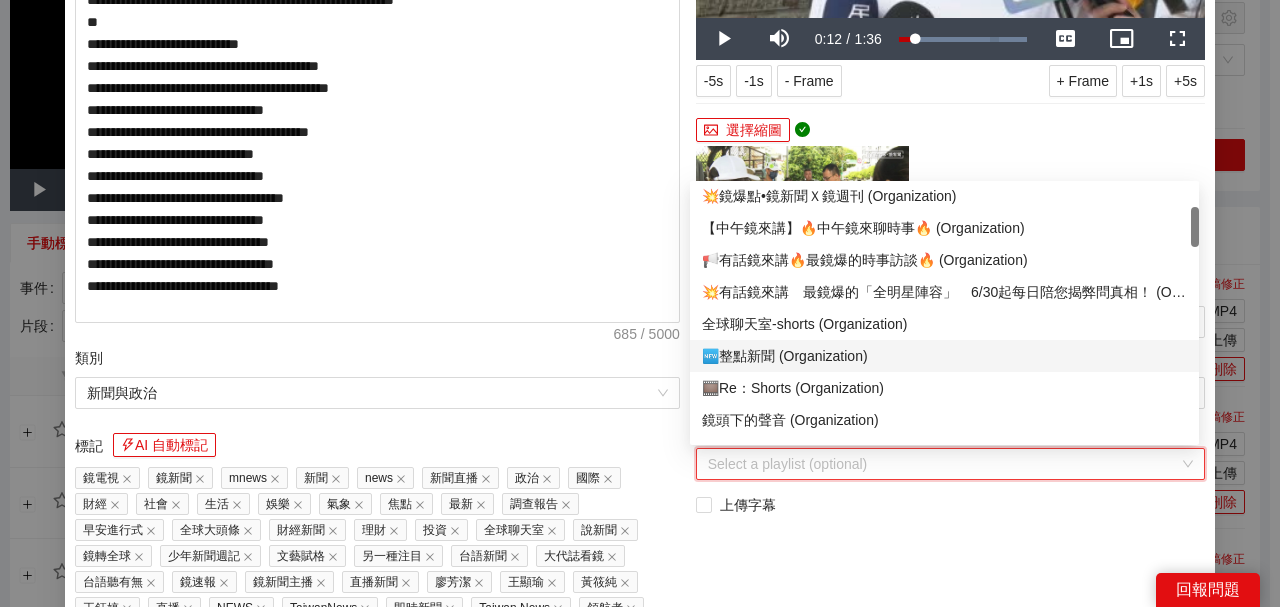 click on "🆕整點新聞 (Organization)" at bounding box center [944, 356] 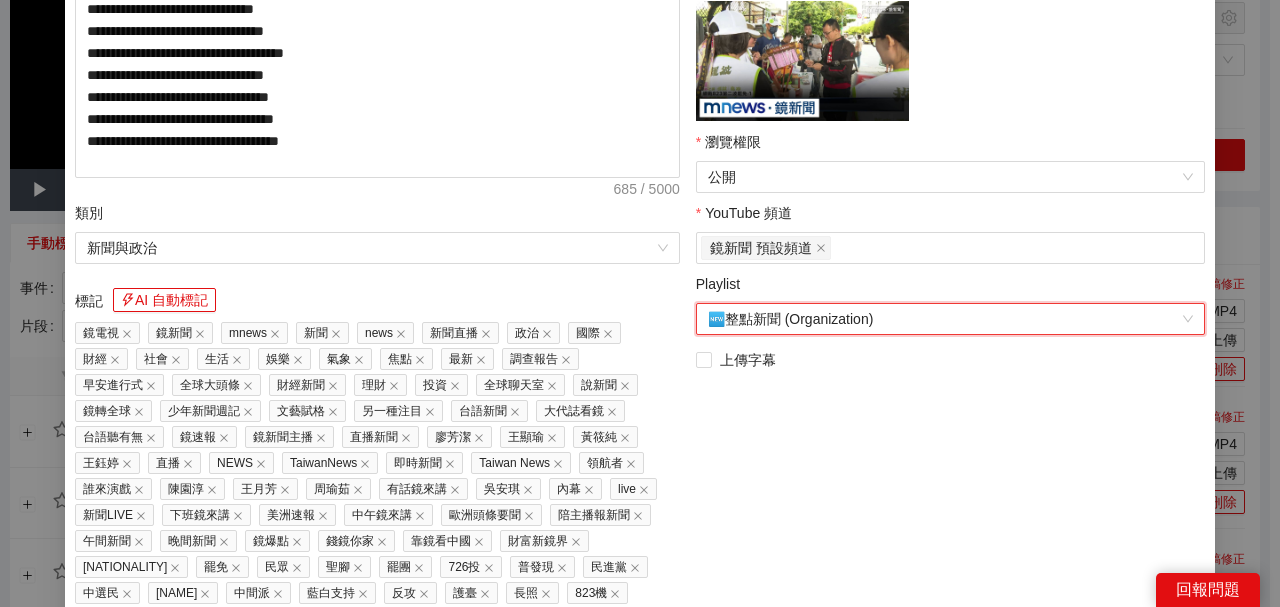 scroll, scrollTop: 581, scrollLeft: 0, axis: vertical 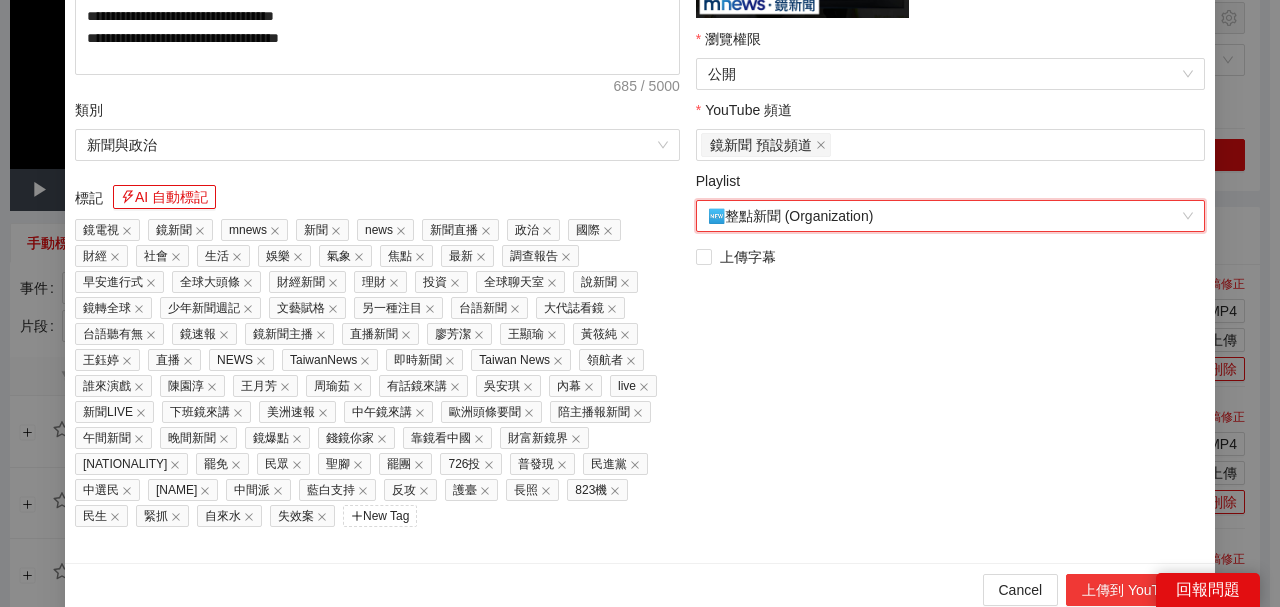 click on "上傳到 YouTube" at bounding box center (1132, 590) 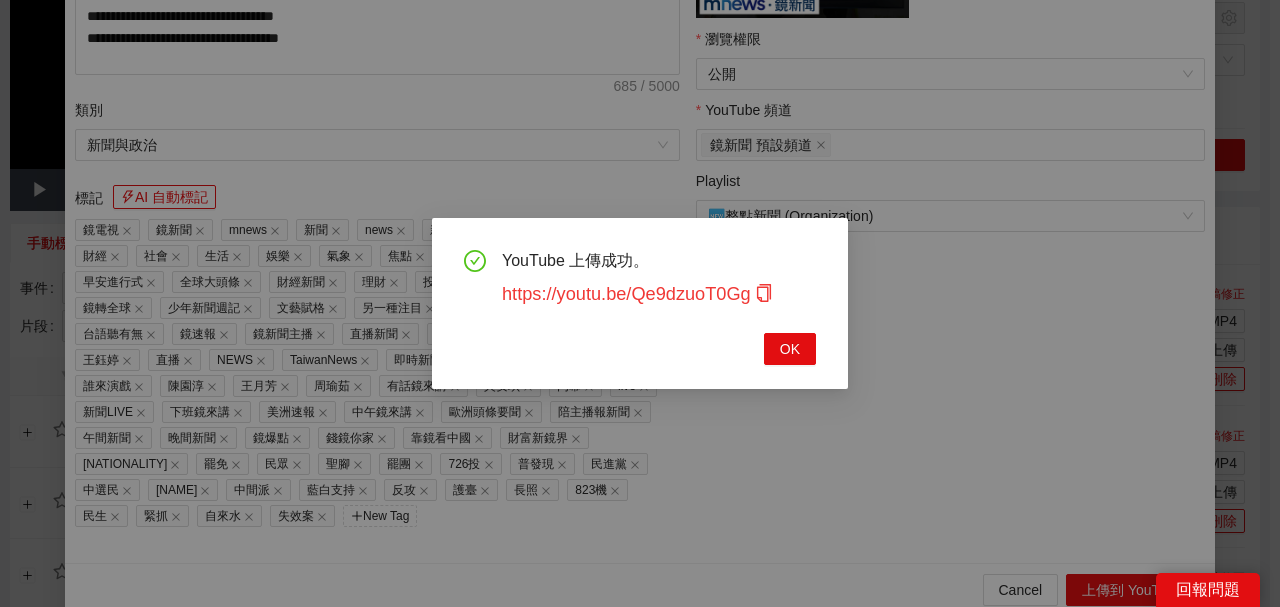click 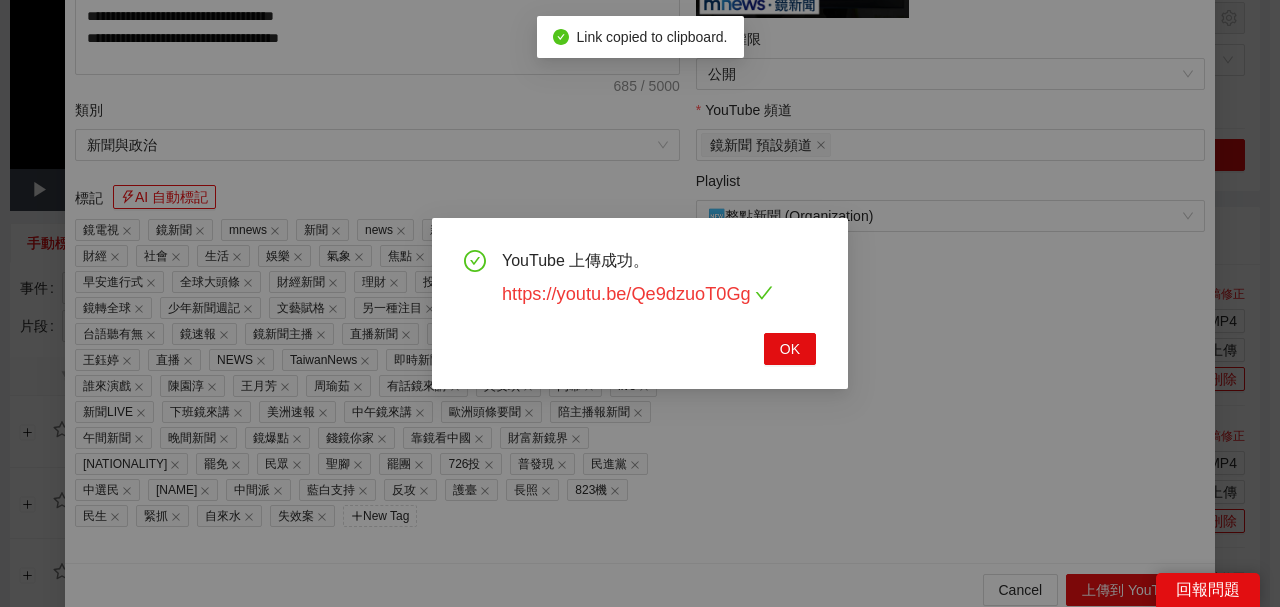 click on "https://youtu.be/Qe9dzuoT0Gg" at bounding box center (637, 294) 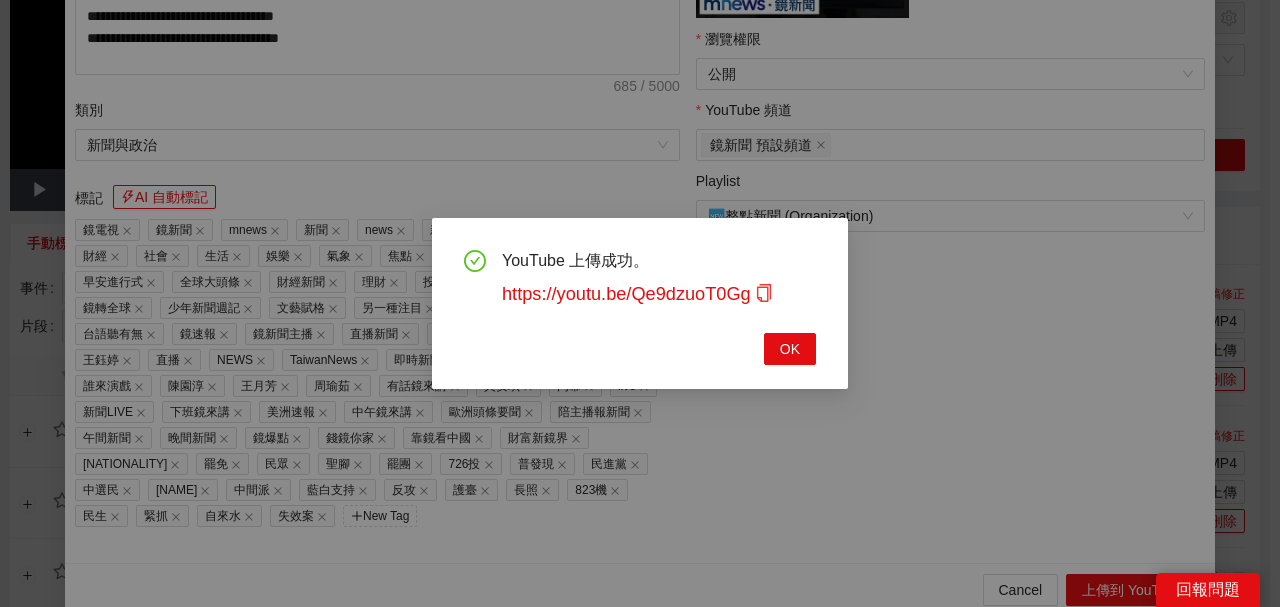 click on "YouTube 上傳成功。 https://youtu.be/Qe9dzuoT0Gg OK" at bounding box center (640, 307) 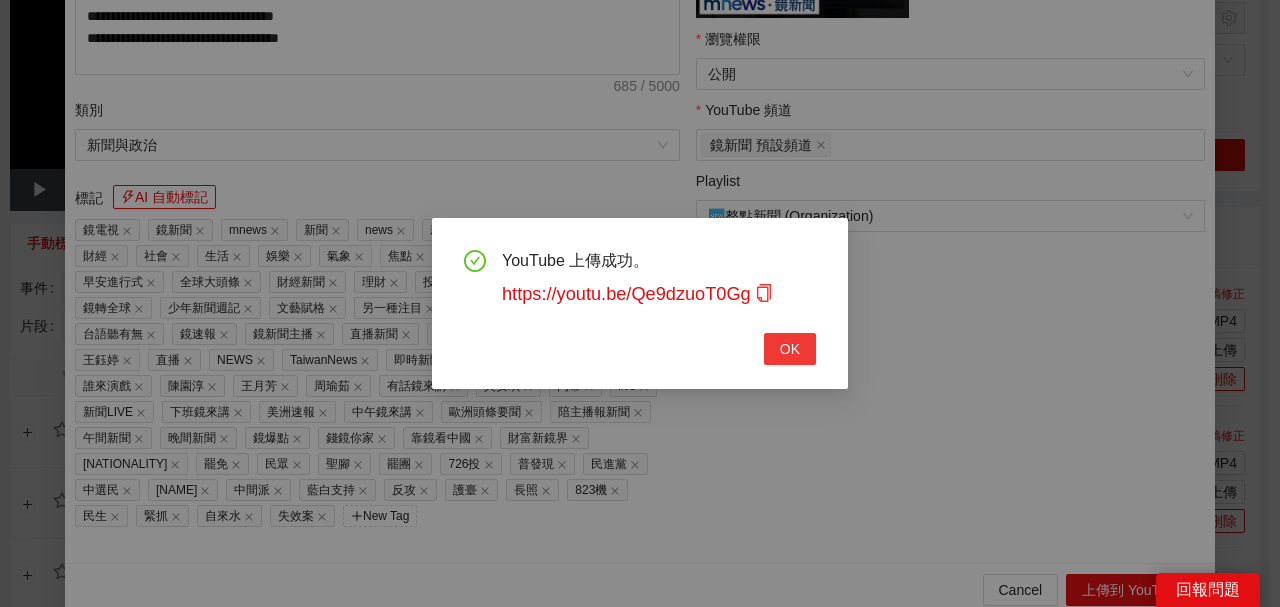 click on "OK" at bounding box center [790, 349] 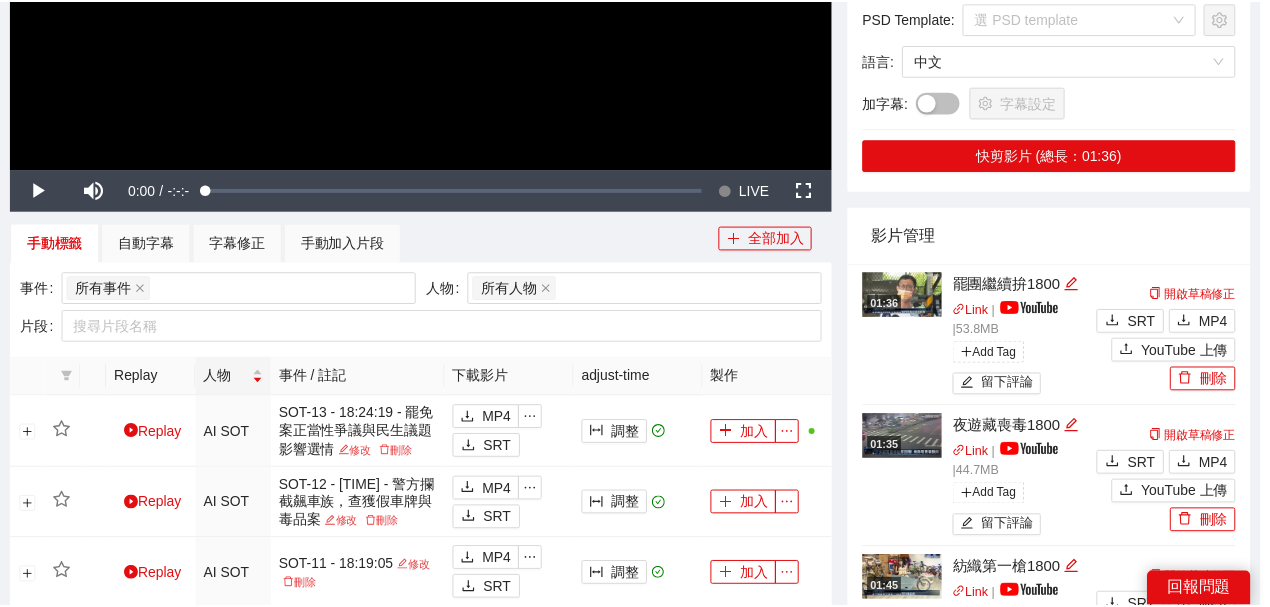 scroll, scrollTop: 461, scrollLeft: 0, axis: vertical 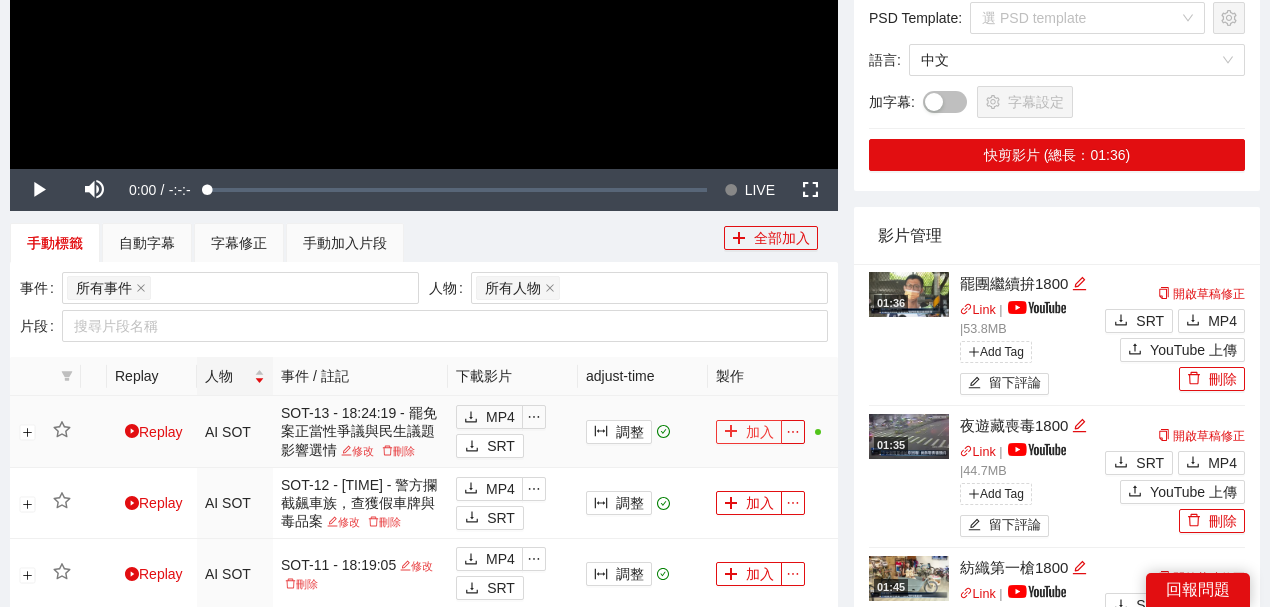 click on "加入" at bounding box center [749, 432] 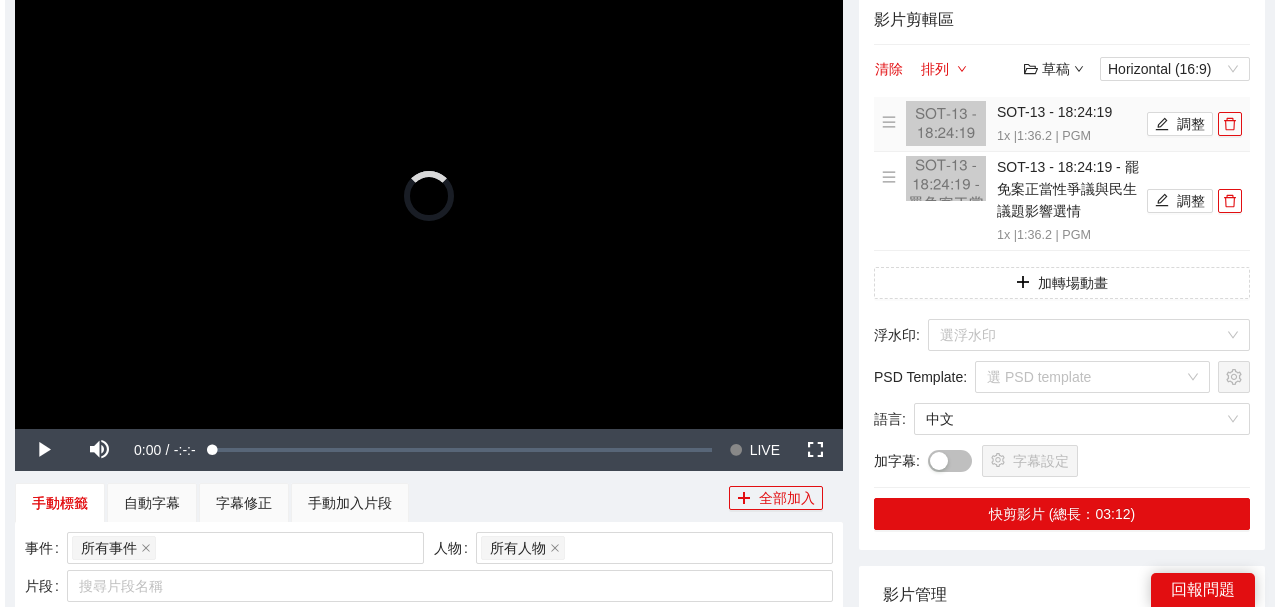 scroll, scrollTop: 200, scrollLeft: 0, axis: vertical 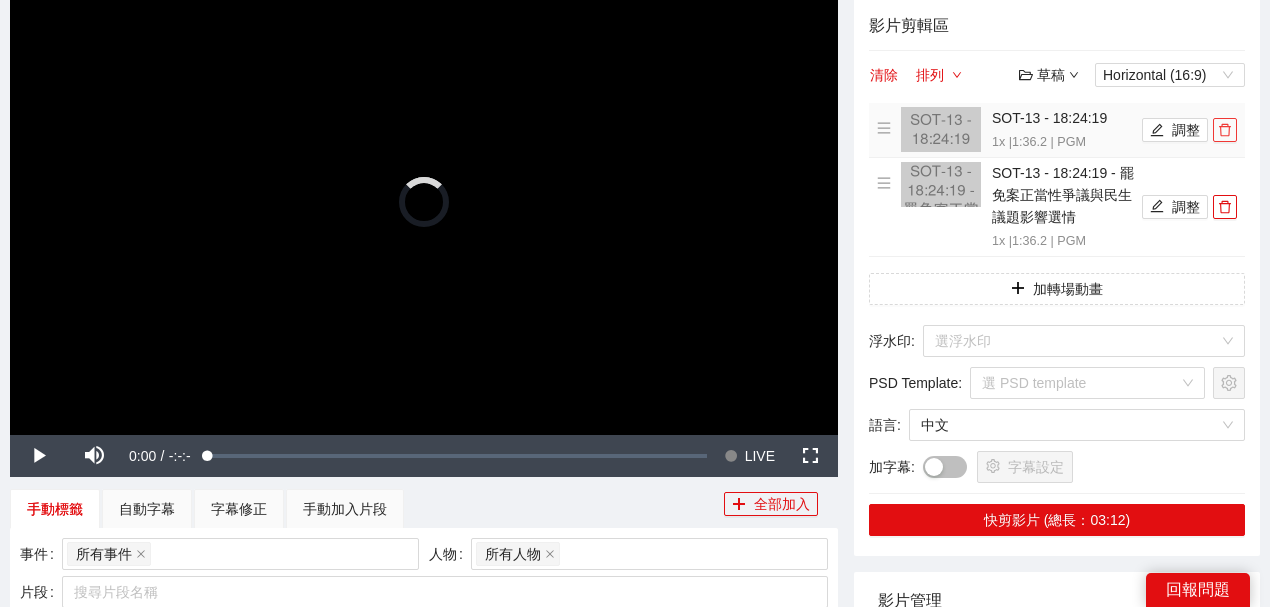 click 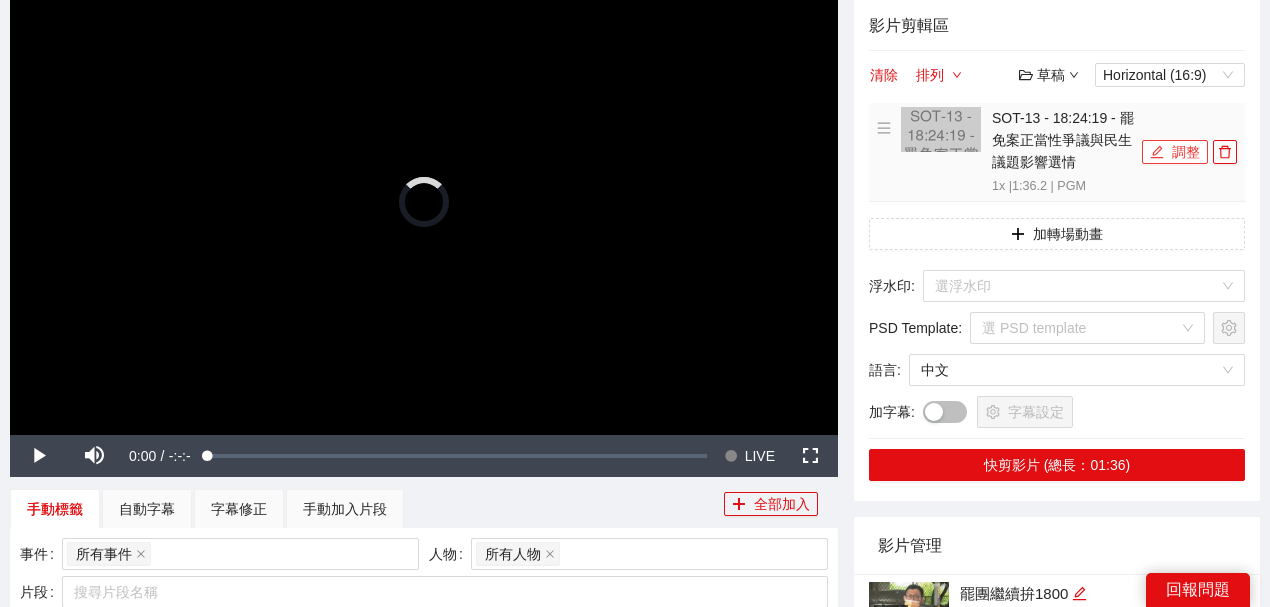 click on "調整" at bounding box center (1175, 152) 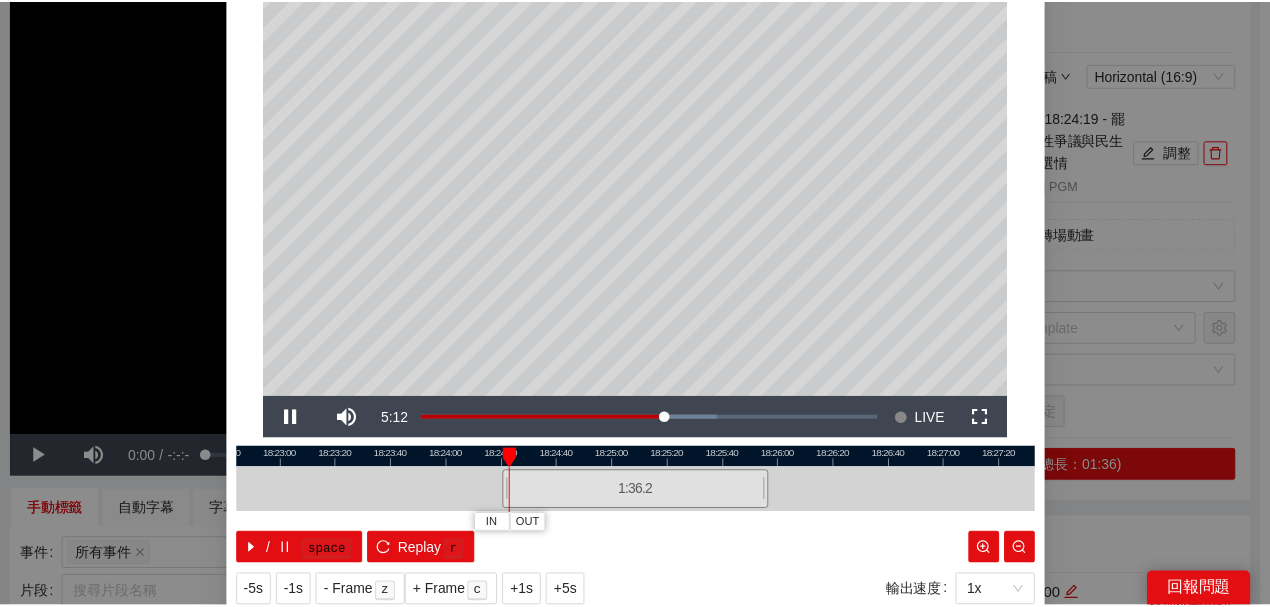 scroll, scrollTop: 0, scrollLeft: 0, axis: both 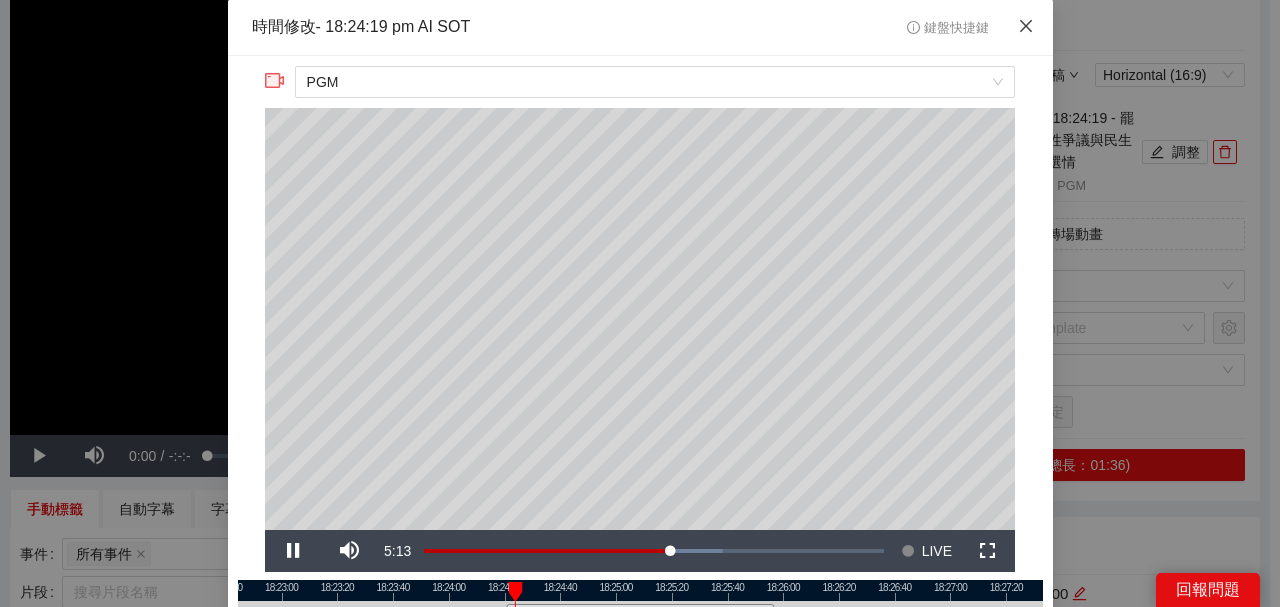 click 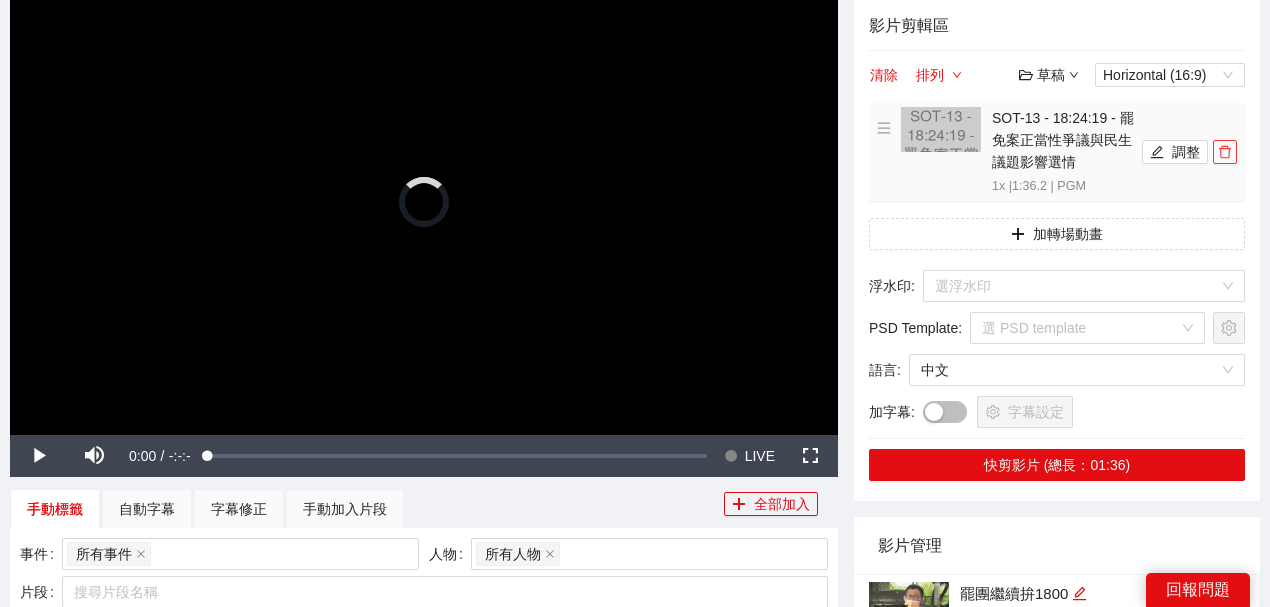 click at bounding box center (1225, 152) 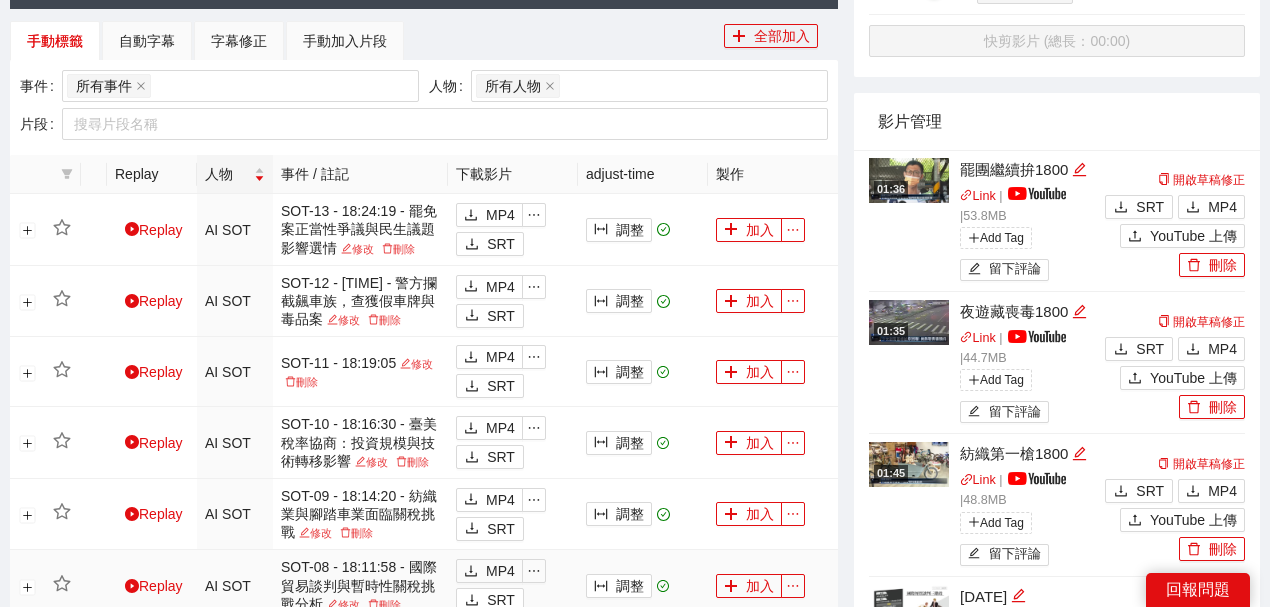 scroll, scrollTop: 733, scrollLeft: 0, axis: vertical 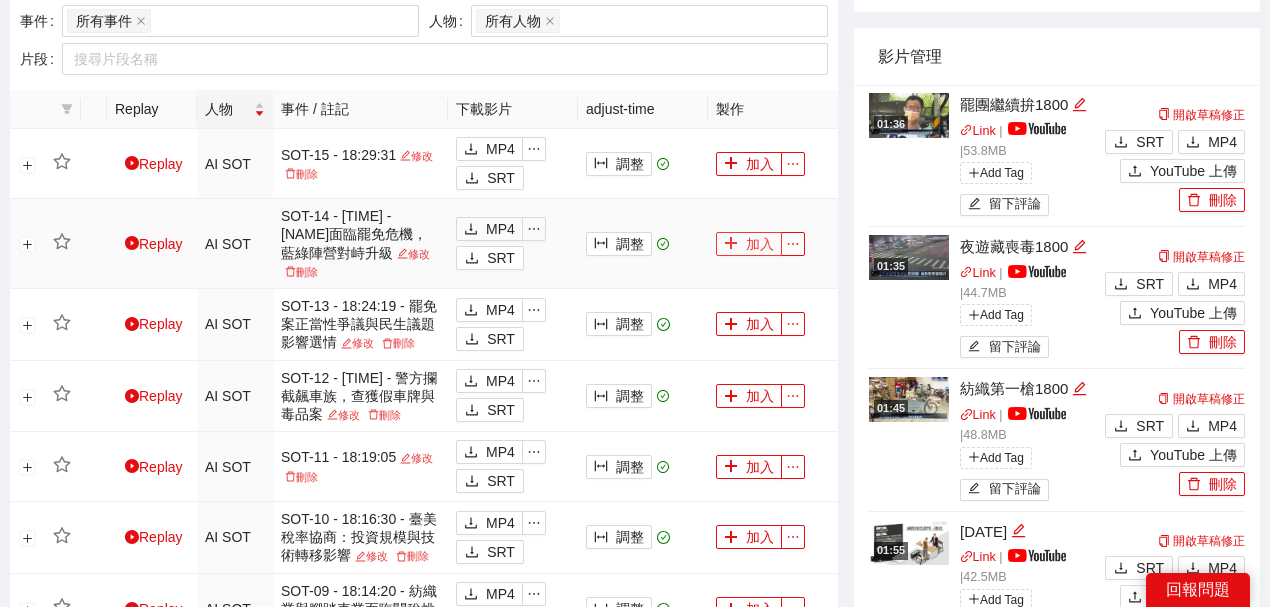 click on "加入" at bounding box center (749, 244) 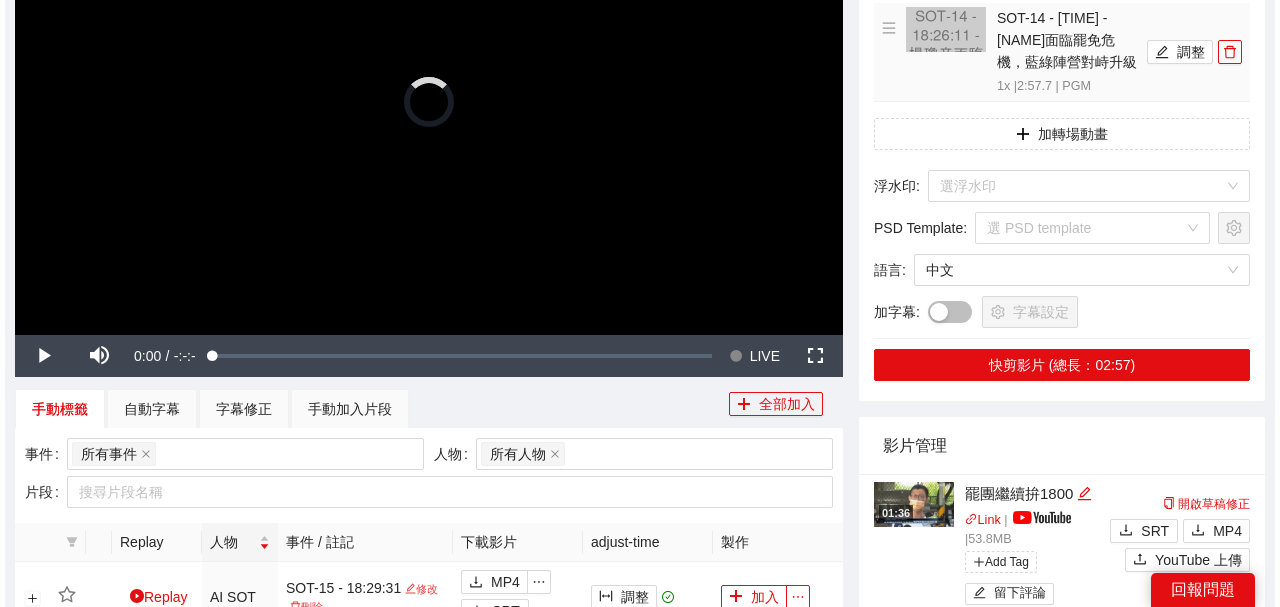 scroll, scrollTop: 200, scrollLeft: 0, axis: vertical 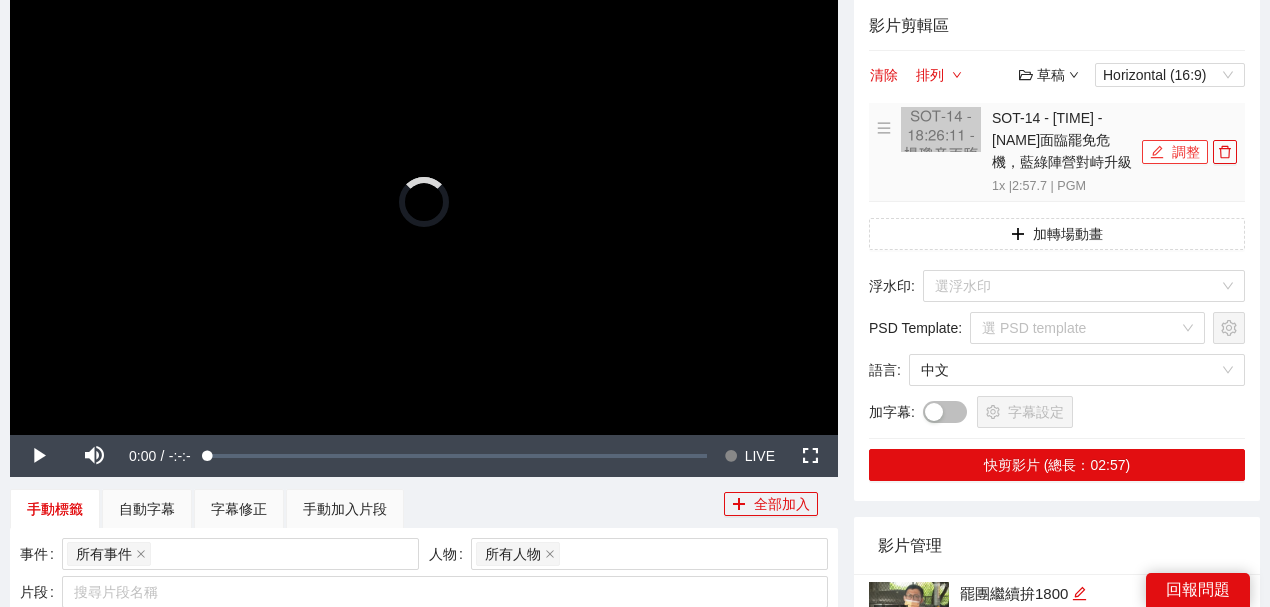 click on "調整" at bounding box center (1175, 152) 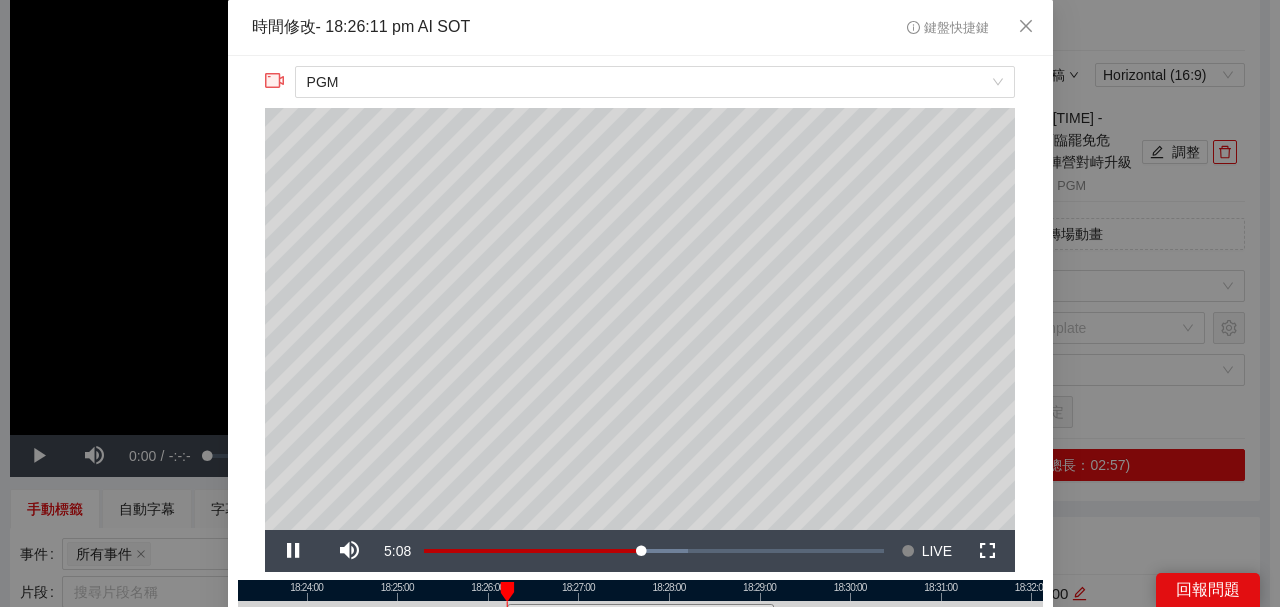 scroll, scrollTop: 133, scrollLeft: 0, axis: vertical 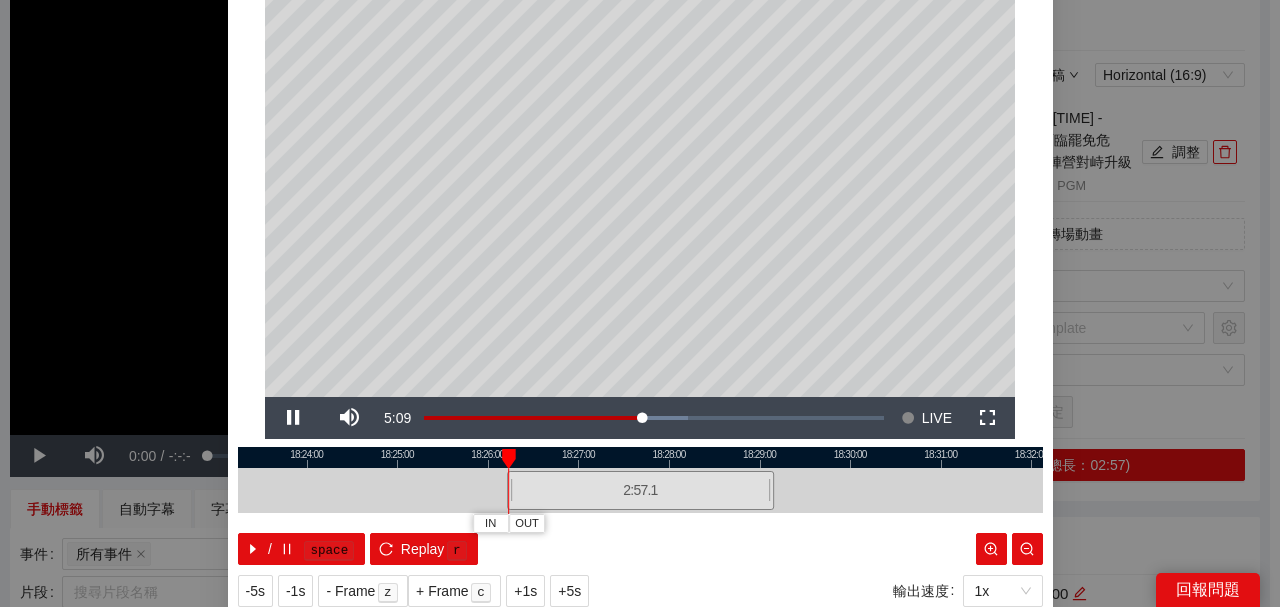 click at bounding box center (640, 457) 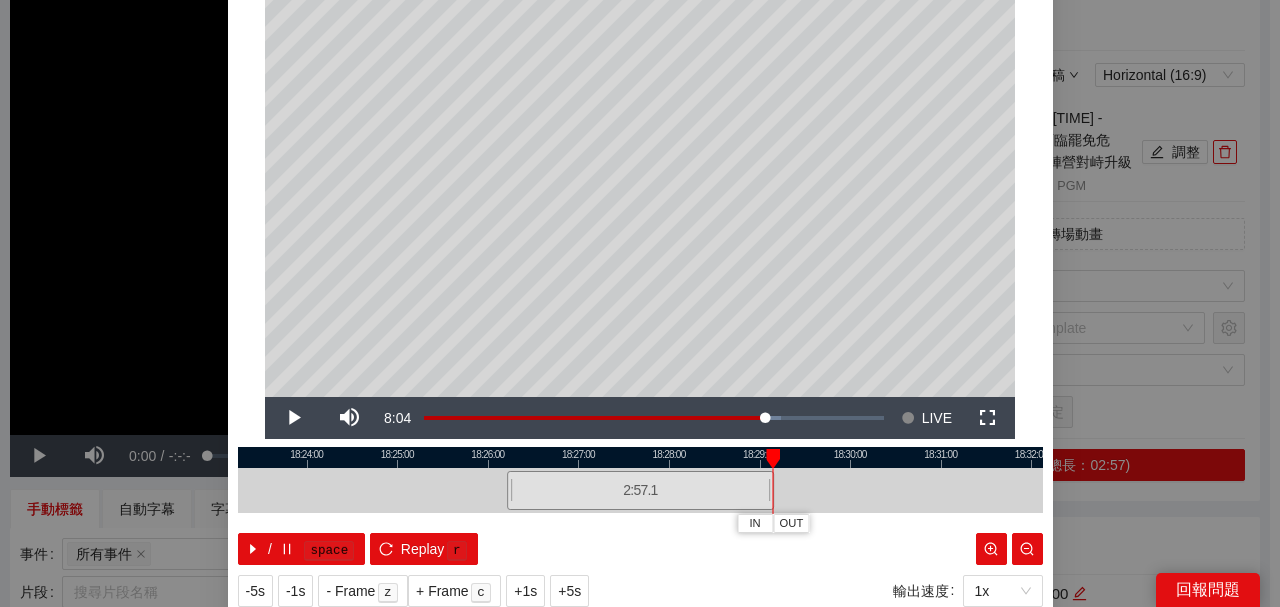 click at bounding box center [640, 457] 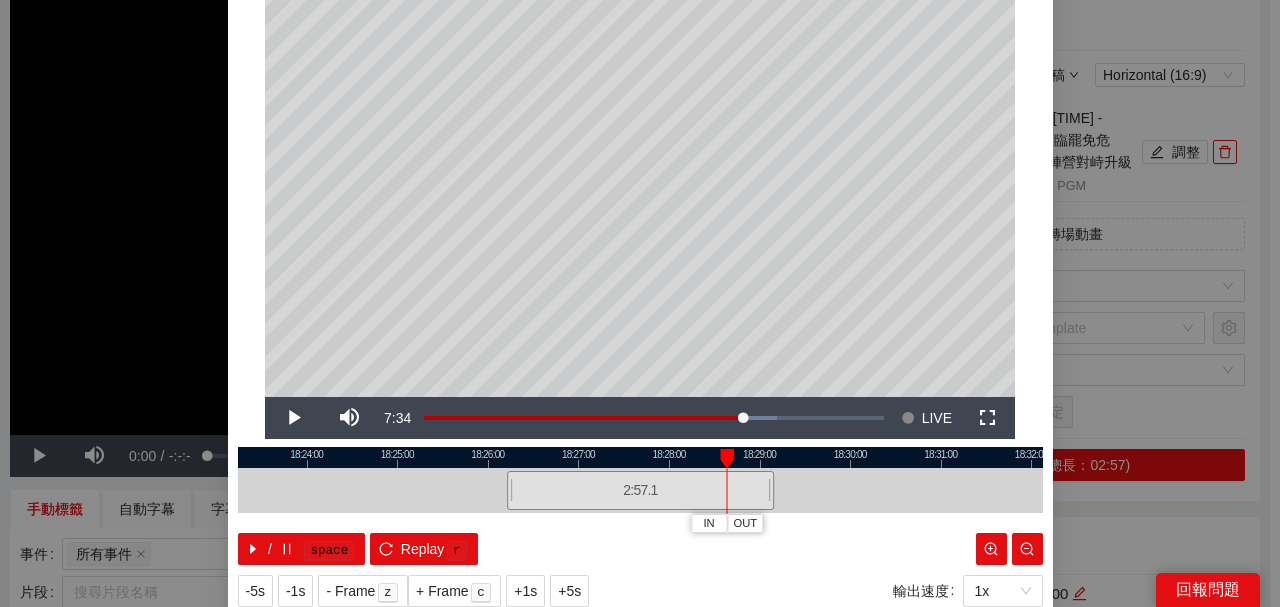 click at bounding box center (640, 457) 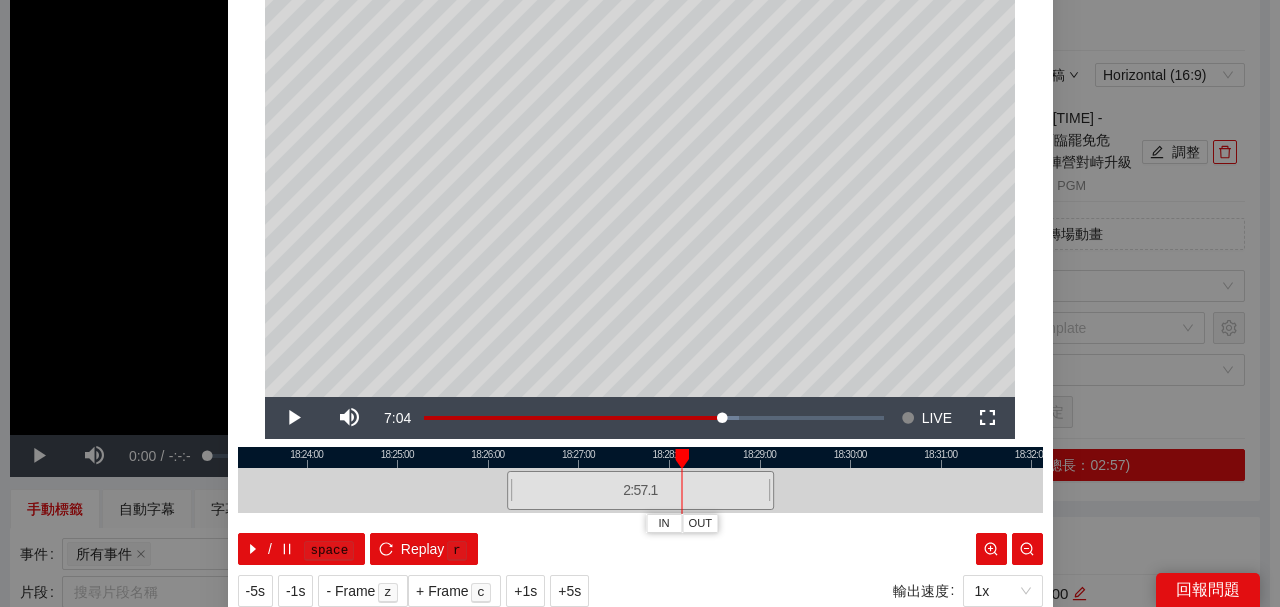 click at bounding box center [640, 457] 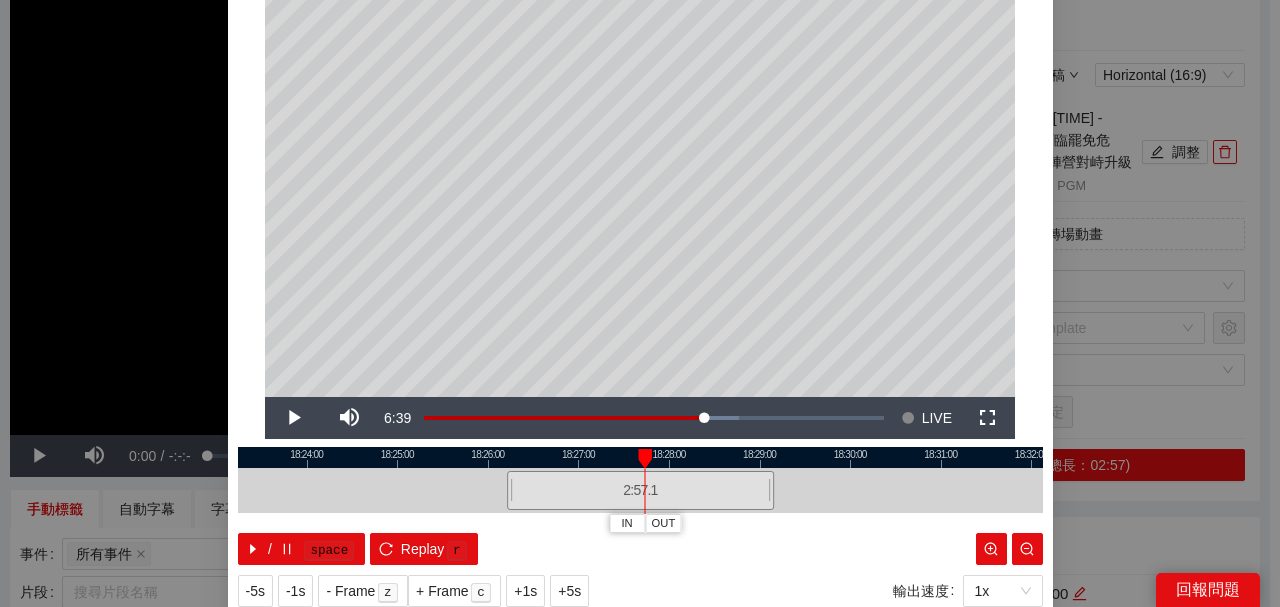 click at bounding box center [640, 457] 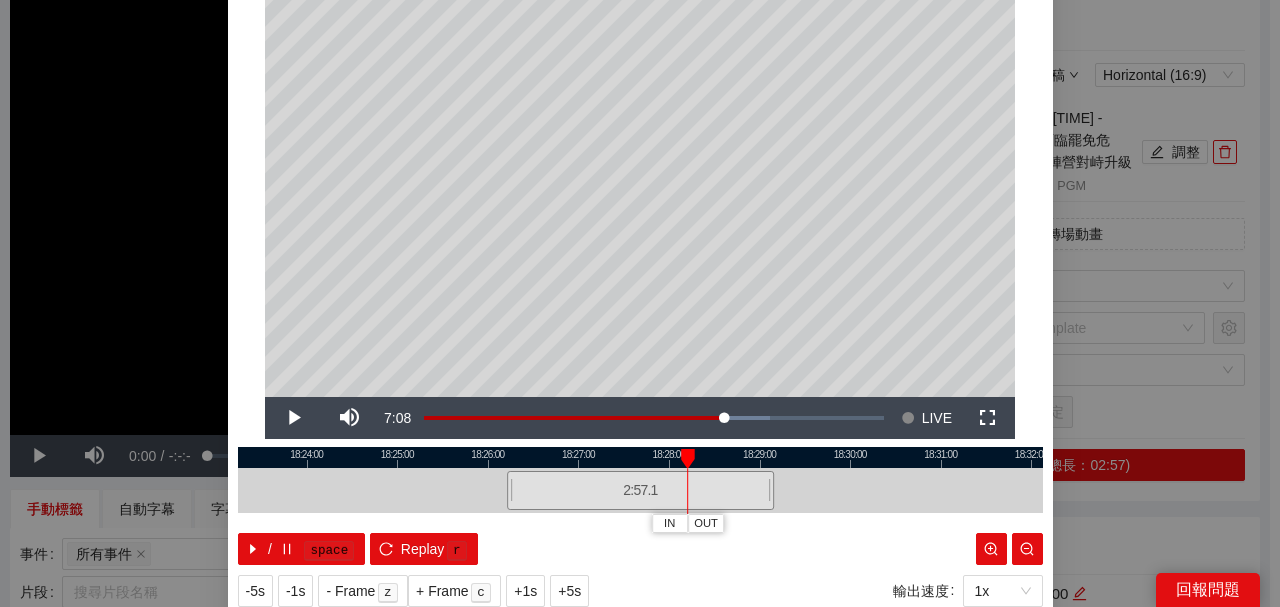 click at bounding box center [640, 457] 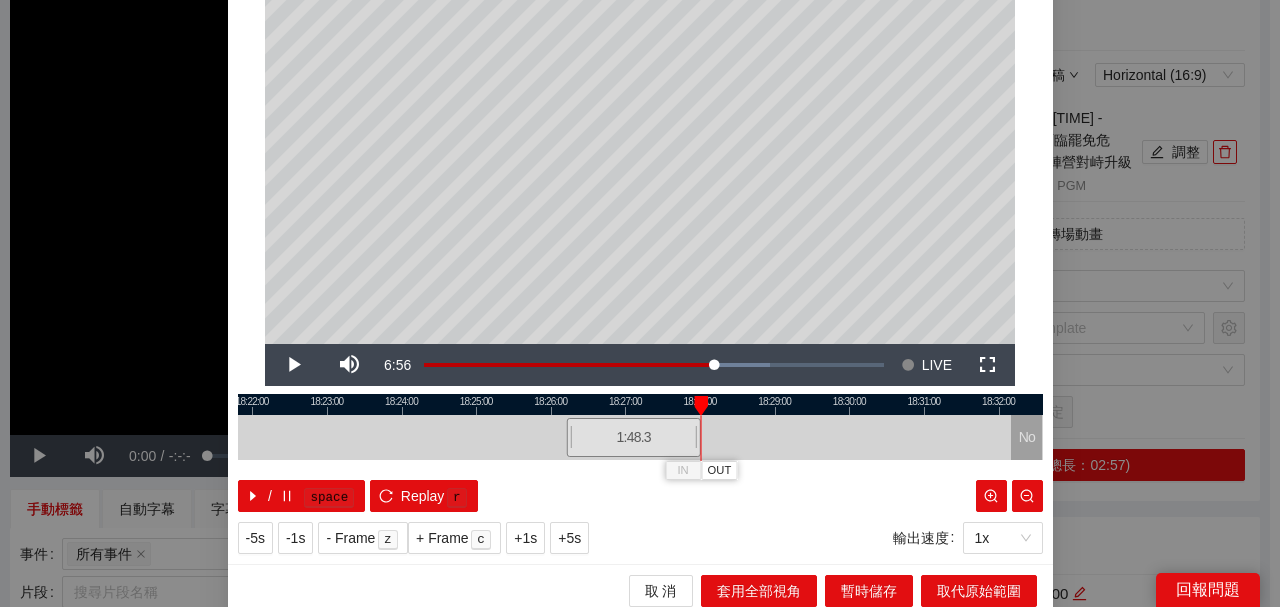 scroll, scrollTop: 194, scrollLeft: 0, axis: vertical 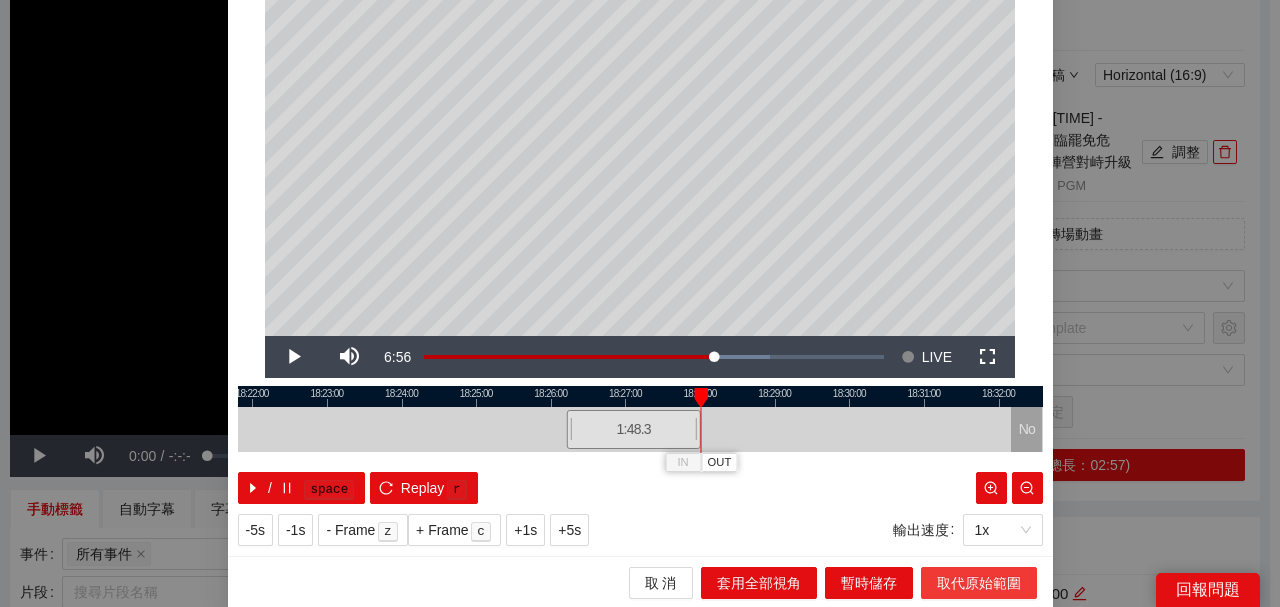 click on "取代原始範圍" at bounding box center (979, 583) 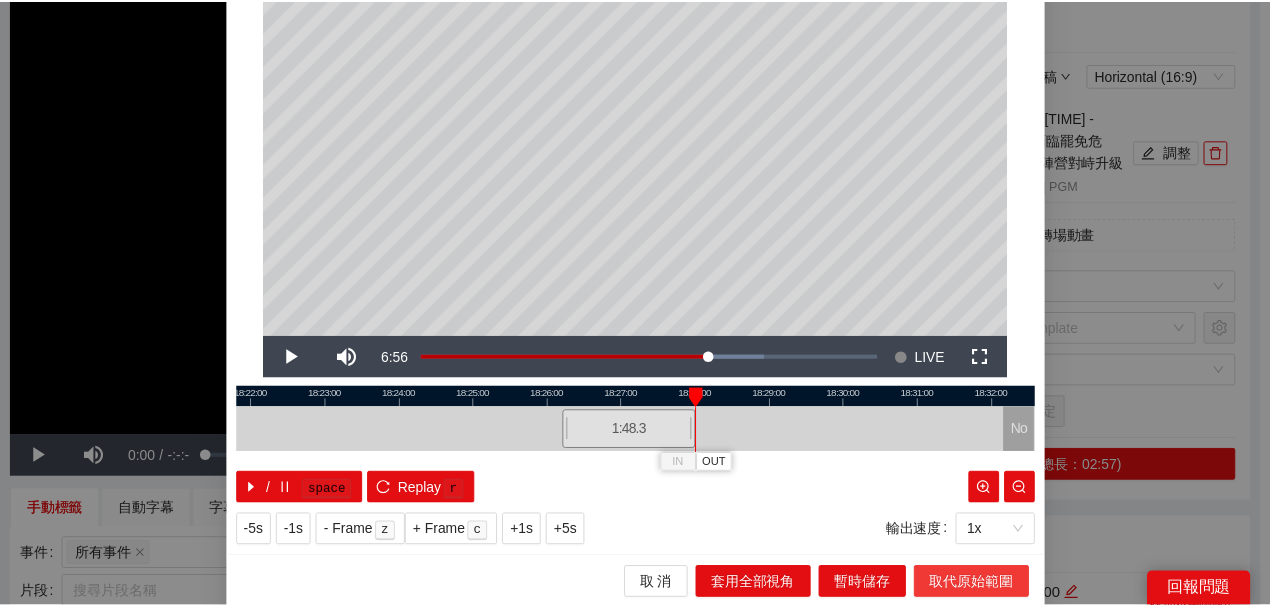 scroll, scrollTop: 0, scrollLeft: 0, axis: both 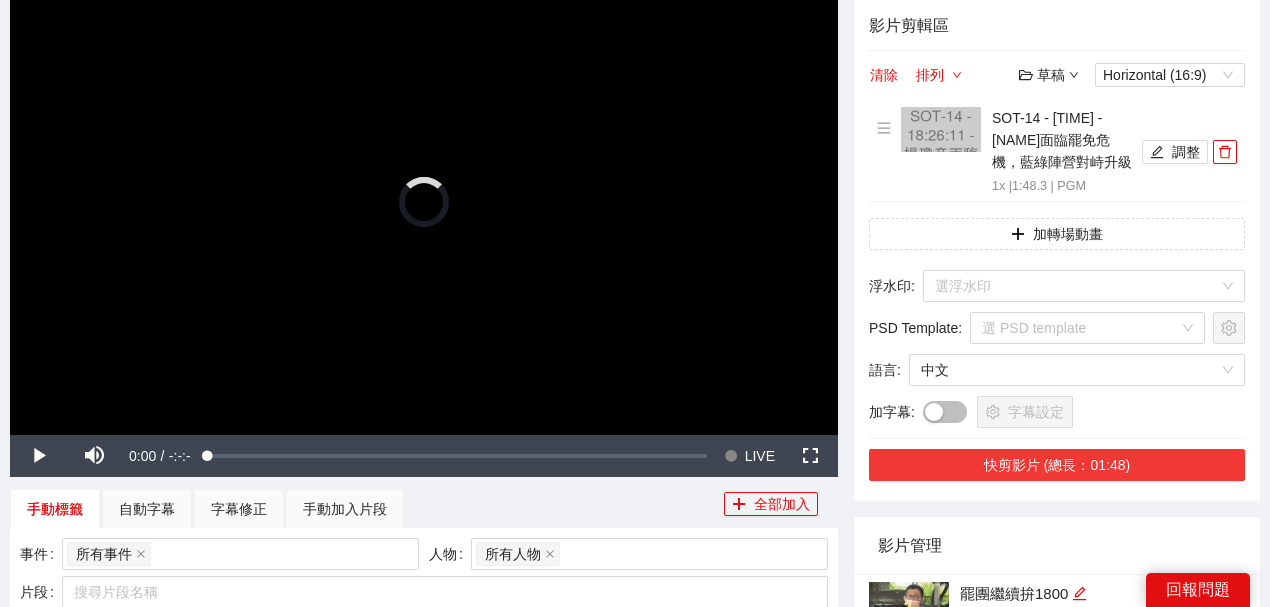 click on "快剪影片 (總長：01:48)" at bounding box center [1057, 465] 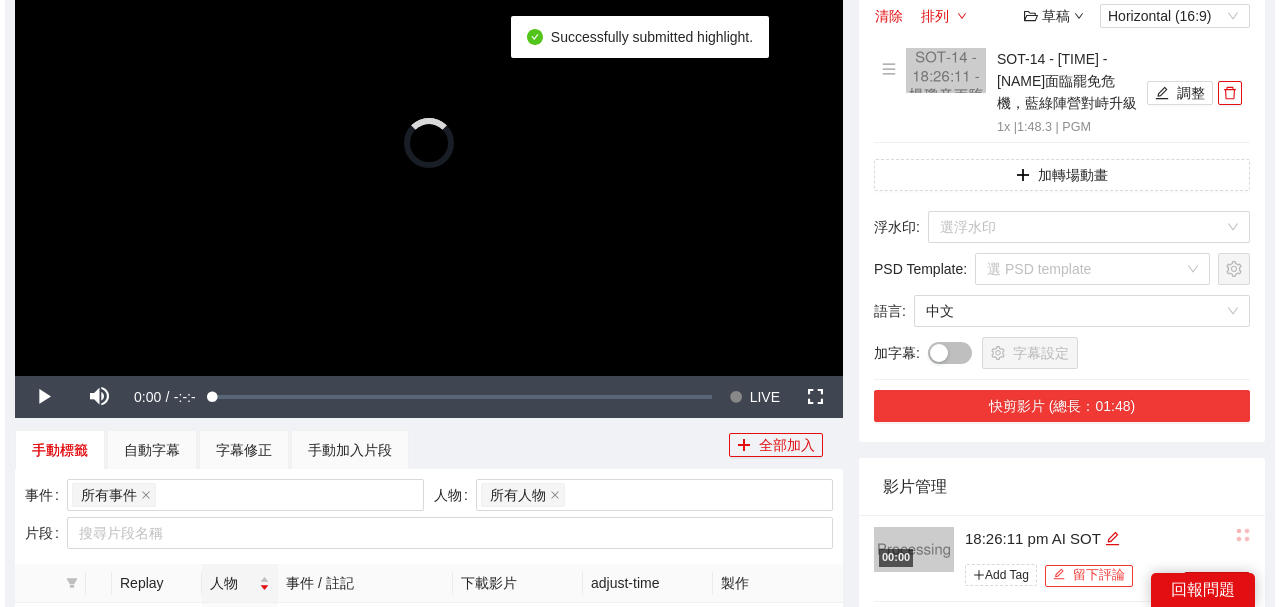 scroll, scrollTop: 333, scrollLeft: 0, axis: vertical 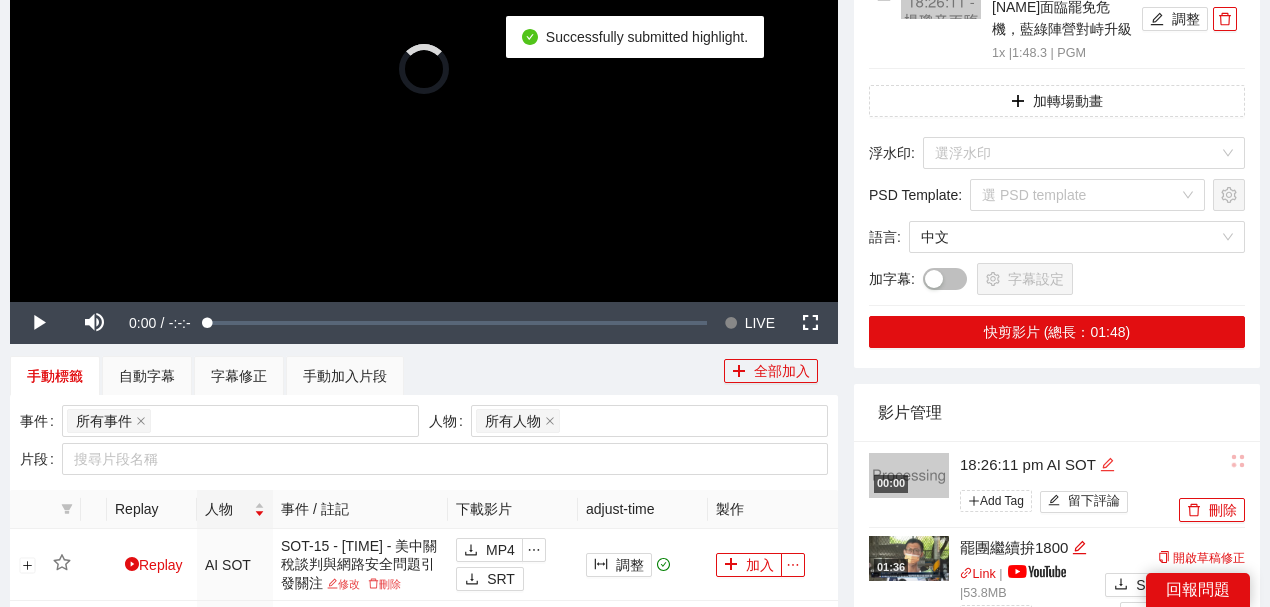 click 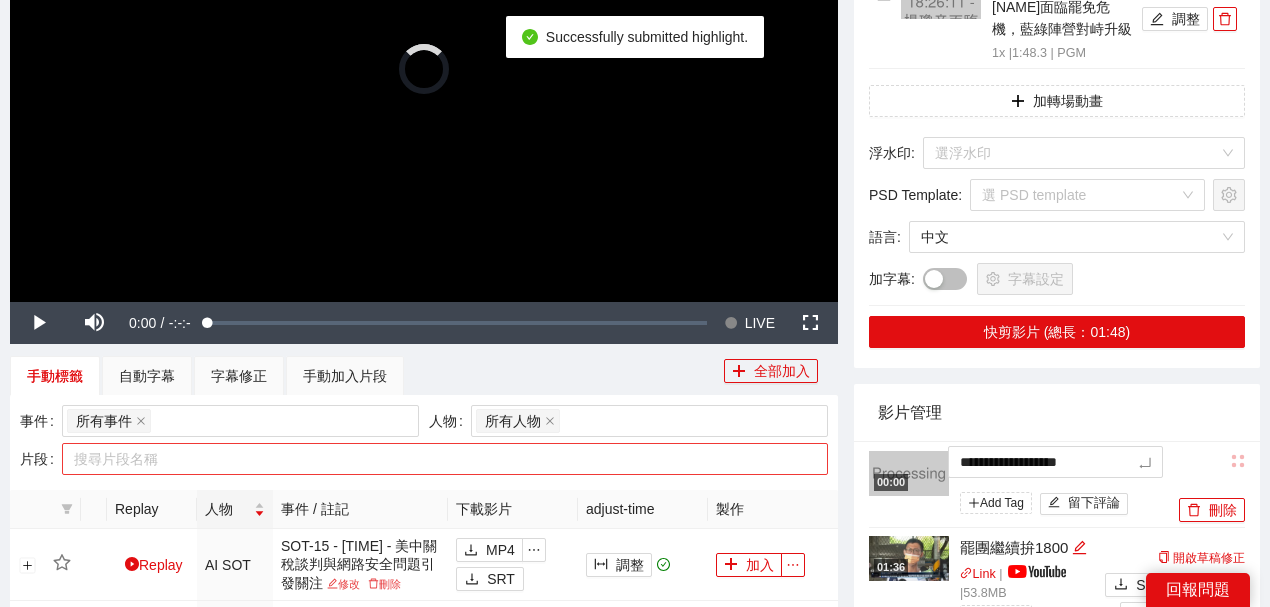 click on "**********" at bounding box center (635, 749) 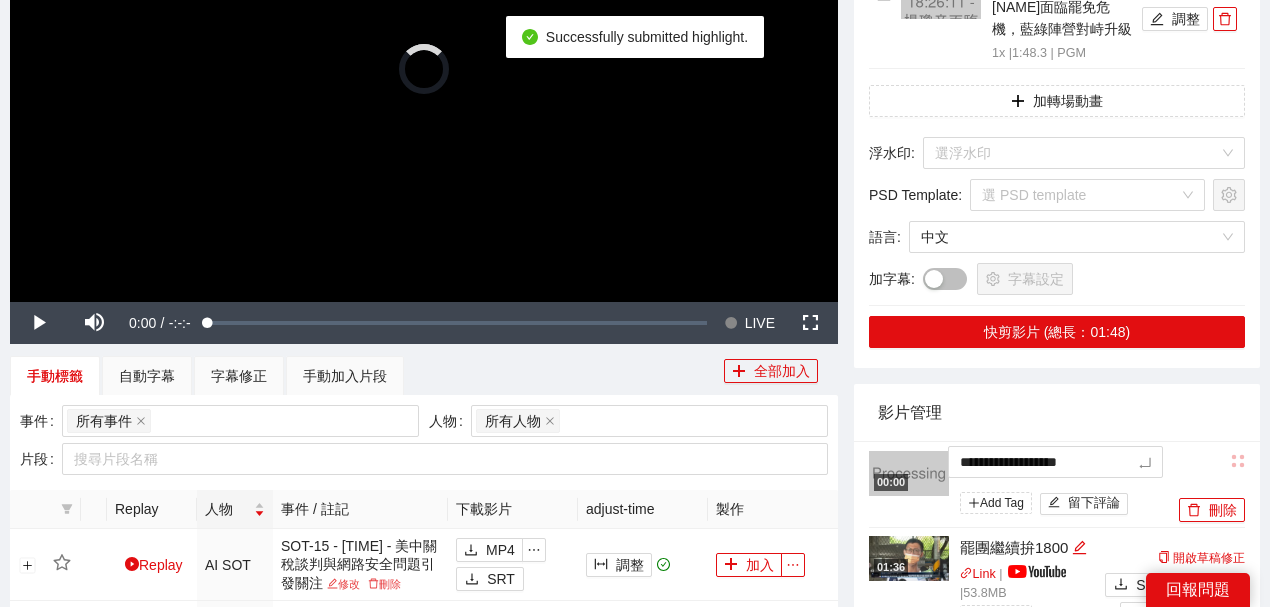 type on "*********" 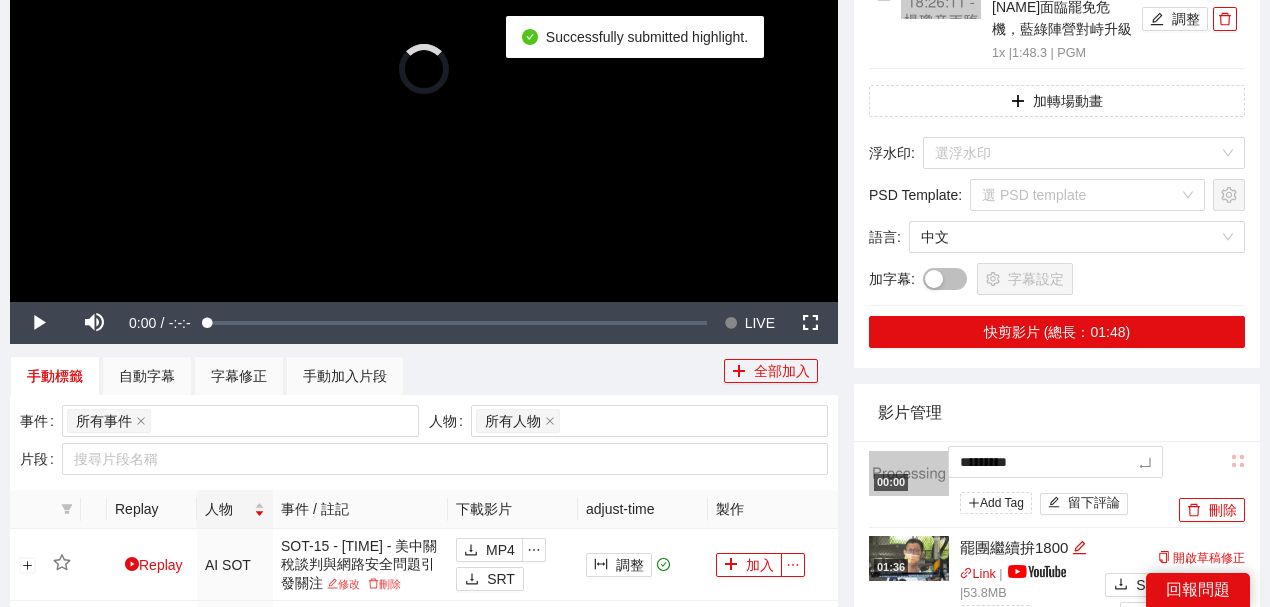 click on "影片管理" at bounding box center [1057, 412] 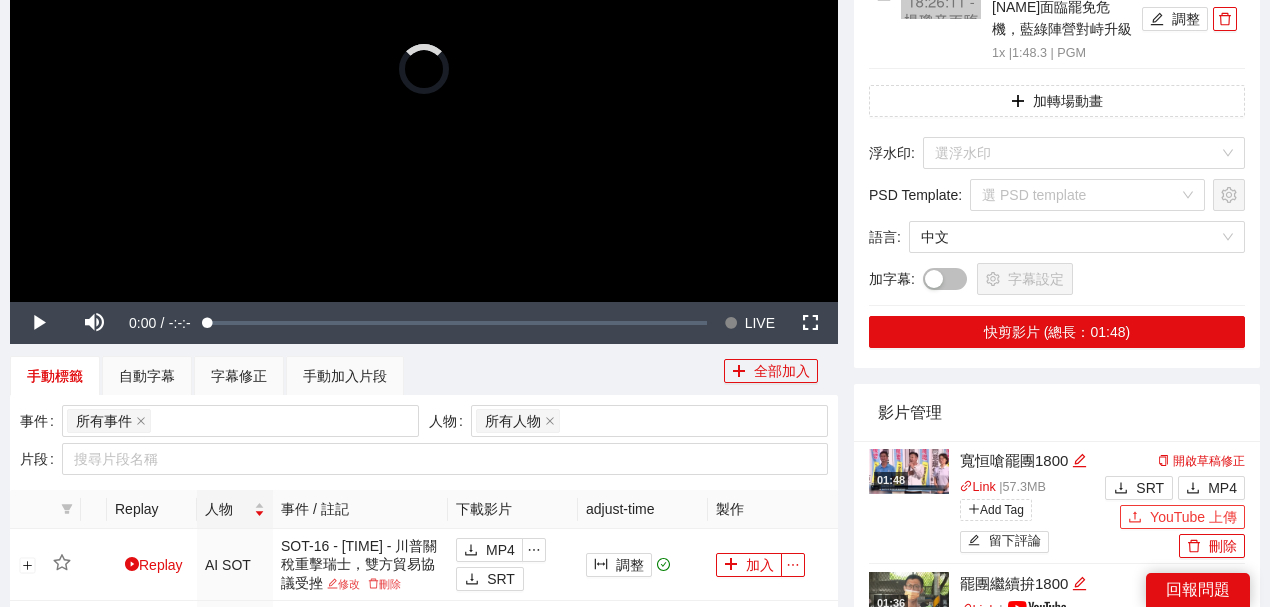 click on "YouTube 上傳" at bounding box center (1182, 517) 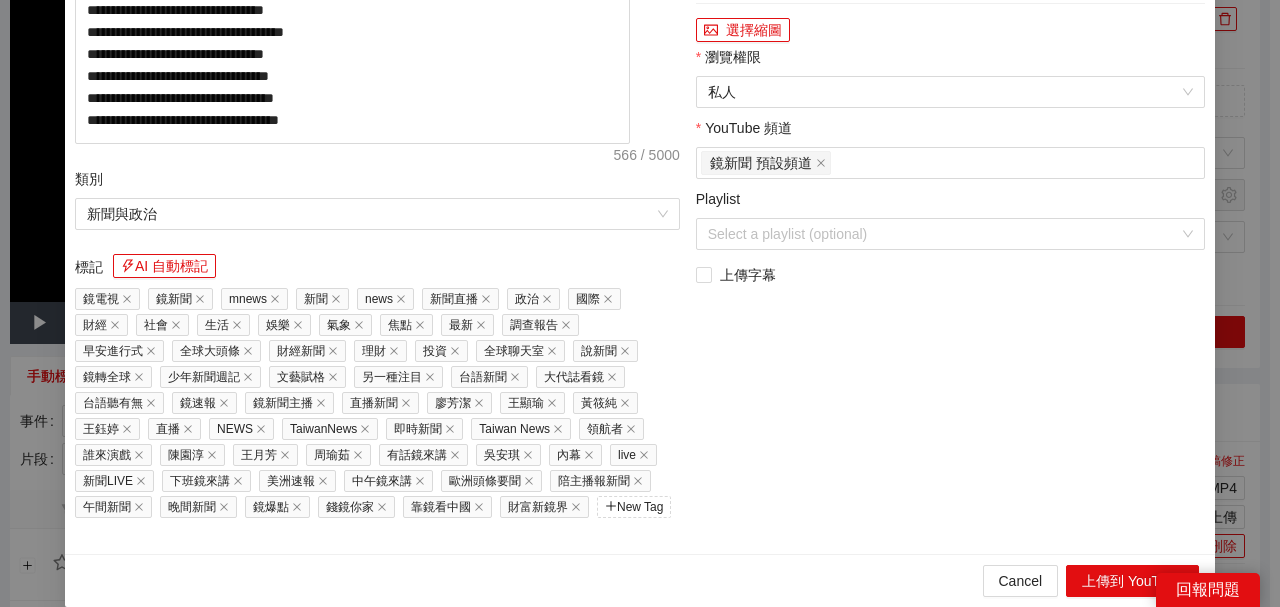 drag, startPoint x: 440, startPoint y: 112, endPoint x: 0, endPoint y: 53, distance: 443.93805 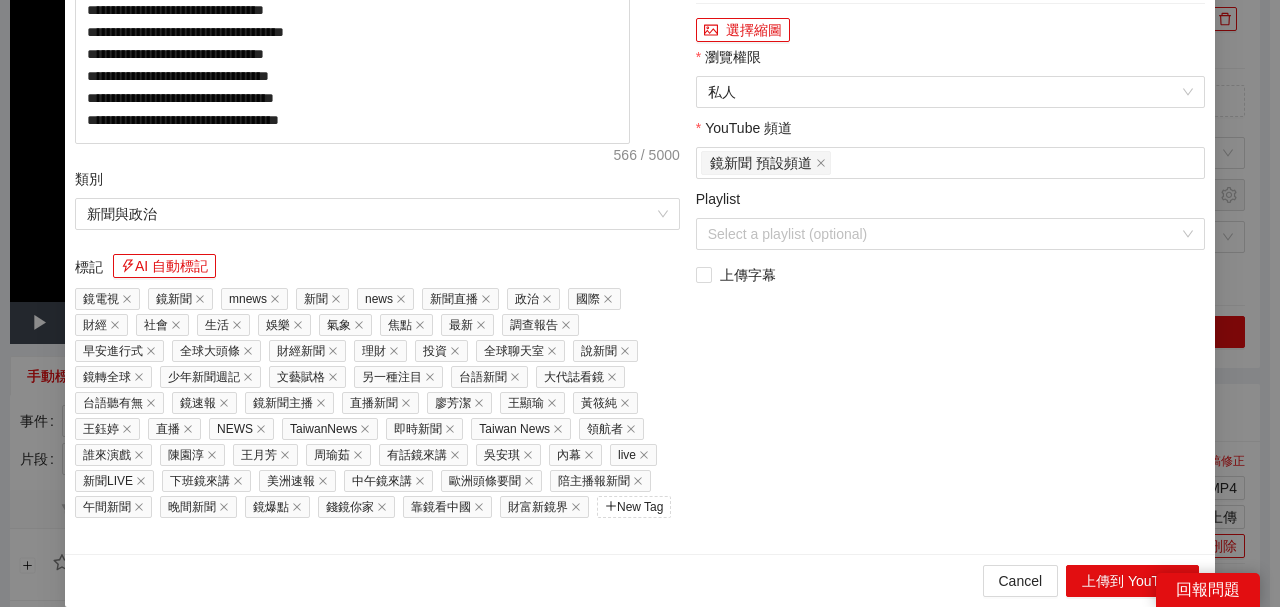 click at bounding box center (950, -225) 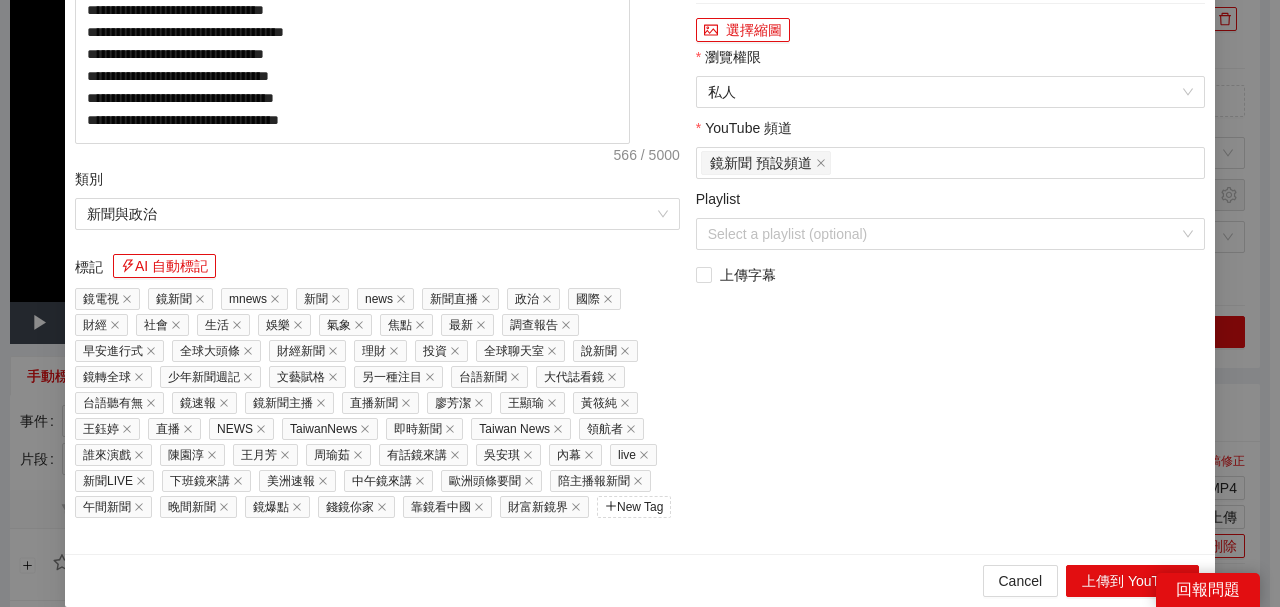 click on "0:54" at bounding box center [963, -61] 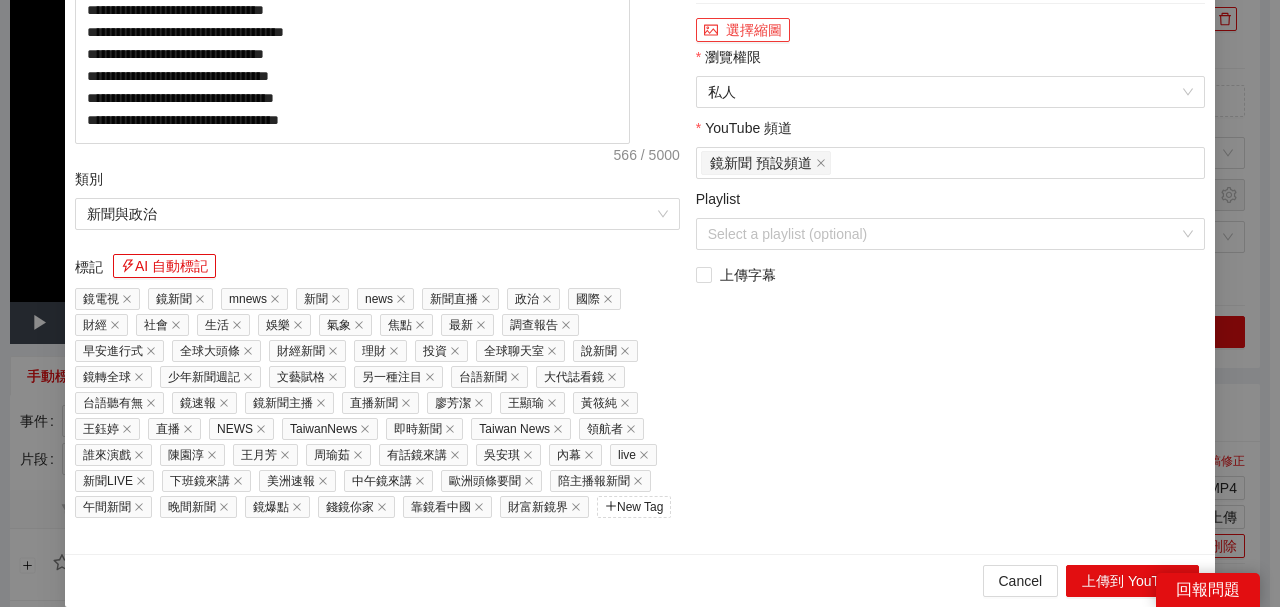 click on "選擇縮圖" at bounding box center [743, 30] 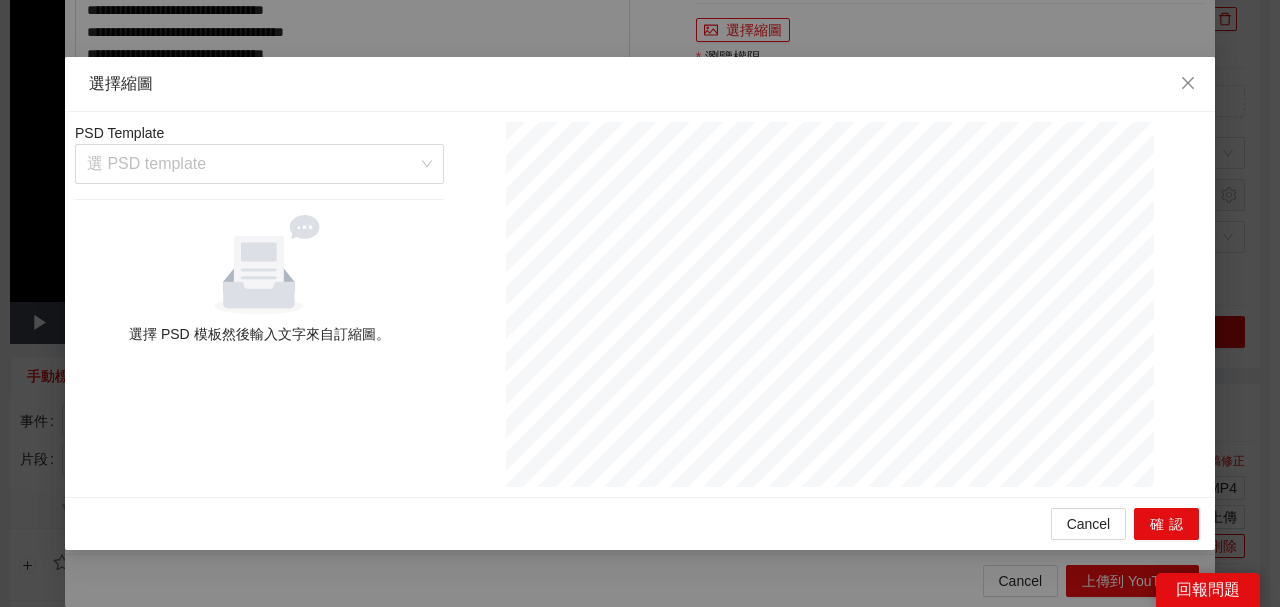 drag, startPoint x: 431, startPoint y: 174, endPoint x: 438, endPoint y: 266, distance: 92.26592 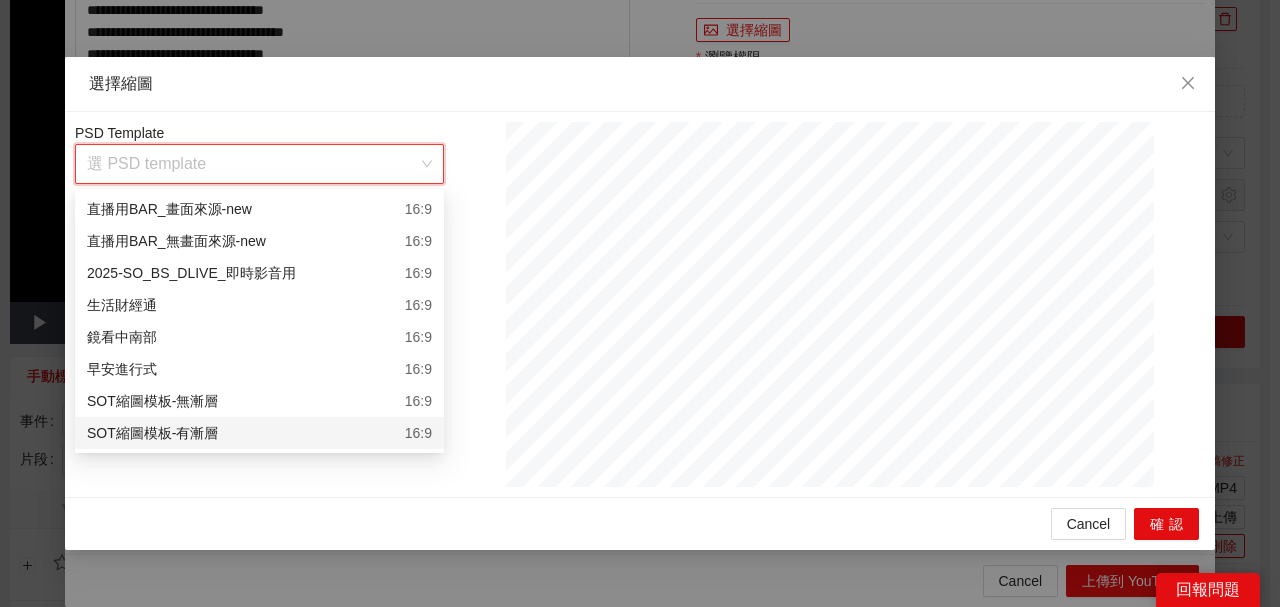 click on "SOT縮圖模板-有漸層 16:9" at bounding box center (259, 433) 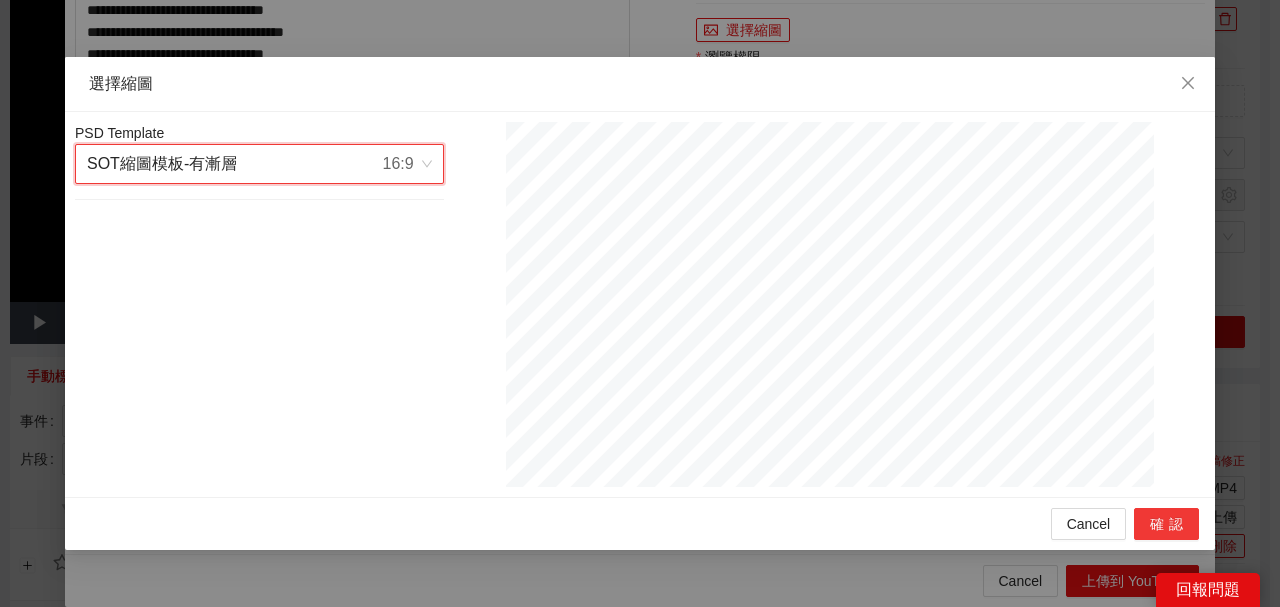 click on "確認" at bounding box center (1166, 524) 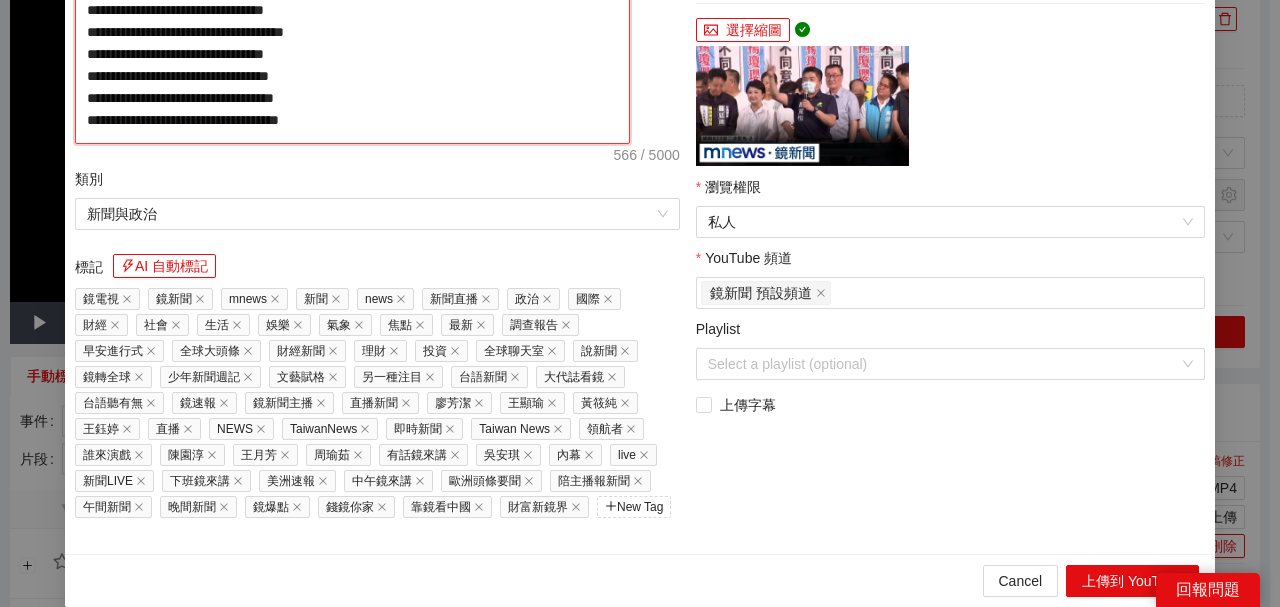 click on "**********" at bounding box center [352, -52] 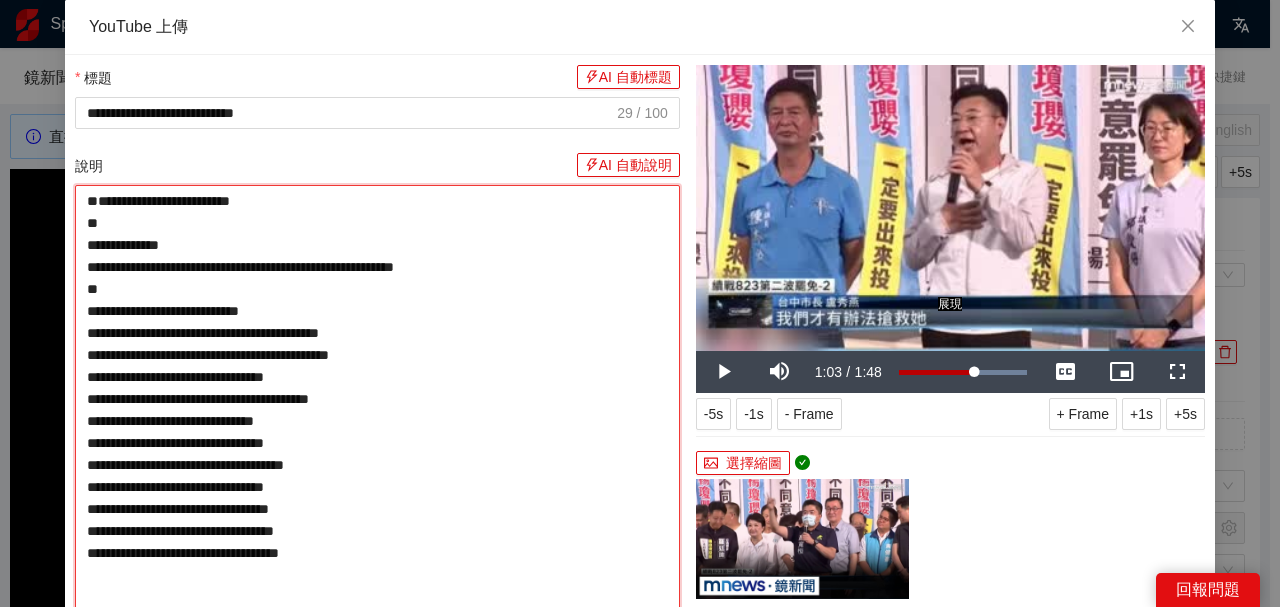 scroll, scrollTop: 333, scrollLeft: 0, axis: vertical 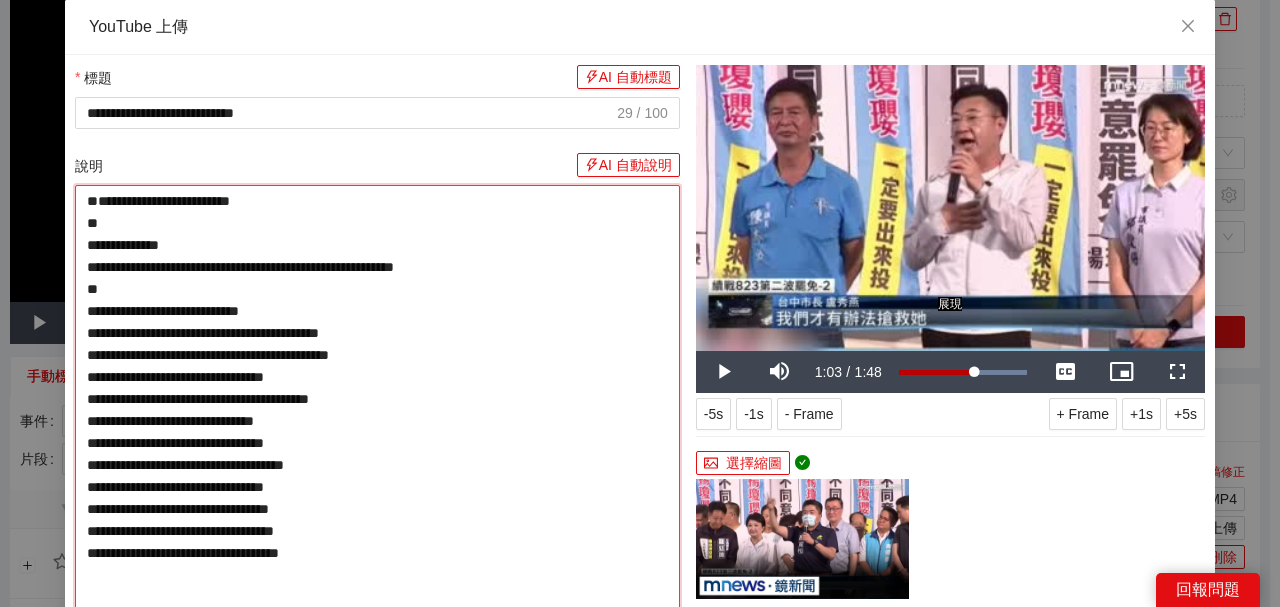 click on "**********" at bounding box center [377, 398] 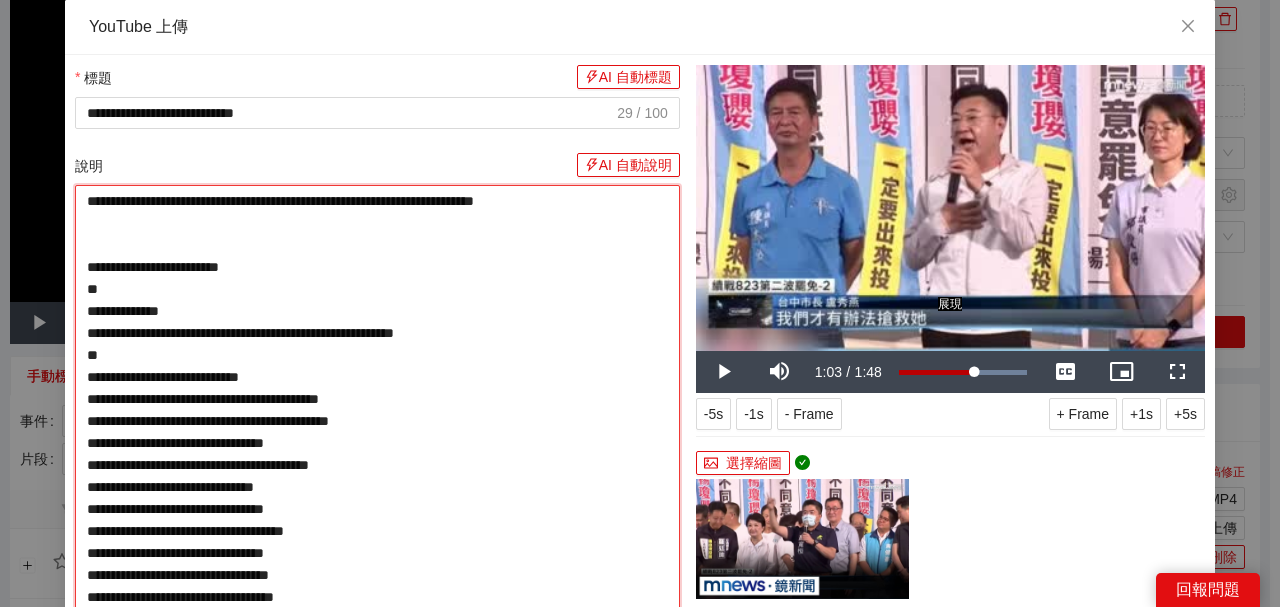 type on "**********" 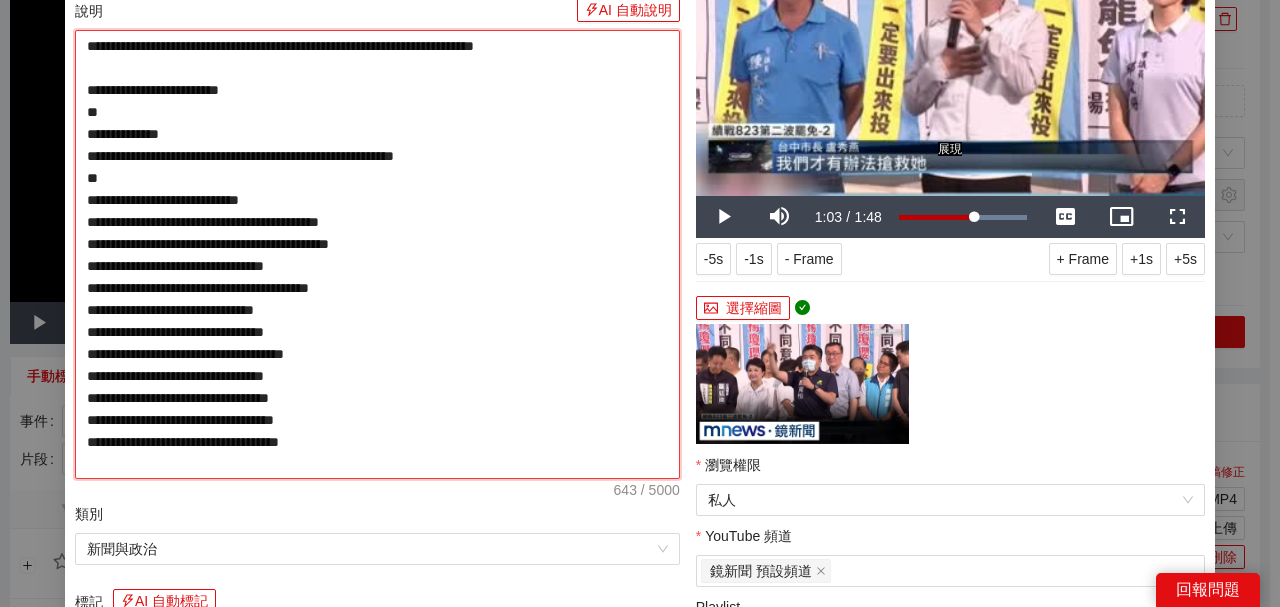 scroll, scrollTop: 466, scrollLeft: 0, axis: vertical 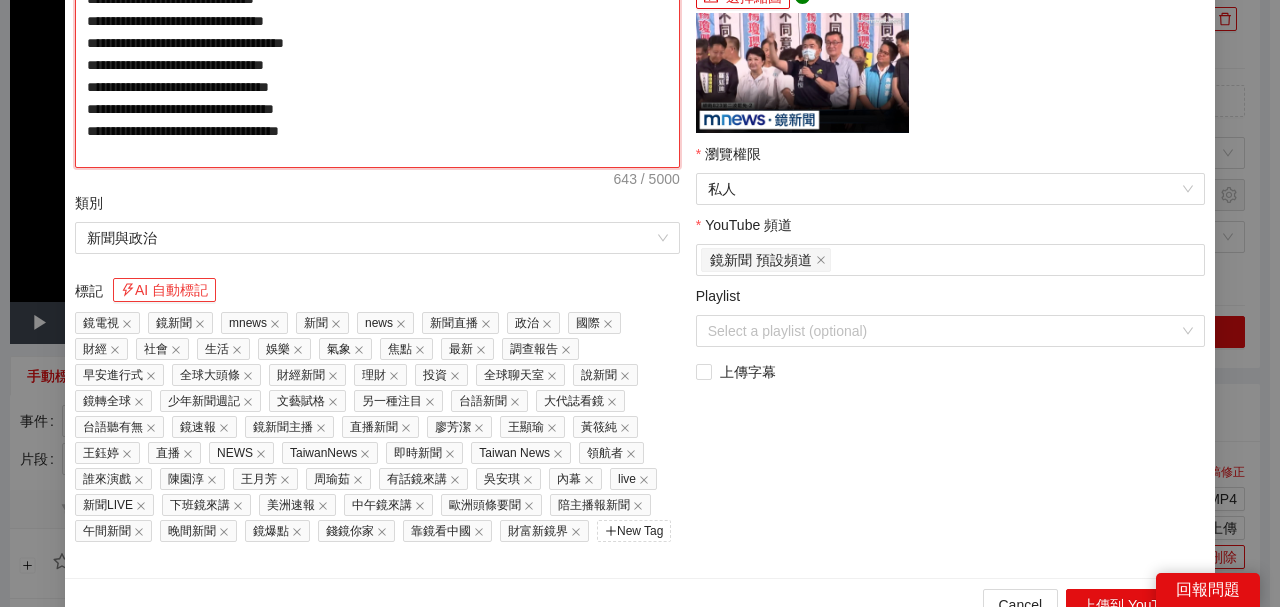type on "**********" 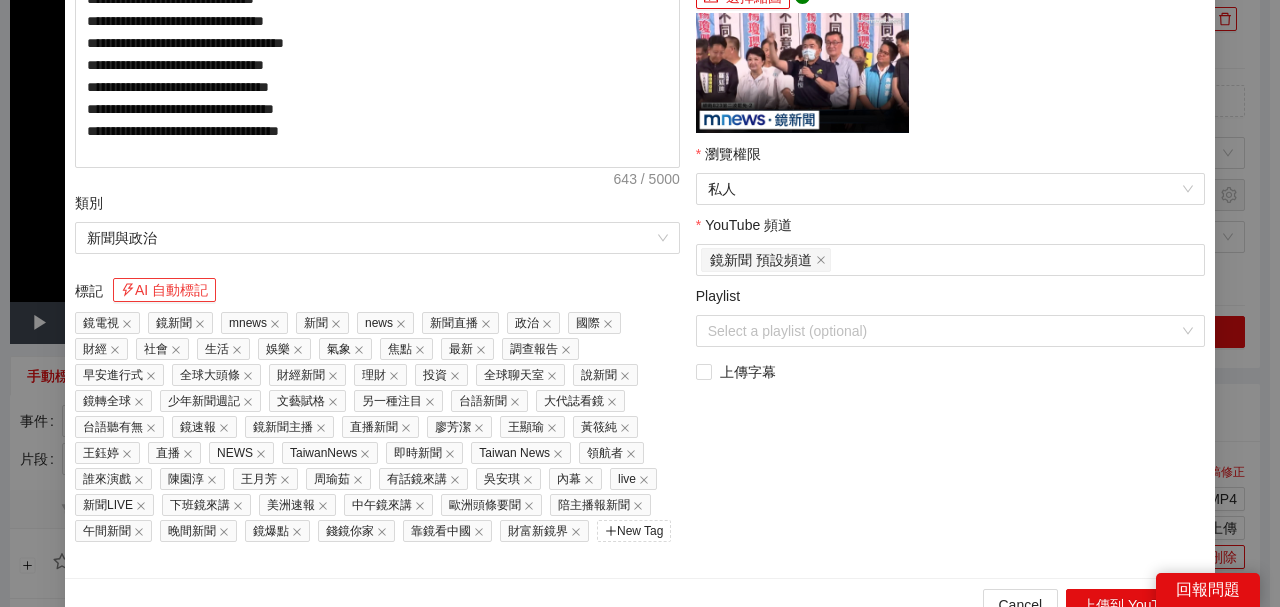 click on "AI 自動標記" at bounding box center (164, 290) 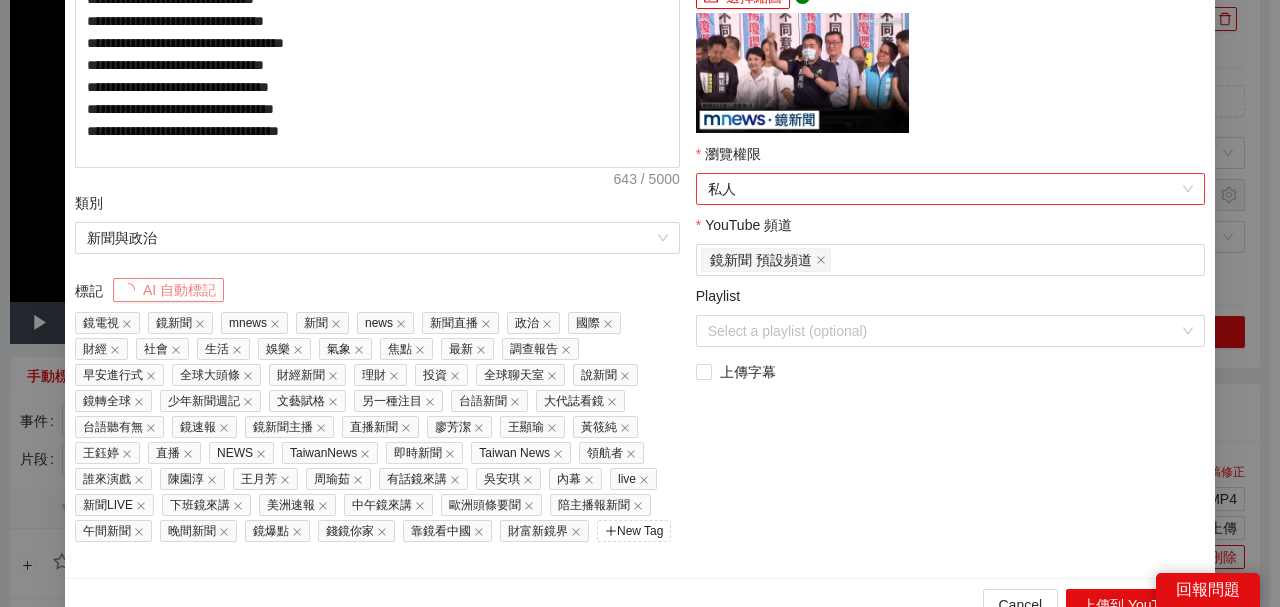 click on "私人" at bounding box center (950, 189) 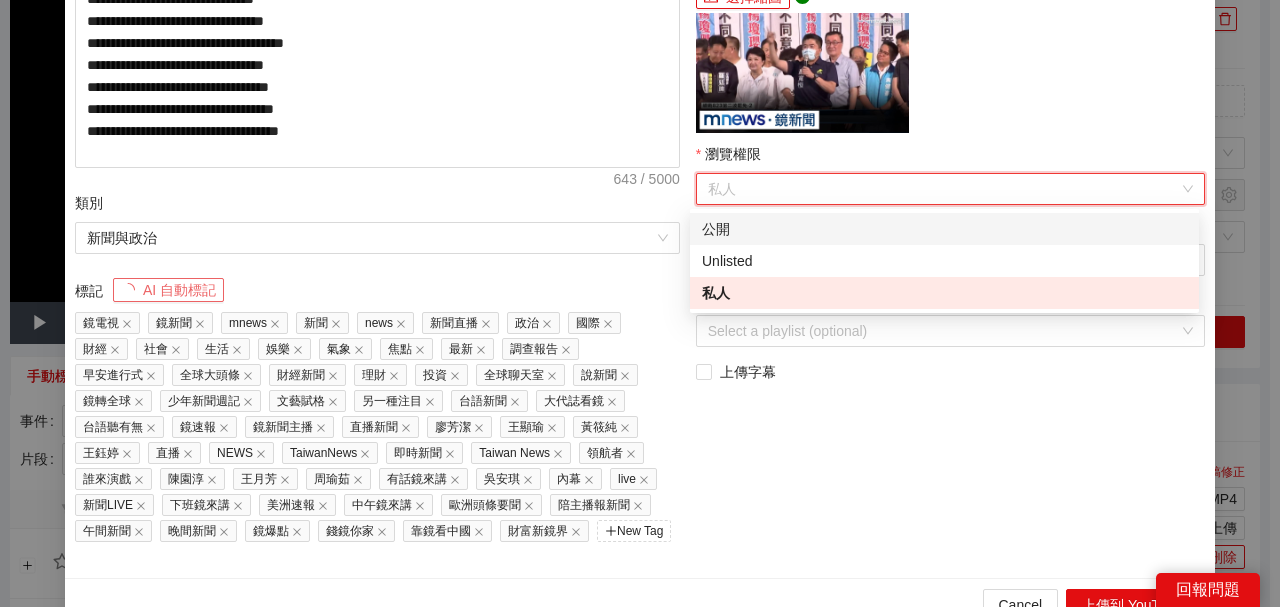 click on "公開" at bounding box center (944, 229) 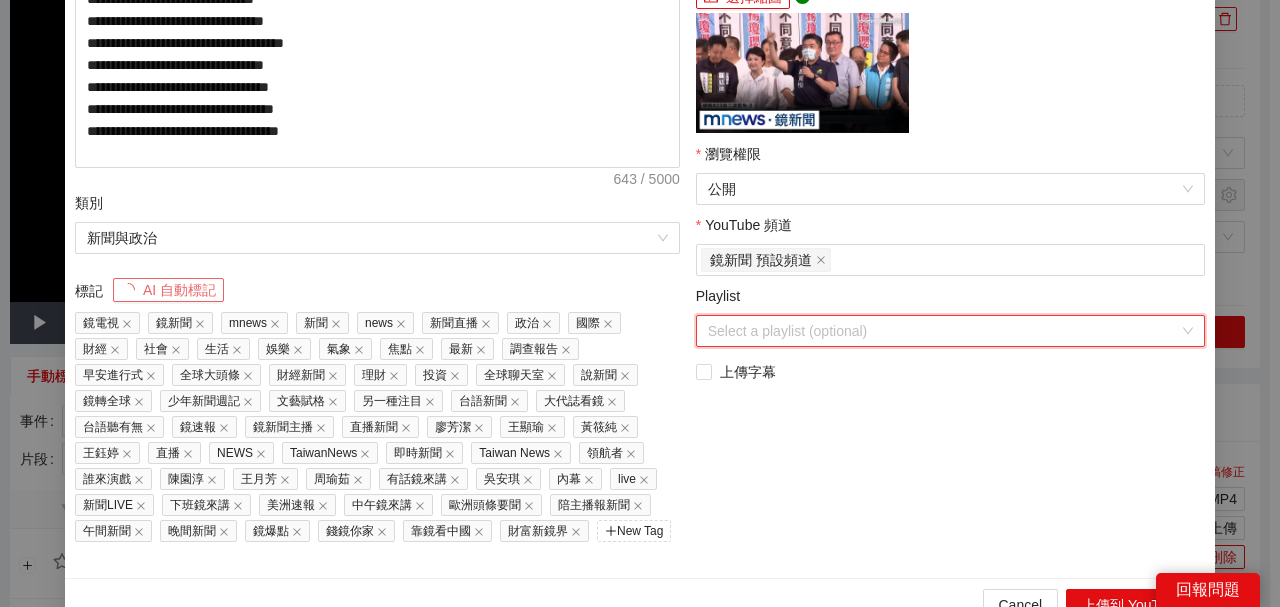 click on "Playlist" at bounding box center (943, 331) 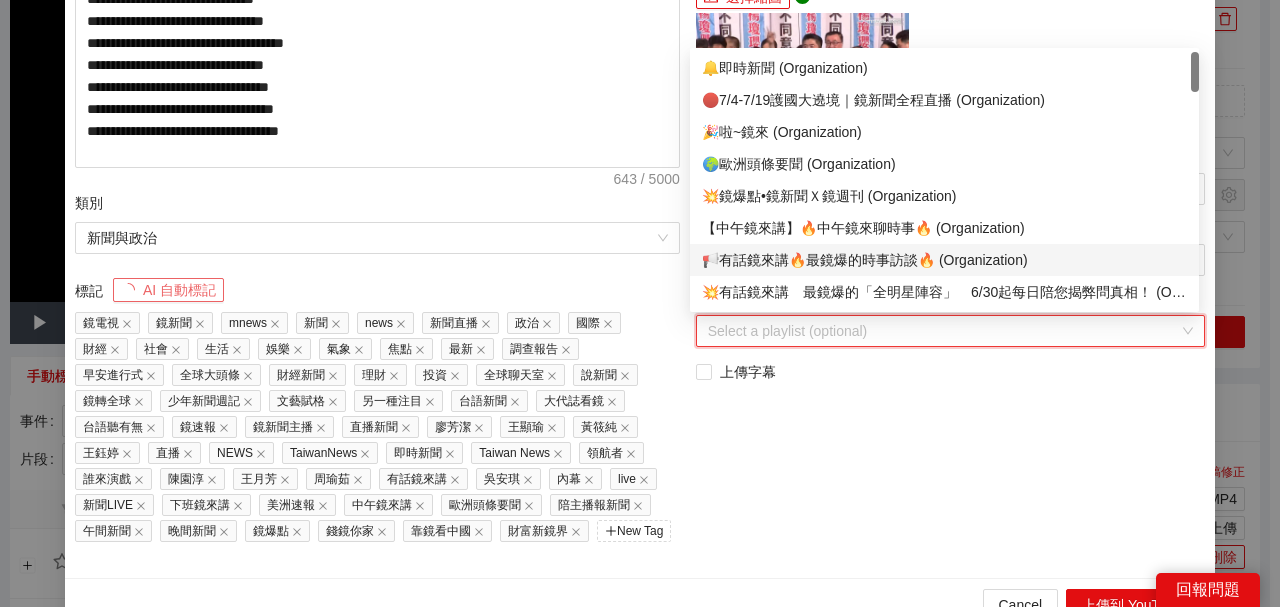 scroll, scrollTop: 66, scrollLeft: 0, axis: vertical 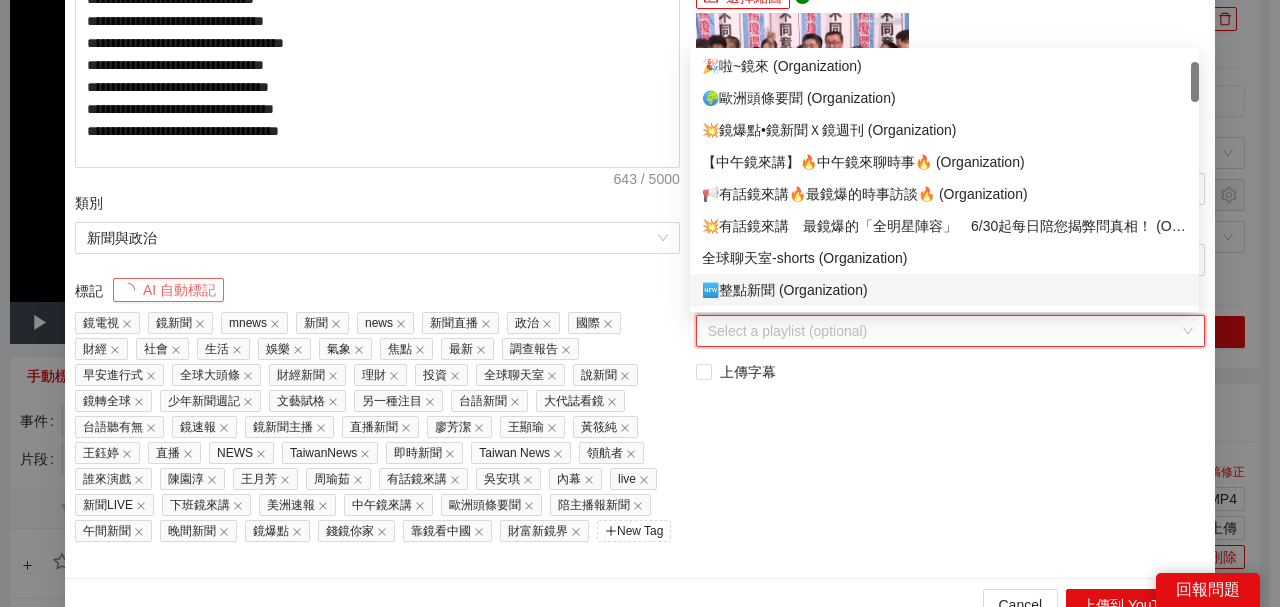 click on "🆕整點新聞 (Organization)" at bounding box center [944, 290] 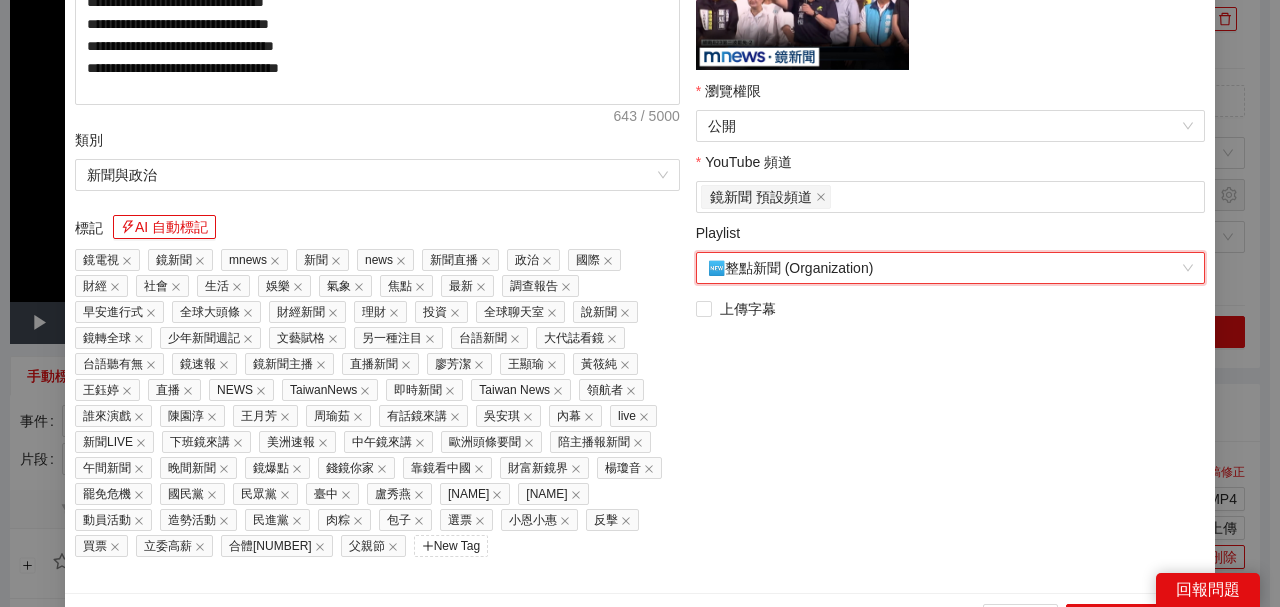 scroll, scrollTop: 559, scrollLeft: 0, axis: vertical 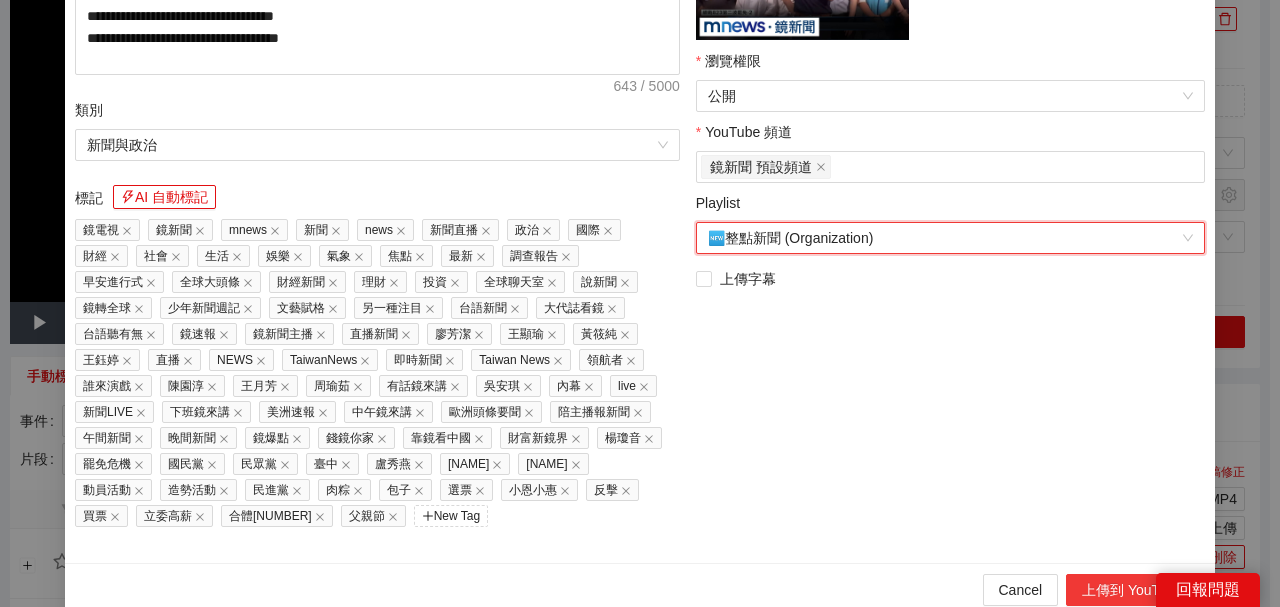 click on "上傳到 YouTube" at bounding box center (1132, 590) 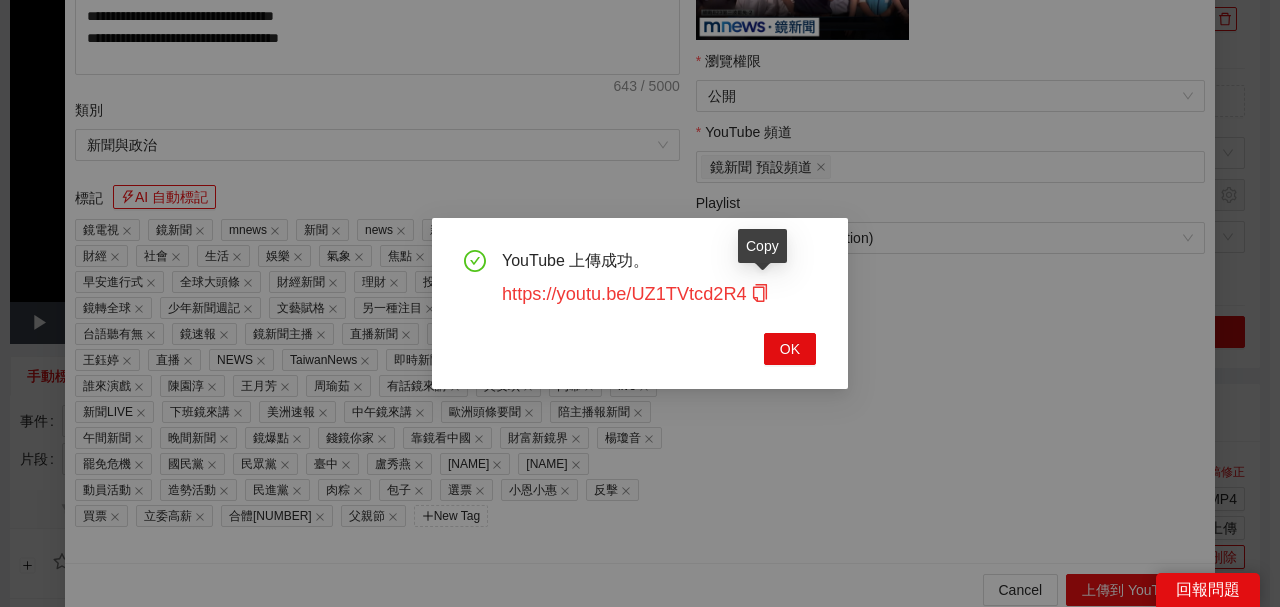 click 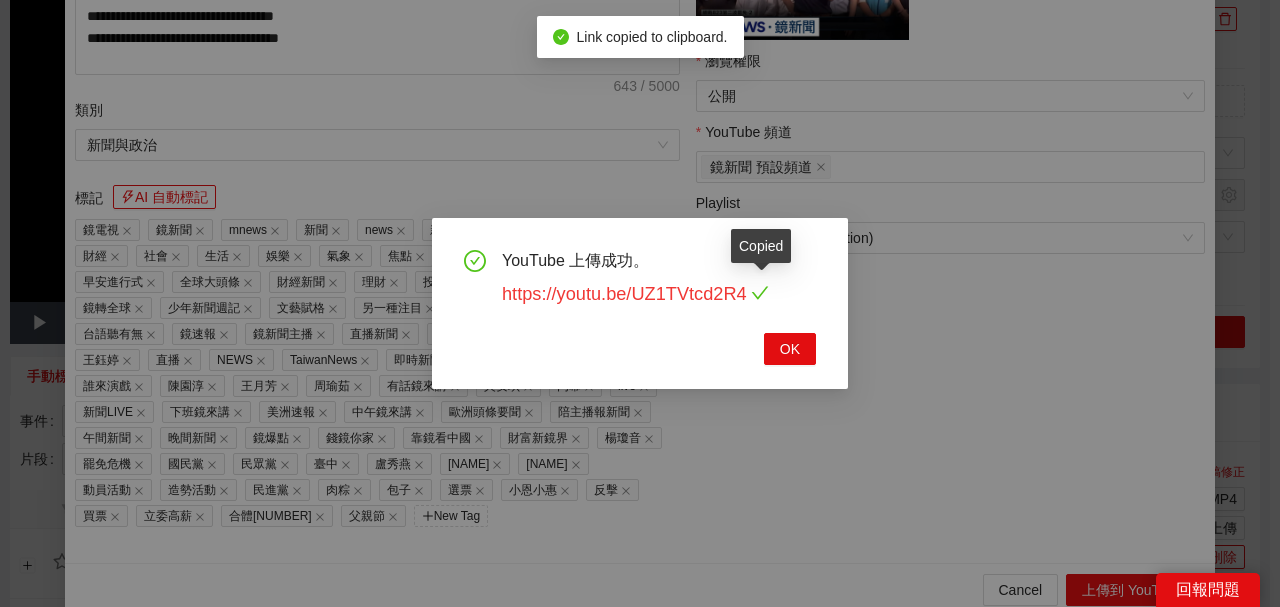 click on "https://youtu.be/UZ1TVtcd2R4" at bounding box center (635, 294) 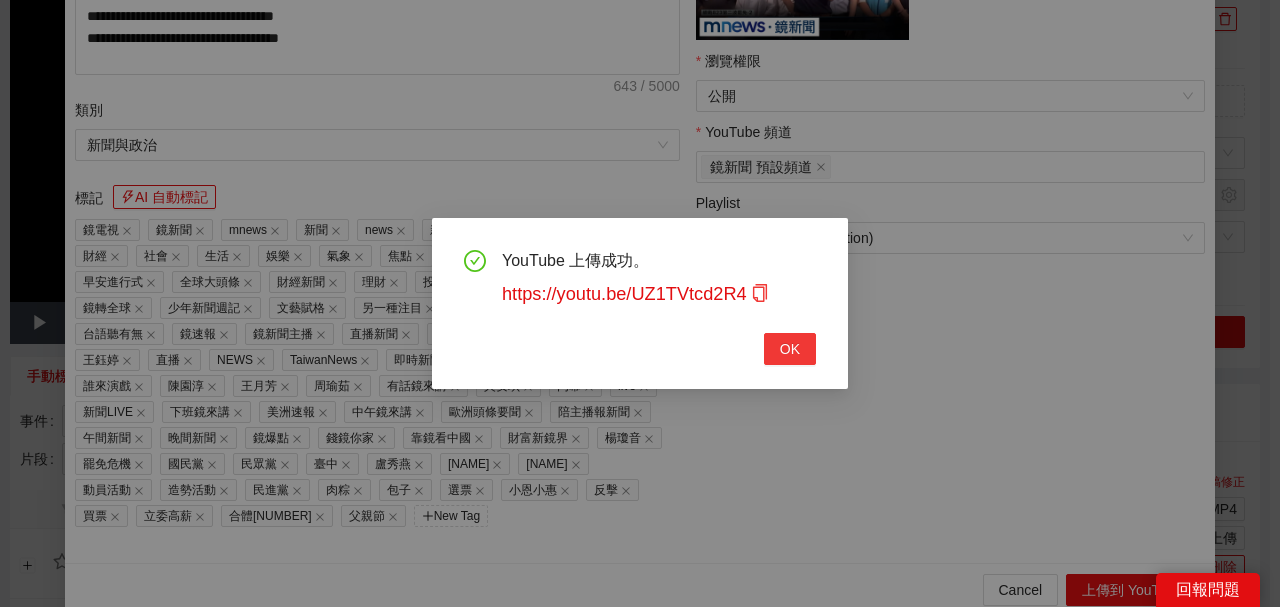 click on "OK" at bounding box center (790, 349) 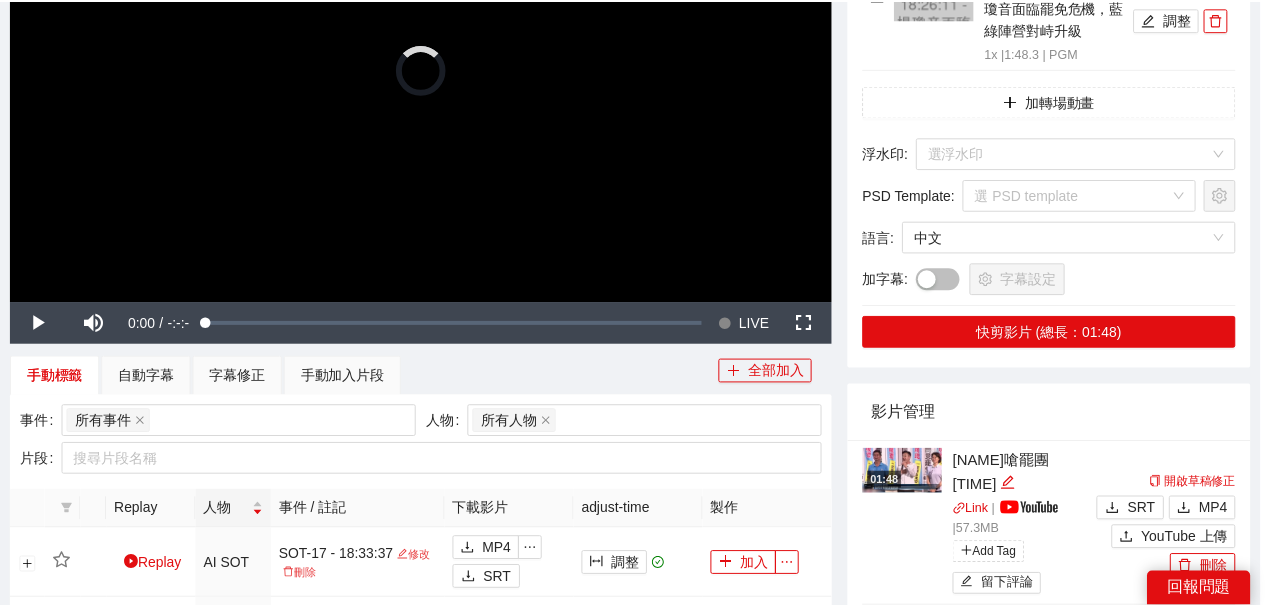 scroll, scrollTop: 461, scrollLeft: 0, axis: vertical 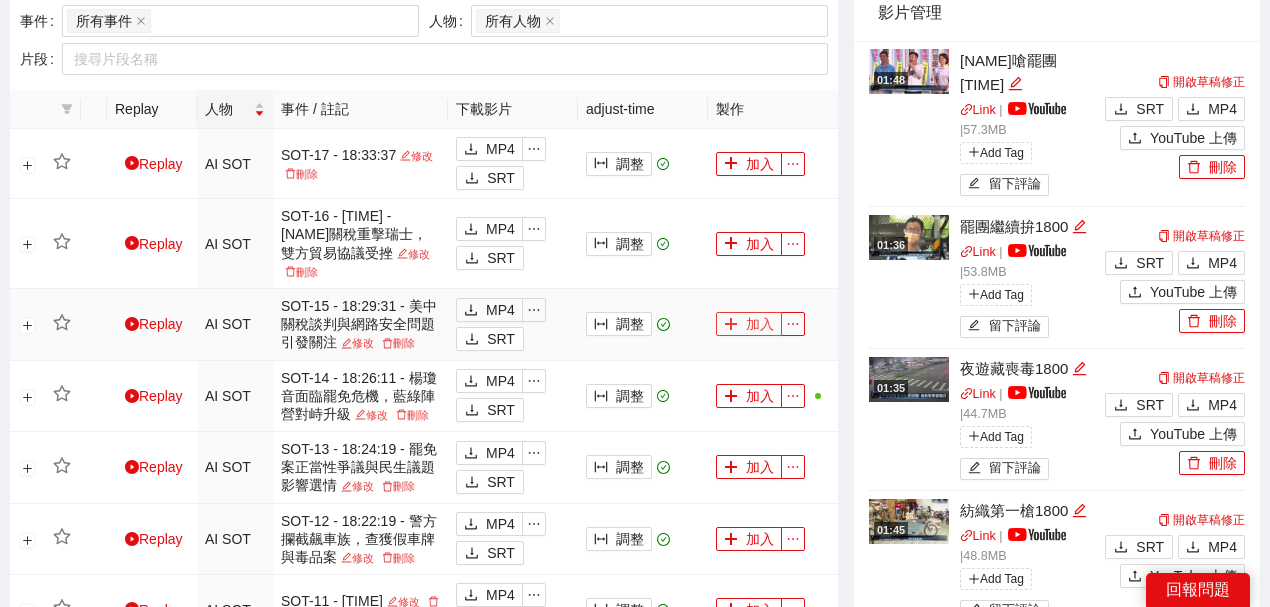click 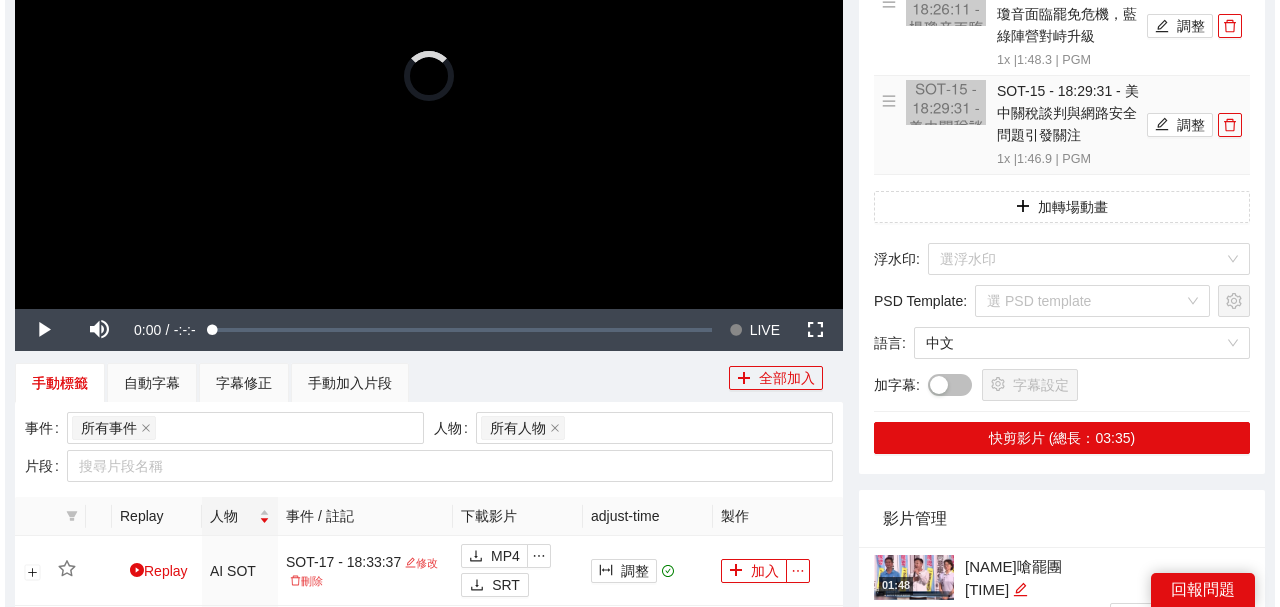 scroll, scrollTop: 266, scrollLeft: 0, axis: vertical 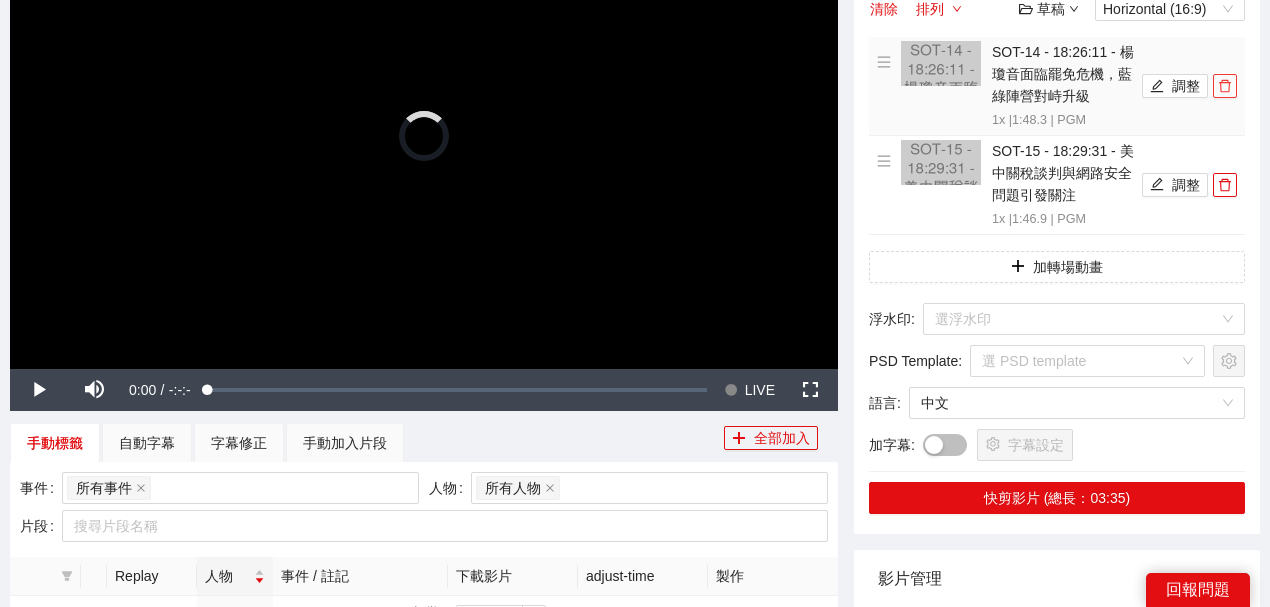 click 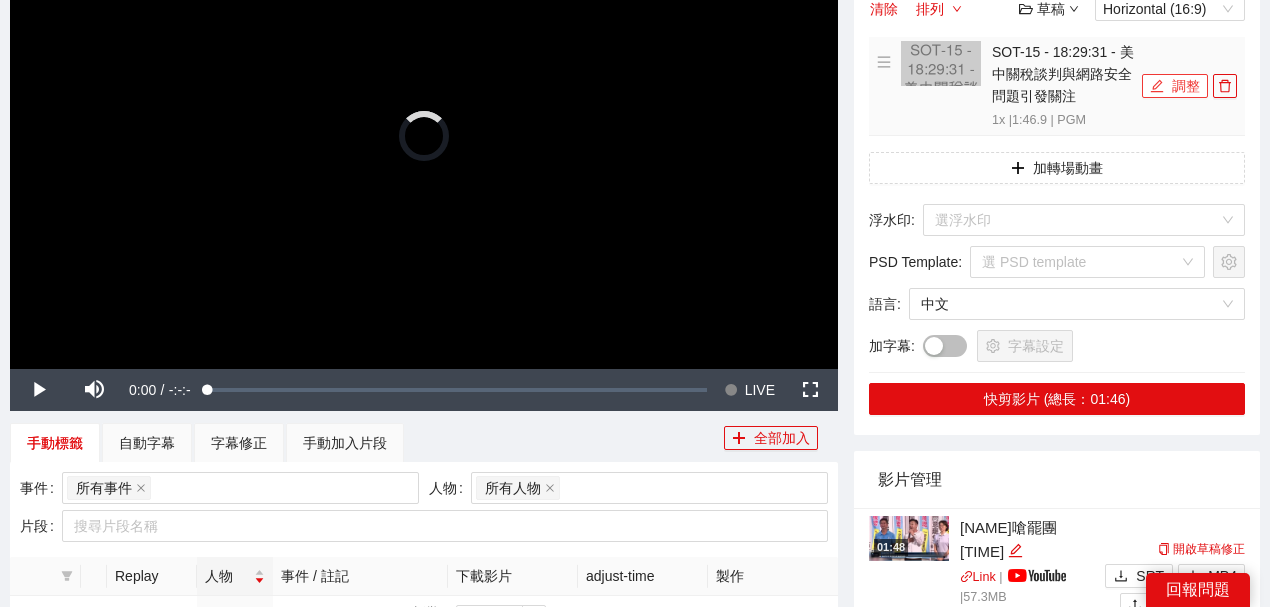 click on "調整" at bounding box center [1175, 86] 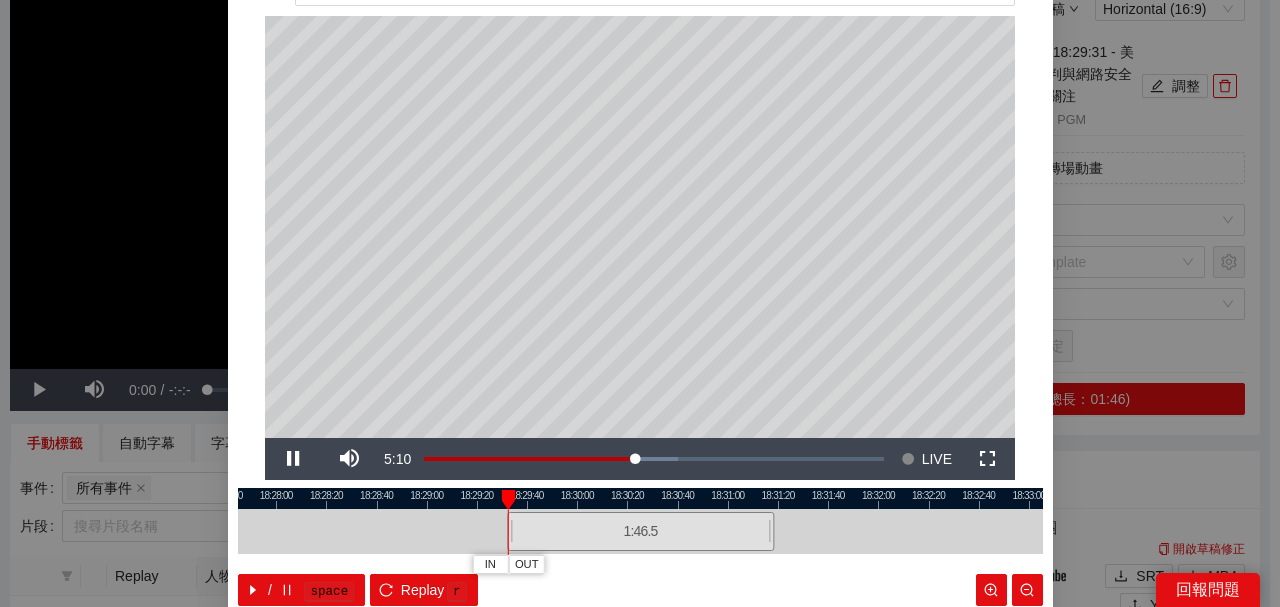scroll, scrollTop: 194, scrollLeft: 0, axis: vertical 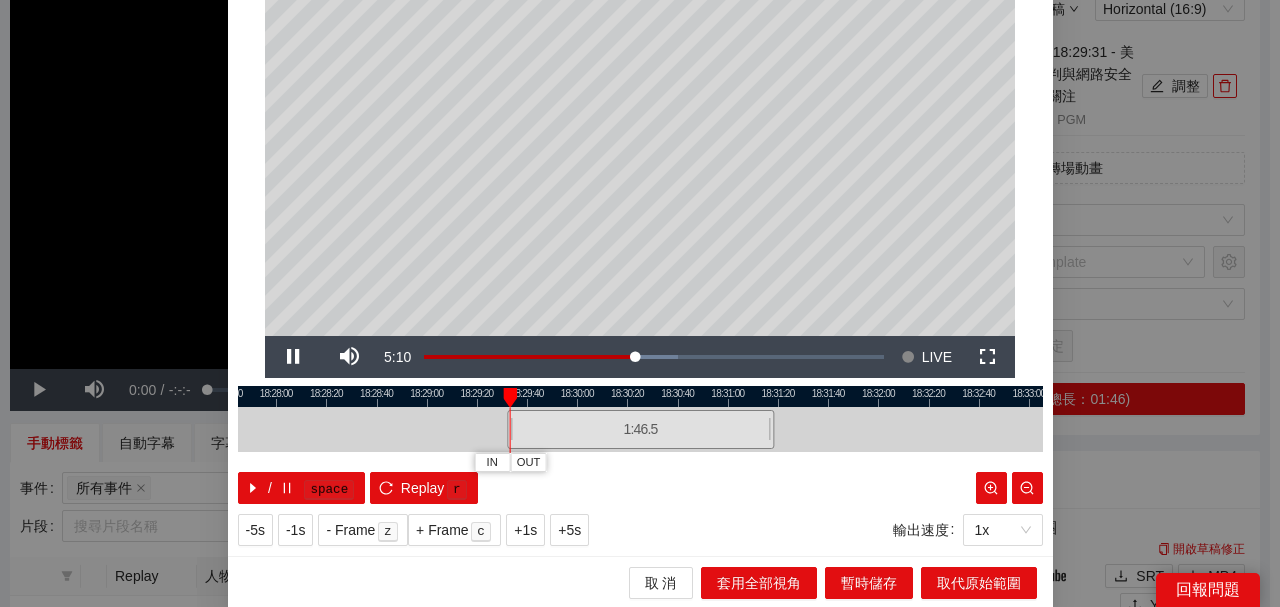 click at bounding box center [640, 396] 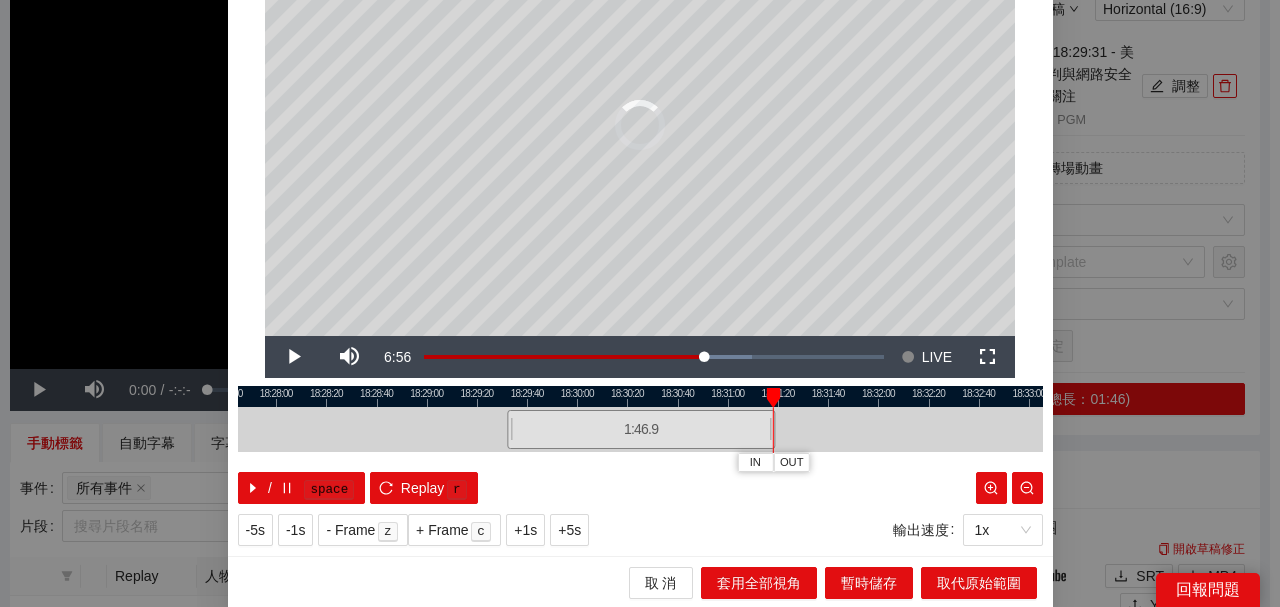 click at bounding box center (773, 398) 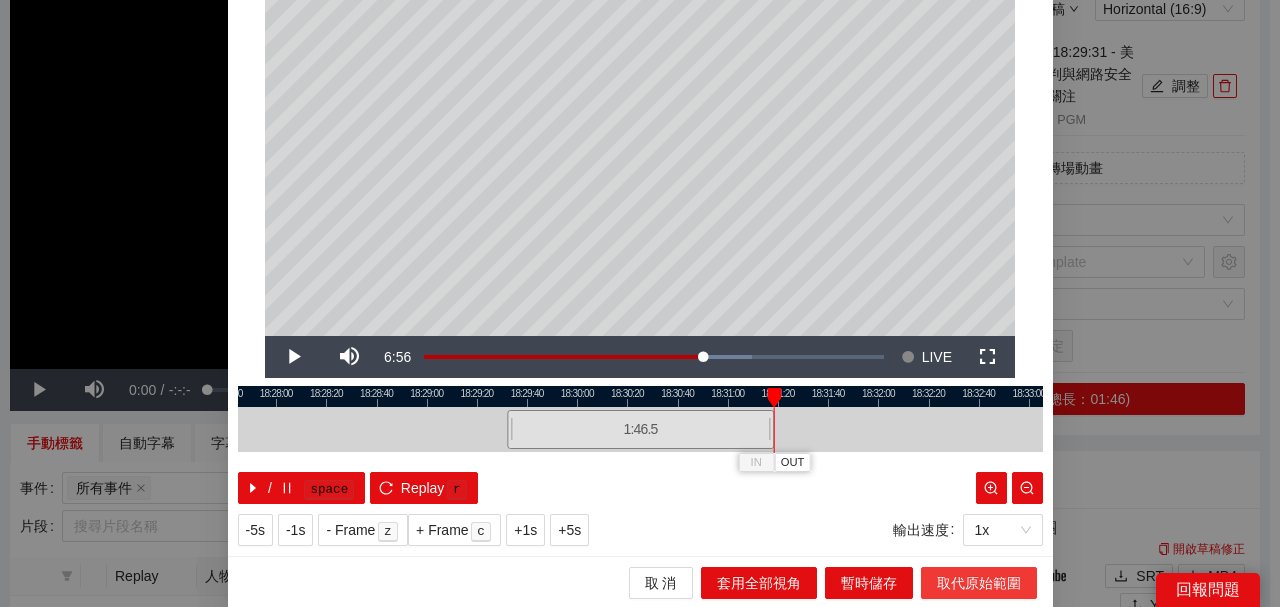 click on "取代原始範圍" at bounding box center (979, 583) 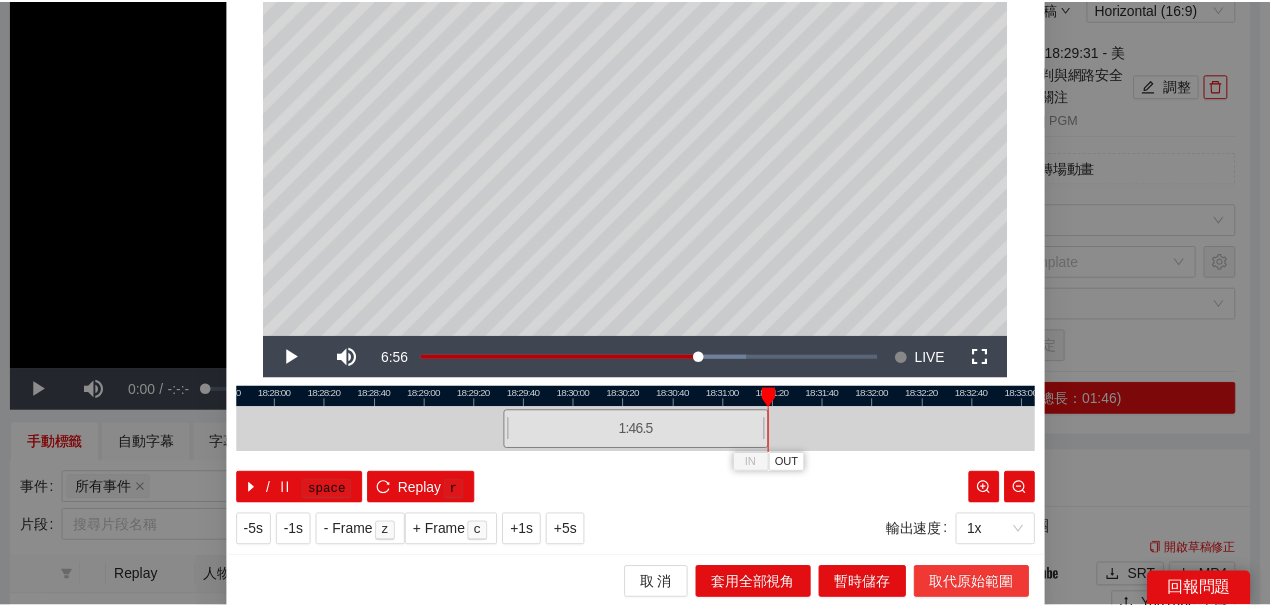 scroll, scrollTop: 0, scrollLeft: 0, axis: both 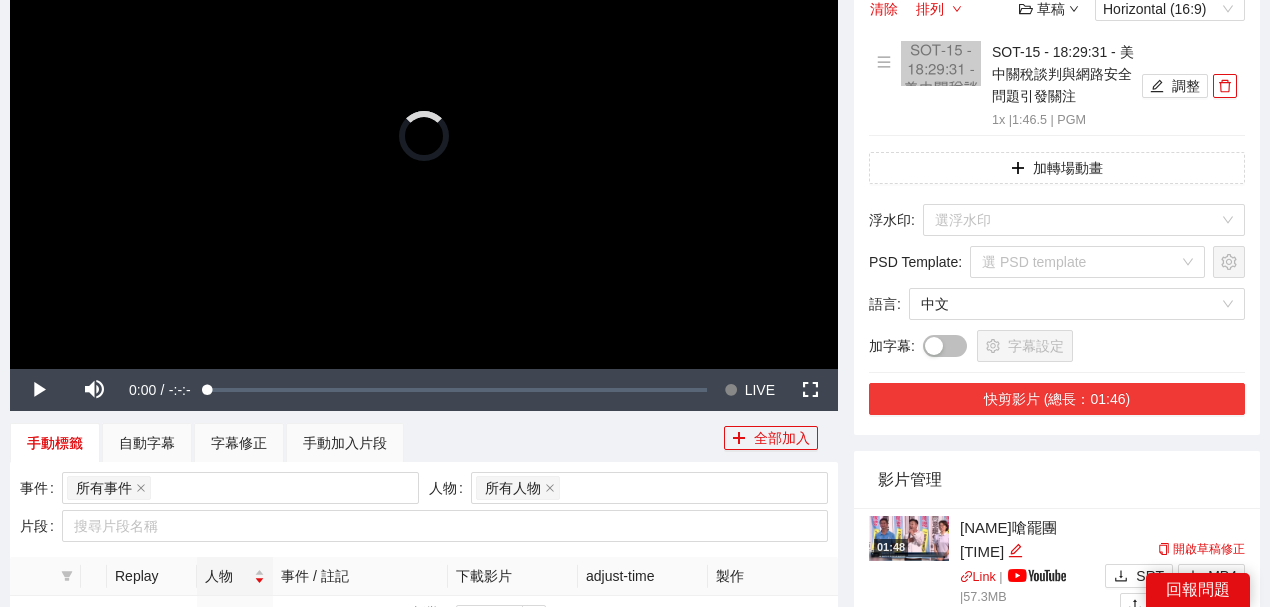 click on "快剪影片 (總長：01:46)" at bounding box center (1057, 399) 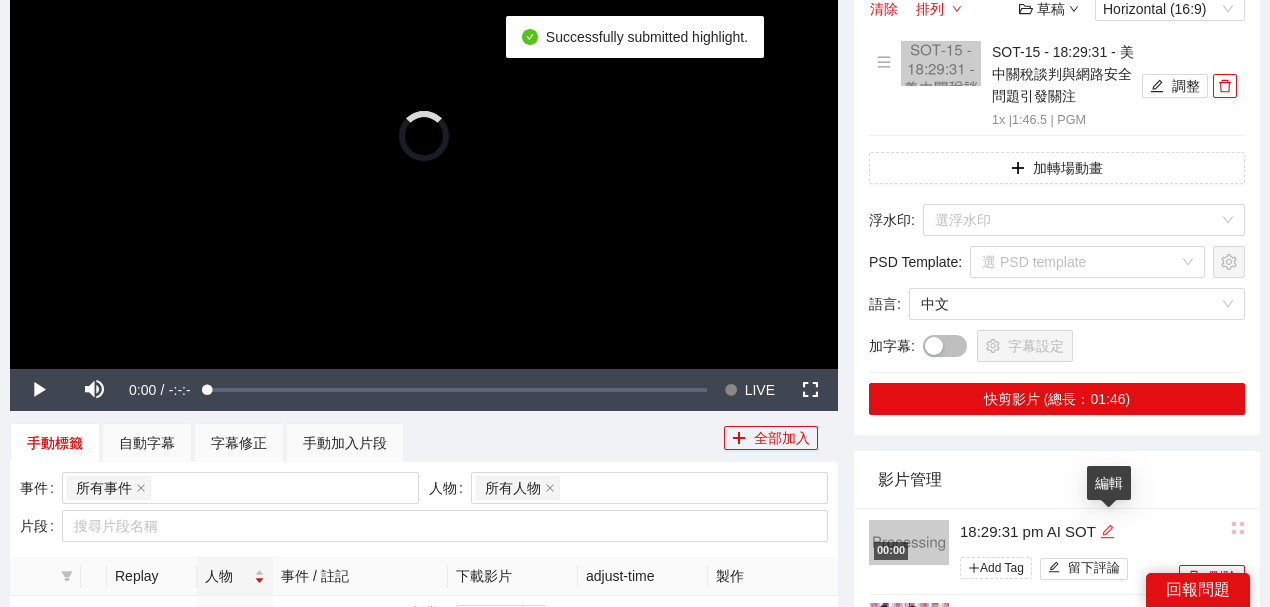 click 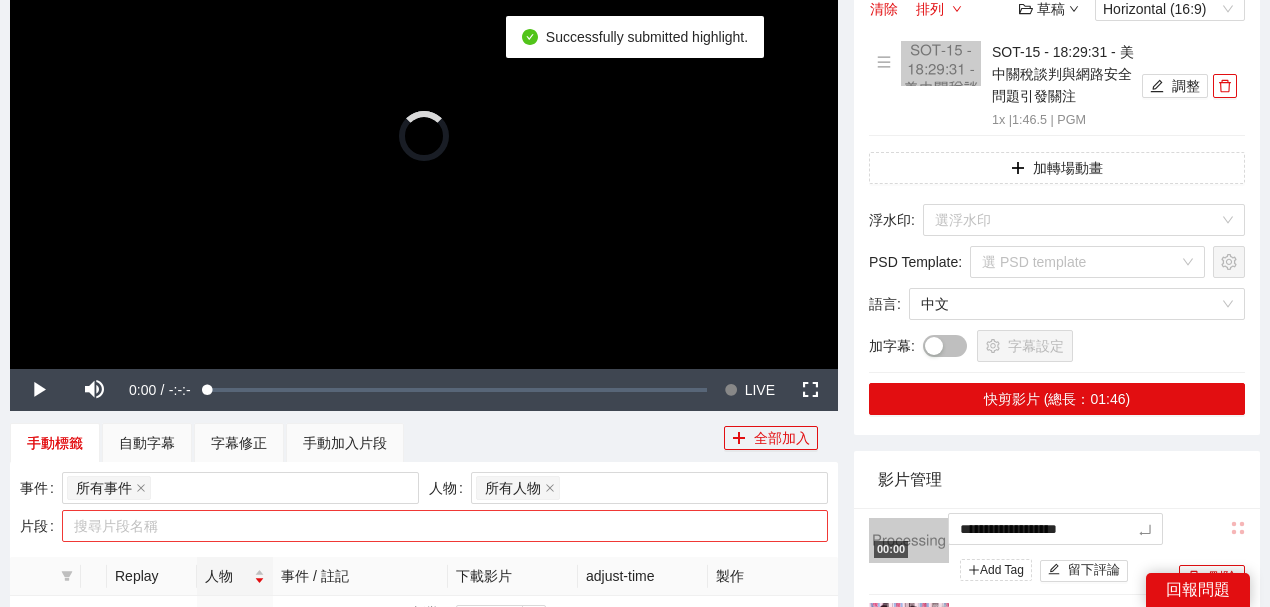 click on "**********" at bounding box center (635, 888) 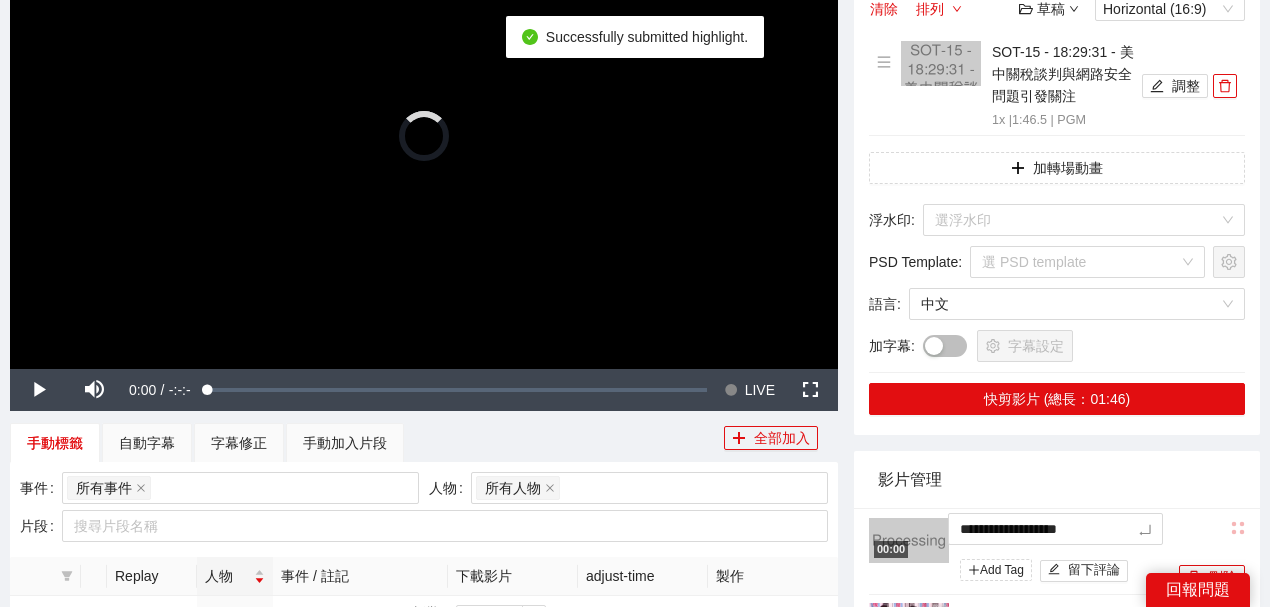 type on "*********" 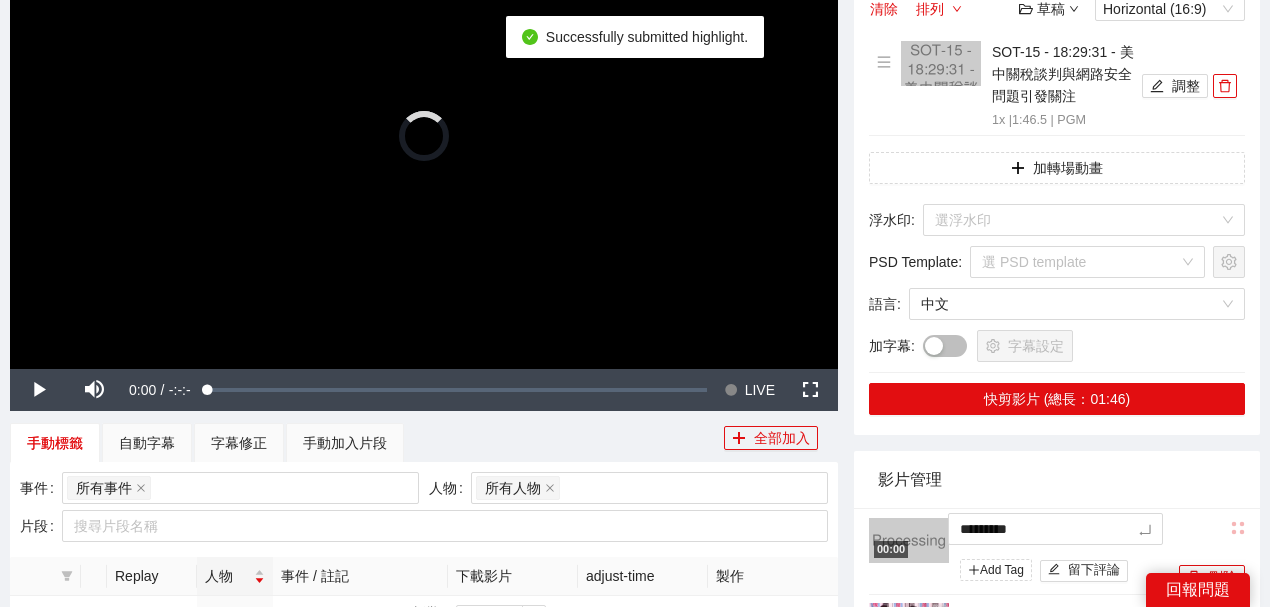 click on "影片管理" at bounding box center [1057, 479] 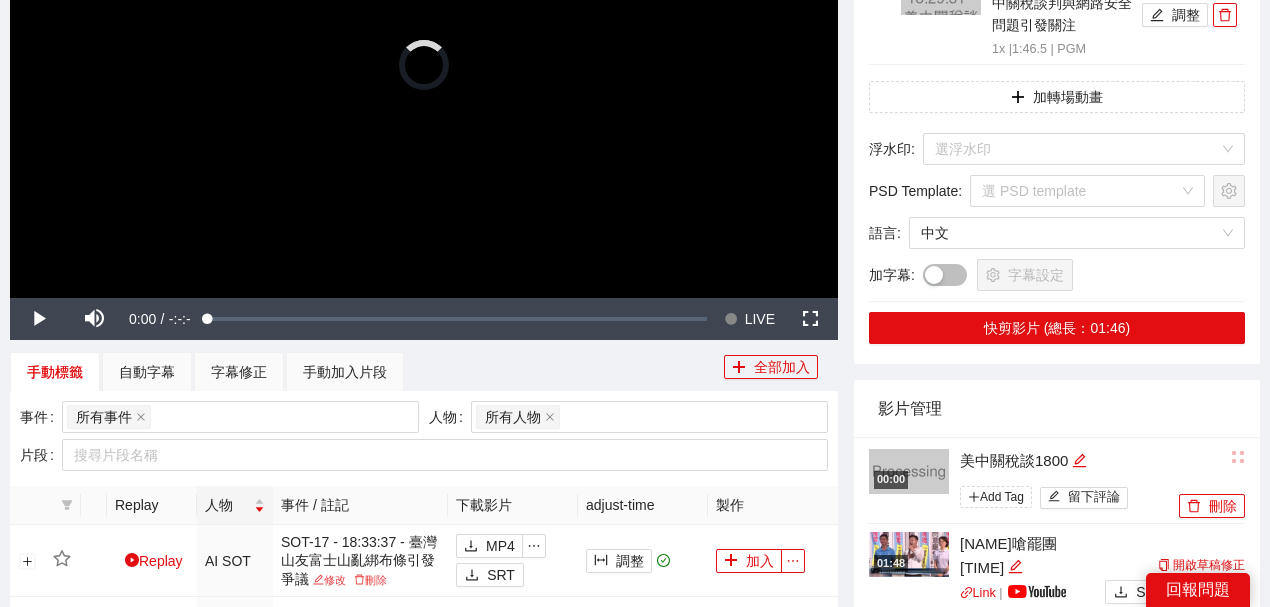 scroll, scrollTop: 533, scrollLeft: 0, axis: vertical 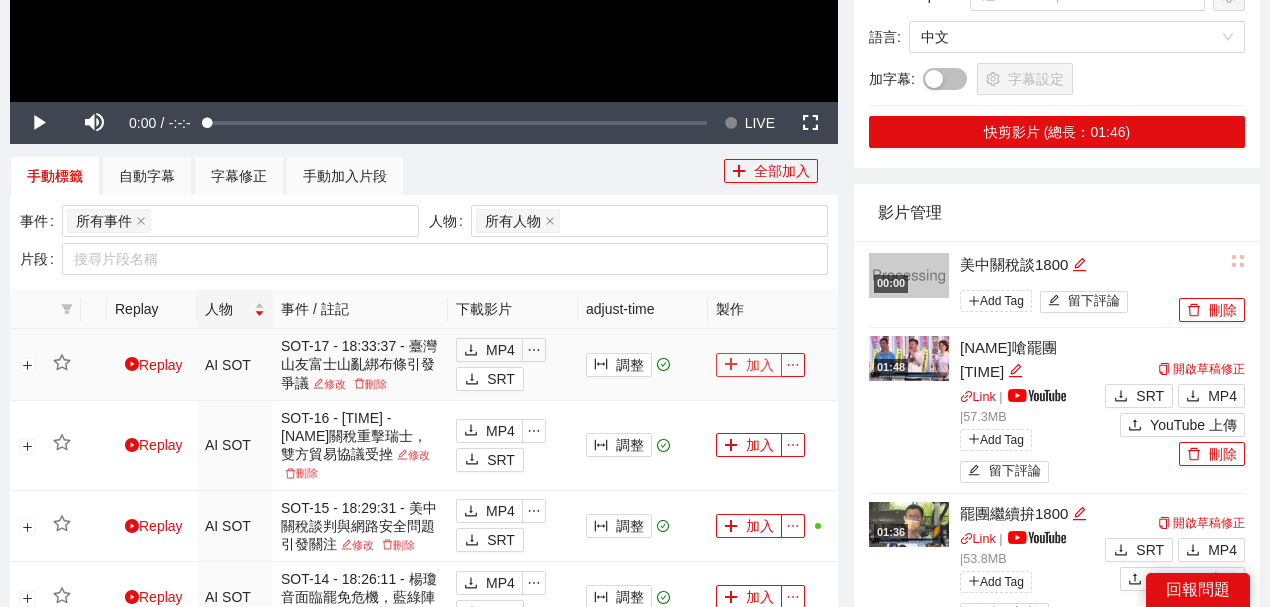 click 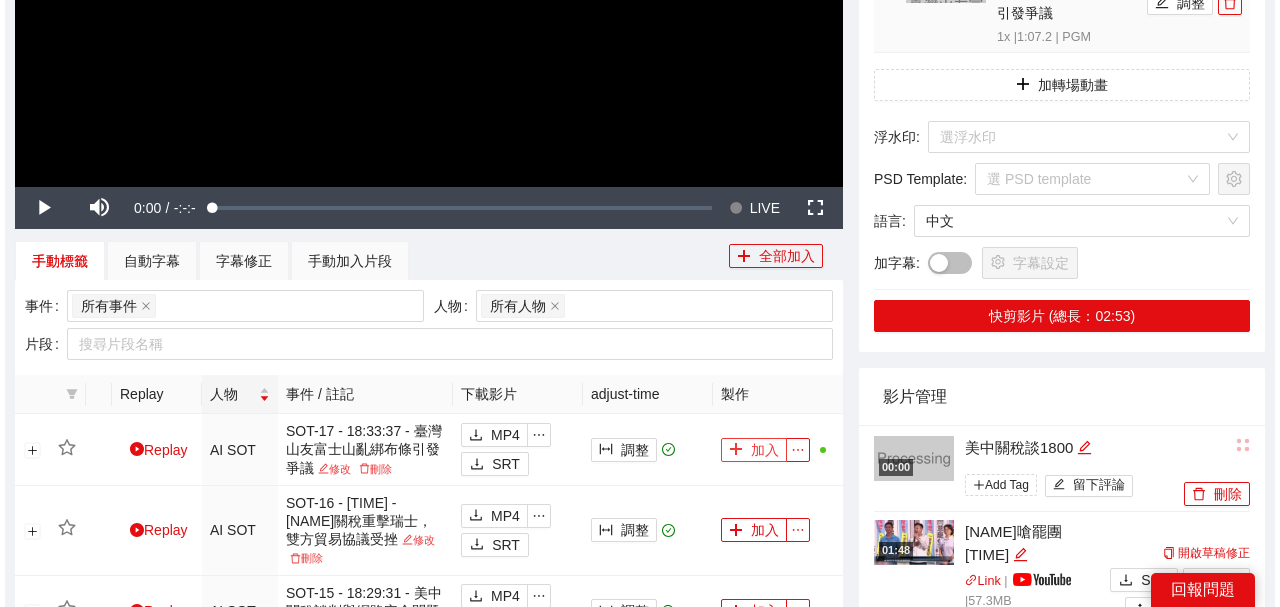 scroll, scrollTop: 266, scrollLeft: 0, axis: vertical 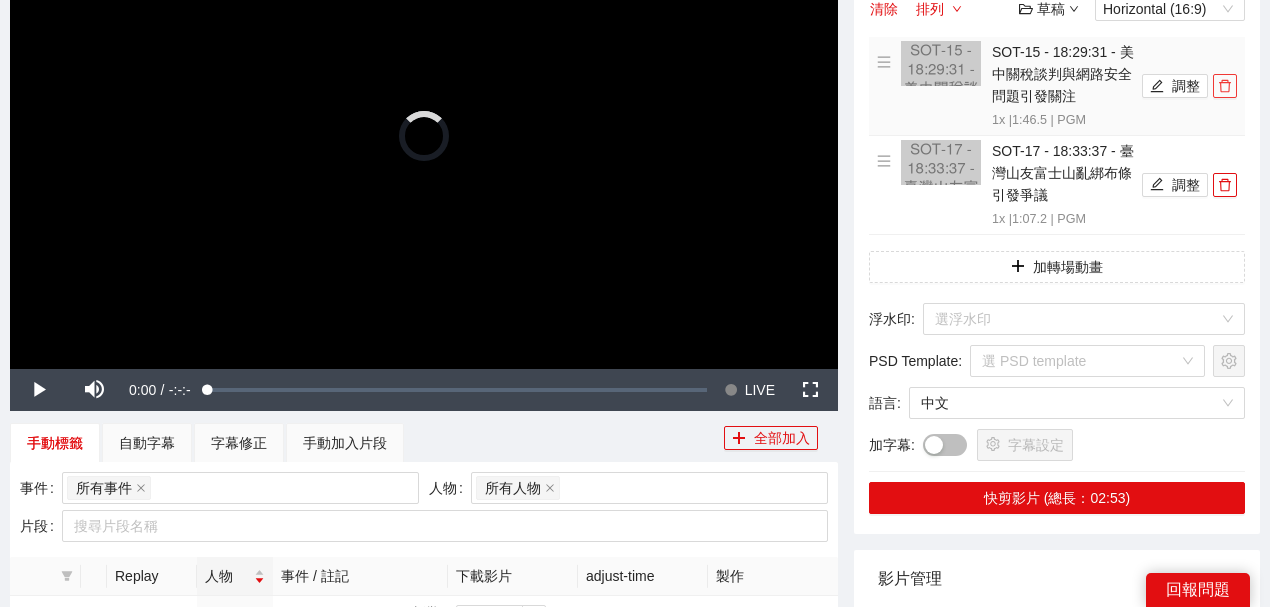 click 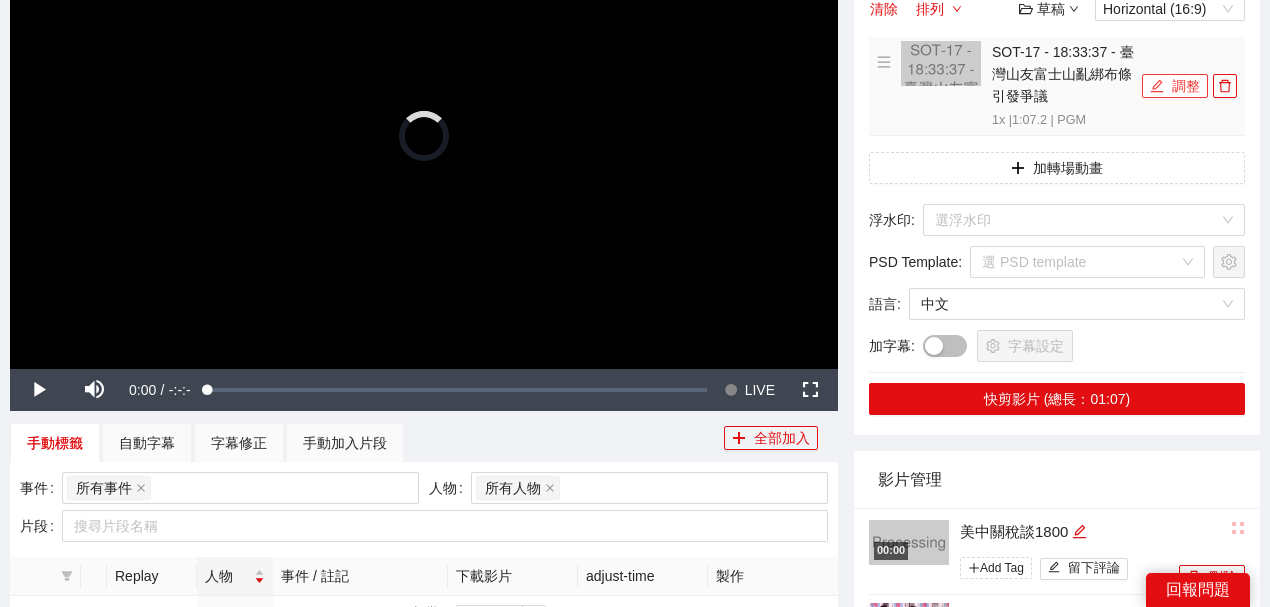 click 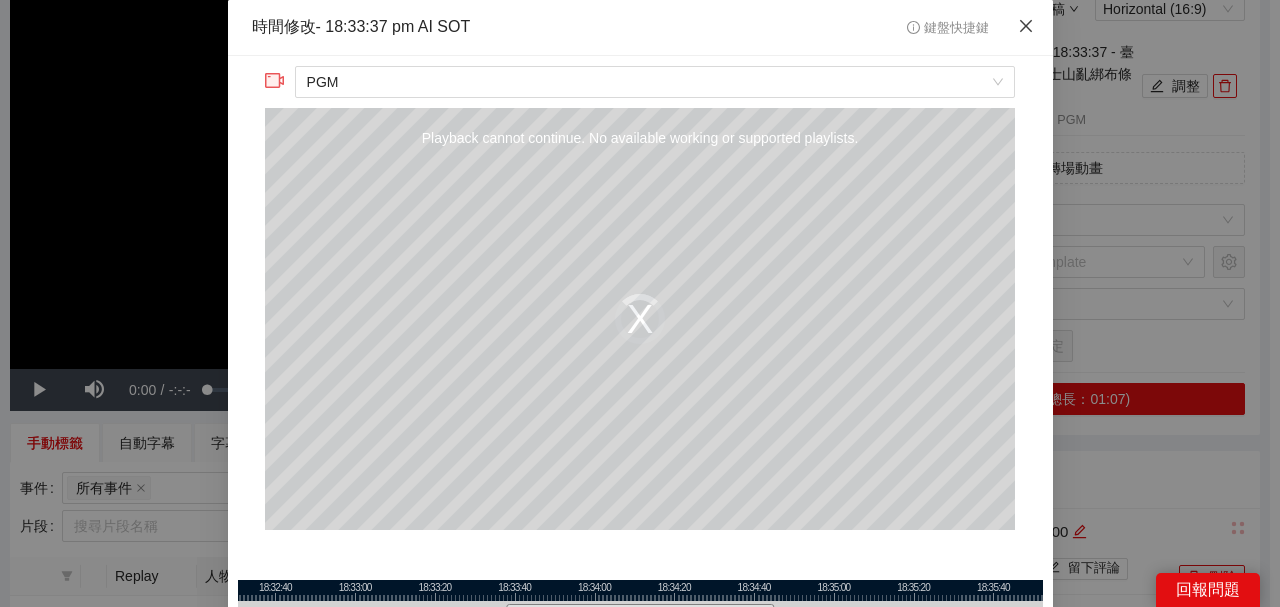click 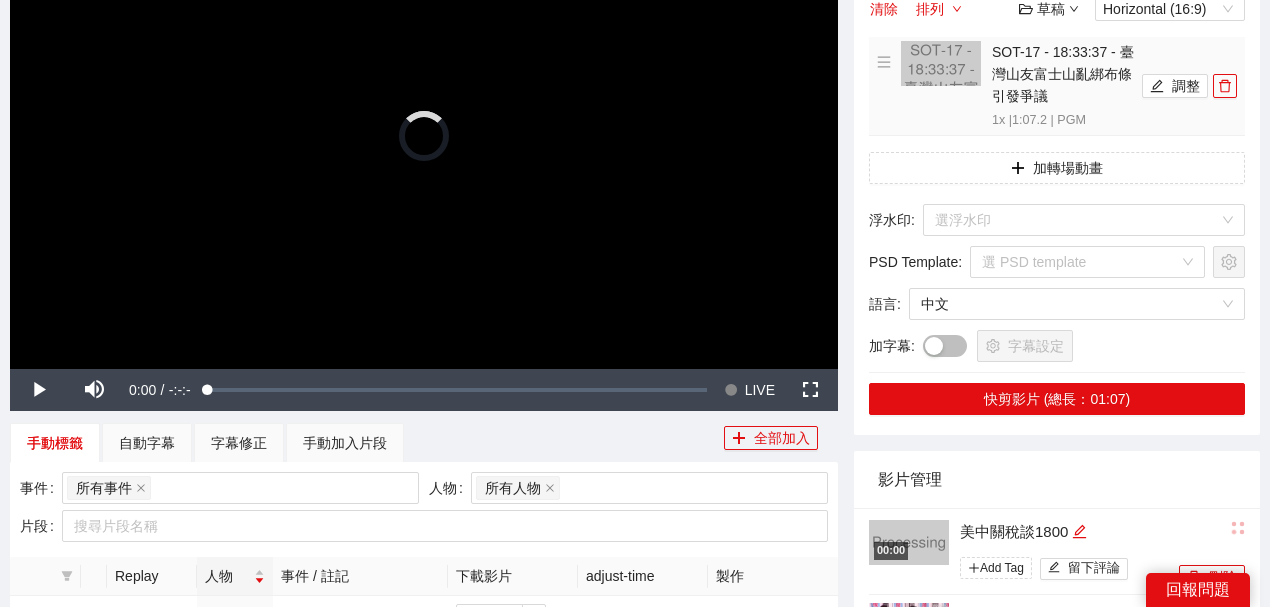click on "SOT-17 - 18:33:37 - 臺灣山友富士山亂綁布條引發爭議" at bounding box center [1064, 74] 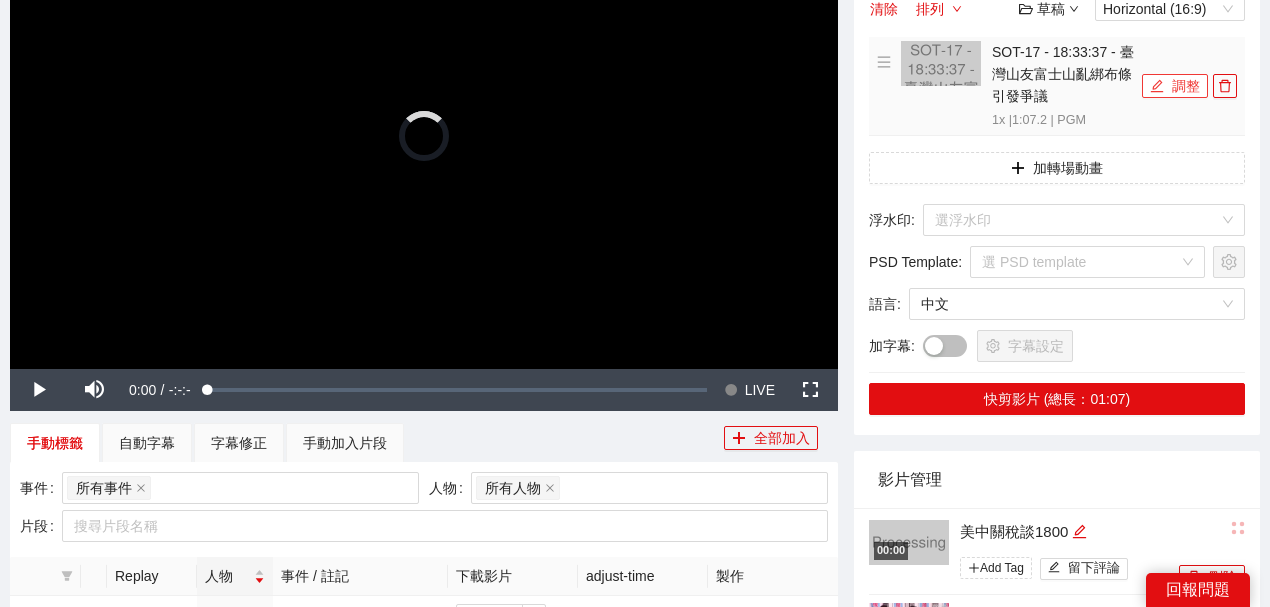 click 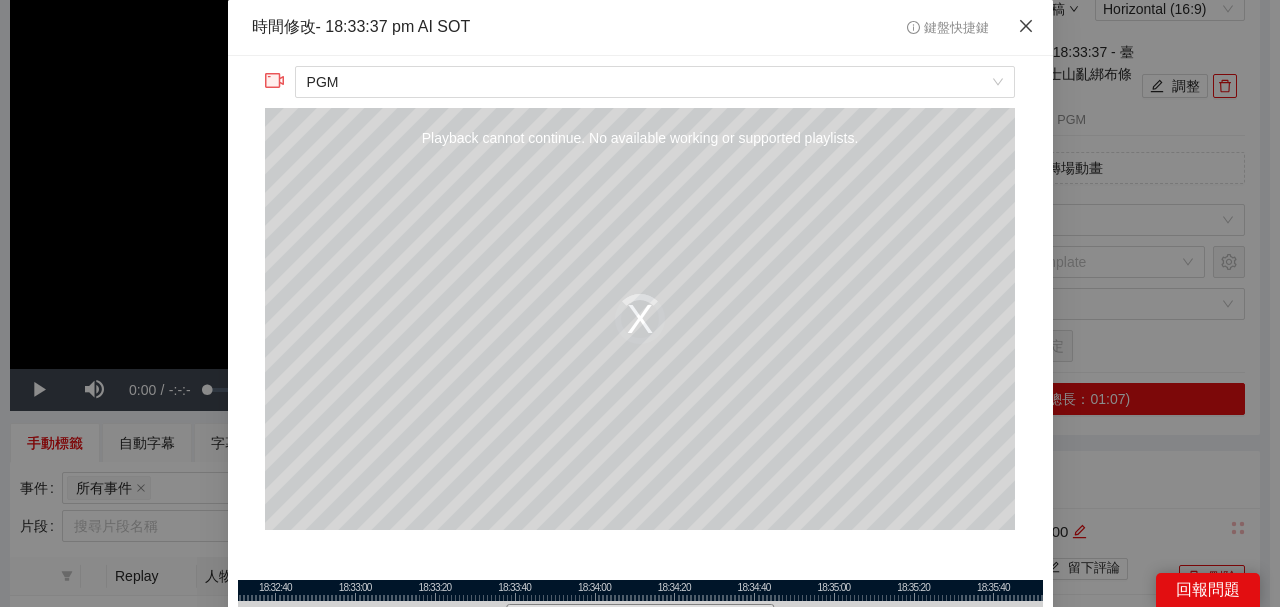 click 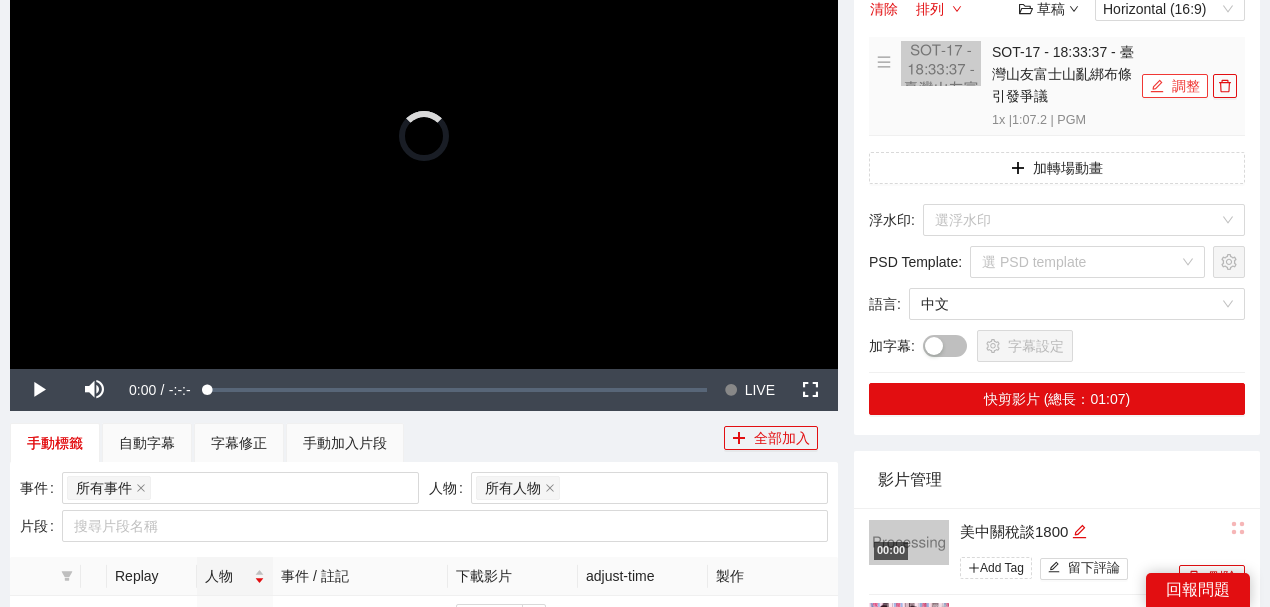 click on "調整" at bounding box center (1175, 86) 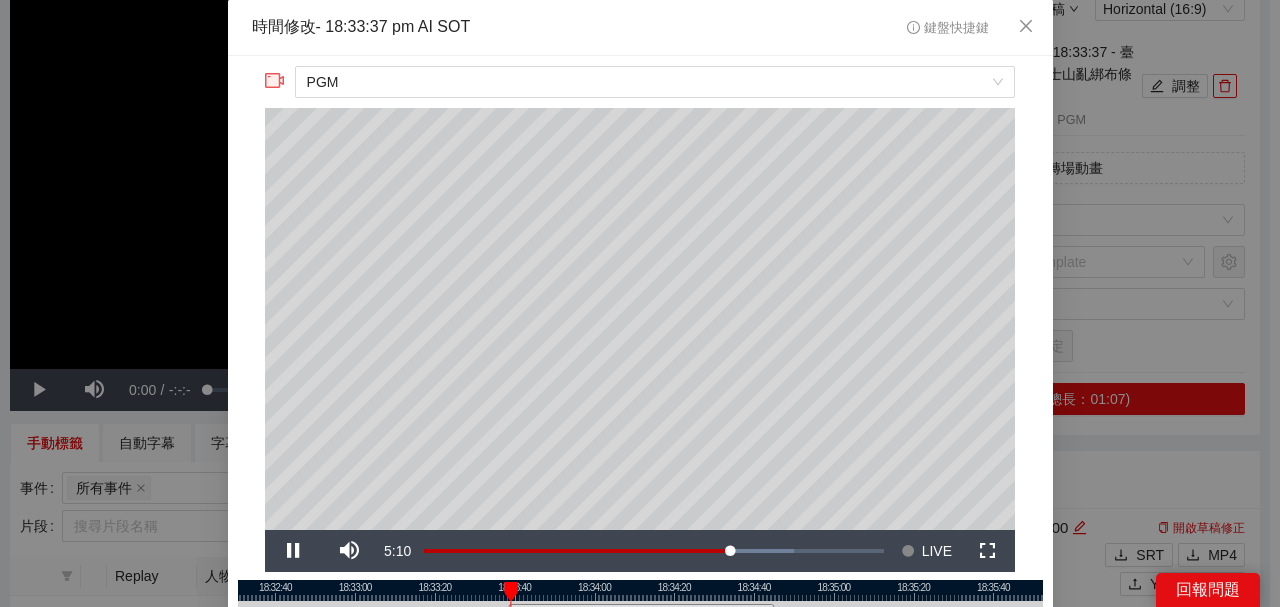 scroll, scrollTop: 66, scrollLeft: 0, axis: vertical 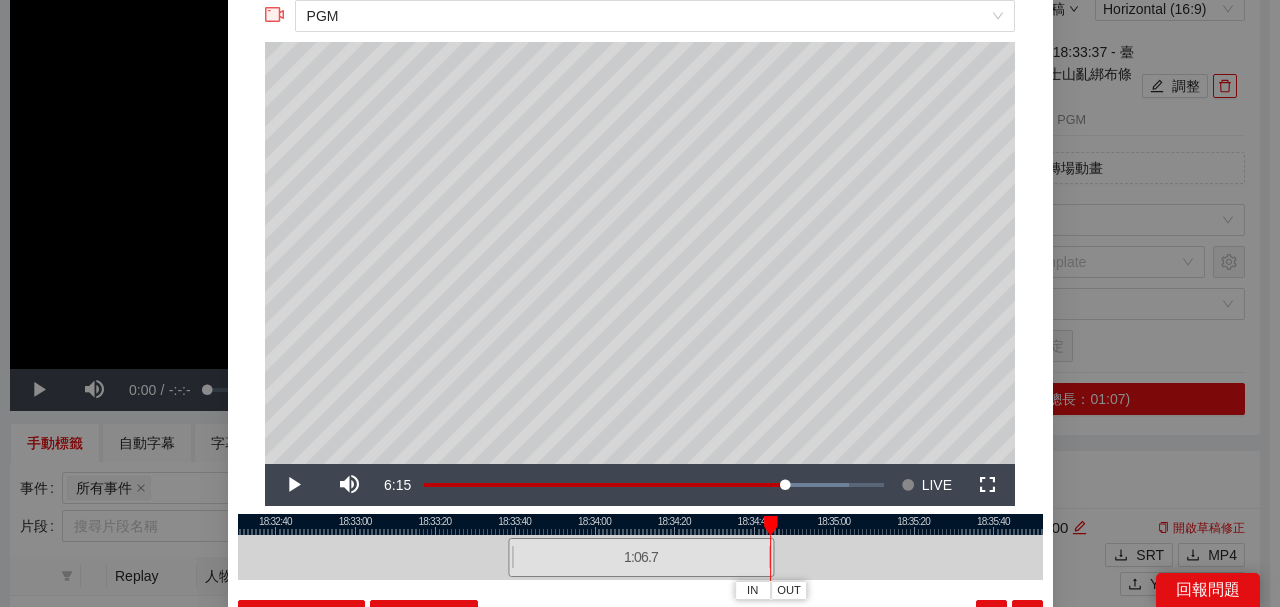 drag, startPoint x: 518, startPoint y: 520, endPoint x: 763, endPoint y: 525, distance: 245.05101 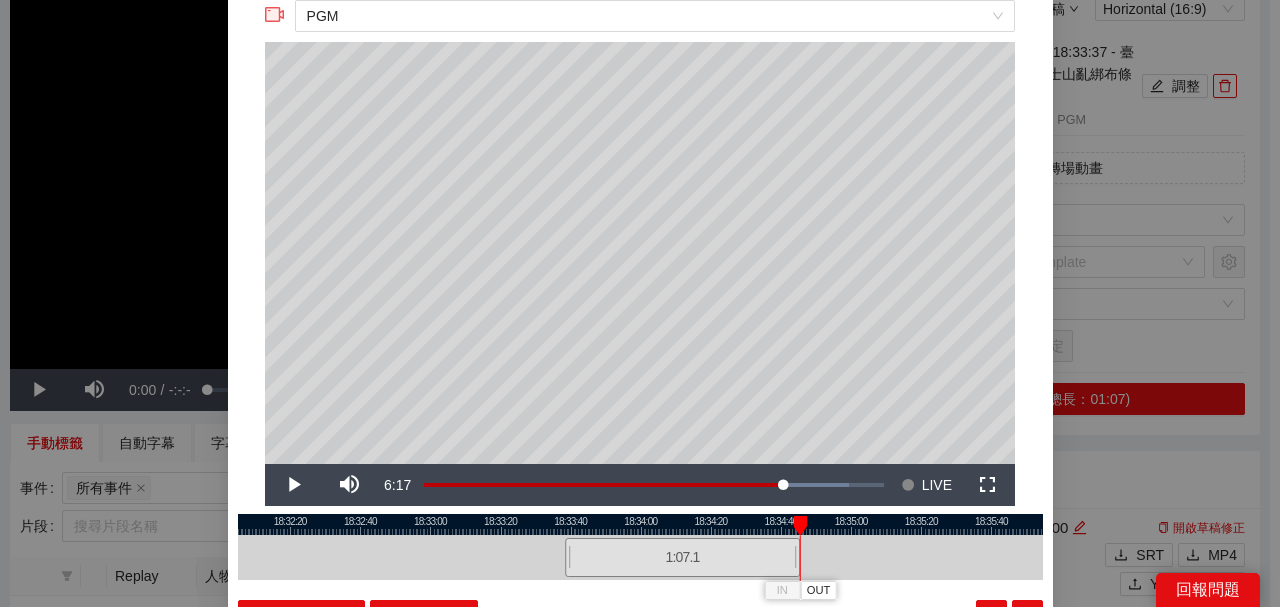 scroll, scrollTop: 194, scrollLeft: 0, axis: vertical 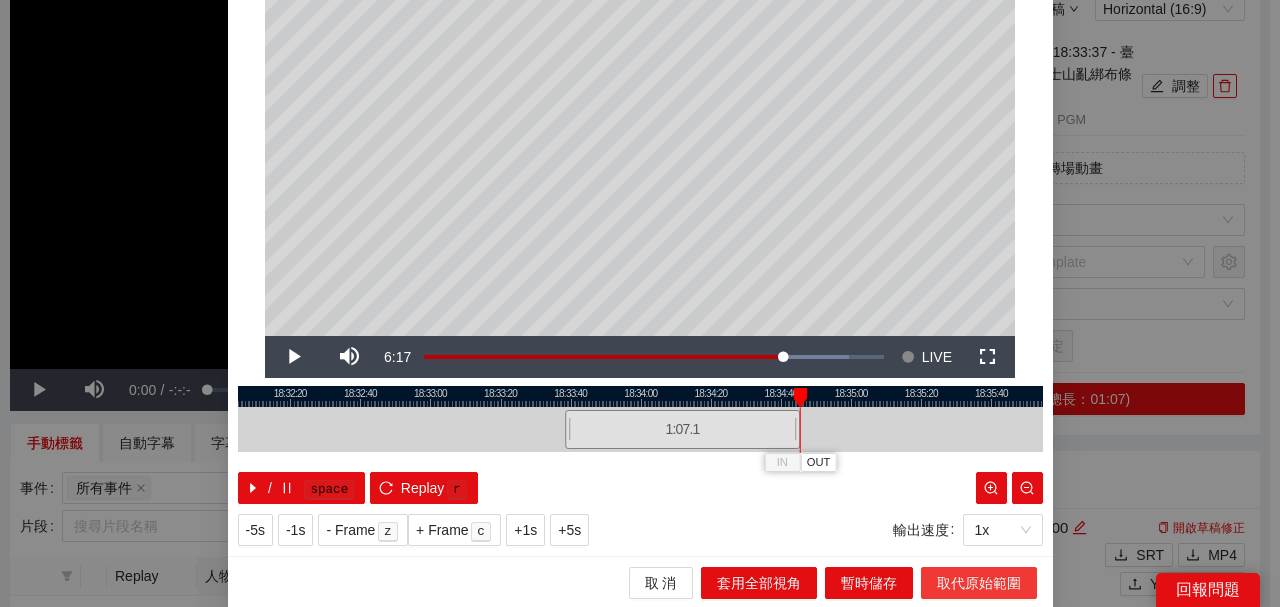 click on "取代原始範圍" at bounding box center [979, 583] 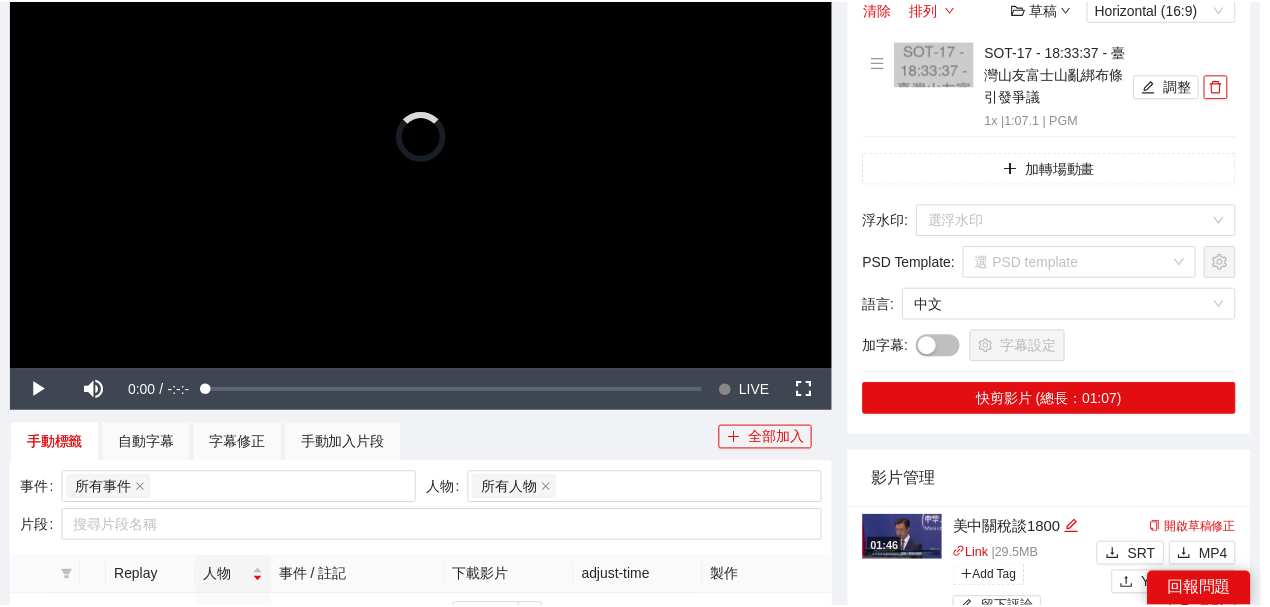 scroll, scrollTop: 0, scrollLeft: 0, axis: both 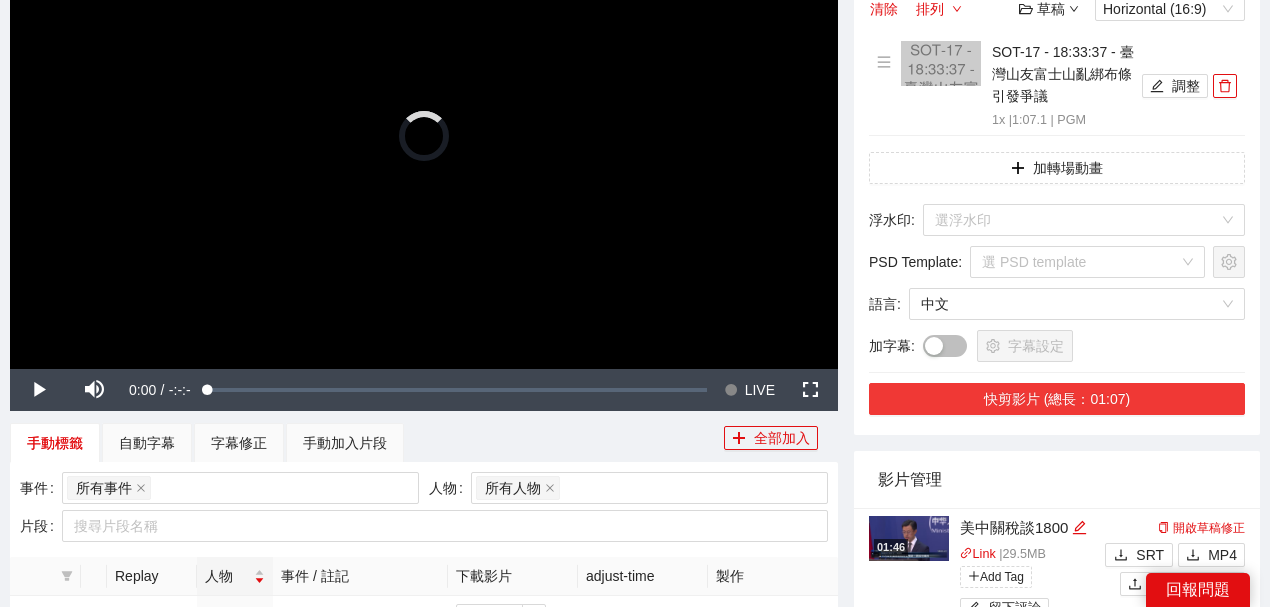 click on "快剪影片 (總長：01:07)" at bounding box center [1057, 399] 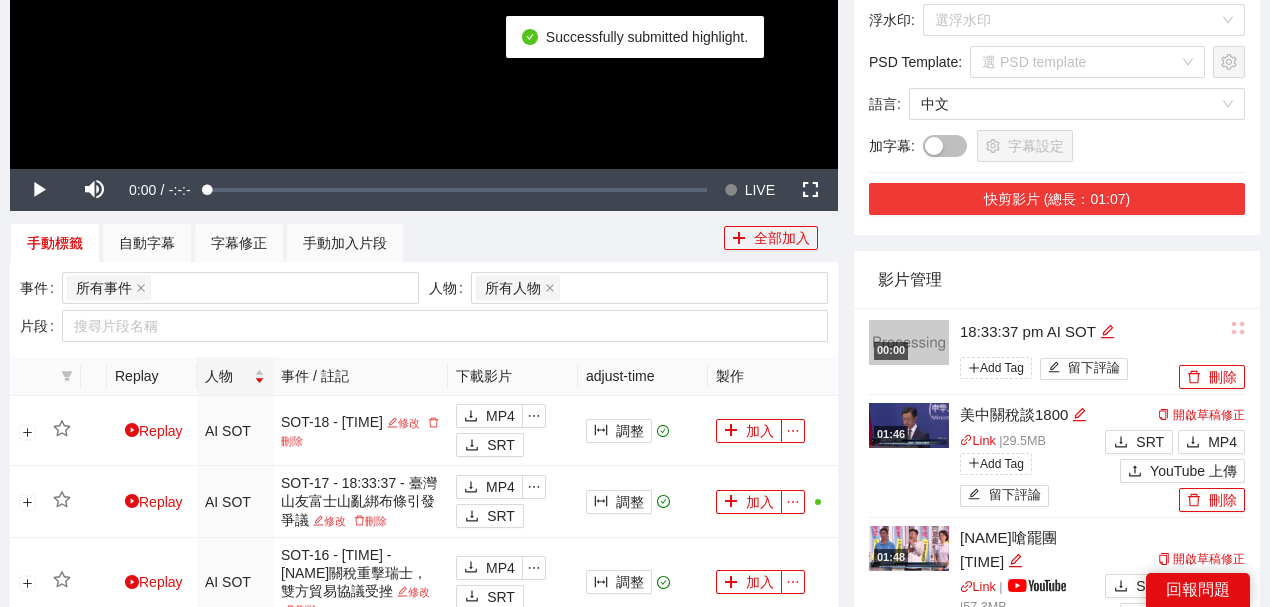 scroll, scrollTop: 466, scrollLeft: 0, axis: vertical 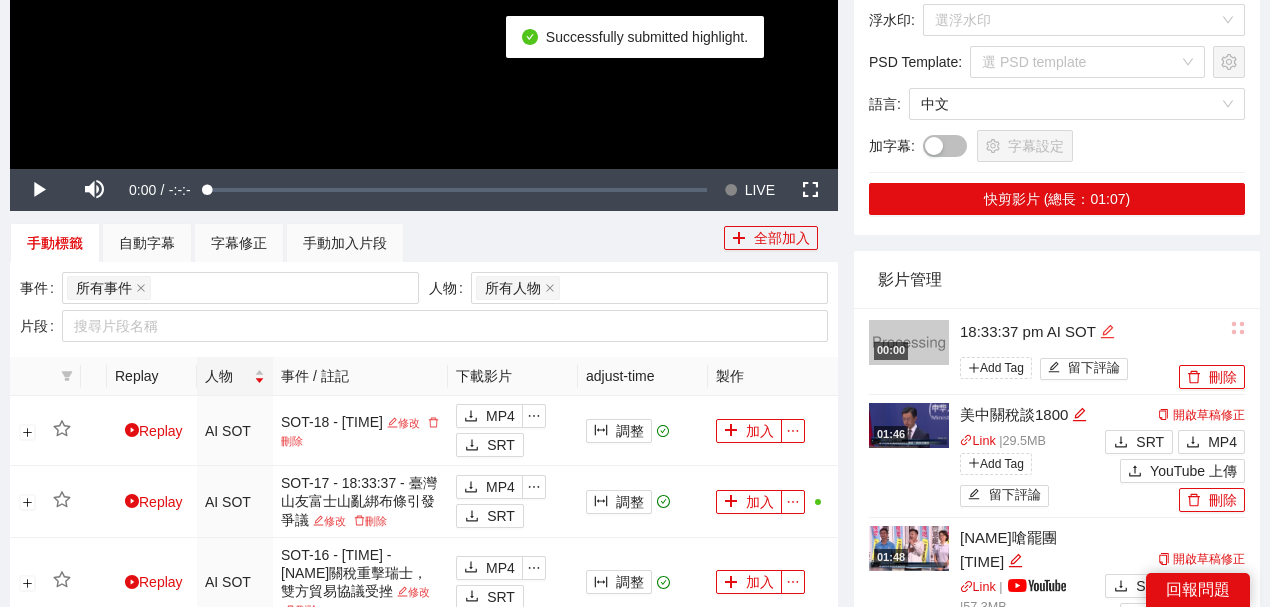 click 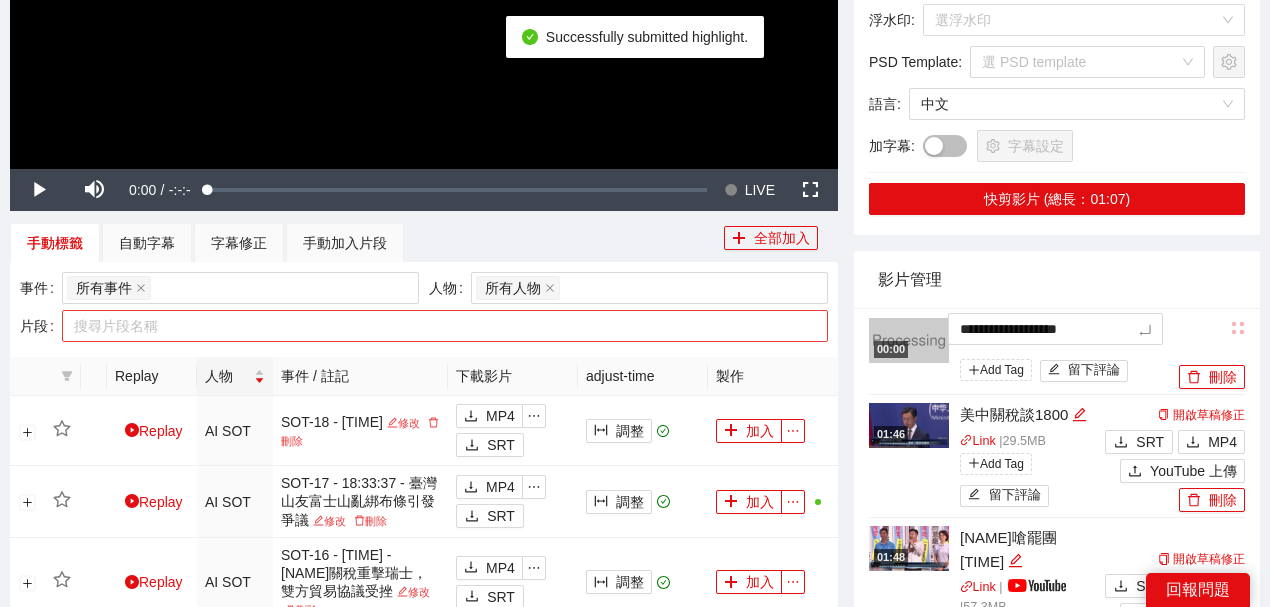 drag, startPoint x: 1109, startPoint y: 332, endPoint x: 827, endPoint y: 319, distance: 282.2995 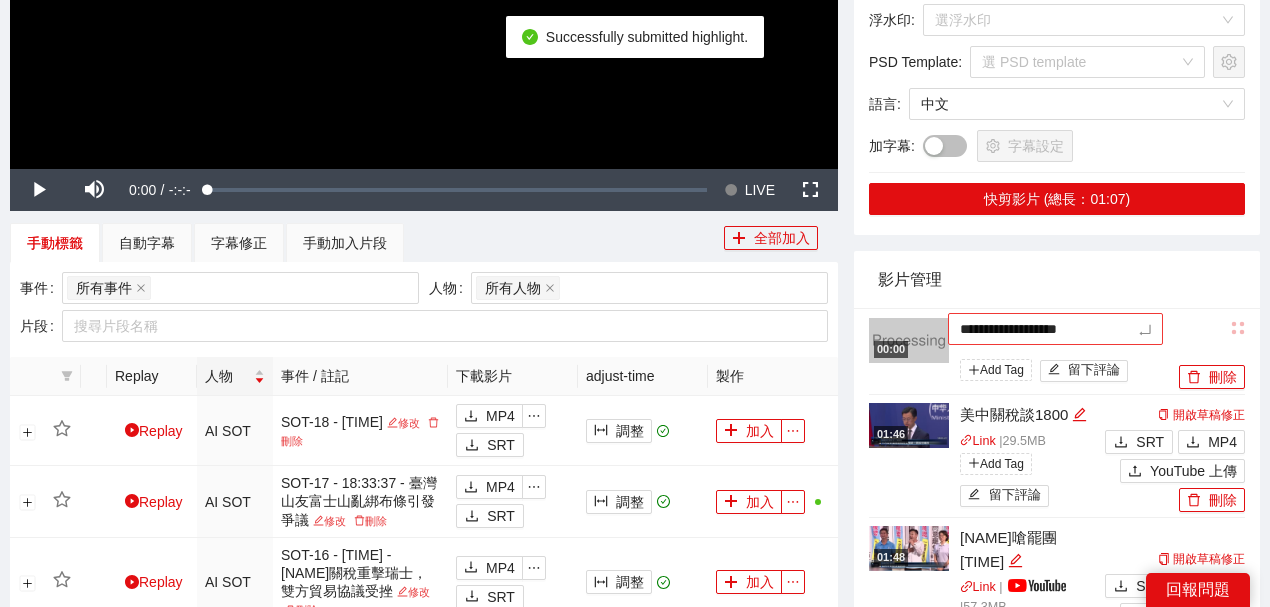 type on "*********" 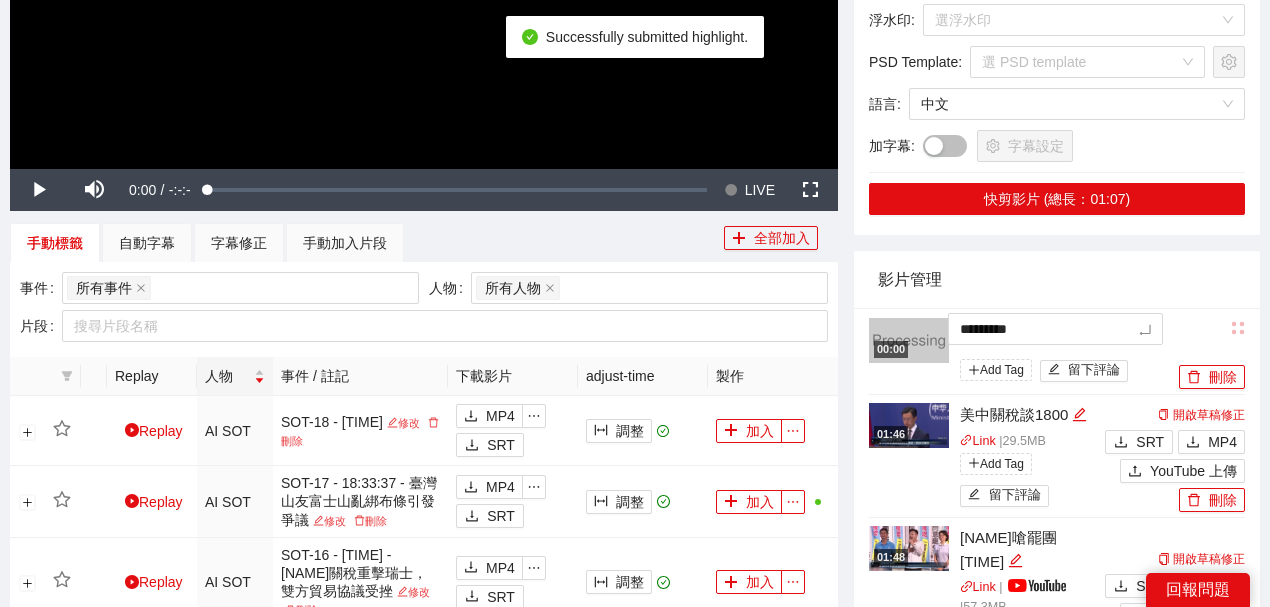 click on "影片管理" at bounding box center [1057, 279] 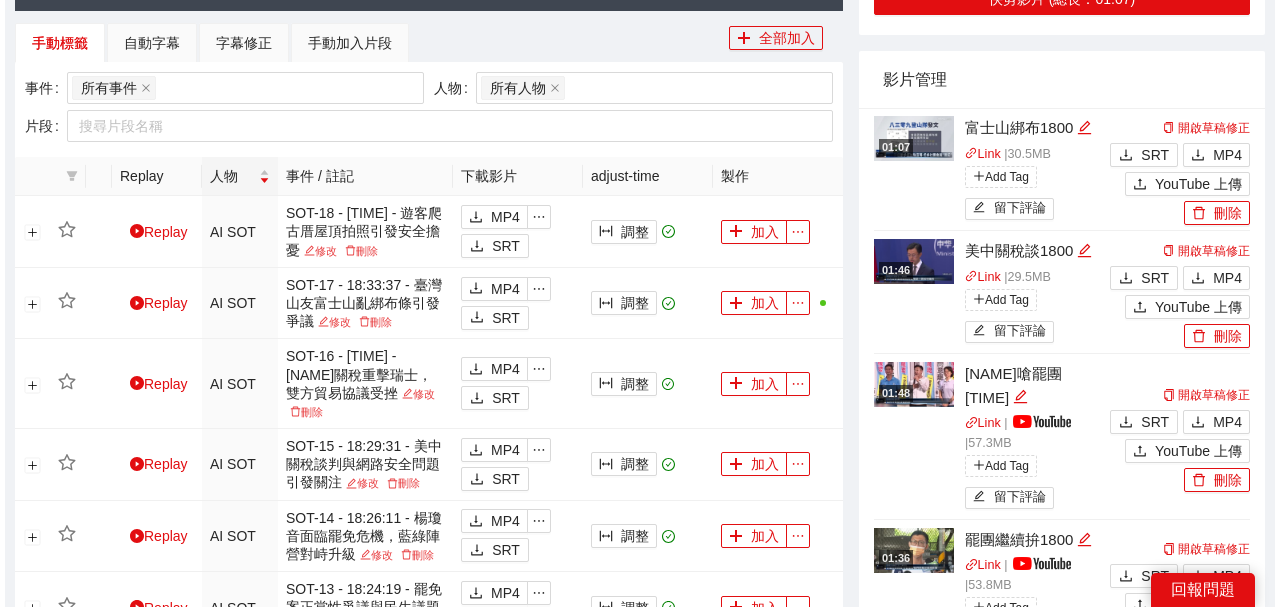 scroll, scrollTop: 666, scrollLeft: 0, axis: vertical 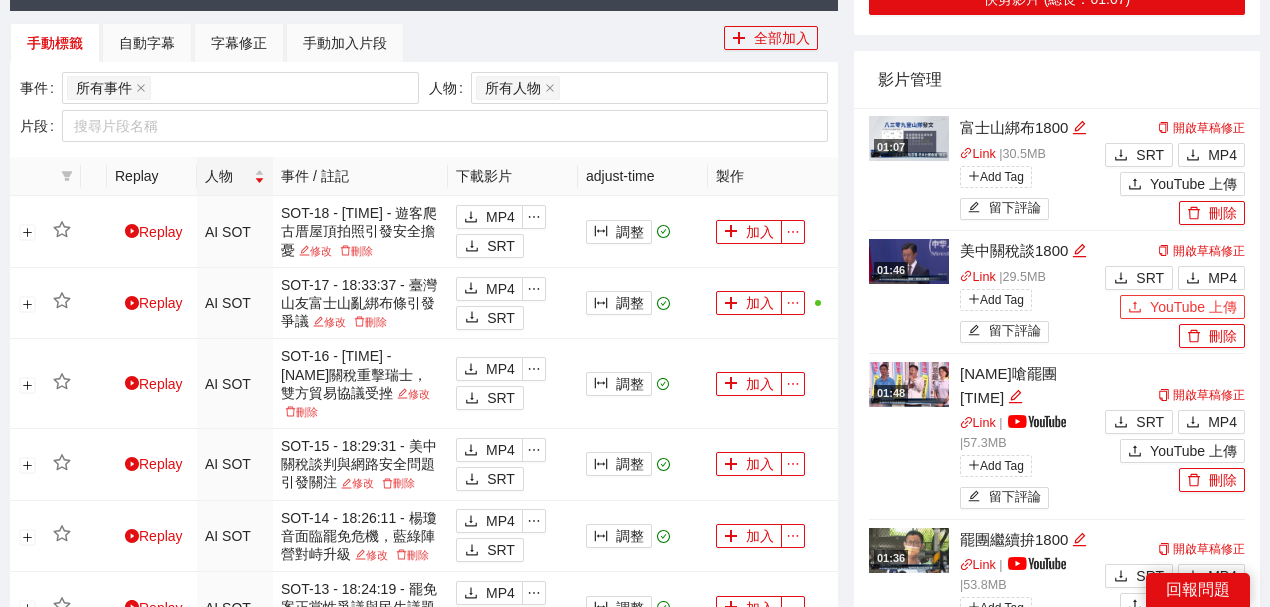 click on "YouTube 上傳" at bounding box center (1193, 307) 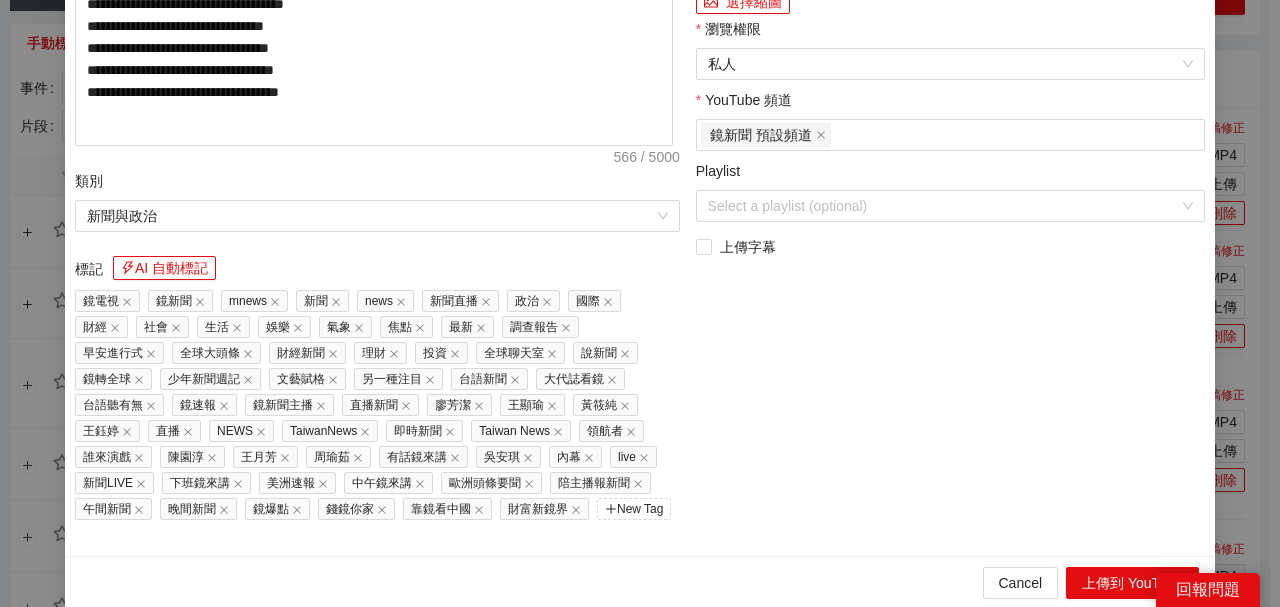 drag, startPoint x: 470, startPoint y: 120, endPoint x: 0, endPoint y: 108, distance: 470.15317 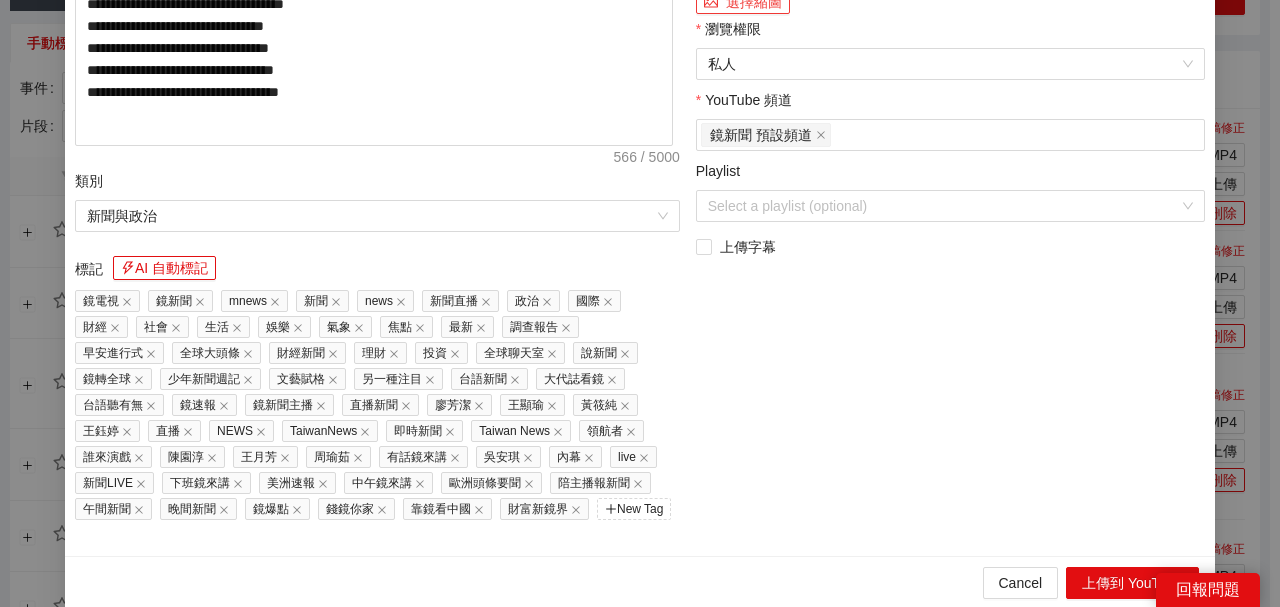 click on "選擇縮圖" at bounding box center [743, 2] 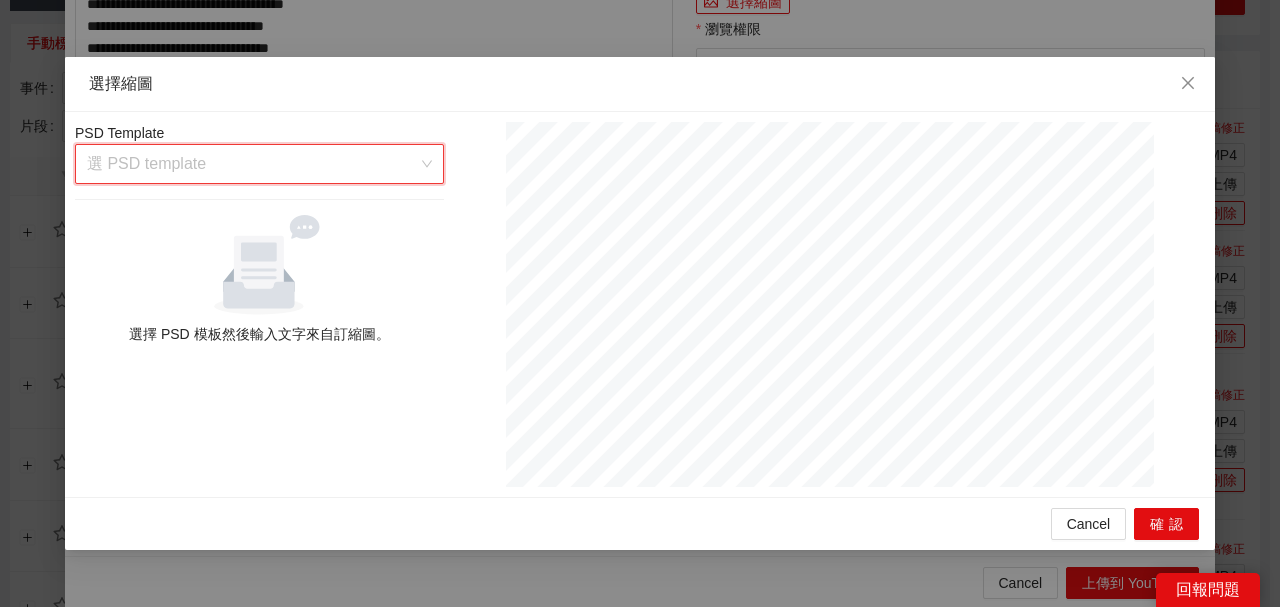 click at bounding box center (252, 164) 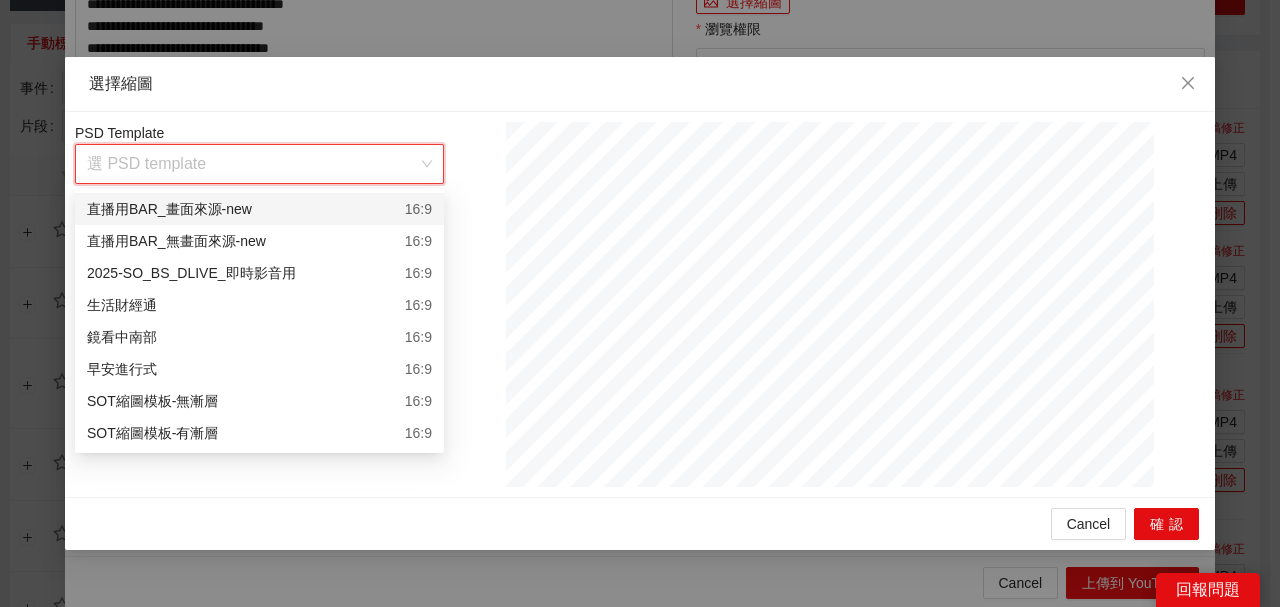 click at bounding box center [252, 164] 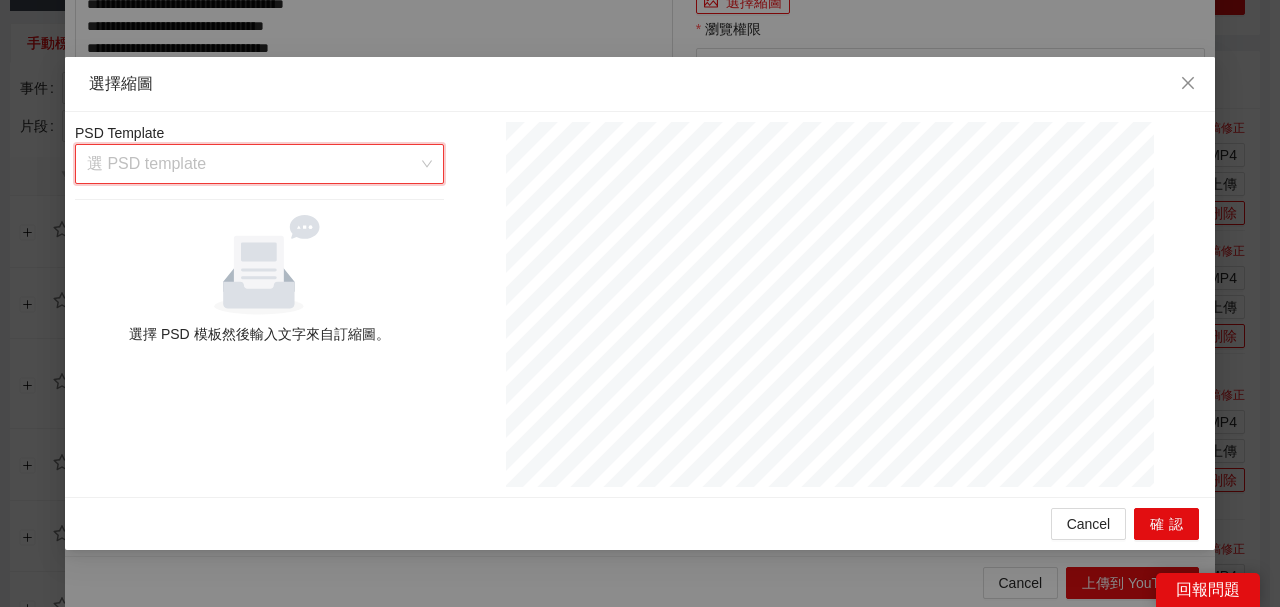 click at bounding box center (252, 164) 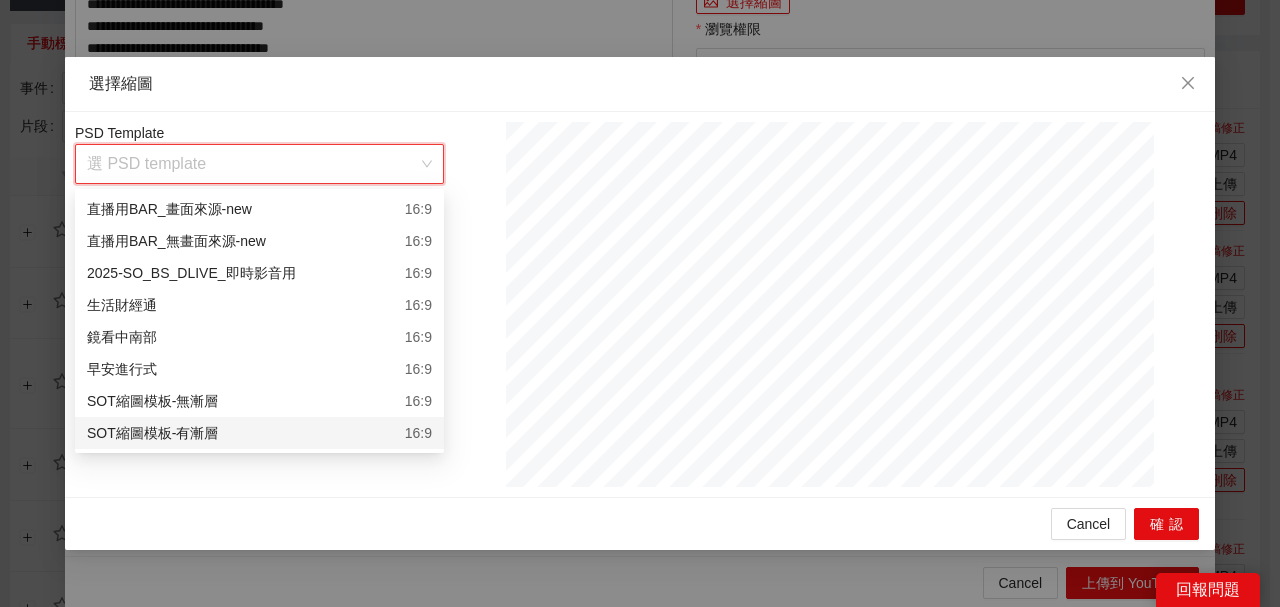 click on "SOT縮圖模板-有漸層 16:9" at bounding box center [259, 433] 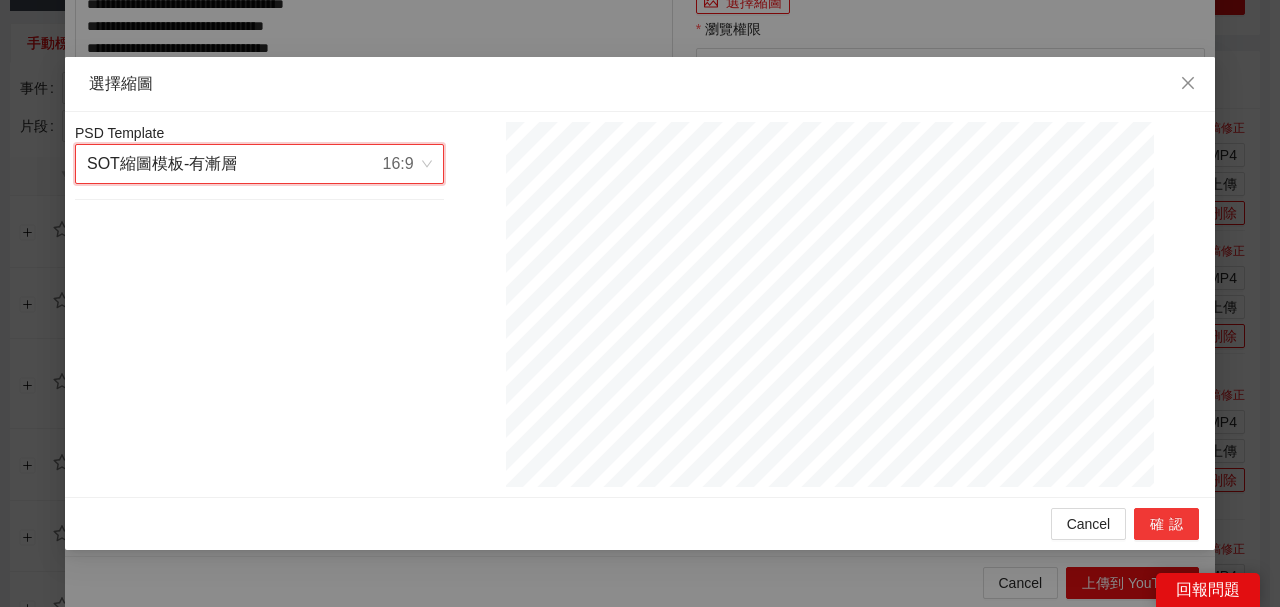 click on "確認" at bounding box center [1166, 524] 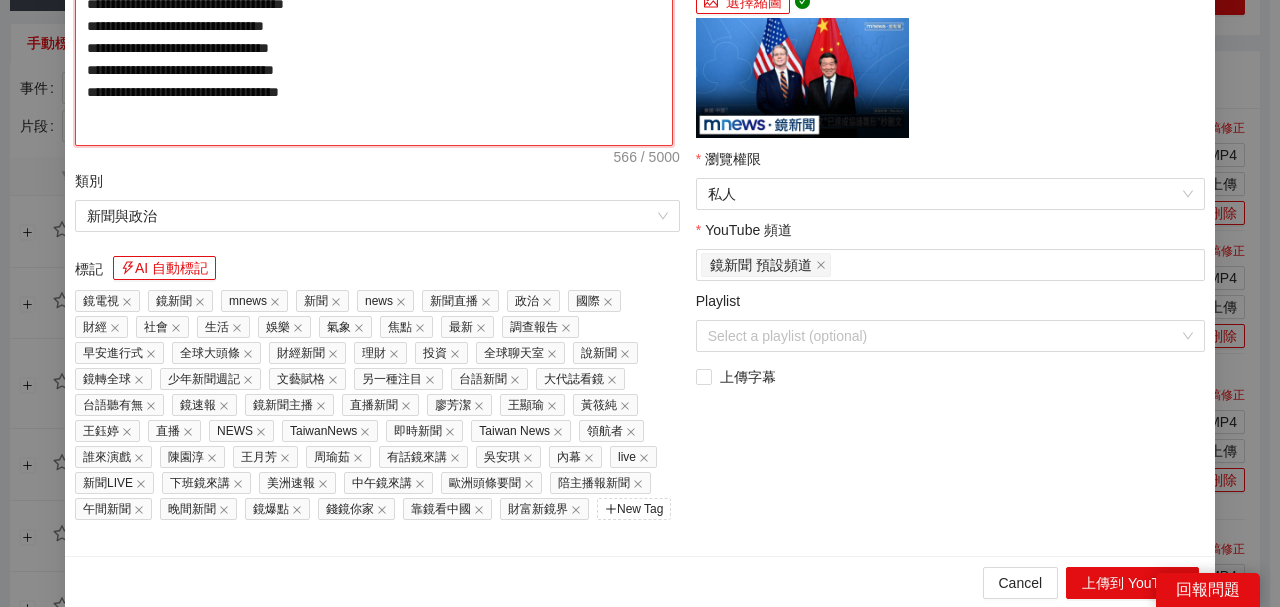 click on "**********" at bounding box center [374, -65] 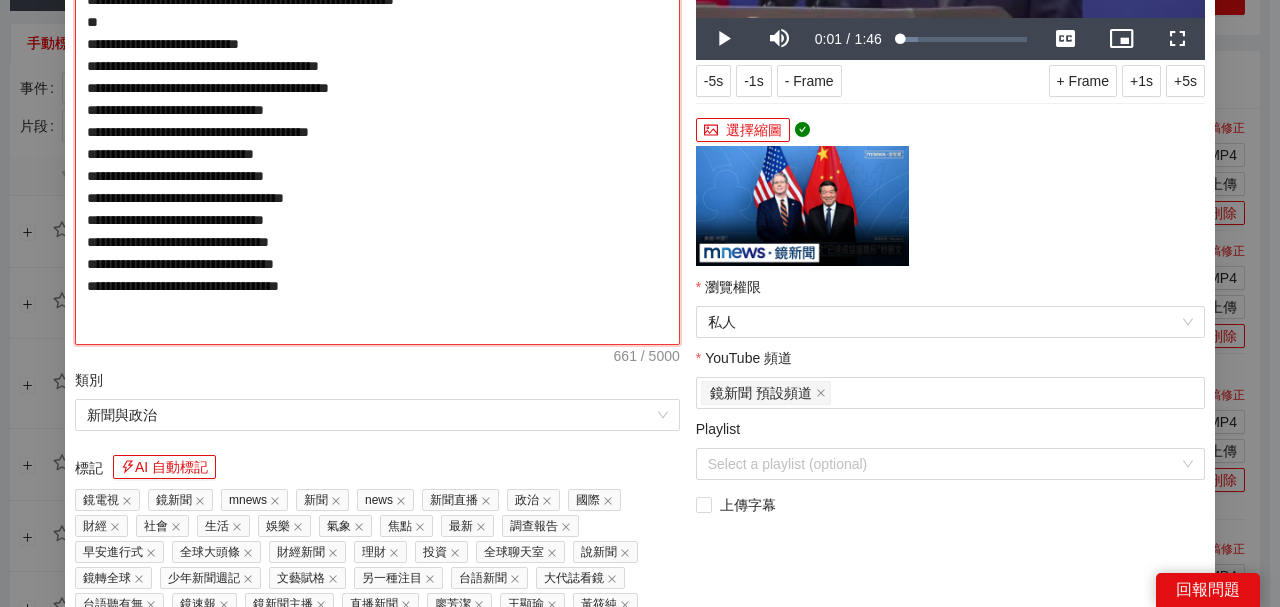 type on "**********" 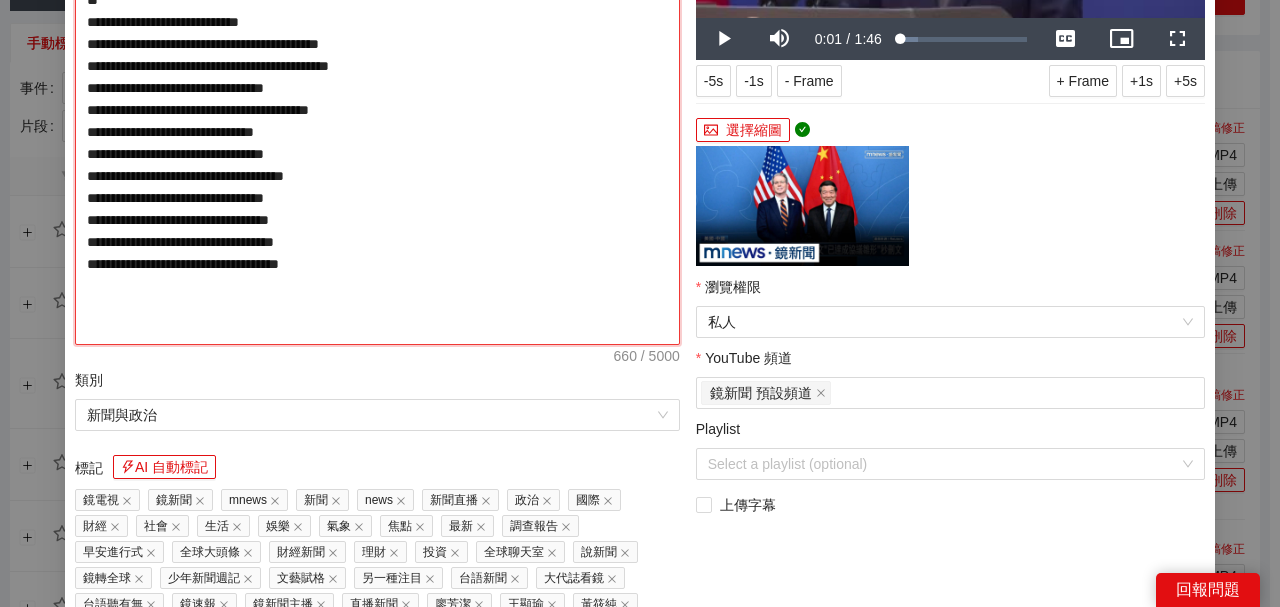 scroll, scrollTop: 234, scrollLeft: 0, axis: vertical 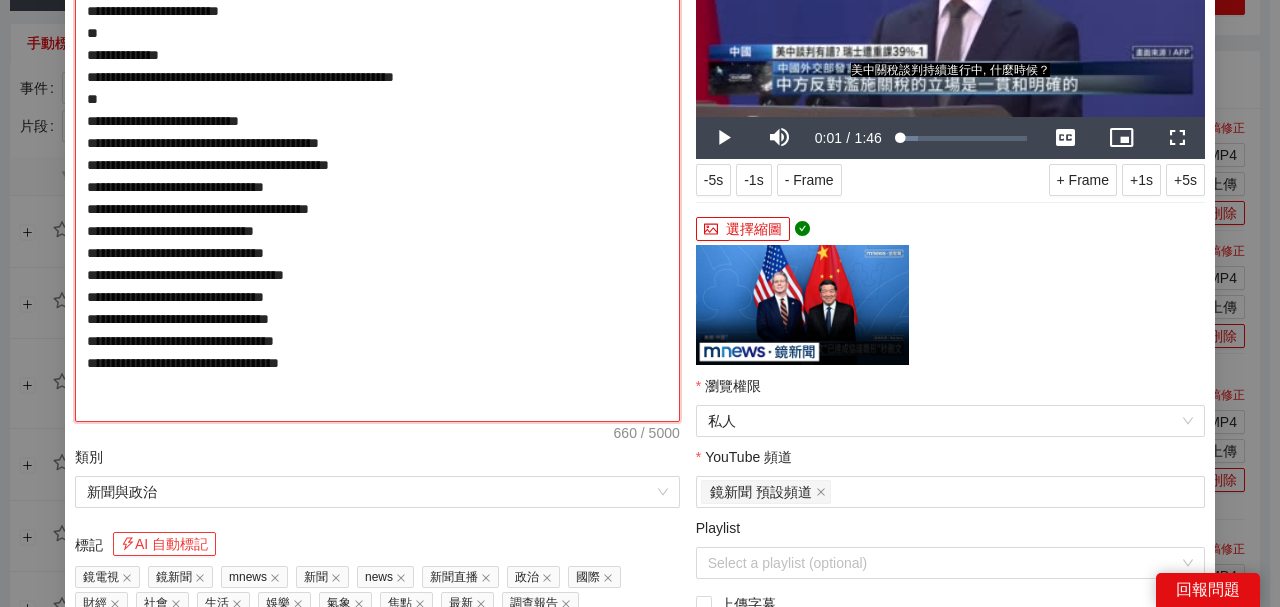 type on "**********" 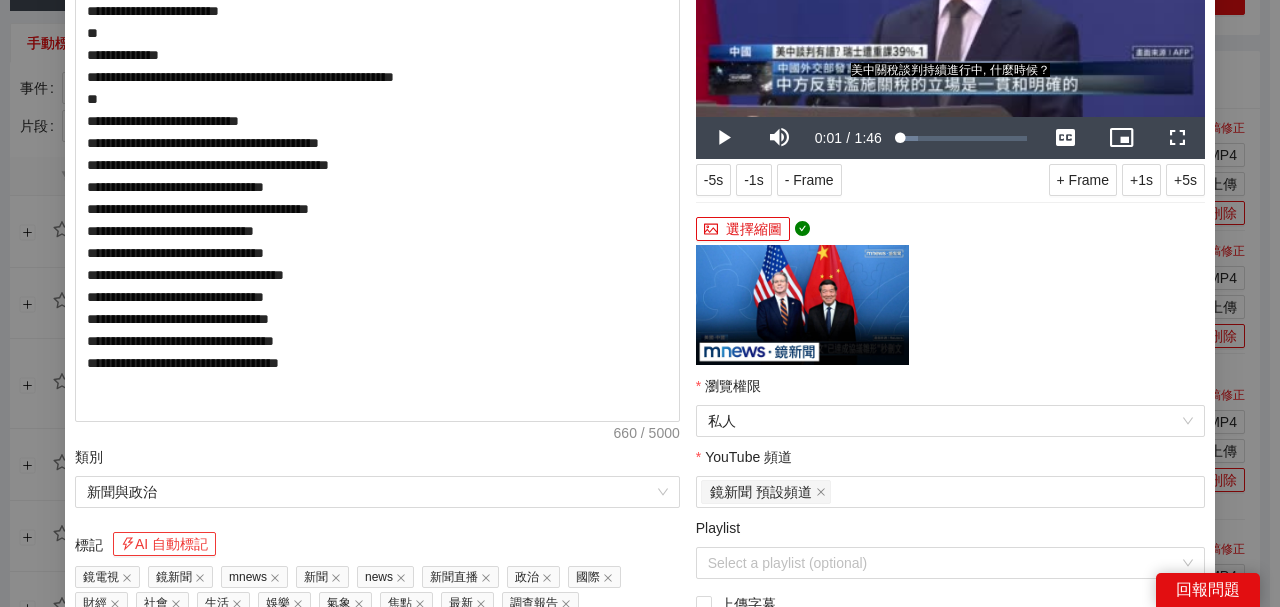 click on "AI 自動標記" at bounding box center (164, 544) 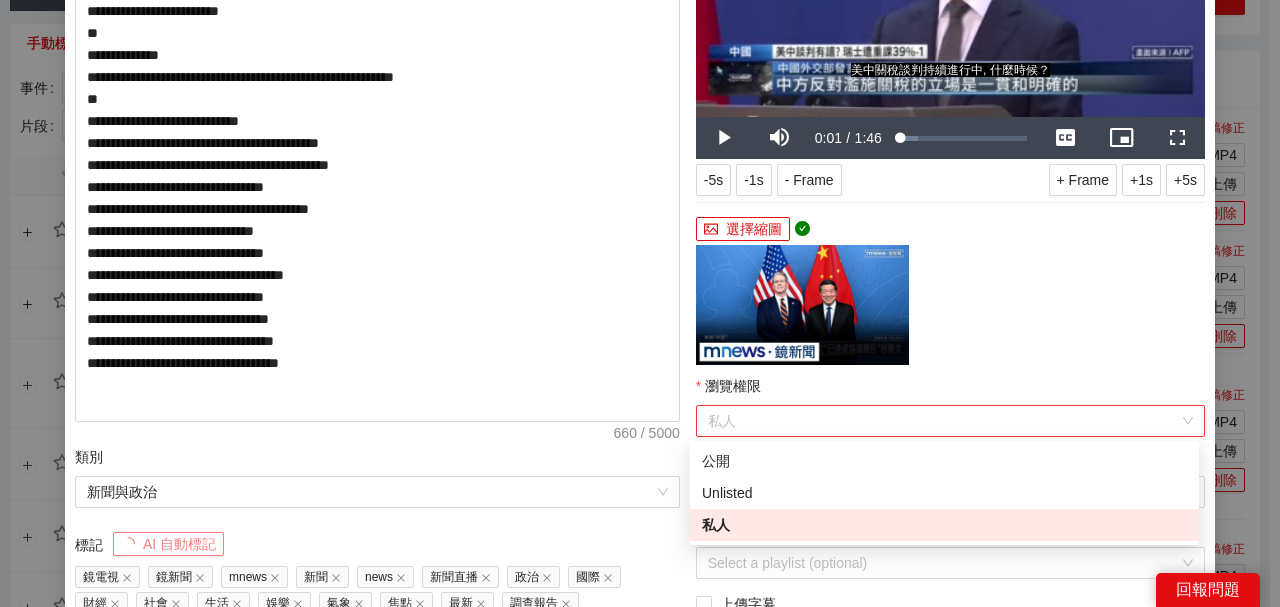 click on "私人" at bounding box center (950, 421) 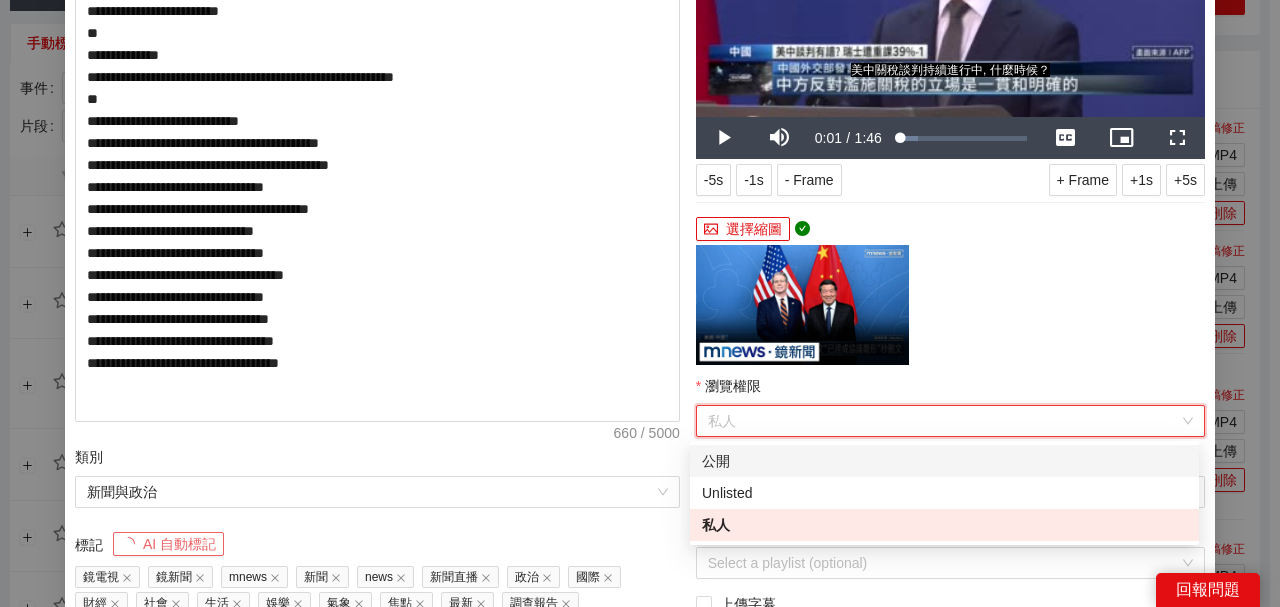click on "公開" at bounding box center [944, 461] 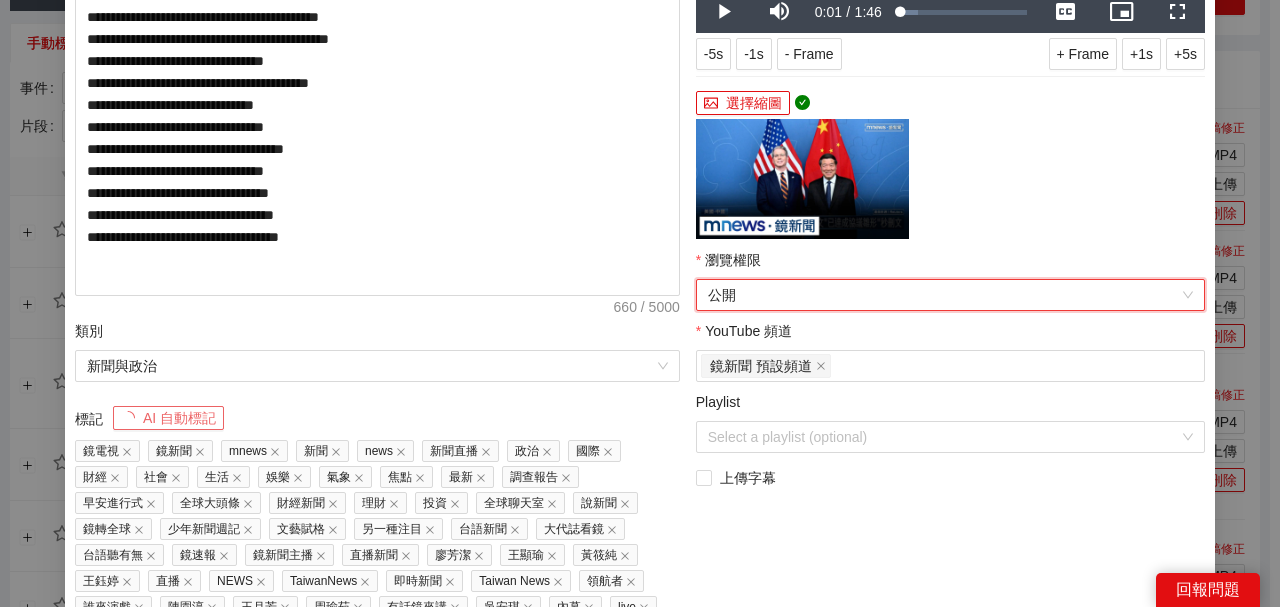 scroll, scrollTop: 501, scrollLeft: 0, axis: vertical 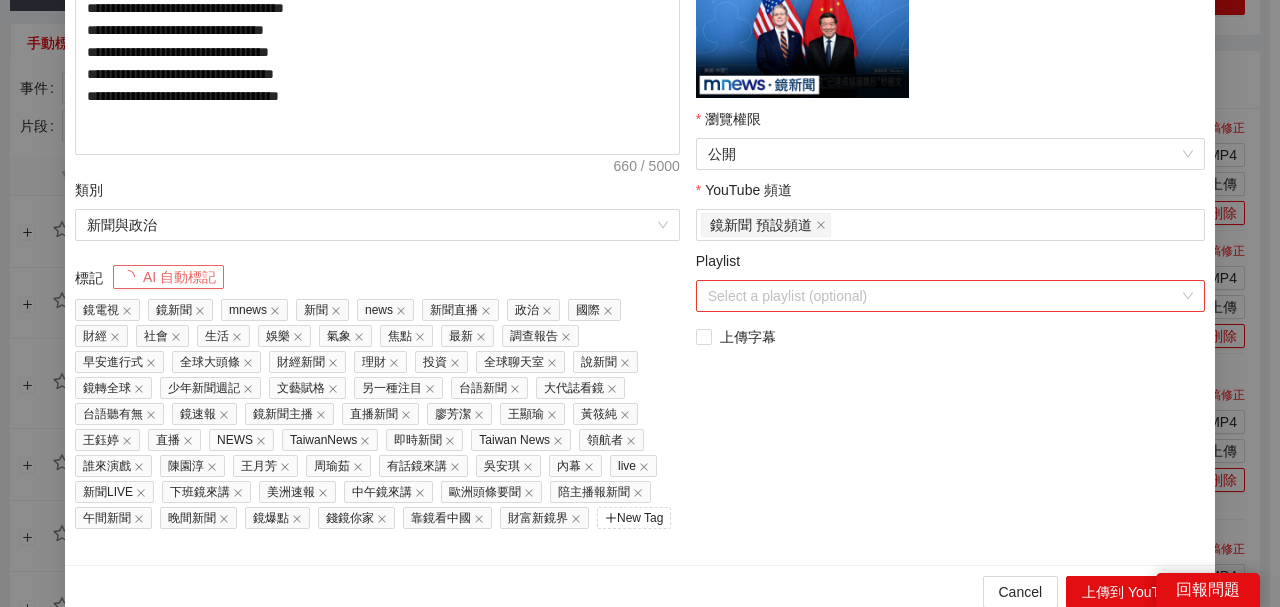 drag, startPoint x: 790, startPoint y: 277, endPoint x: 798, endPoint y: 296, distance: 20.615528 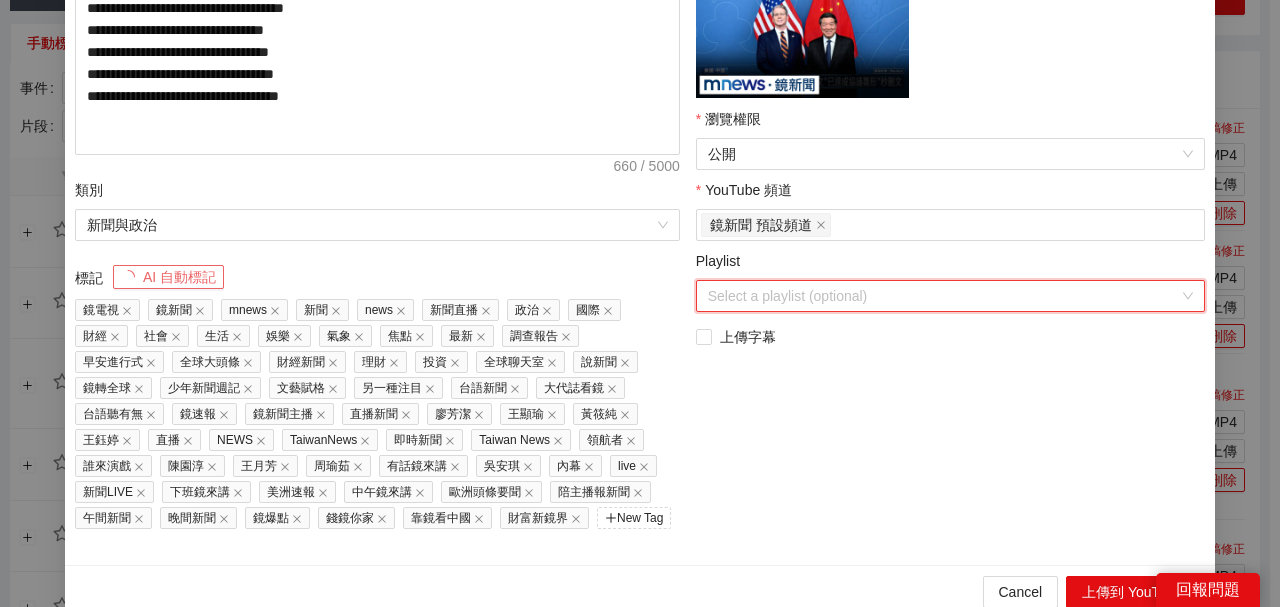 click on "Playlist" at bounding box center (943, 296) 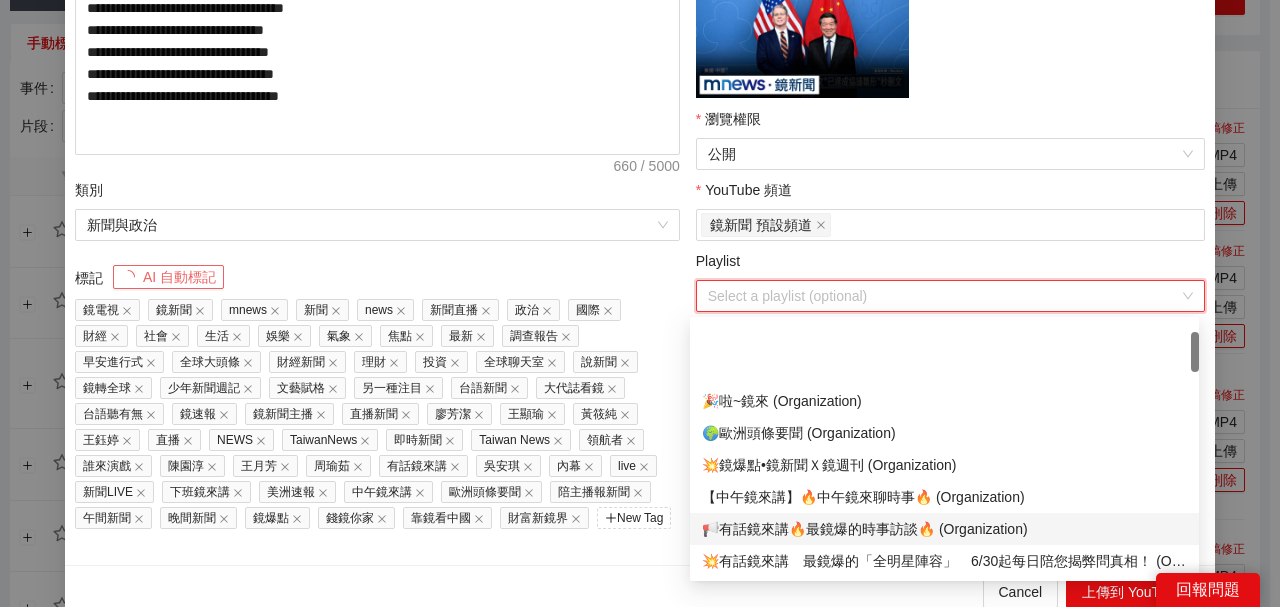 scroll, scrollTop: 66, scrollLeft: 0, axis: vertical 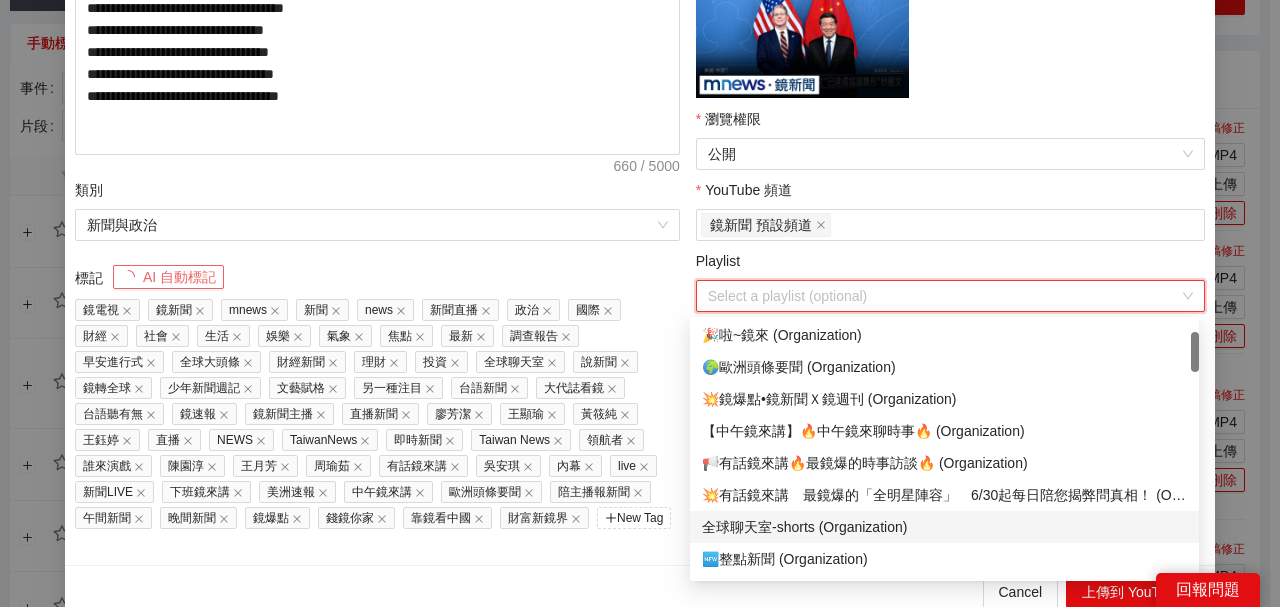 click on "🆕整點新聞 (Organization)" at bounding box center (944, 559) 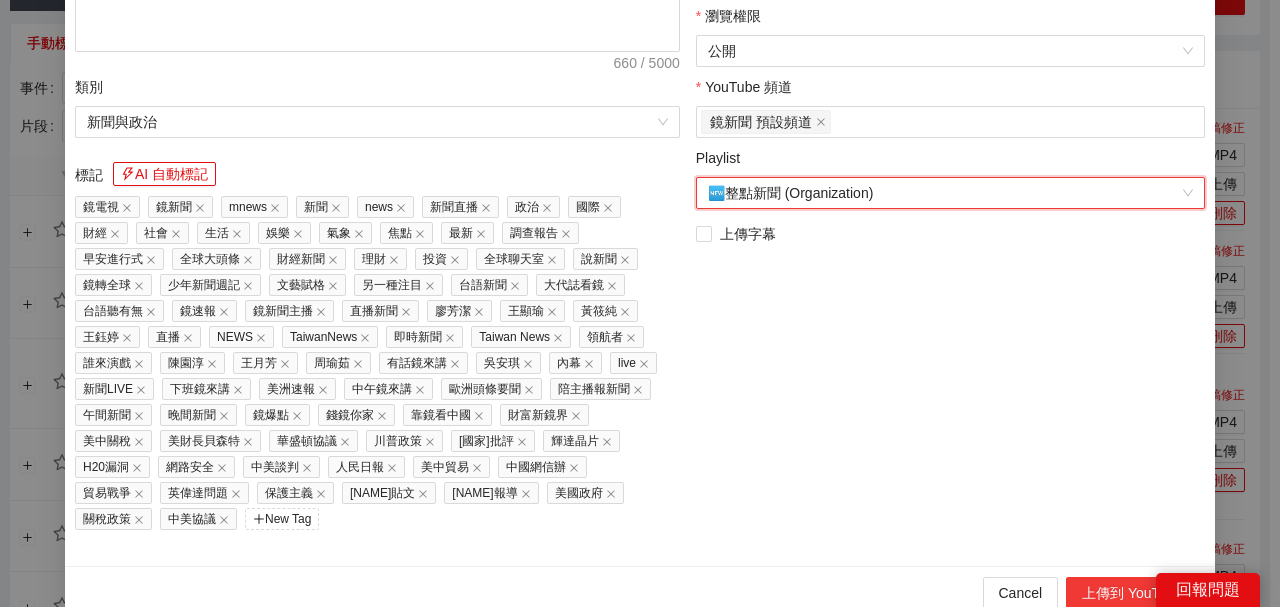 scroll, scrollTop: 606, scrollLeft: 0, axis: vertical 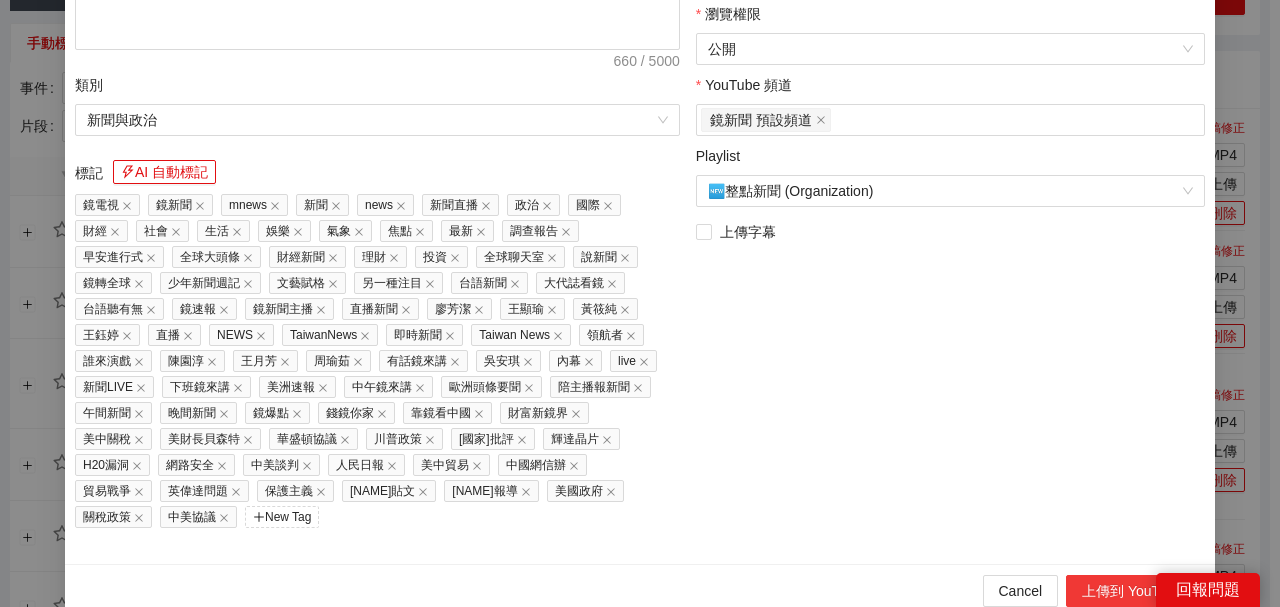 click on "上傳到 YouTube" at bounding box center [1132, 591] 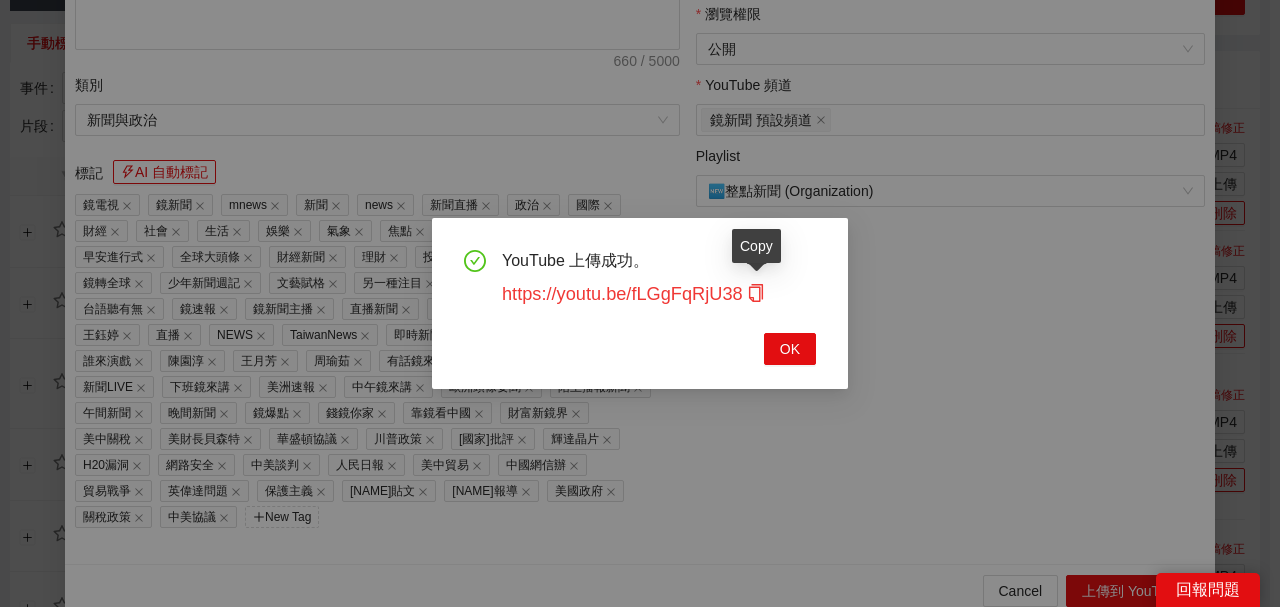 click 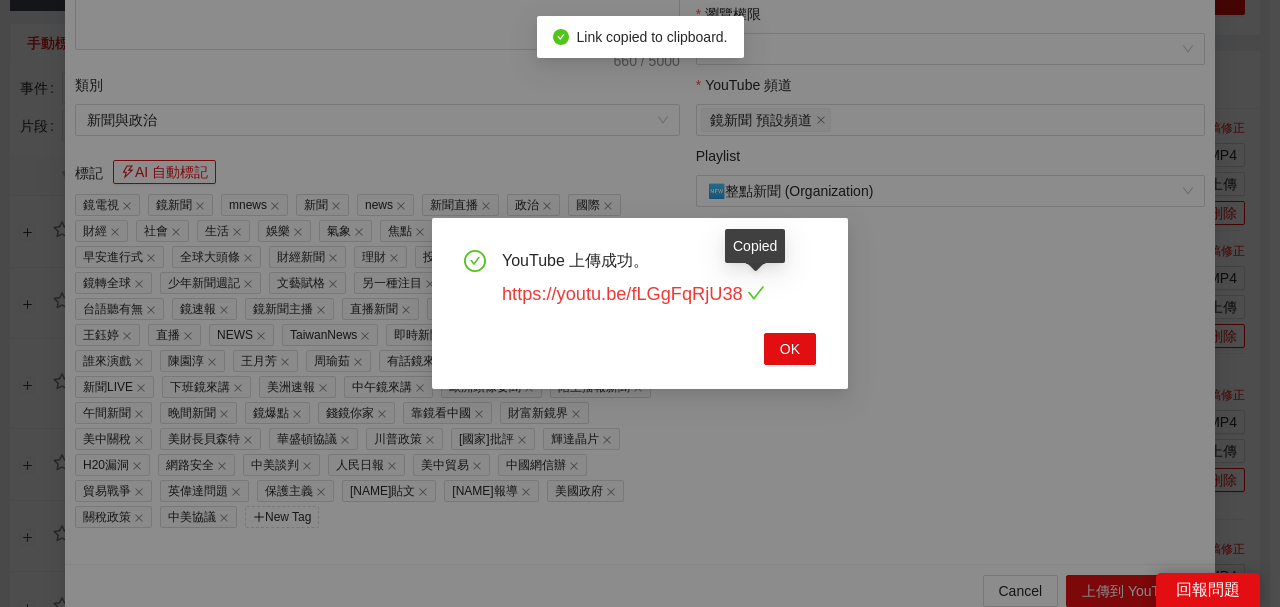 click on "https://youtu.be/fLGgFqRjU38" at bounding box center [633, 294] 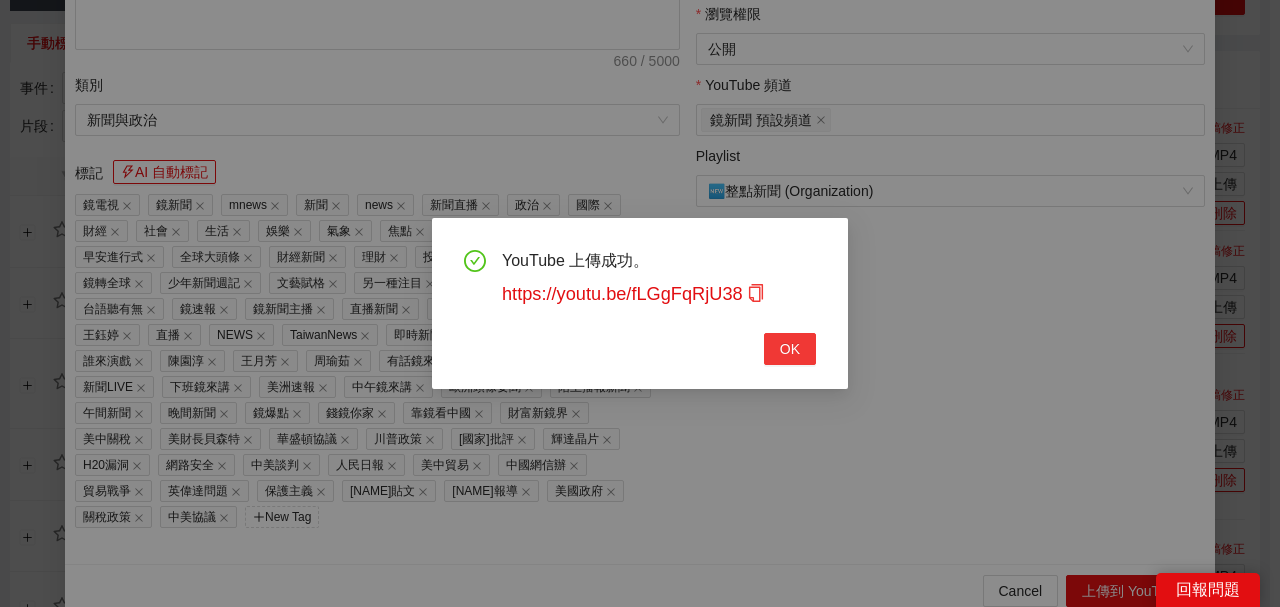 click on "OK" at bounding box center (790, 349) 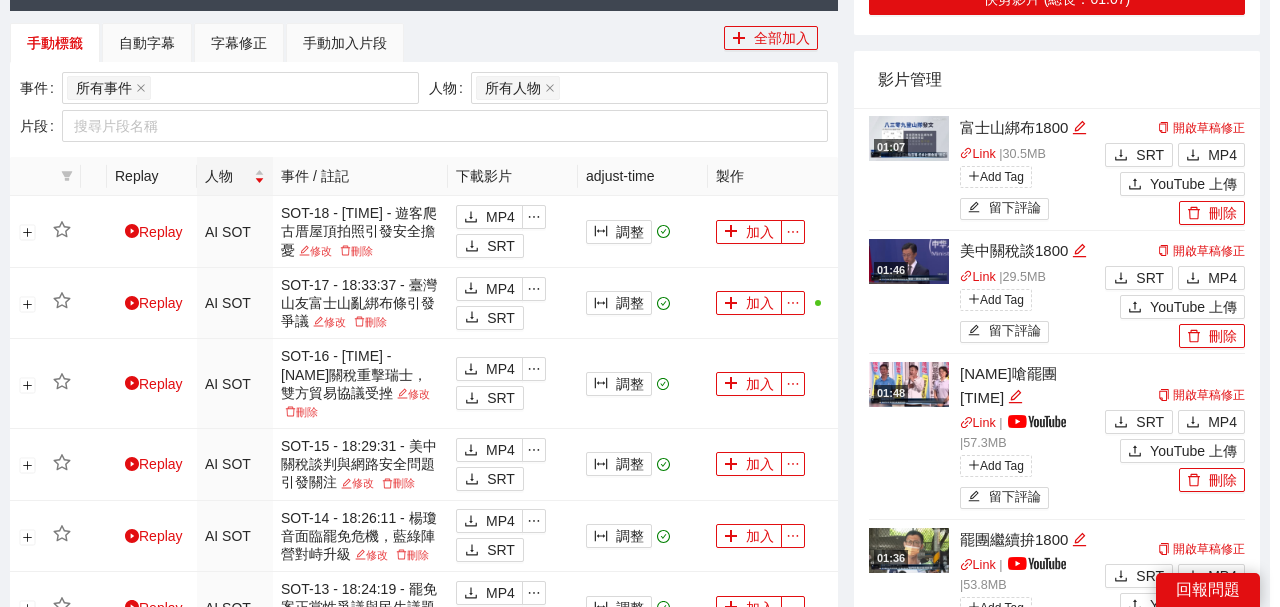 scroll, scrollTop: 461, scrollLeft: 0, axis: vertical 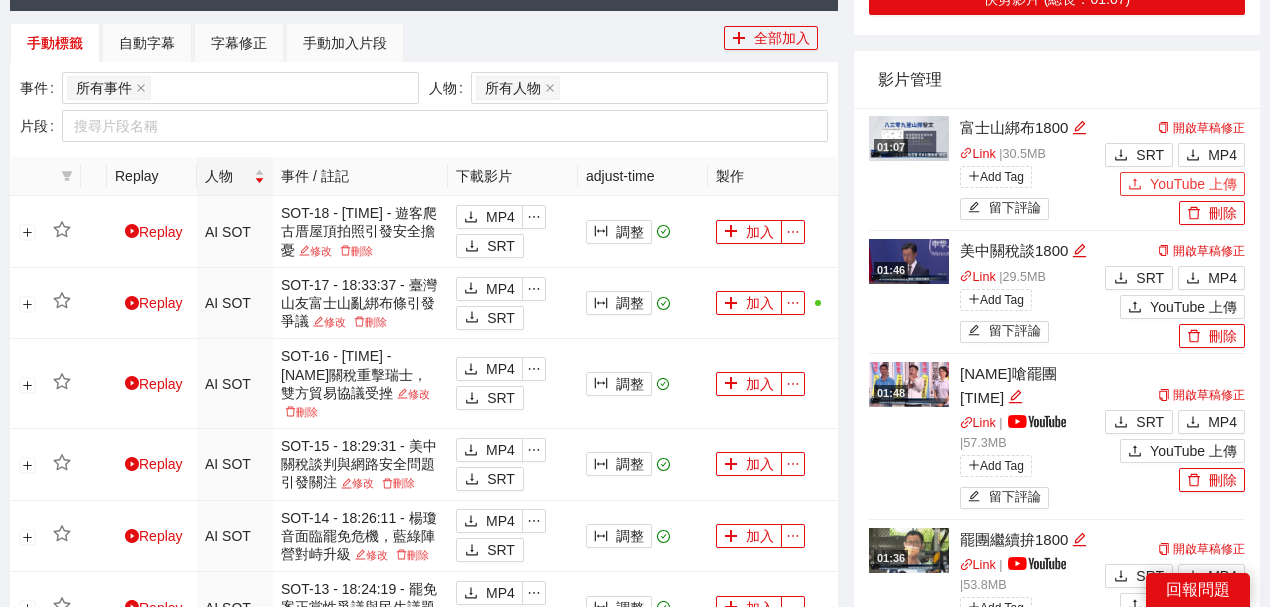 click on "YouTube 上傳" at bounding box center (1193, 184) 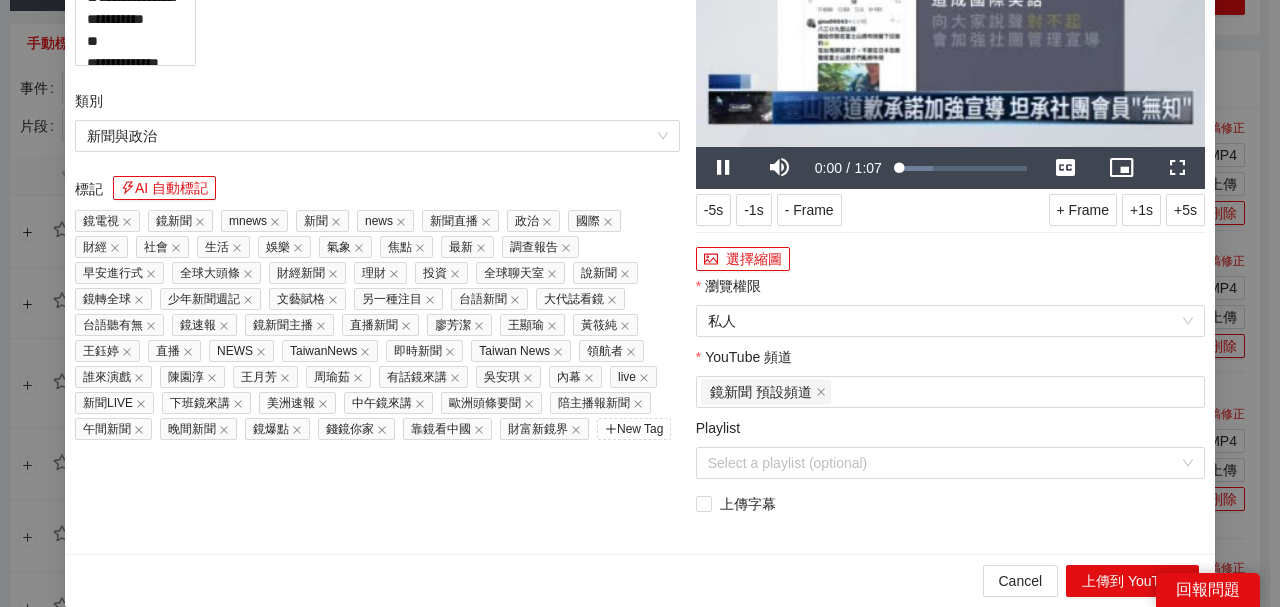 drag, startPoint x: 506, startPoint y: 121, endPoint x: 0, endPoint y: 90, distance: 506.94873 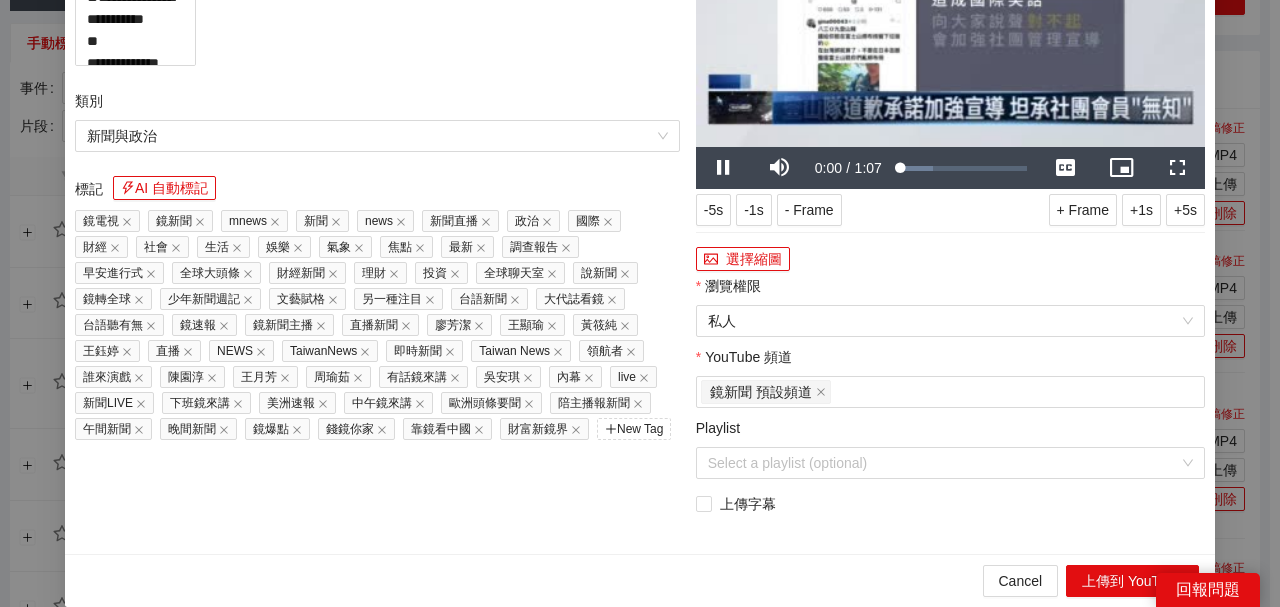 paste on "**********" 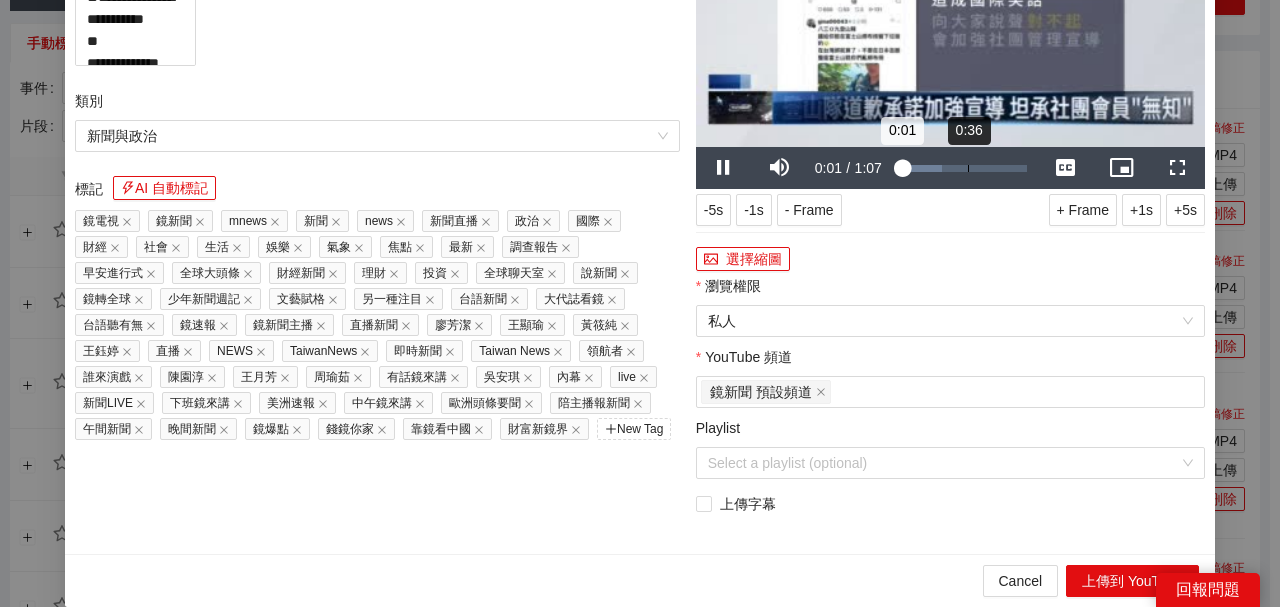 click on "Loaded :  33.29% 0:36 0:01" at bounding box center [963, 168] 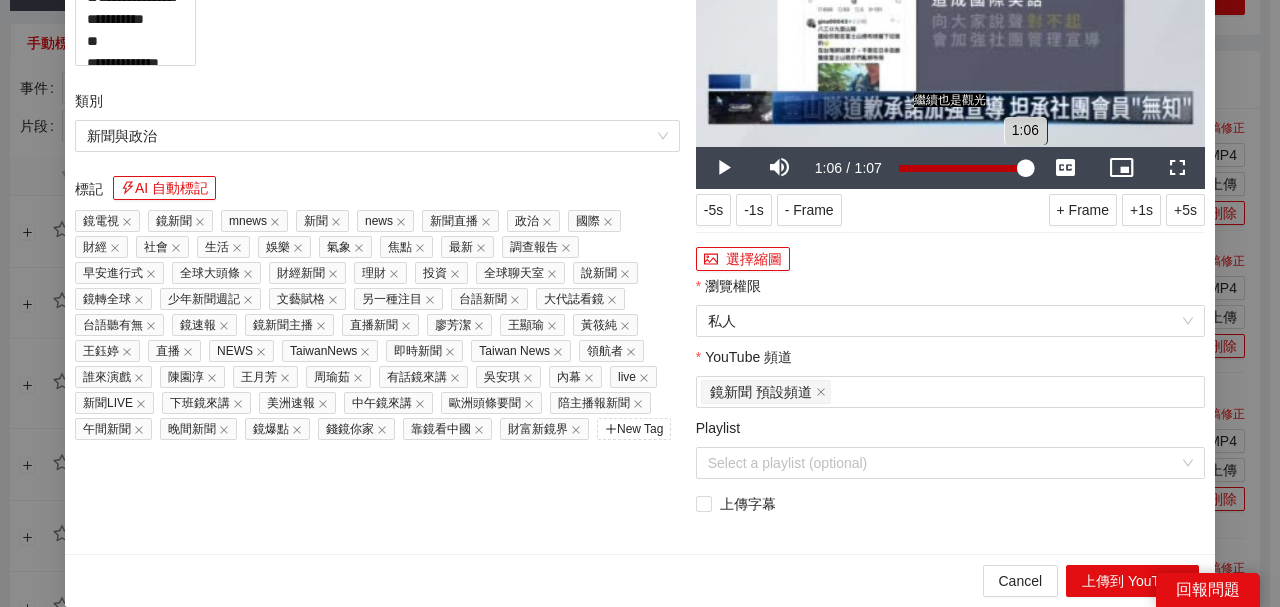 click on "Loaded :  100.00% 1:06 1:06" at bounding box center (963, 168) 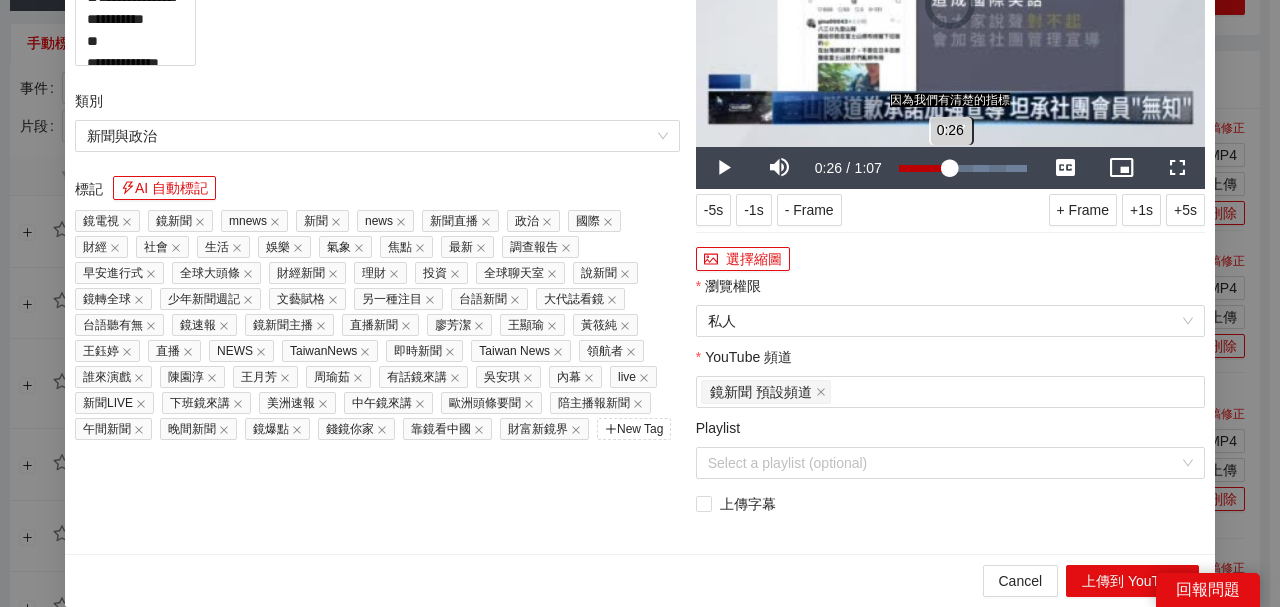 click on "Loaded :  100.00% 0:27 0:26" at bounding box center (963, 168) 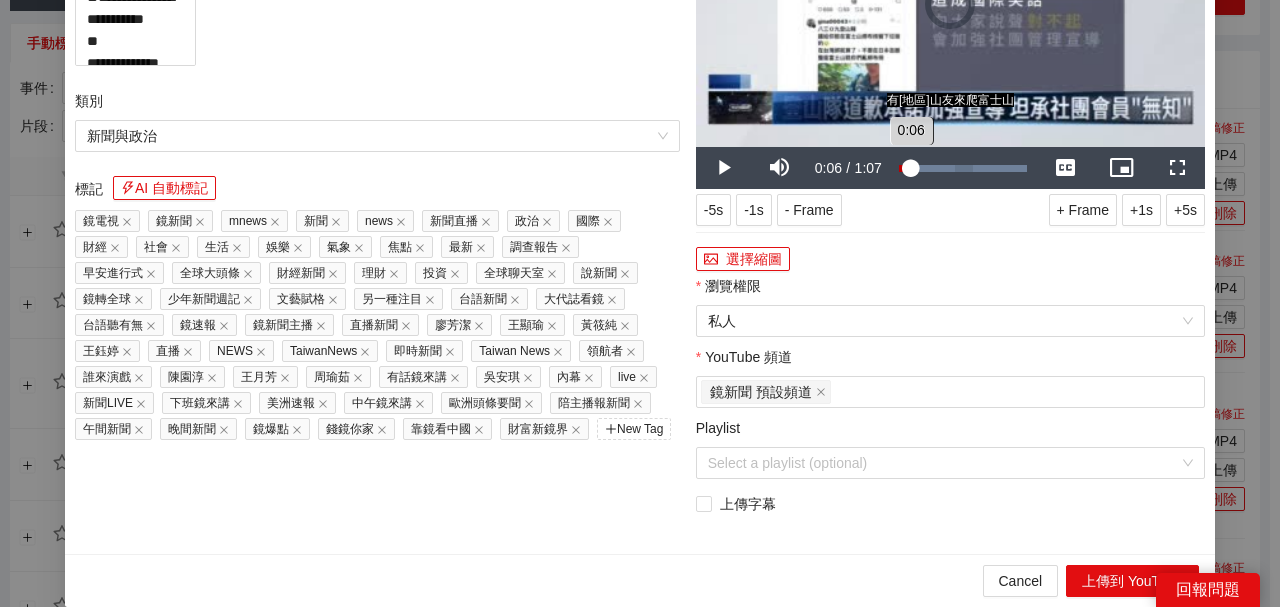 click on "Loaded :  100.00% 0:06 0:06" at bounding box center [963, 168] 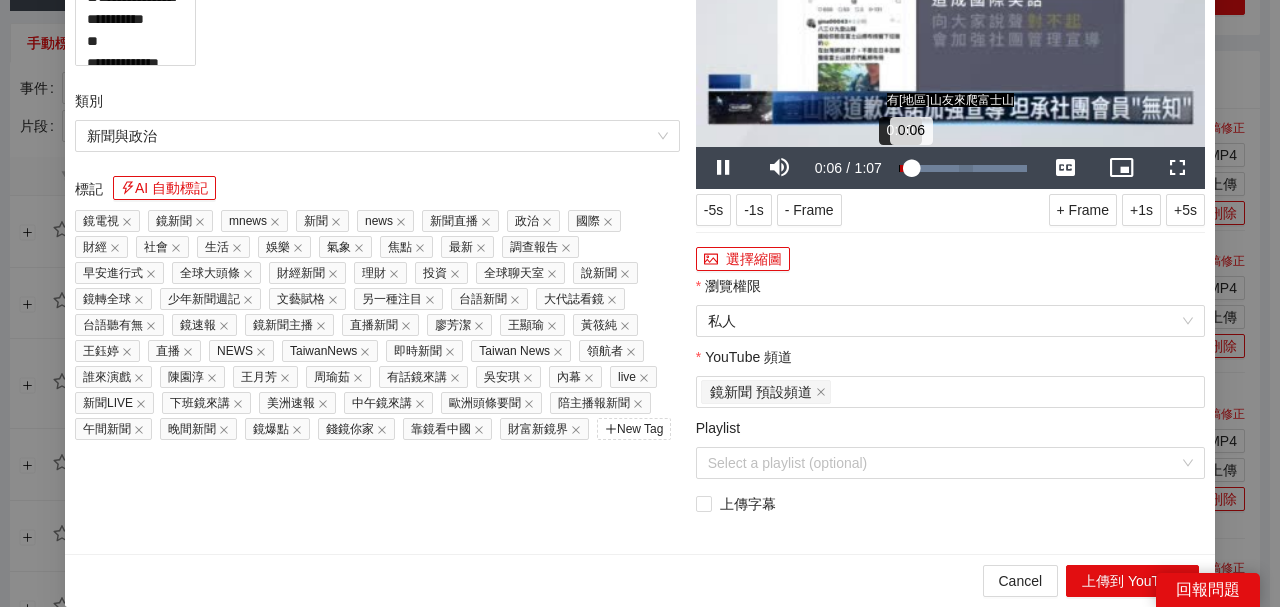 click on "Loaded :  100.00% 0:00 0:06" at bounding box center [963, 168] 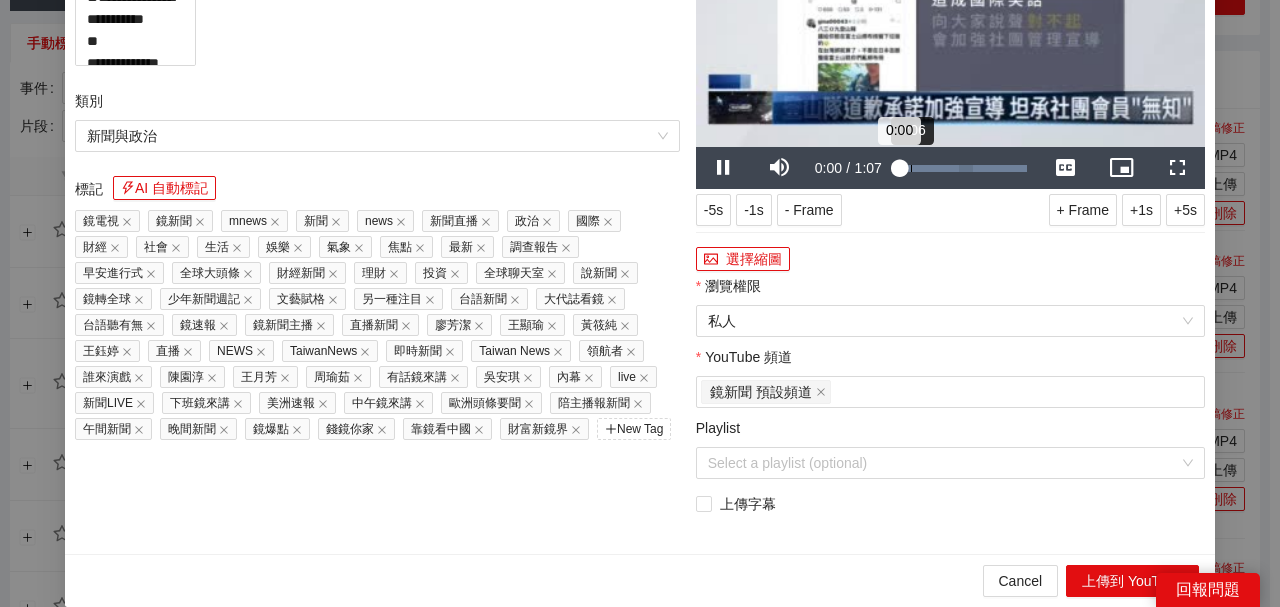 click on "Loaded :  100.00% 0:06 0:00" at bounding box center [963, 168] 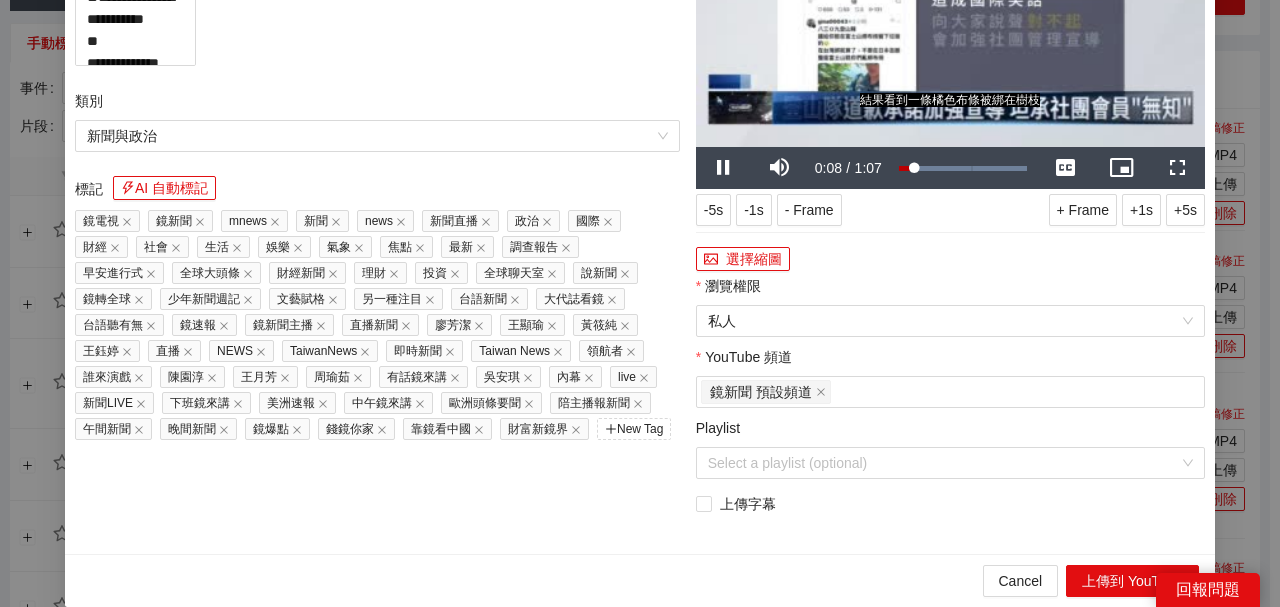 type on "**********" 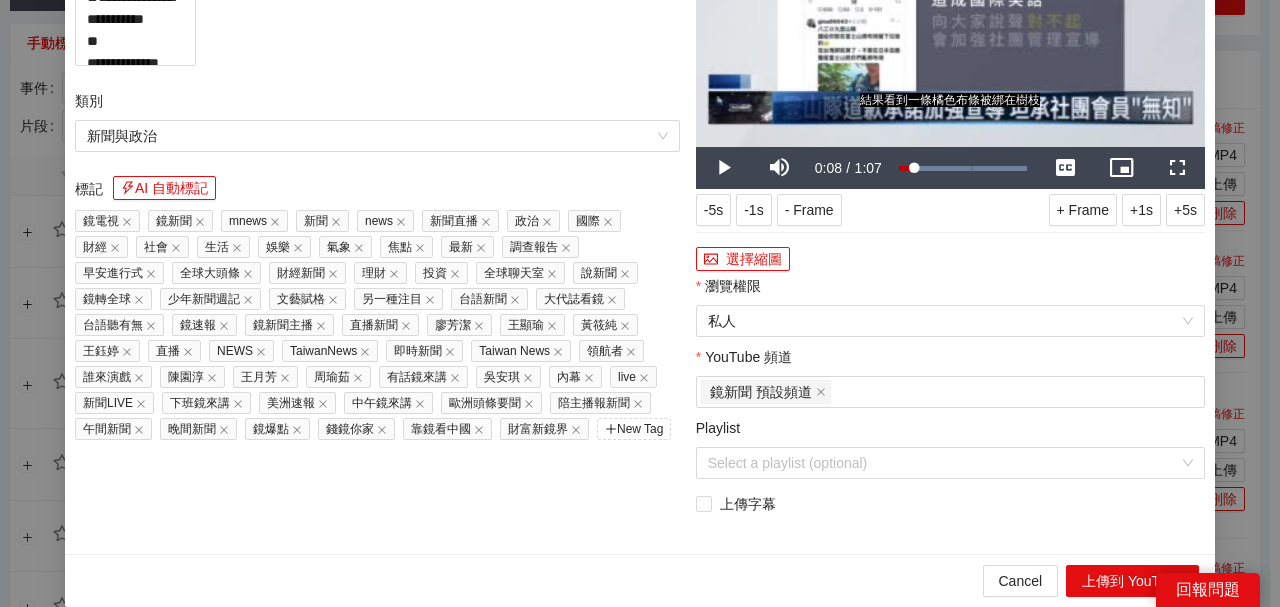 click at bounding box center (950, 4) 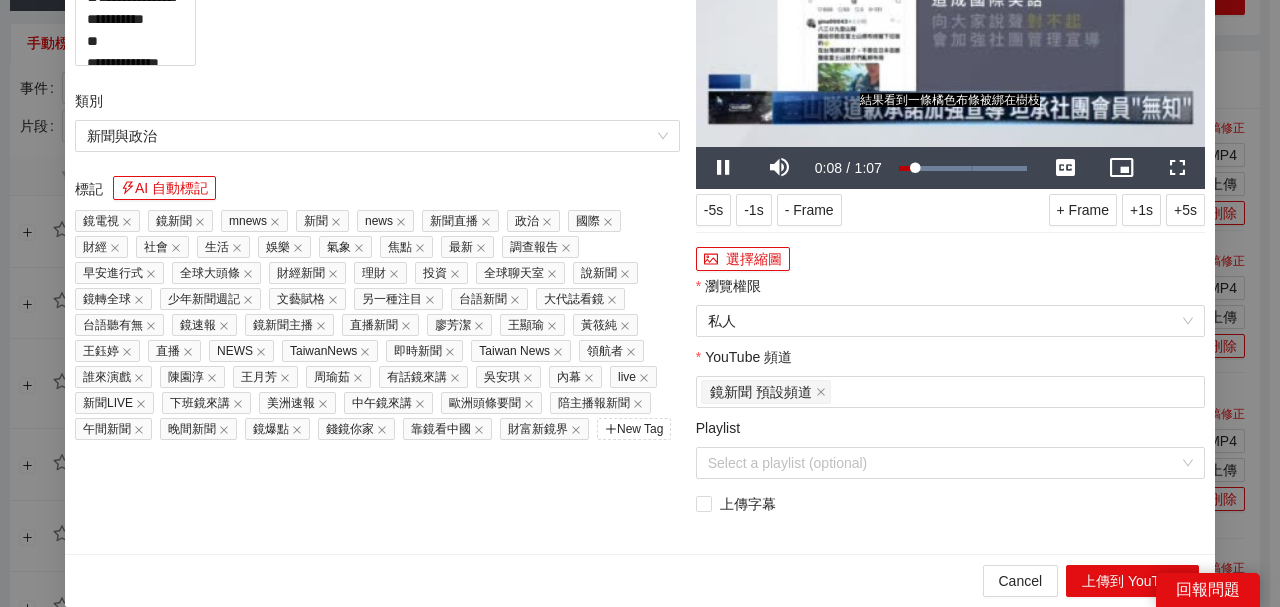 click at bounding box center [950, 4] 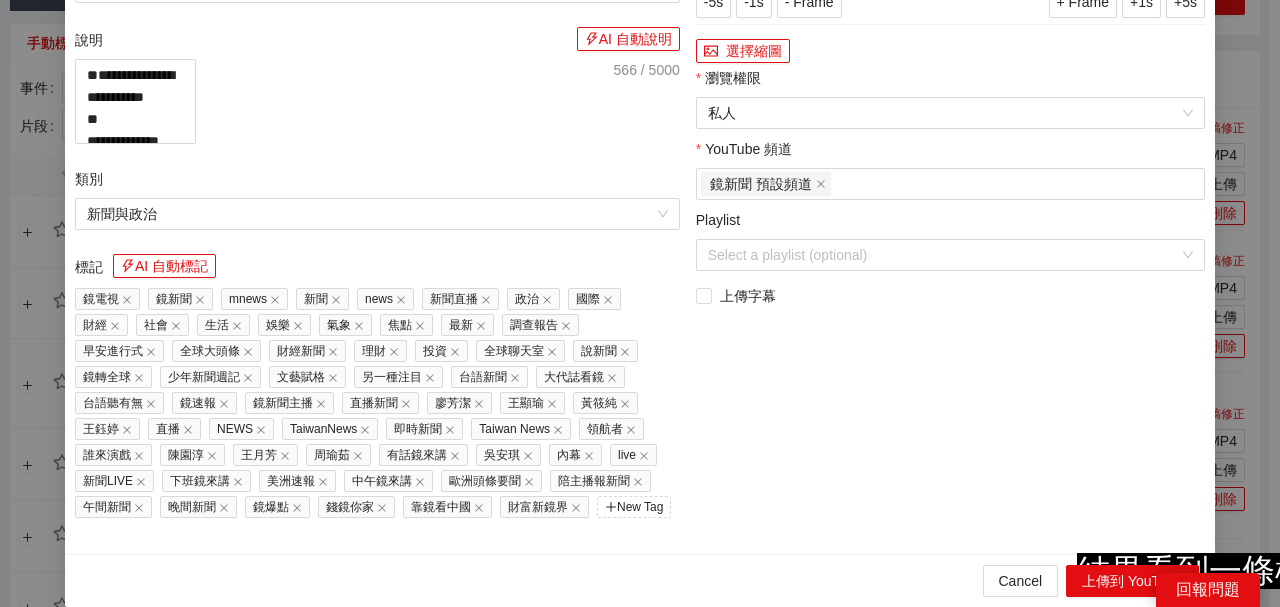 scroll, scrollTop: 0, scrollLeft: 0, axis: both 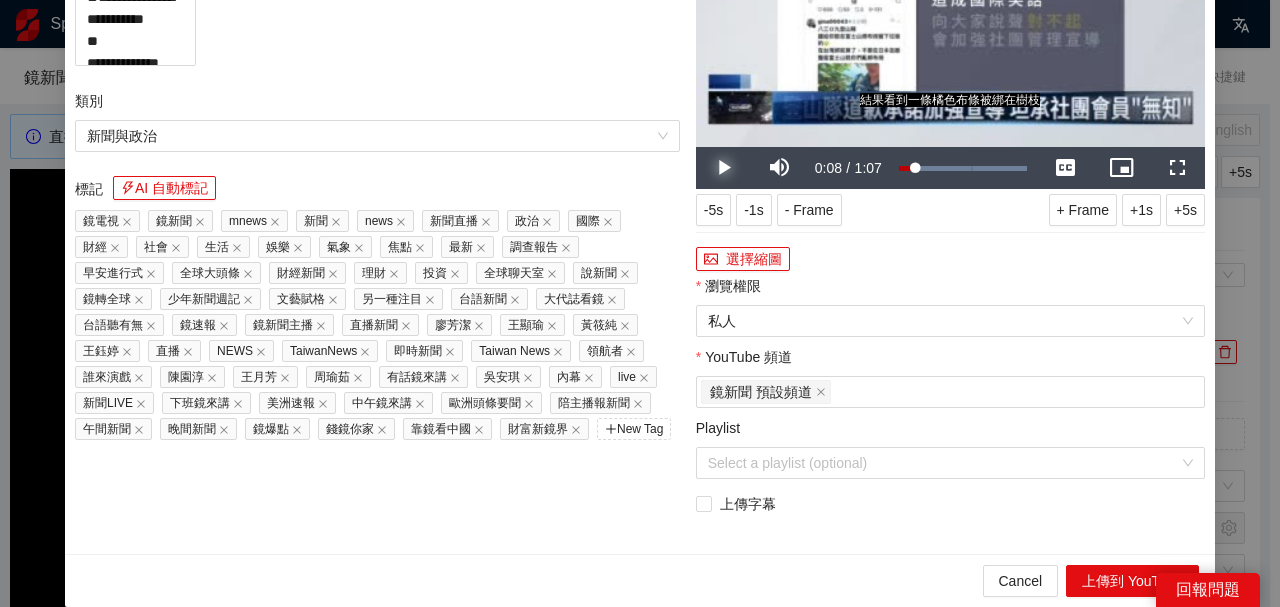 click at bounding box center (724, 168) 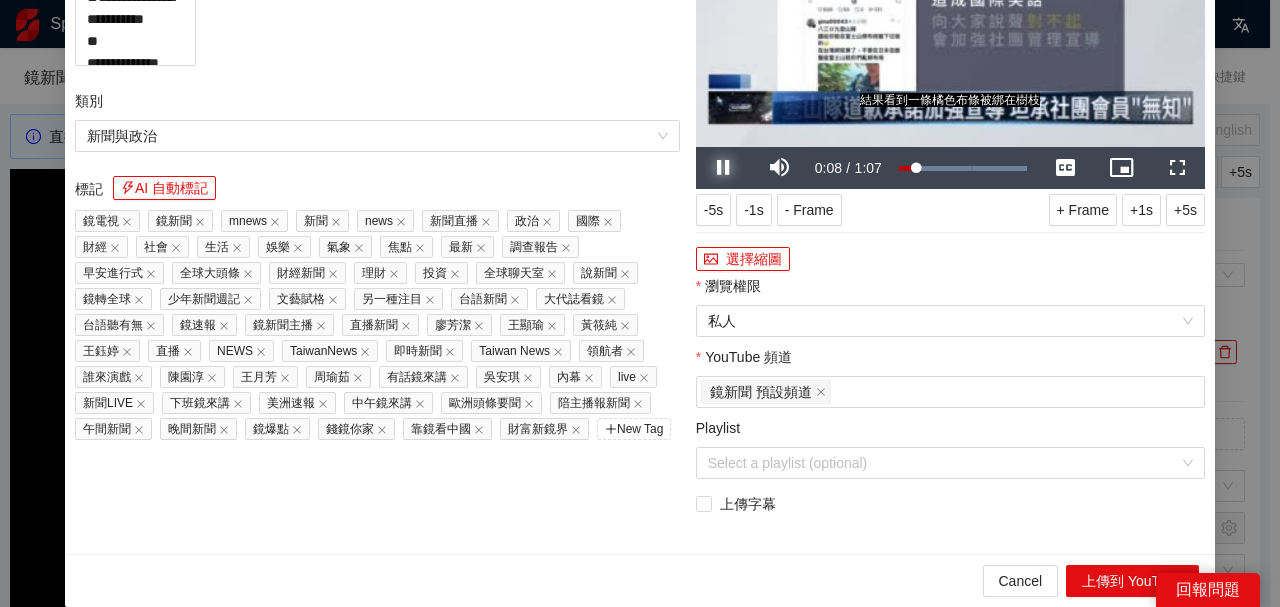 click at bounding box center [724, 168] 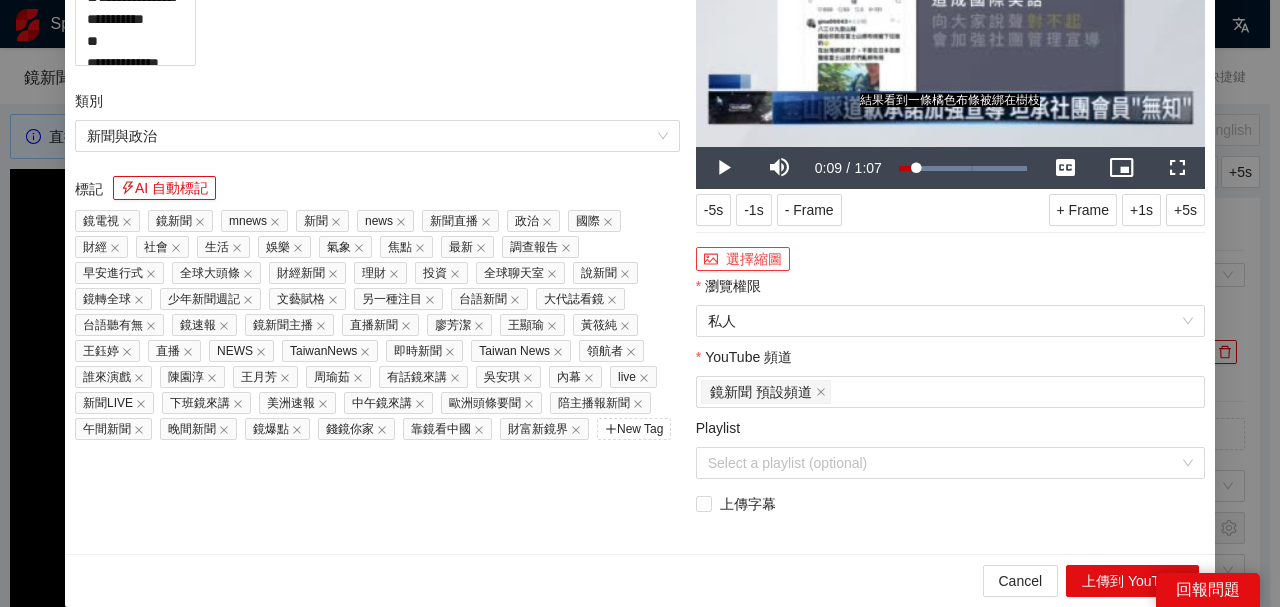 click on "選擇縮圖" at bounding box center (743, 259) 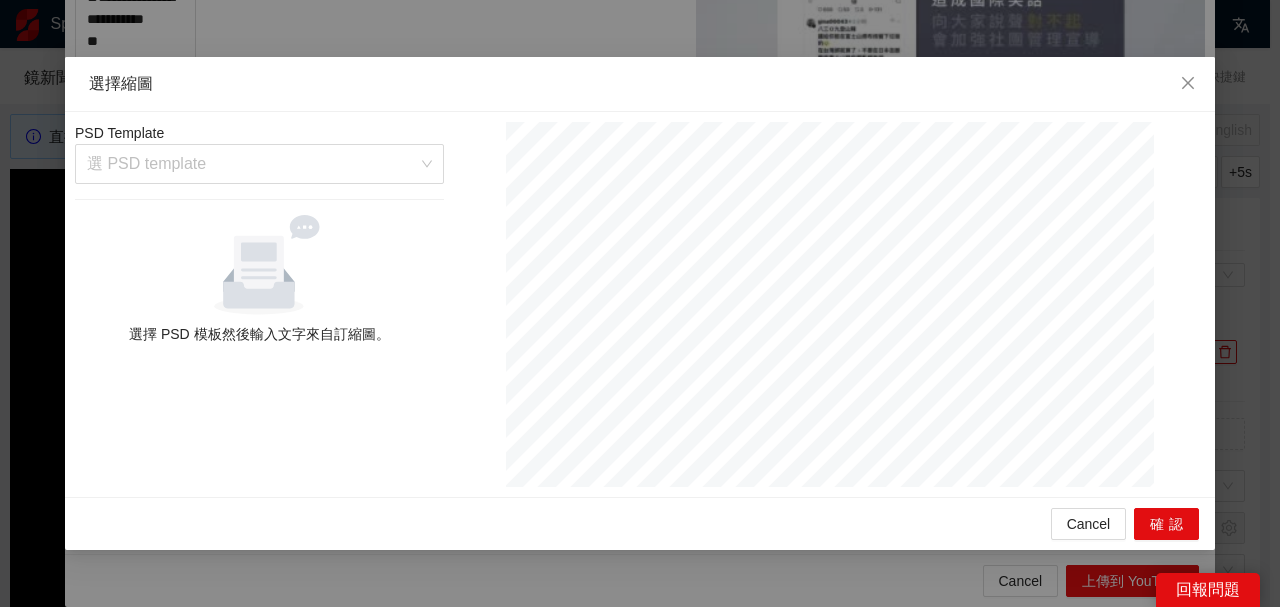 drag, startPoint x: 294, startPoint y: 141, endPoint x: 304, endPoint y: 166, distance: 26.925823 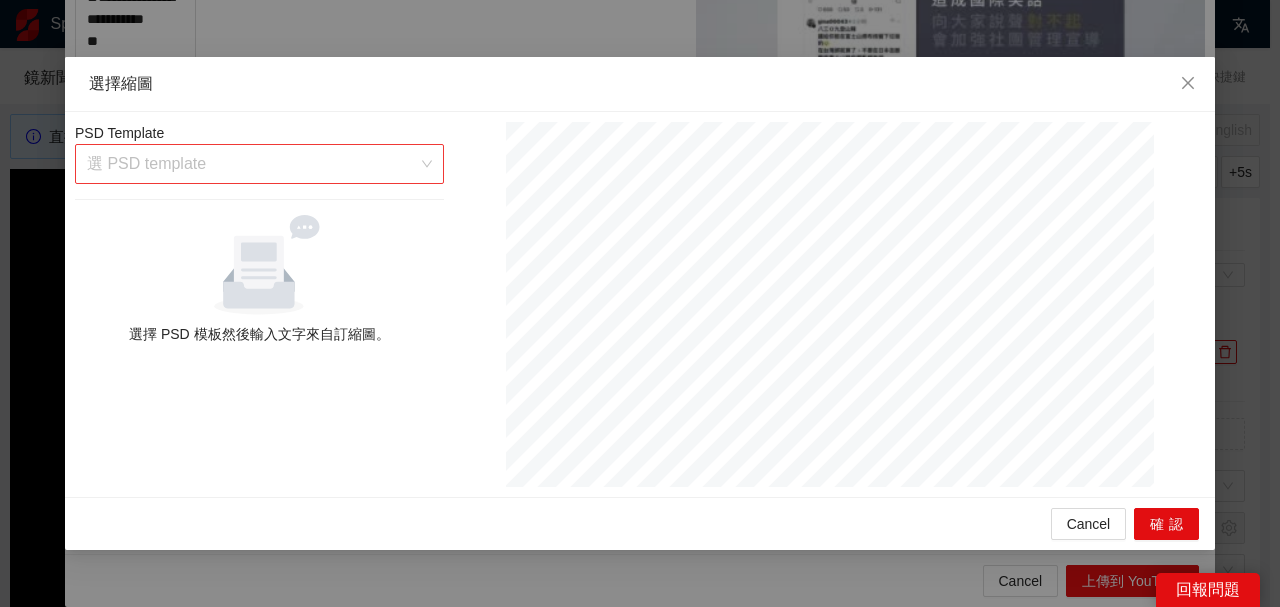 click at bounding box center (252, 164) 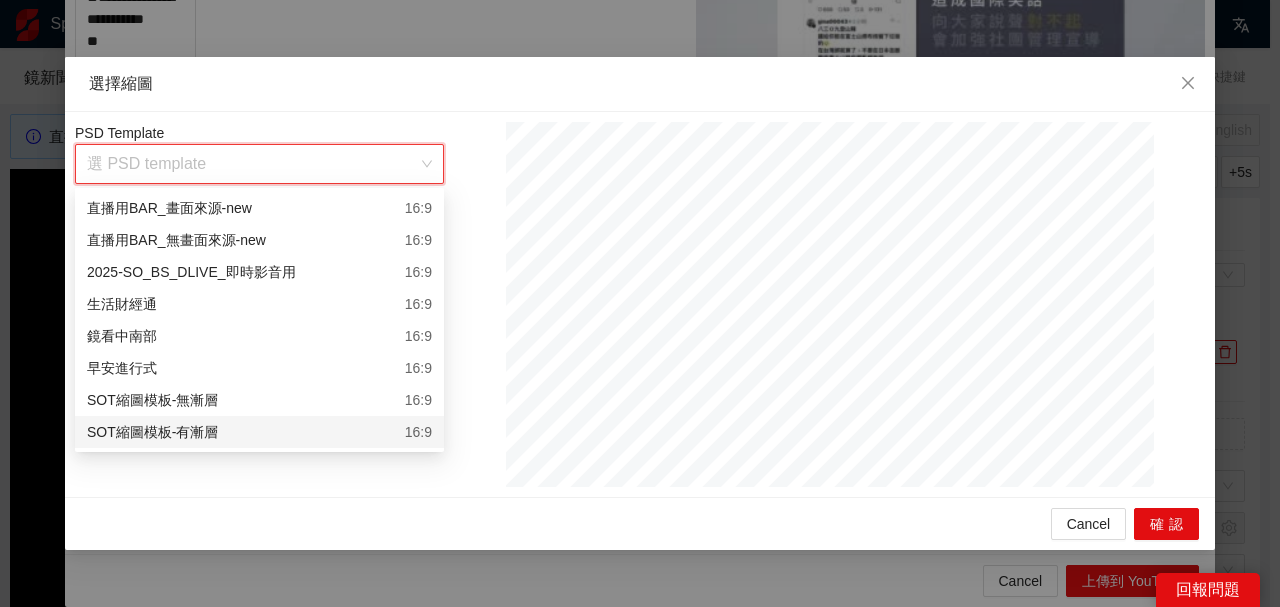 click on "SOT縮圖模板-有漸層 16:9" at bounding box center [259, 432] 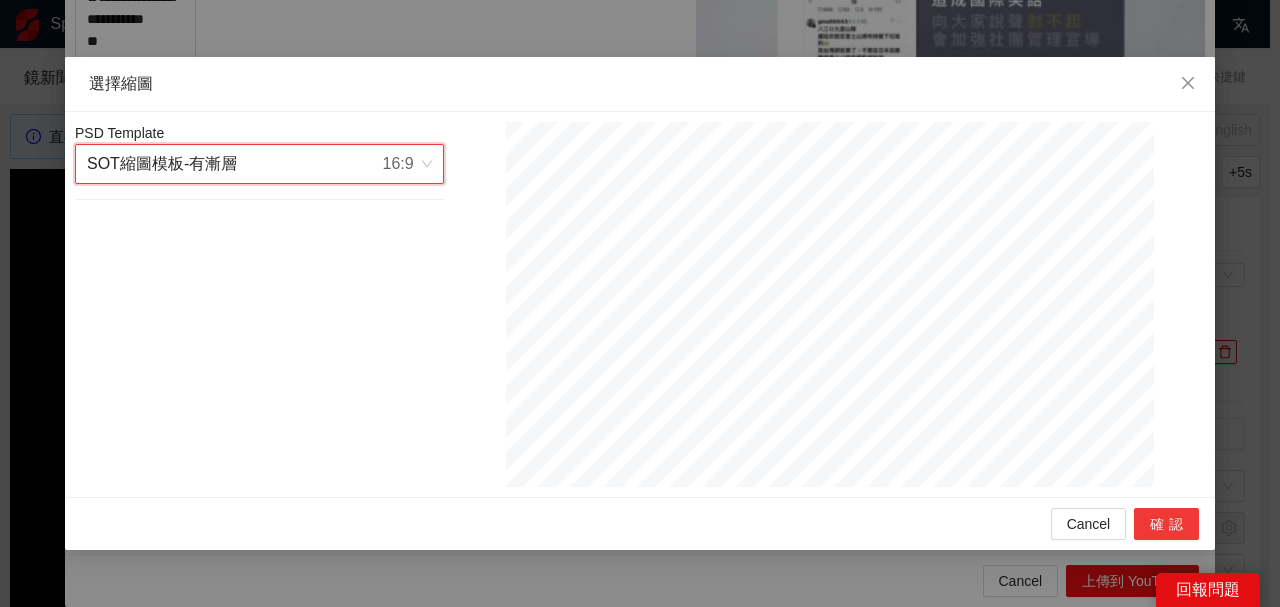 click on "確認" at bounding box center (1166, 524) 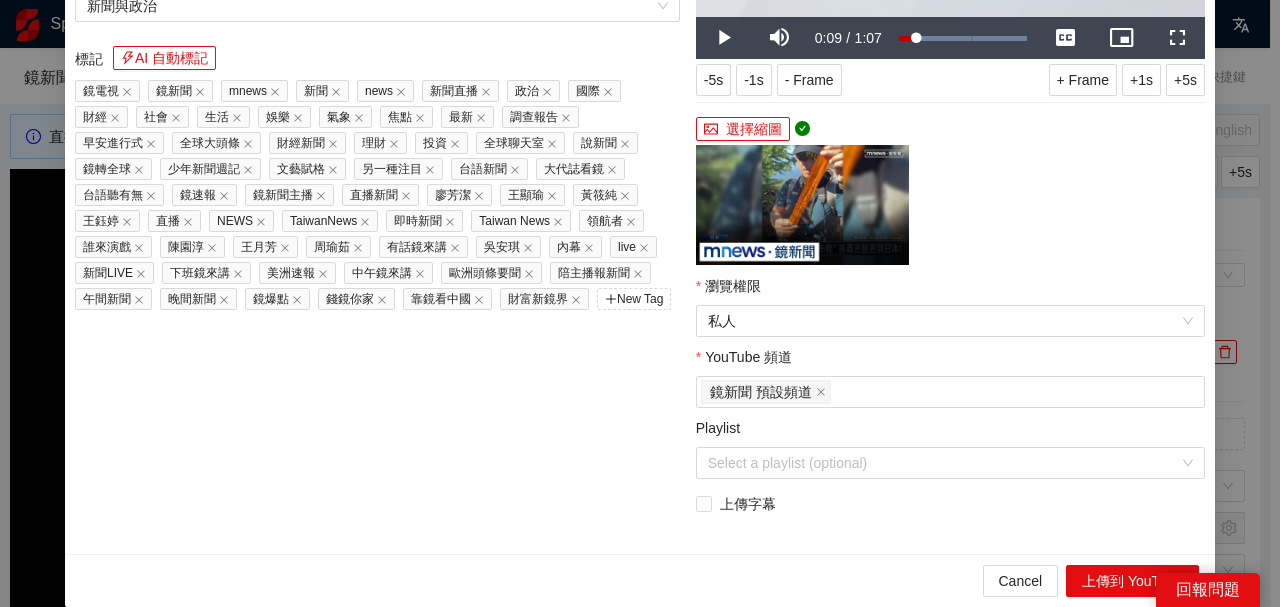 click on "**********" at bounding box center [135, -107] 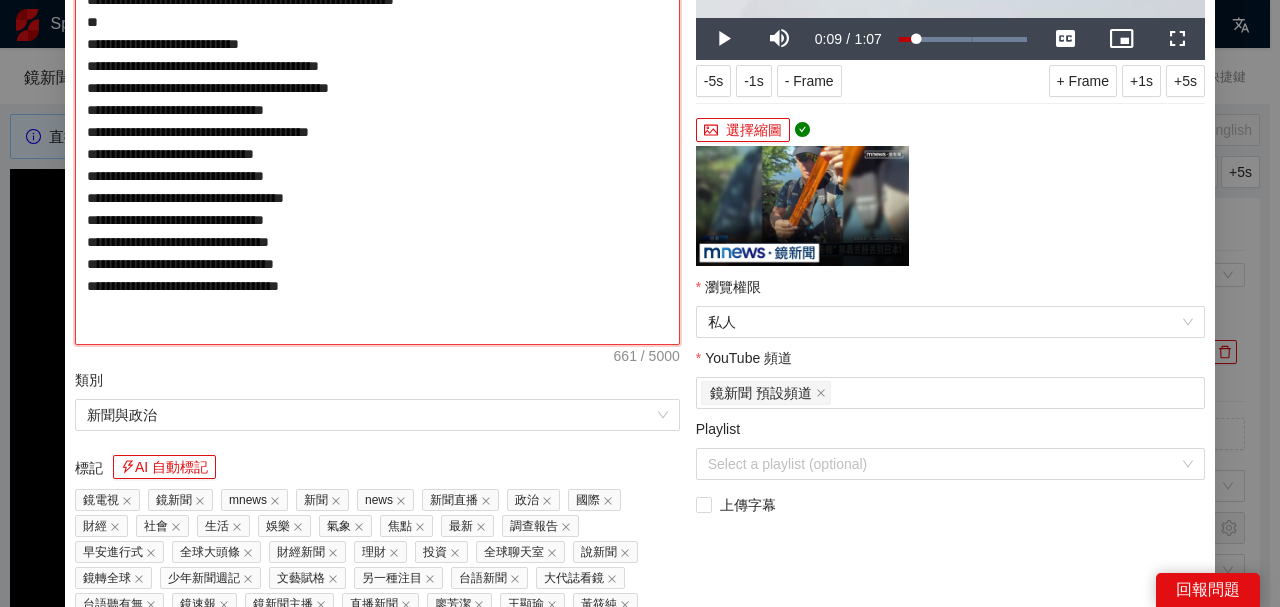 type on "**********" 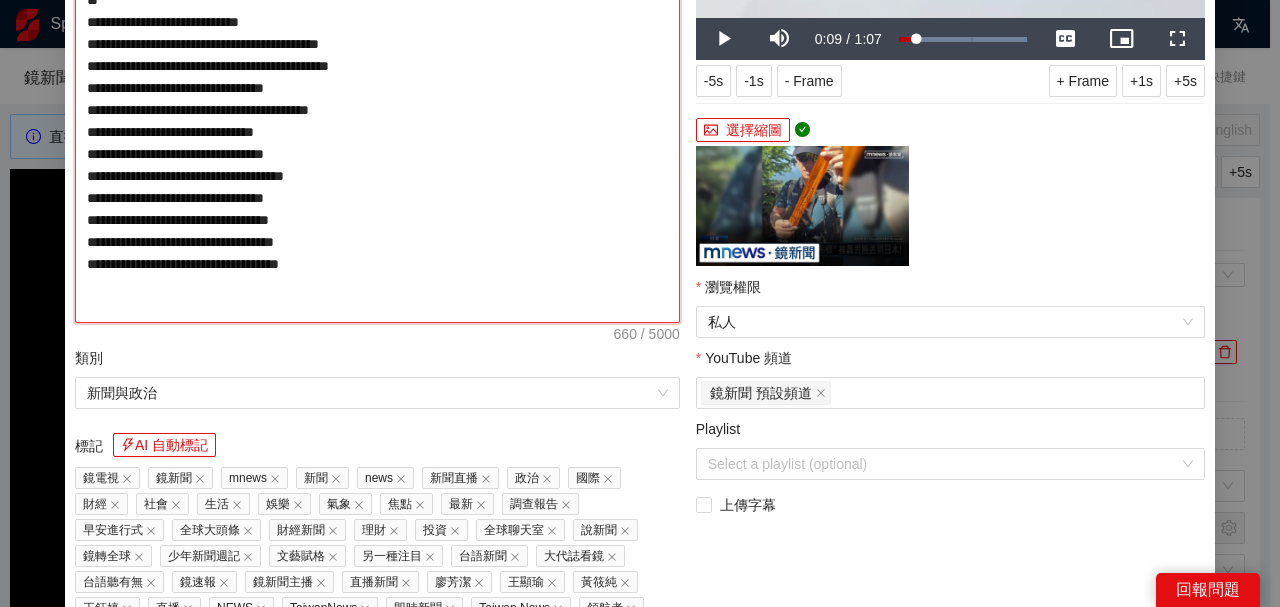 scroll, scrollTop: 234, scrollLeft: 0, axis: vertical 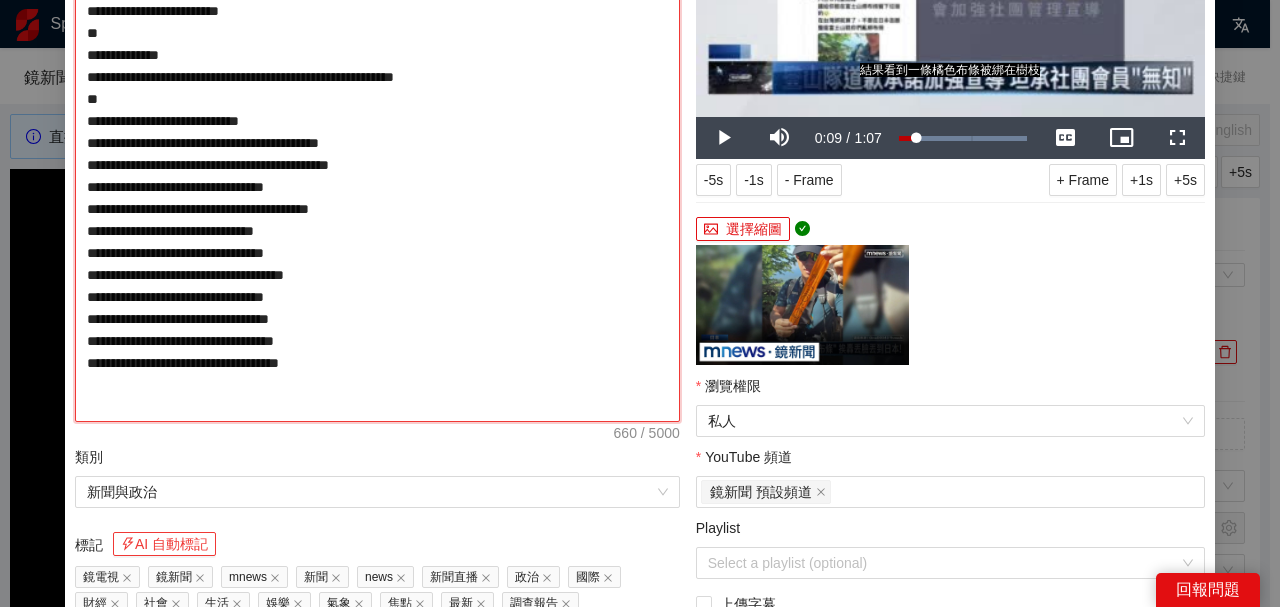 type on "**********" 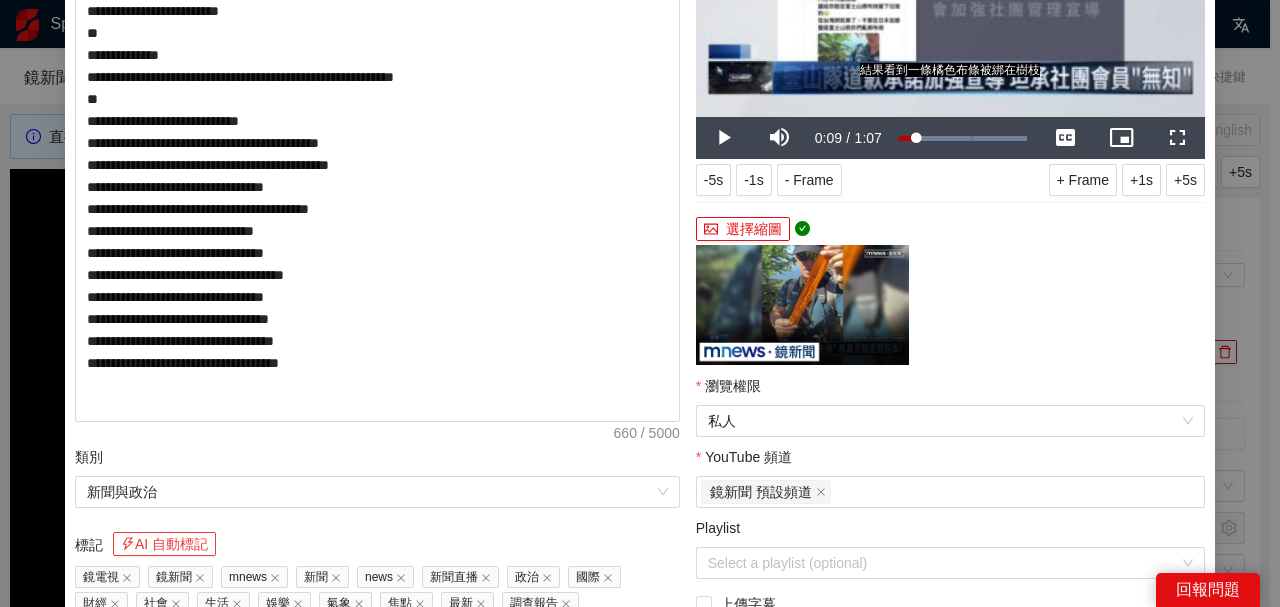 click on "AI 自動標記" at bounding box center [164, 544] 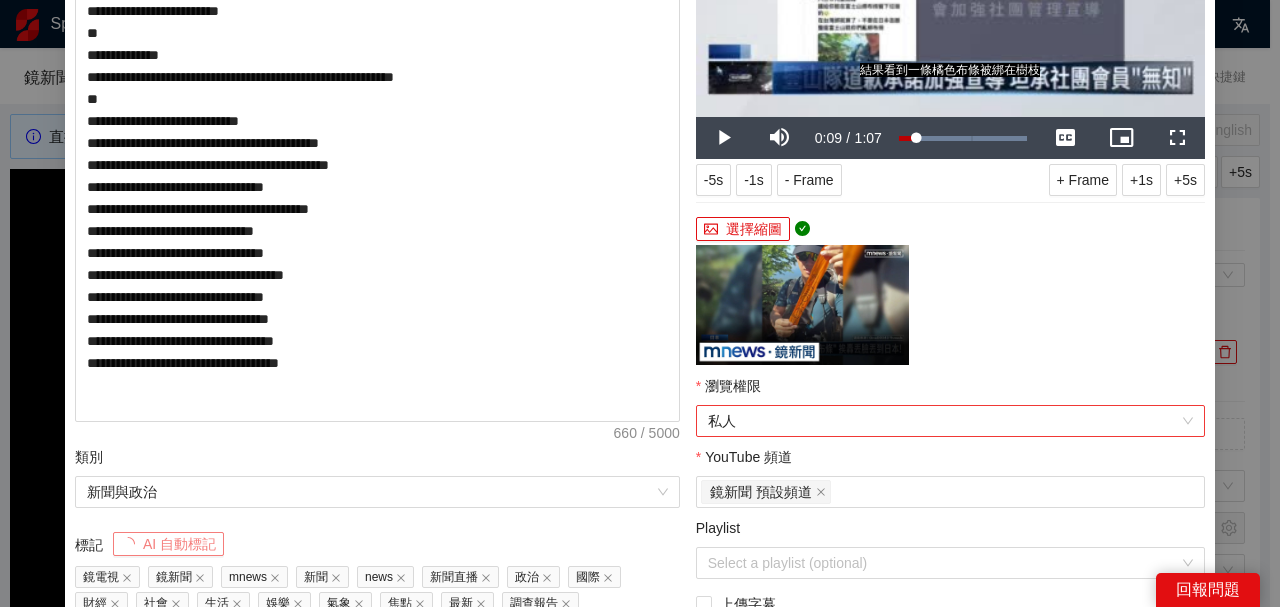 click on "私人" at bounding box center (950, 421) 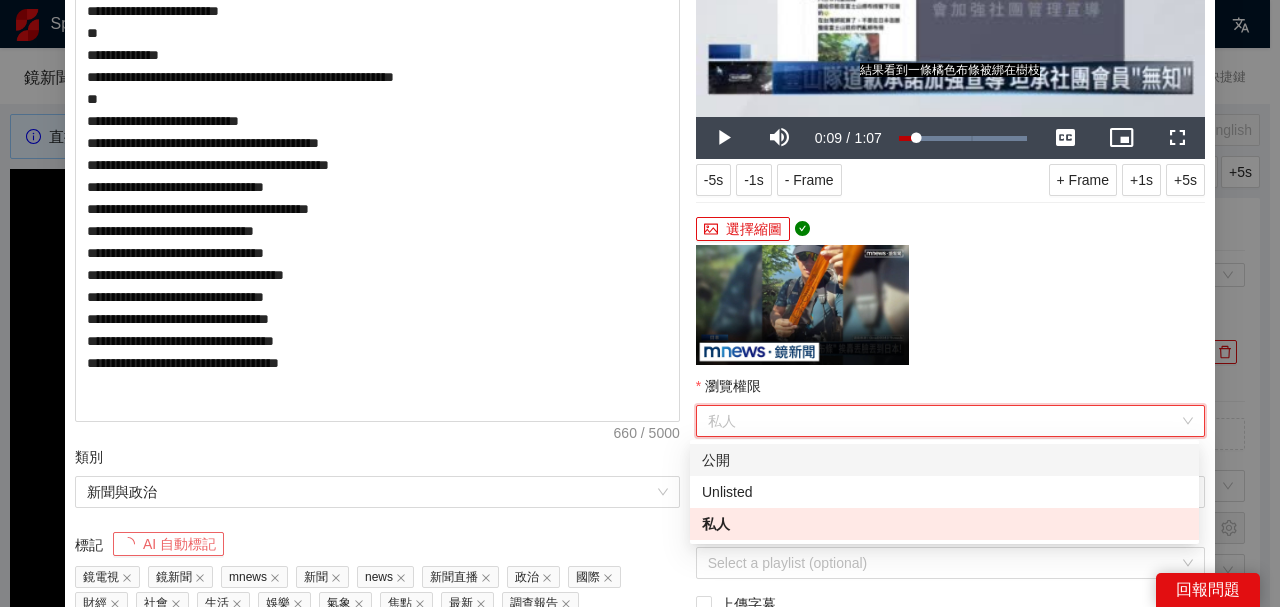 click on "公開" at bounding box center (944, 460) 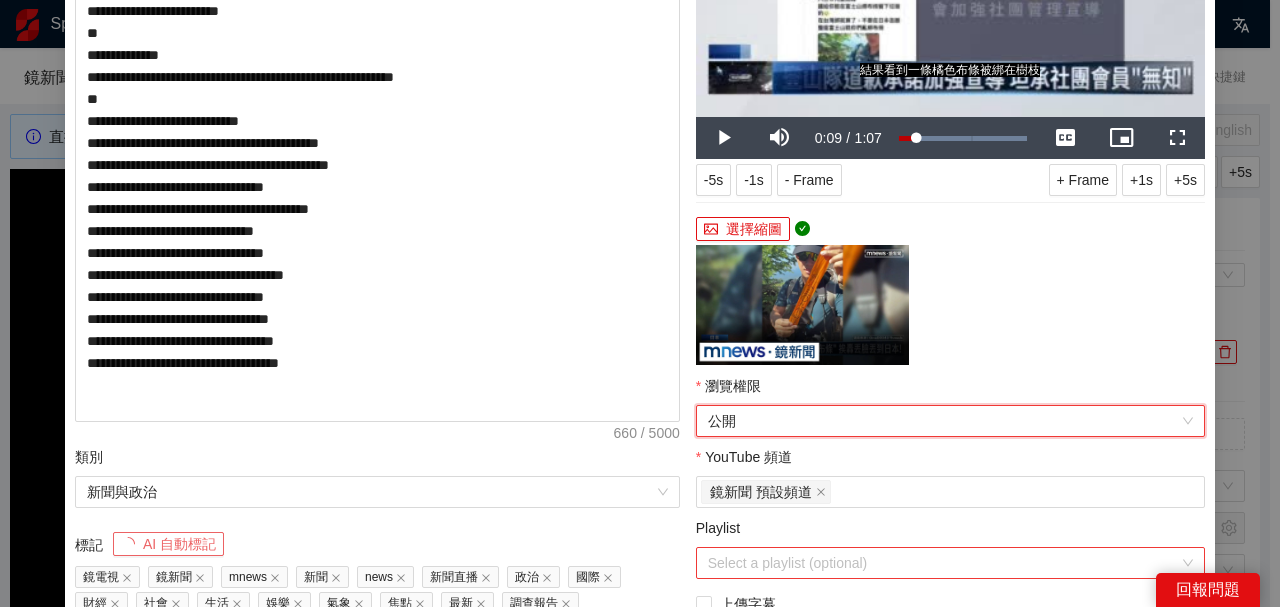click on "Playlist" at bounding box center [943, 563] 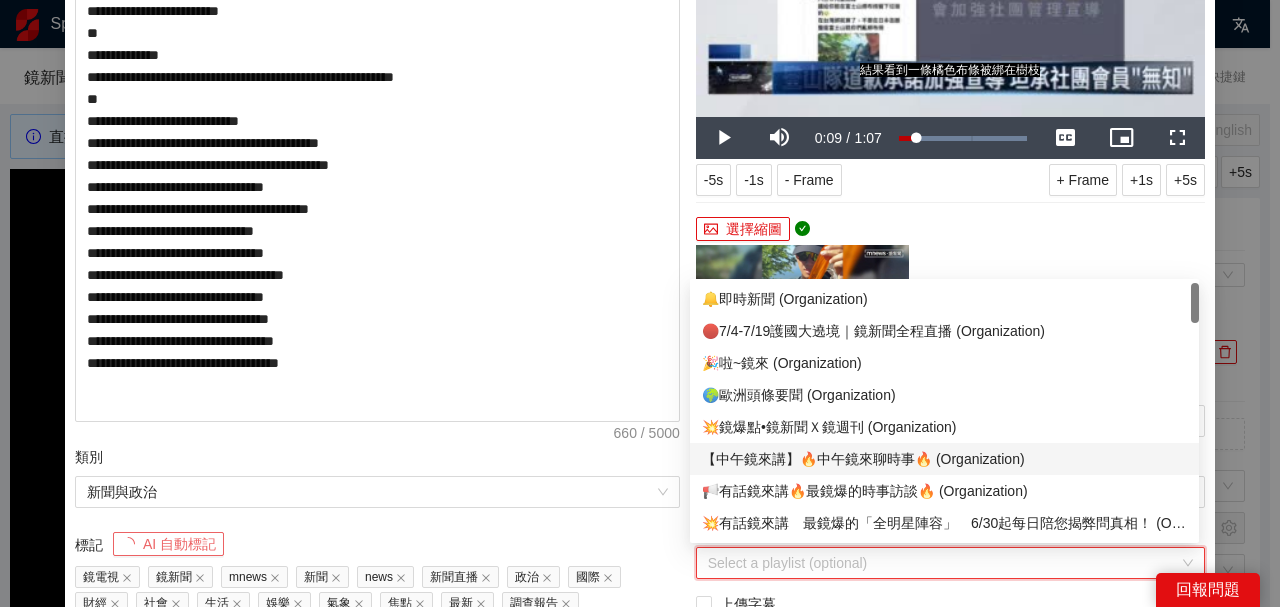 scroll, scrollTop: 66, scrollLeft: 0, axis: vertical 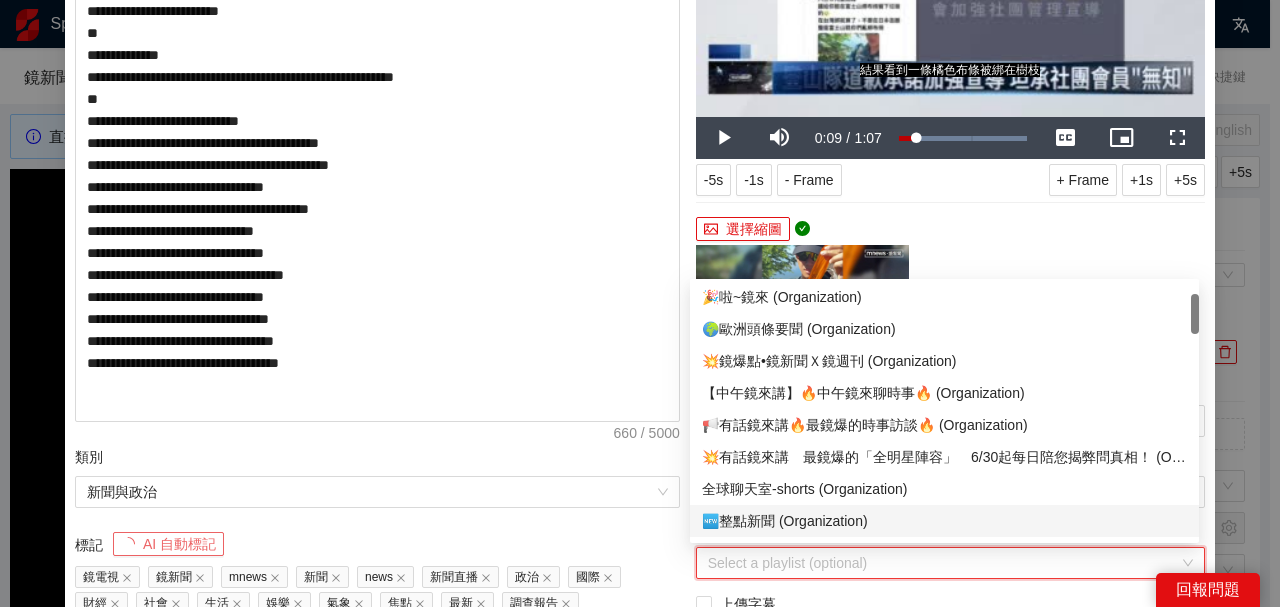 click on "🆕整點新聞 (Organization)" at bounding box center [944, 521] 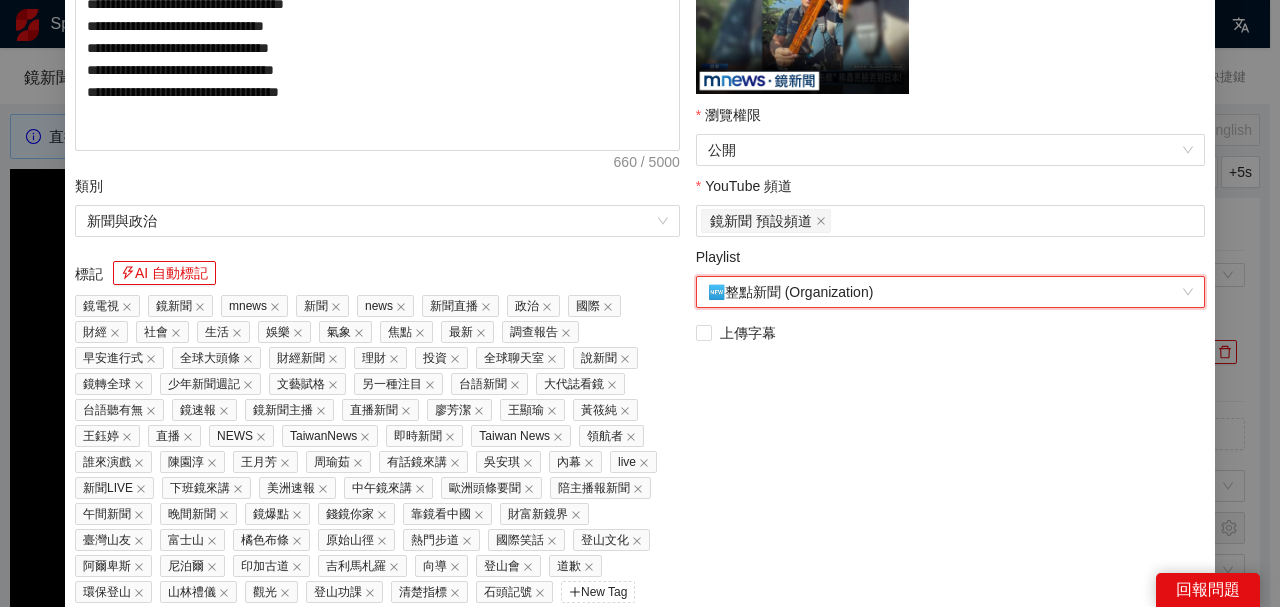 scroll, scrollTop: 581, scrollLeft: 0, axis: vertical 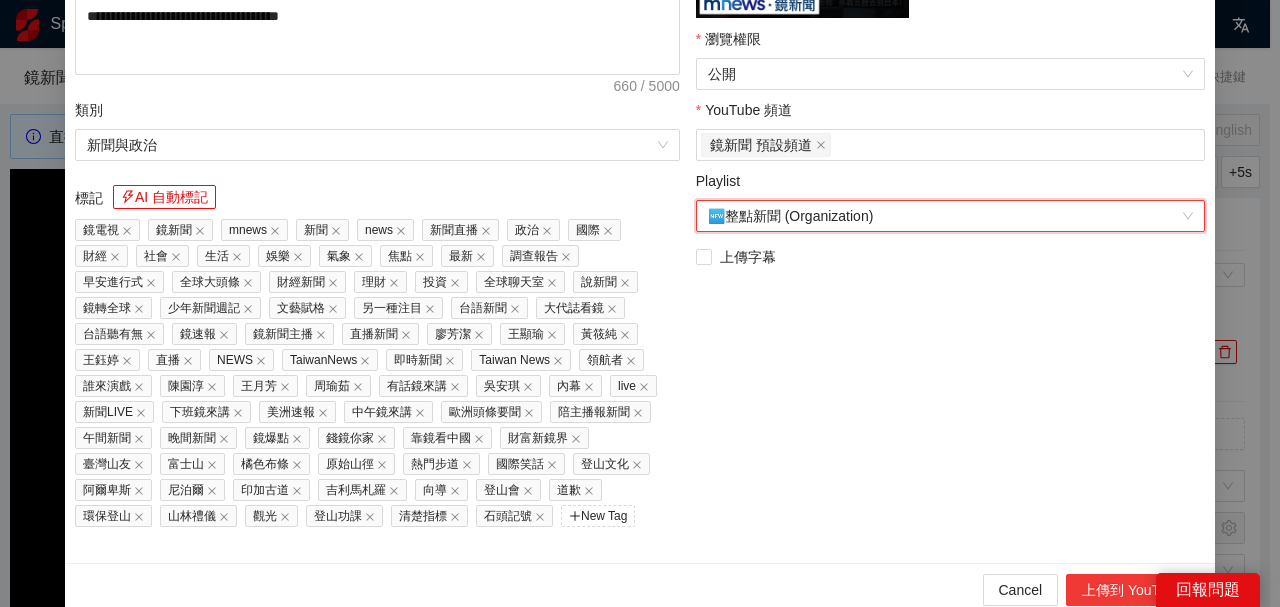click on "上傳到 YouTube" at bounding box center [1132, 590] 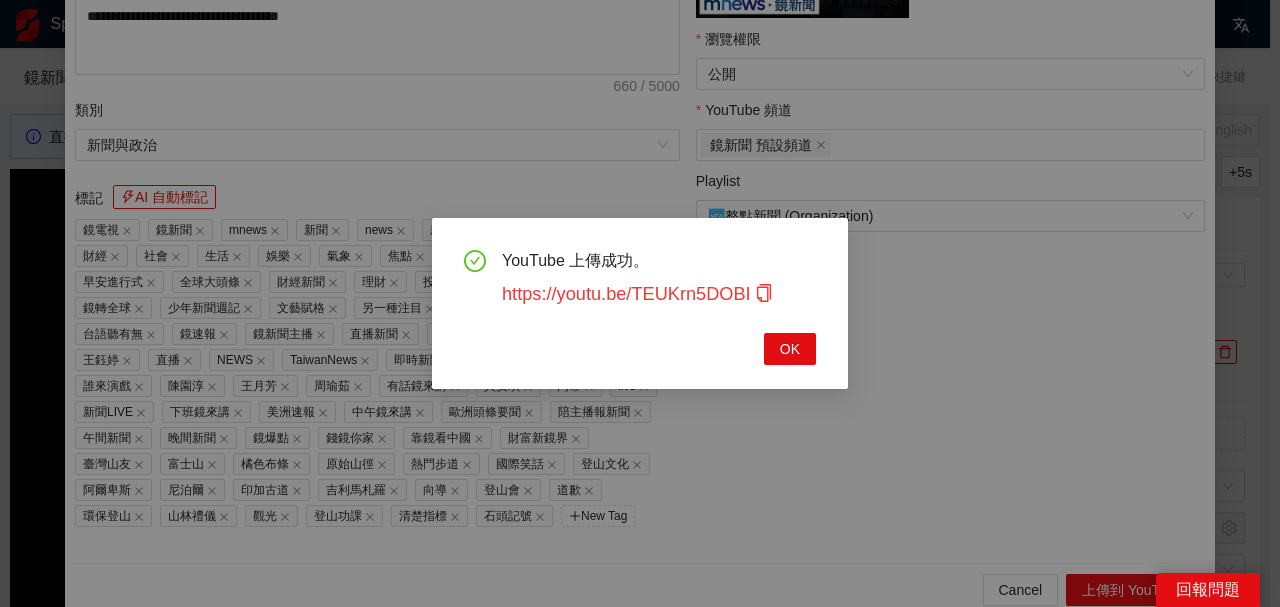 click 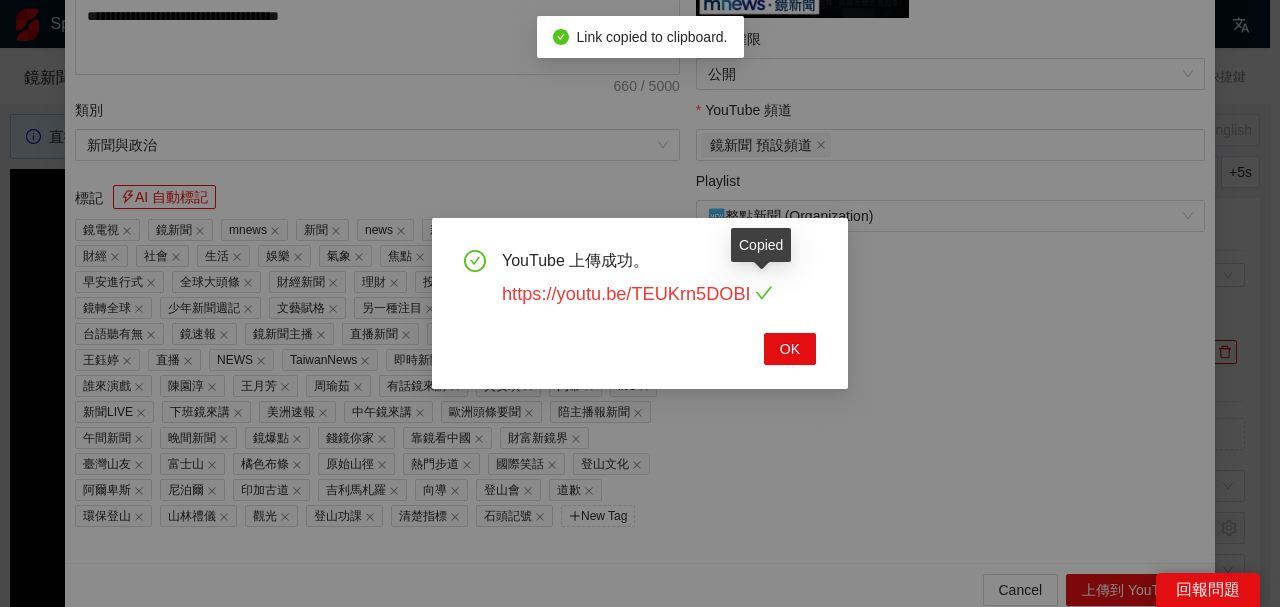 click on "https://youtu.be/TEUKrn5DOBI" at bounding box center [637, 294] 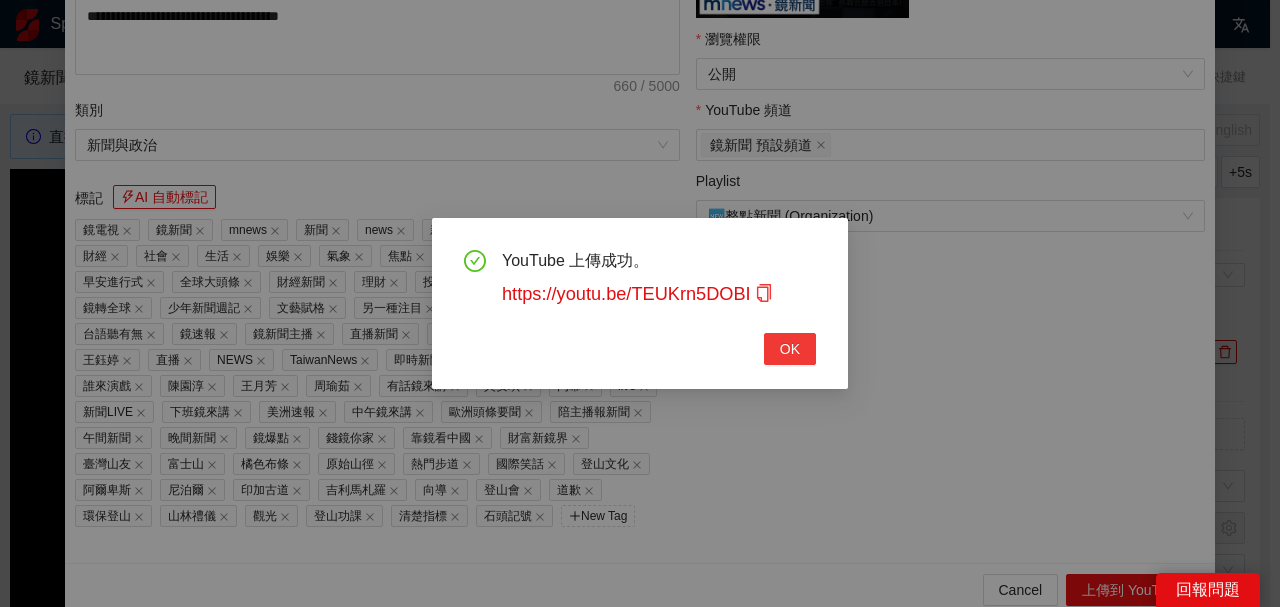 click on "OK" at bounding box center (790, 349) 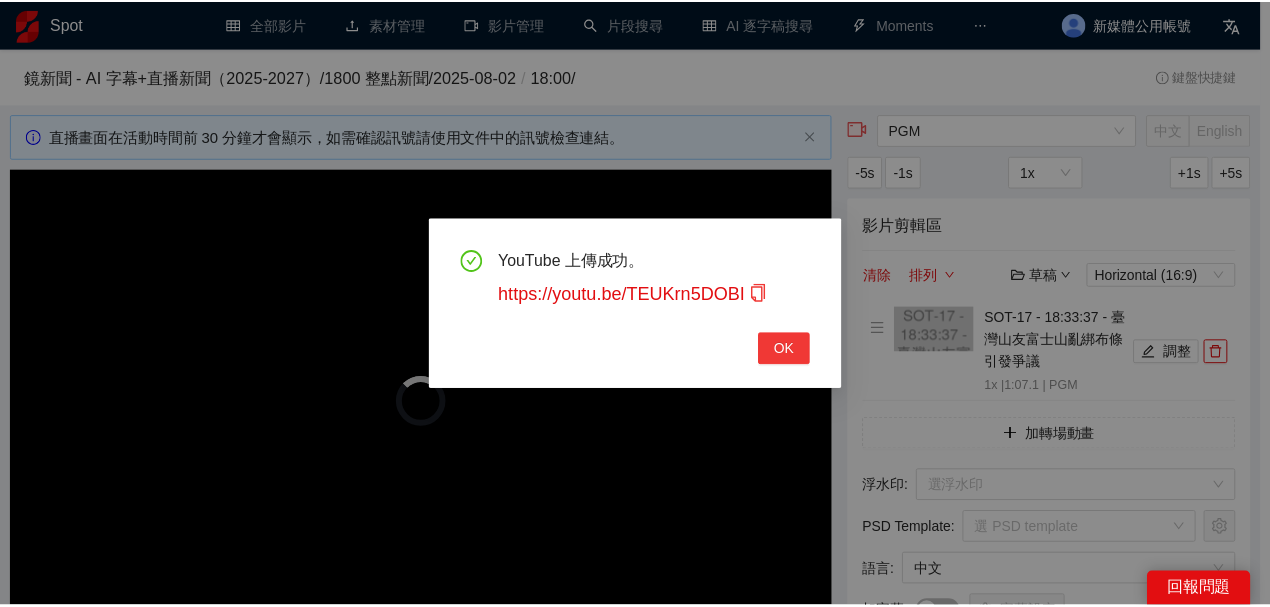 scroll, scrollTop: 461, scrollLeft: 0, axis: vertical 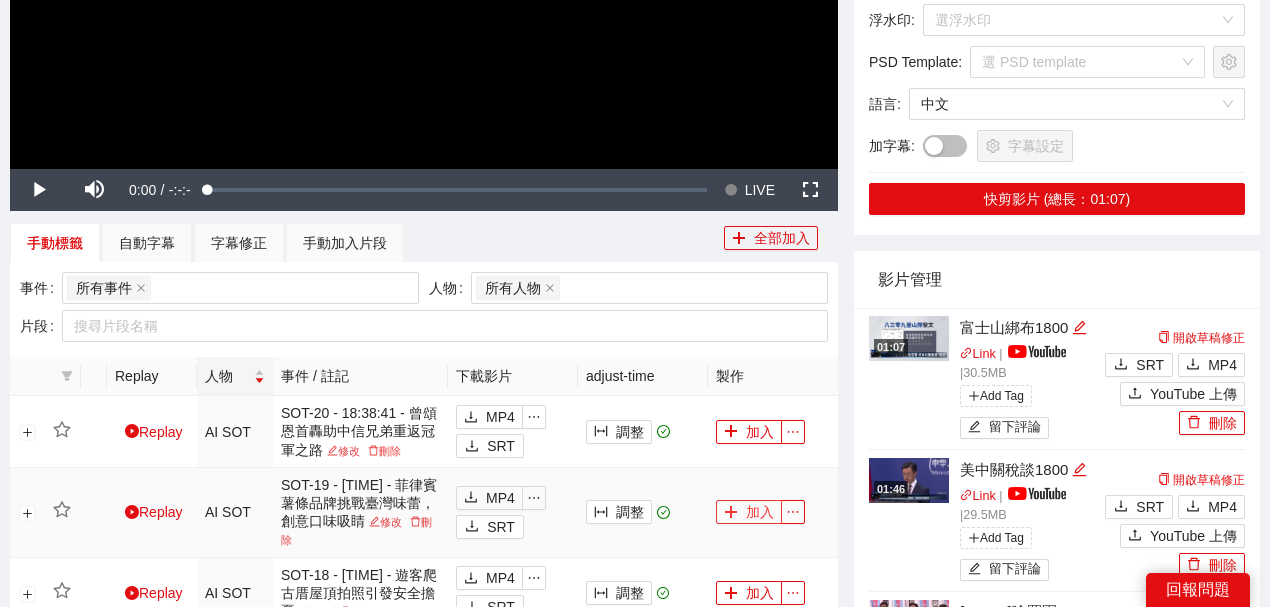 click 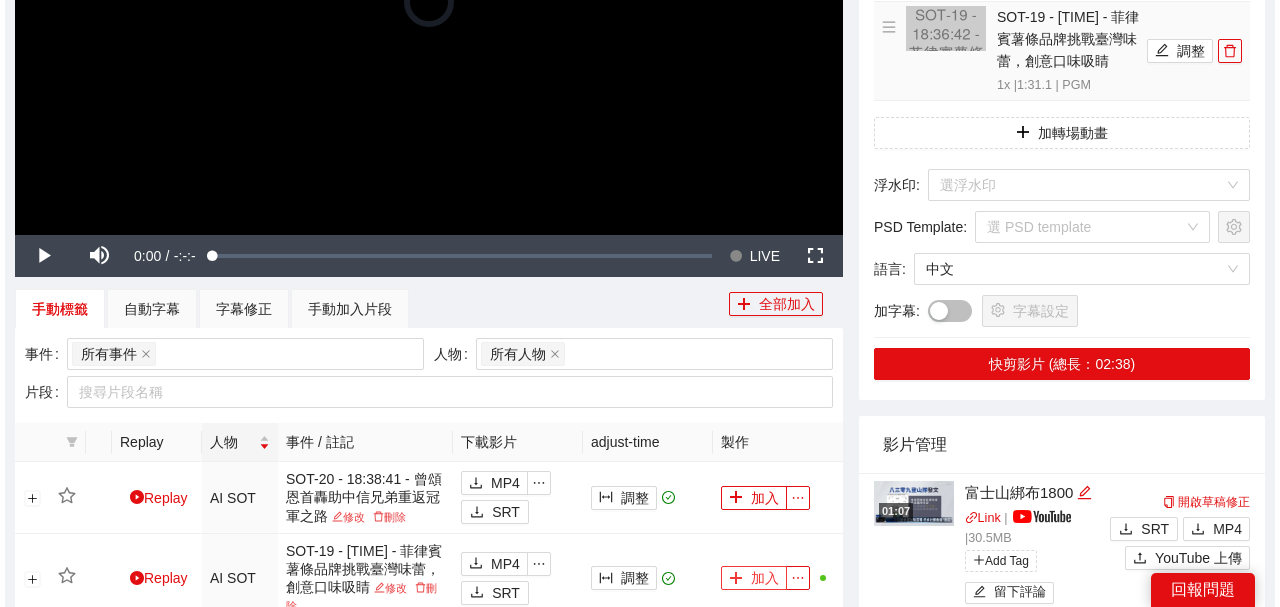 scroll, scrollTop: 266, scrollLeft: 0, axis: vertical 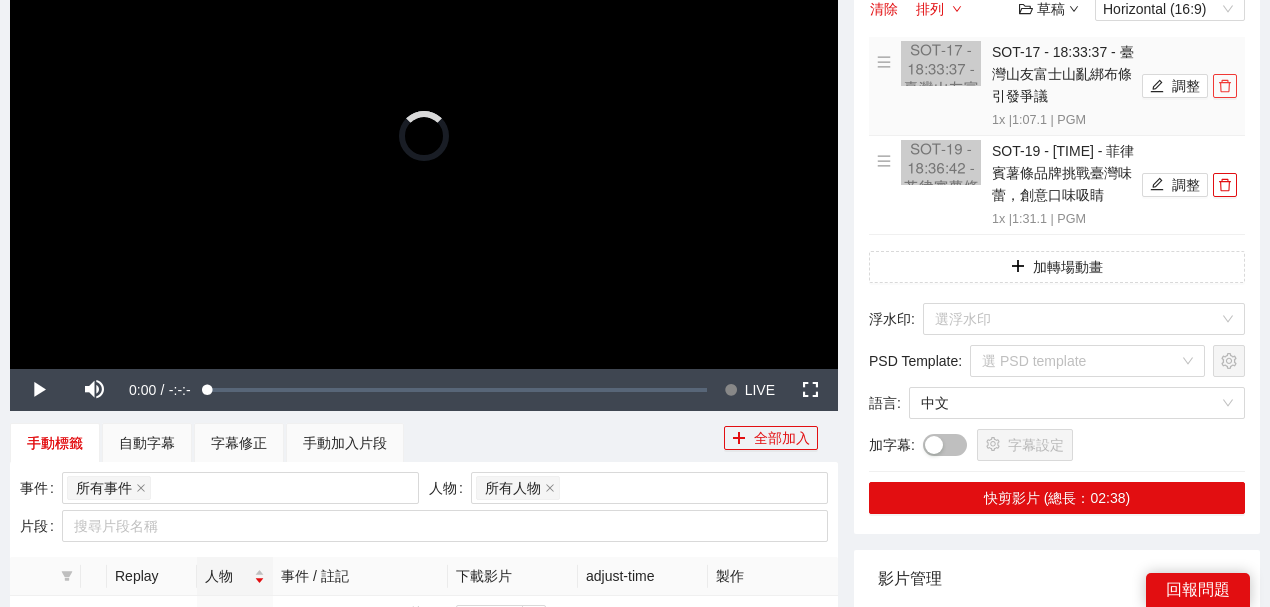 click 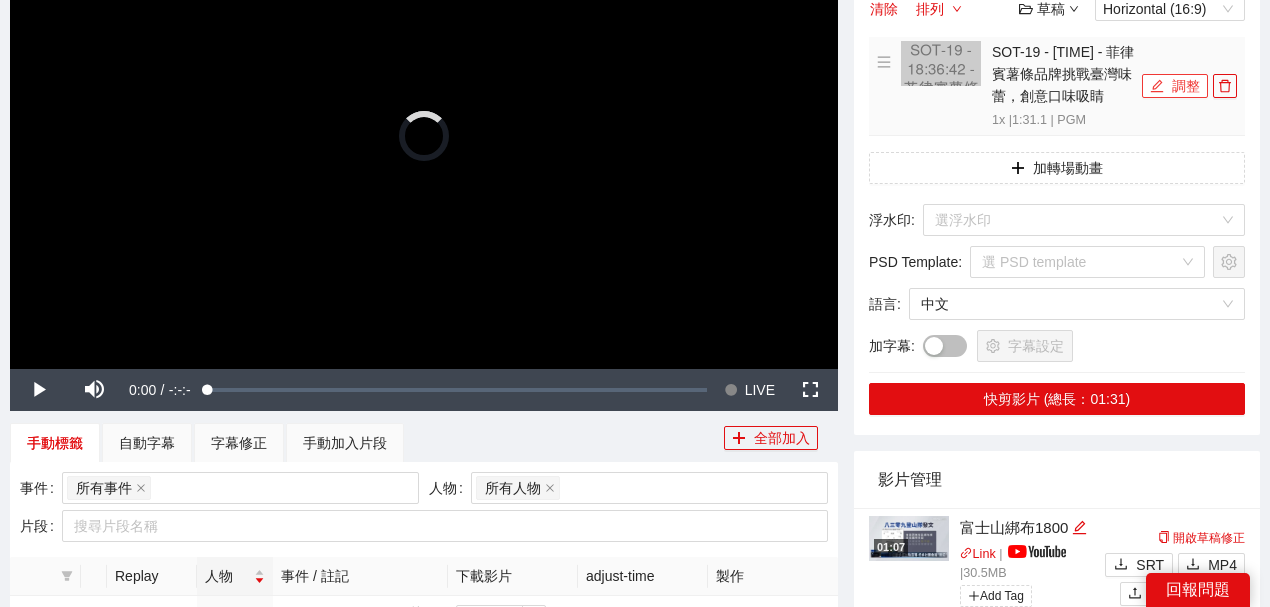 click on "調整" at bounding box center [1175, 86] 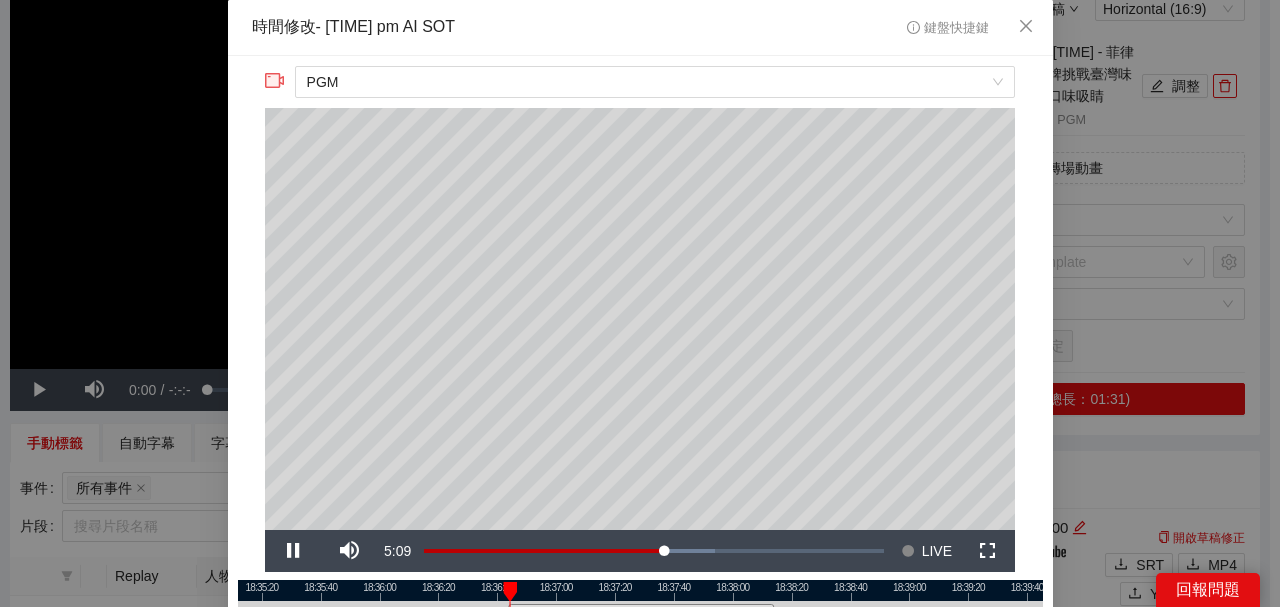 scroll, scrollTop: 133, scrollLeft: 0, axis: vertical 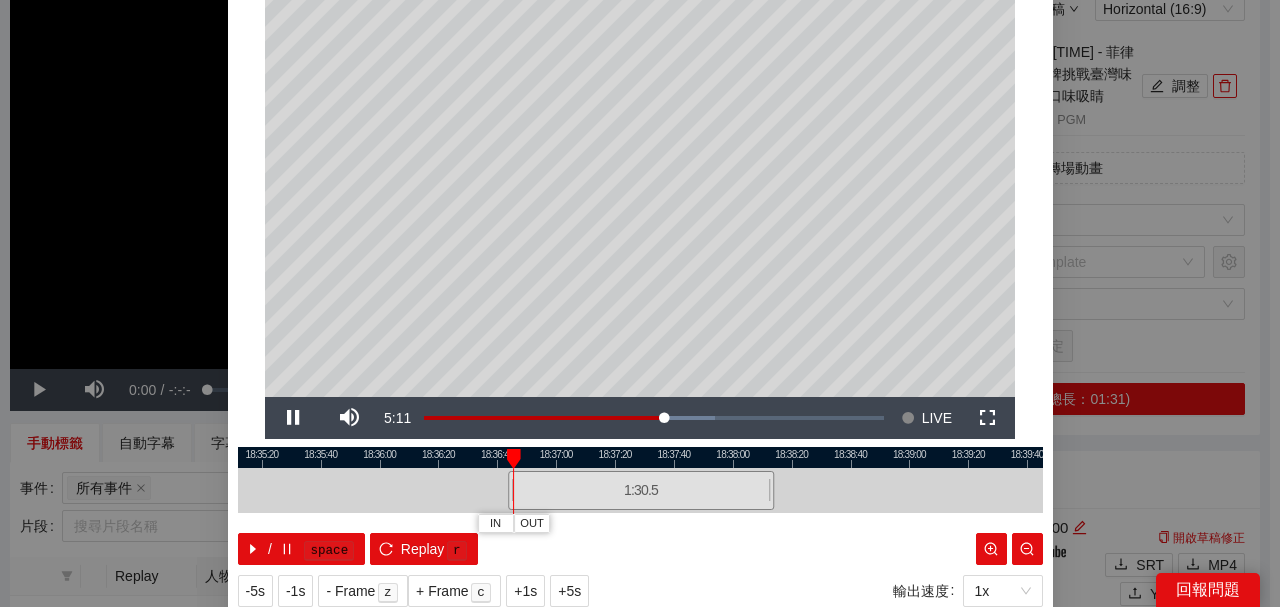 click at bounding box center [640, 457] 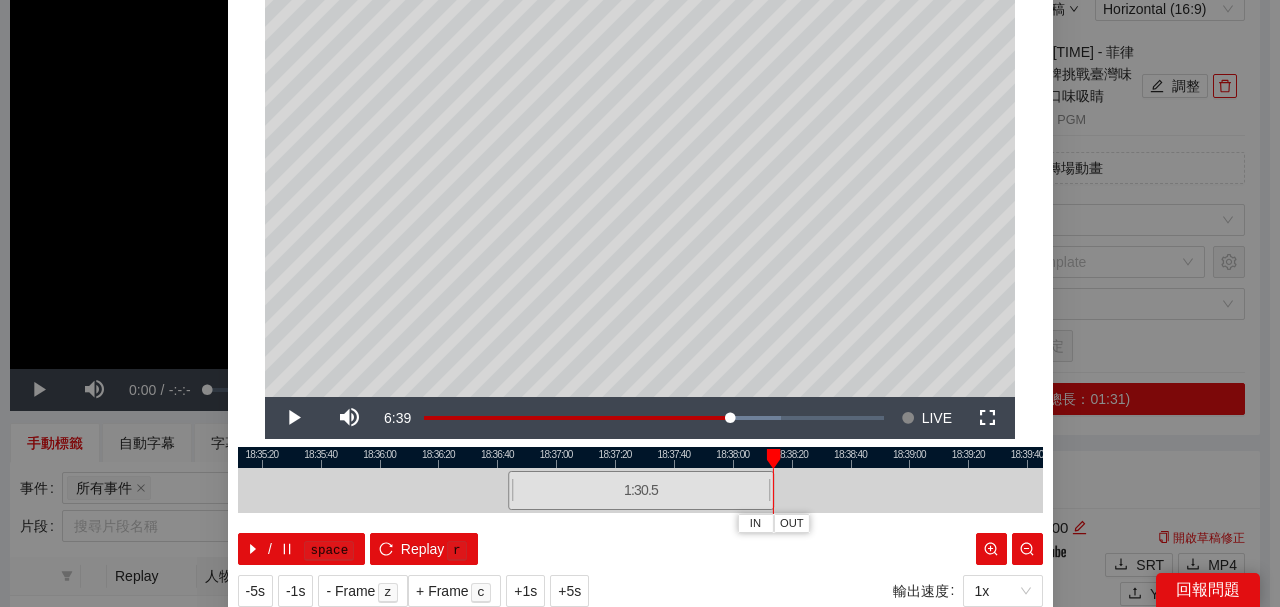 click at bounding box center (773, 459) 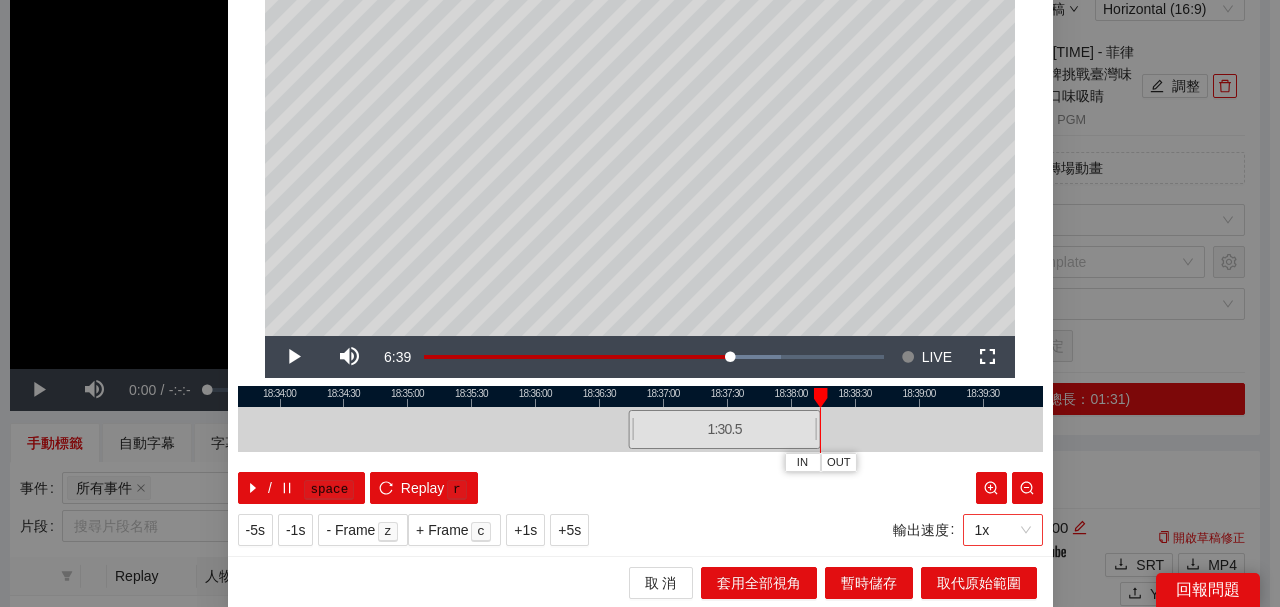 scroll, scrollTop: 194, scrollLeft: 0, axis: vertical 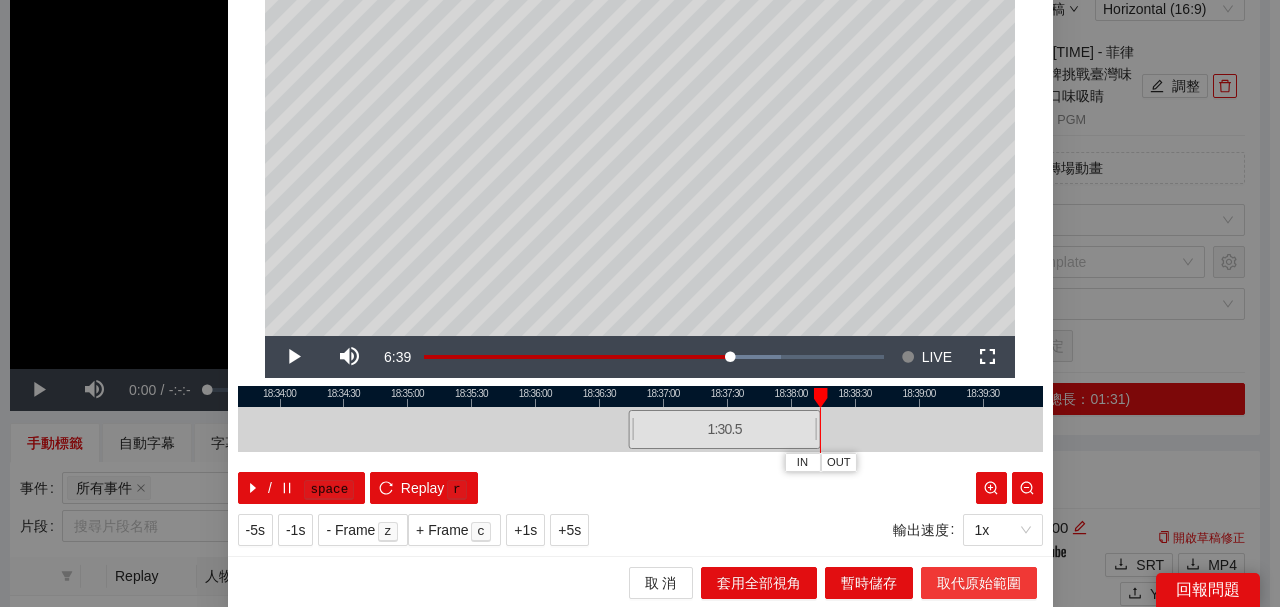 click on "取代原始範圍" at bounding box center (979, 583) 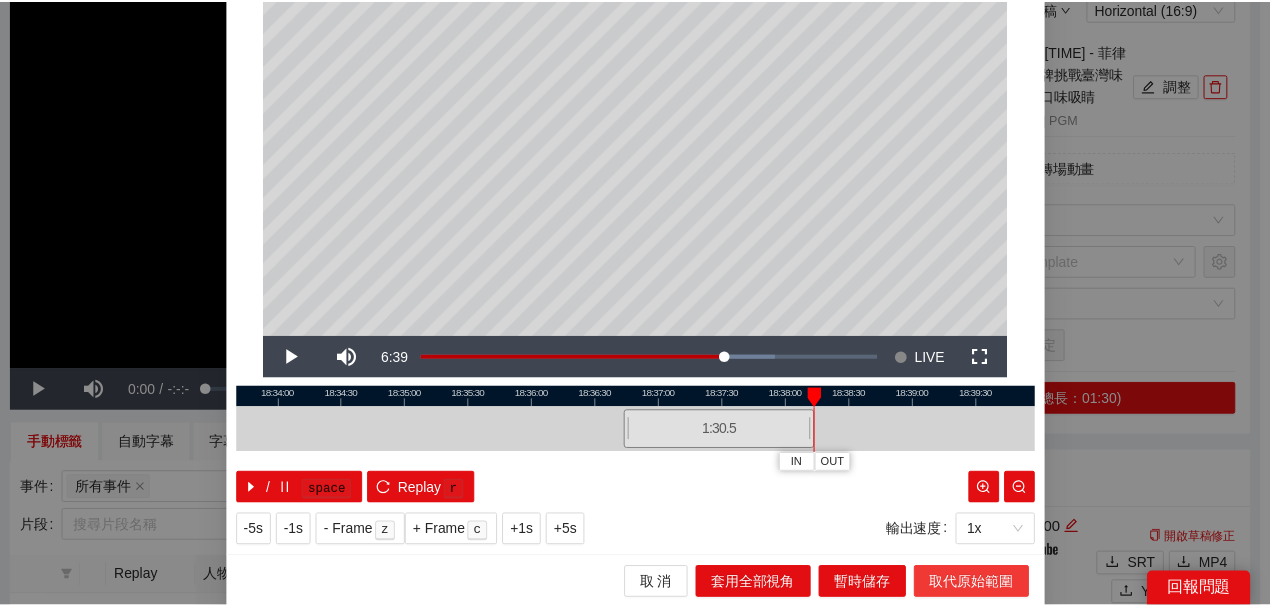scroll, scrollTop: 0, scrollLeft: 0, axis: both 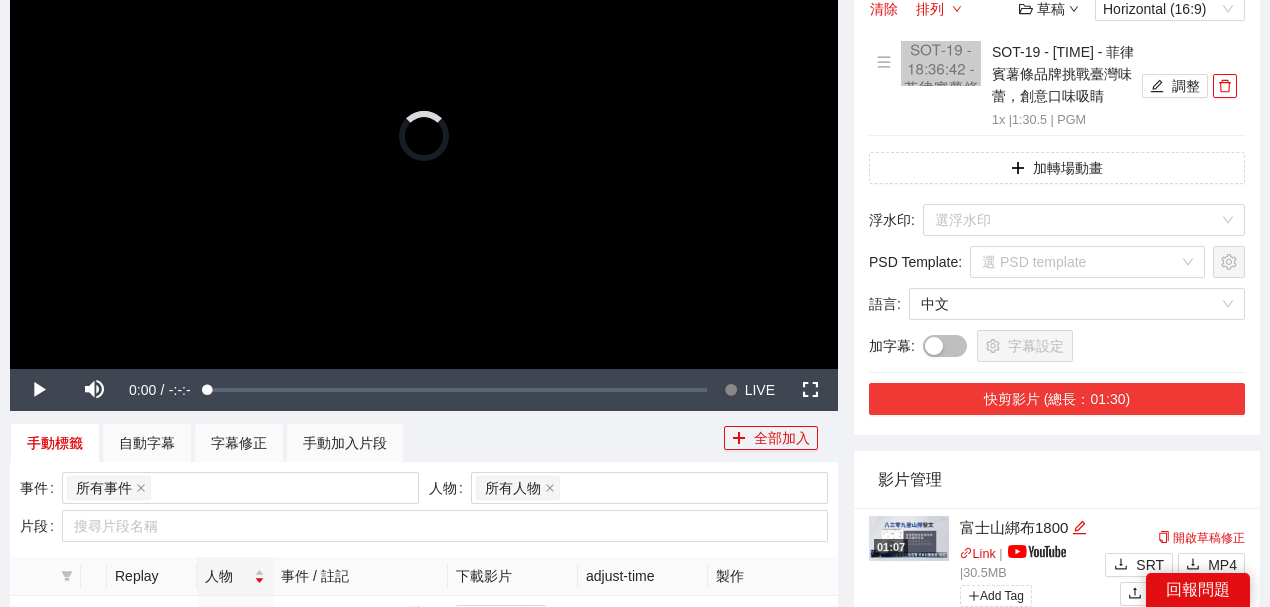 click on "快剪影片 (總長：01:30)" at bounding box center [1057, 399] 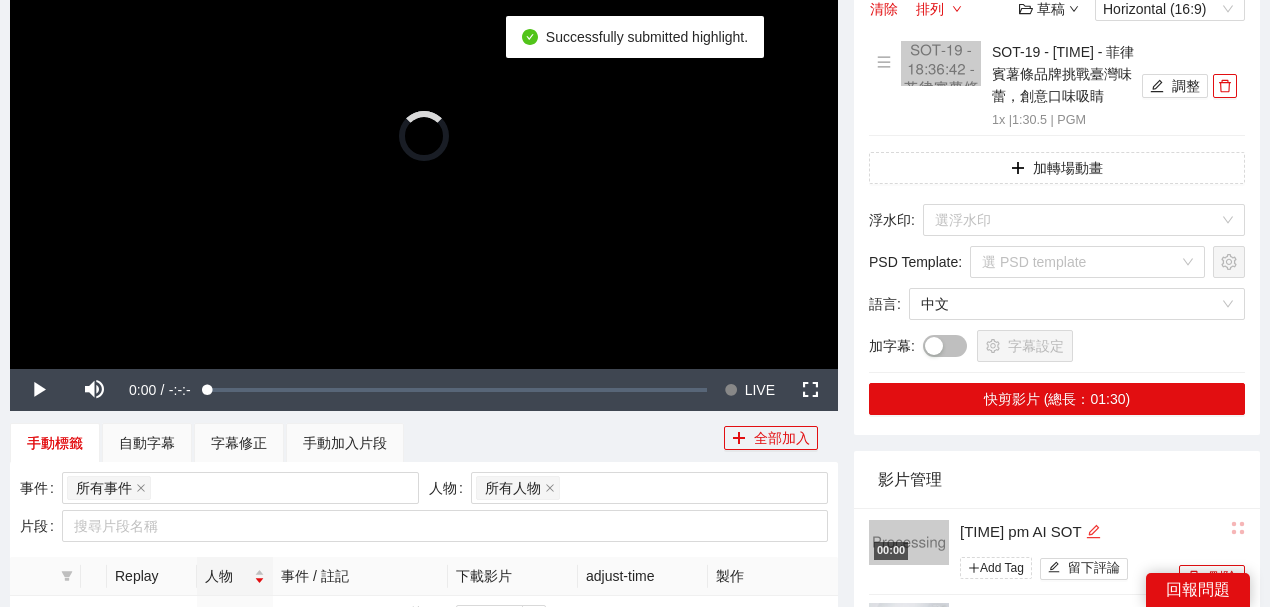 click 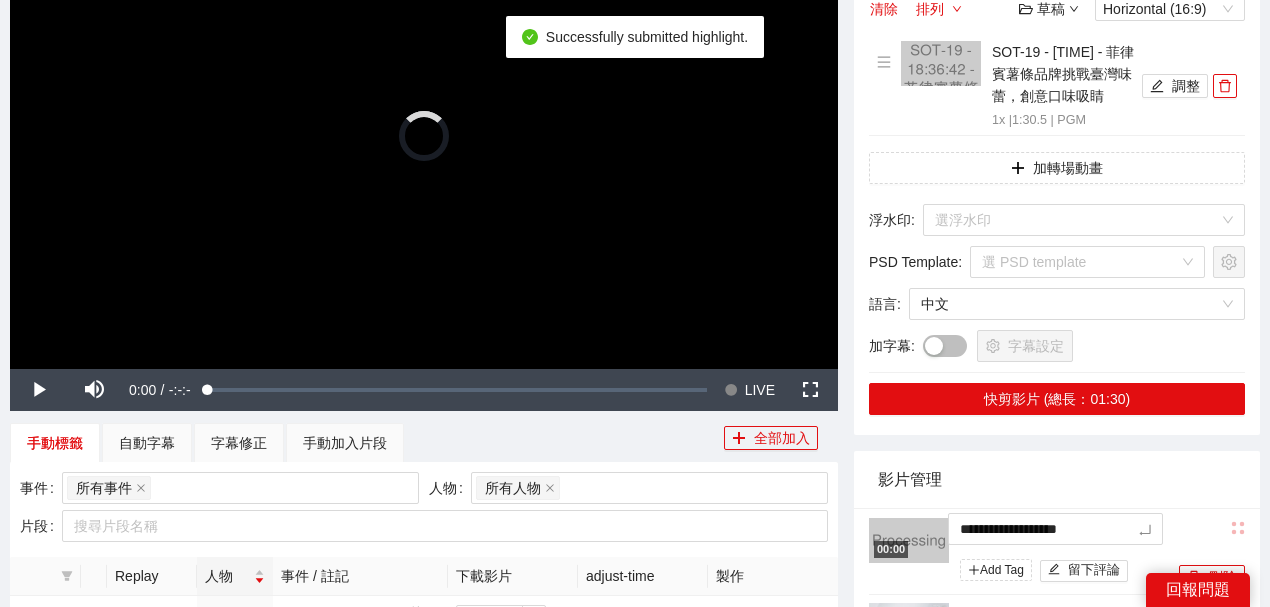 drag, startPoint x: 1030, startPoint y: 512, endPoint x: 892, endPoint y: 490, distance: 139.74261 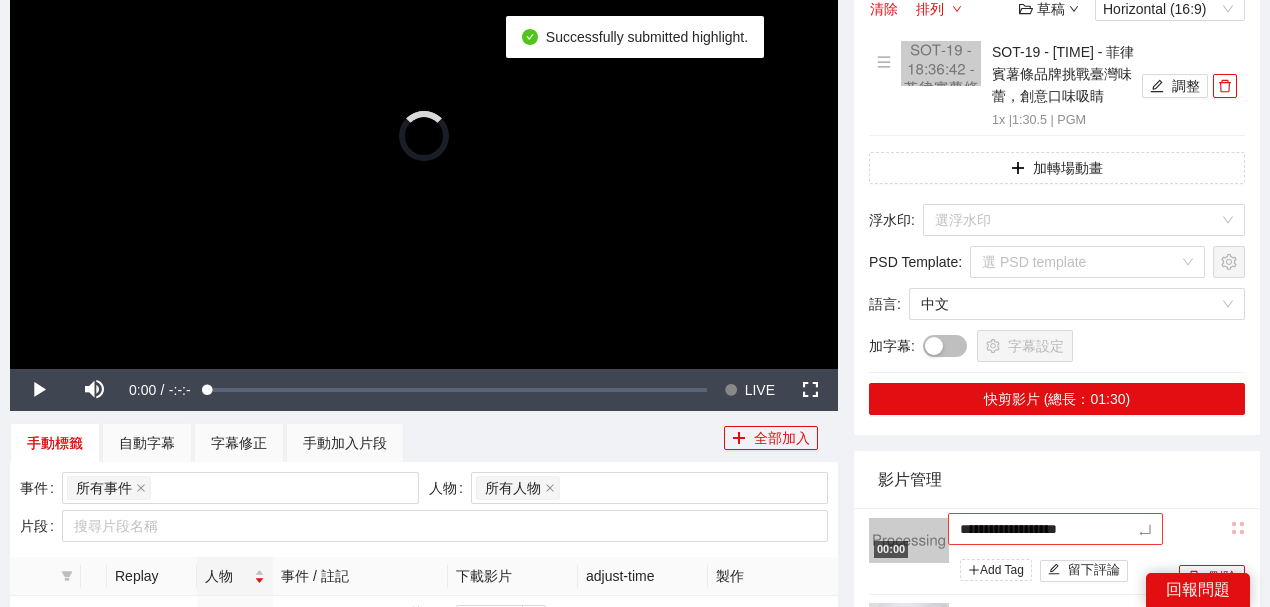 type on "*********" 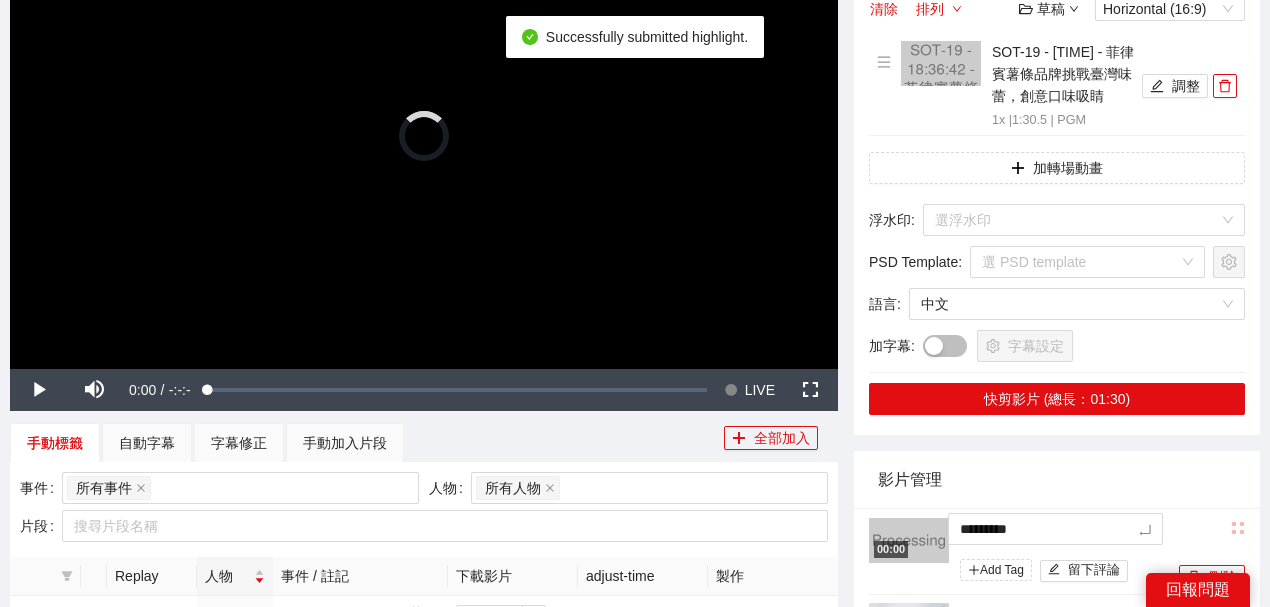 click on "影片管理" at bounding box center (1057, 479) 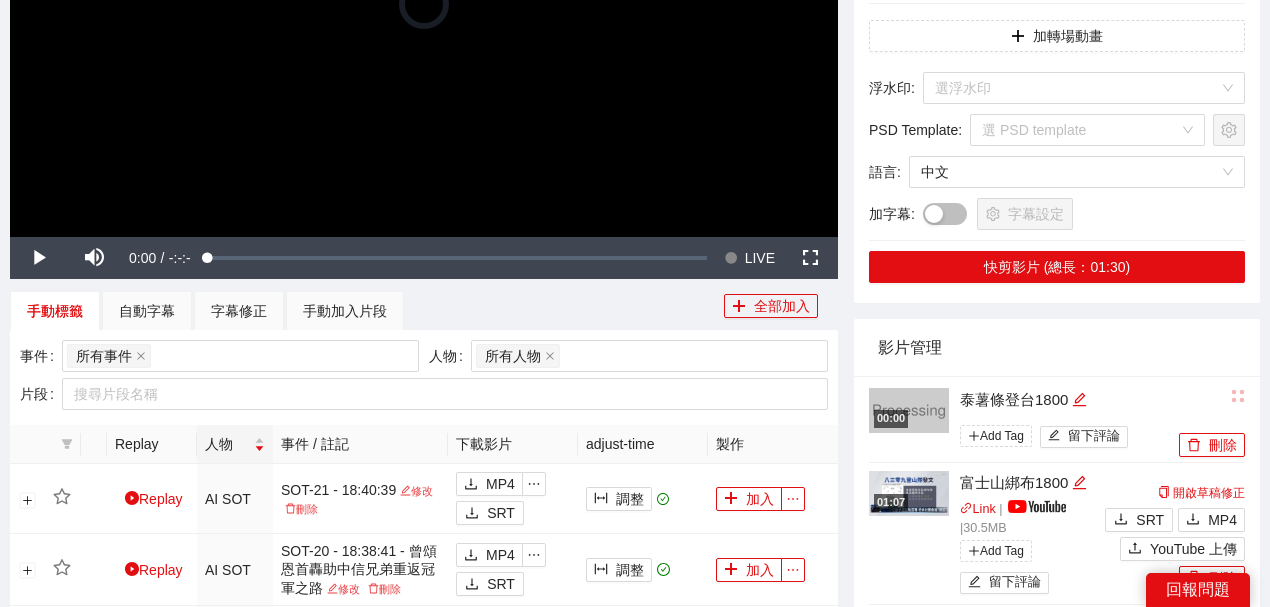 scroll, scrollTop: 600, scrollLeft: 0, axis: vertical 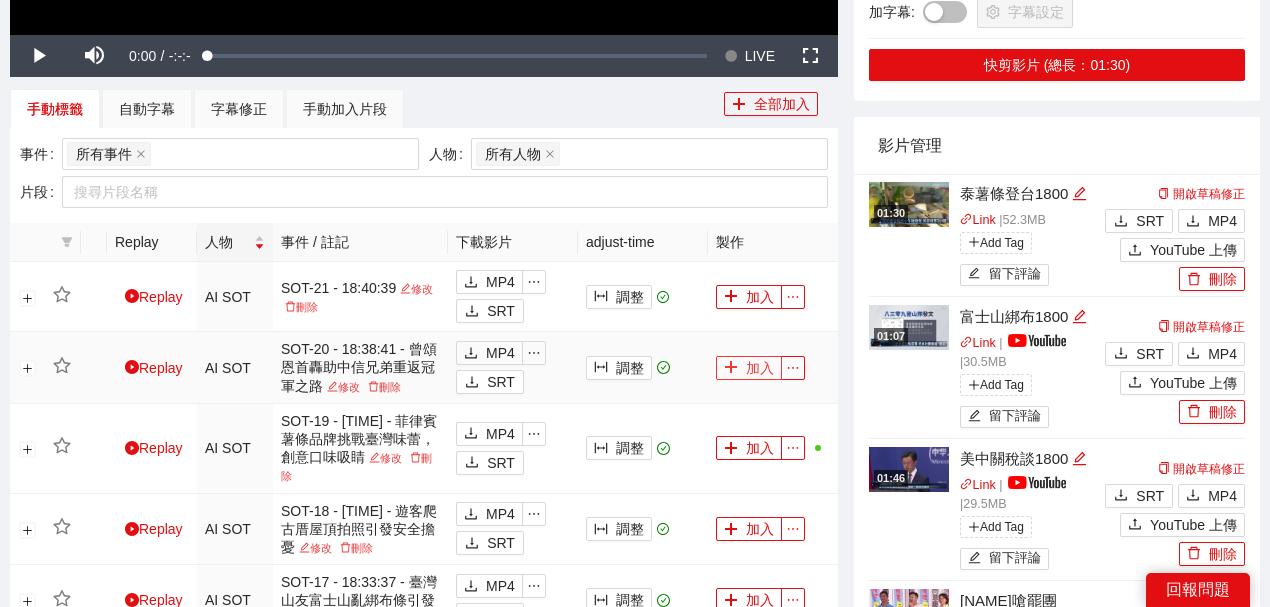 click 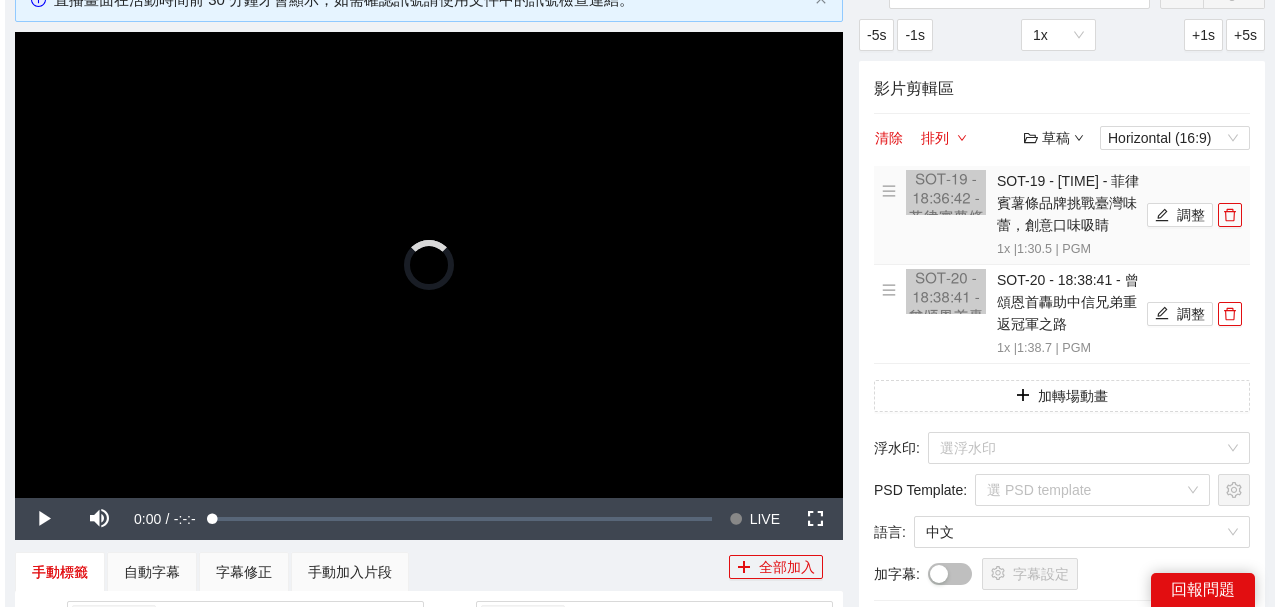 scroll, scrollTop: 133, scrollLeft: 0, axis: vertical 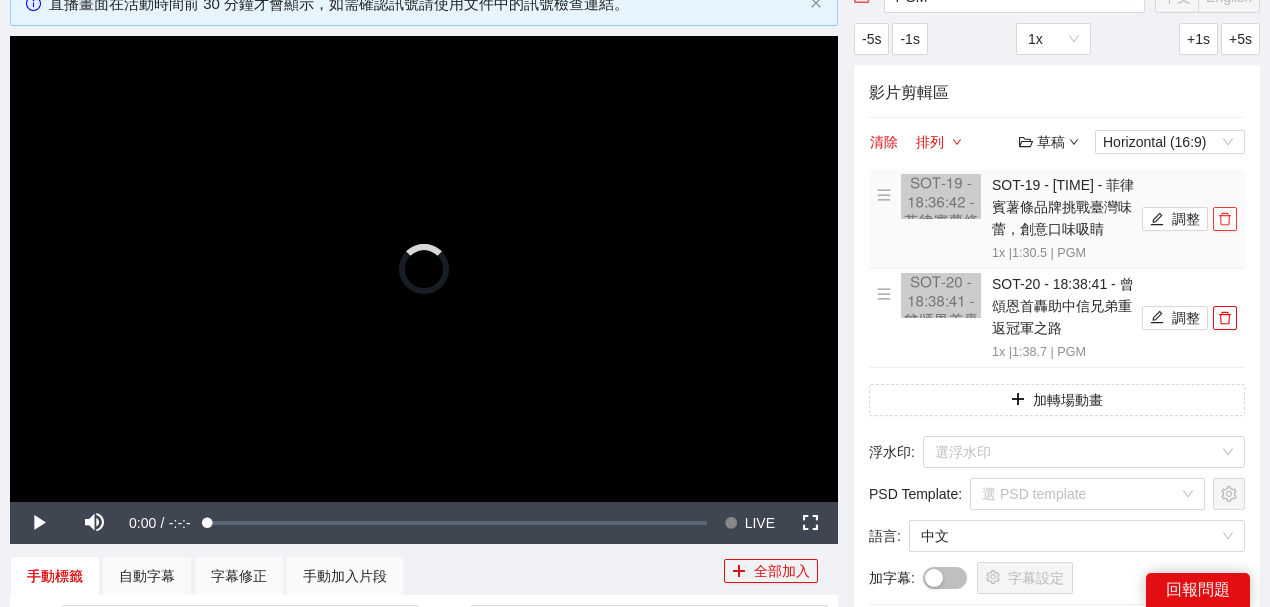 click at bounding box center (1225, 219) 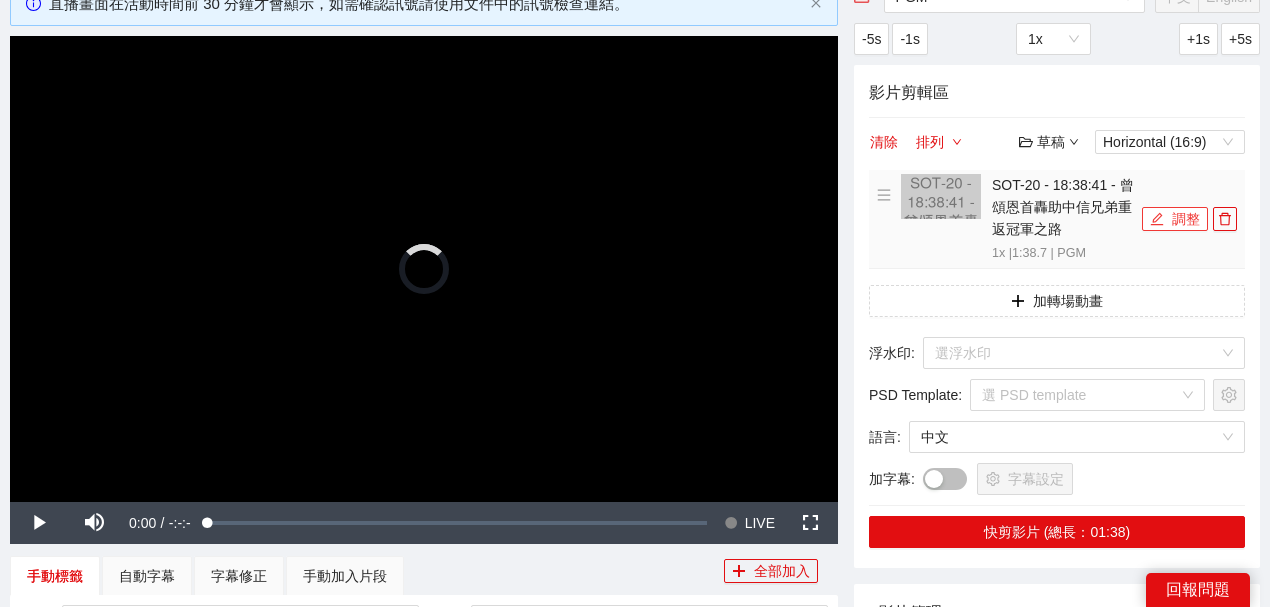 click on "調整" at bounding box center (1175, 219) 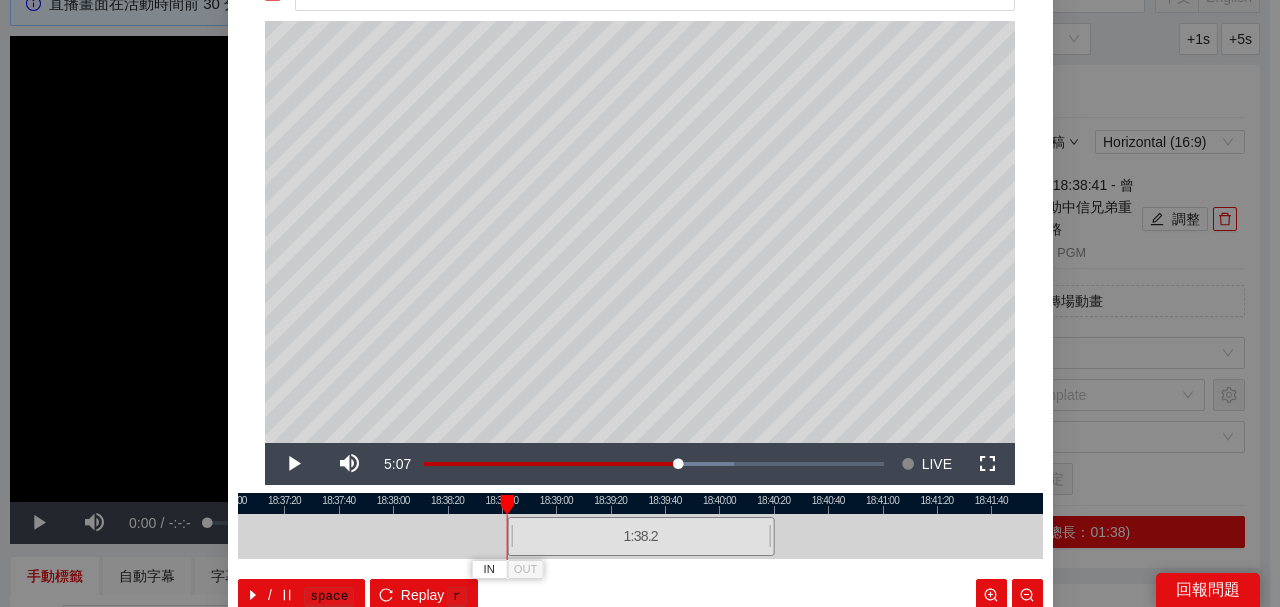 scroll, scrollTop: 194, scrollLeft: 0, axis: vertical 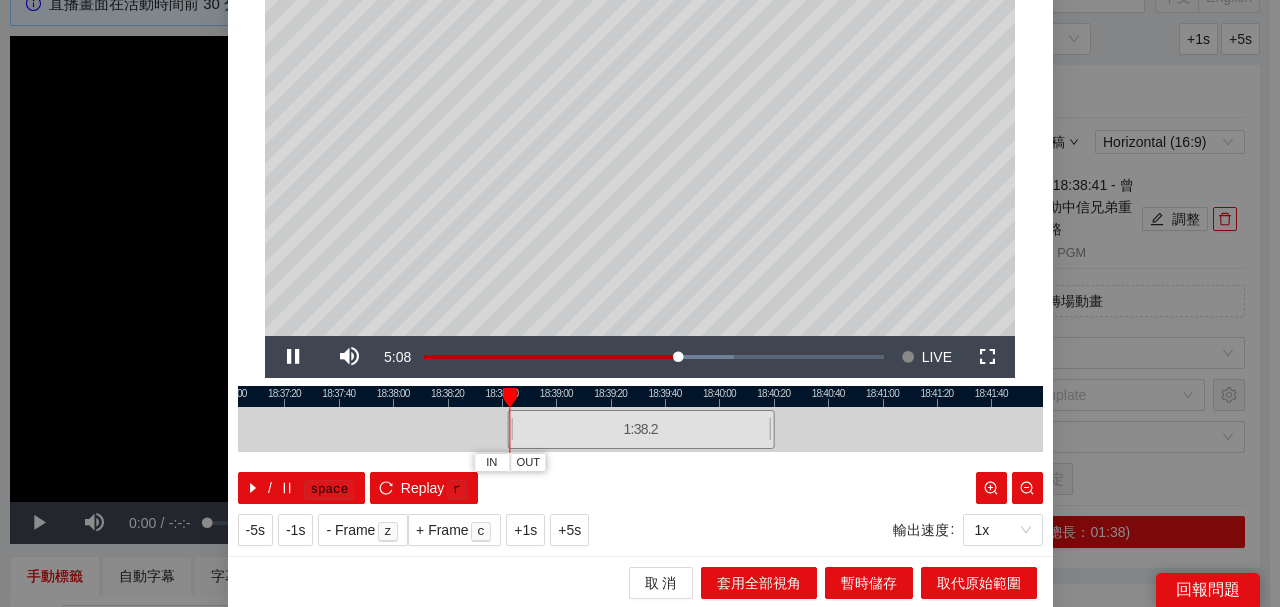 click at bounding box center [640, 396] 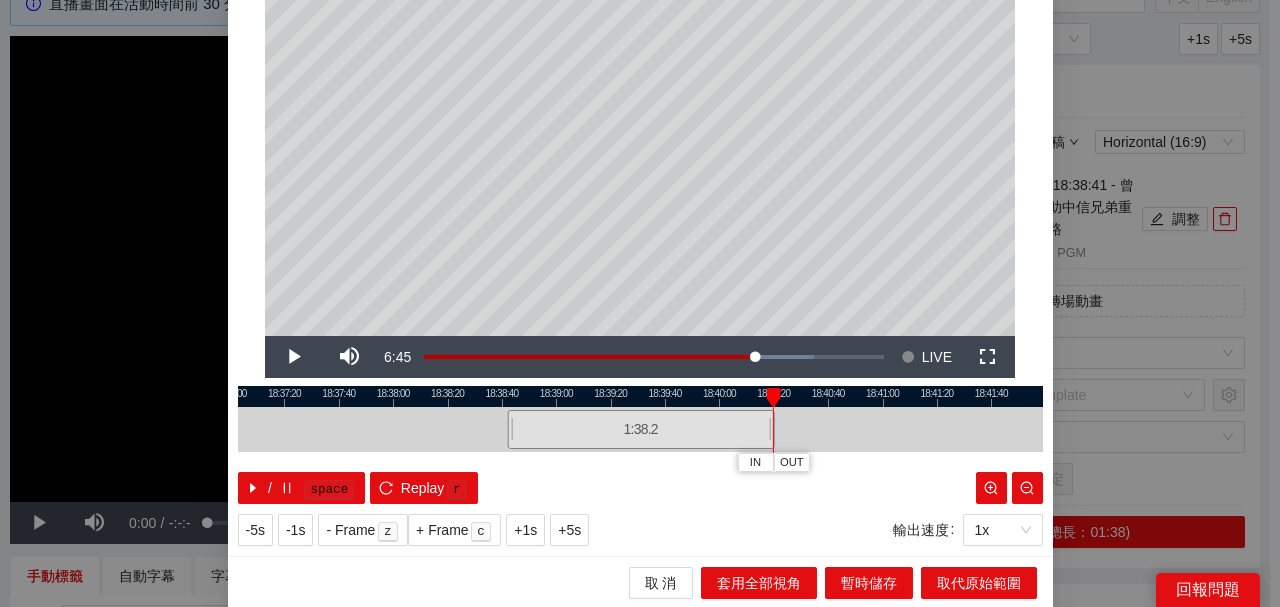 click at bounding box center [773, 398] 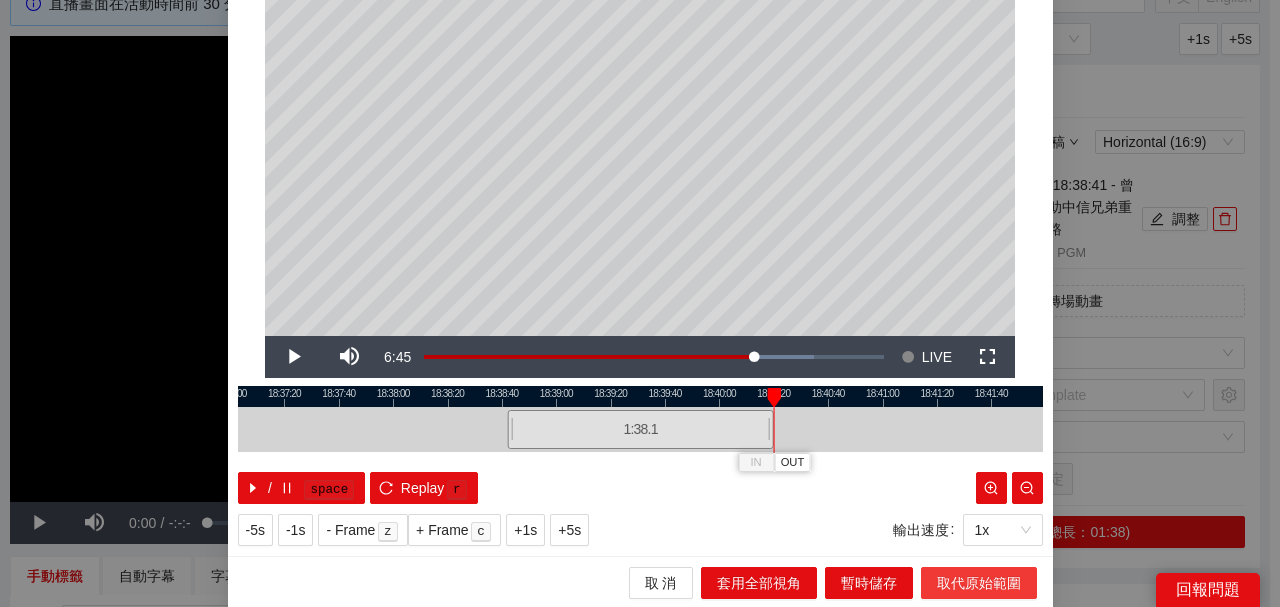 click on "取代原始範圍" at bounding box center (979, 583) 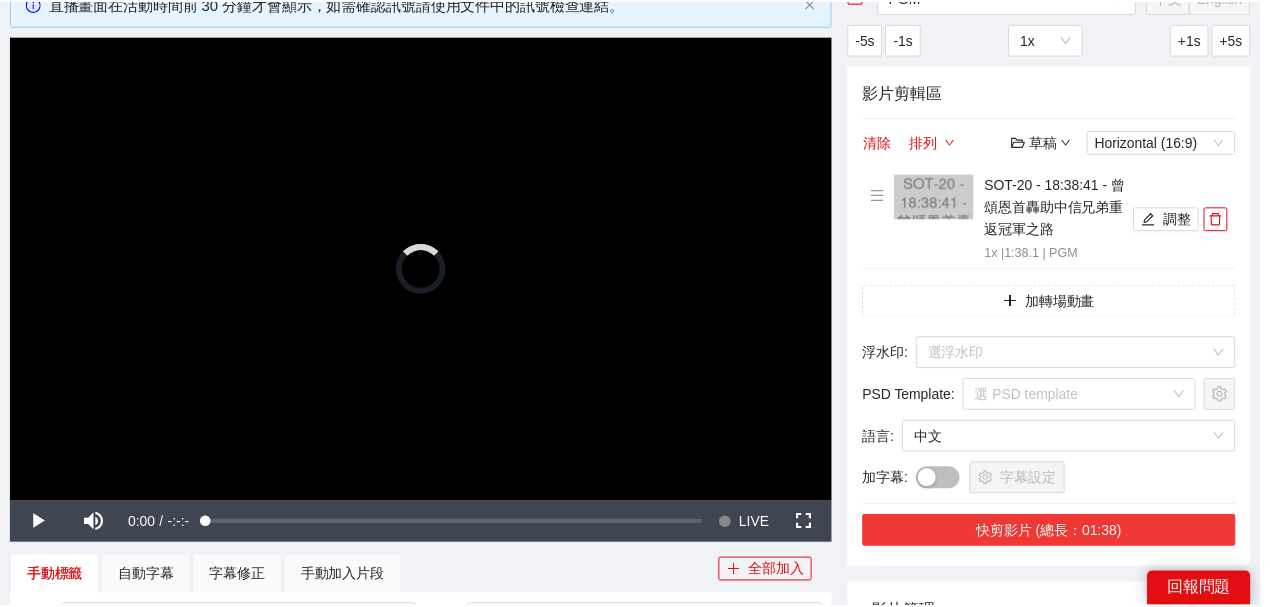 scroll, scrollTop: 0, scrollLeft: 0, axis: both 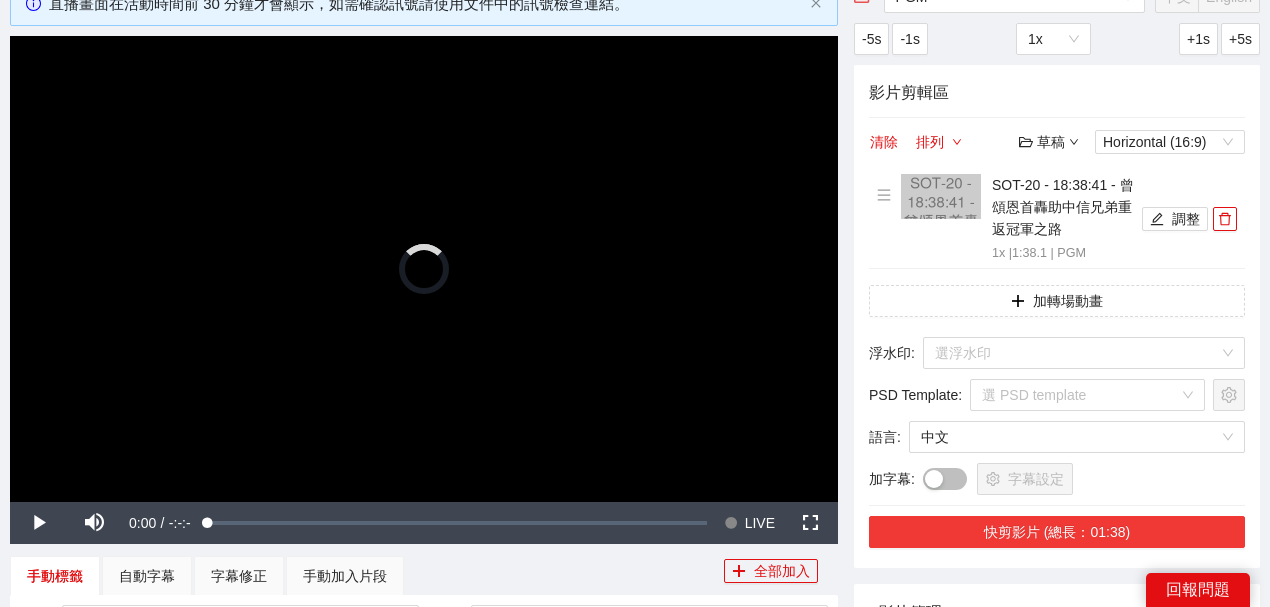 click on "快剪影片 (總長：01:38)" at bounding box center [1057, 532] 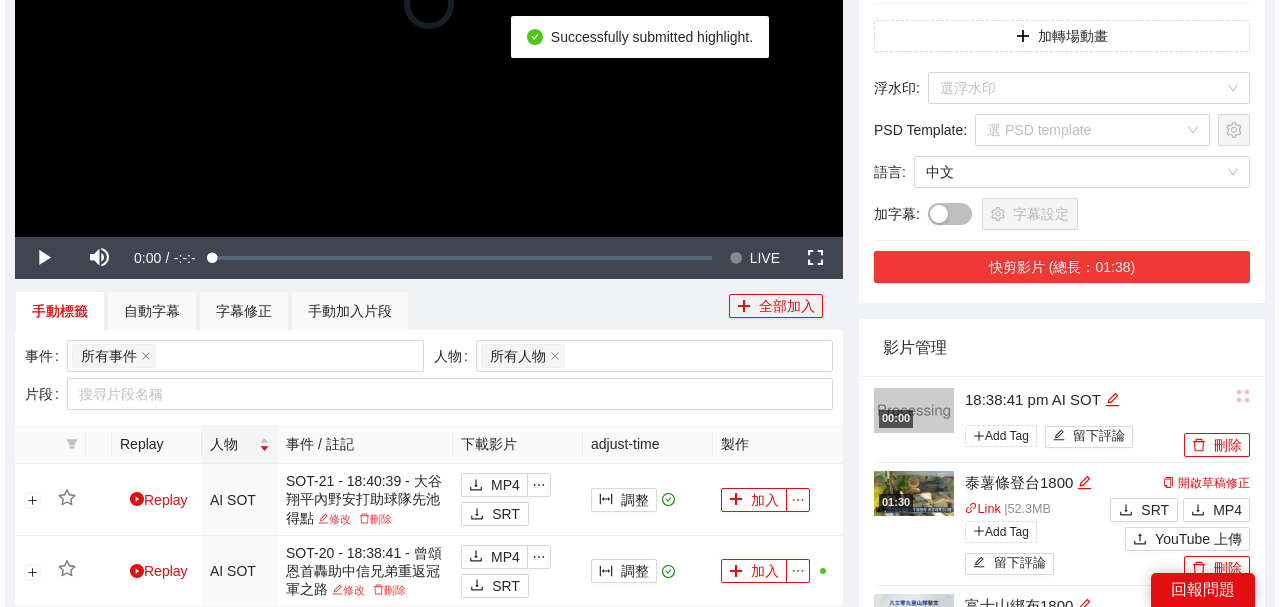 scroll, scrollTop: 400, scrollLeft: 0, axis: vertical 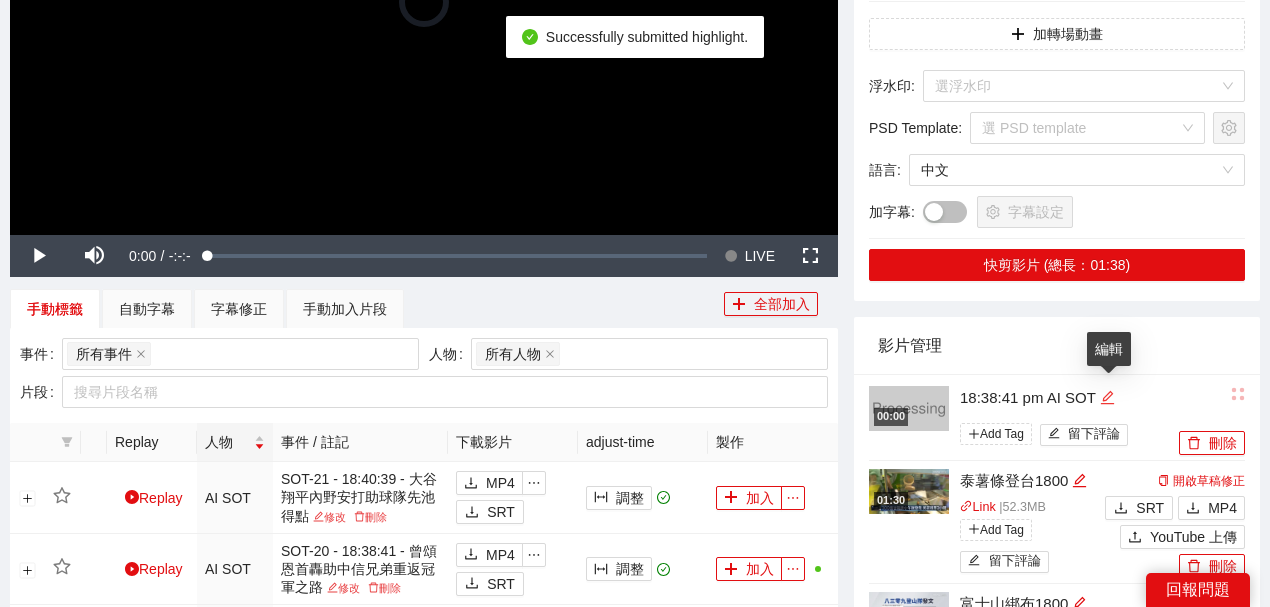 click 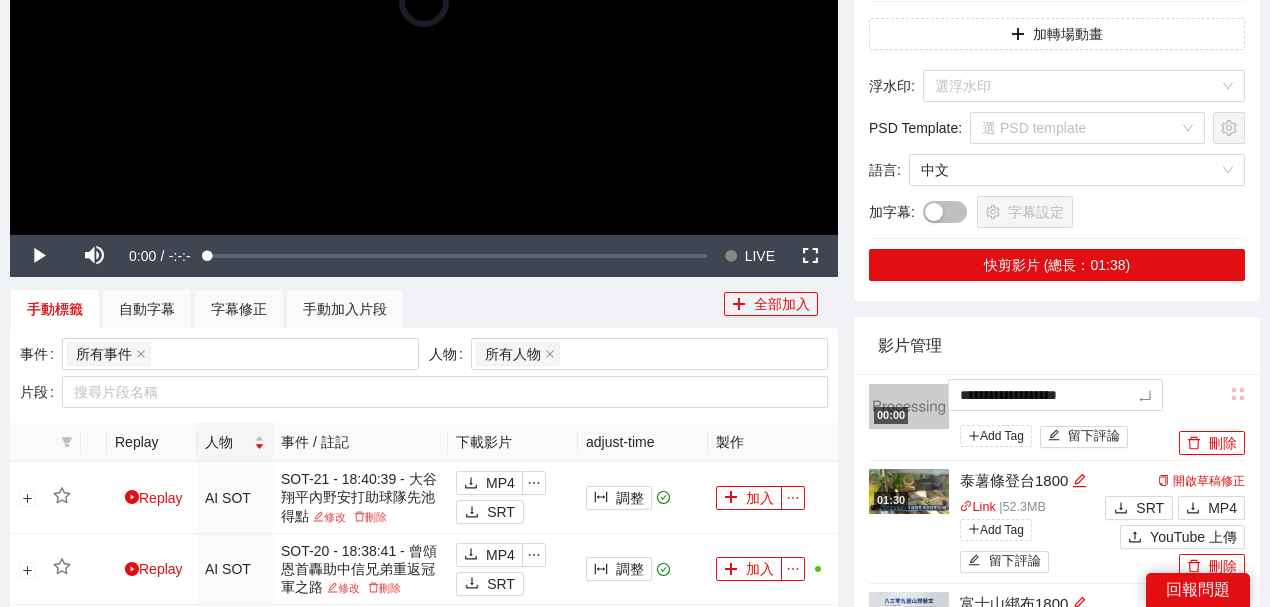 drag, startPoint x: 1056, startPoint y: 396, endPoint x: 831, endPoint y: 392, distance: 225.03555 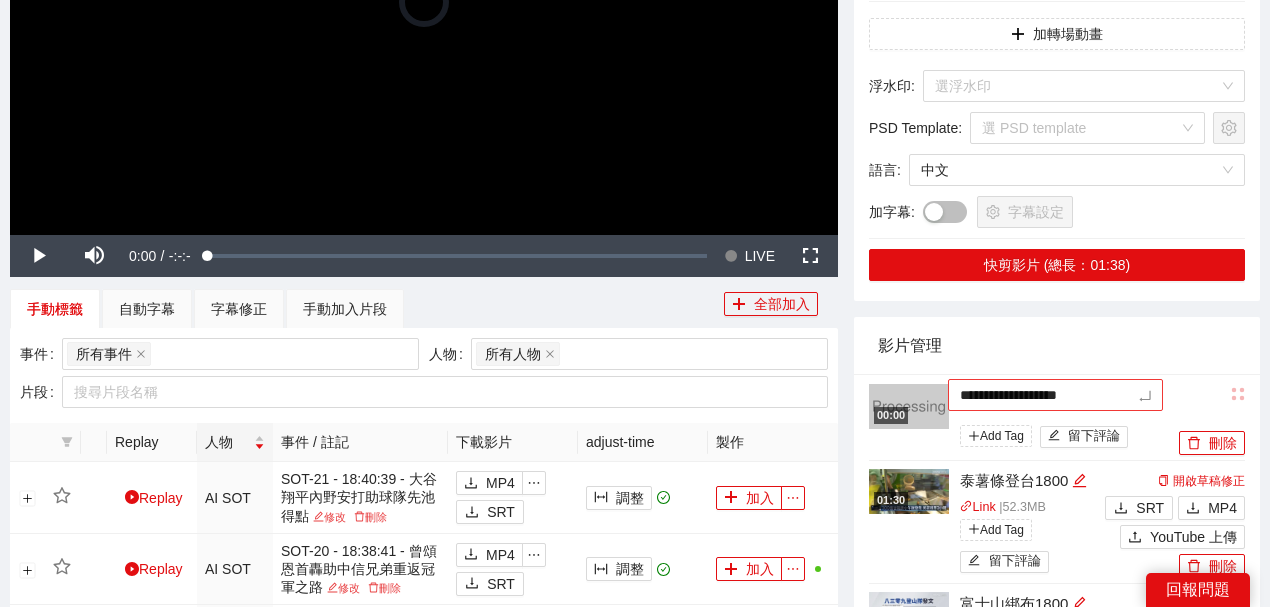 type on "*********" 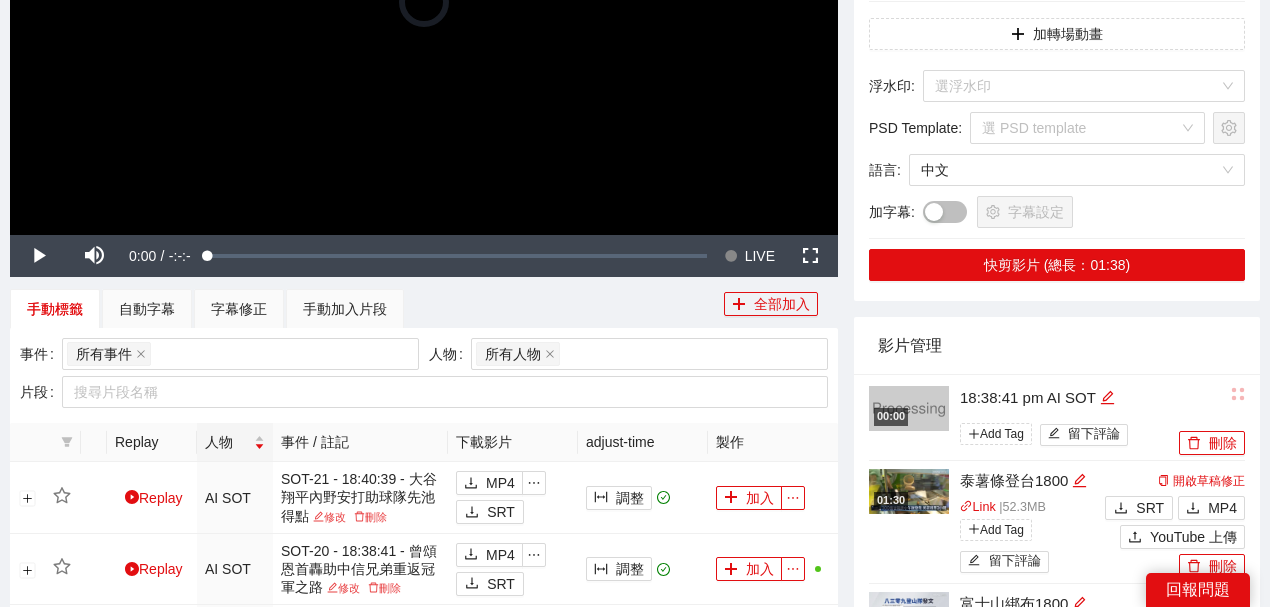 click on "影片管理" at bounding box center [1057, 345] 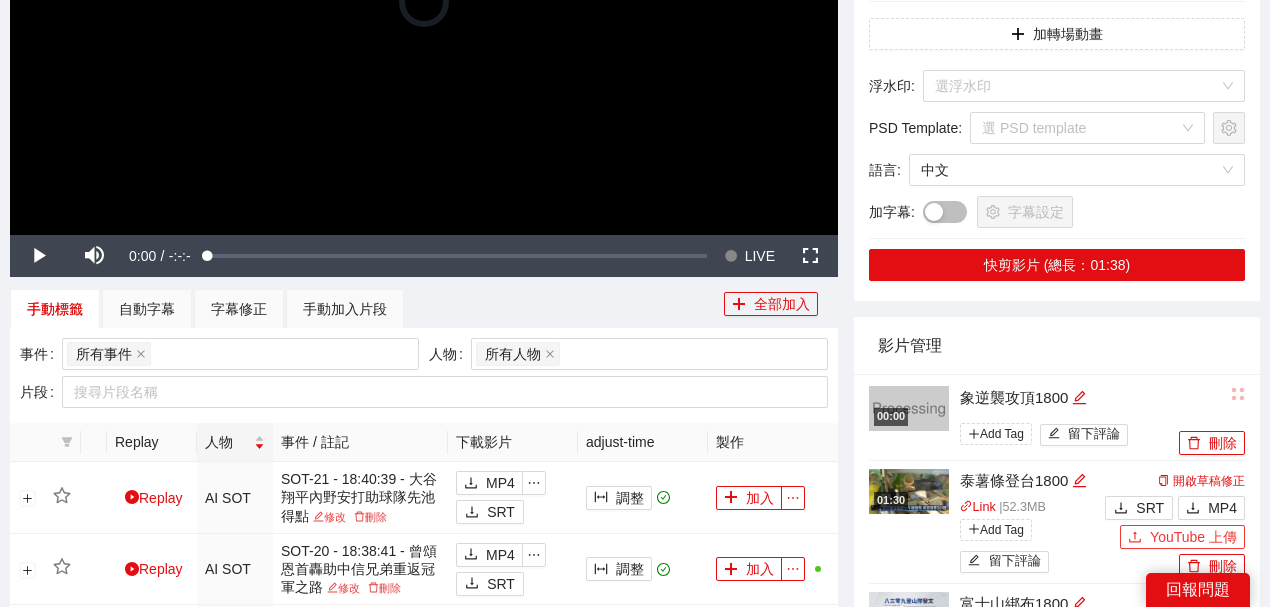click on "YouTube 上傳" at bounding box center (1182, 537) 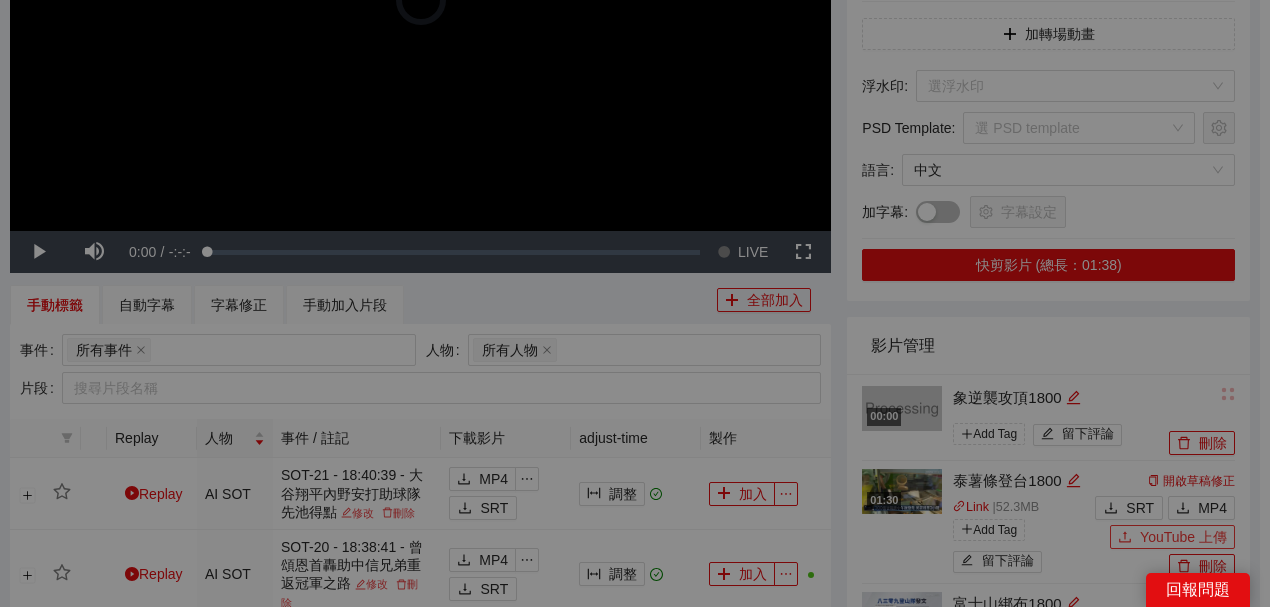 type 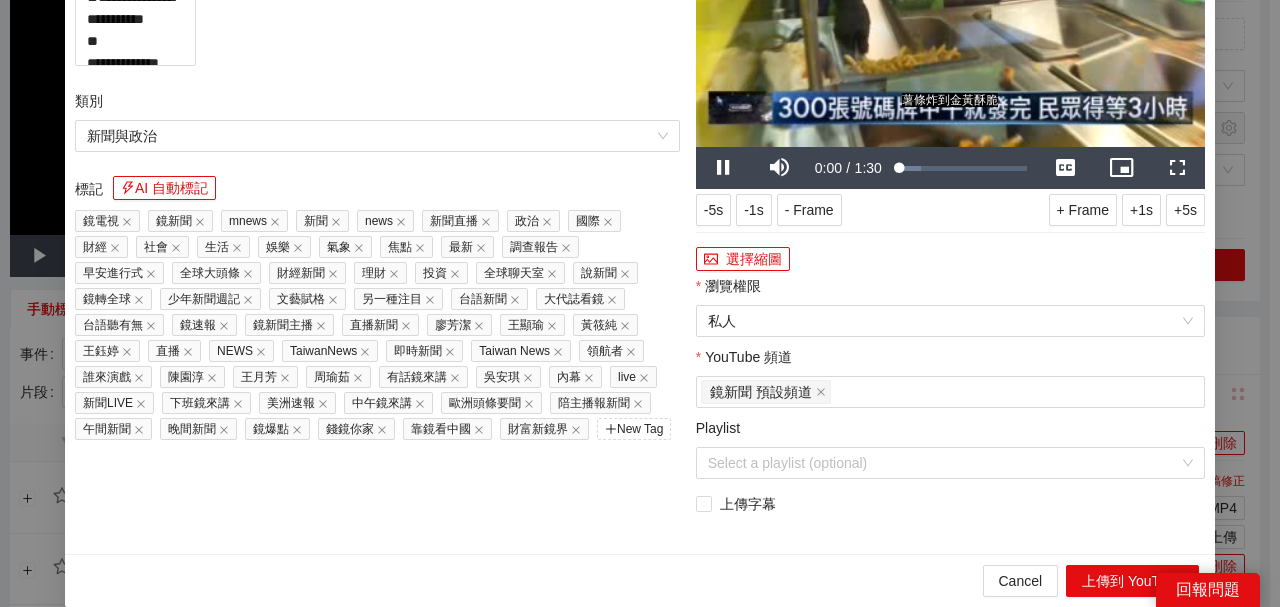 click on "**********" at bounding box center [377, -91] 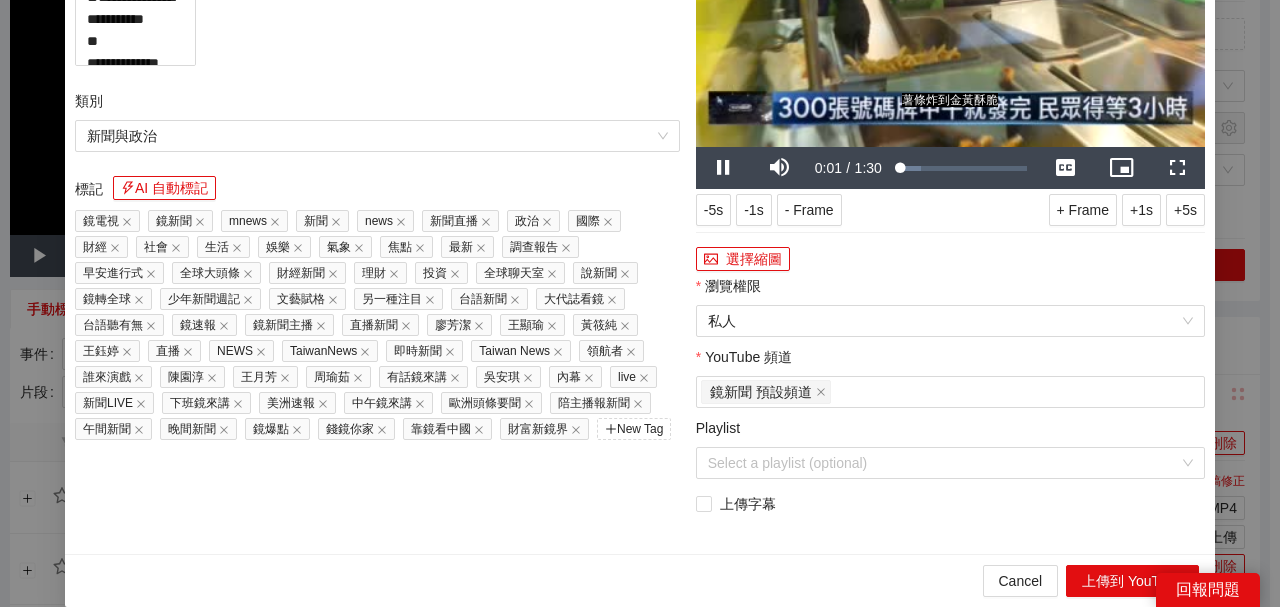 drag, startPoint x: 342, startPoint y: 120, endPoint x: 0, endPoint y: 111, distance: 342.1184 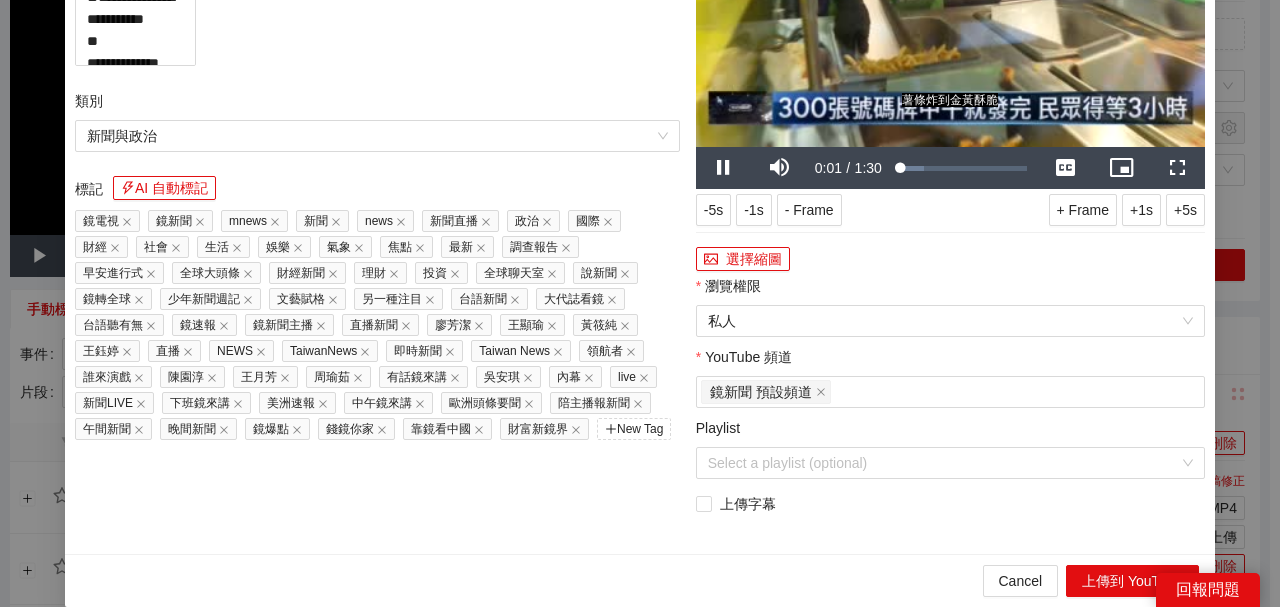 paste on "**********" 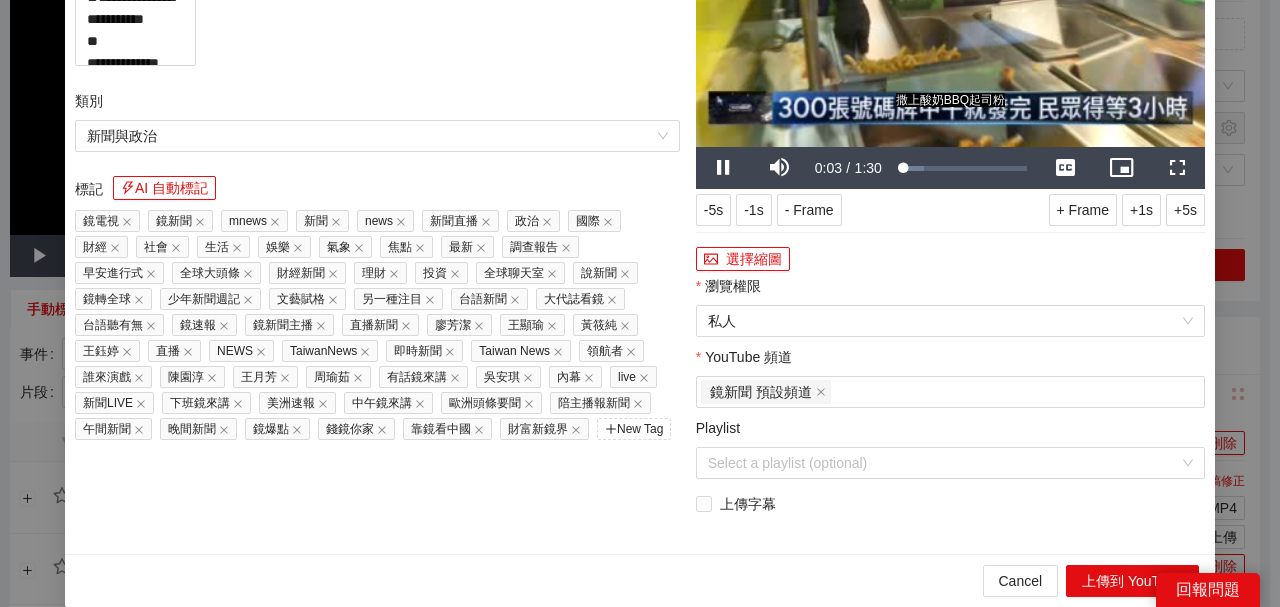 type on "**********" 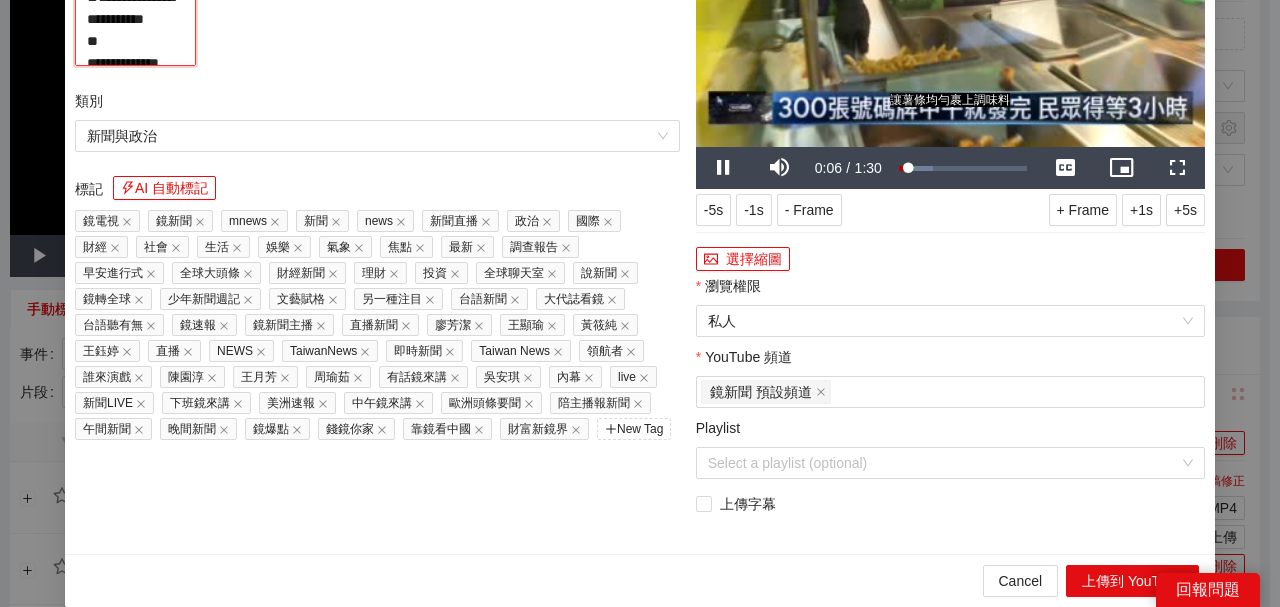 click on "**********" at bounding box center (135, 23) 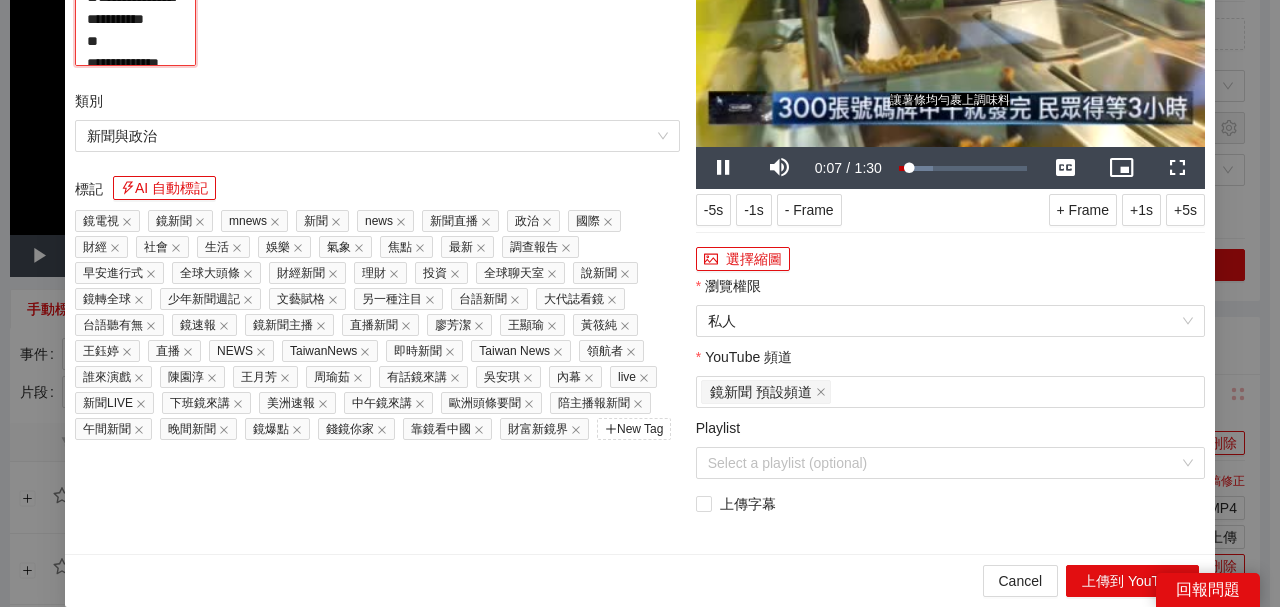 paste on "**********" 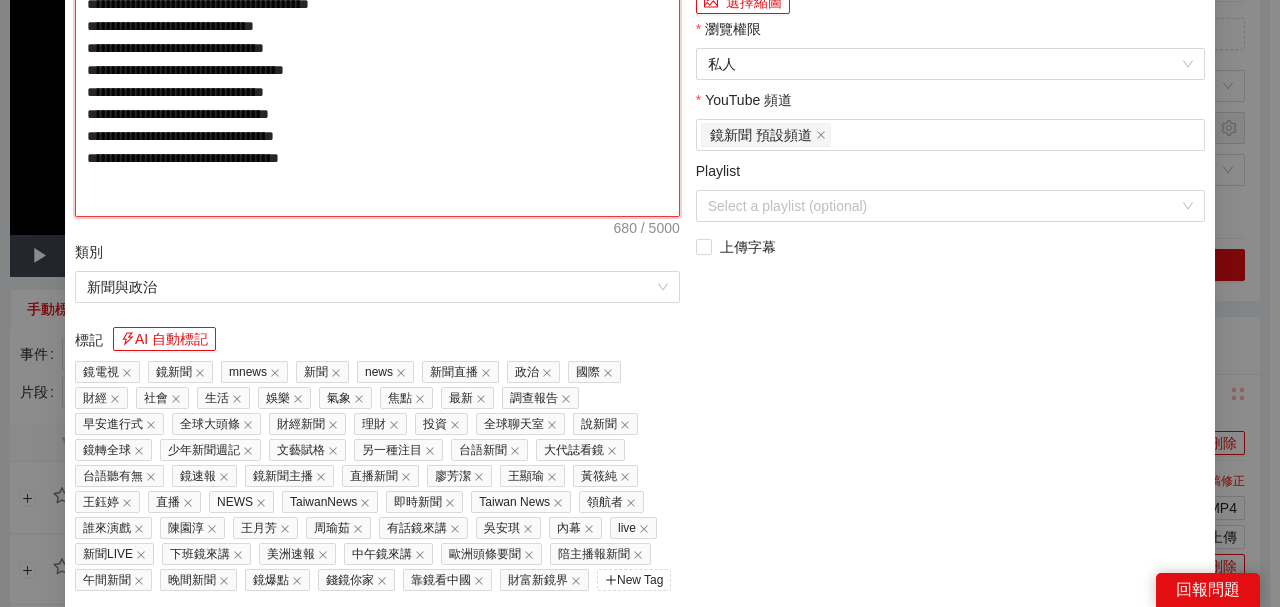 type on "**********" 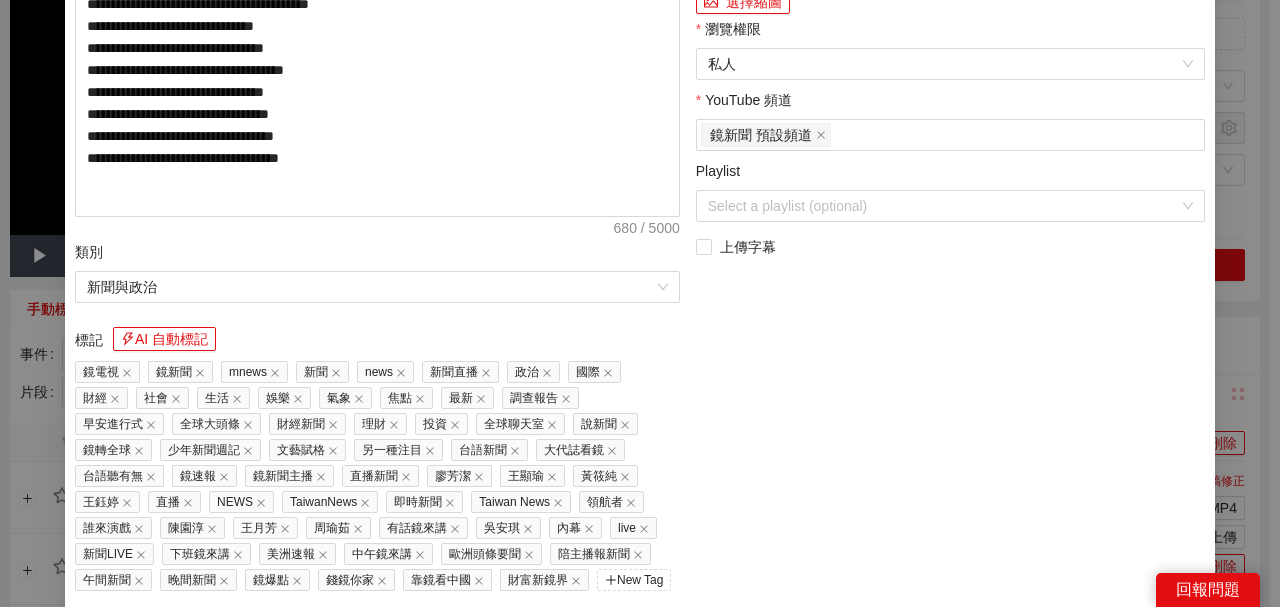 click at bounding box center [950, -253] 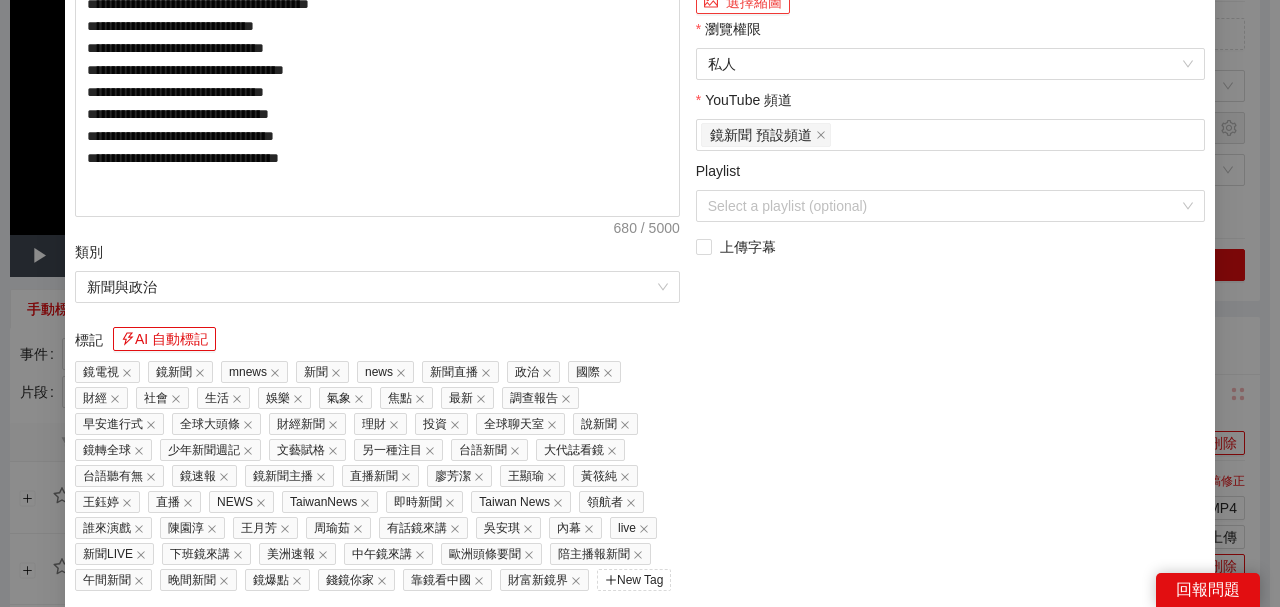 click on "選擇縮圖" at bounding box center [743, 2] 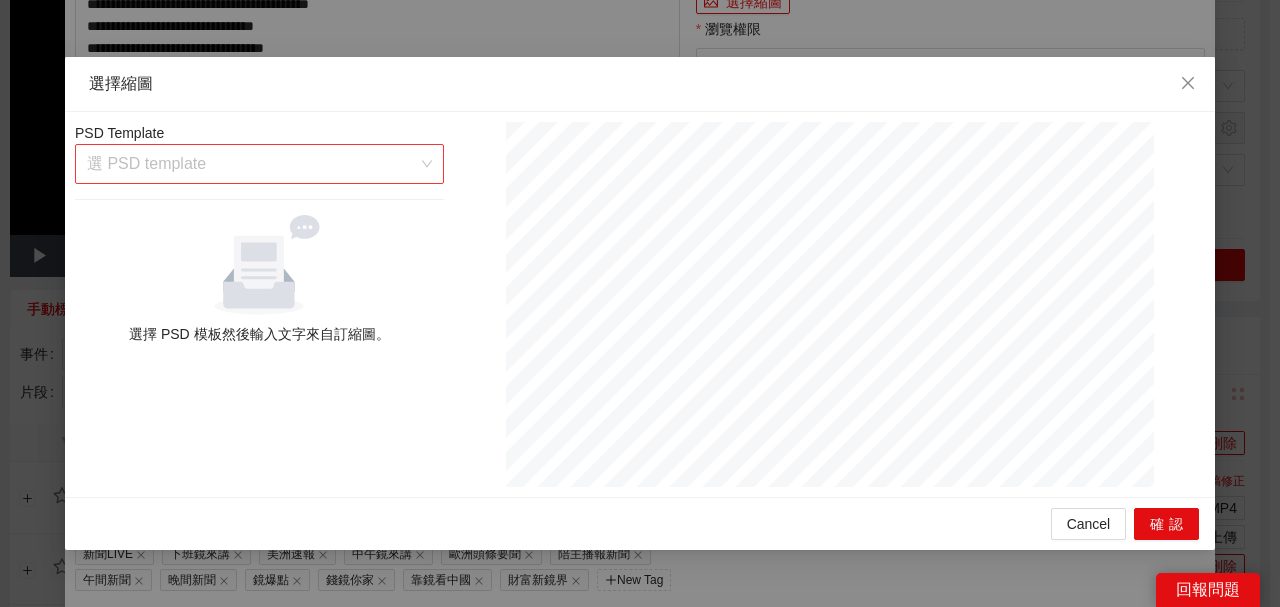 drag, startPoint x: 285, startPoint y: 131, endPoint x: 287, endPoint y: 153, distance: 22.090721 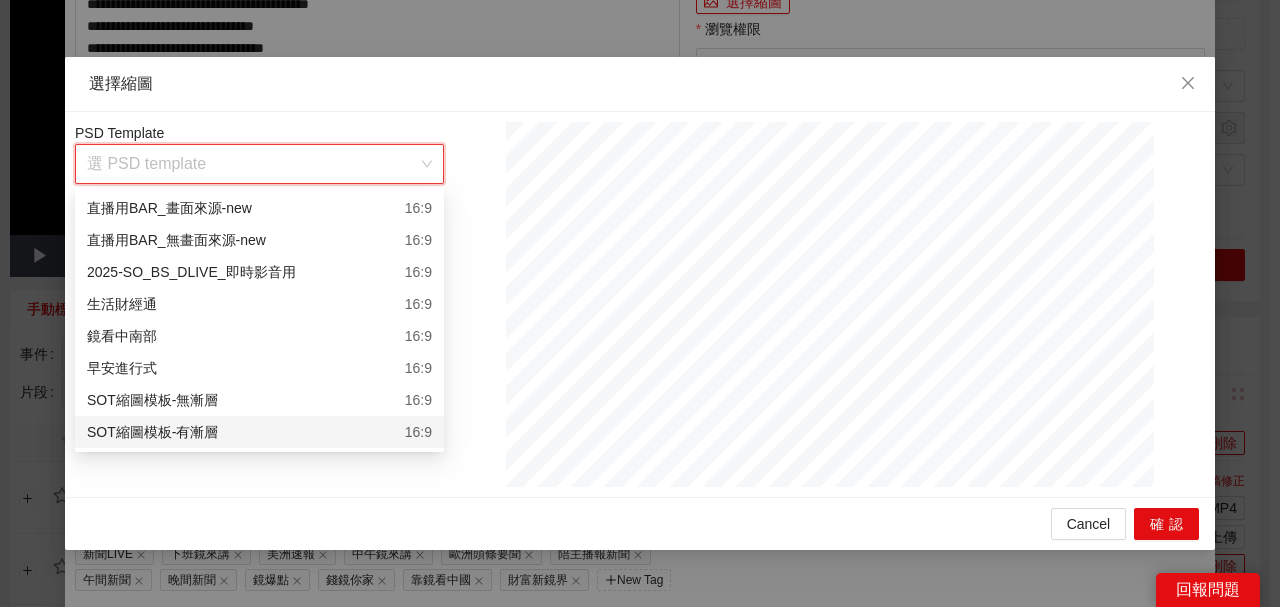 click on "SOT縮圖模板-有漸層 16:9" at bounding box center [259, 432] 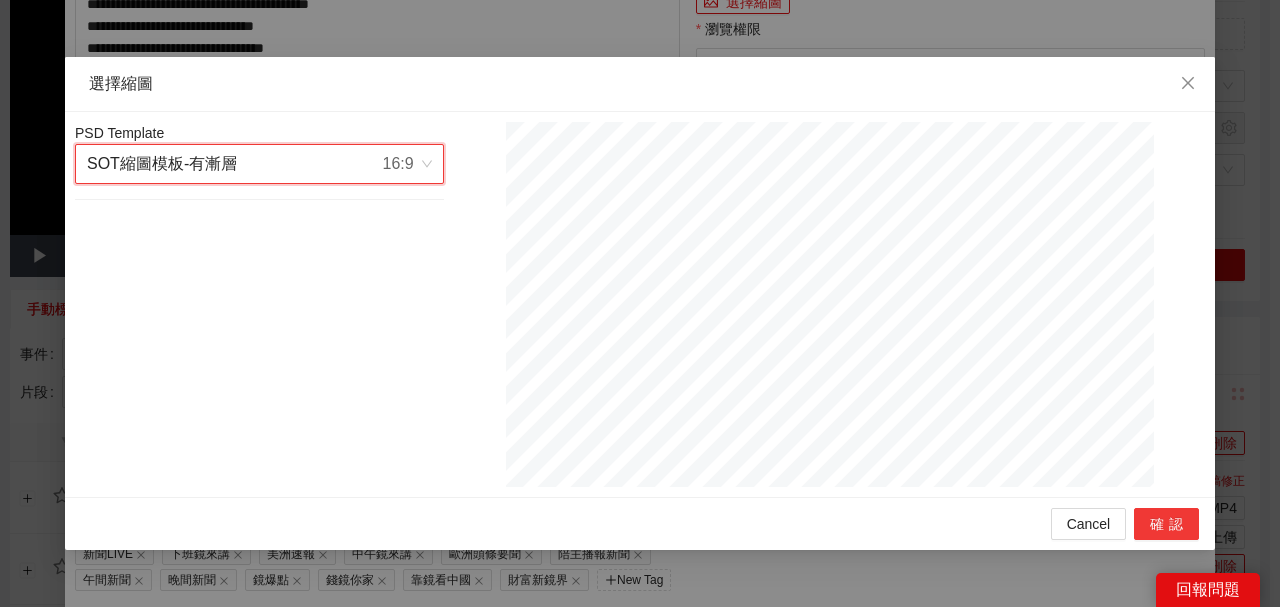 click on "確認" at bounding box center (1166, 524) 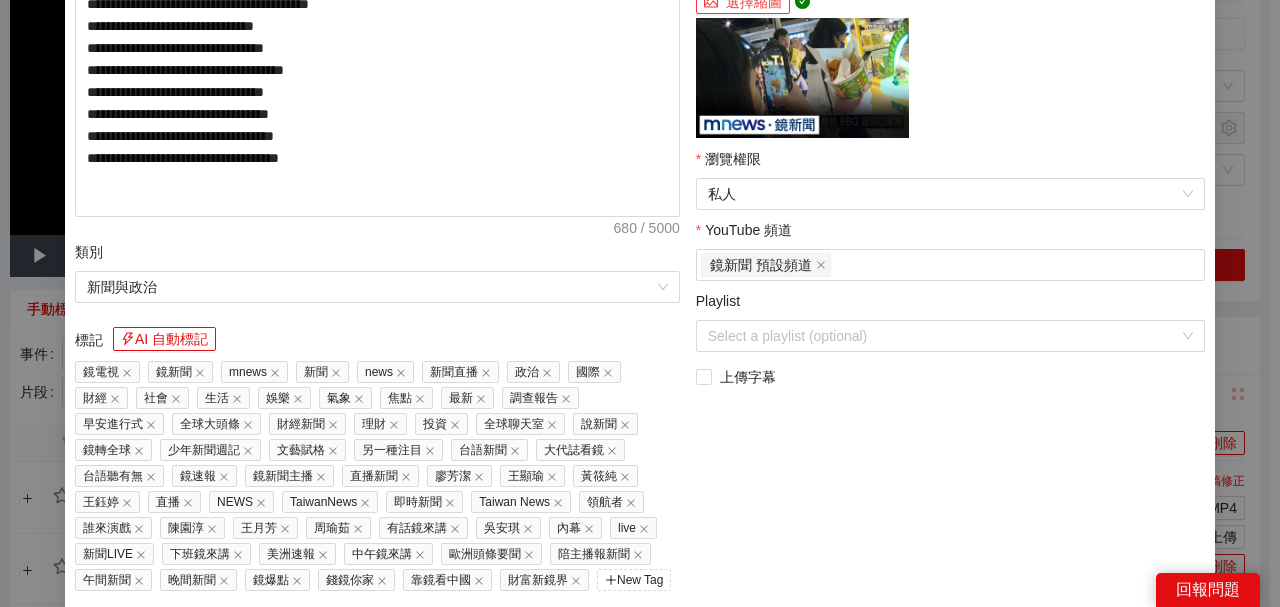 scroll, scrollTop: 400, scrollLeft: 0, axis: vertical 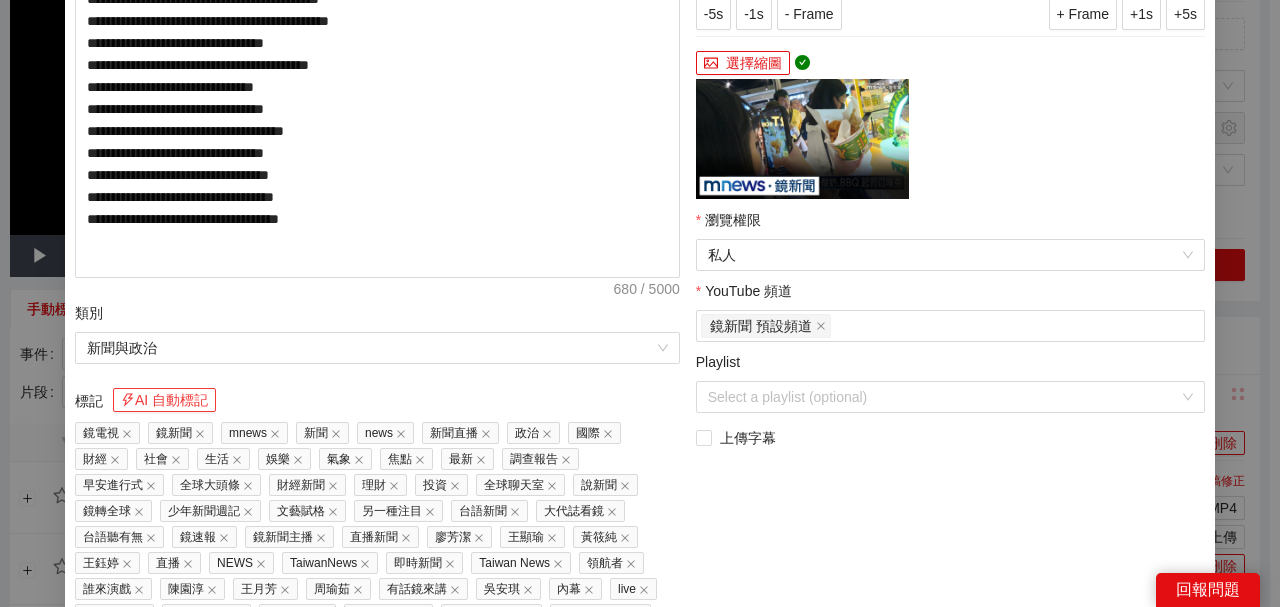 click on "AI 自動標記" at bounding box center (164, 400) 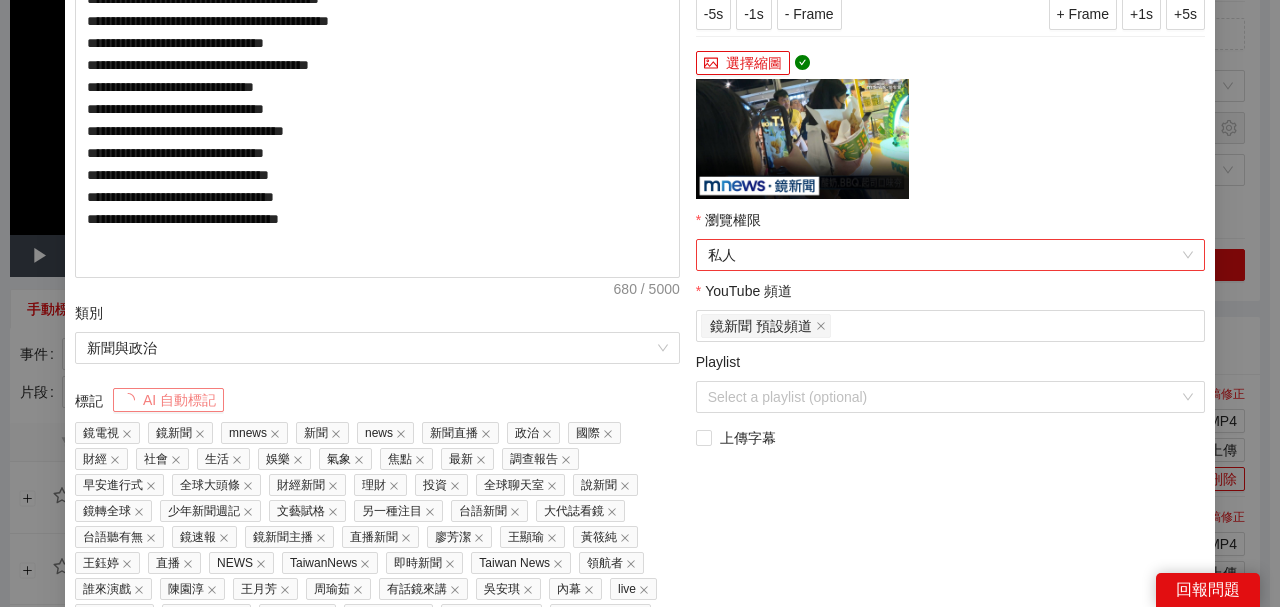 click on "私人" at bounding box center (950, 255) 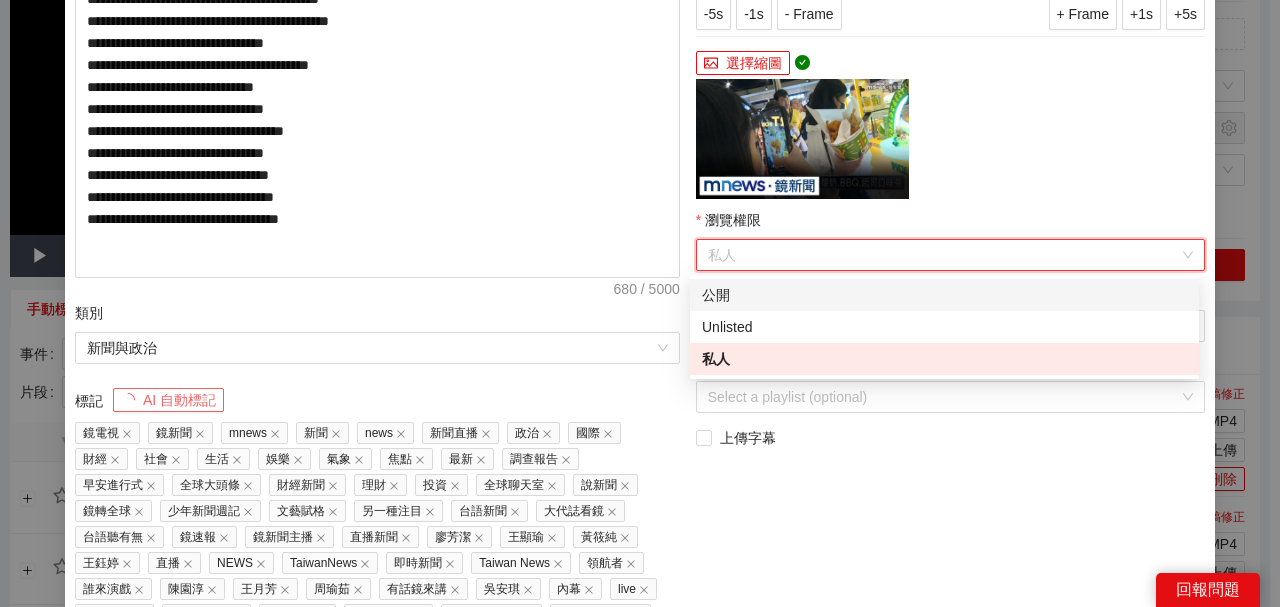 click on "公開" at bounding box center (944, 295) 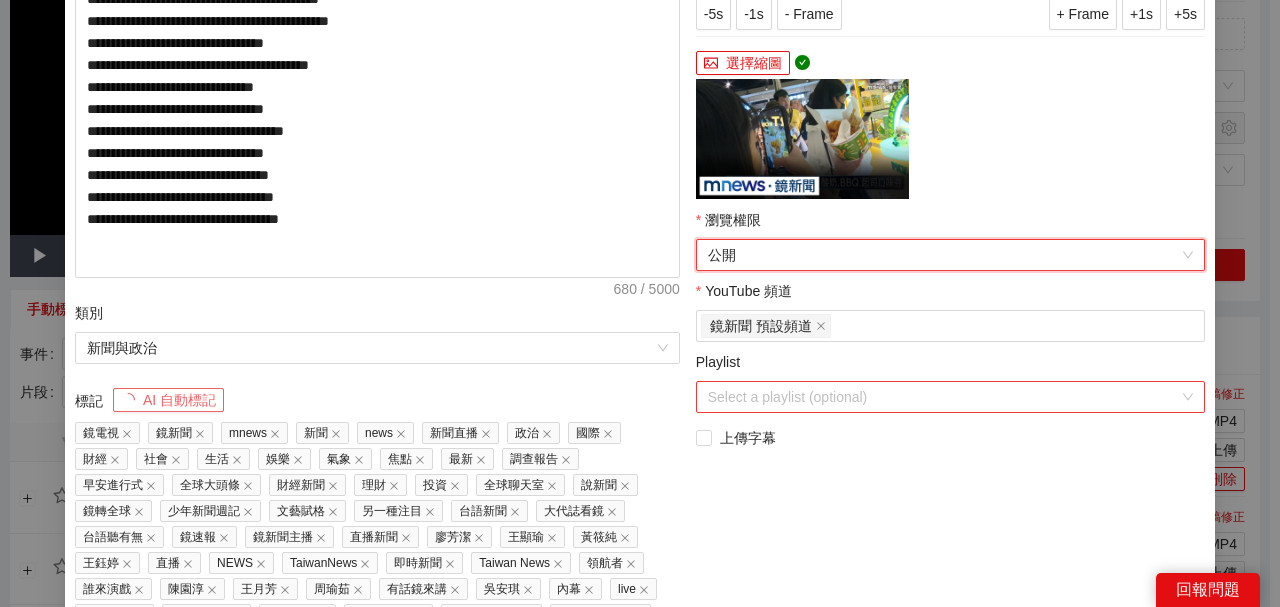 click on "Playlist" at bounding box center [943, 397] 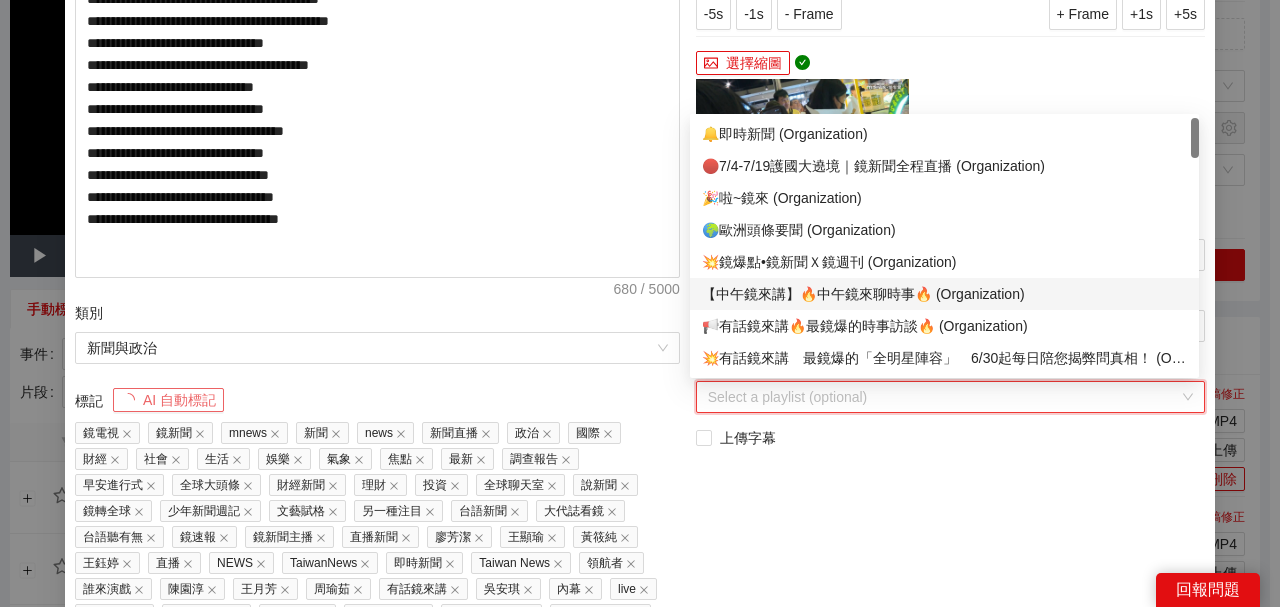 scroll, scrollTop: 133, scrollLeft: 0, axis: vertical 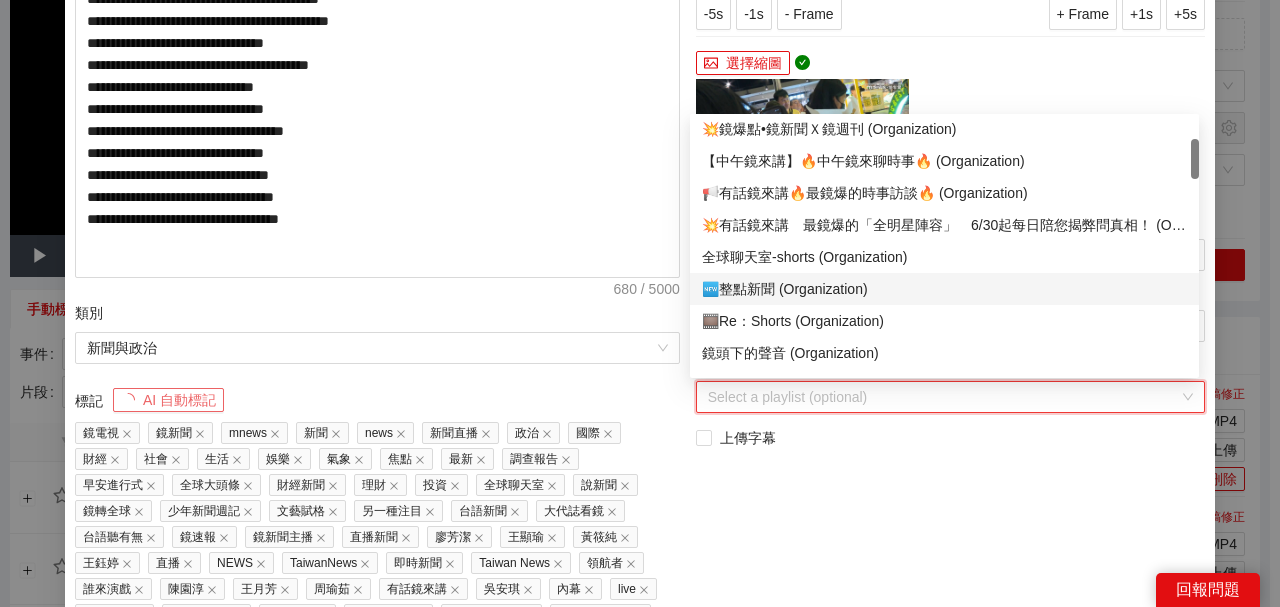 click on "🆕整點新聞 (Organization)" at bounding box center (944, 289) 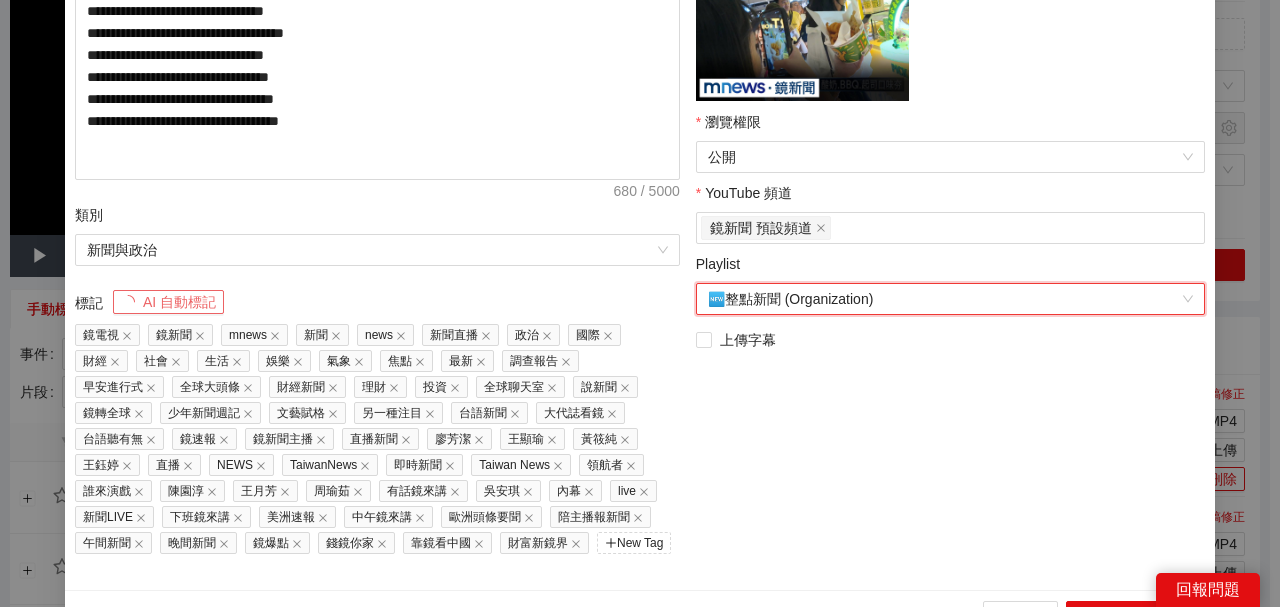 scroll, scrollTop: 527, scrollLeft: 0, axis: vertical 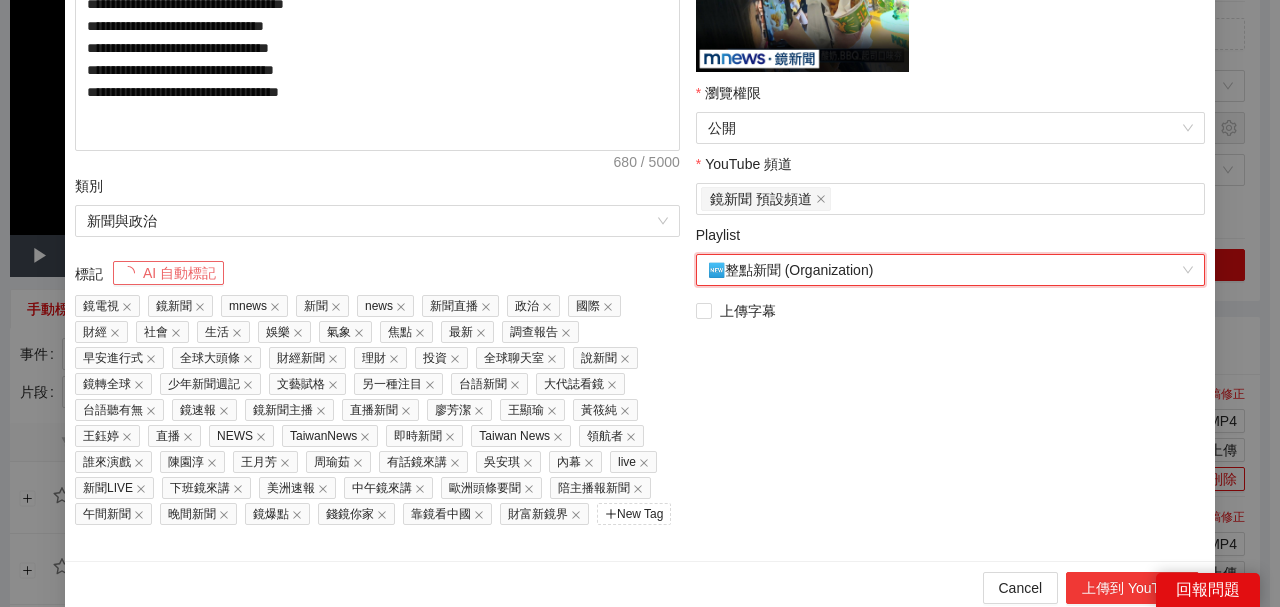 click on "上傳到 YouTube" at bounding box center (1132, 588) 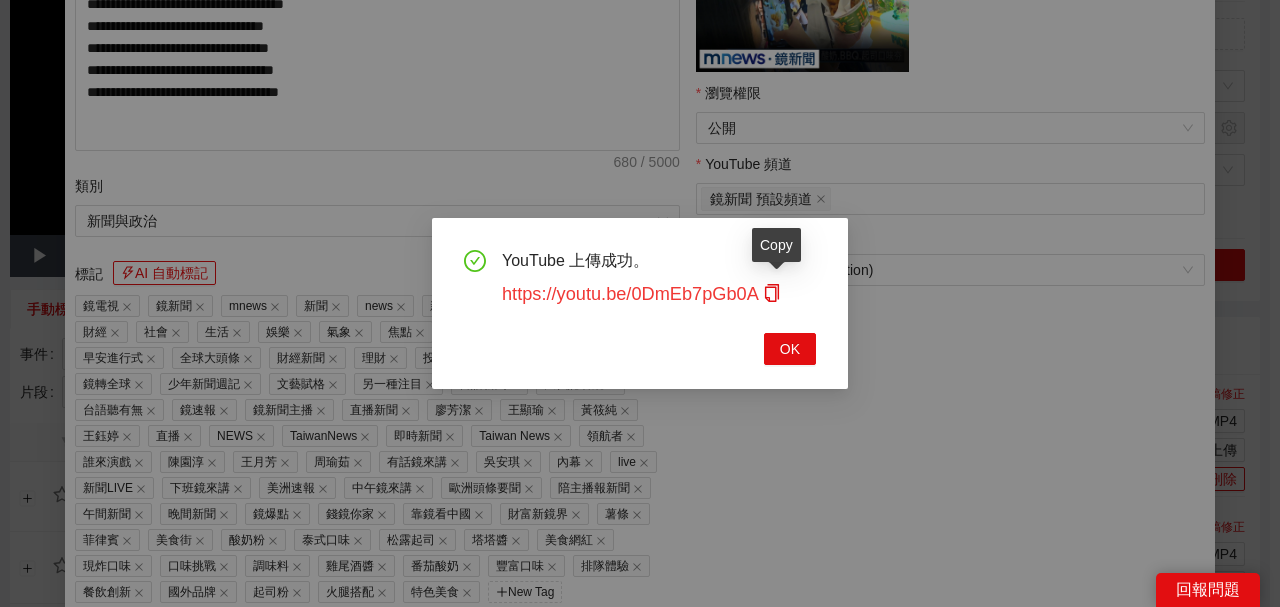 drag, startPoint x: 770, startPoint y: 295, endPoint x: 751, endPoint y: 293, distance: 19.104973 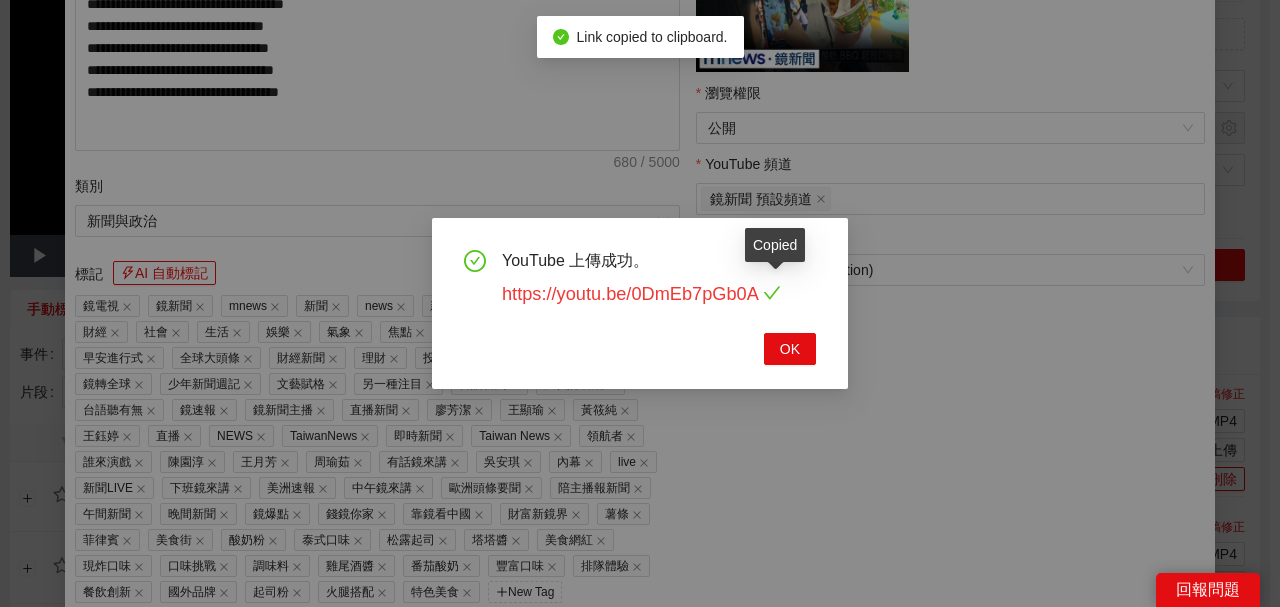 click on "https://youtu.be/0DmEb7pGb0A" at bounding box center [641, 294] 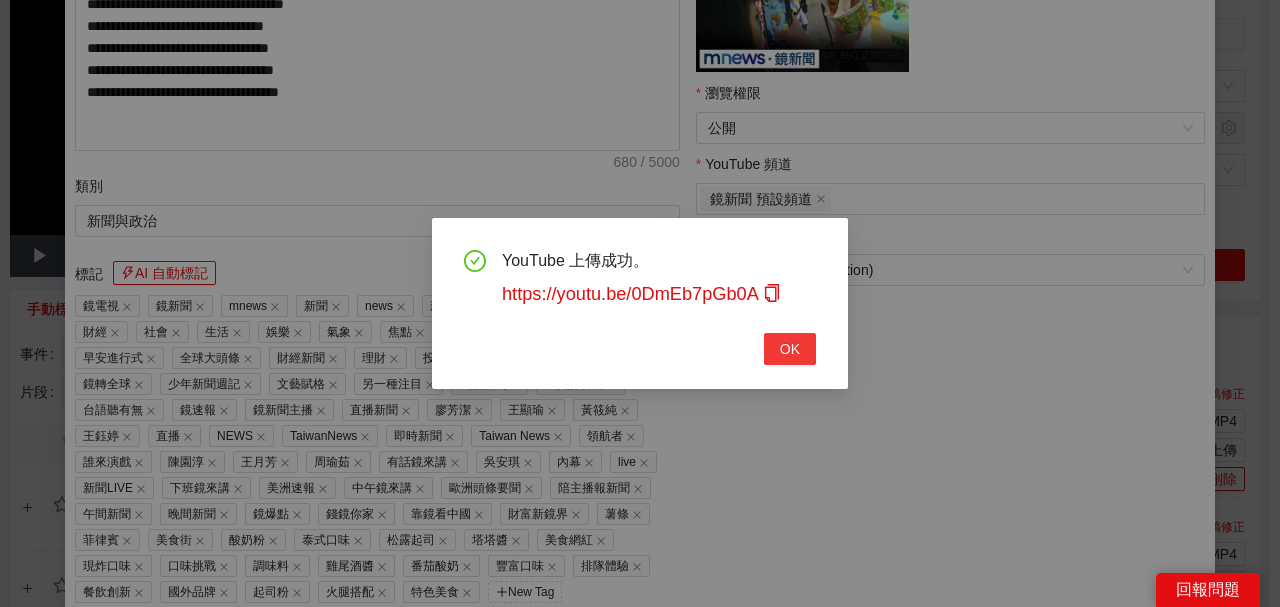 click on "OK" at bounding box center [790, 349] 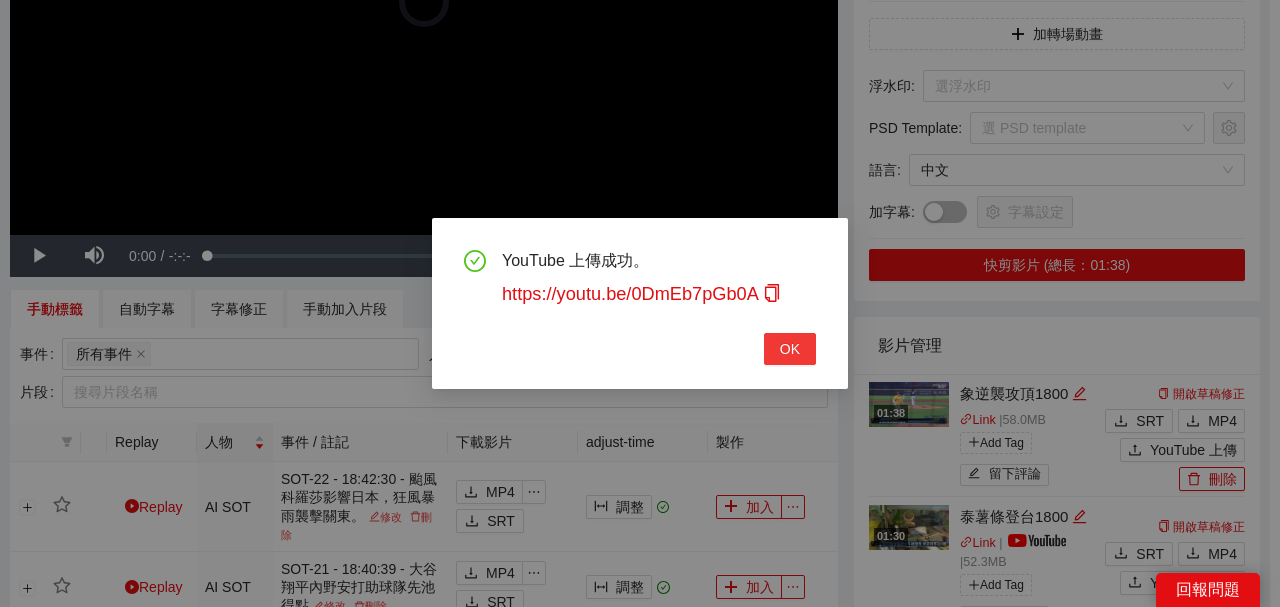 scroll, scrollTop: 461, scrollLeft: 0, axis: vertical 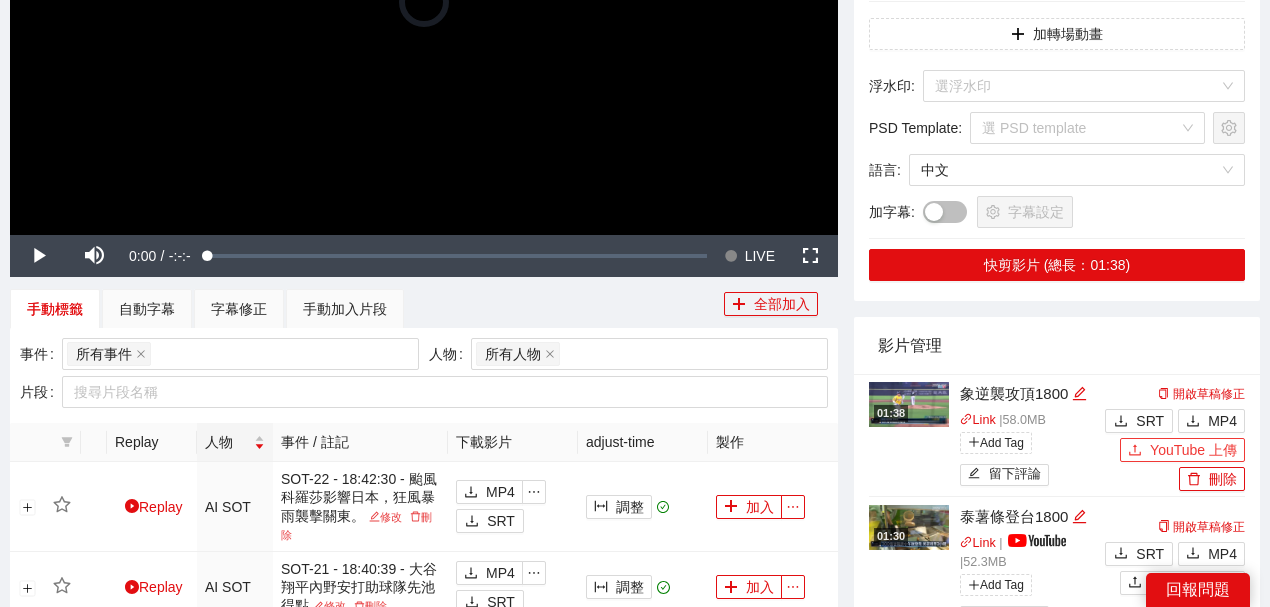 click on "YouTube 上傳" at bounding box center (1193, 450) 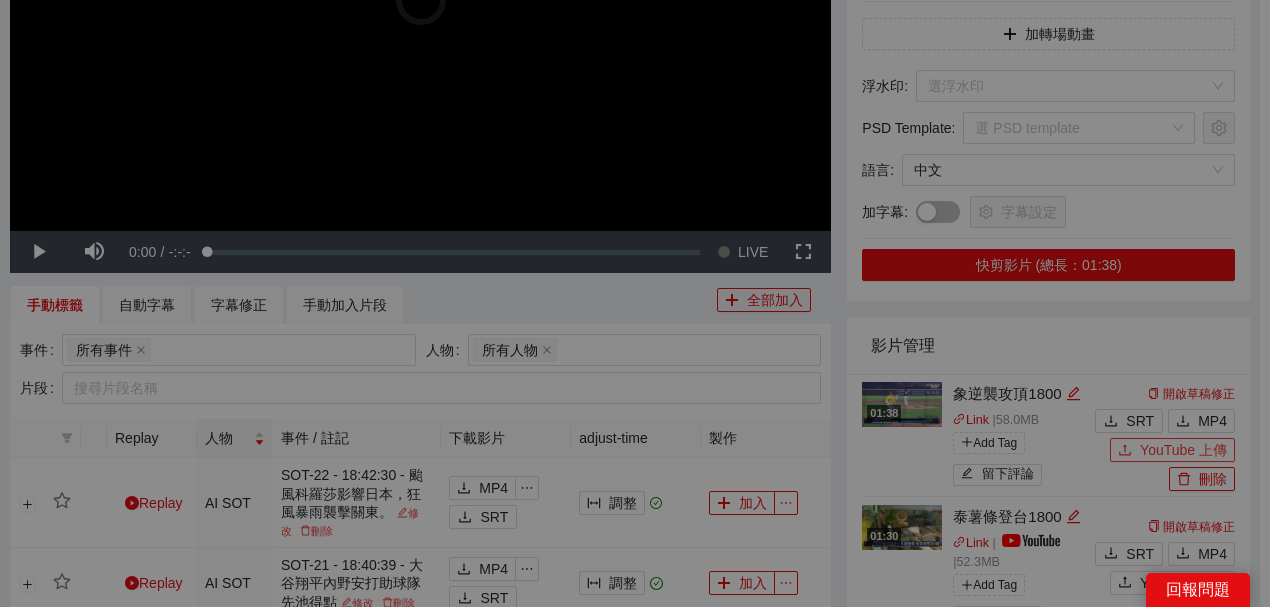 type 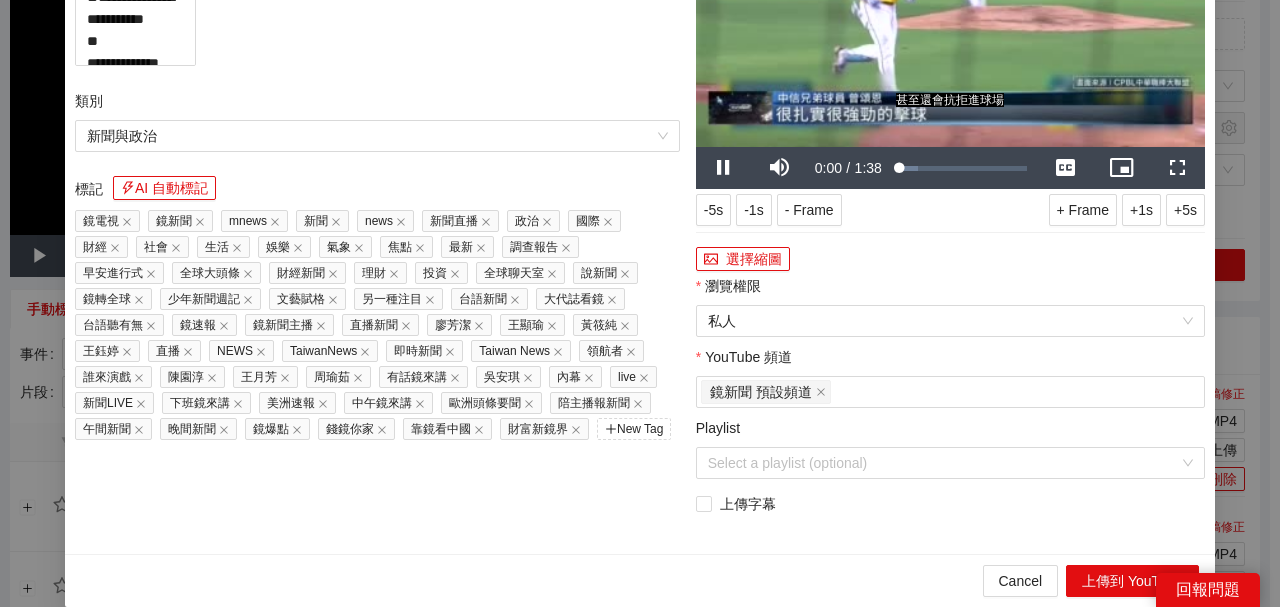 drag, startPoint x: 276, startPoint y: 114, endPoint x: 0, endPoint y: 106, distance: 276.1159 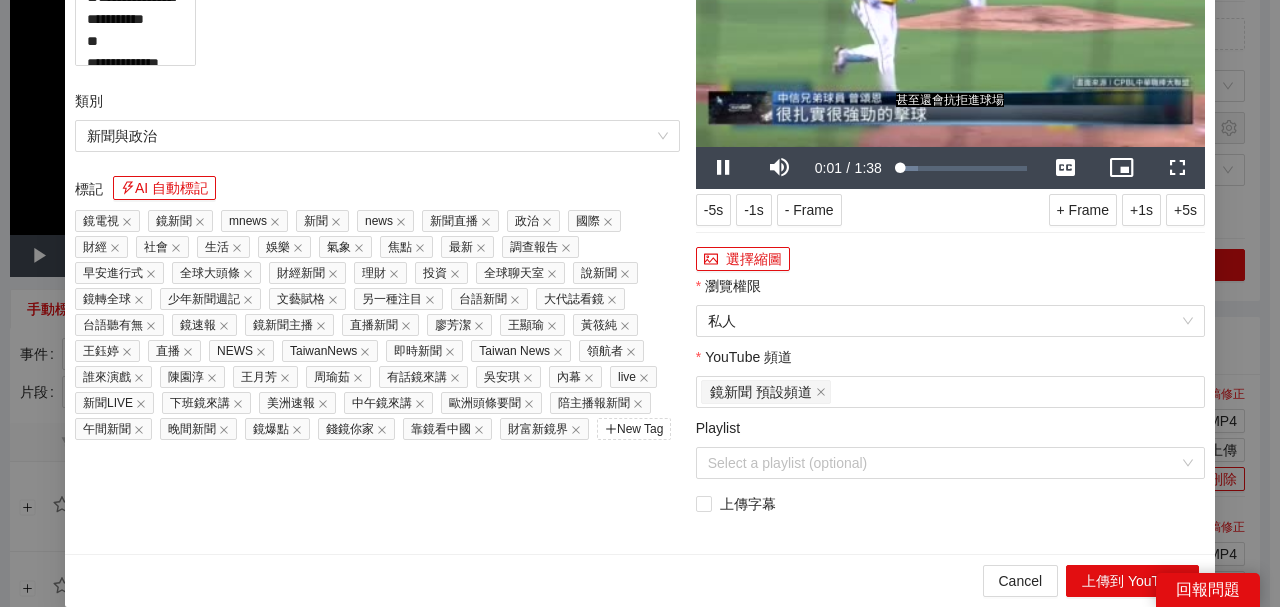 type on "**********" 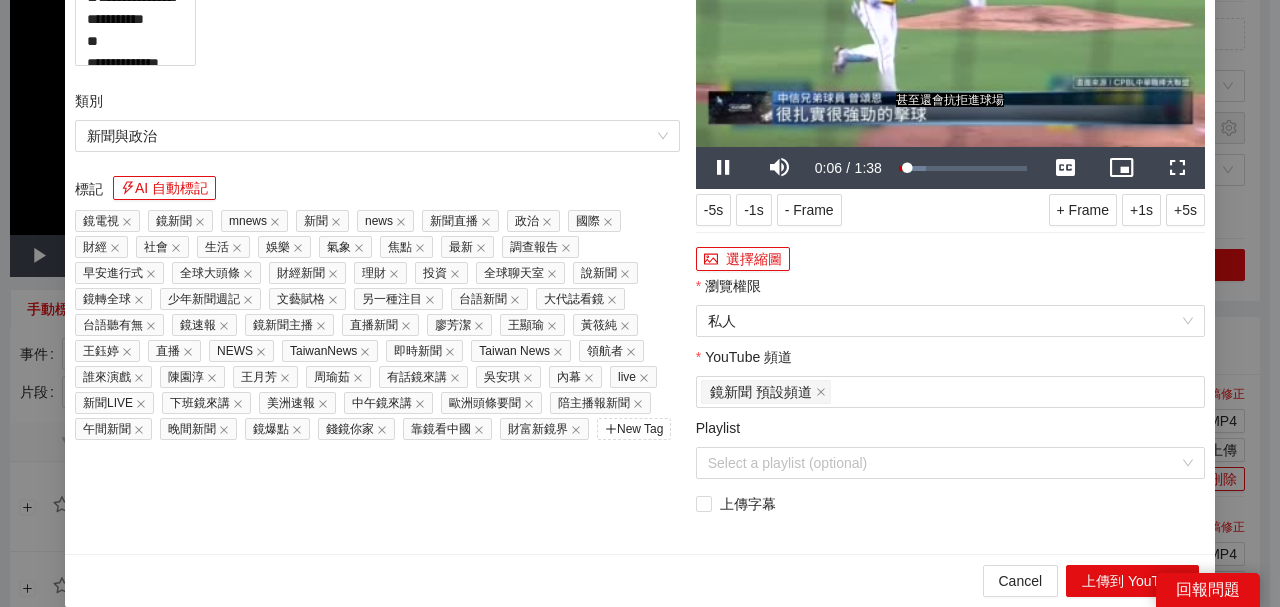 click on "說明 AI 自動說明" at bounding box center (377, -35) 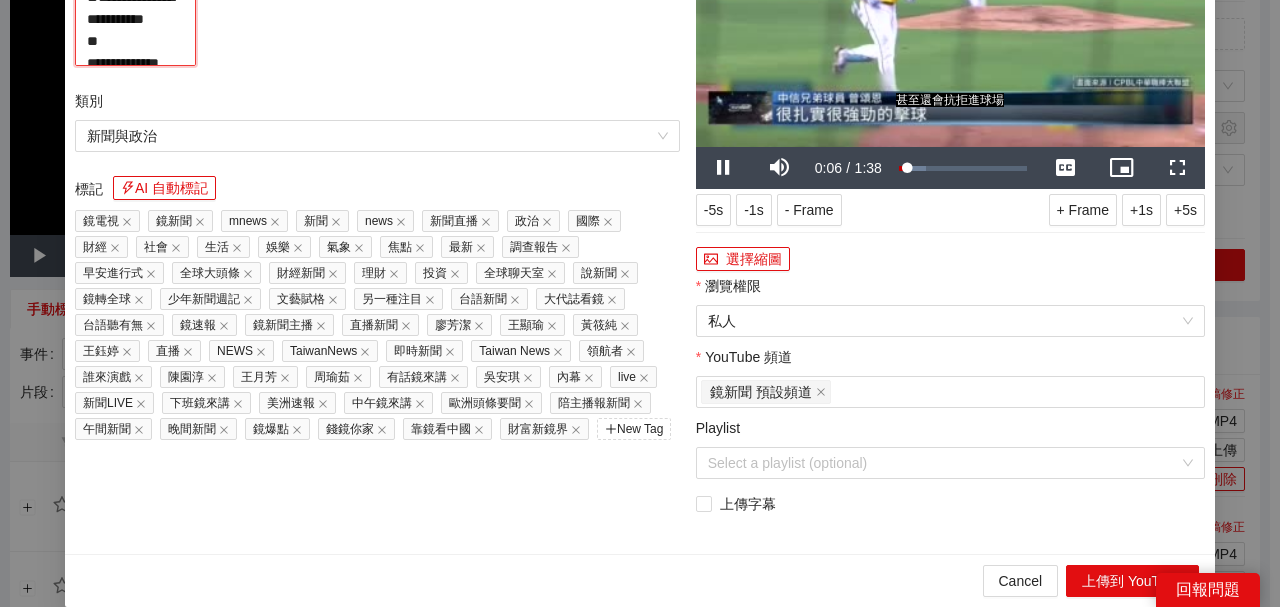 click on "**********" at bounding box center [135, 23] 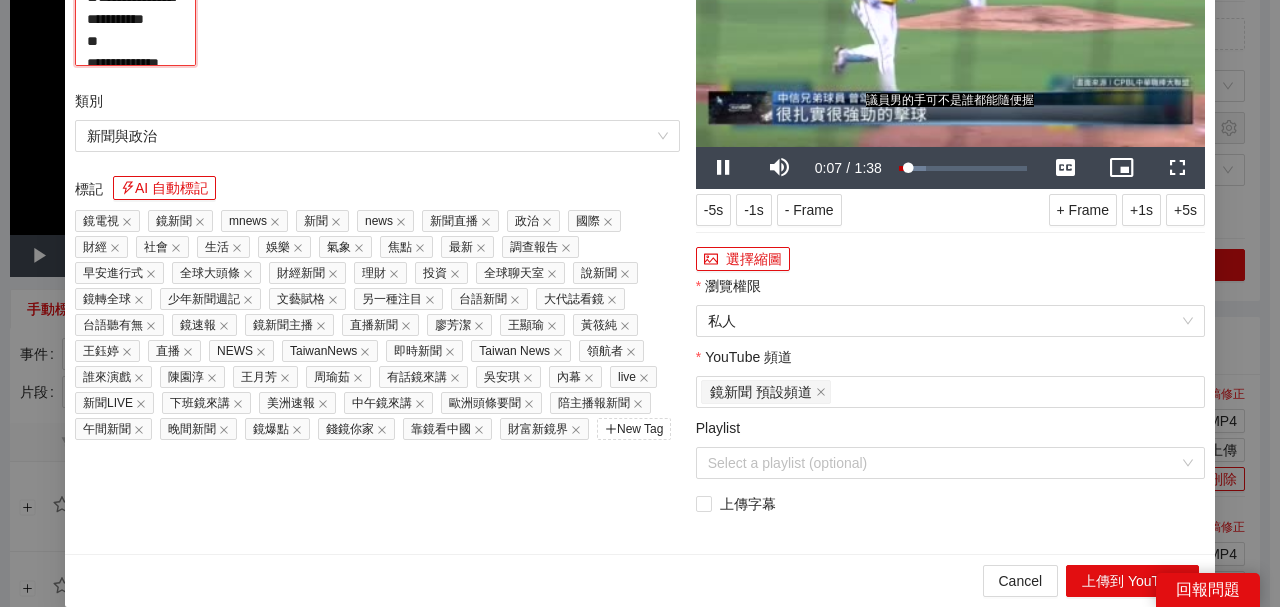 paste on "**********" 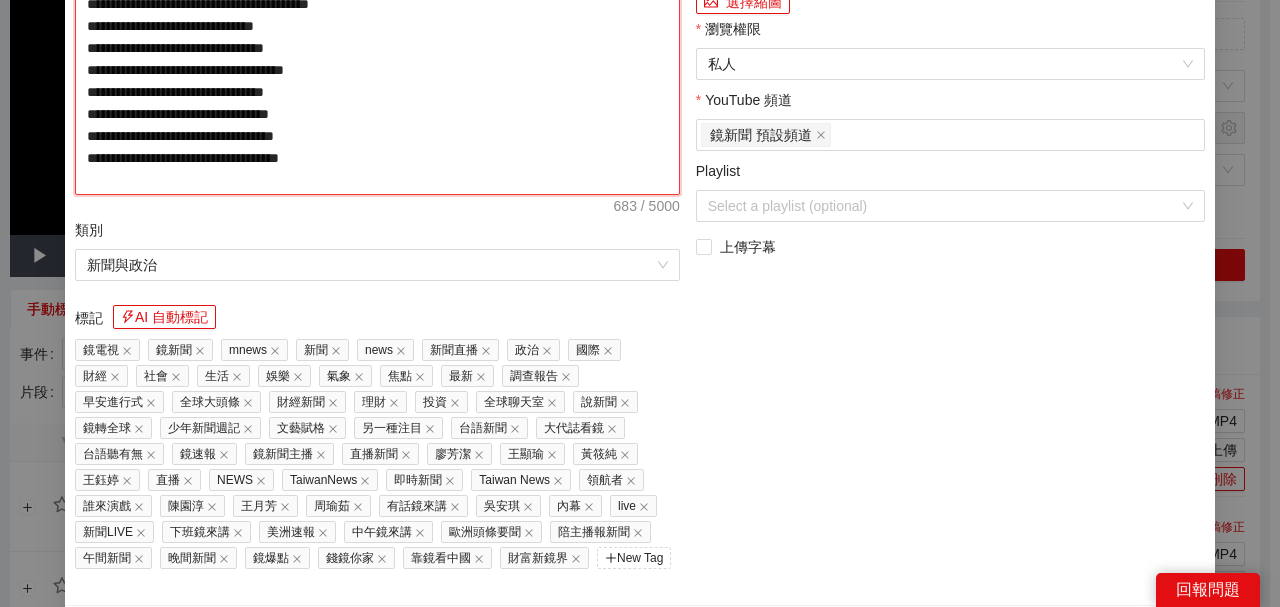 type on "**********" 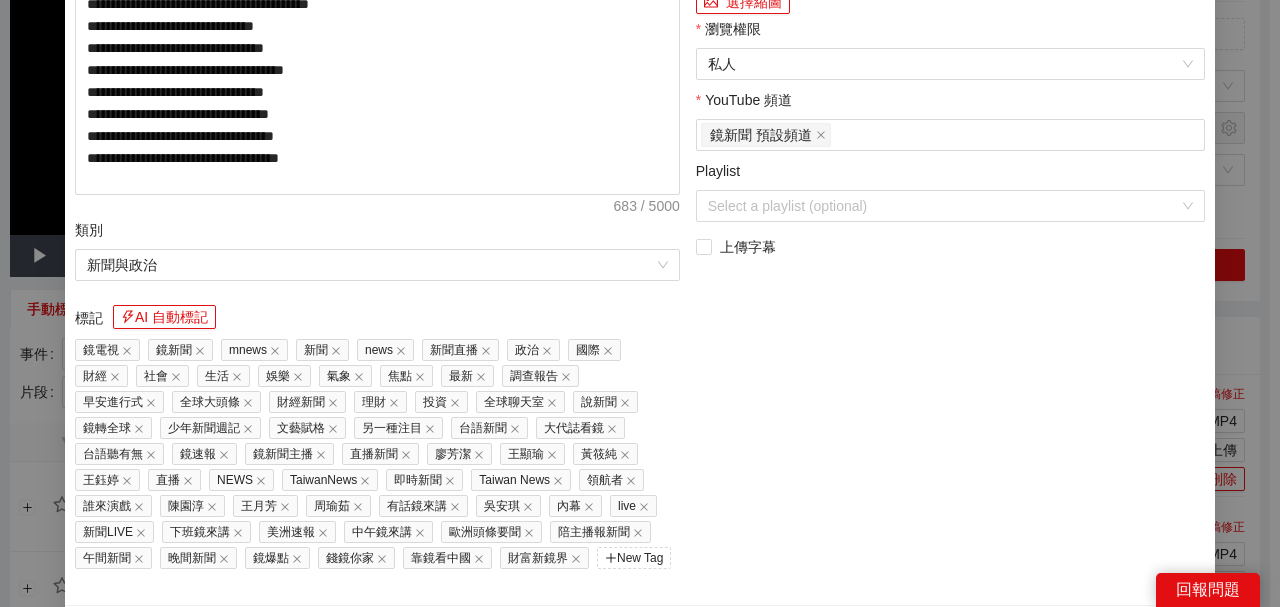 click at bounding box center (950, -253) 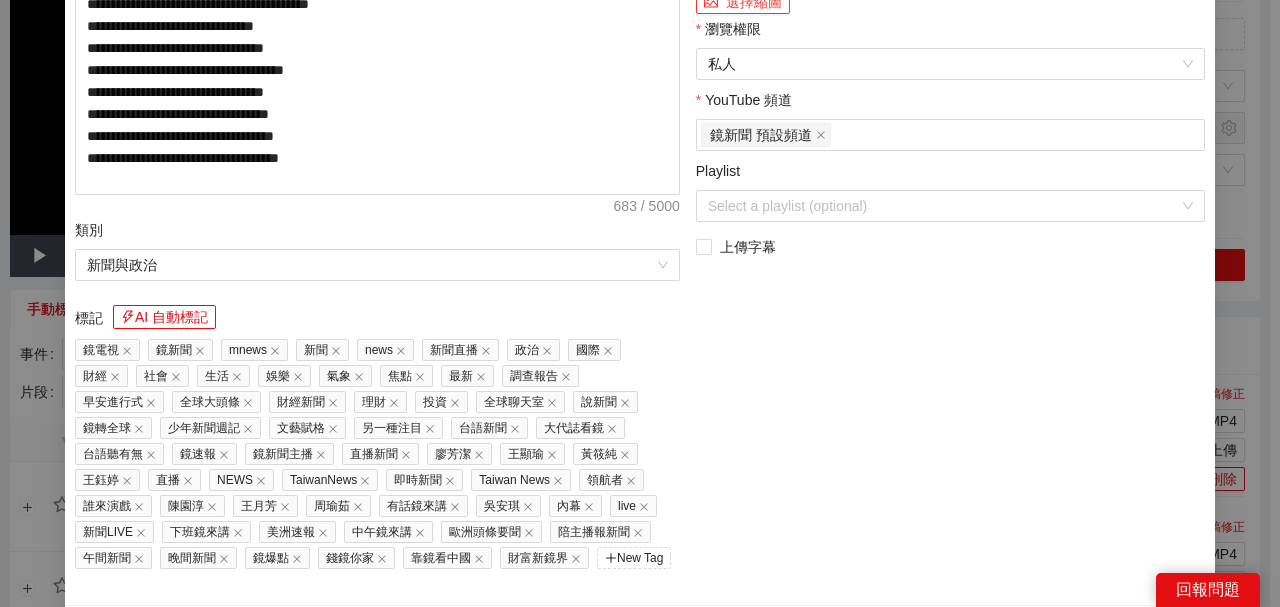 click on "選擇縮圖" at bounding box center (743, 2) 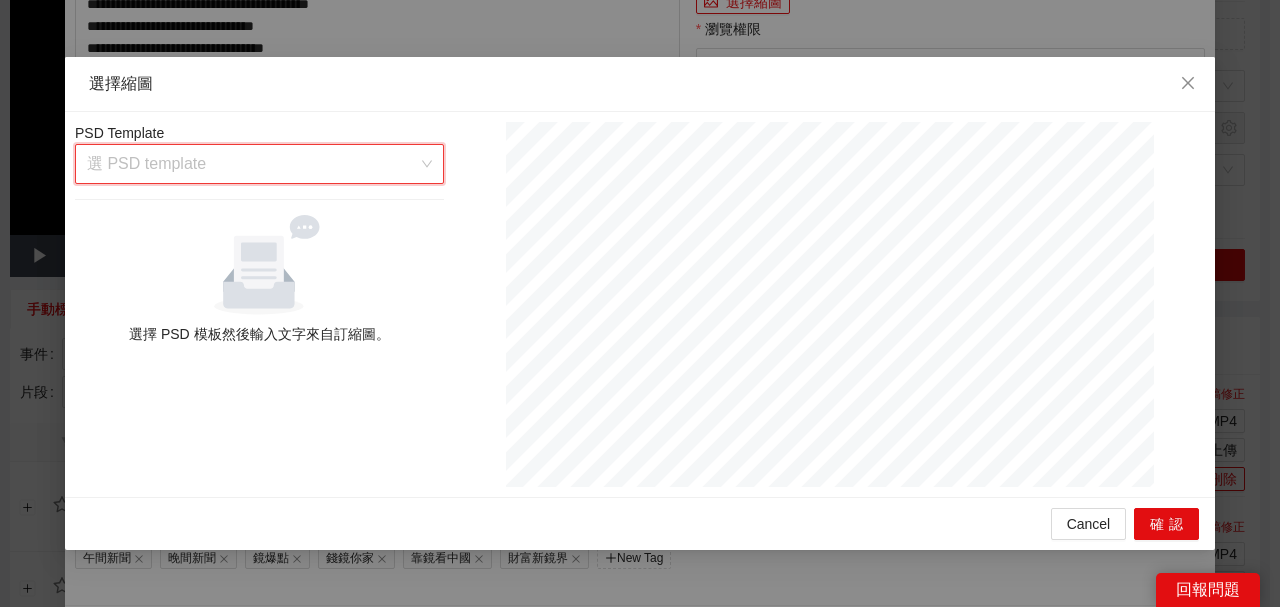 click at bounding box center [252, 164] 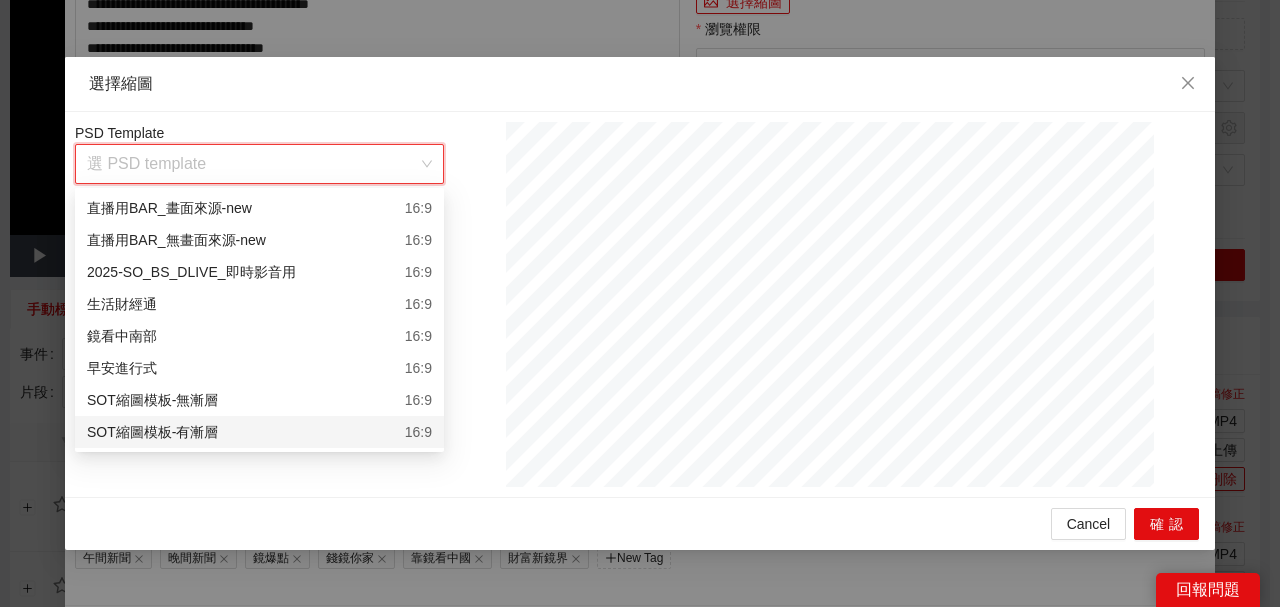 click on "SOT縮圖模板-有漸層 16:9" at bounding box center [259, 432] 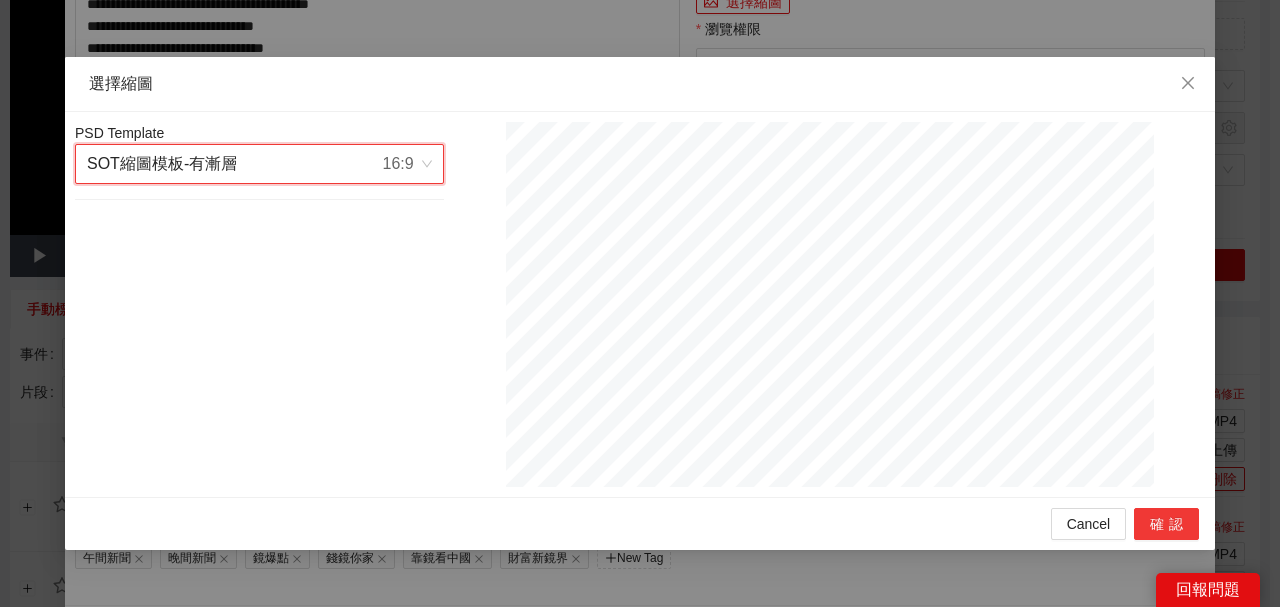 click on "確認" at bounding box center (1166, 524) 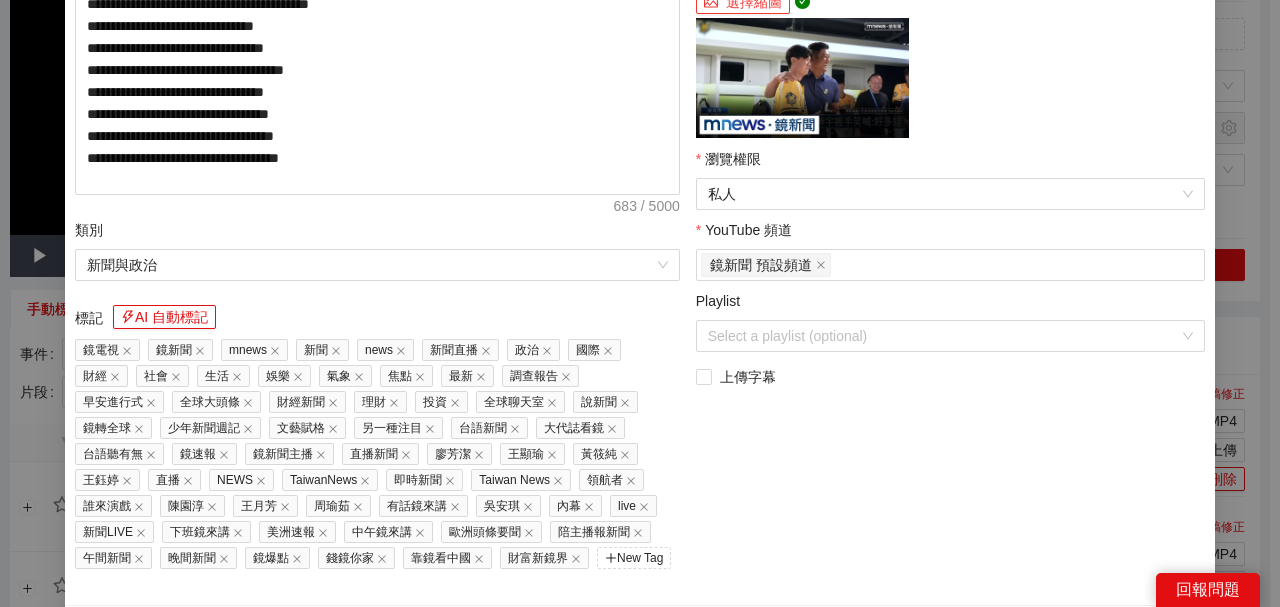 scroll, scrollTop: 400, scrollLeft: 0, axis: vertical 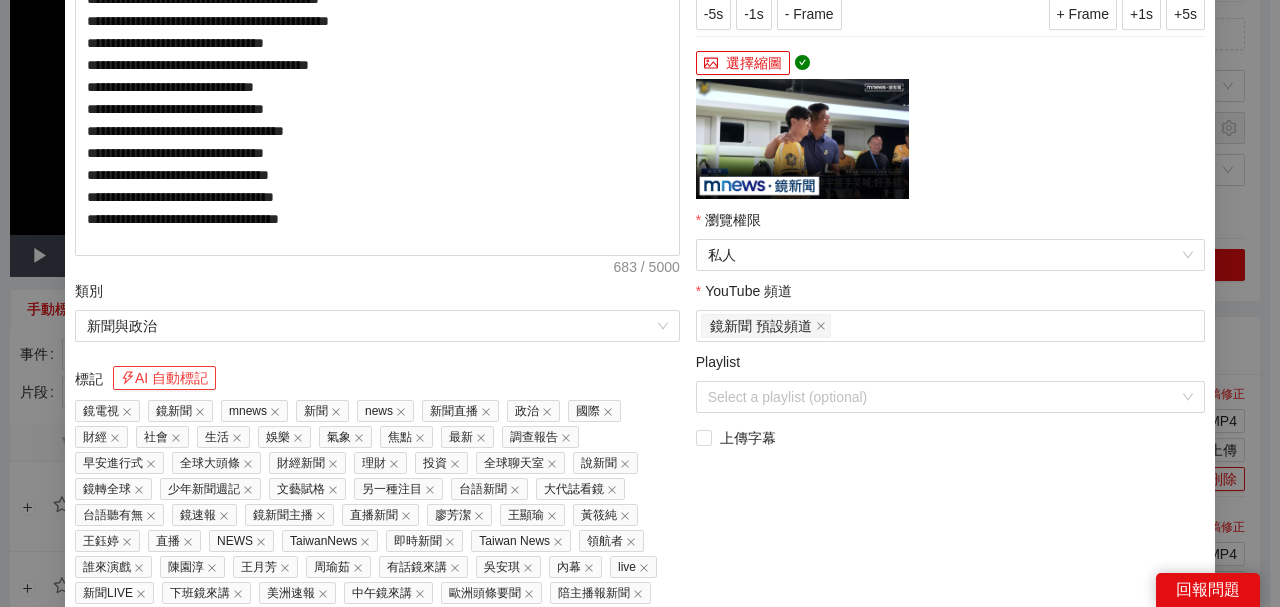 click on "AI 自動標記" at bounding box center [164, 378] 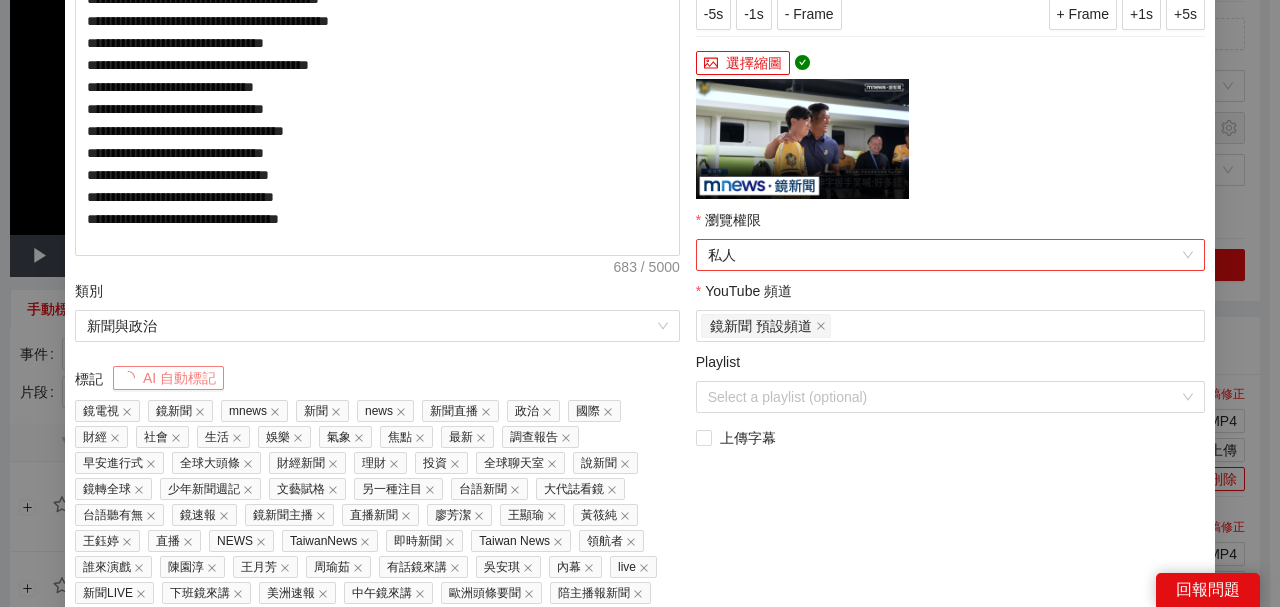 click on "私人" at bounding box center (950, 255) 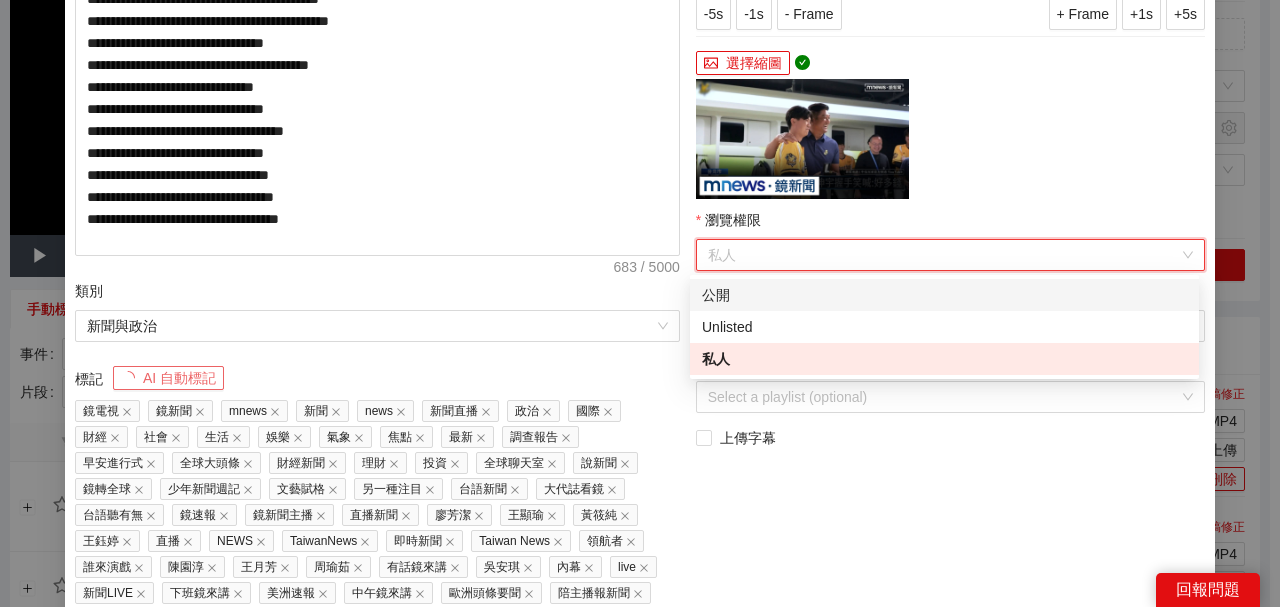 click on "公開" at bounding box center (944, 295) 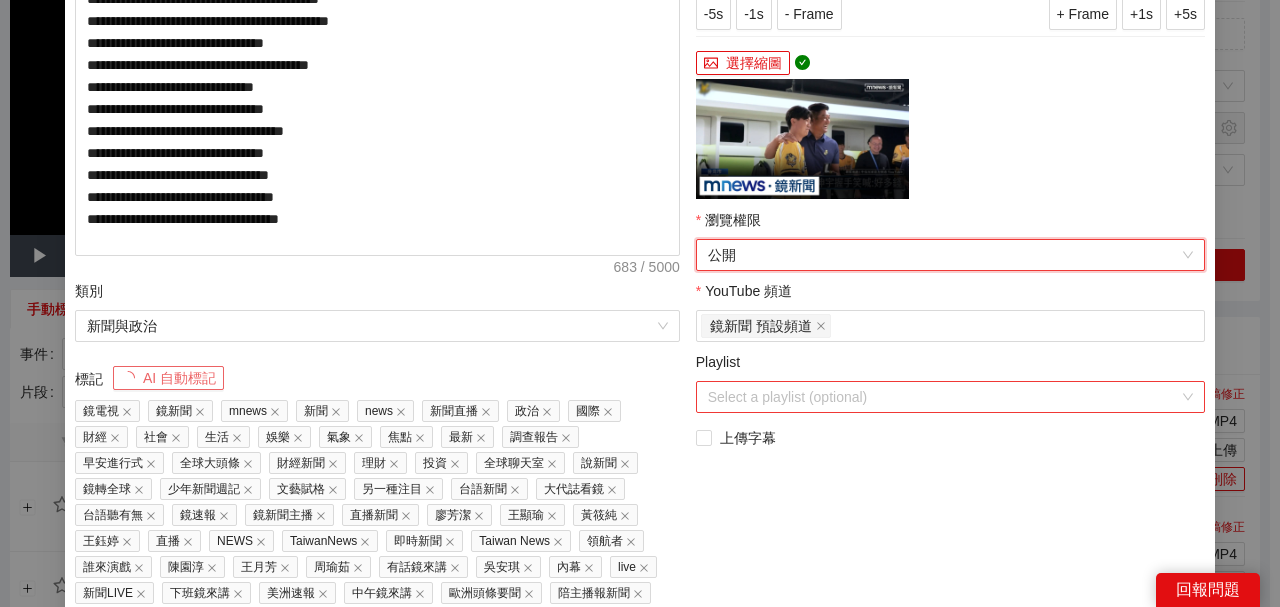 click on "Playlist" at bounding box center [943, 397] 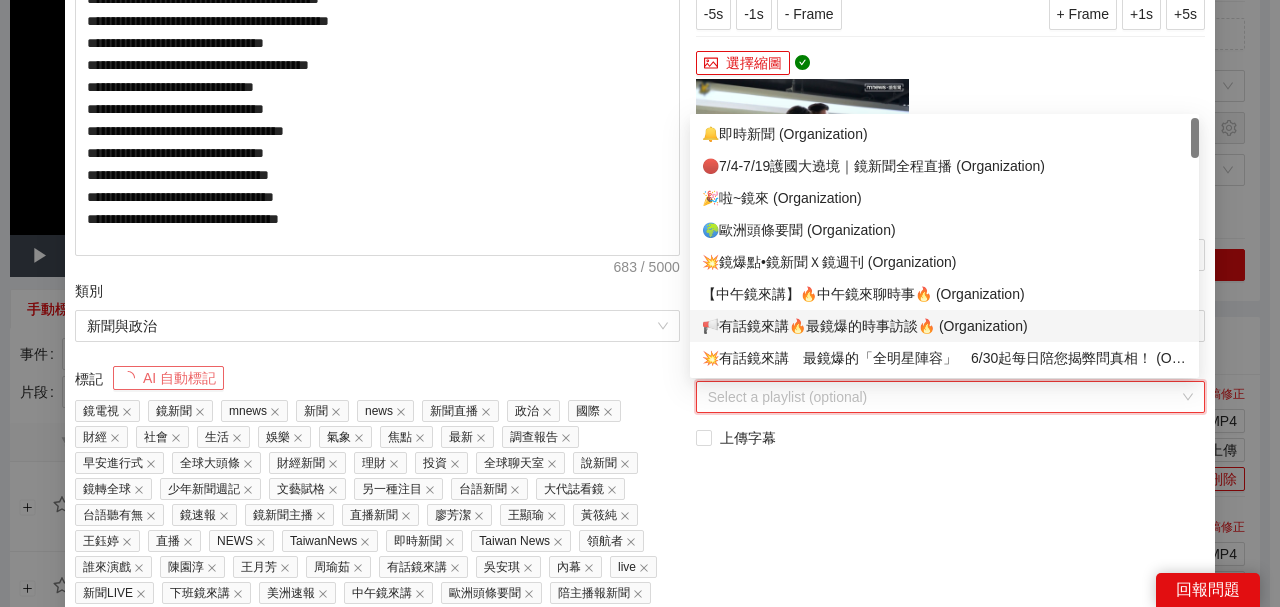 scroll, scrollTop: 66, scrollLeft: 0, axis: vertical 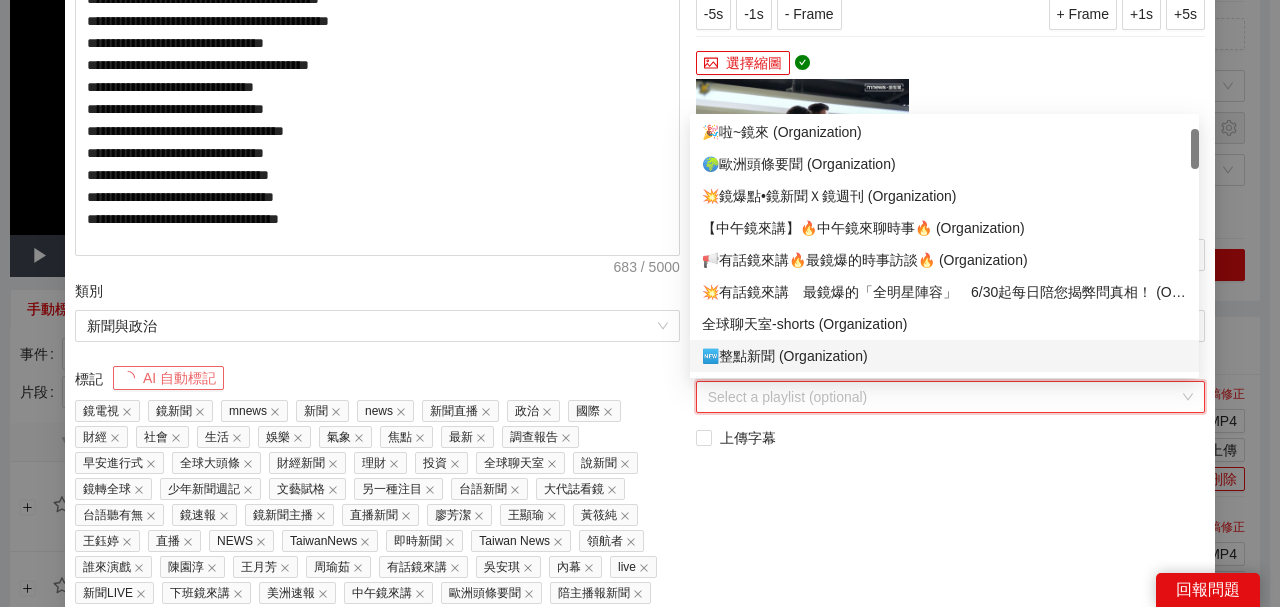 click on "🆕整點新聞 (Organization)" at bounding box center (944, 356) 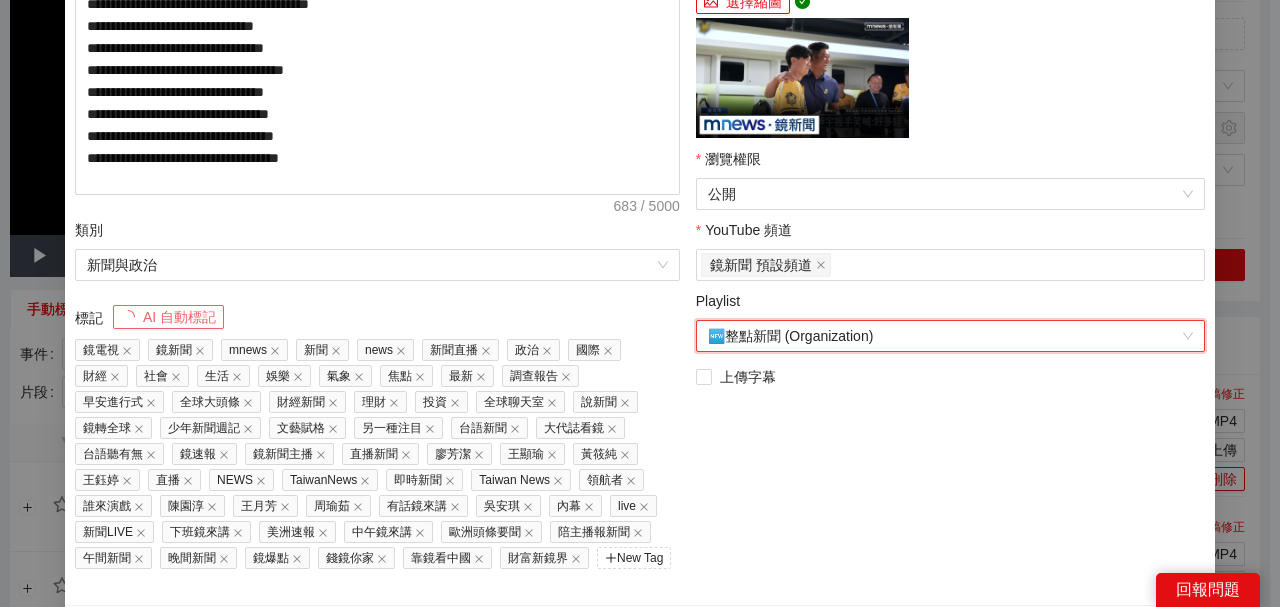 scroll, scrollTop: 505, scrollLeft: 0, axis: vertical 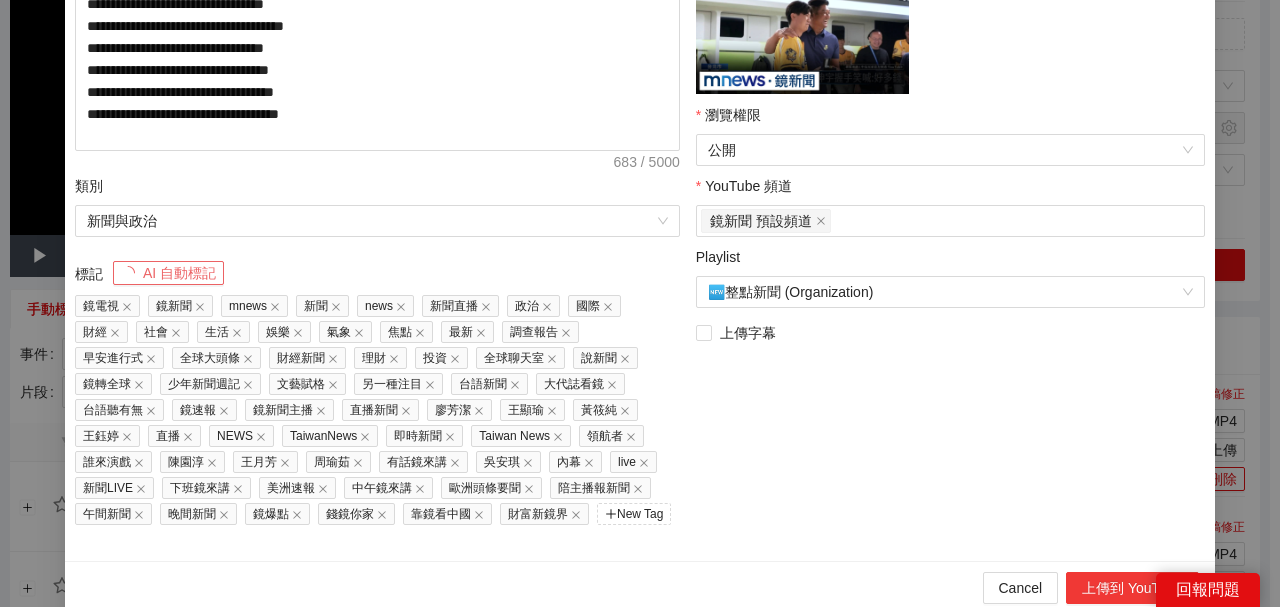 click on "上傳到 YouTube" at bounding box center [1132, 588] 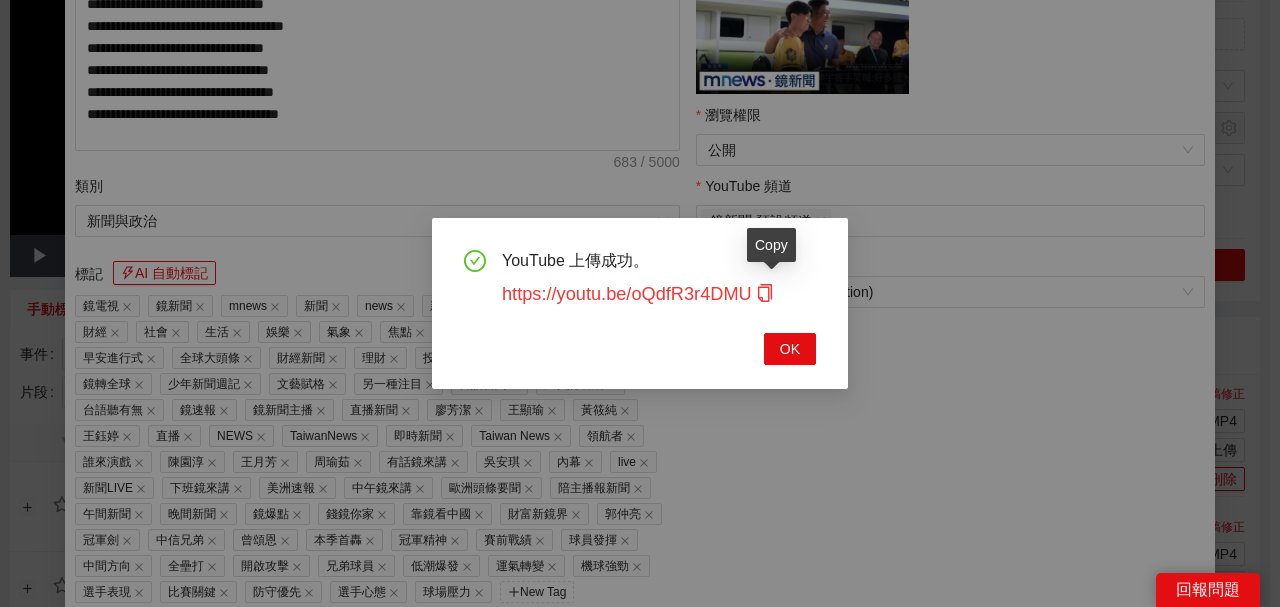 click 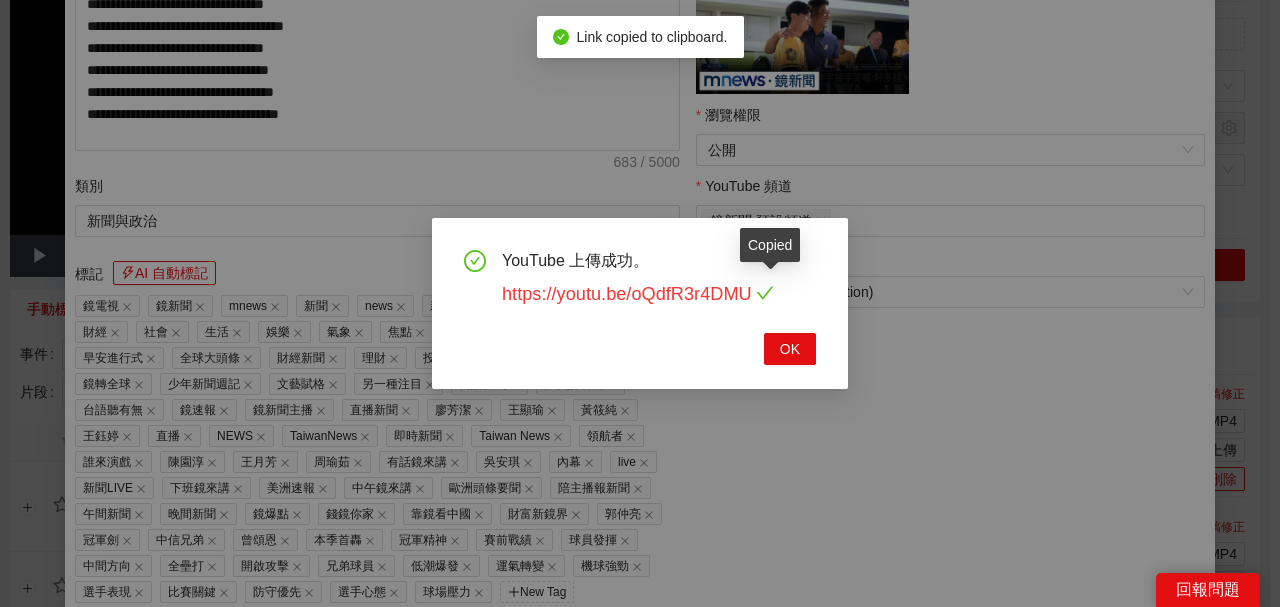 click on "https://youtu.be/oQdfR3r4DMU" at bounding box center (638, 294) 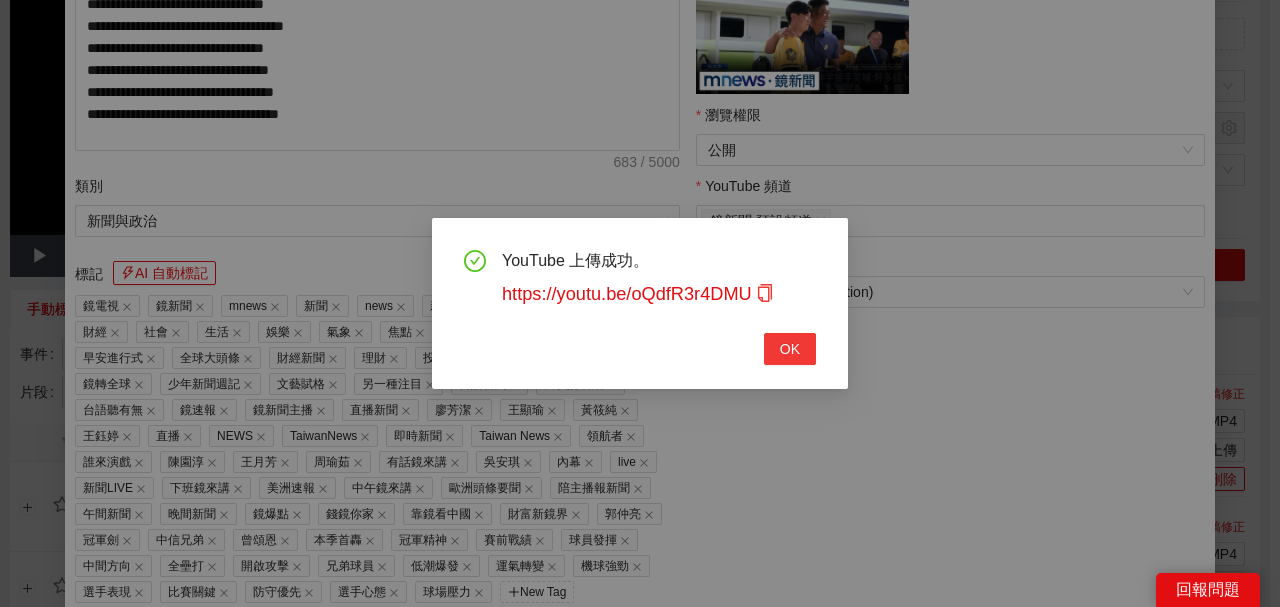 click on "OK" at bounding box center [790, 349] 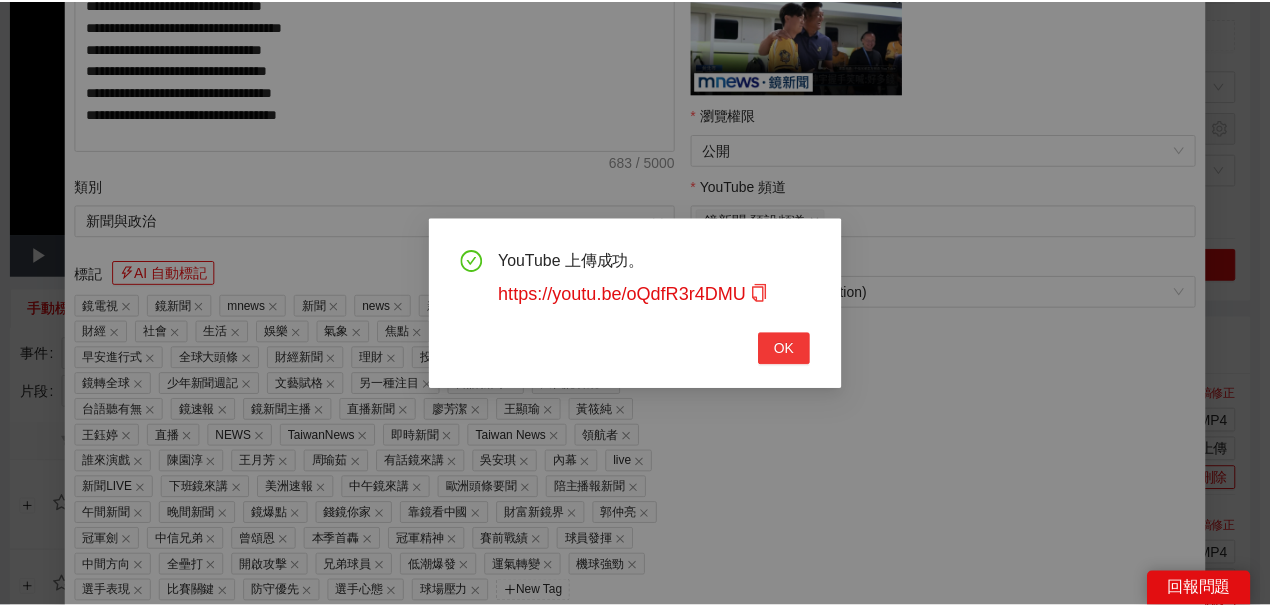 scroll, scrollTop: 461, scrollLeft: 0, axis: vertical 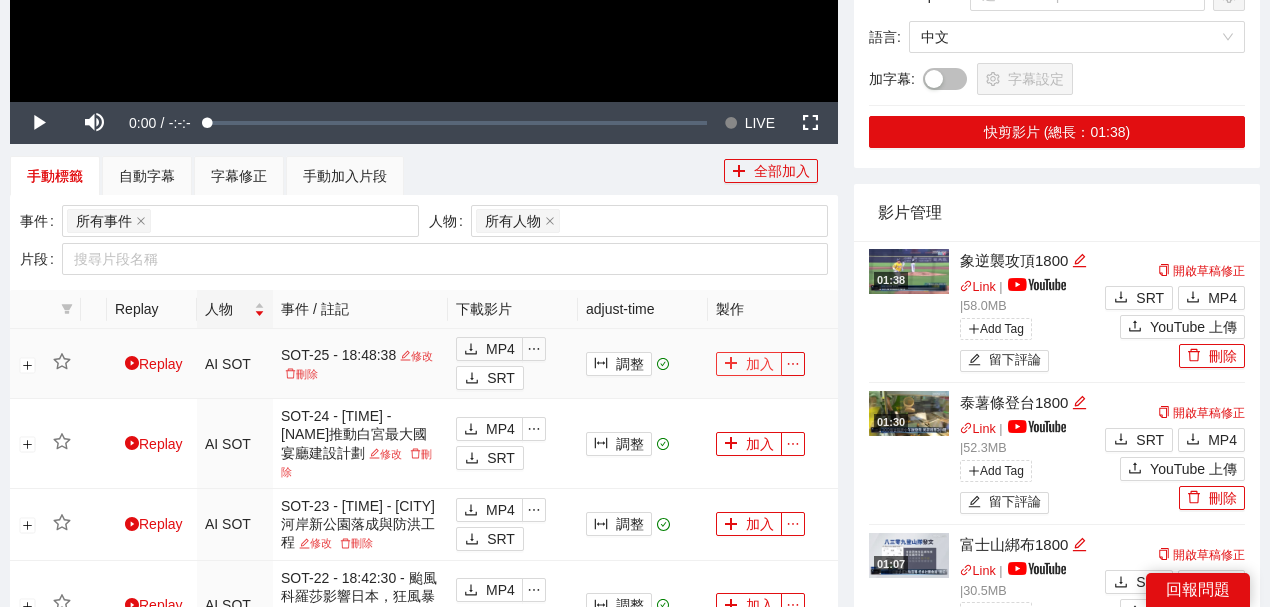 drag, startPoint x: 733, startPoint y: 363, endPoint x: 744, endPoint y: 362, distance: 11.045361 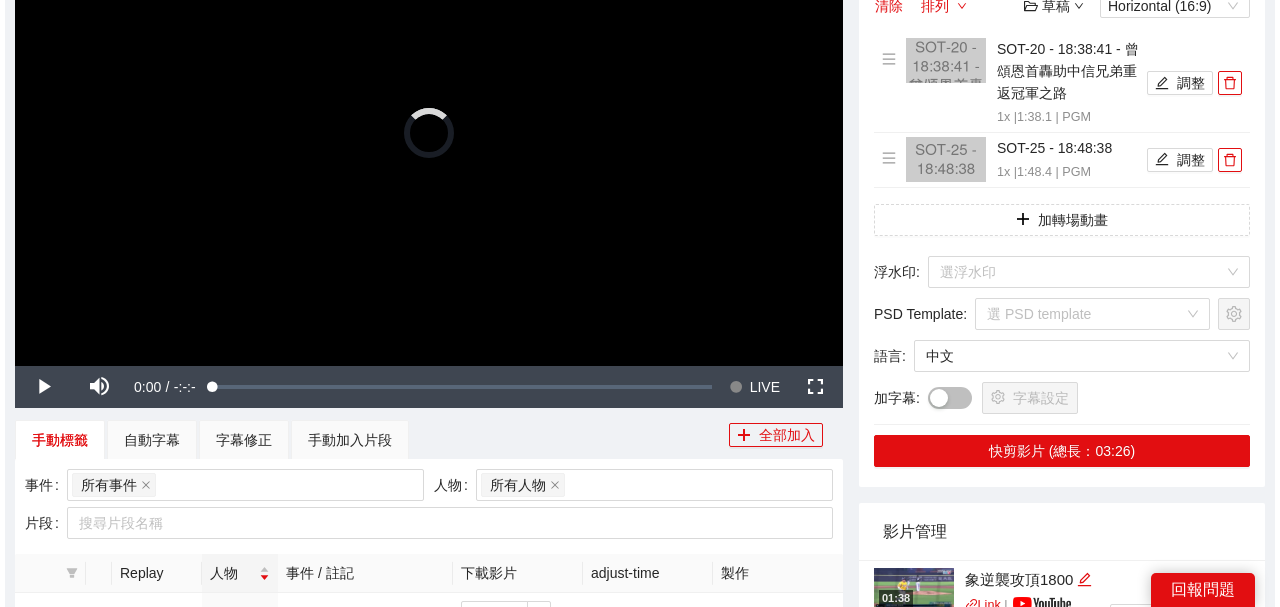 scroll, scrollTop: 266, scrollLeft: 0, axis: vertical 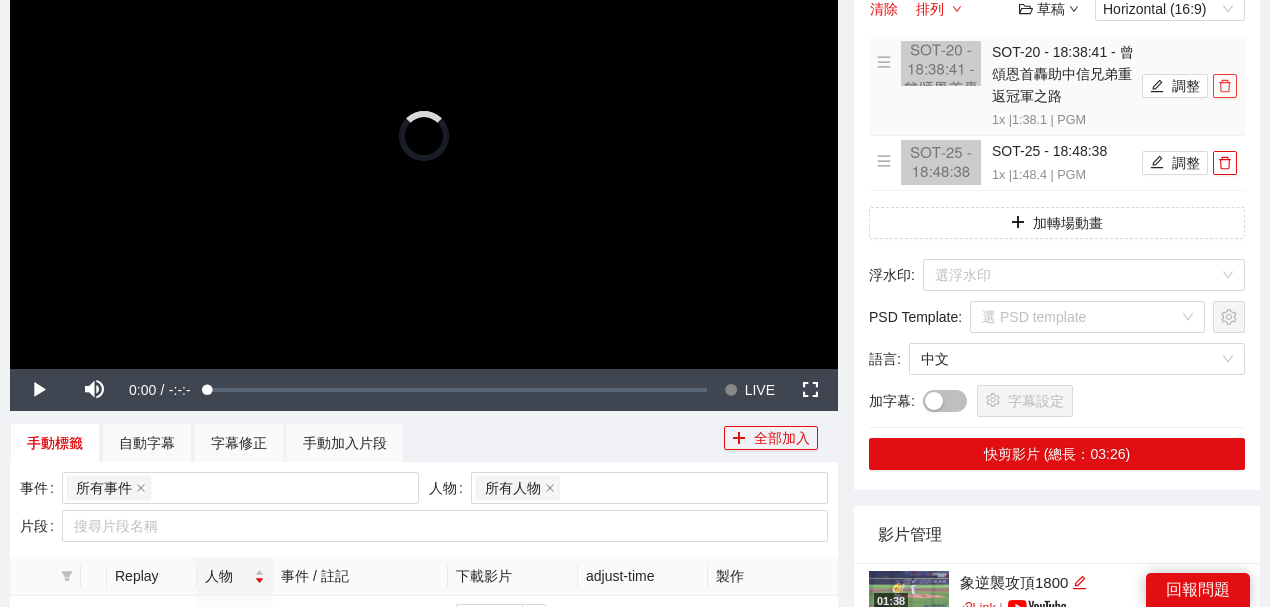 click 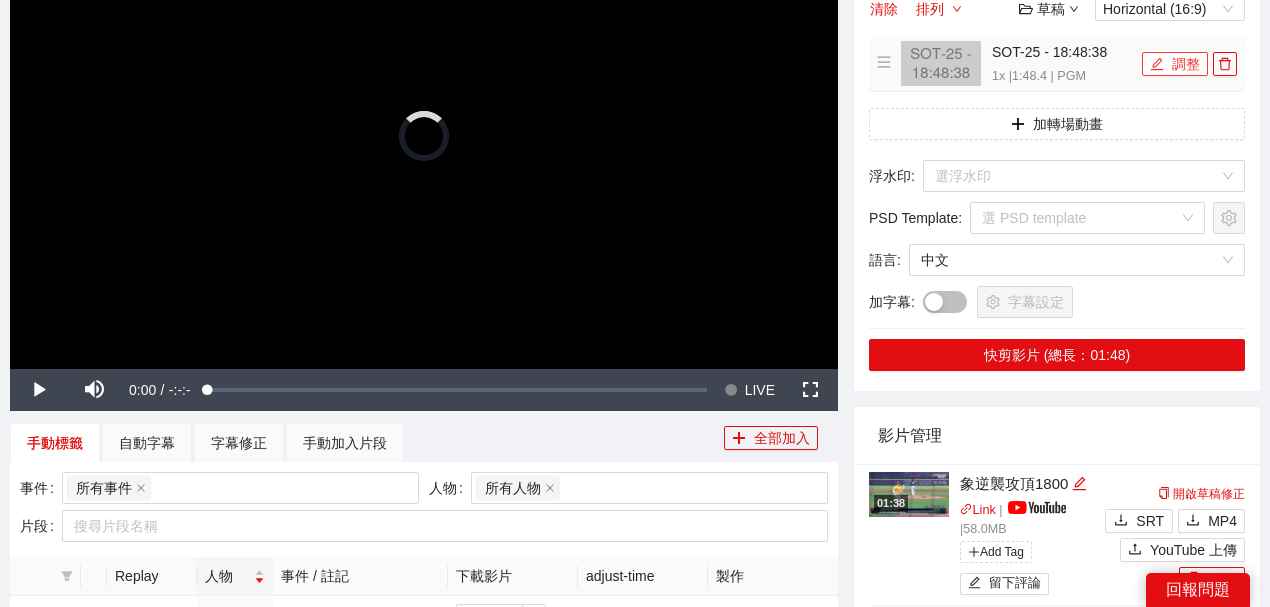 click 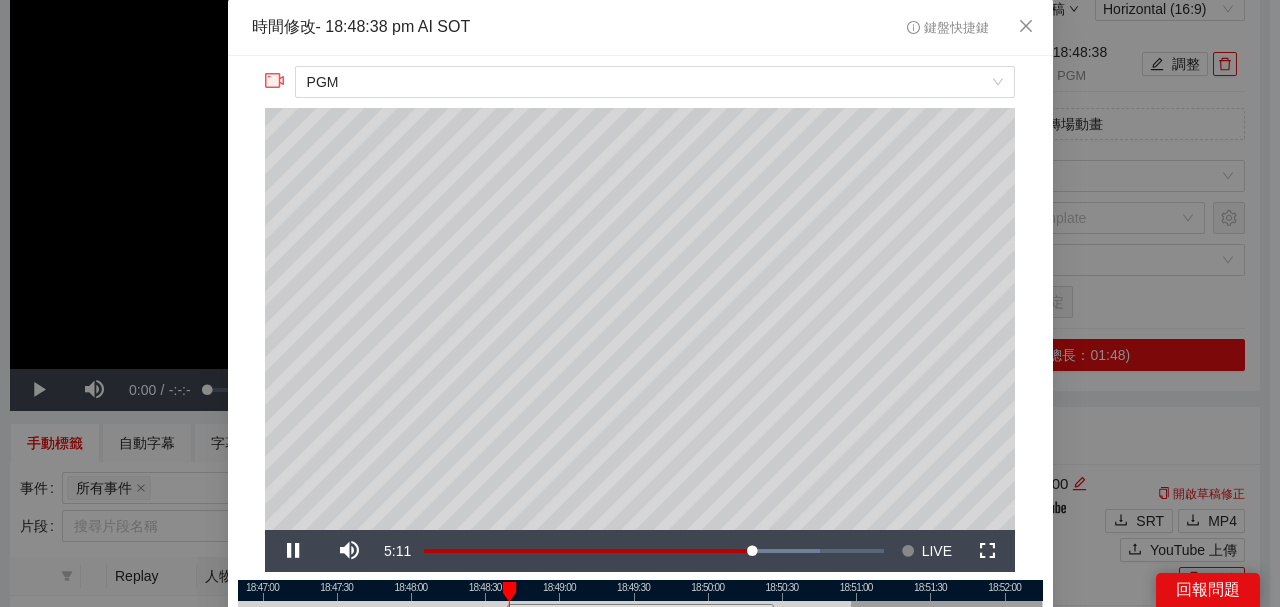 scroll, scrollTop: 133, scrollLeft: 0, axis: vertical 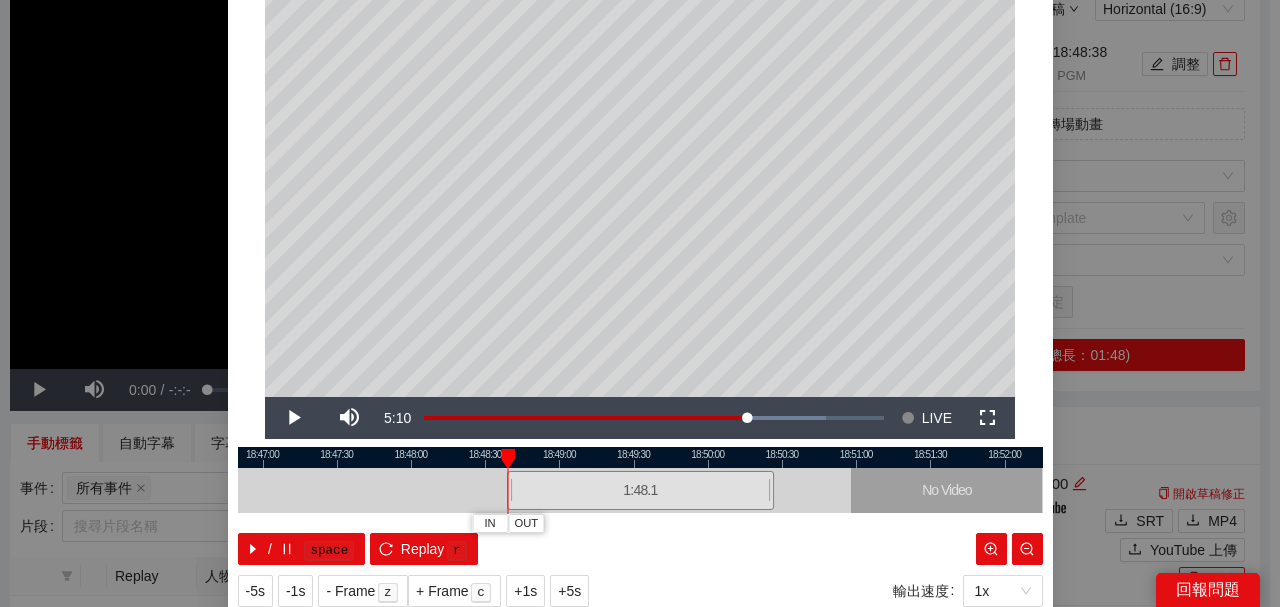 click at bounding box center (508, 459) 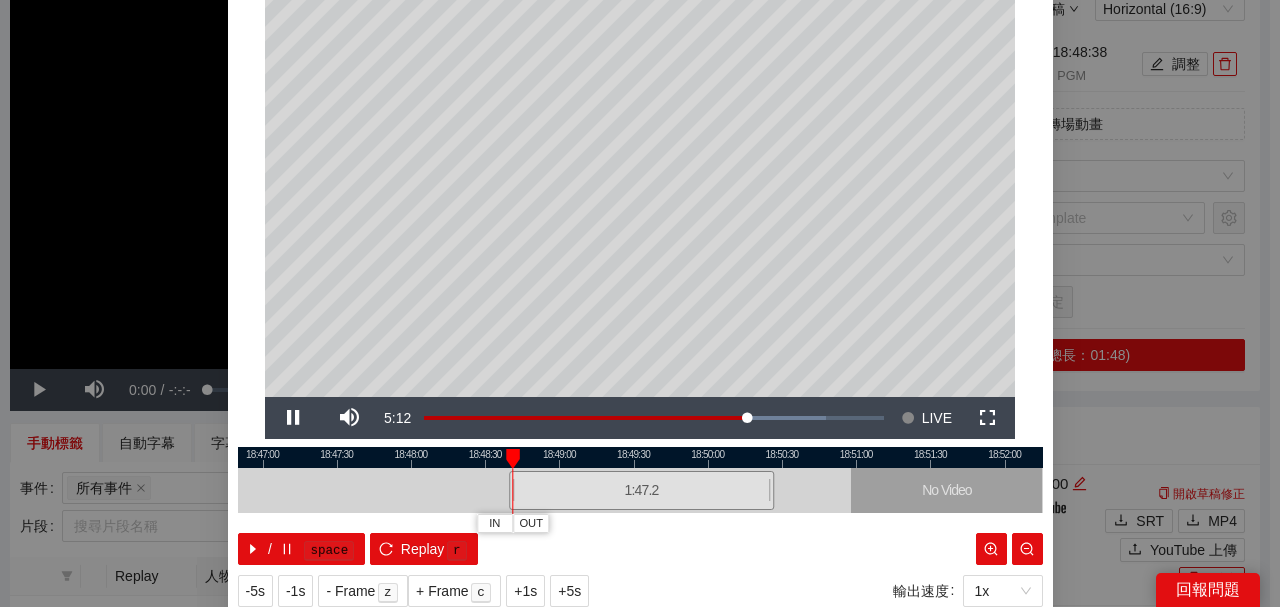 click at bounding box center [640, 457] 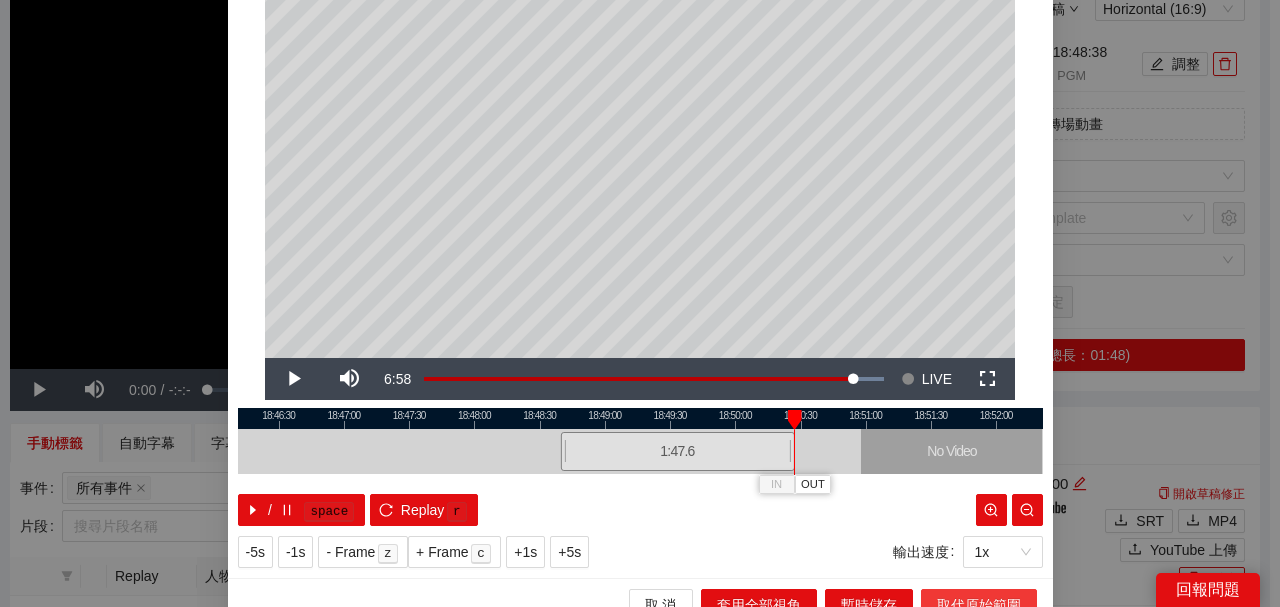 scroll, scrollTop: 194, scrollLeft: 0, axis: vertical 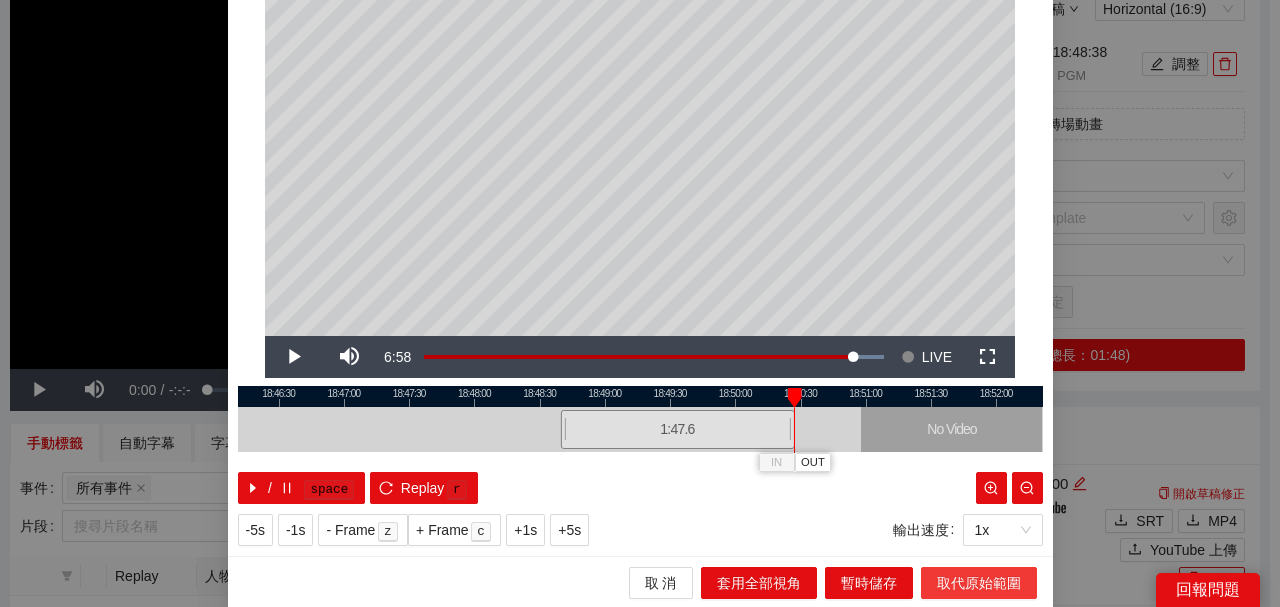 click on "取代原始範圍" at bounding box center (979, 583) 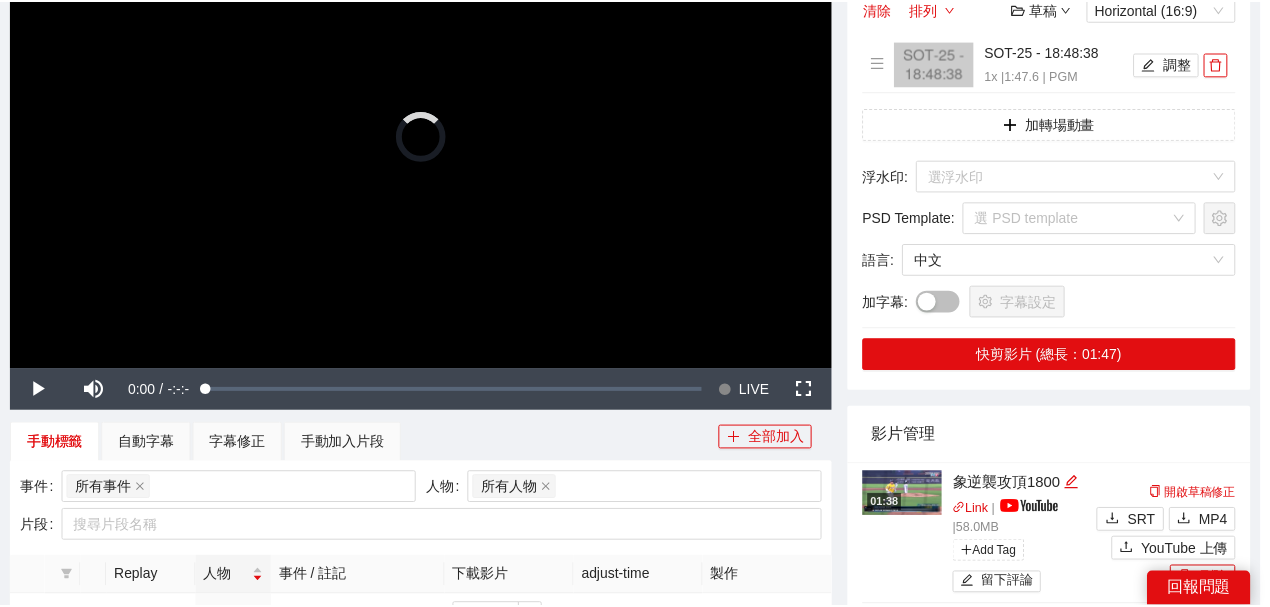 scroll, scrollTop: 0, scrollLeft: 0, axis: both 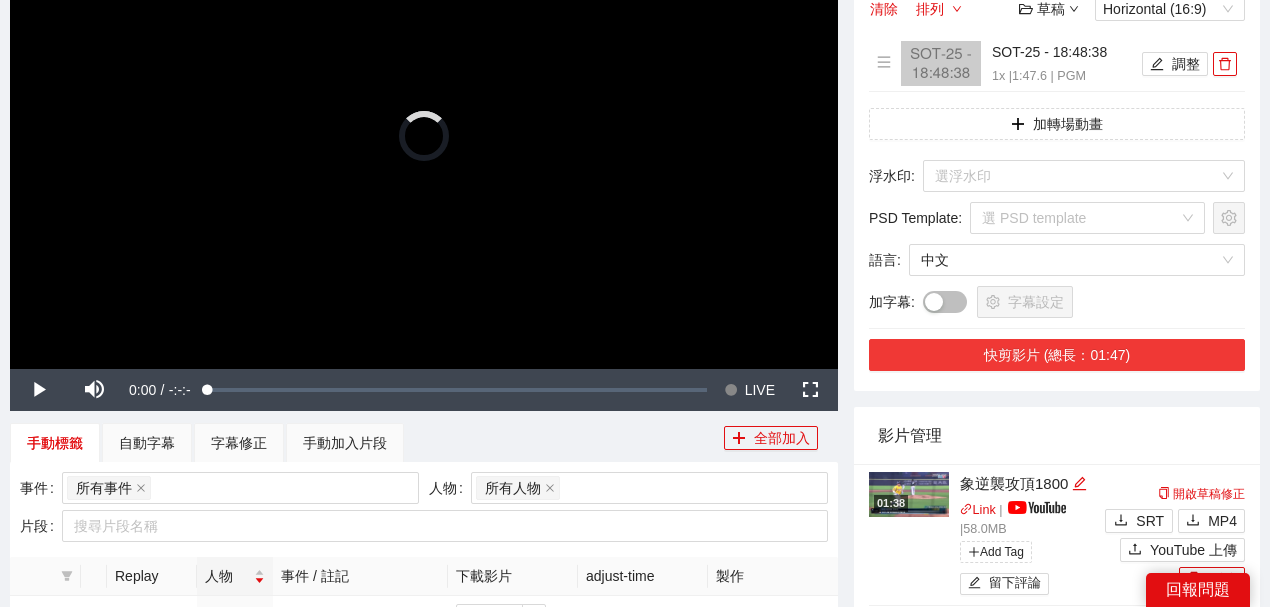 click on "快剪影片 (總長：01:47)" at bounding box center (1057, 355) 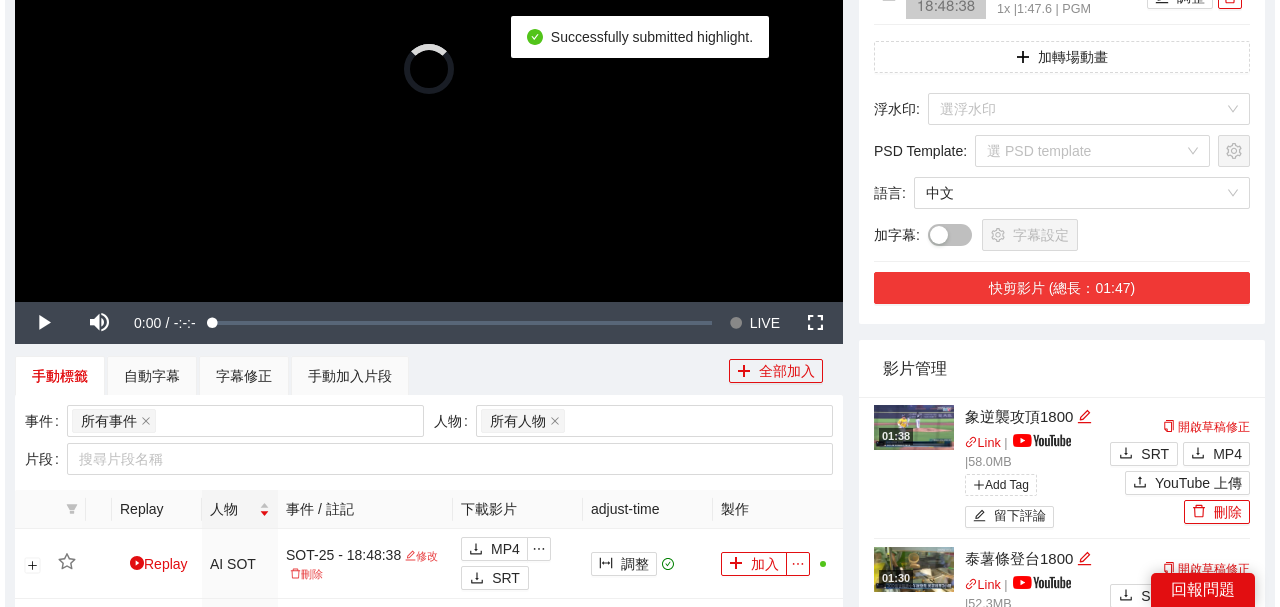 scroll, scrollTop: 400, scrollLeft: 0, axis: vertical 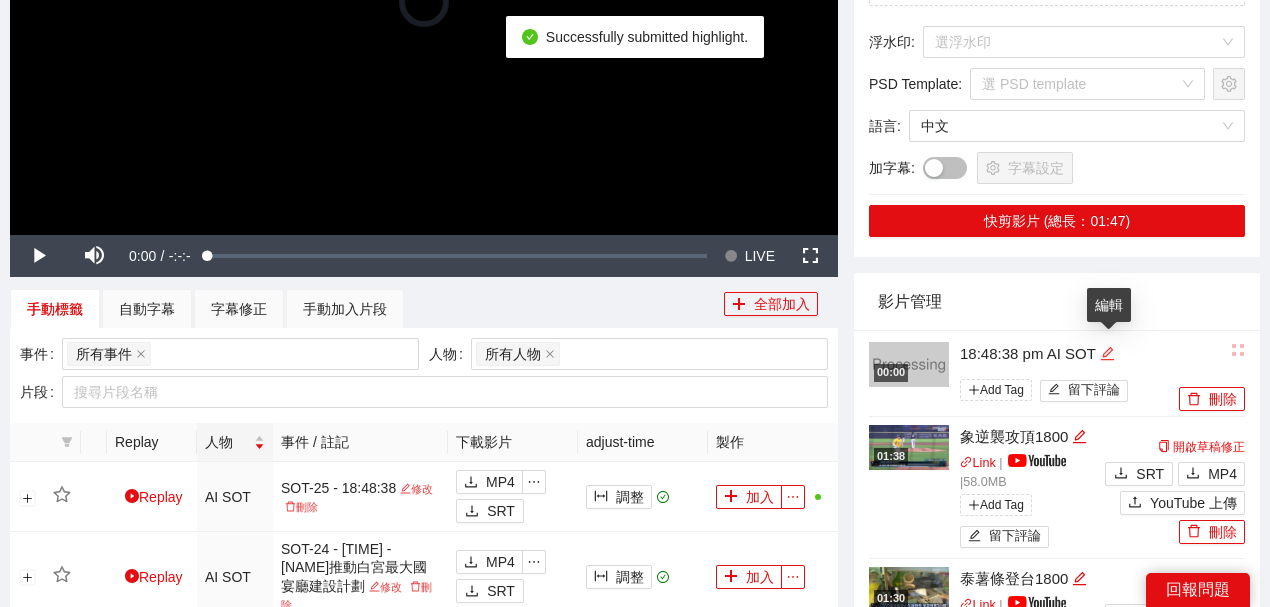 click 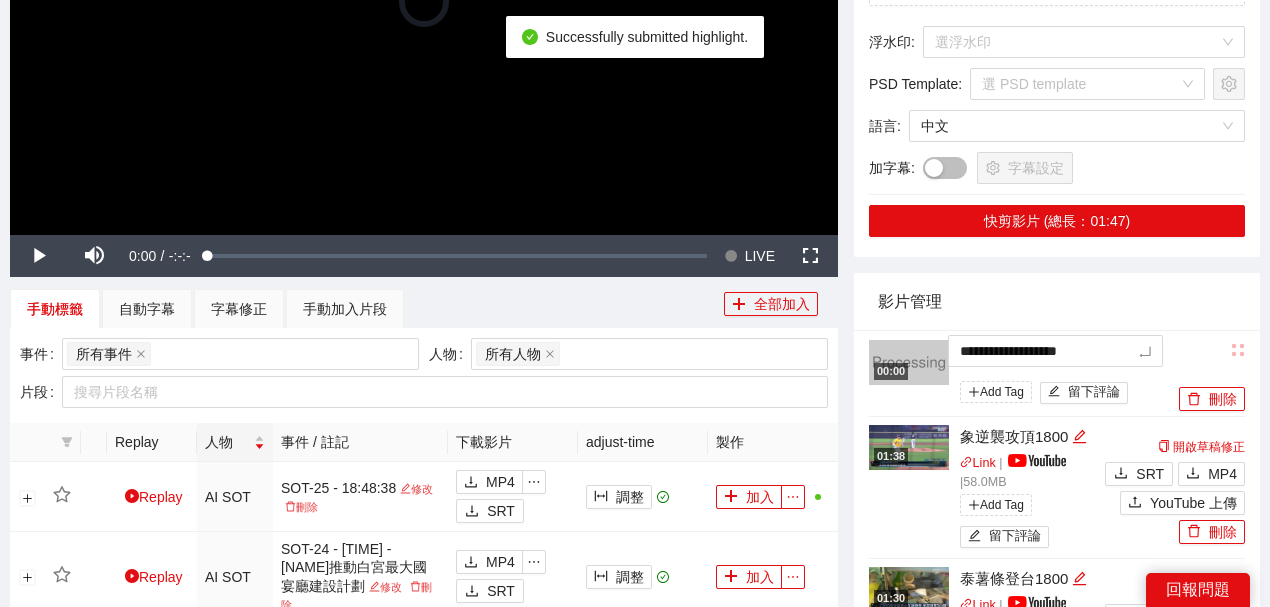 drag, startPoint x: 966, startPoint y: 344, endPoint x: 834, endPoint y: 328, distance: 132.96616 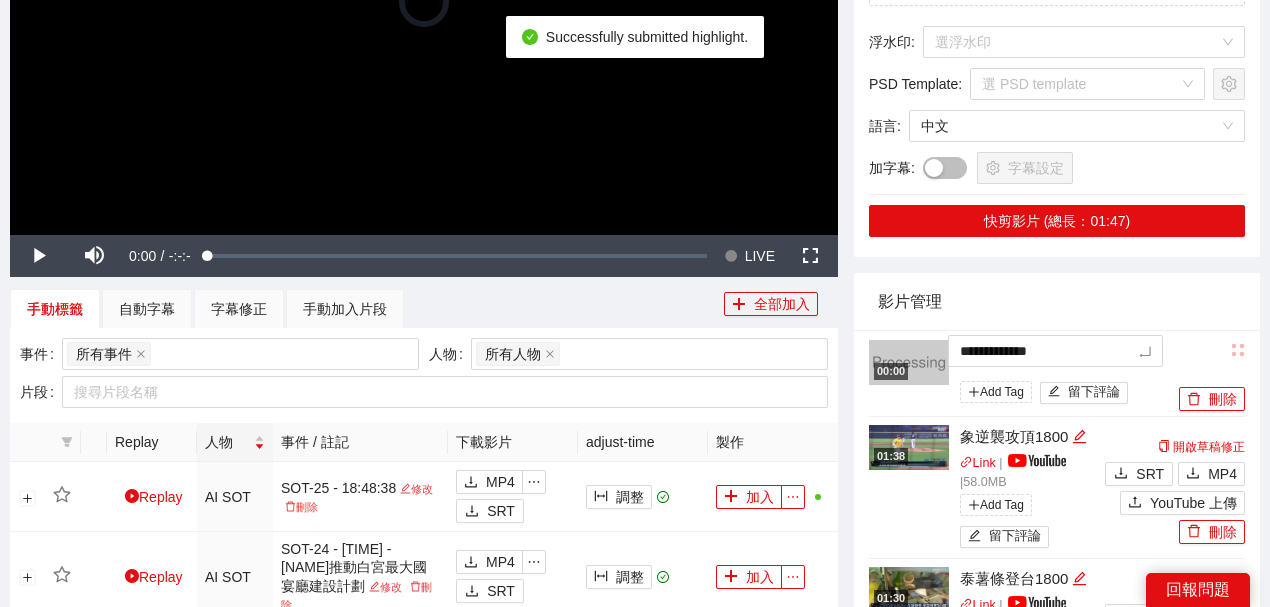 click on "影片管理" at bounding box center [1057, 301] 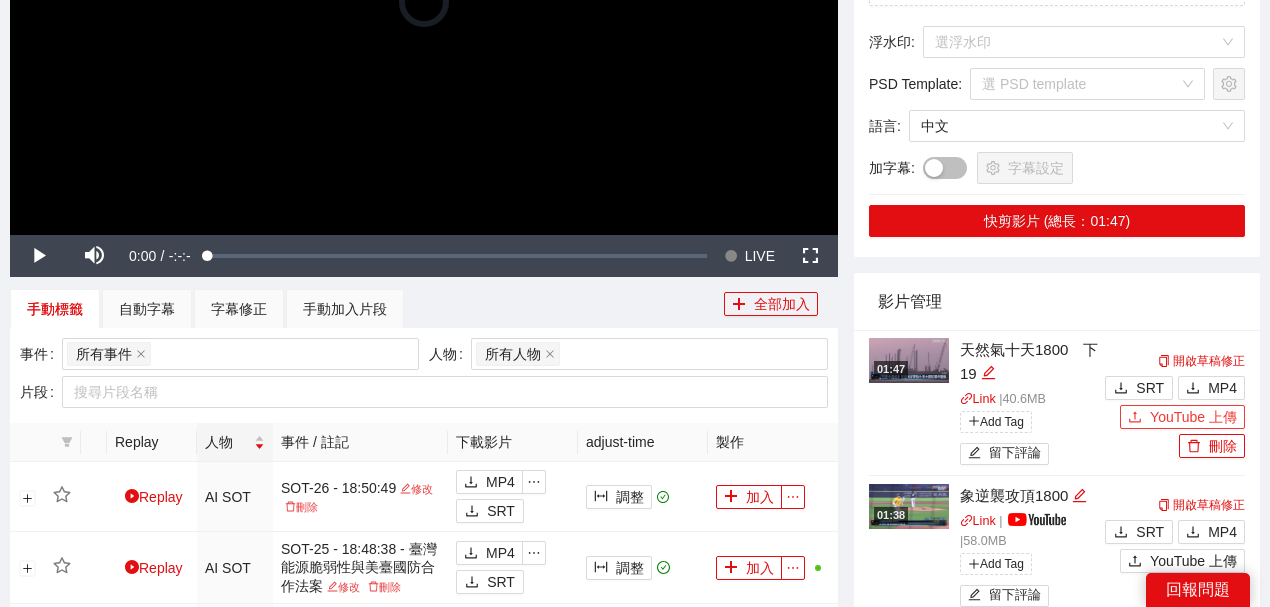 click on "YouTube 上傳" at bounding box center (1193, 417) 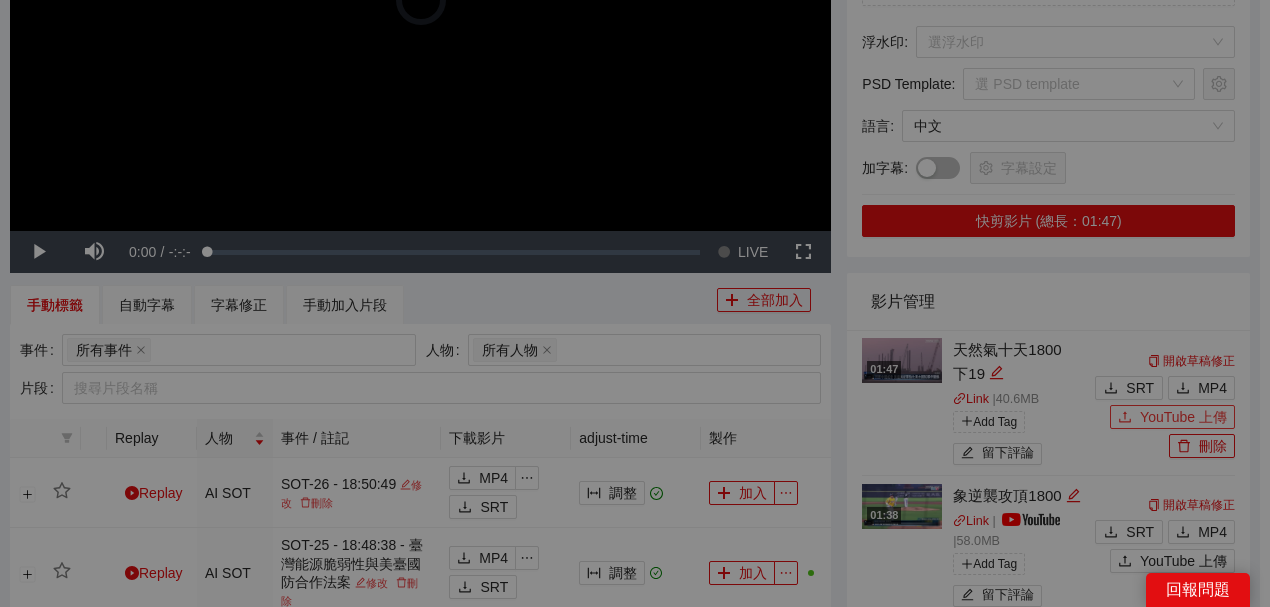 type 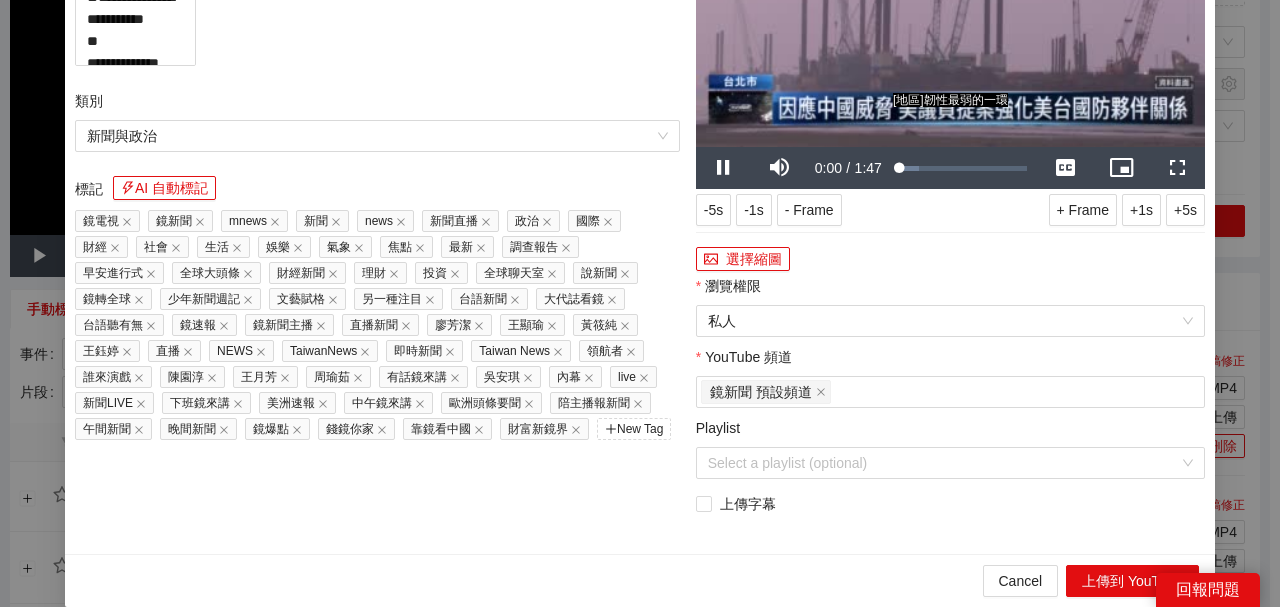 drag, startPoint x: 429, startPoint y: 108, endPoint x: 0, endPoint y: 98, distance: 429.11655 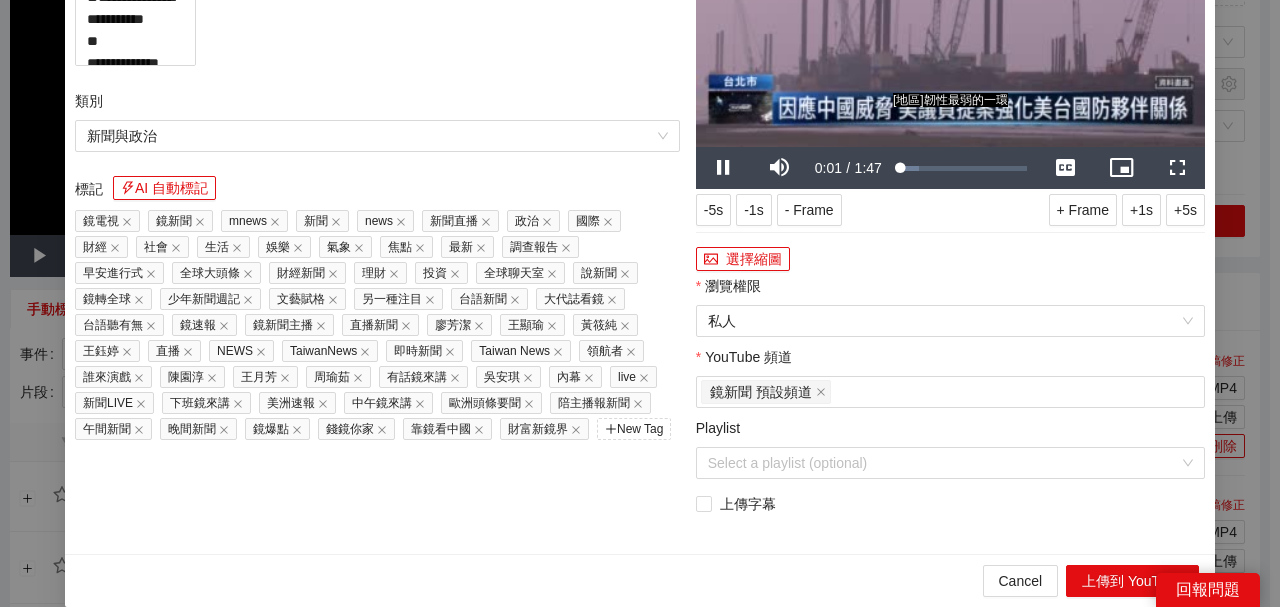 paste on "**********" 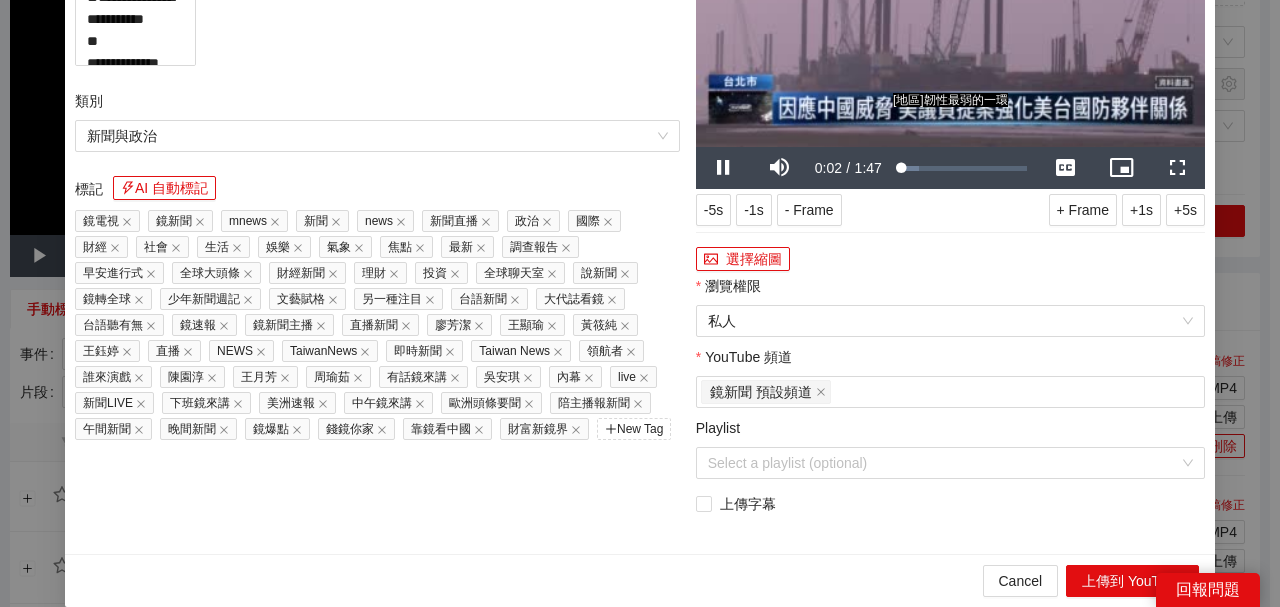 type on "**********" 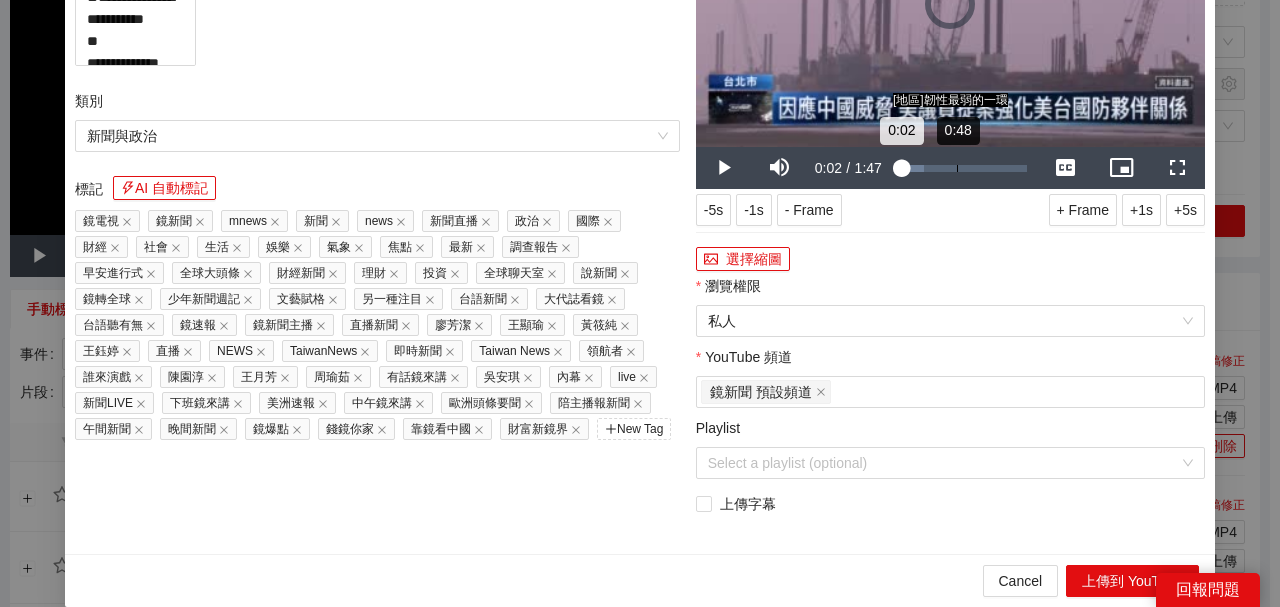 click on "0:48" at bounding box center [957, 168] 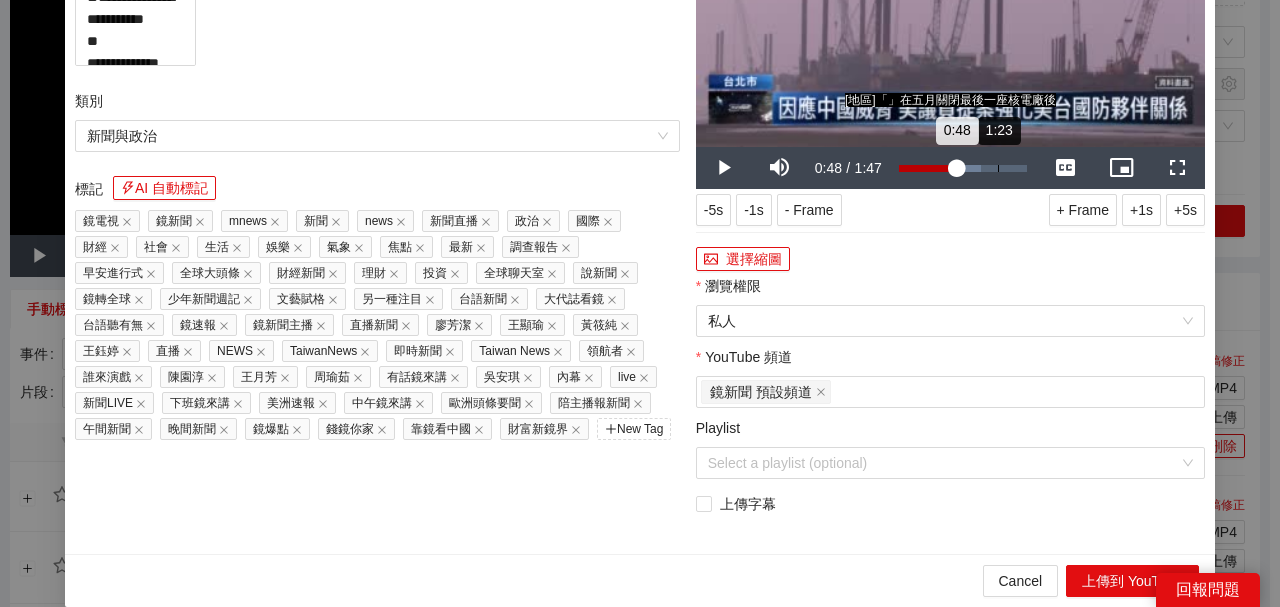 click on "Loaded :  64.02% 1:23 0:48" at bounding box center [963, 168] 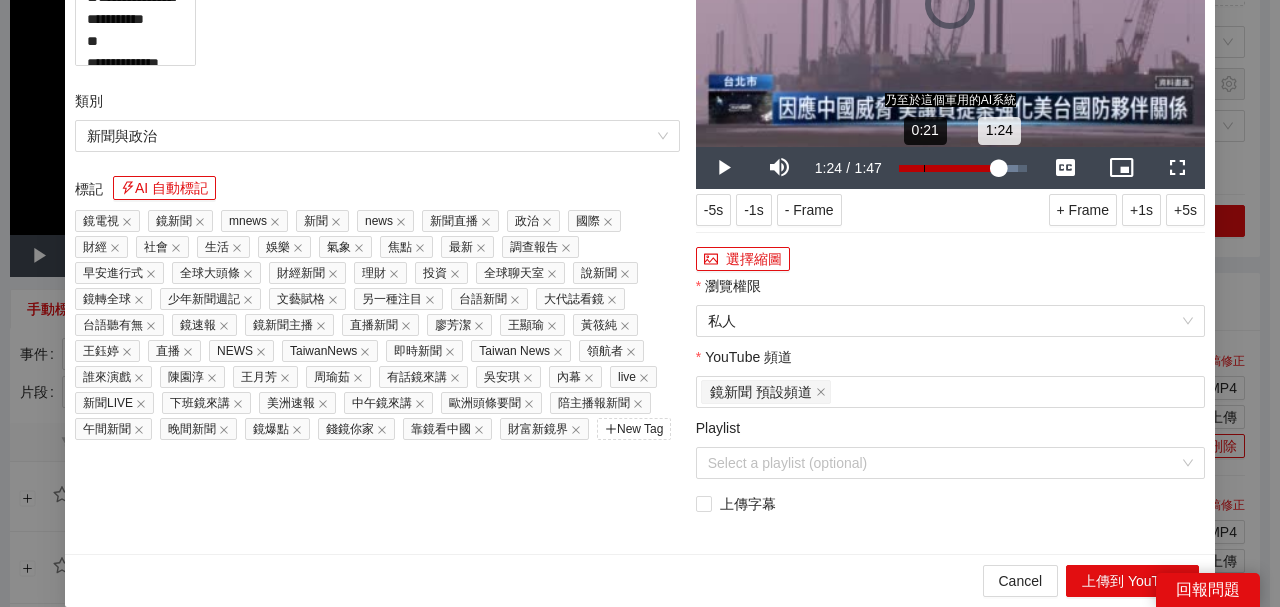 click on "Loaded :  92.91% 0:21 1:24" at bounding box center [963, 168] 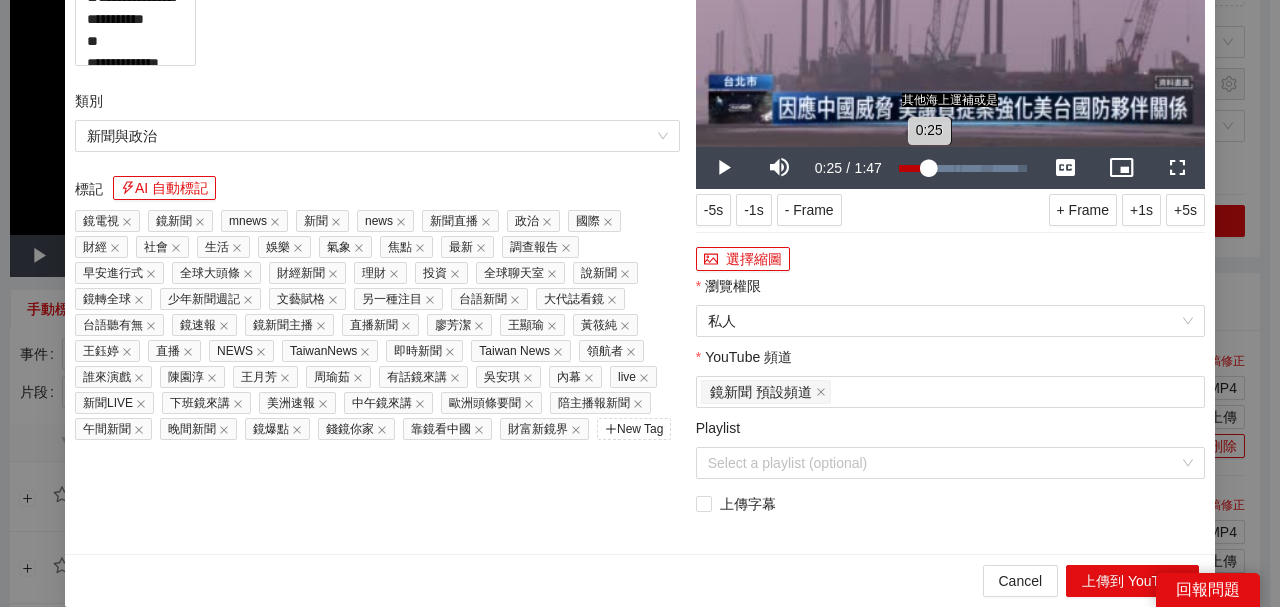 click on "0:25" at bounding box center (914, 168) 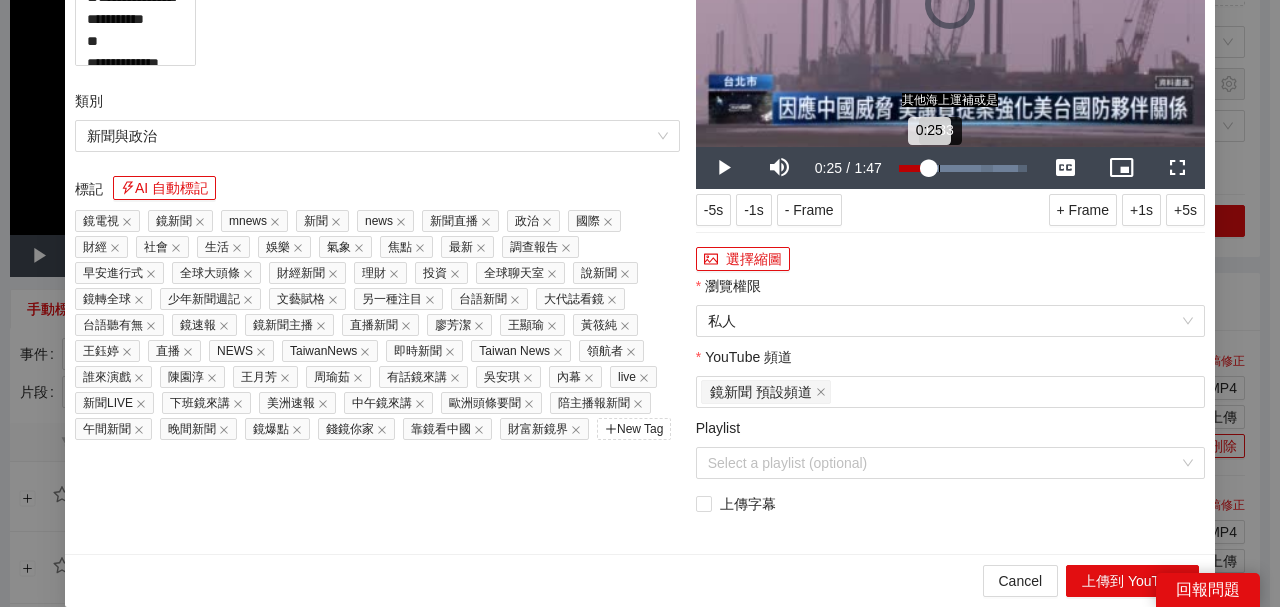 click on "0:25" at bounding box center (914, 168) 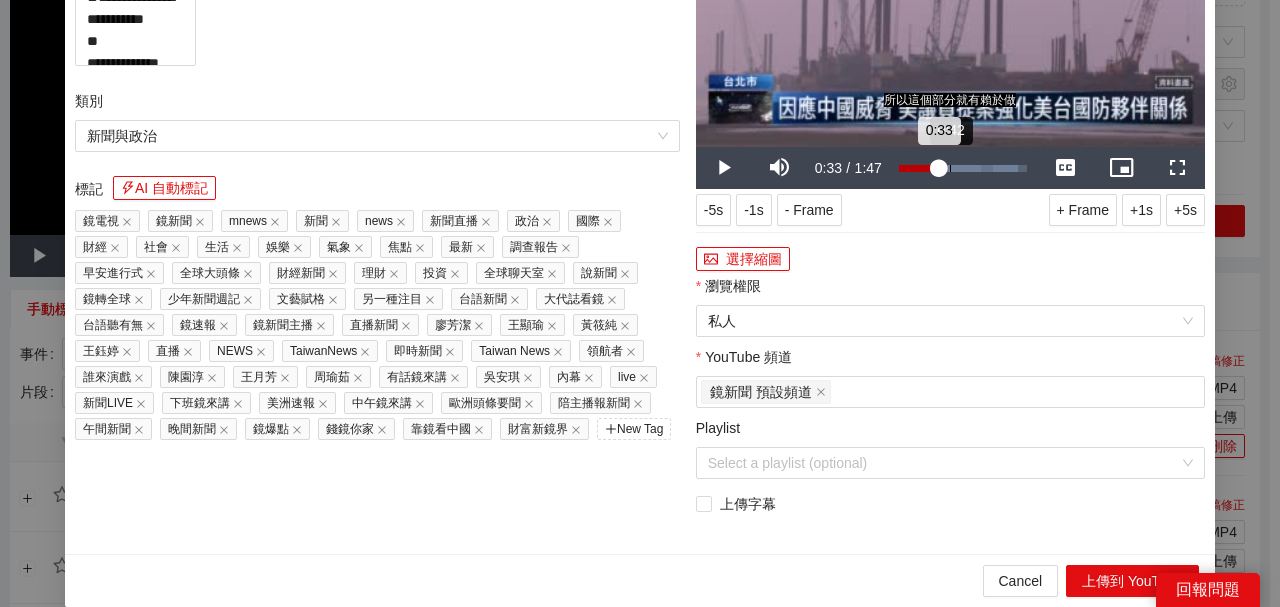click on "Loaded :  92.91% 0:42 0:33" at bounding box center (963, 168) 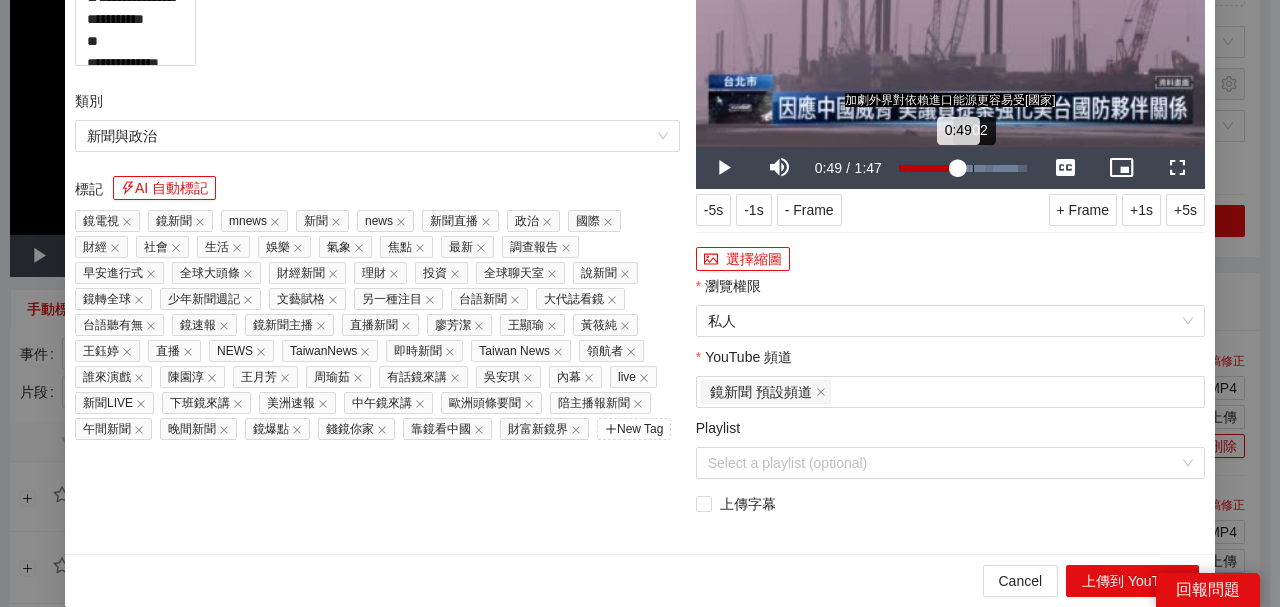 click on "1:02" at bounding box center [973, 168] 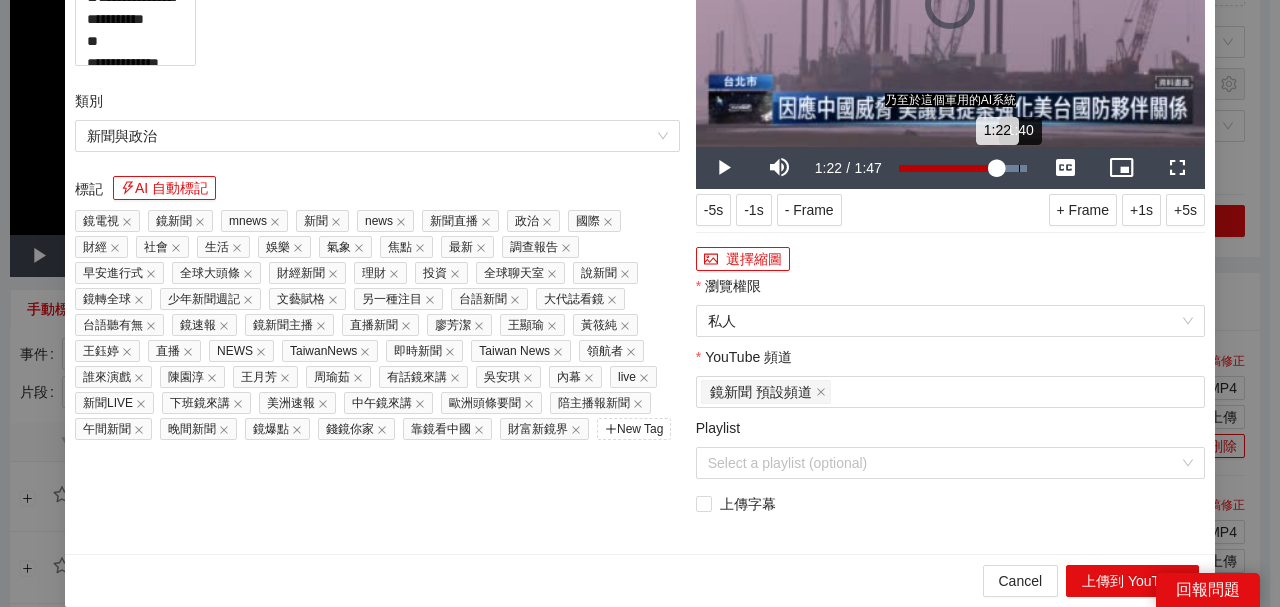 click on "Loaded :  100.00% 1:40 1:22" at bounding box center [963, 168] 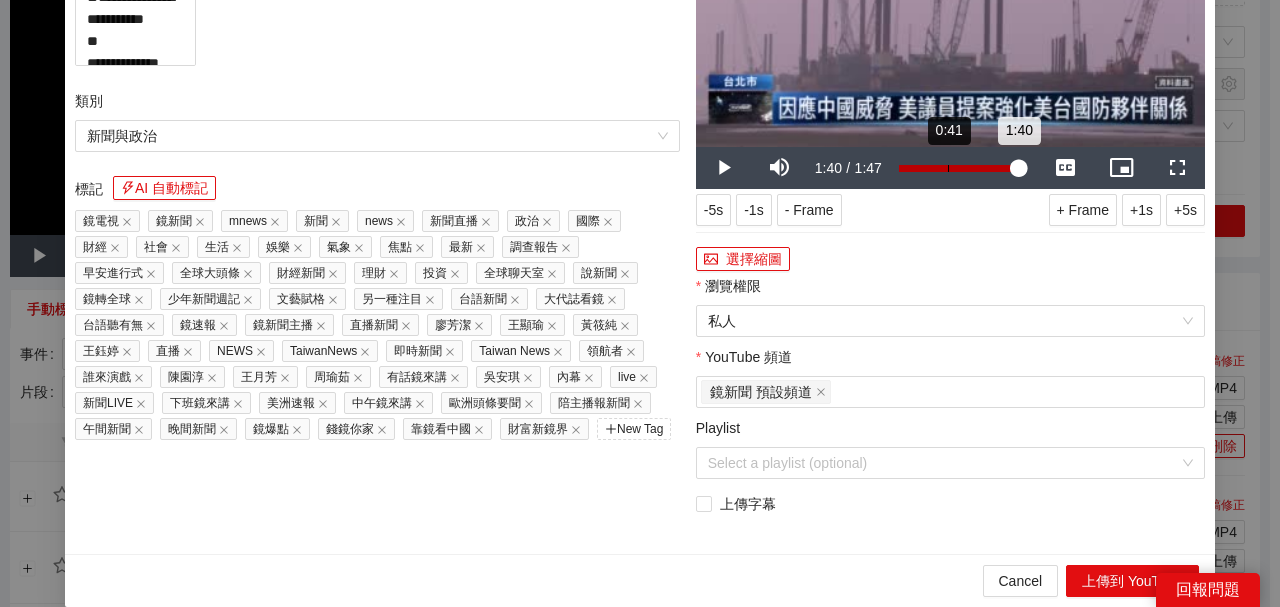click on "Loaded :  100.00% 0:41 1:40" at bounding box center [963, 168] 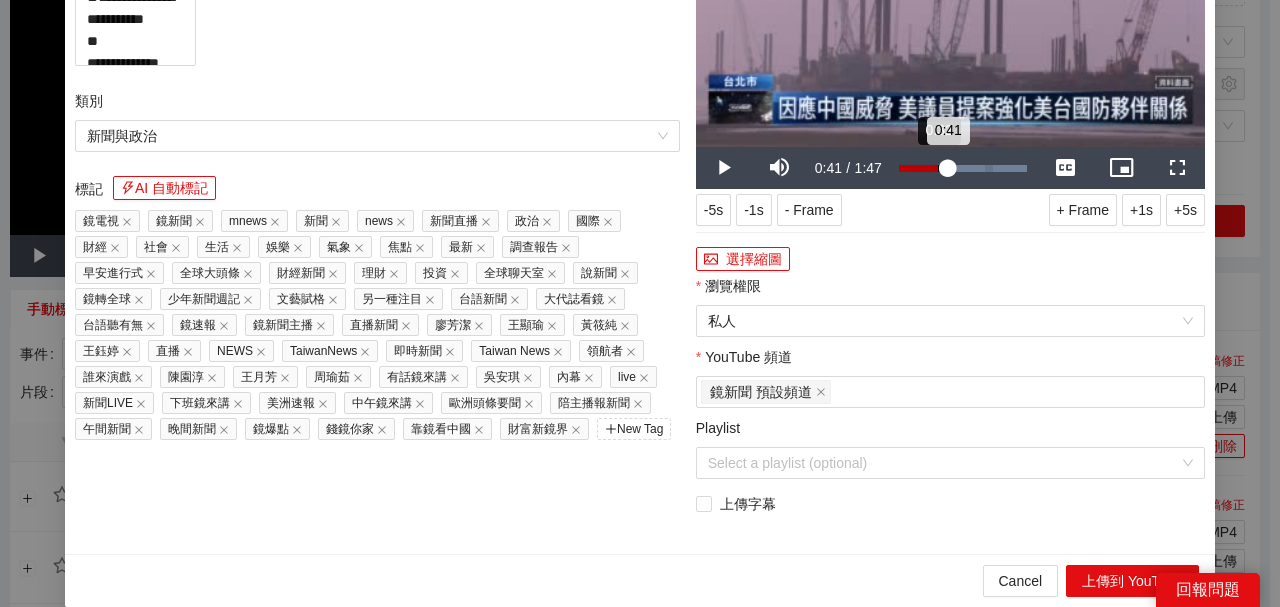 click on "0:32" at bounding box center [938, 168] 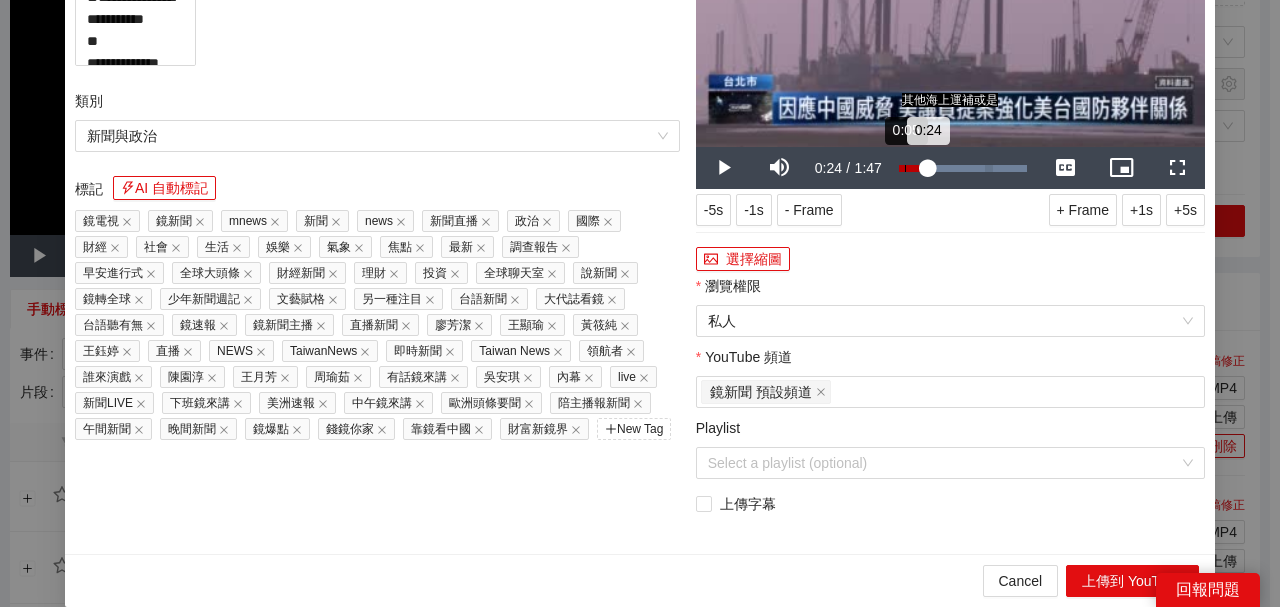 click on "0:05" at bounding box center [905, 168] 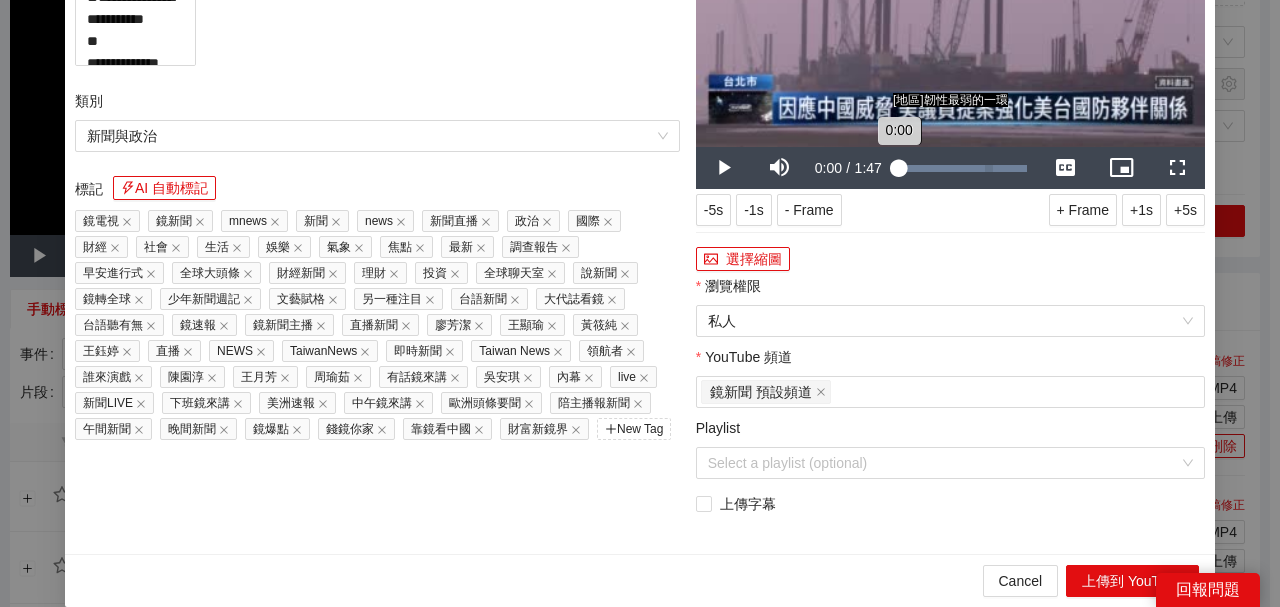 click on "Loaded :  100.00% 0:00 0:00" at bounding box center [963, 168] 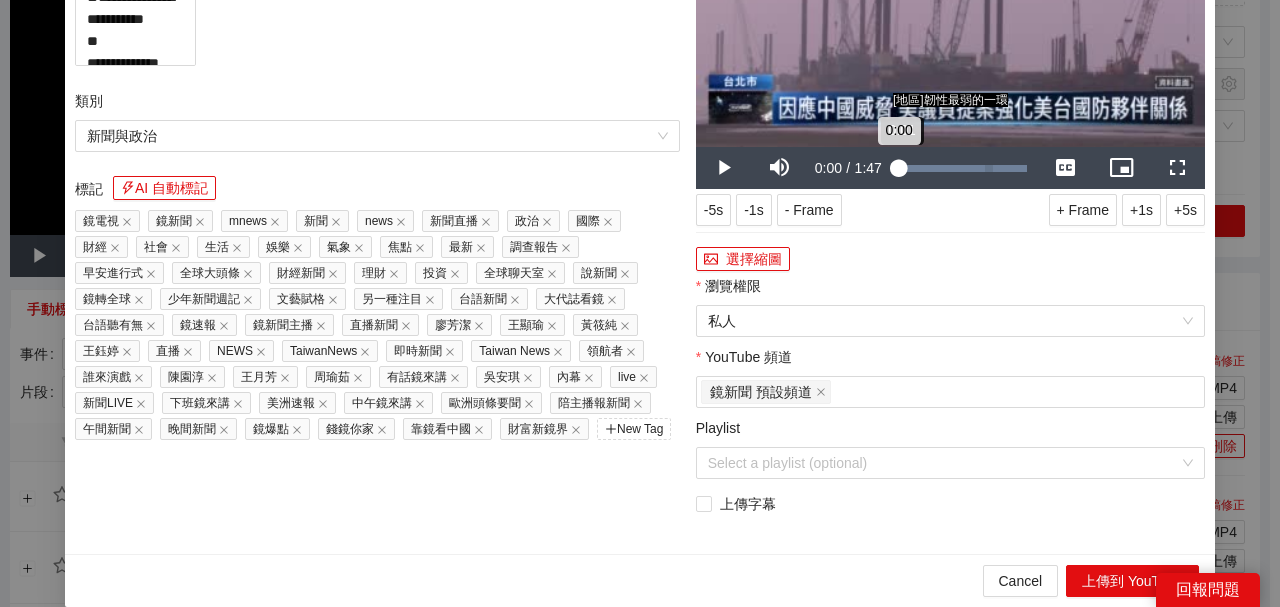 click on "0:00" at bounding box center (899, 168) 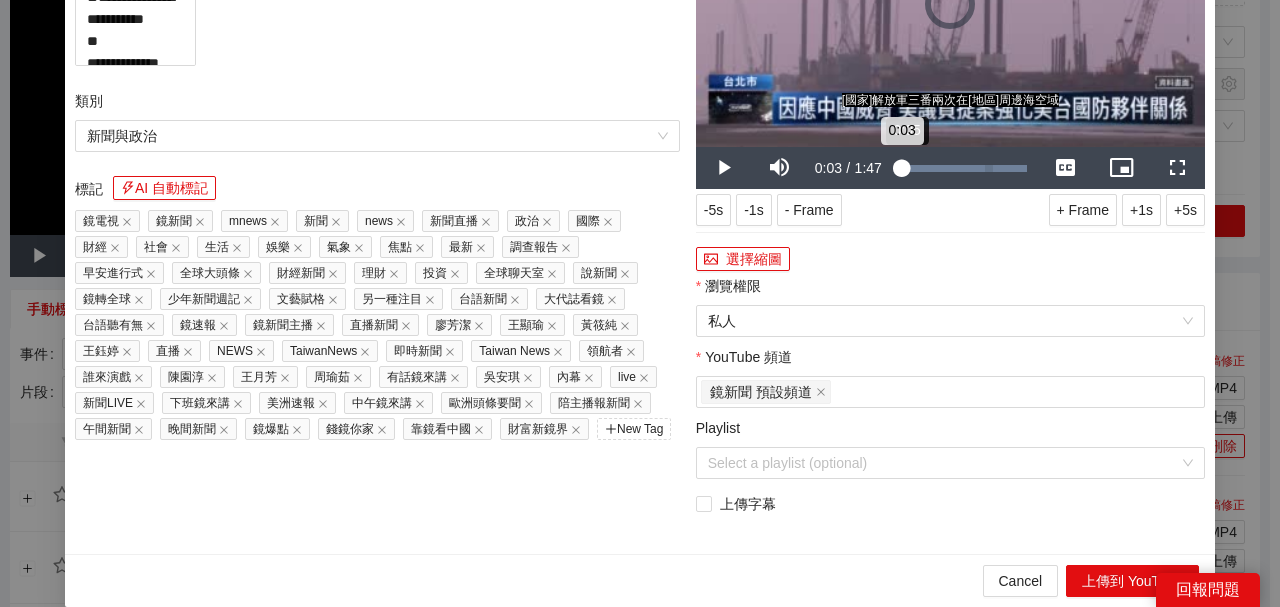 click on "0:03" at bounding box center [900, 168] 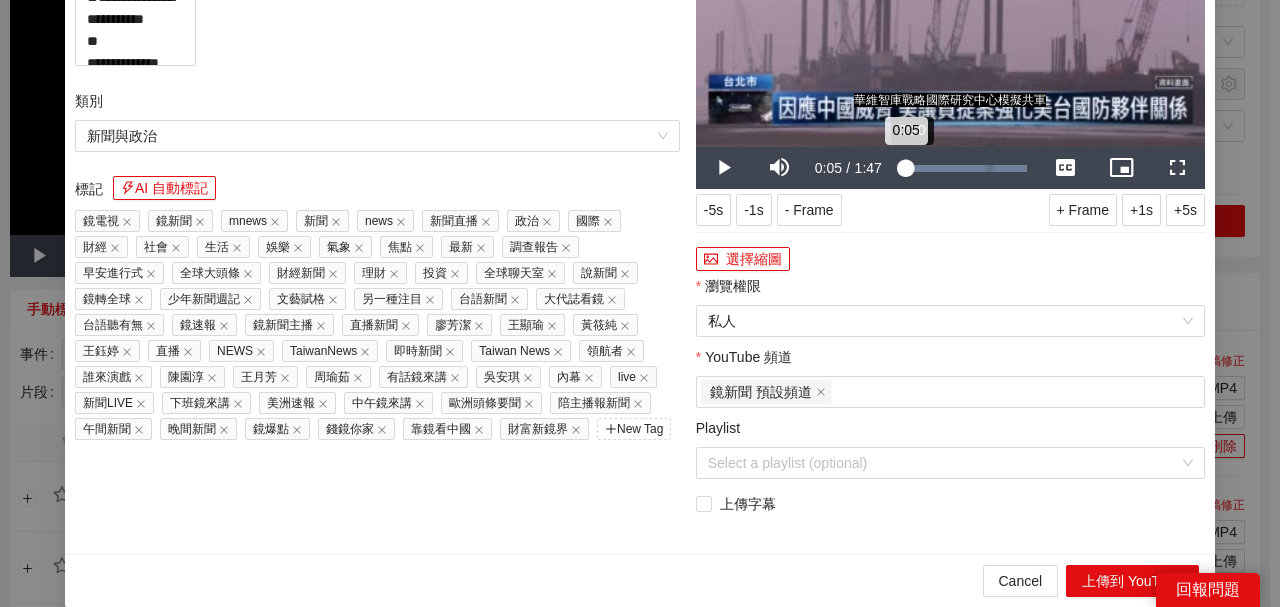 click at bounding box center (942, 168) 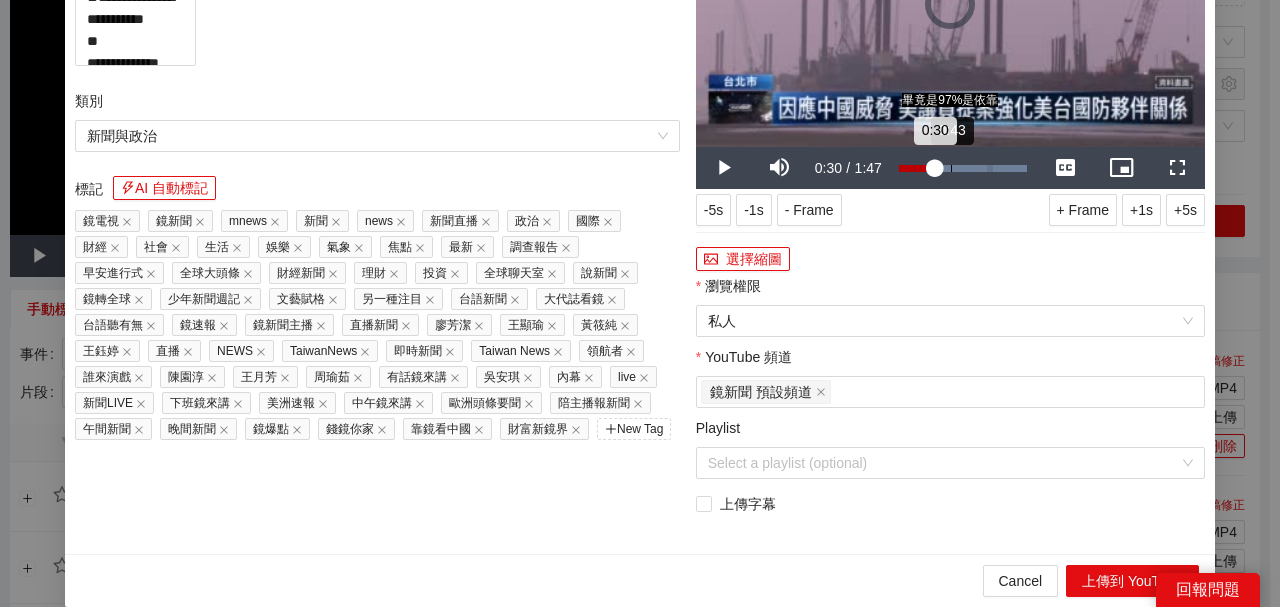 click on "0:43" at bounding box center [951, 168] 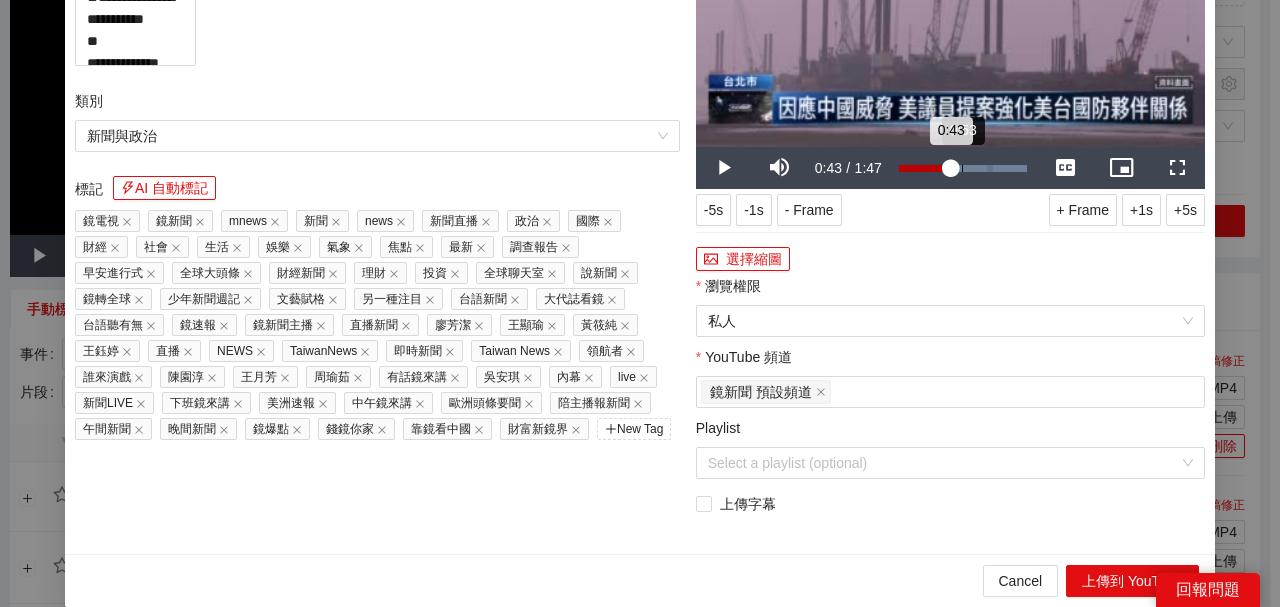 click on "0:53" at bounding box center [962, 168] 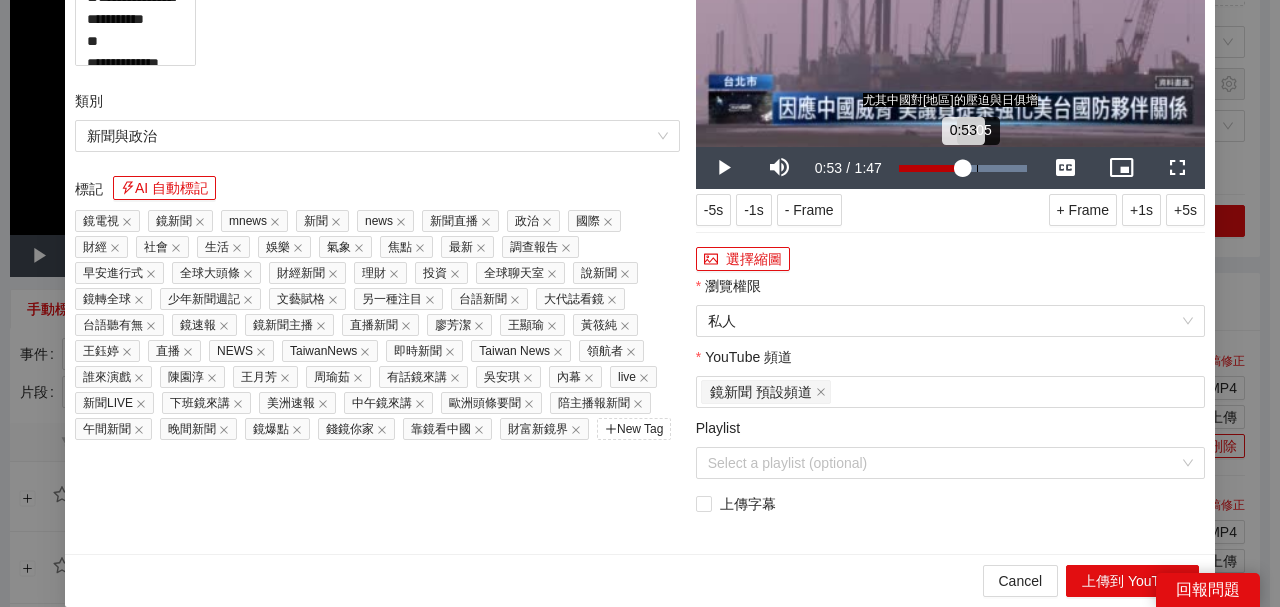 click on "Loaded :  100.00% 1:05 0:53" at bounding box center (963, 168) 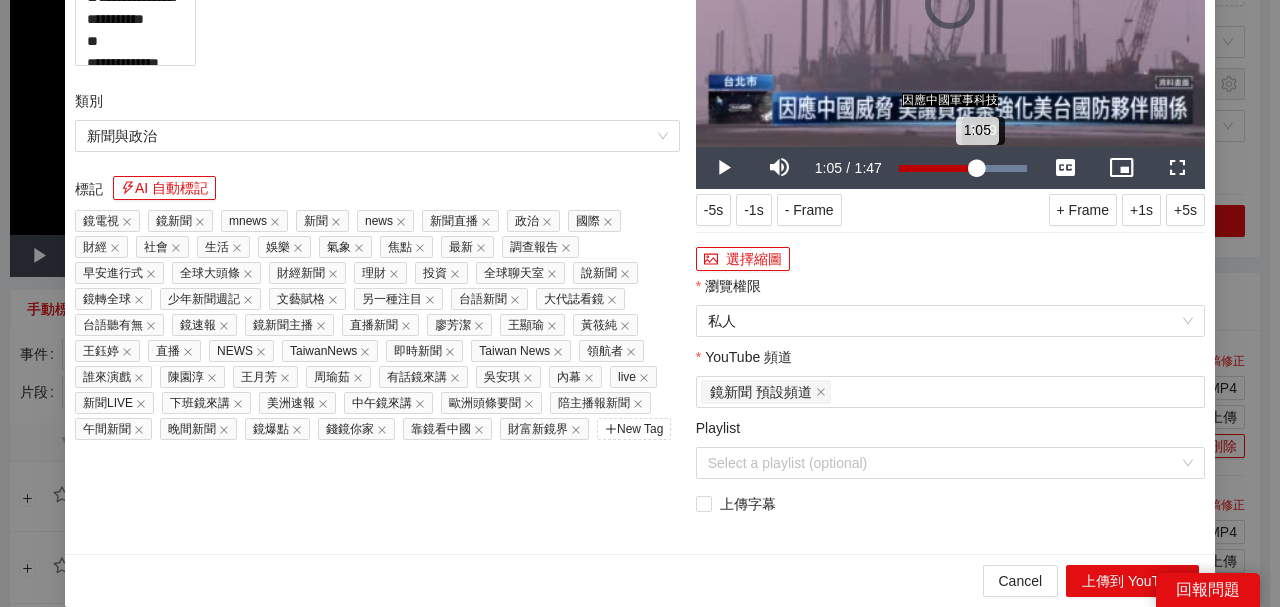 click on "1:05" at bounding box center (938, 168) 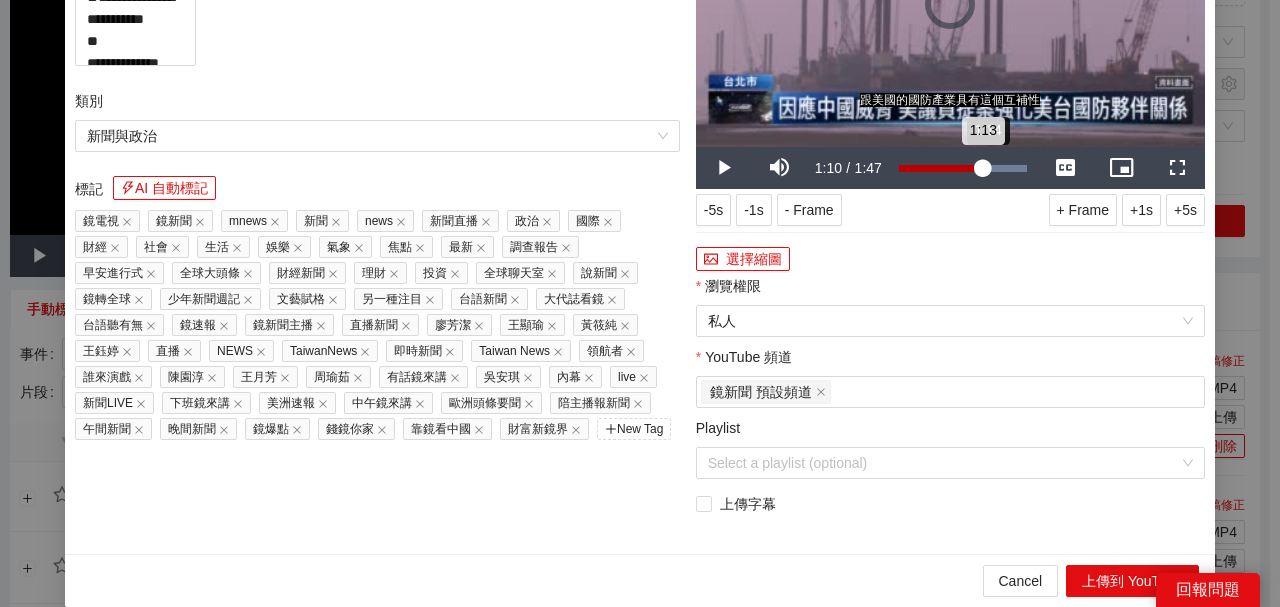 drag, startPoint x: 980, startPoint y: 370, endPoint x: 992, endPoint y: 370, distance: 12 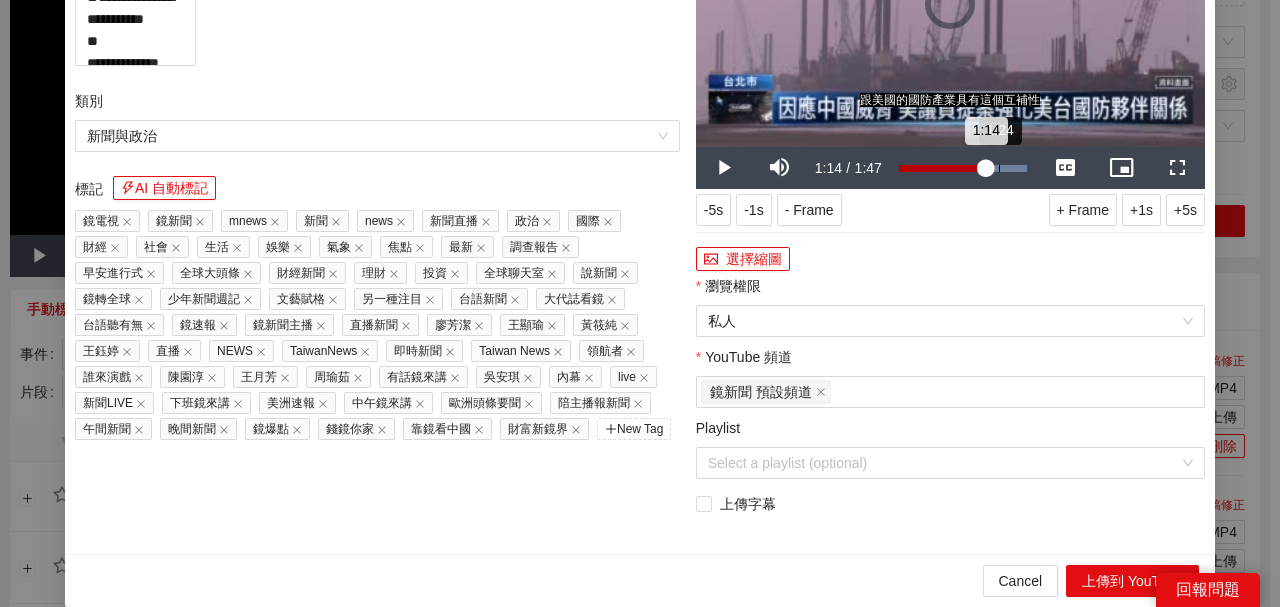 click on "1:24" at bounding box center [999, 168] 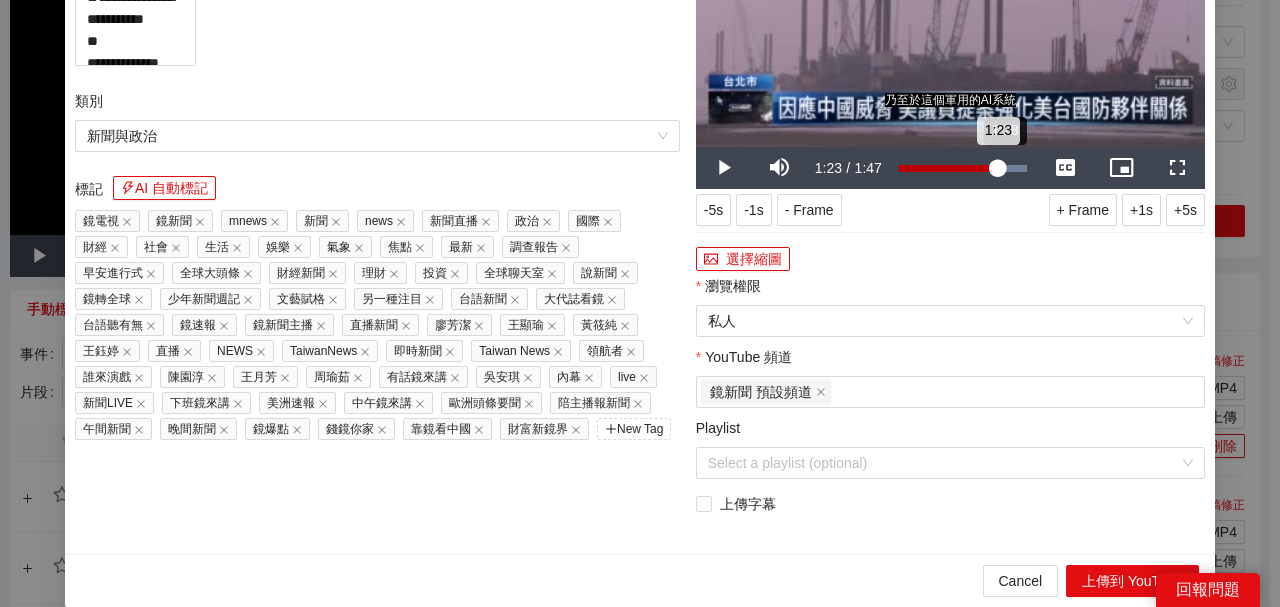 click on "1:23" at bounding box center [948, 168] 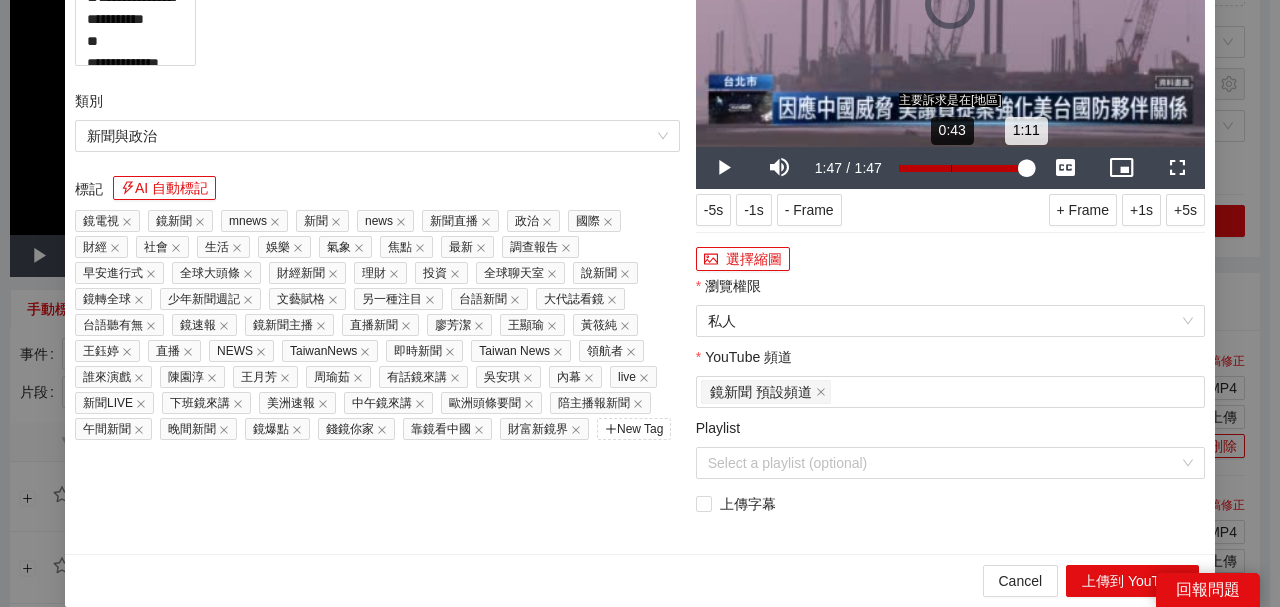drag, startPoint x: 1004, startPoint y: 369, endPoint x: 924, endPoint y: 370, distance: 80.00625 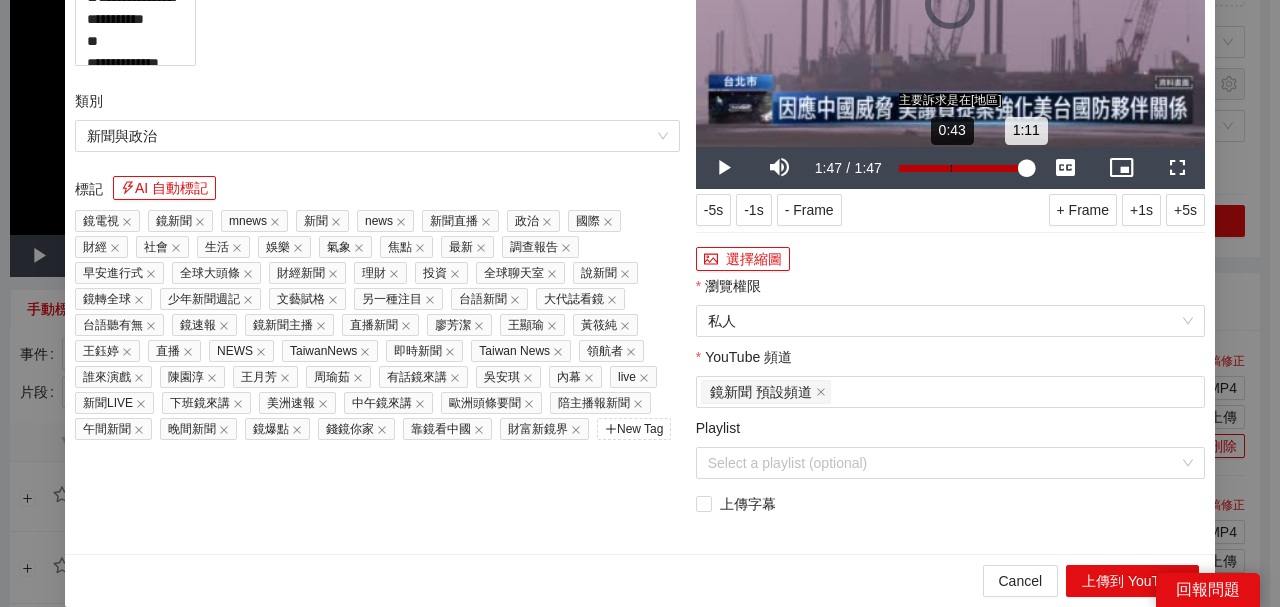 click on "1:11" at bounding box center [963, 168] 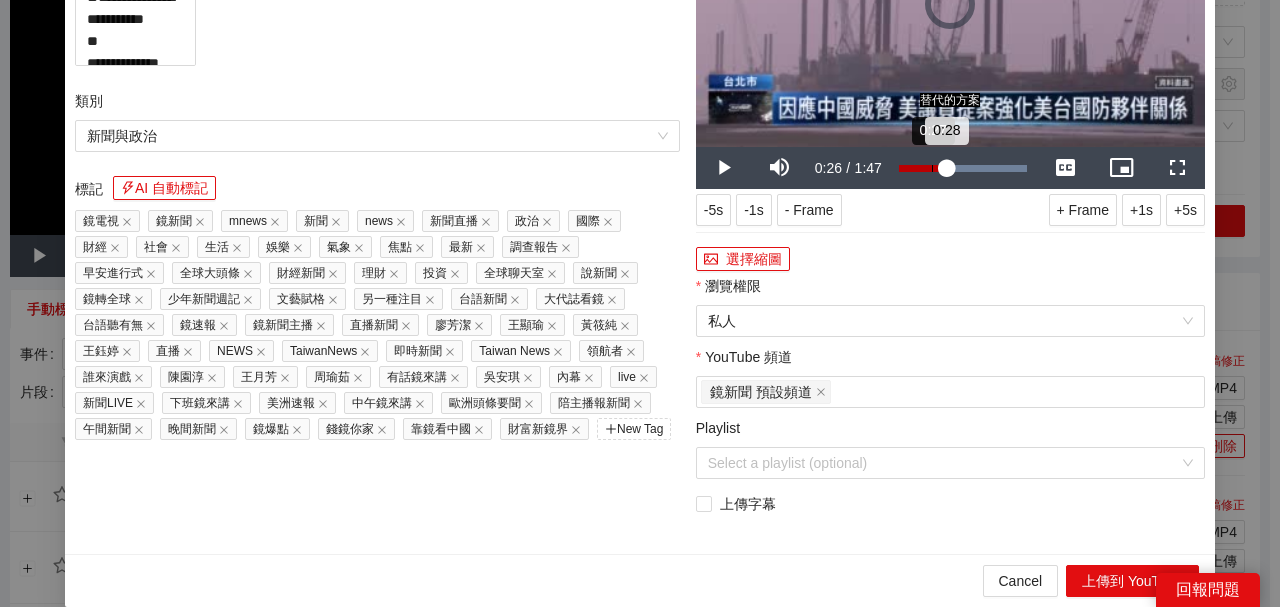 click on "0:27" at bounding box center [932, 168] 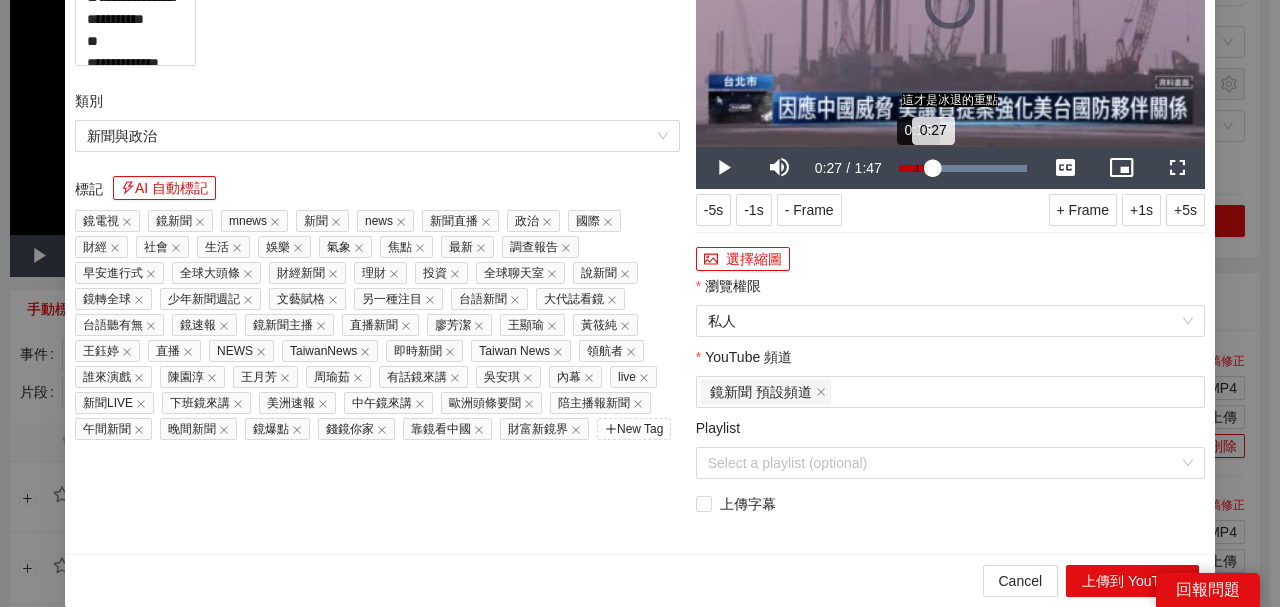click on "0:27" at bounding box center [916, 168] 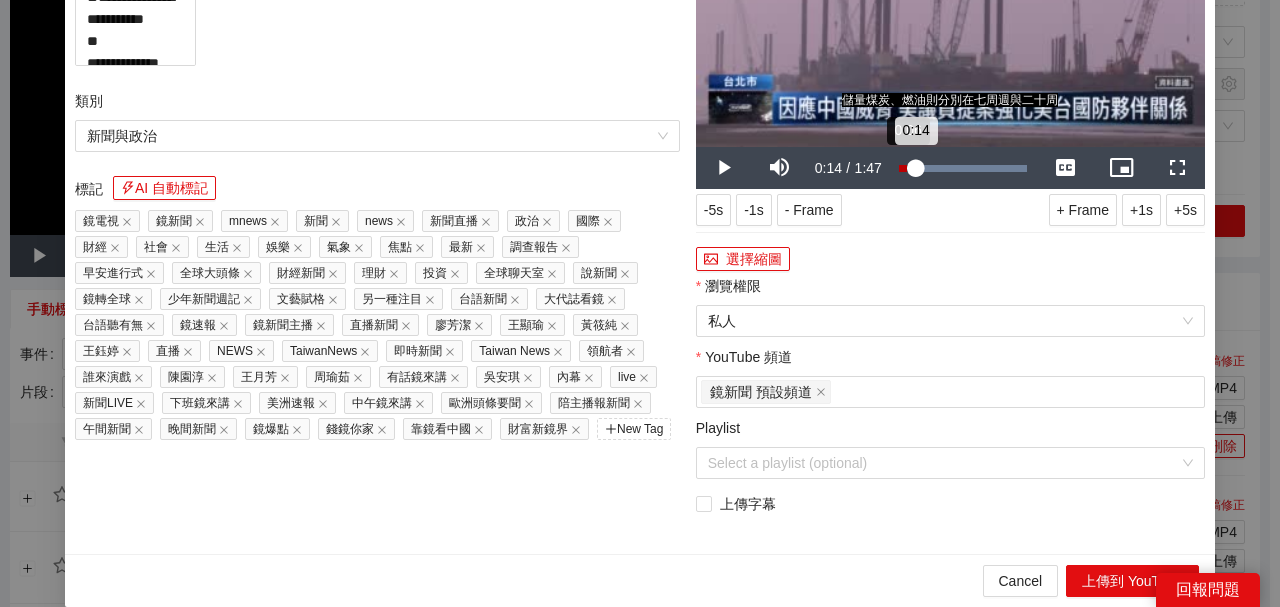 click on "0:14" at bounding box center [907, 168] 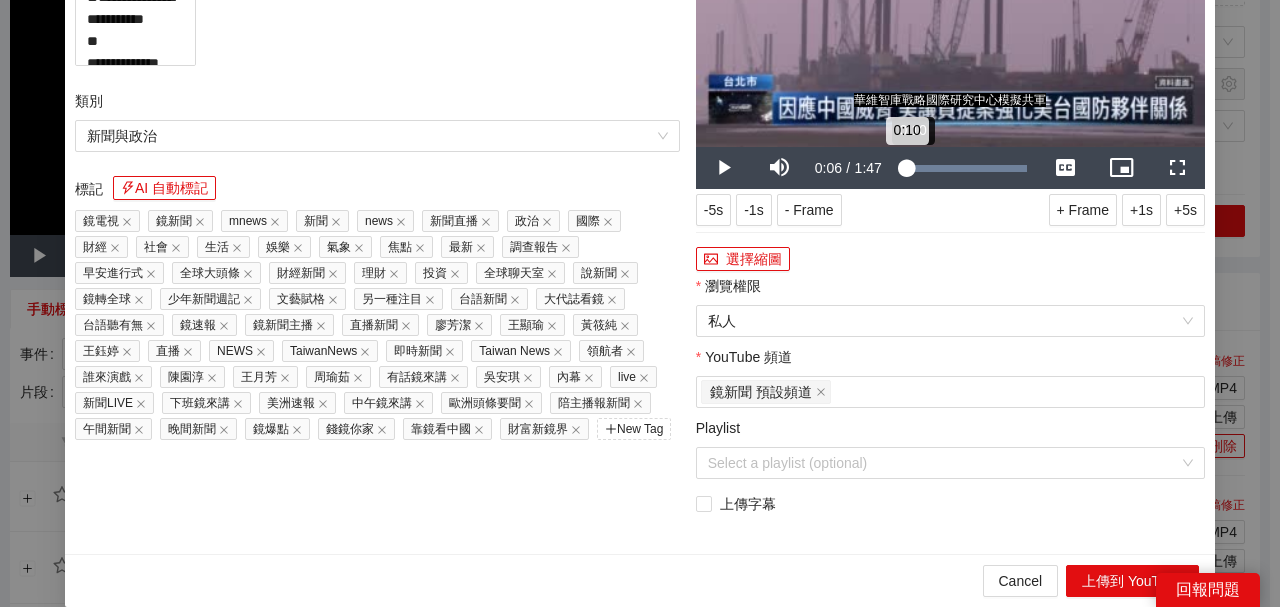click on "0:10" at bounding box center (903, 168) 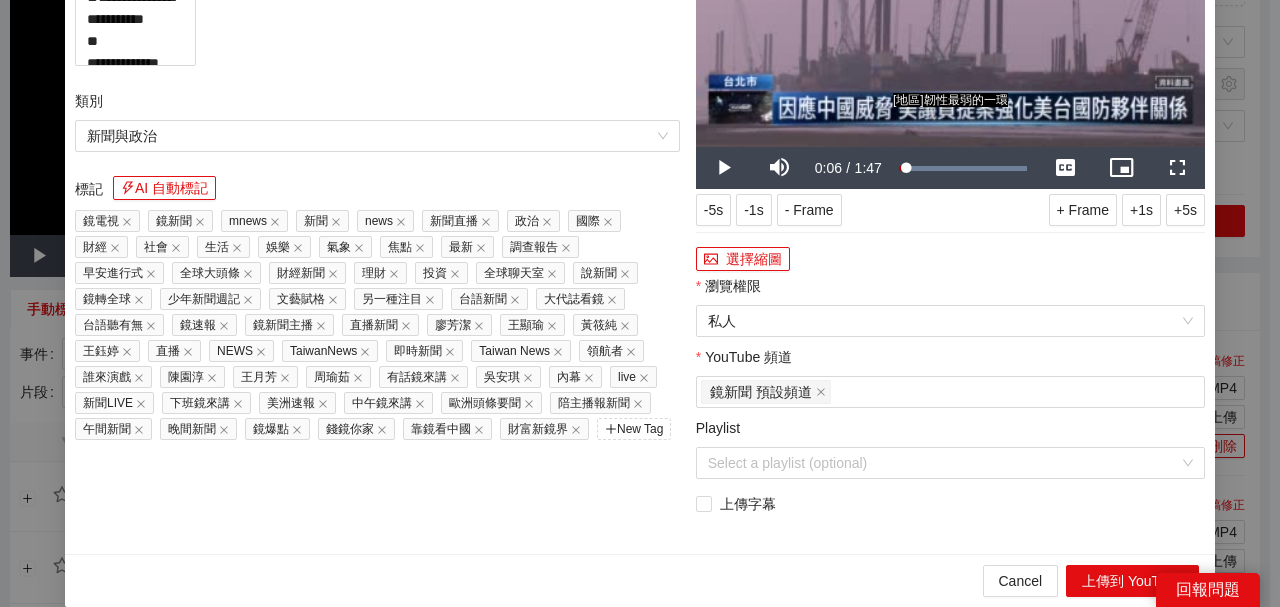click on "Play Mute 81% Current Time  0:06 / Duration  1:47 Loaded :  100.00% 0:00 0:00 Stream Type  LIVE Seek to live, currently behind live LIVE Remaining Time  - 1:47   1x Playback Rate Chapters Chapters Descriptions descriptions off , selected Captions captions settings , opens captions settings dialog captions off 字幕  Captions , selected Audio Track Picture-in-Picture Fullscreen" at bounding box center [950, 168] 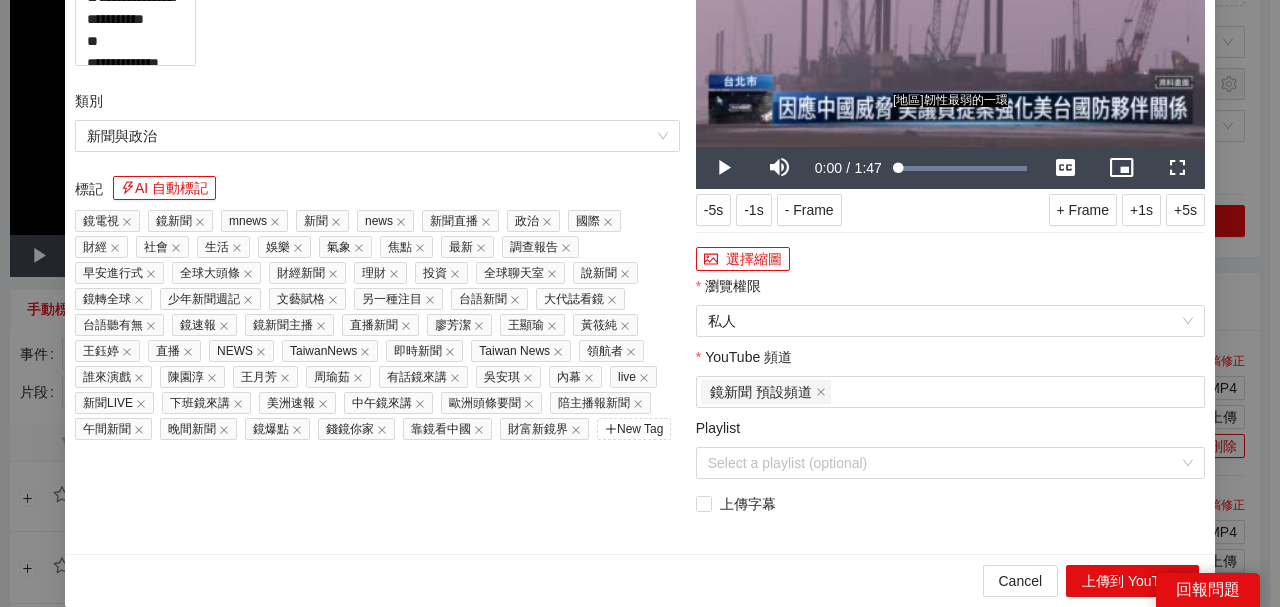 click on "**********" at bounding box center (950, 202) 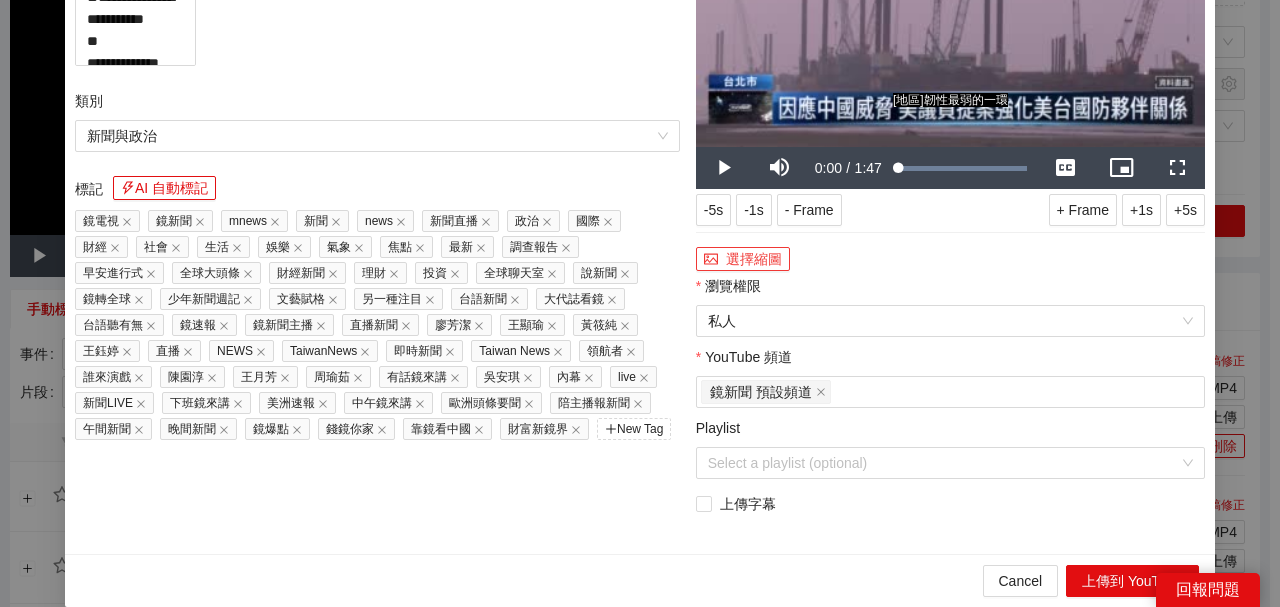 click 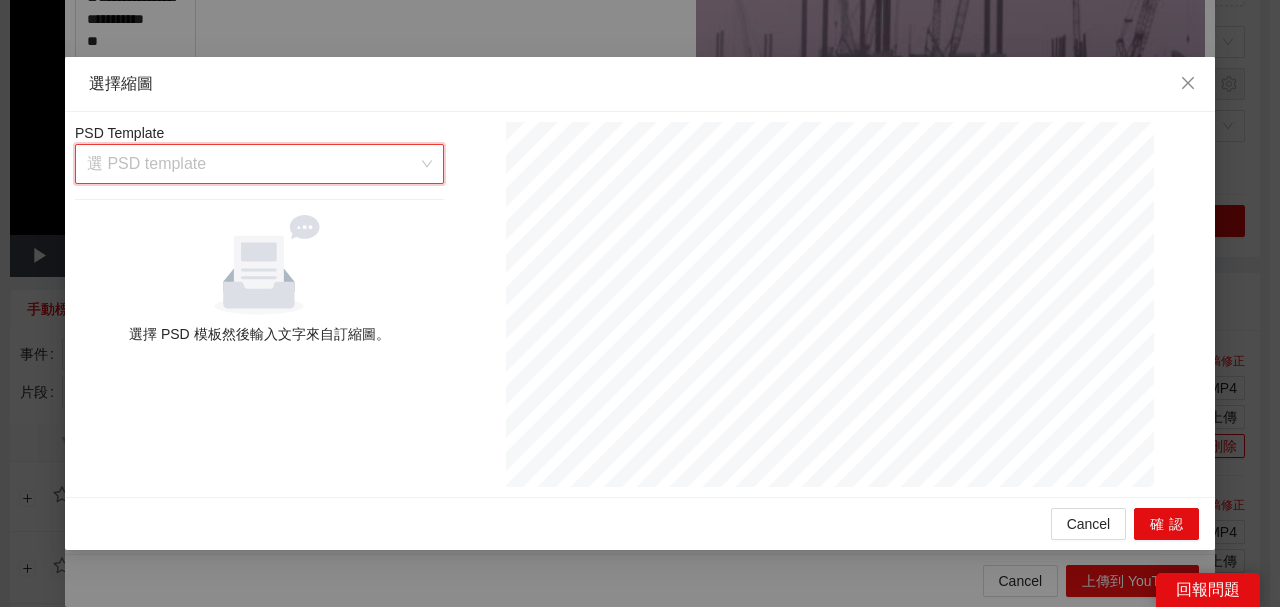 click at bounding box center (252, 164) 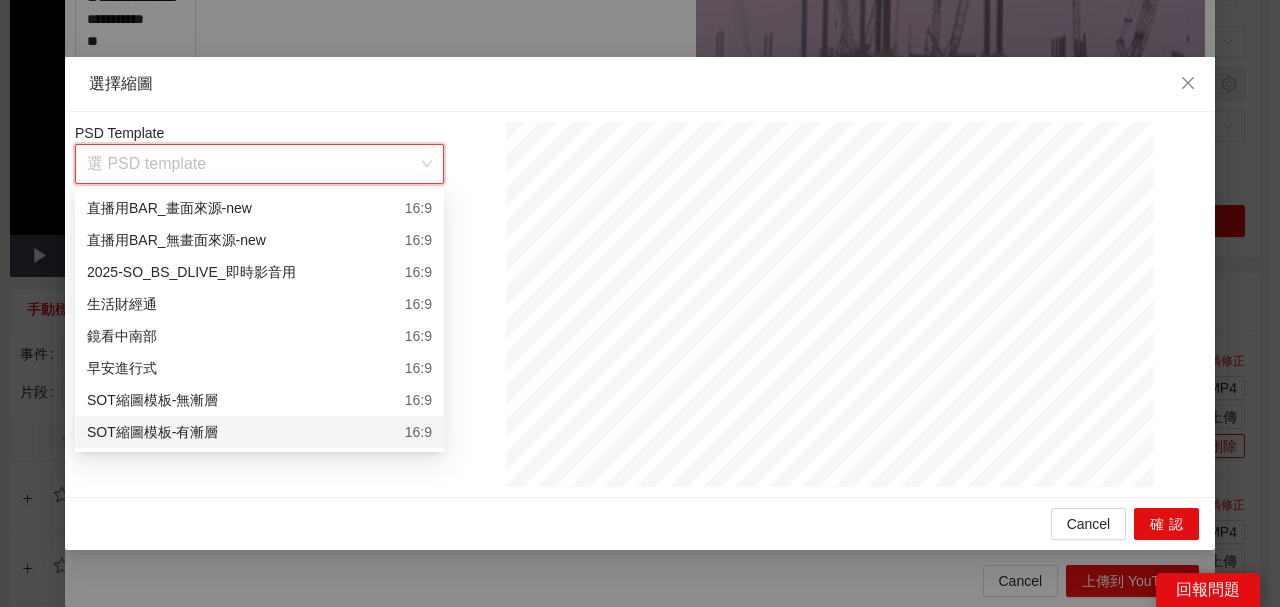 click on "SOT縮圖模板-有漸層 16:9" at bounding box center [259, 432] 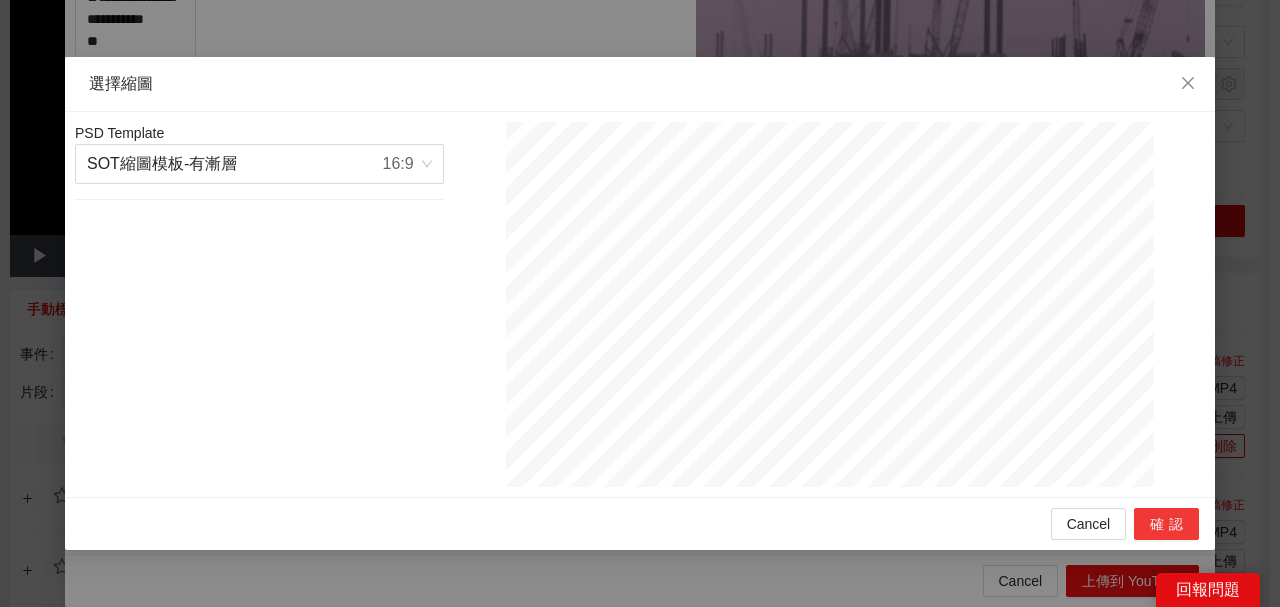 click on "確認" at bounding box center [1166, 524] 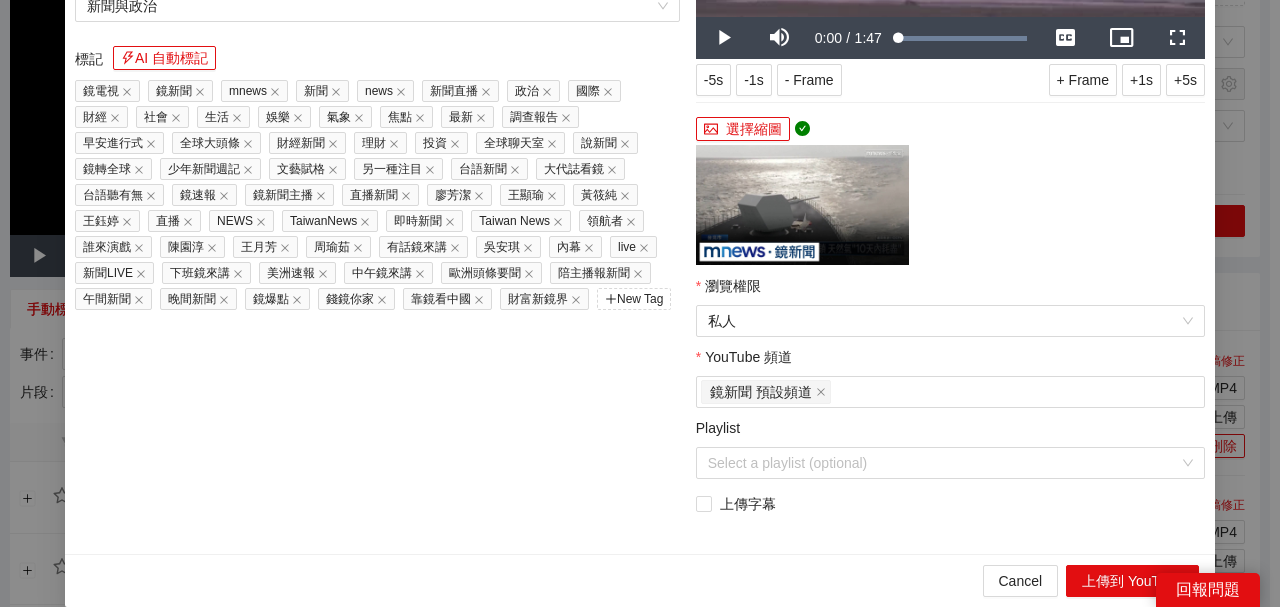 click on "**********" at bounding box center (135, -107) 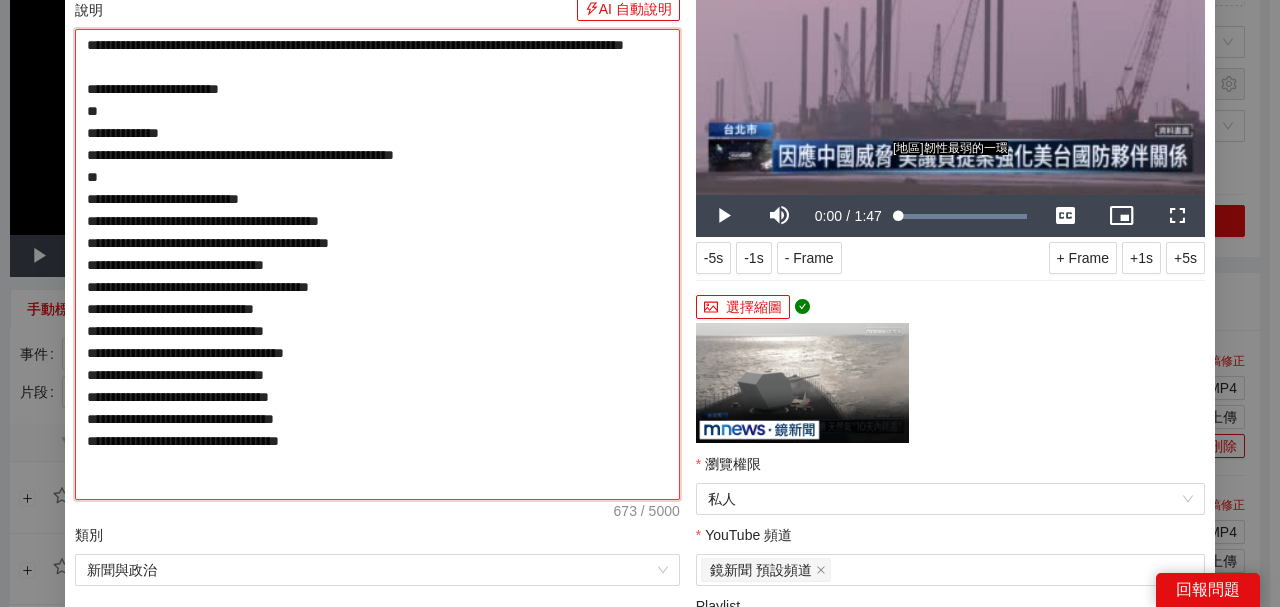 scroll, scrollTop: 400, scrollLeft: 0, axis: vertical 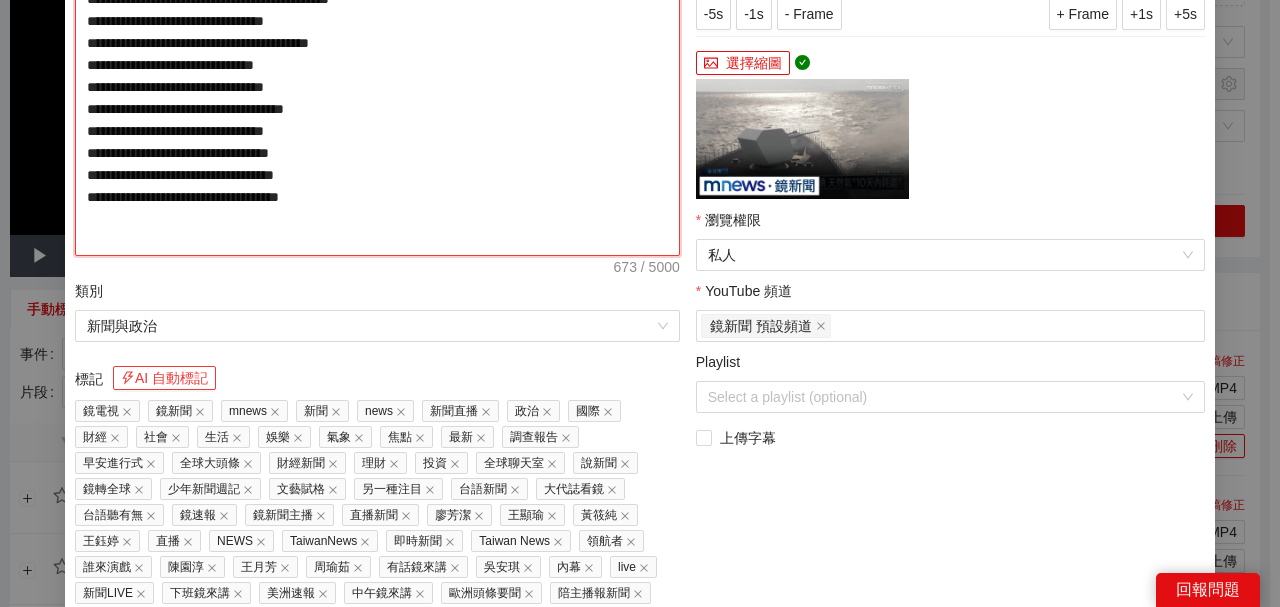 type on "**********" 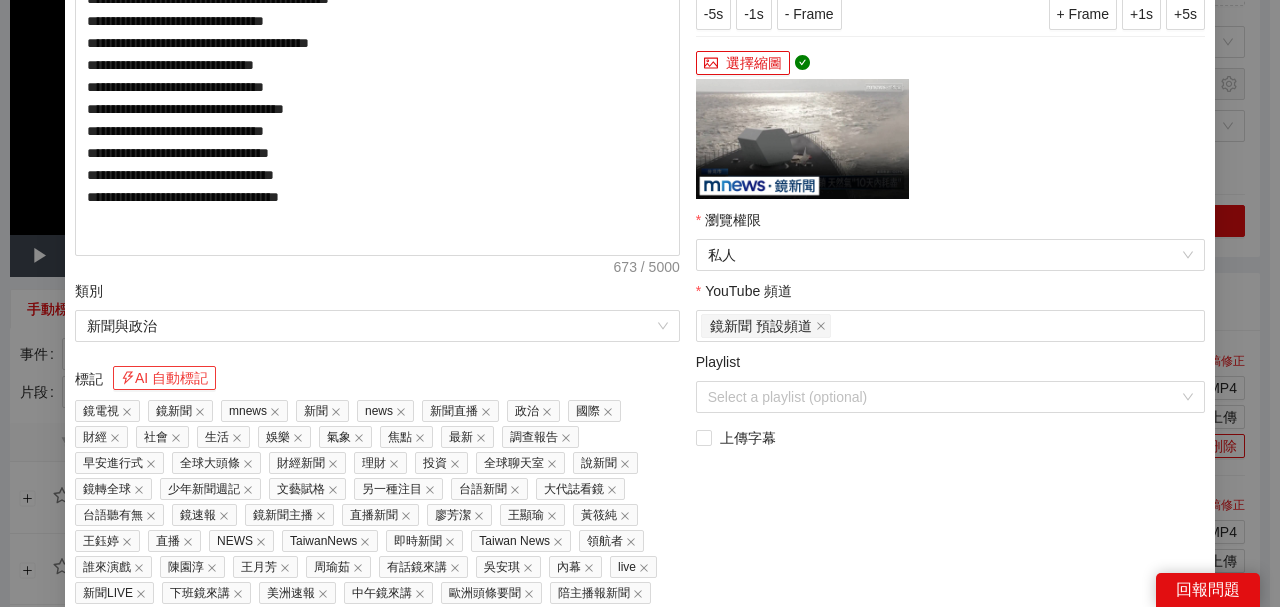 click on "AI 自動標記" at bounding box center (164, 378) 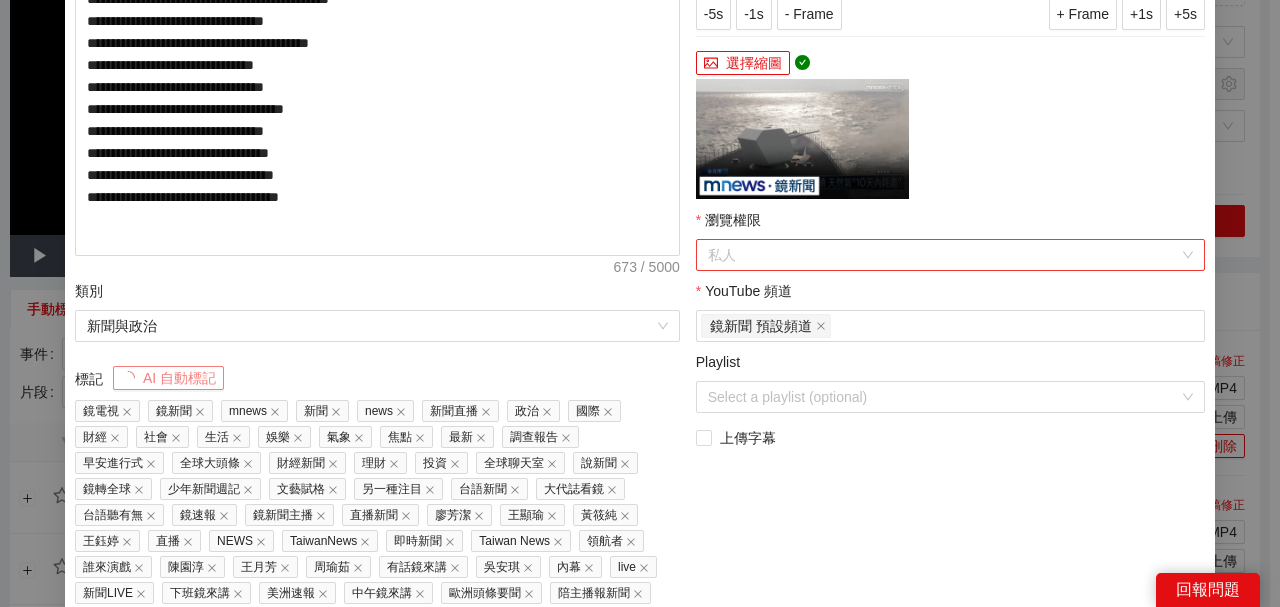 click on "私人" at bounding box center [950, 255] 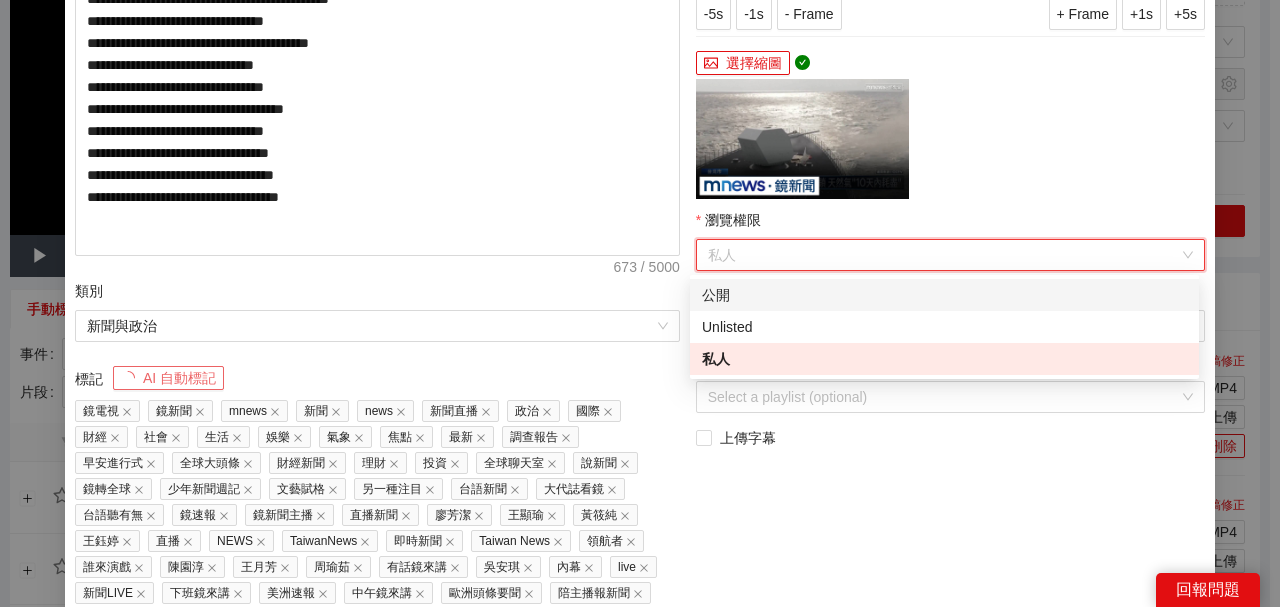 click on "公開" at bounding box center [944, 295] 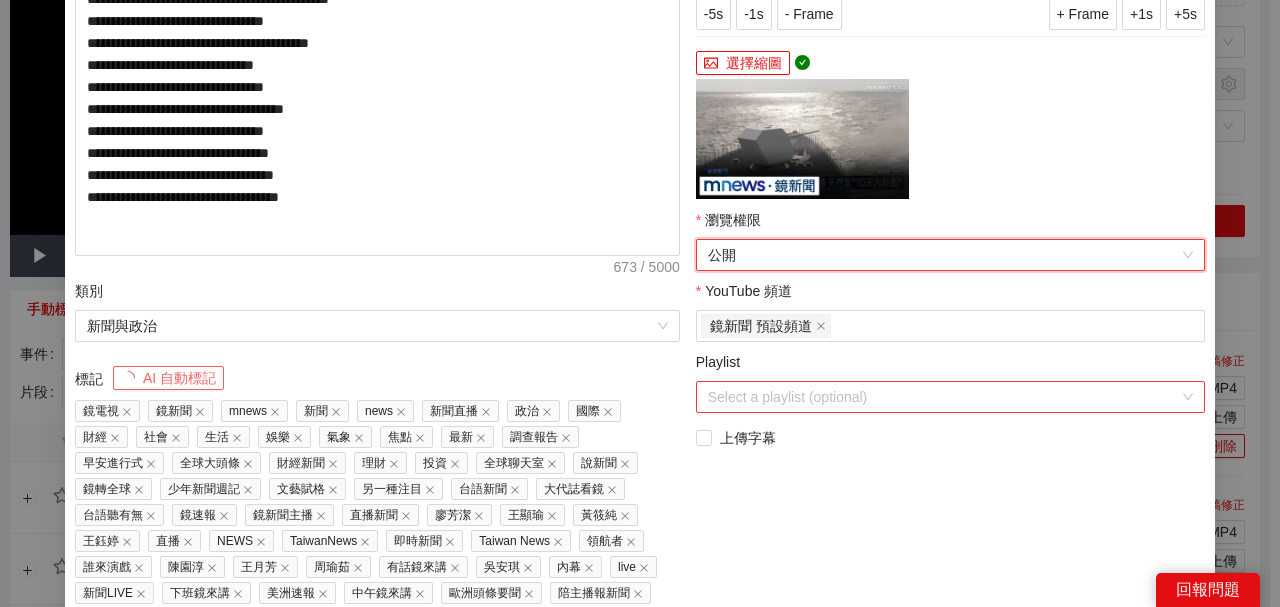 click on "Playlist" at bounding box center (943, 397) 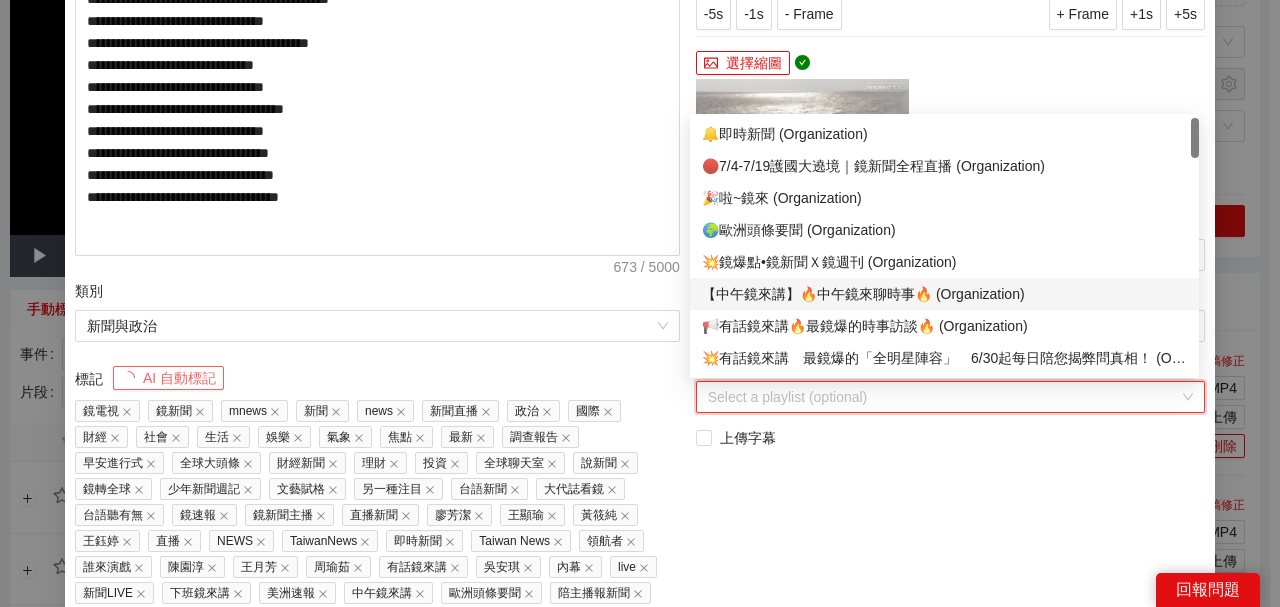 scroll, scrollTop: 66, scrollLeft: 0, axis: vertical 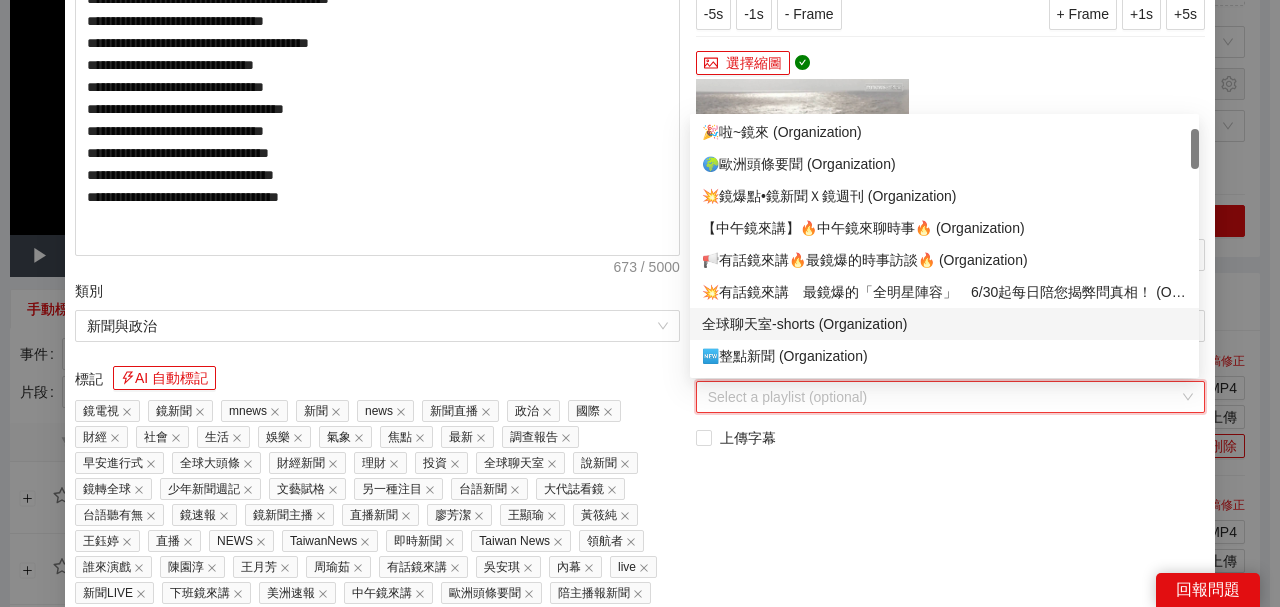 click on "🆕整點新聞 (Organization)" at bounding box center (944, 356) 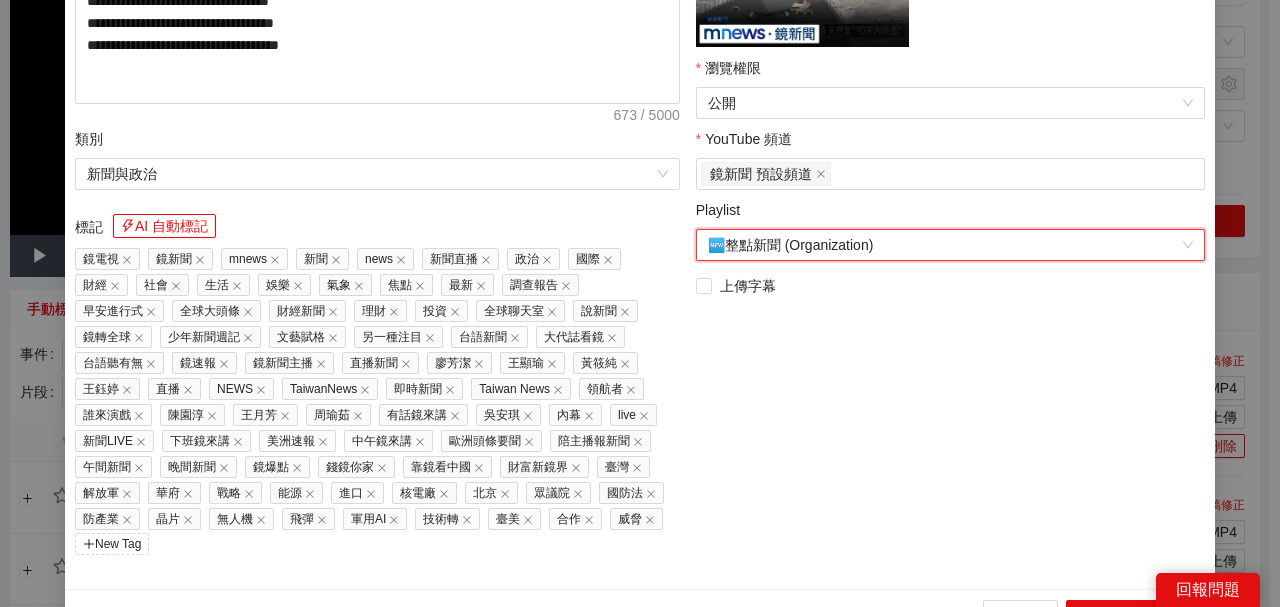 scroll, scrollTop: 556, scrollLeft: 0, axis: vertical 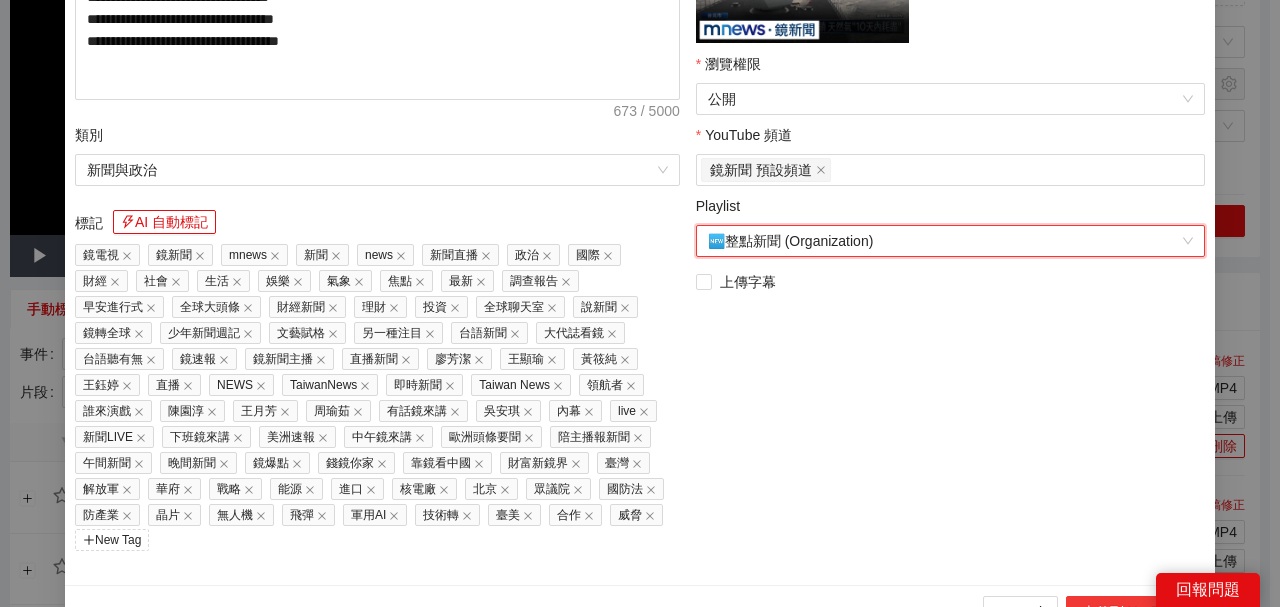 drag, startPoint x: 1106, startPoint y: 602, endPoint x: 1107, endPoint y: 591, distance: 11.045361 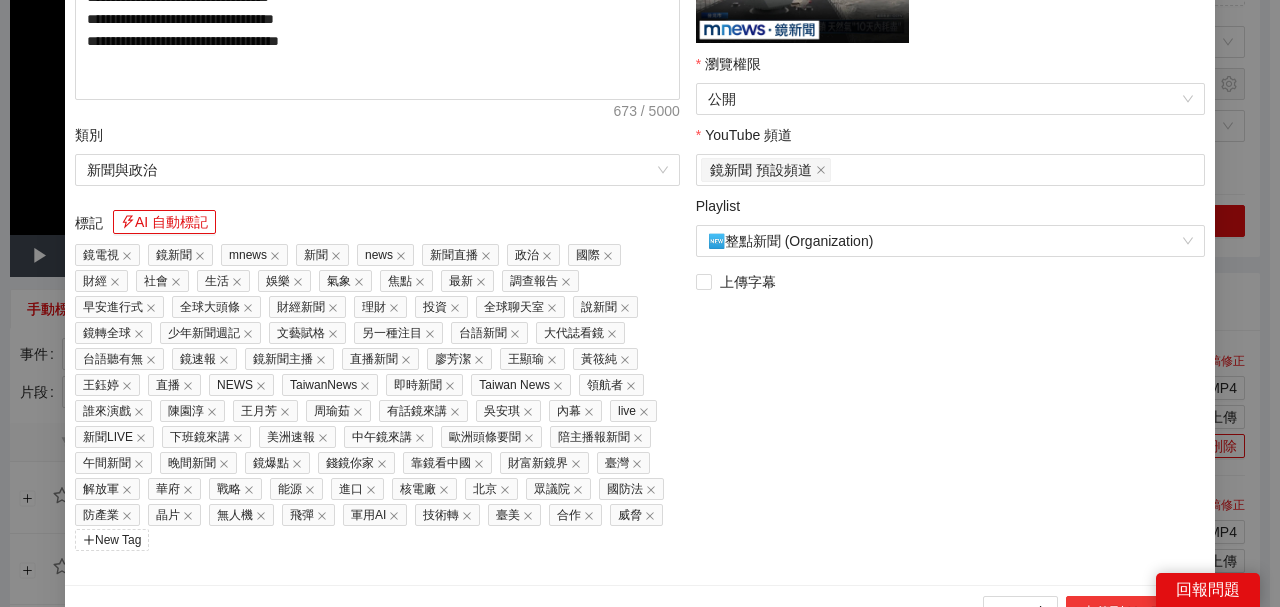 click on "上傳到 YouTube" at bounding box center [1132, 612] 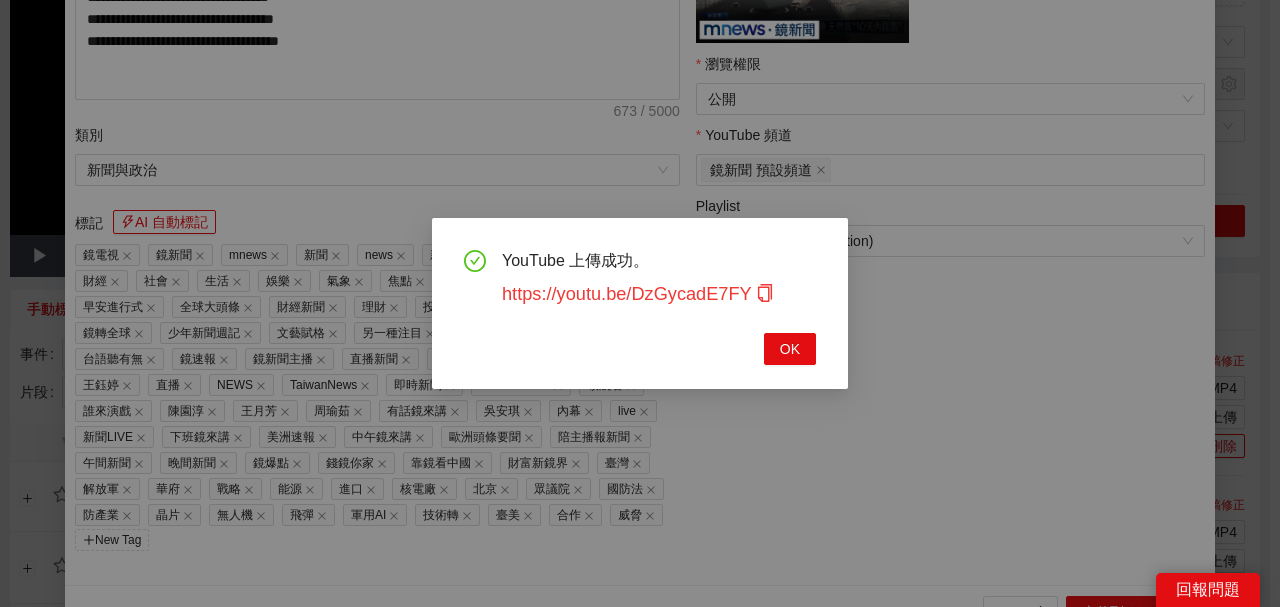 click 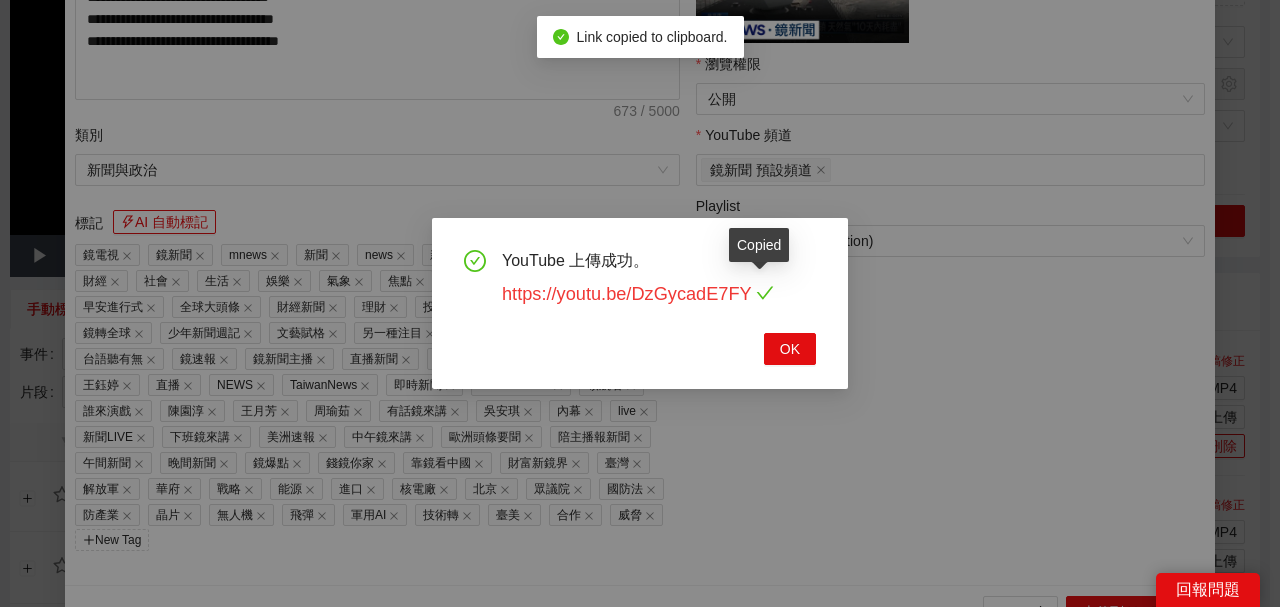click on "https://youtu.be/DzGycadE7FY" at bounding box center [638, 294] 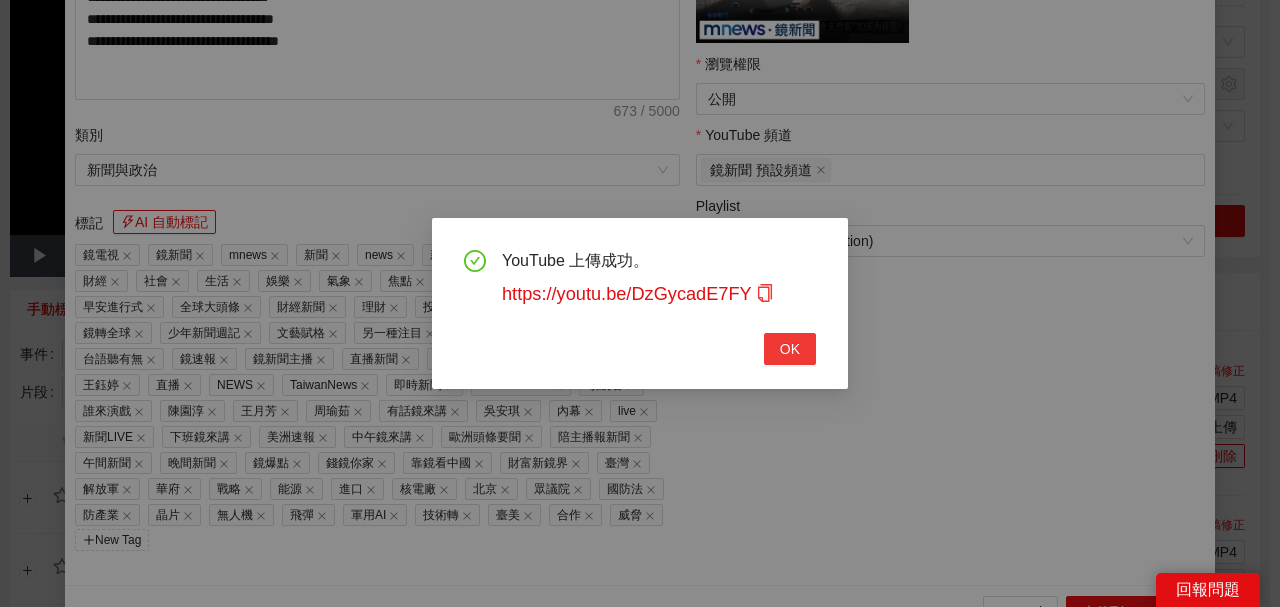 click on "OK" at bounding box center [790, 349] 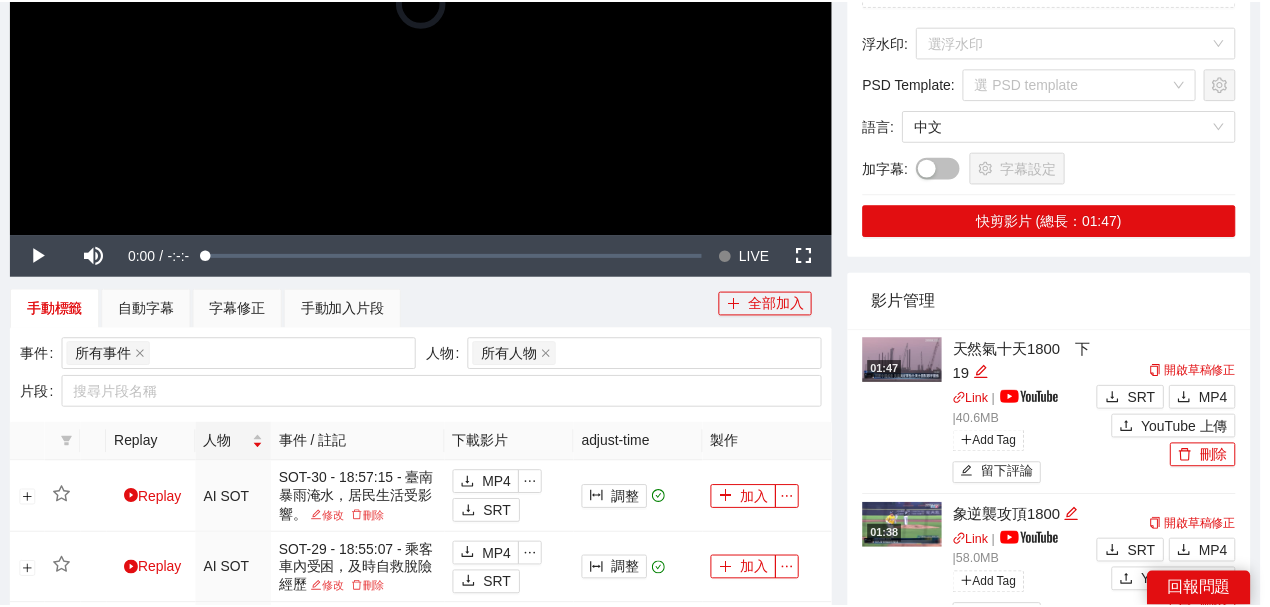 scroll, scrollTop: 461, scrollLeft: 0, axis: vertical 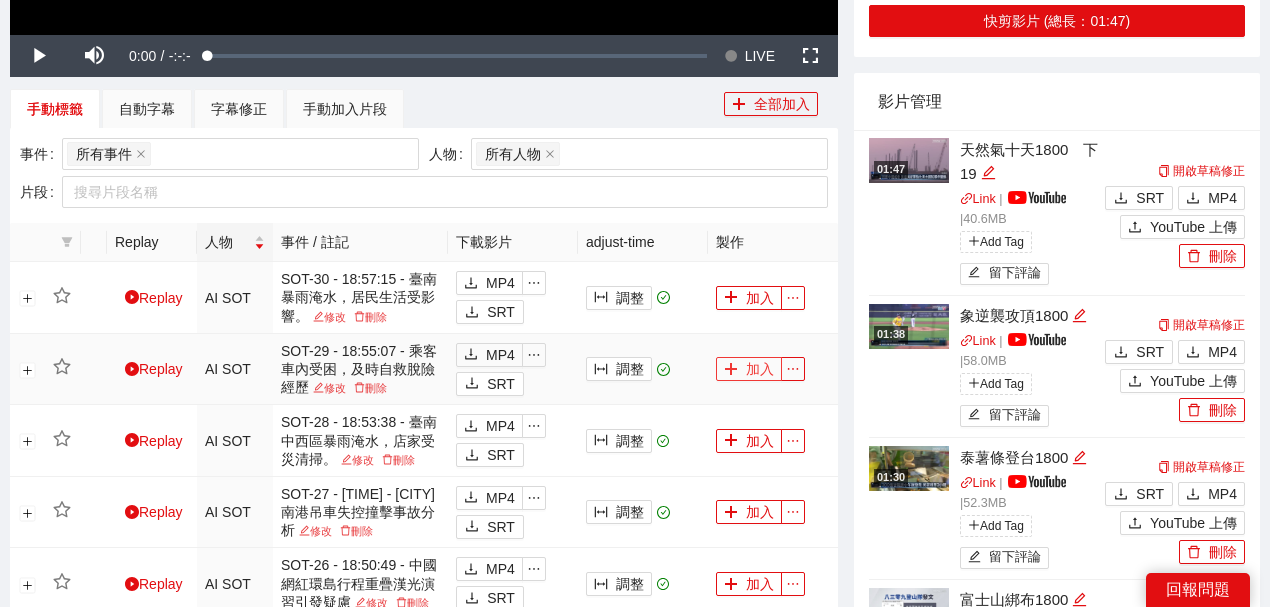 click on "加入" at bounding box center (749, 369) 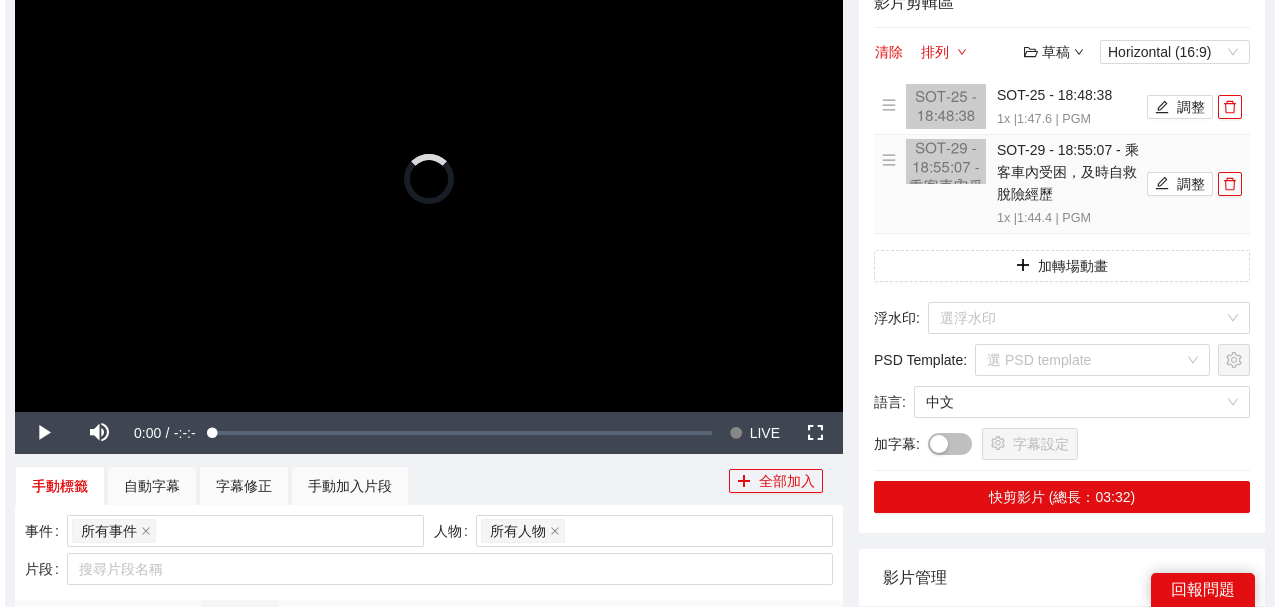 scroll, scrollTop: 200, scrollLeft: 0, axis: vertical 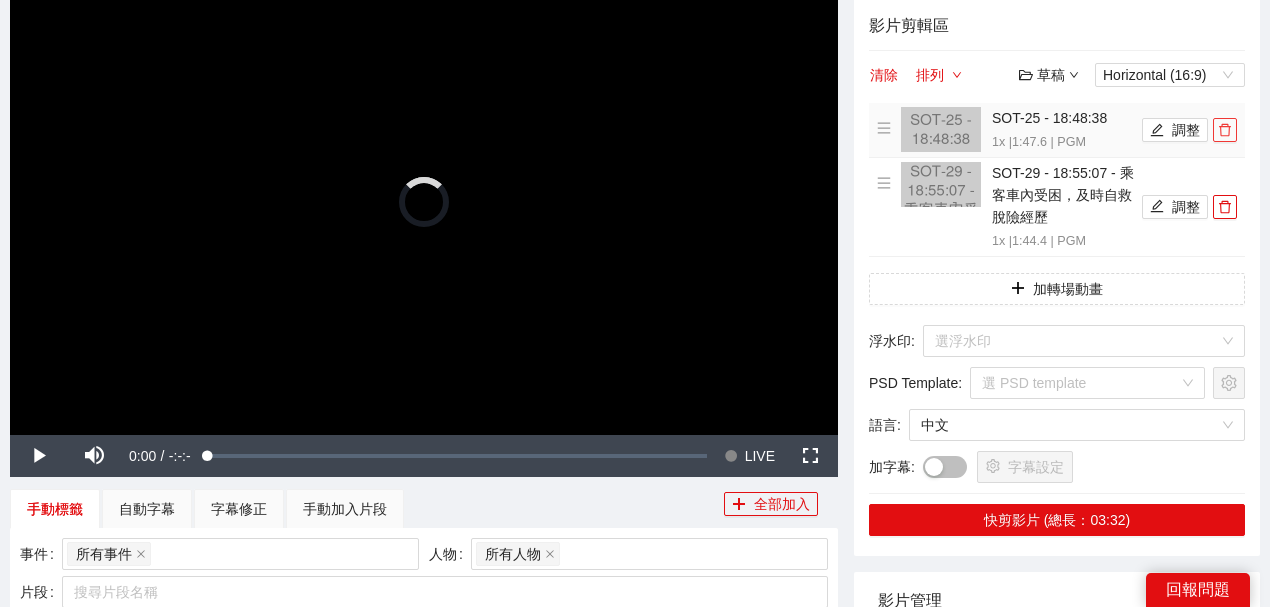 click 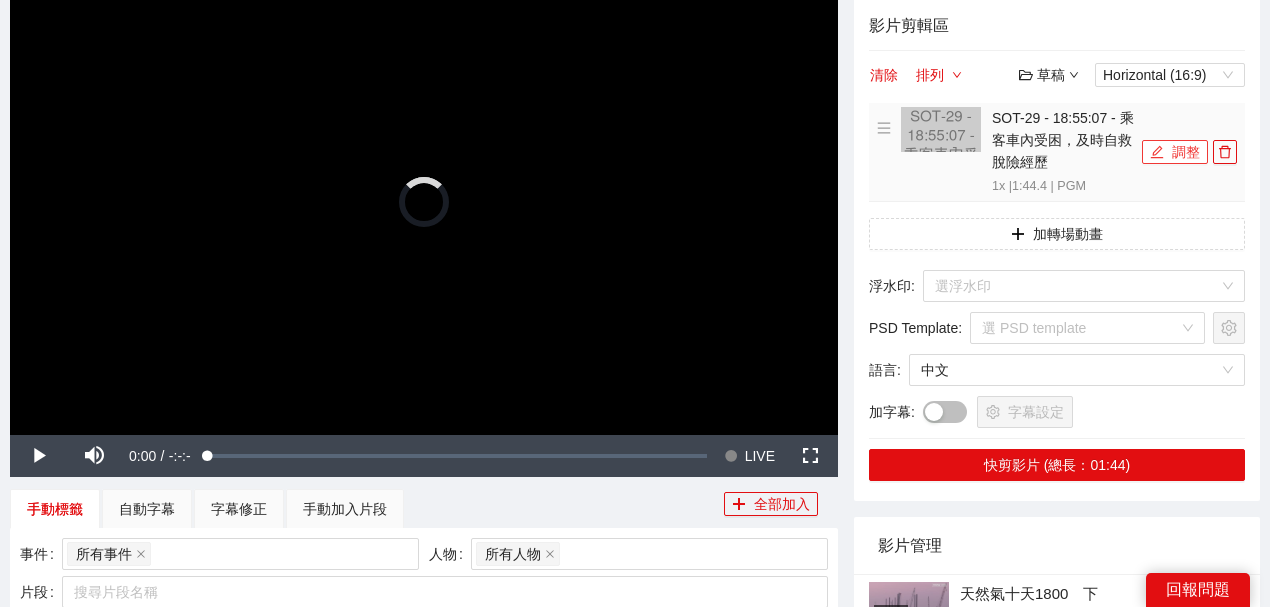 click on "調整" at bounding box center [1175, 152] 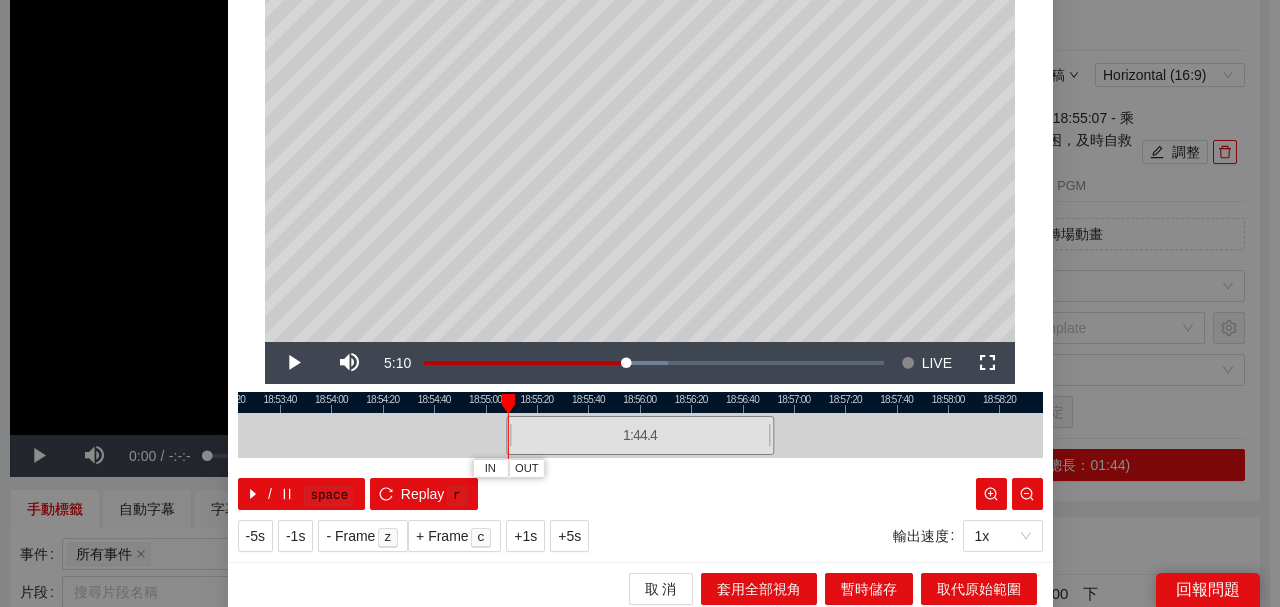 scroll, scrollTop: 194, scrollLeft: 0, axis: vertical 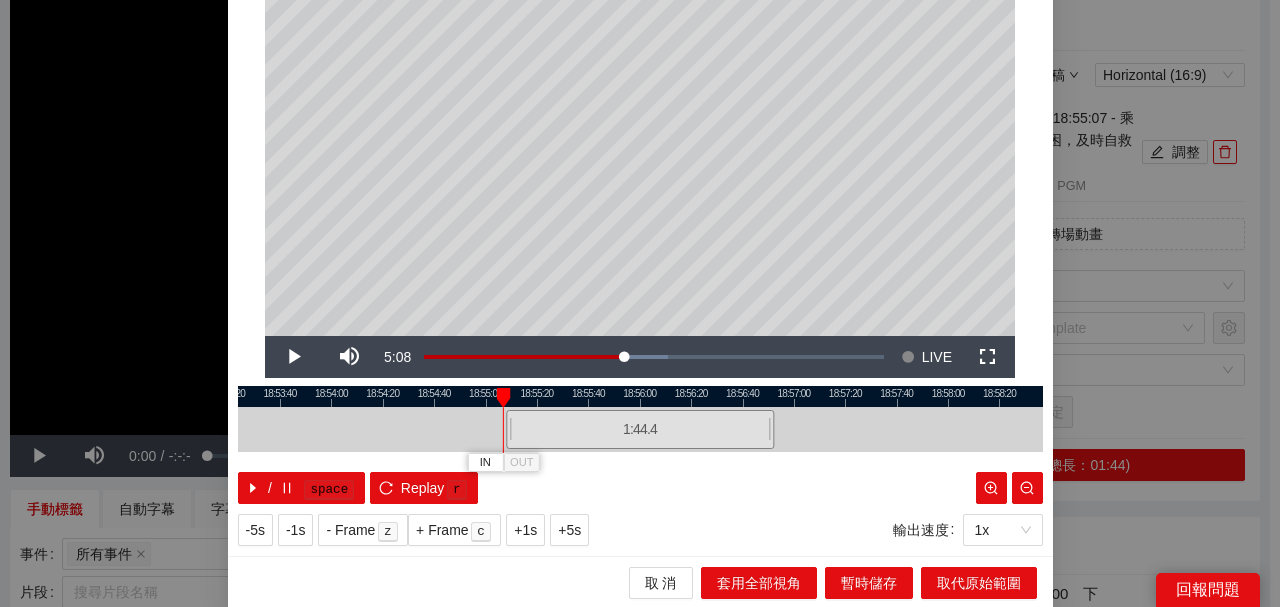 click at bounding box center (503, 398) 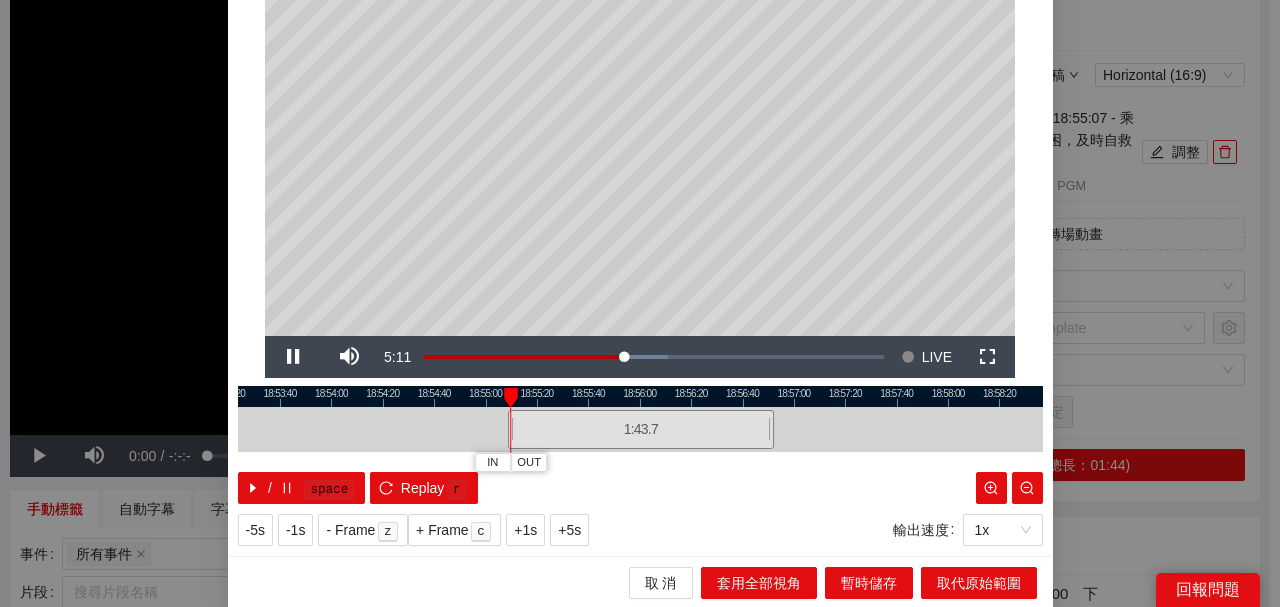 click at bounding box center (640, 396) 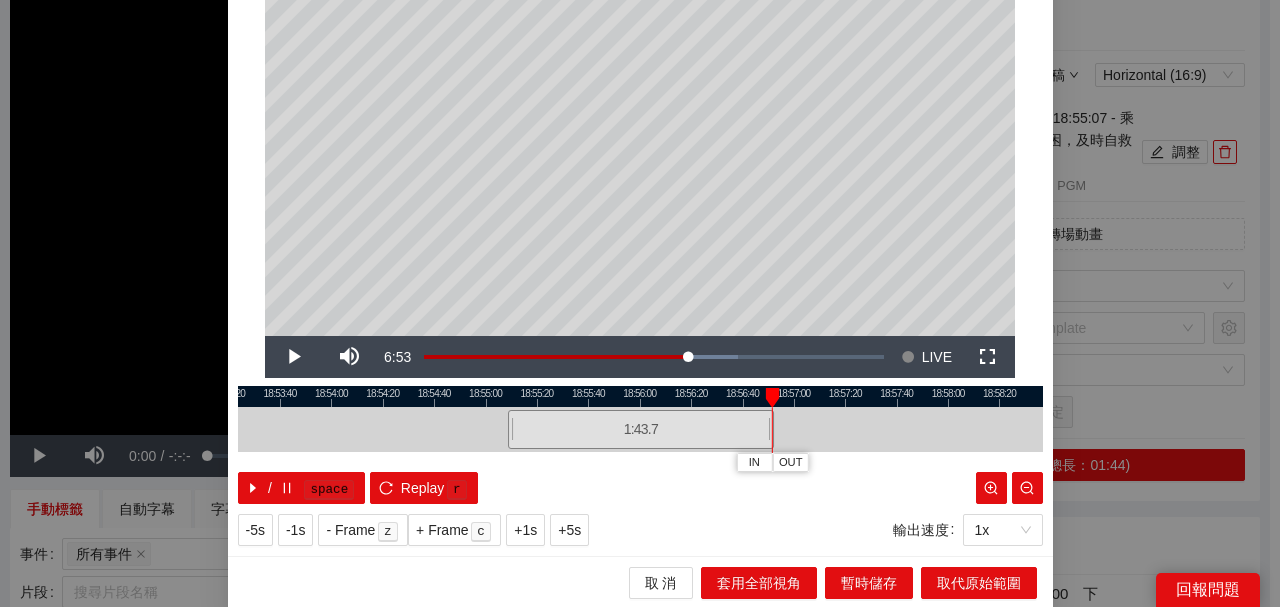 click at bounding box center (772, 398) 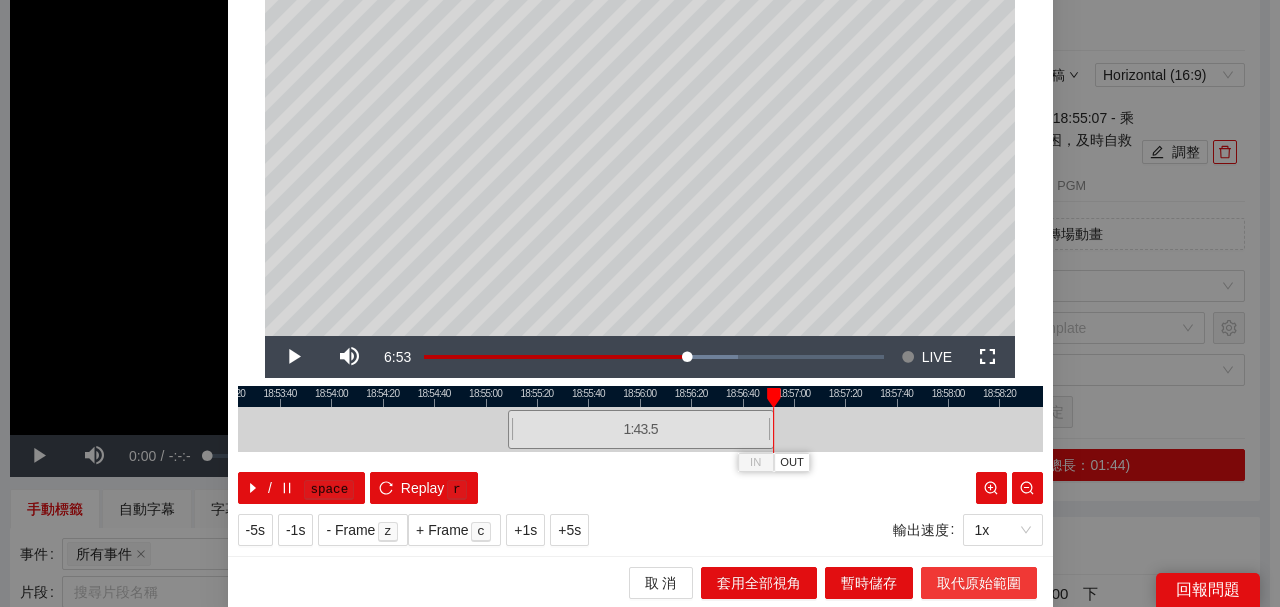 click on "取代原始範圍" at bounding box center (979, 583) 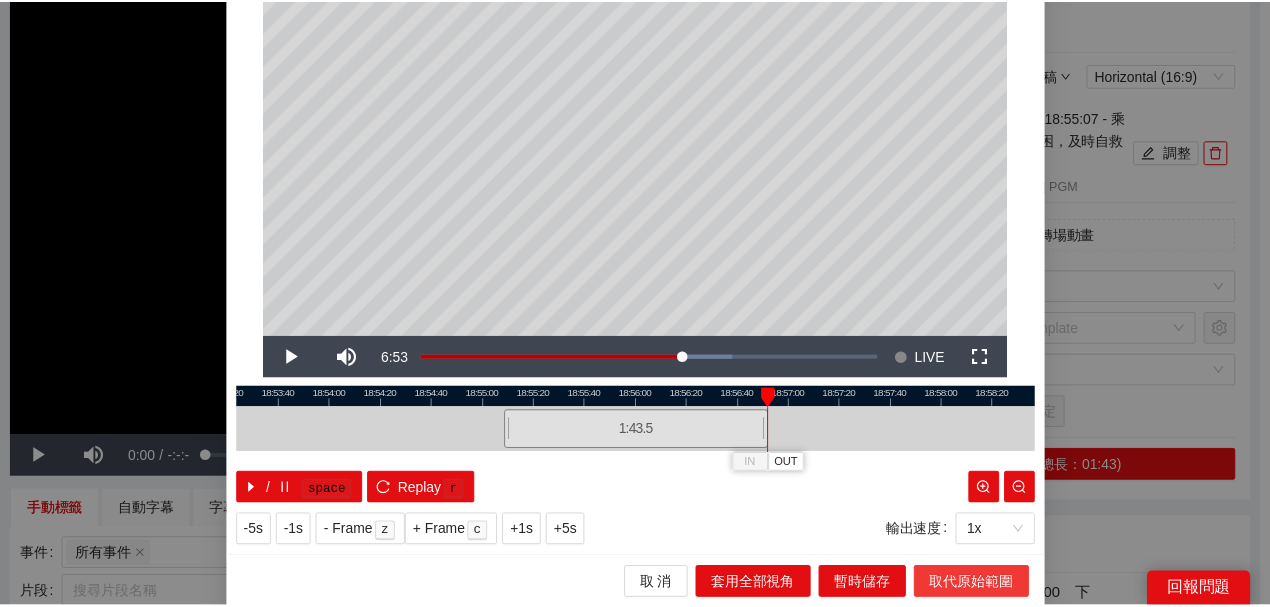 scroll, scrollTop: 0, scrollLeft: 0, axis: both 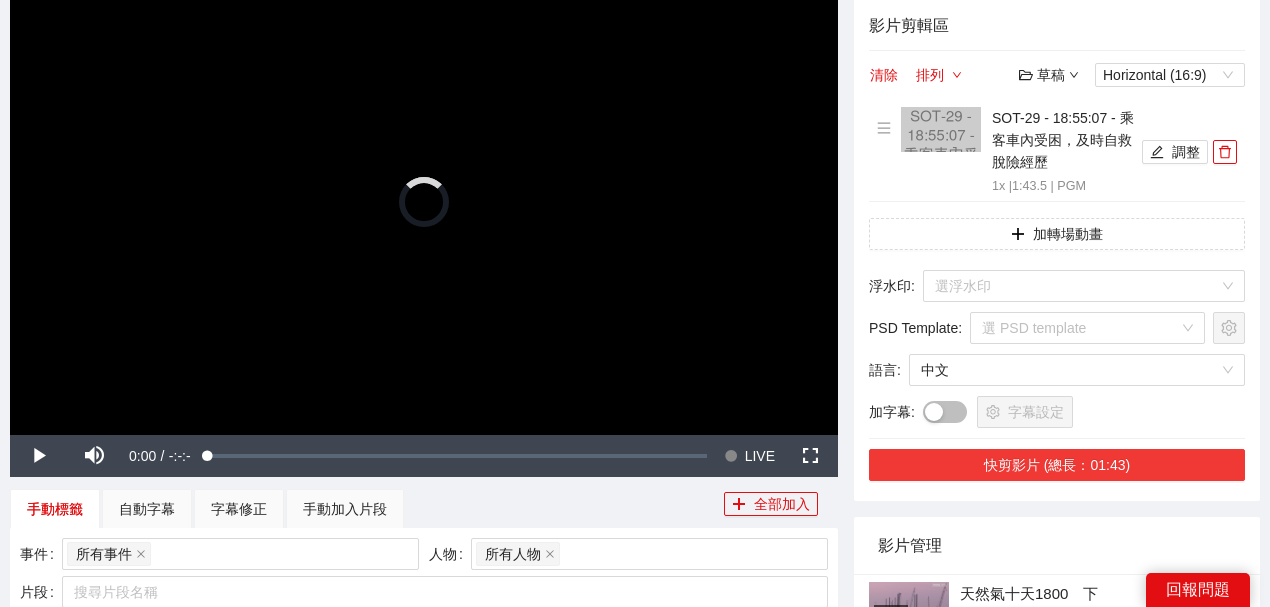 click on "快剪影片 (總長：01:43)" at bounding box center [1057, 465] 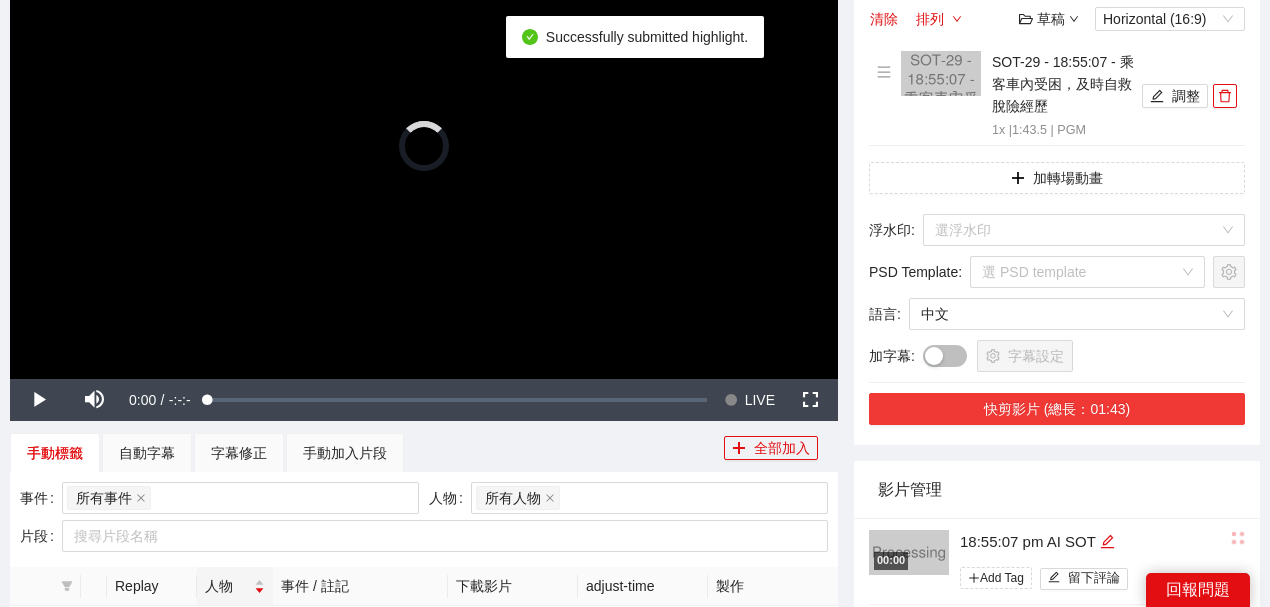 scroll, scrollTop: 333, scrollLeft: 0, axis: vertical 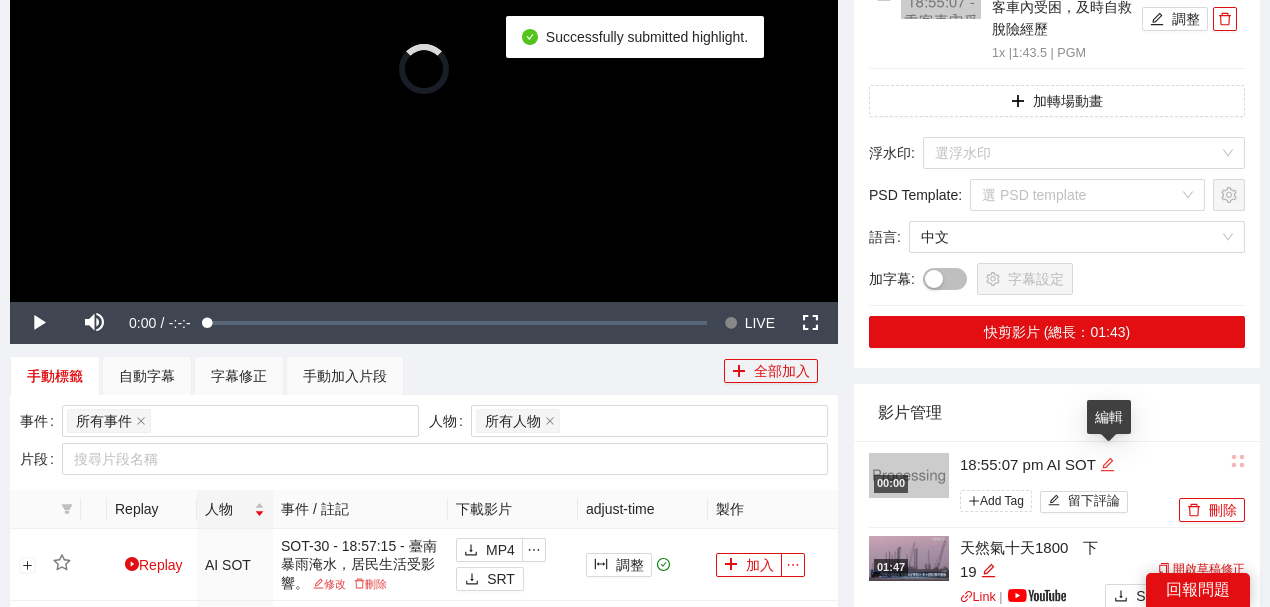click 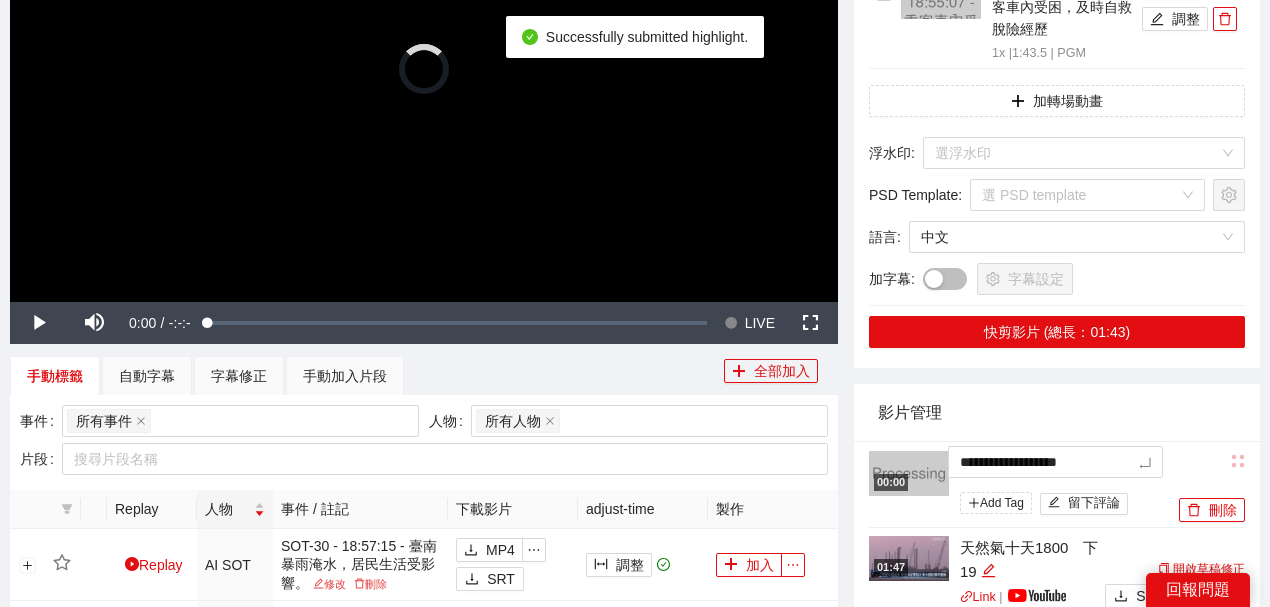 click on "**********" at bounding box center [1057, 1154] 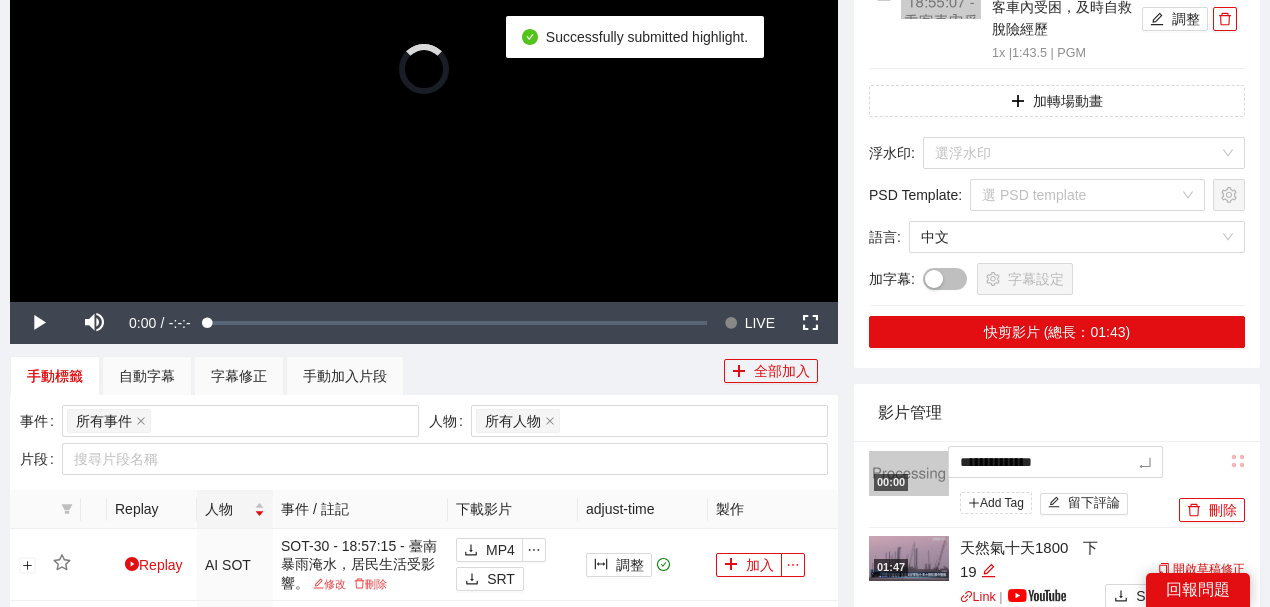 click on "影片管理" at bounding box center (1057, 412) 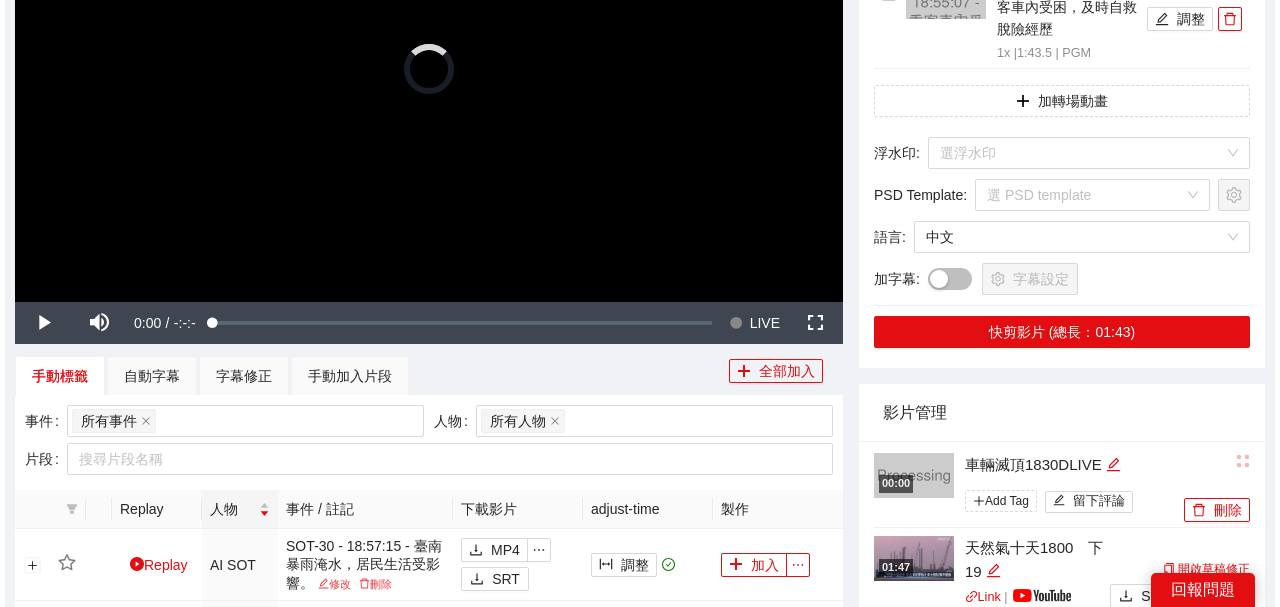 scroll, scrollTop: 466, scrollLeft: 0, axis: vertical 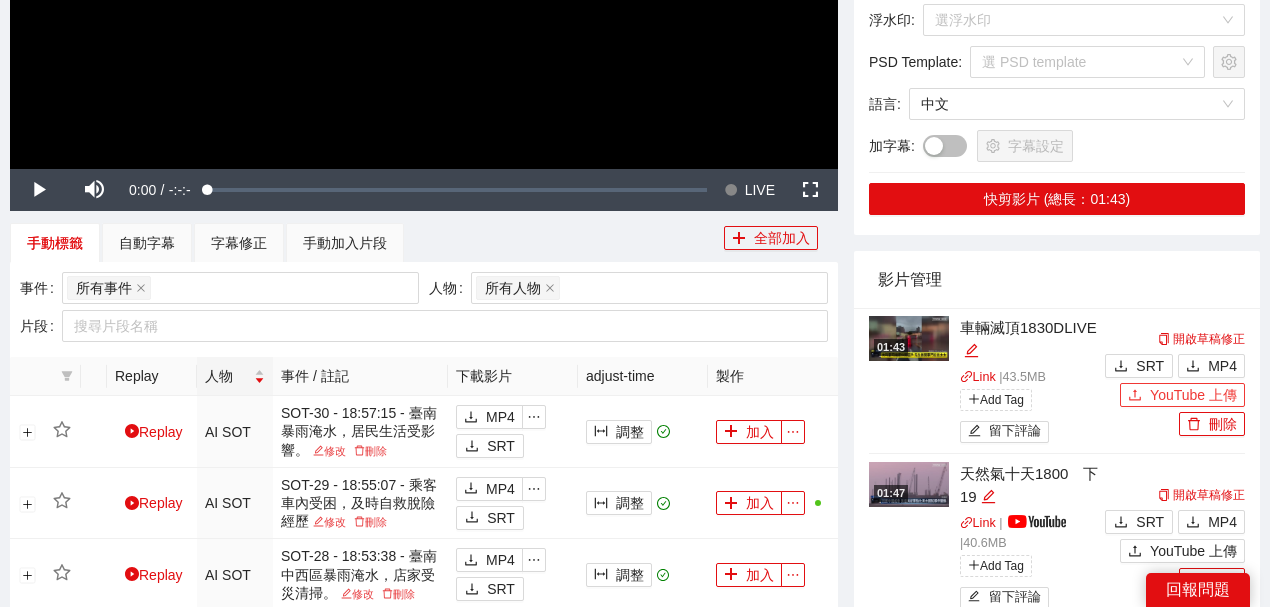 click on "YouTube 上傳" at bounding box center [1193, 395] 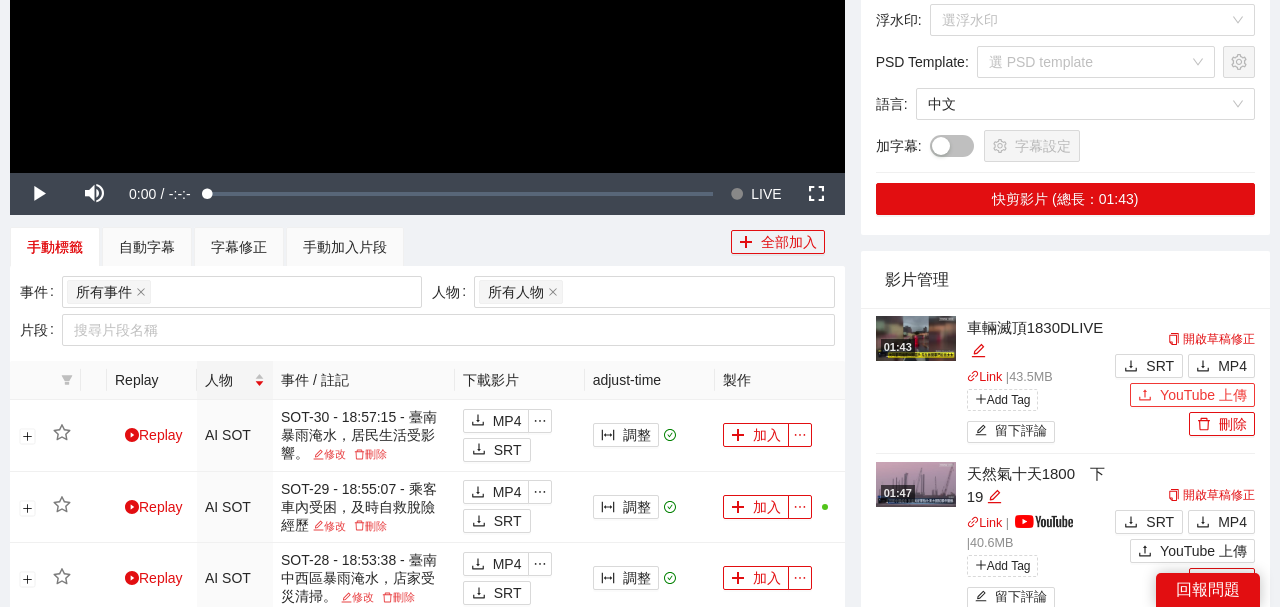 type 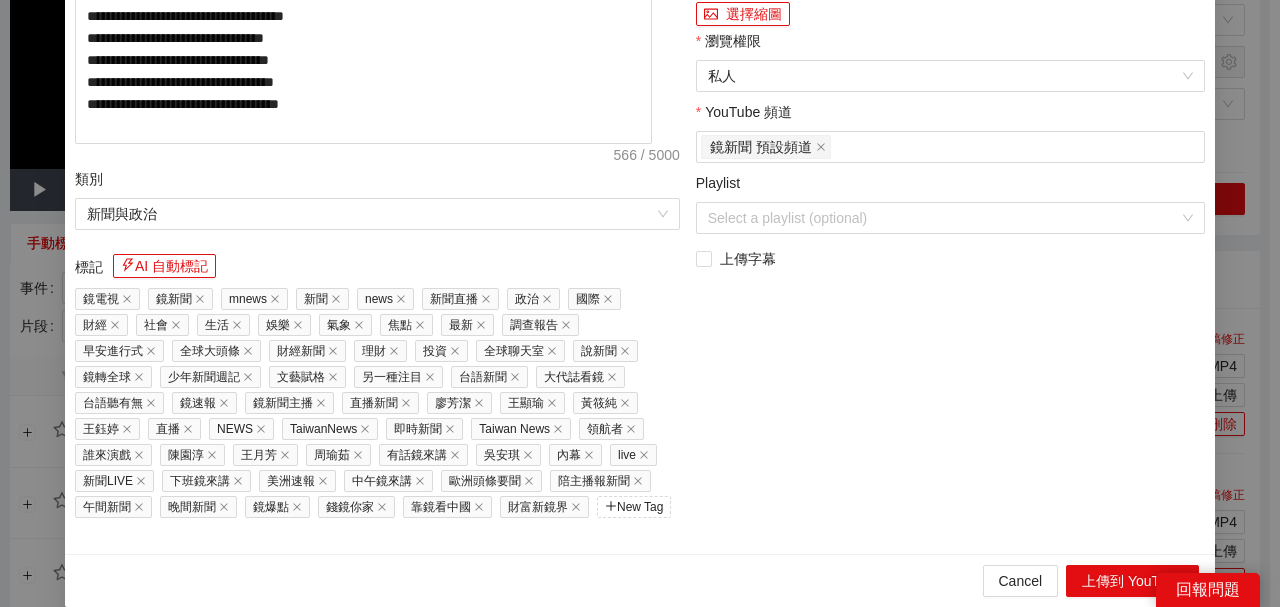 drag, startPoint x: 277, startPoint y: 108, endPoint x: 12, endPoint y: 69, distance: 267.85443 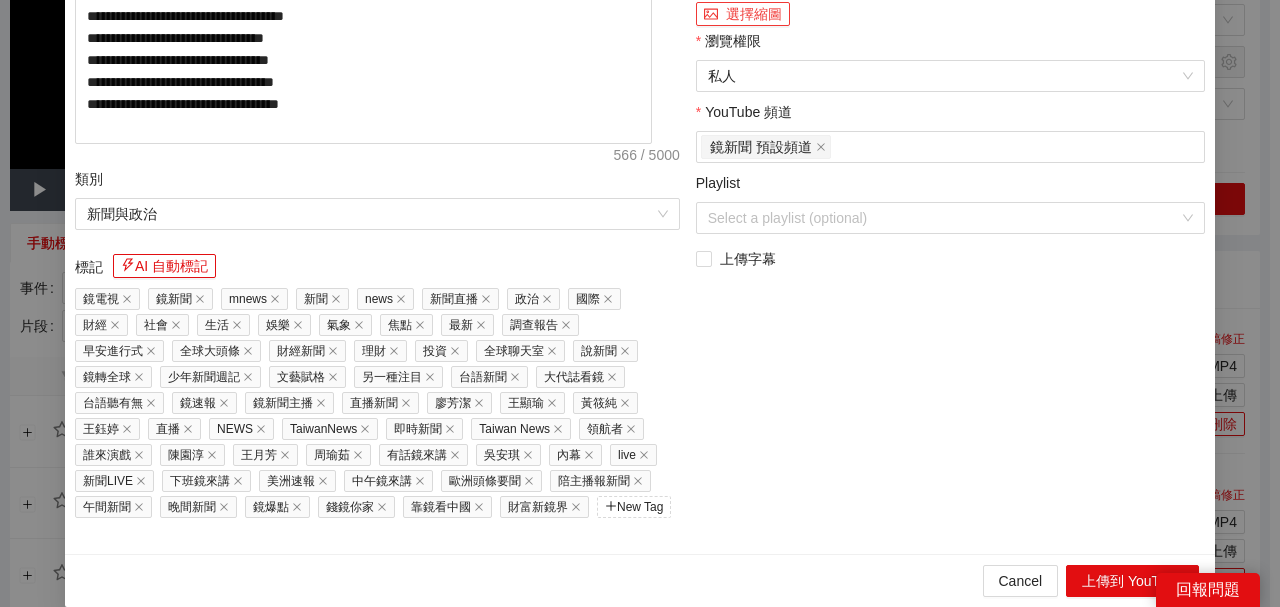 click on "選擇縮圖" at bounding box center [743, 14] 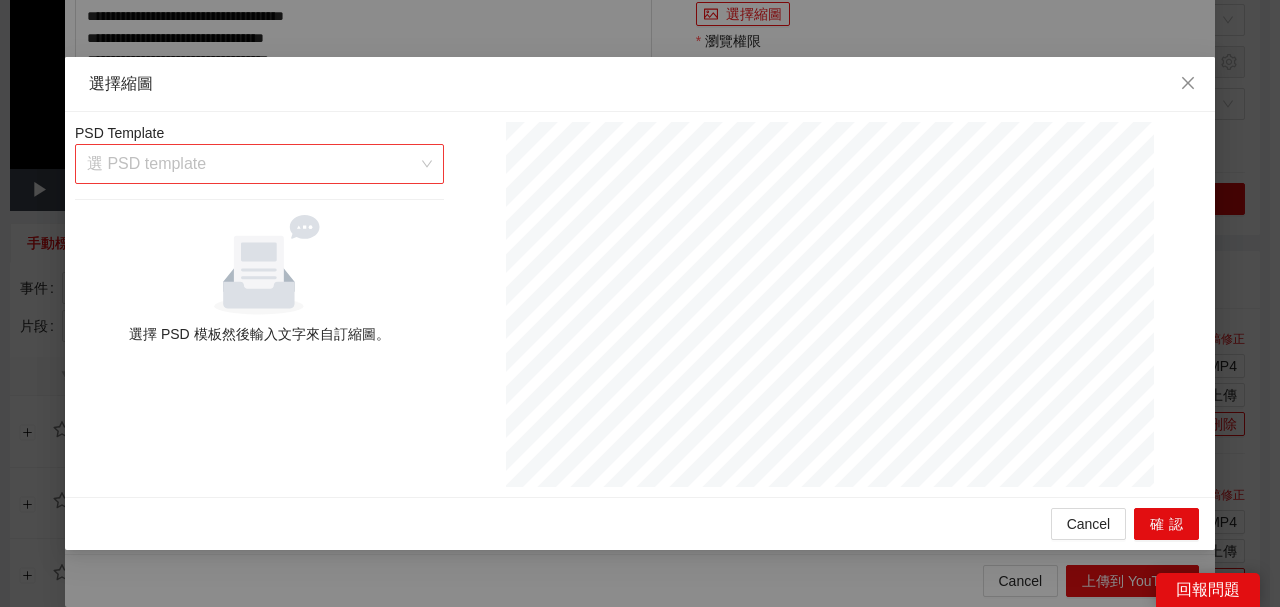 click at bounding box center (252, 164) 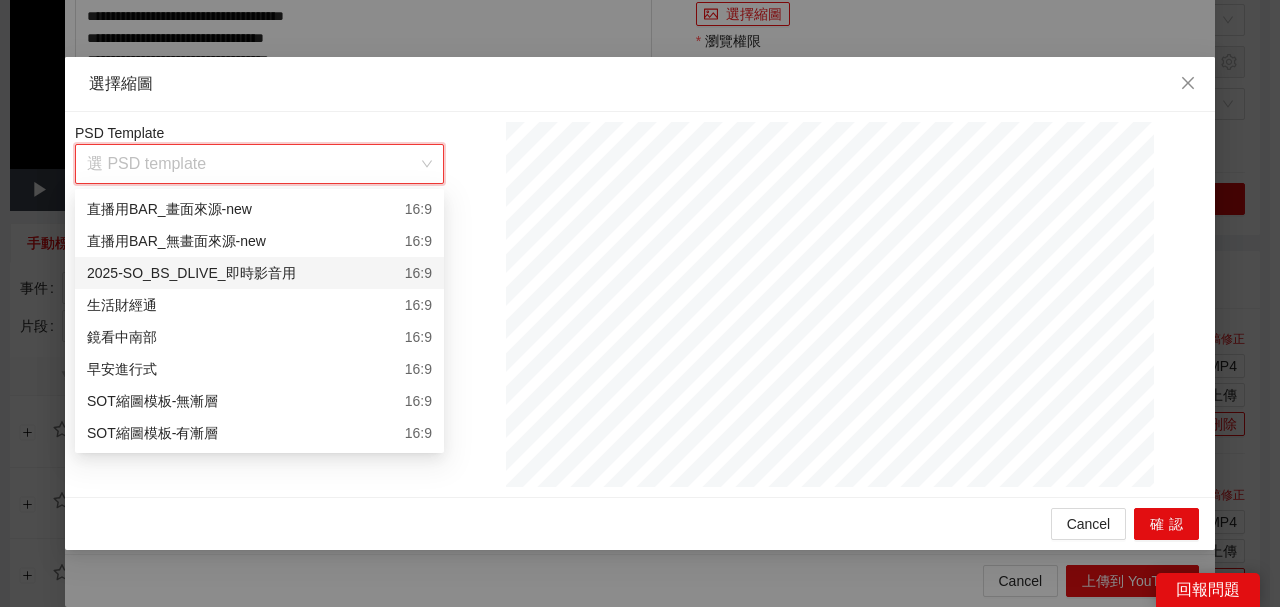 click on "2025-SO_BS_DLIVE_即時影音用" at bounding box center (191, 273) 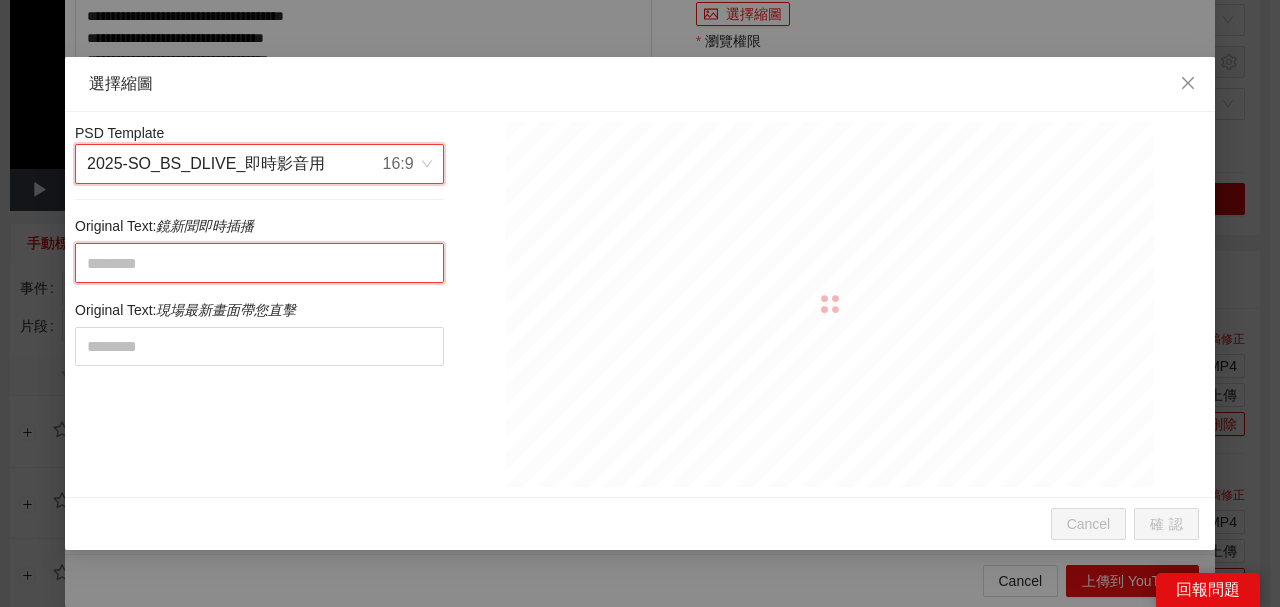 click at bounding box center [259, 262] 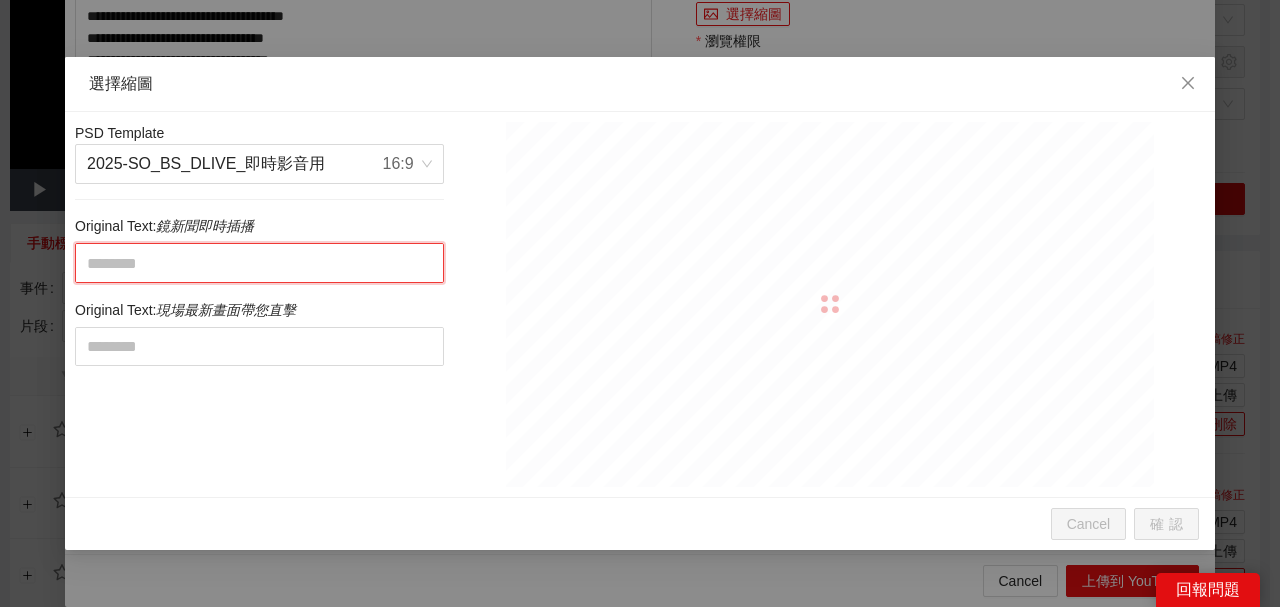 paste on "**********" 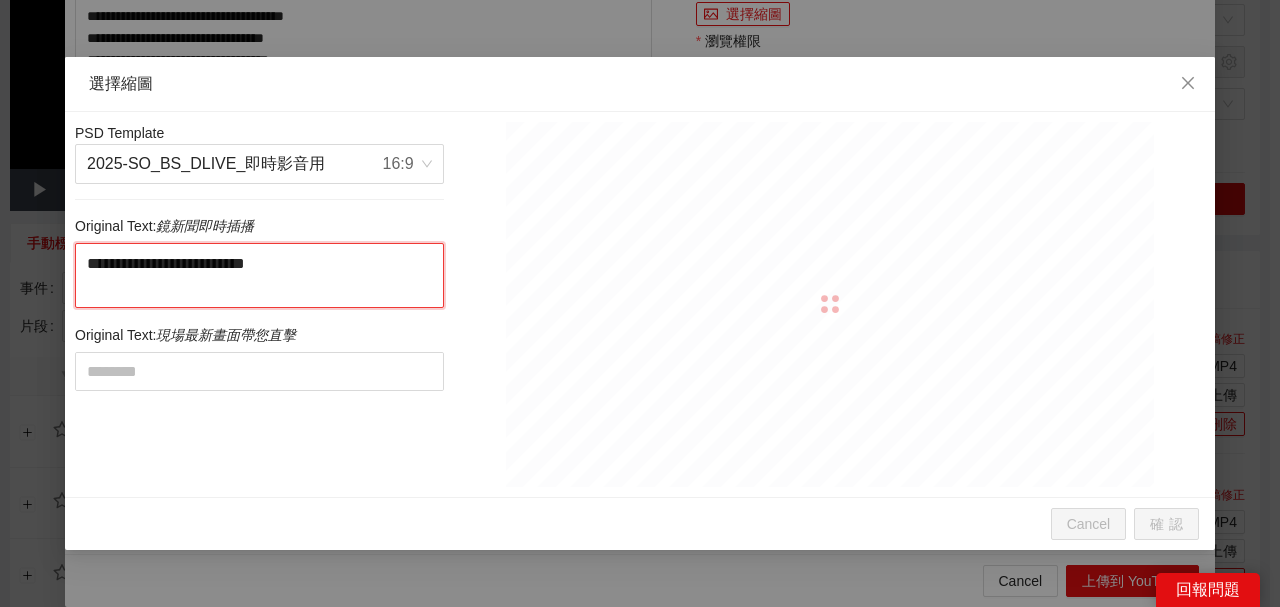 drag, startPoint x: 296, startPoint y: 263, endPoint x: 355, endPoint y: 318, distance: 80.65978 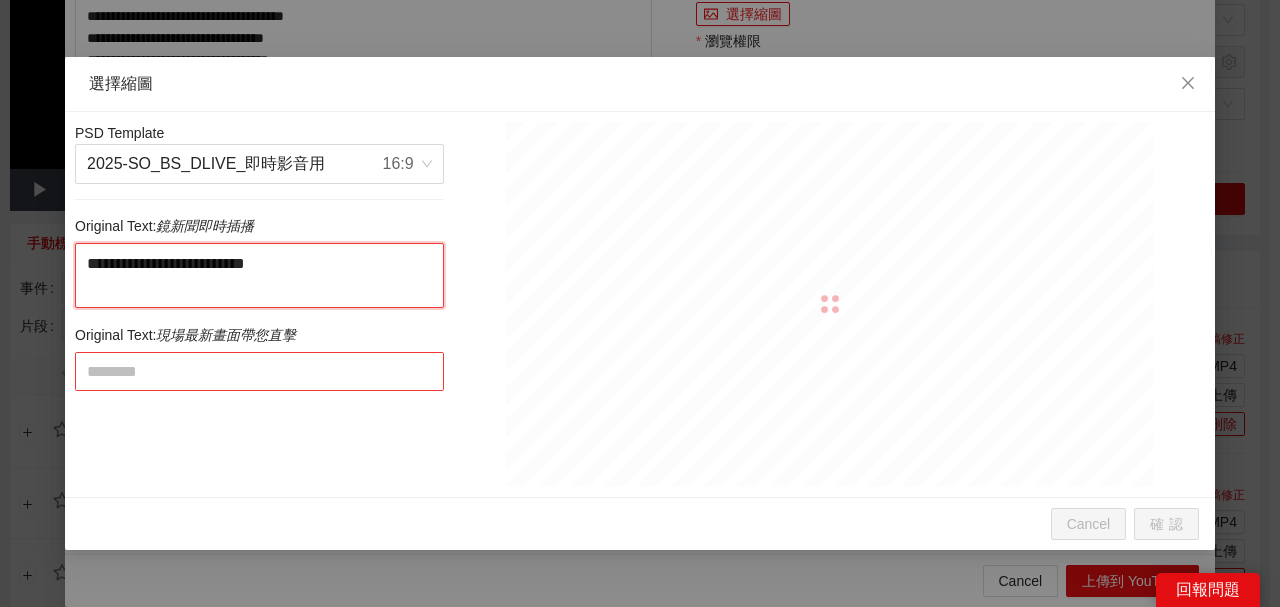 type on "**********" 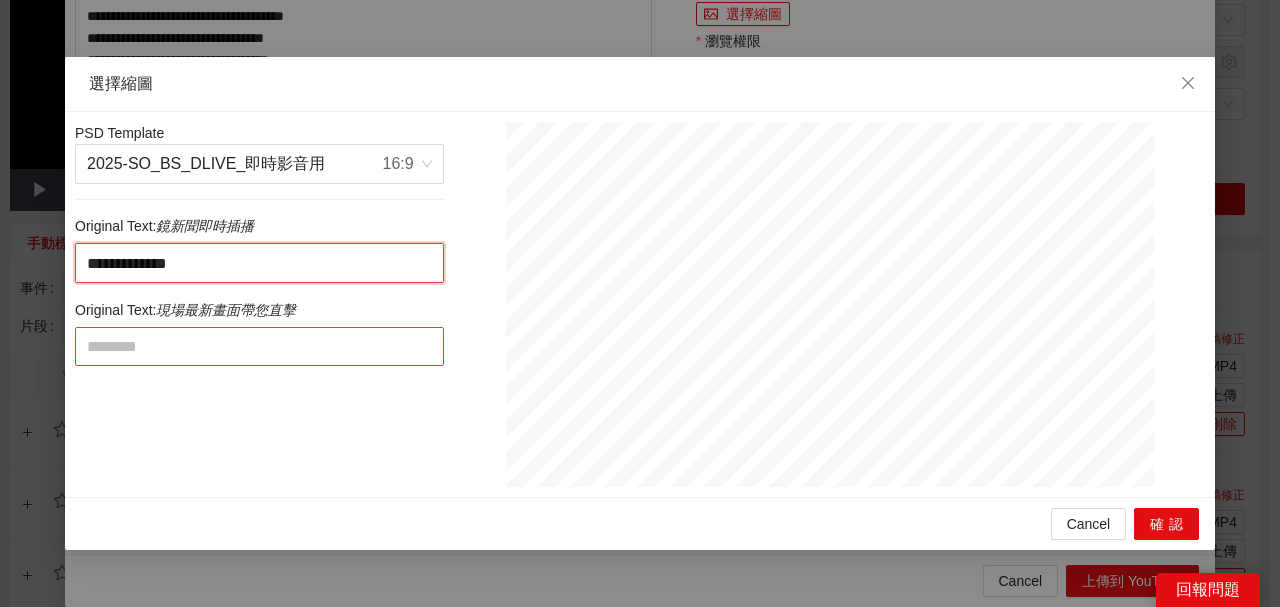 type on "**********" 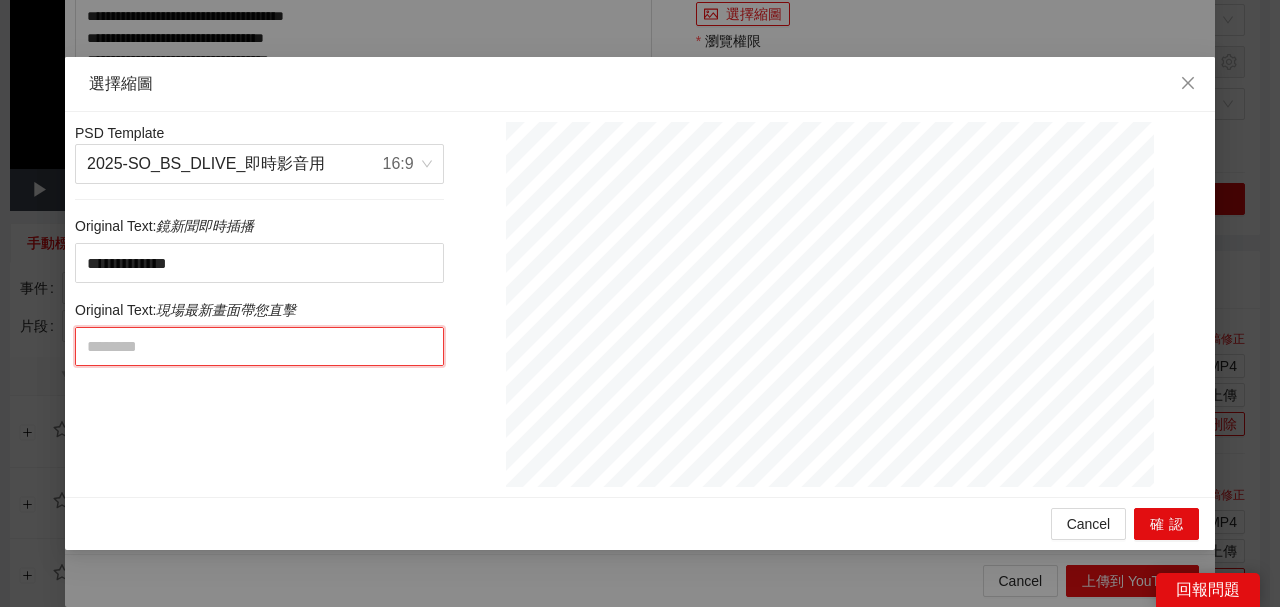 click at bounding box center [259, 346] 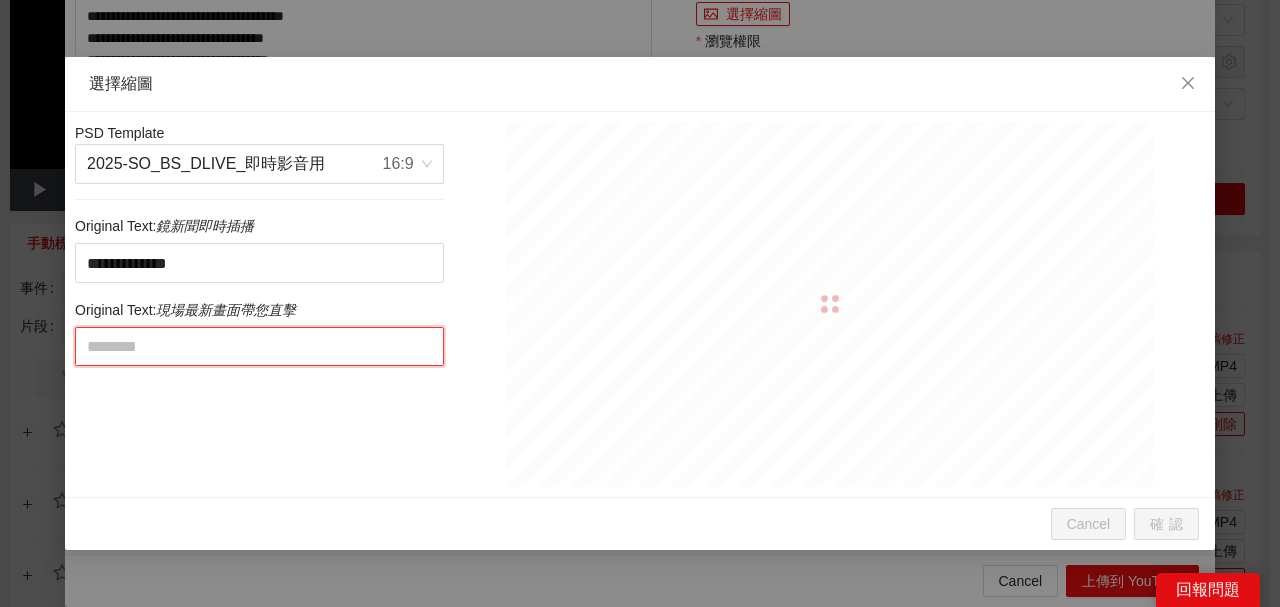 paste on "**********" 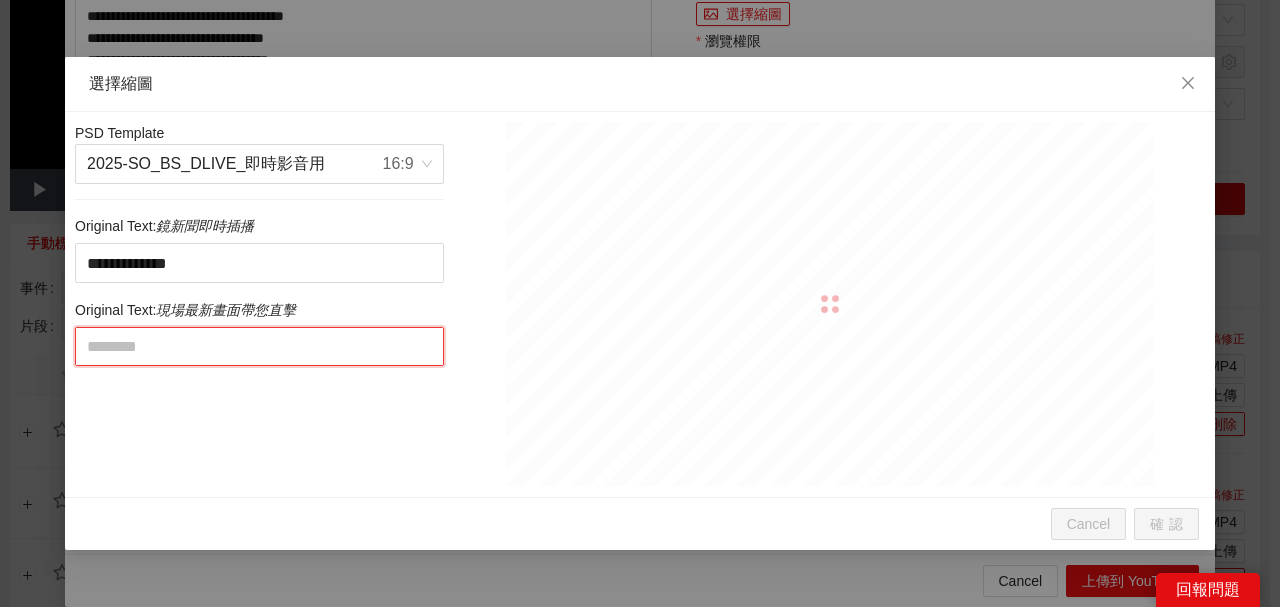 type on "**********" 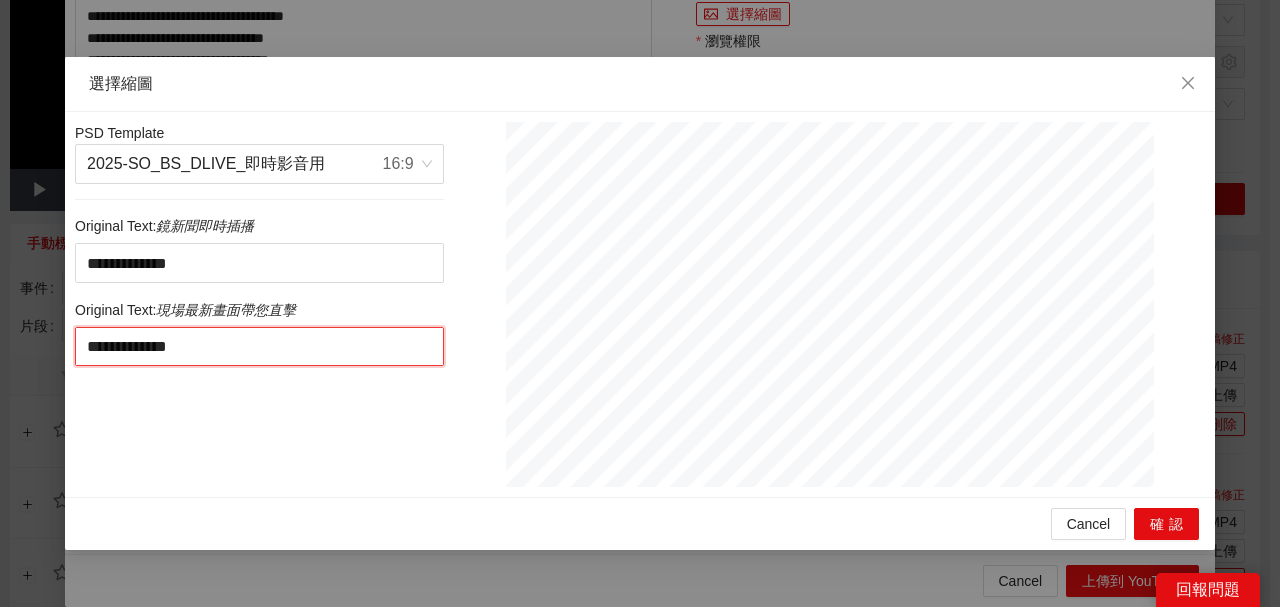 drag, startPoint x: 212, startPoint y: 347, endPoint x: 438, endPoint y: 341, distance: 226.07964 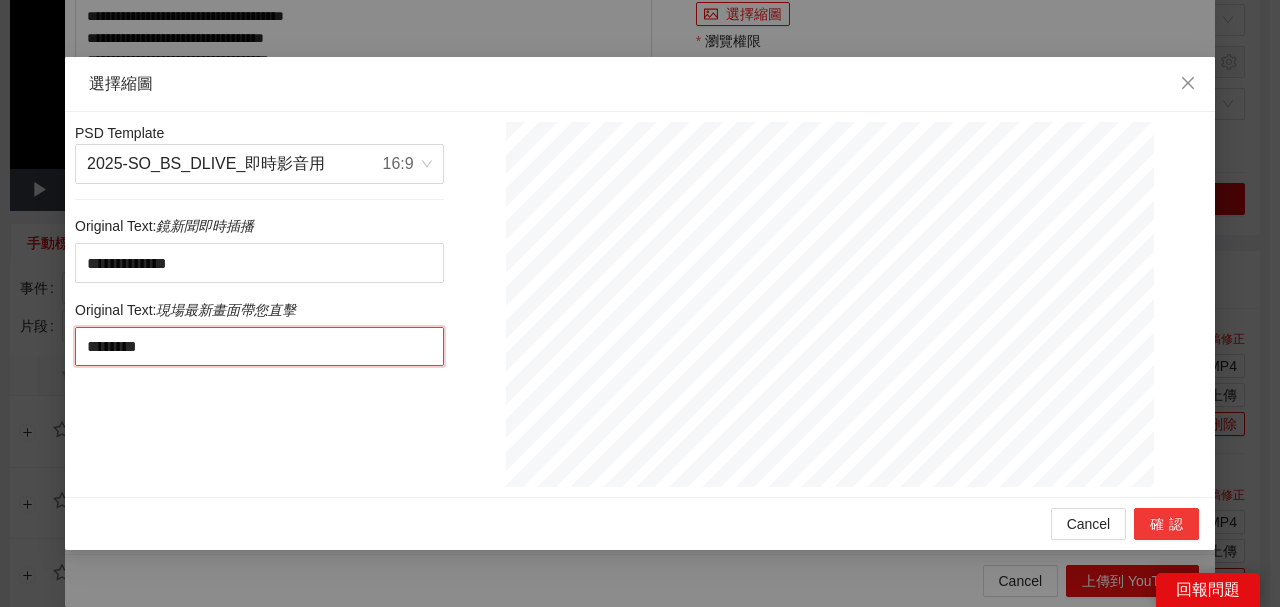 type on "********" 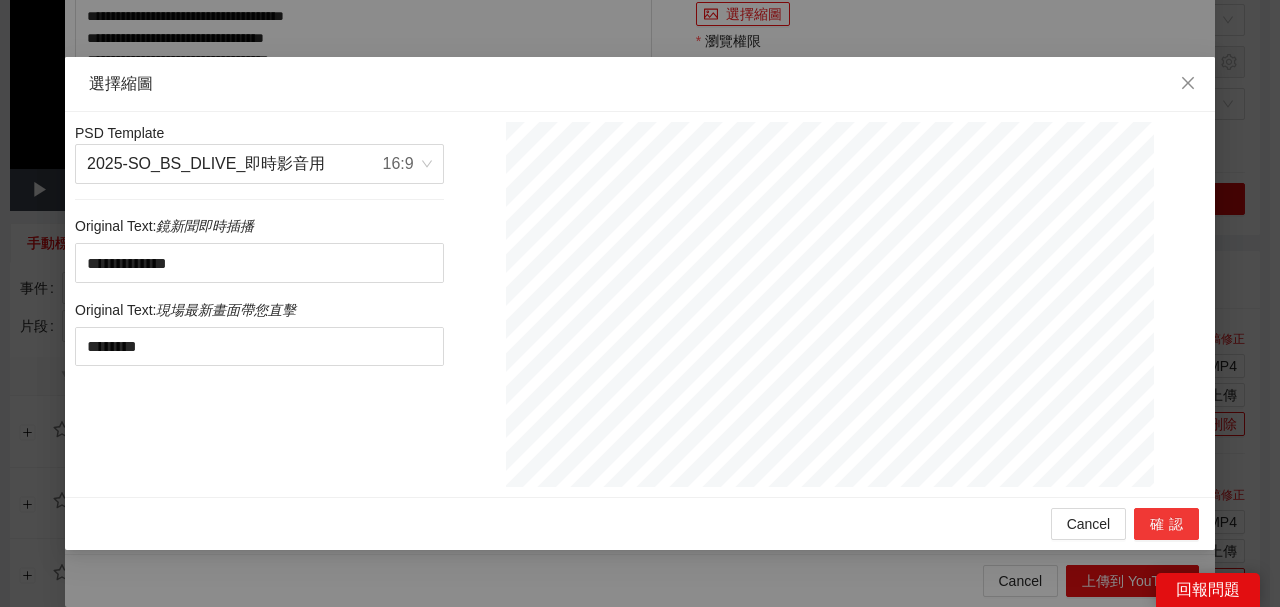 click on "確認" at bounding box center (1166, 524) 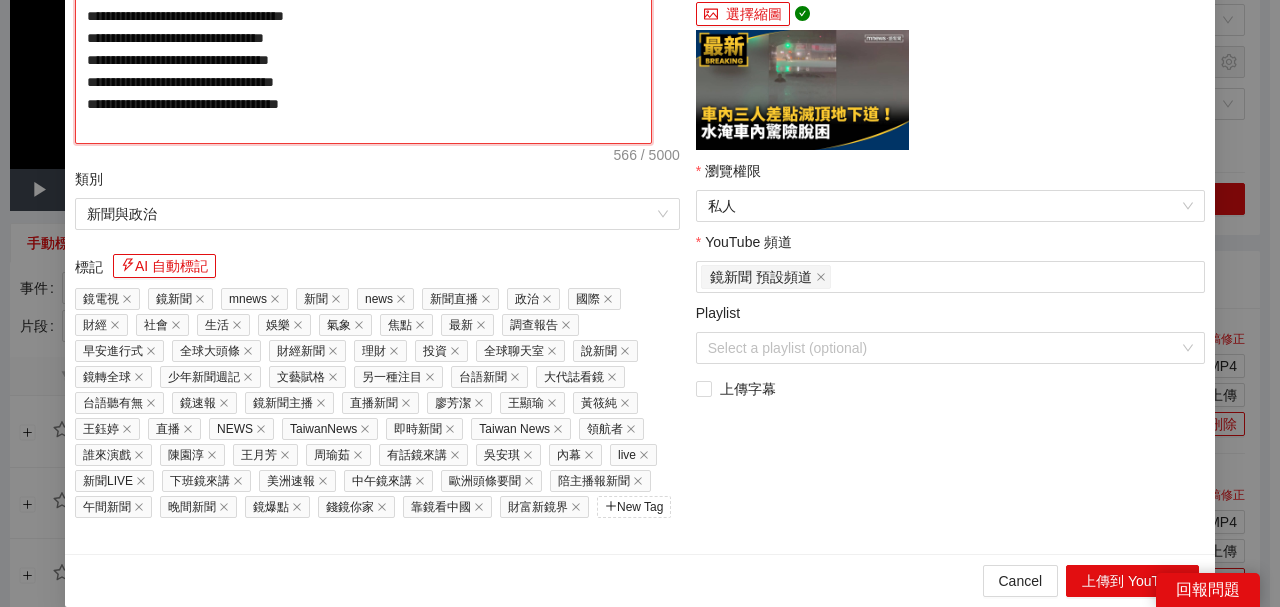 click on "**********" at bounding box center (363, -60) 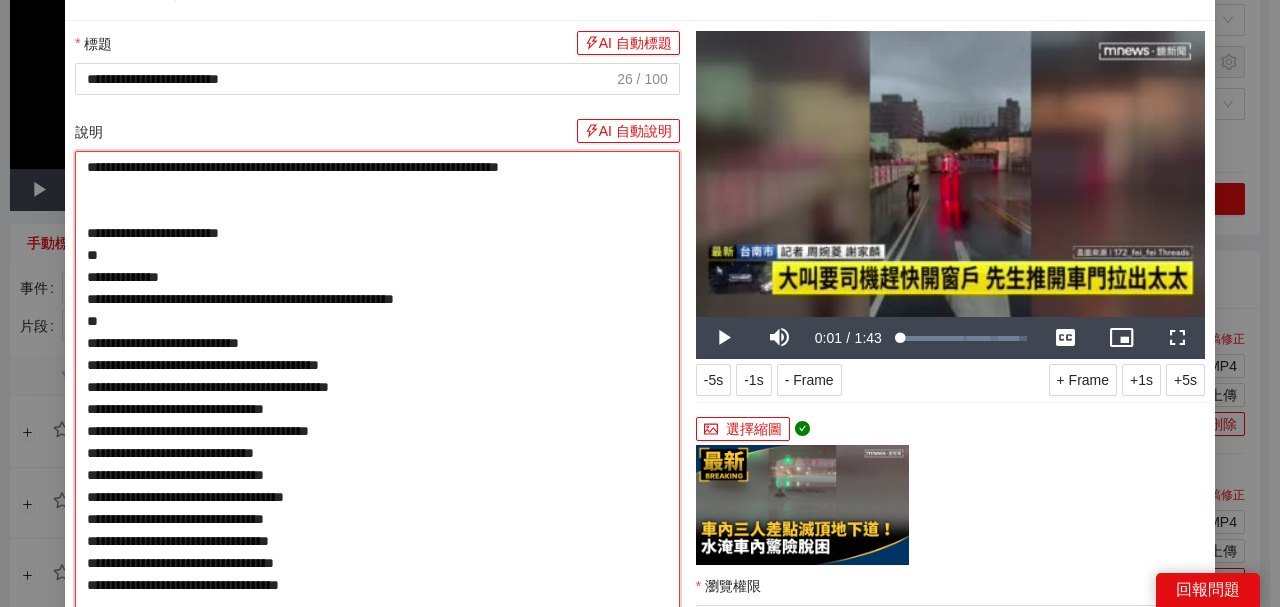scroll, scrollTop: 466, scrollLeft: 0, axis: vertical 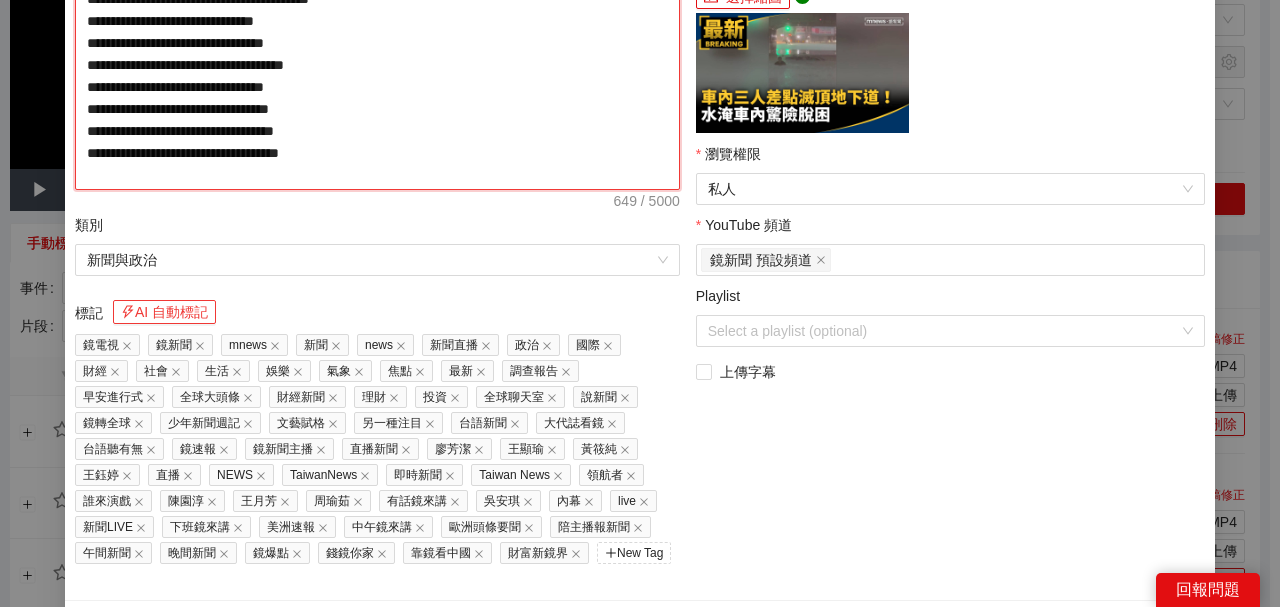 type on "**********" 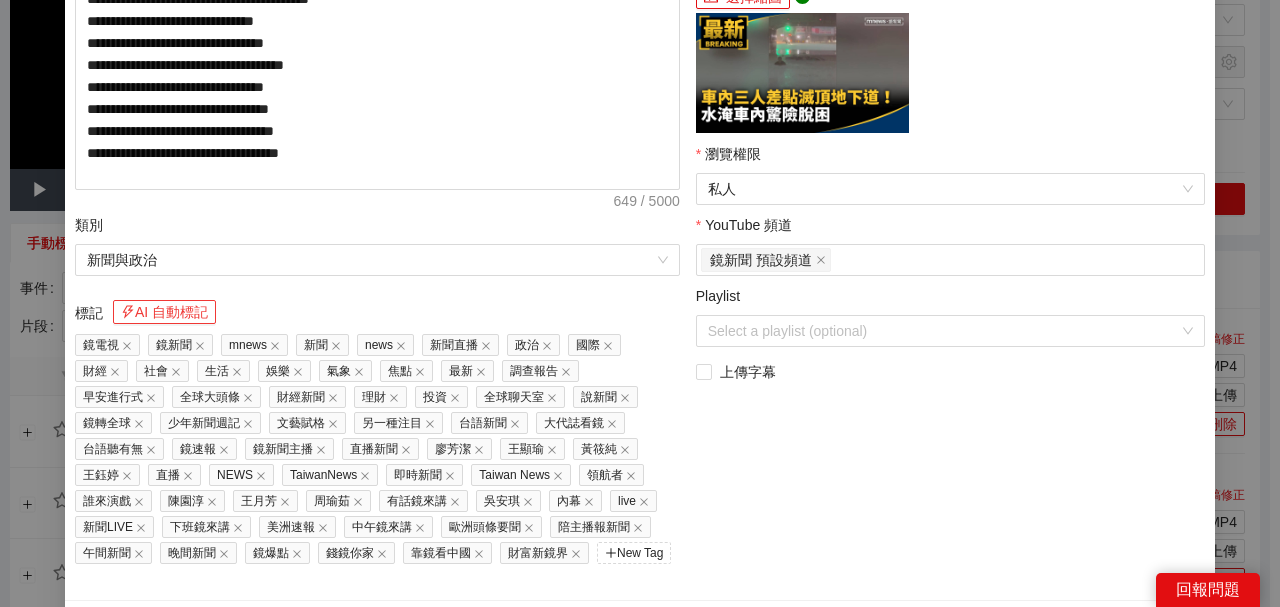click on "AI 自動標記" at bounding box center [164, 312] 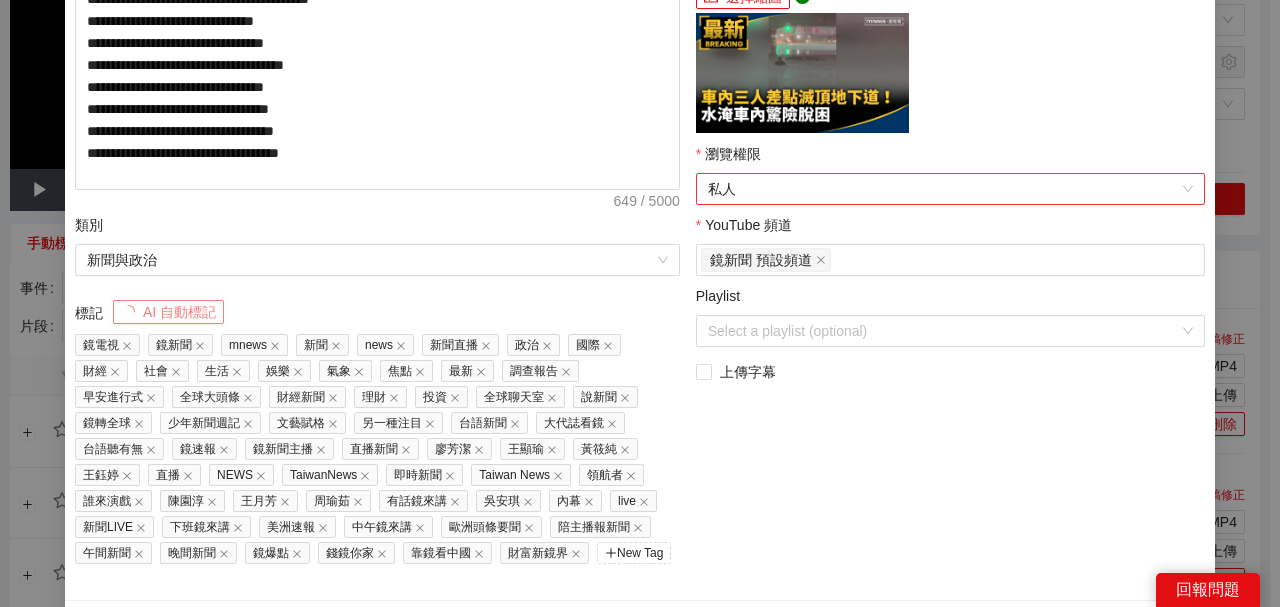 click on "私人" at bounding box center (950, 189) 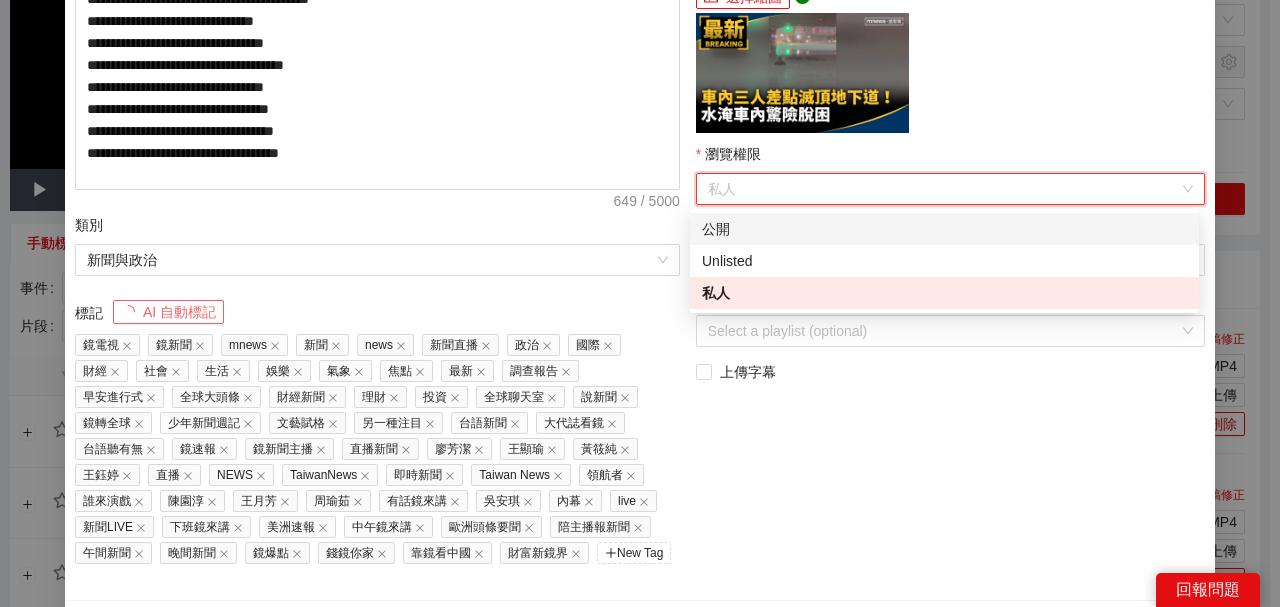 click on "公開" at bounding box center [944, 229] 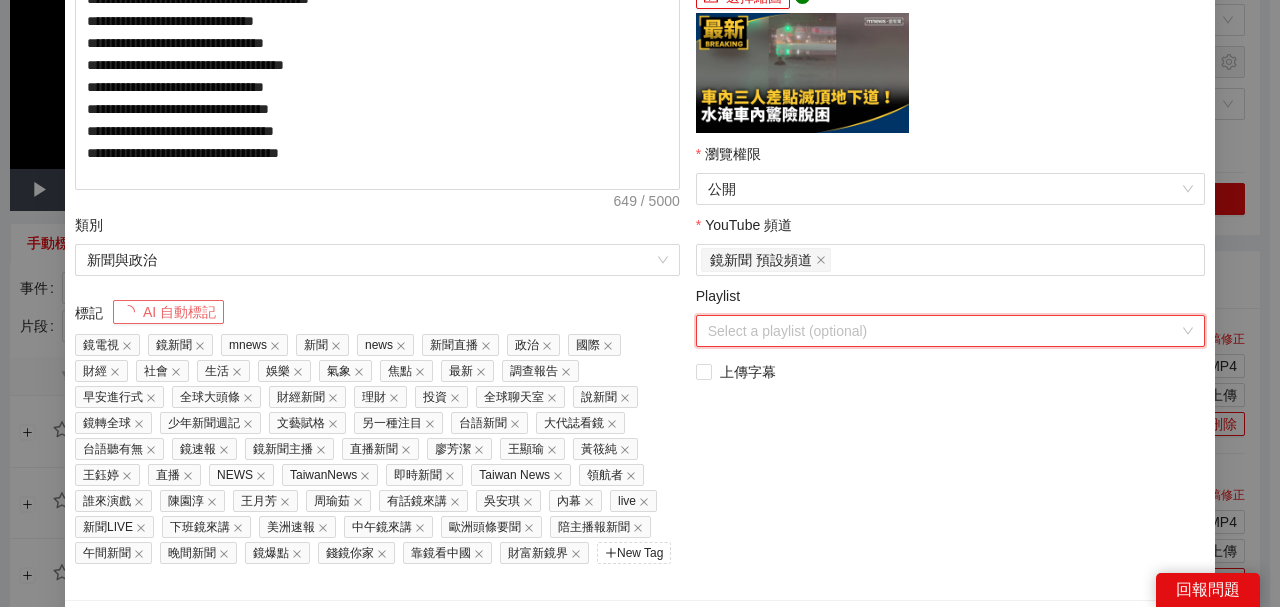 click on "Playlist" at bounding box center [943, 331] 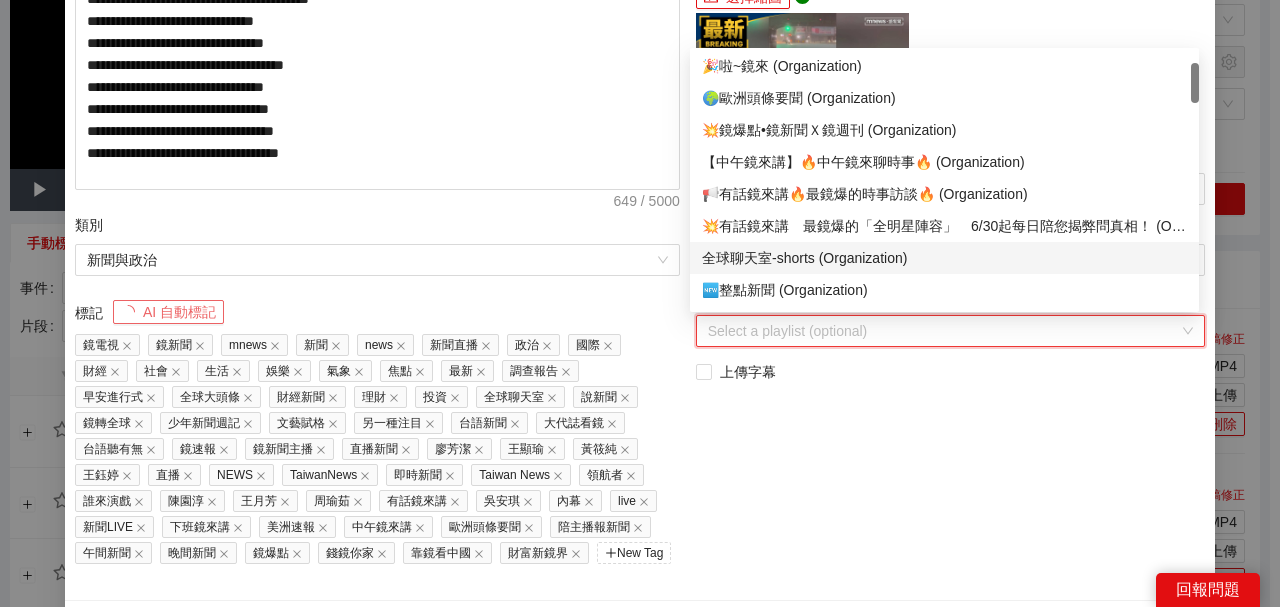 scroll, scrollTop: 0, scrollLeft: 0, axis: both 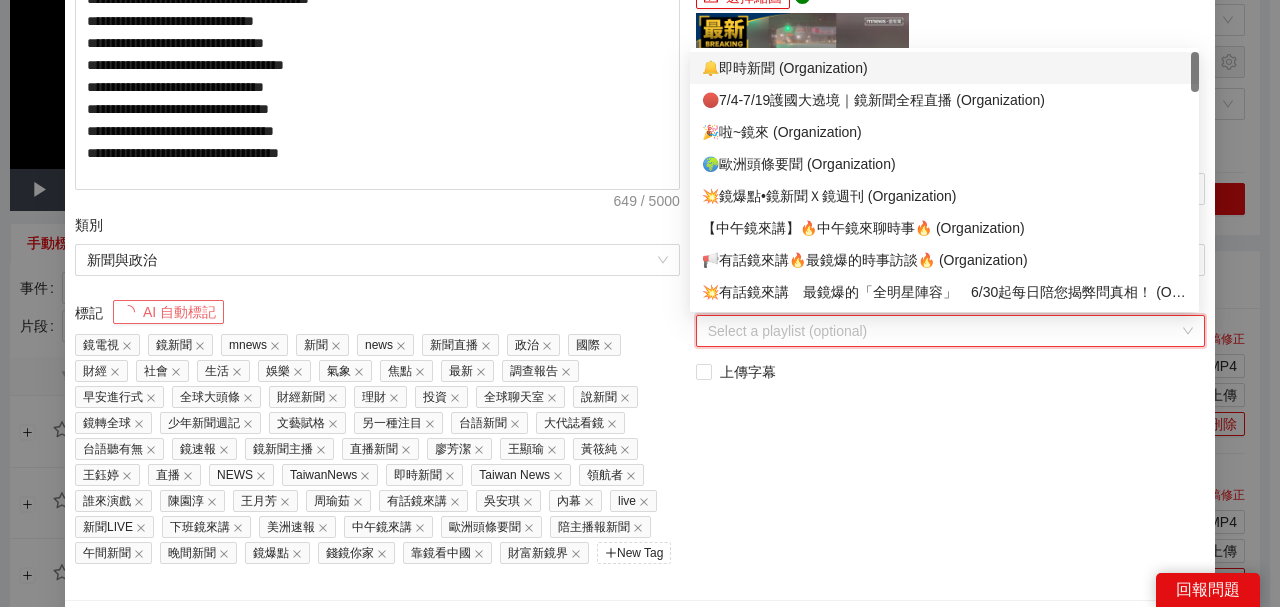 click on "🔔即時新聞 (Organization)" at bounding box center [944, 68] 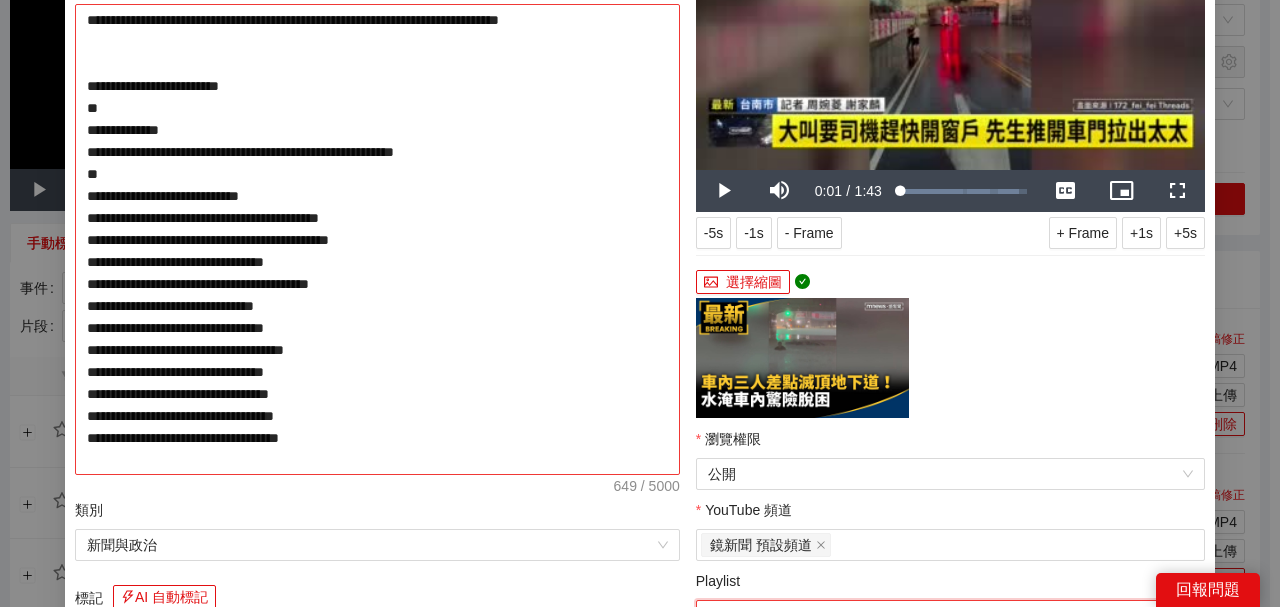 scroll, scrollTop: 66, scrollLeft: 0, axis: vertical 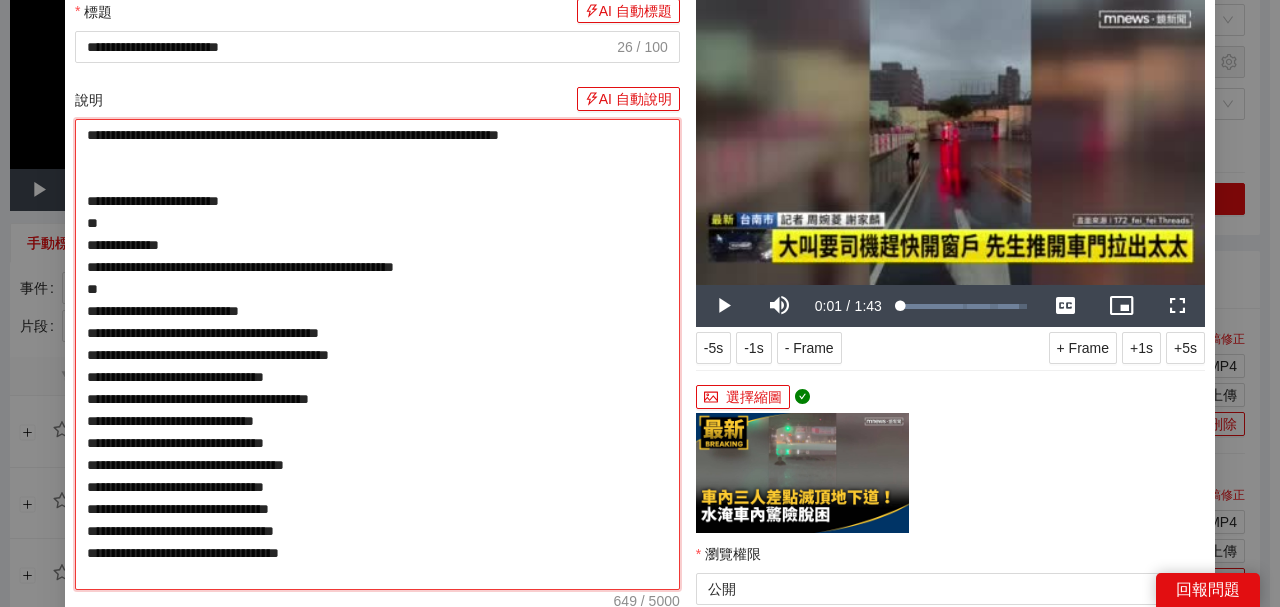 click on "**********" at bounding box center (377, 354) 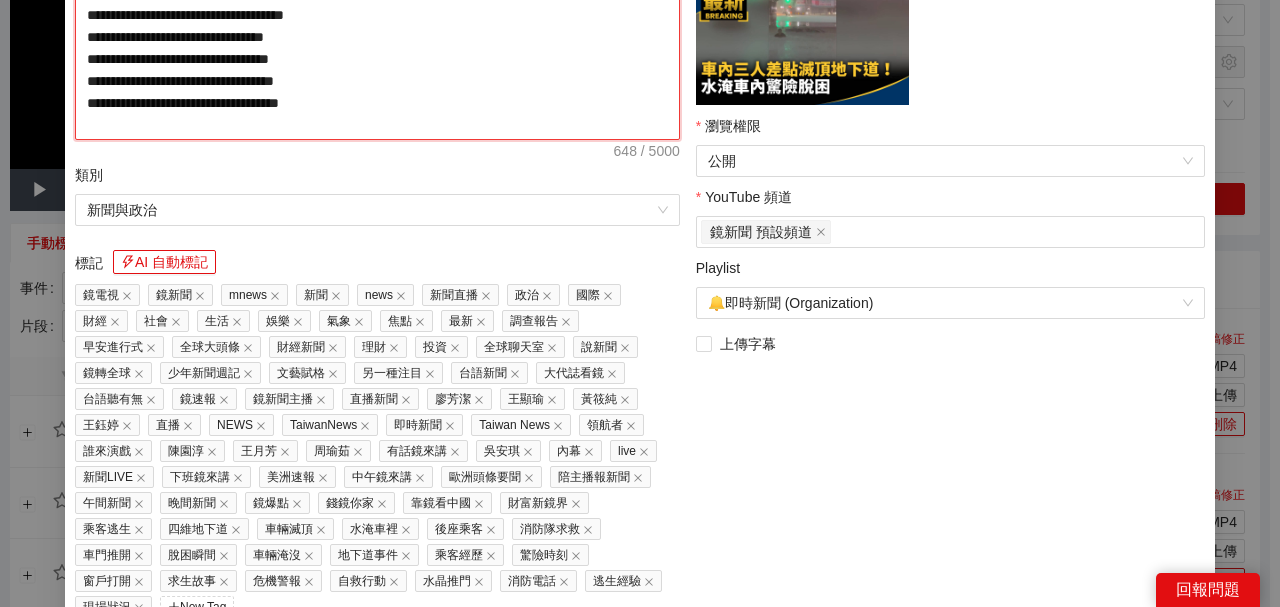scroll, scrollTop: 559, scrollLeft: 0, axis: vertical 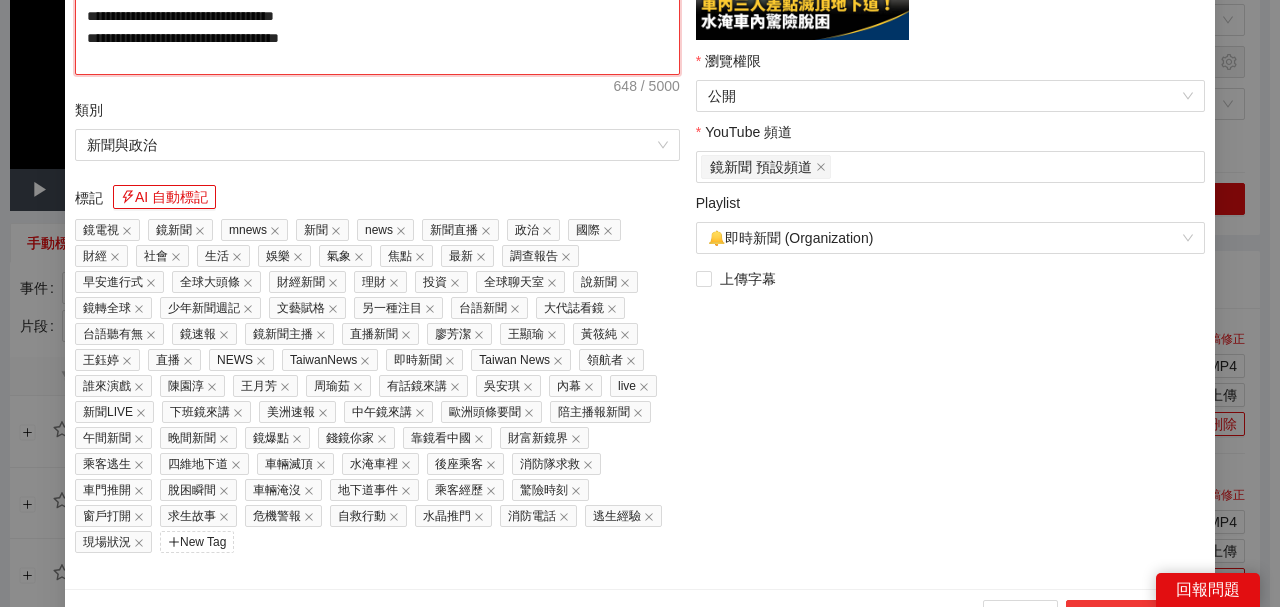 type on "**********" 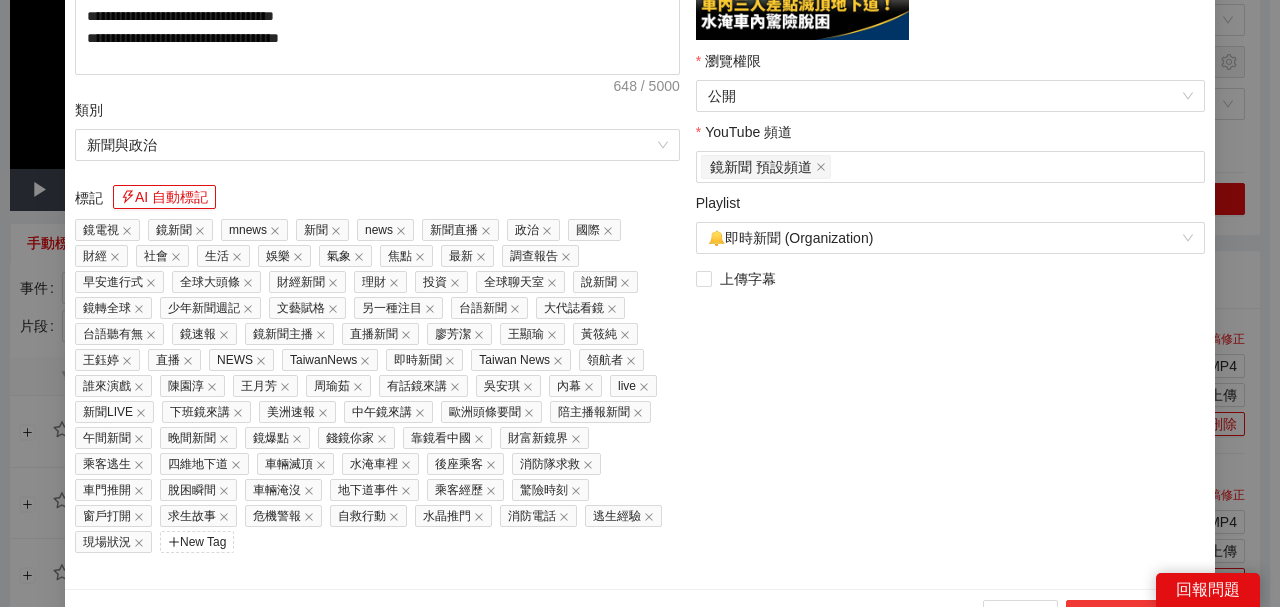 click on "上傳到 YouTube" at bounding box center (1132, 616) 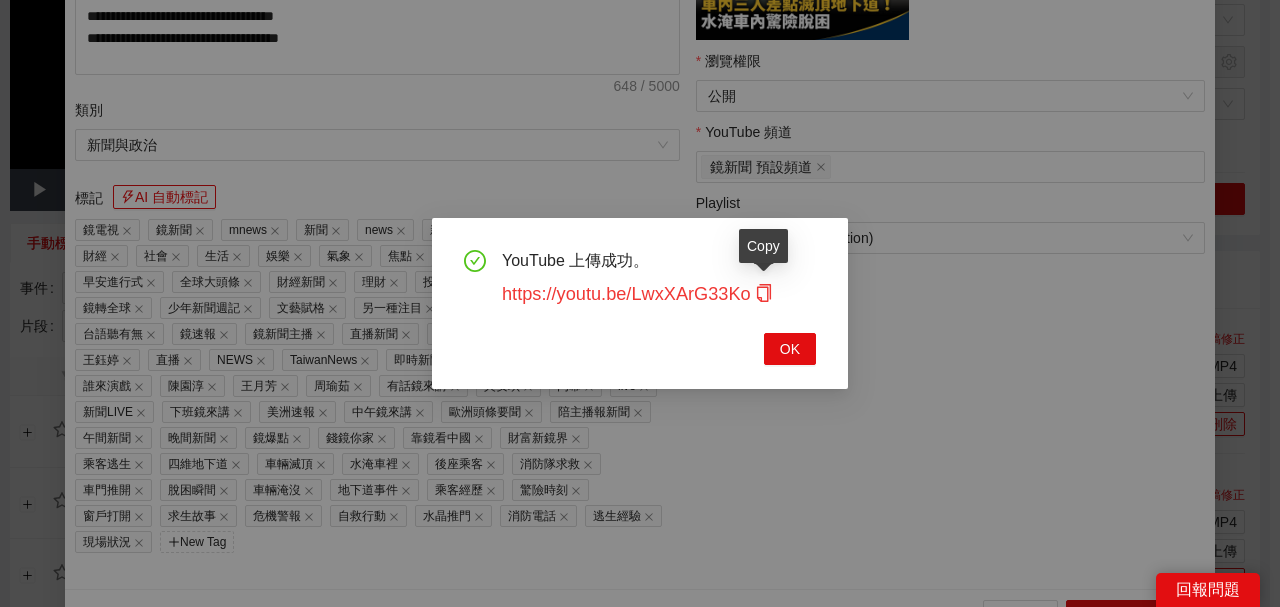 click 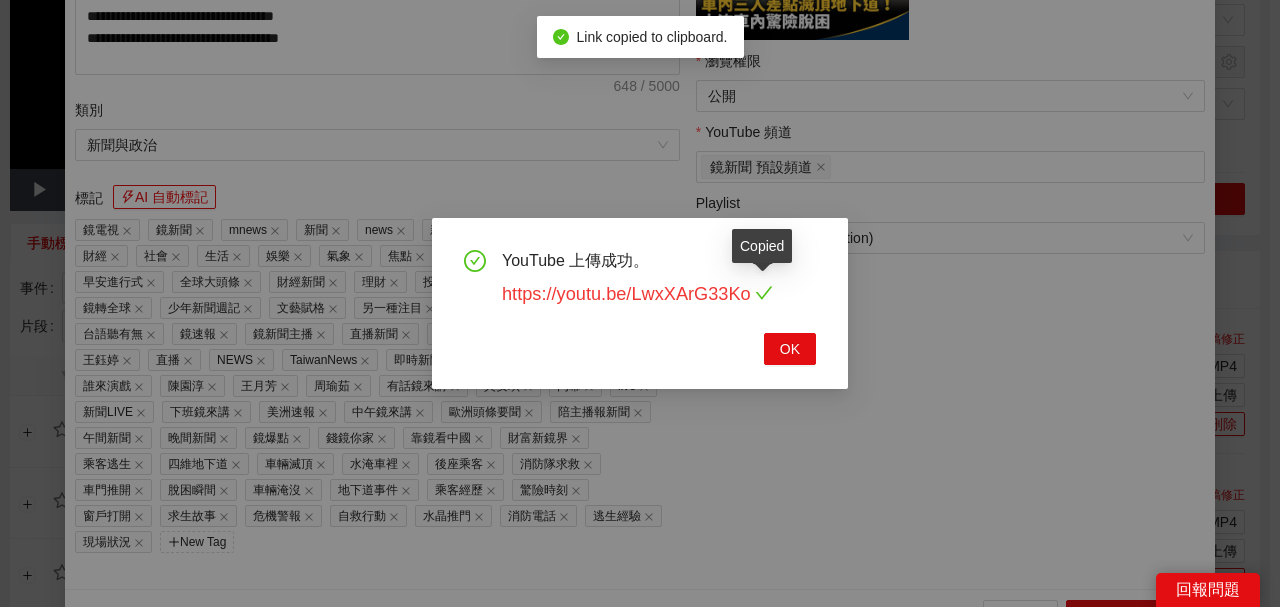 click on "https://youtu.be/LwxXArG33Ko" at bounding box center [637, 294] 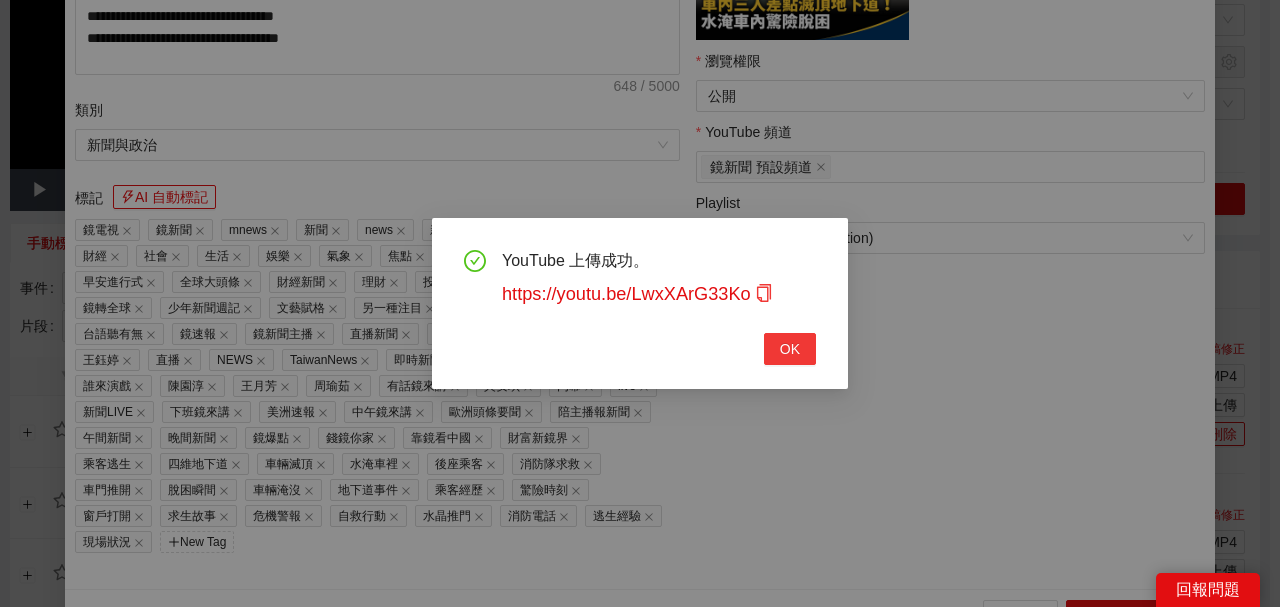 click on "OK" at bounding box center (790, 349) 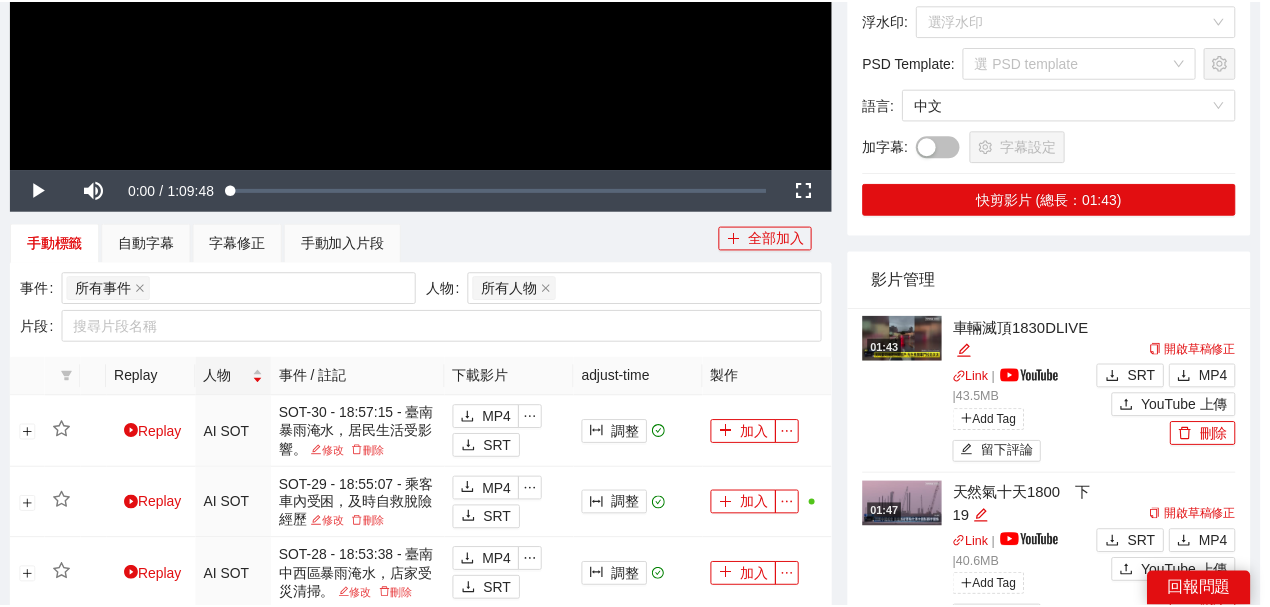 scroll, scrollTop: 461, scrollLeft: 0, axis: vertical 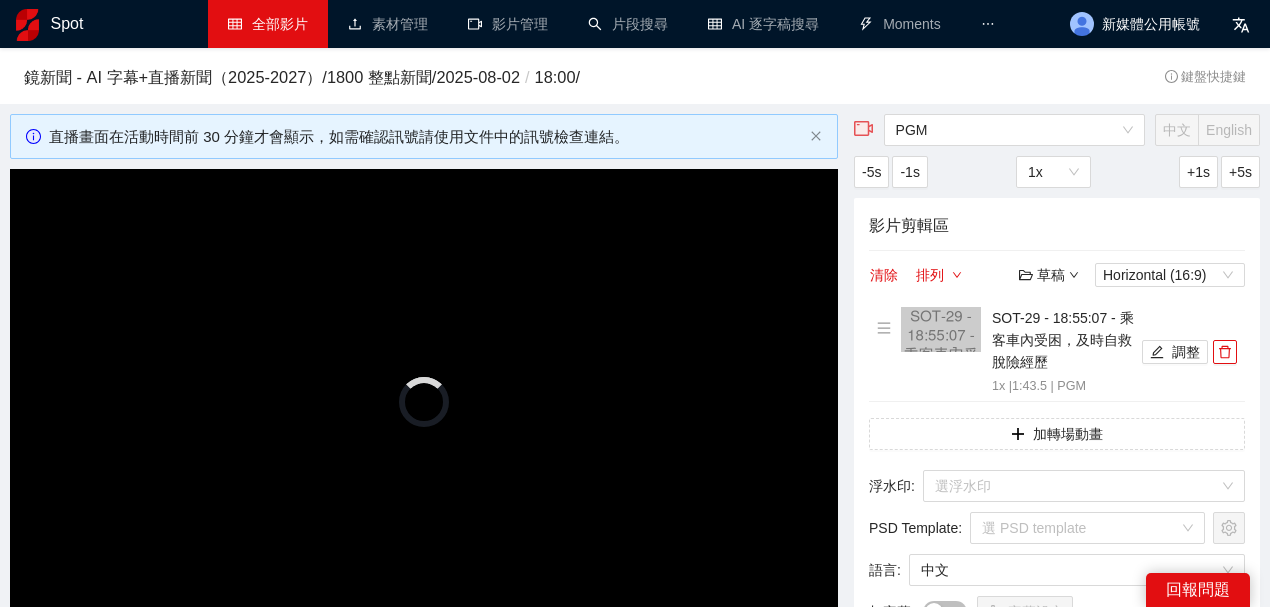 click on "全部影片" at bounding box center (268, 24) 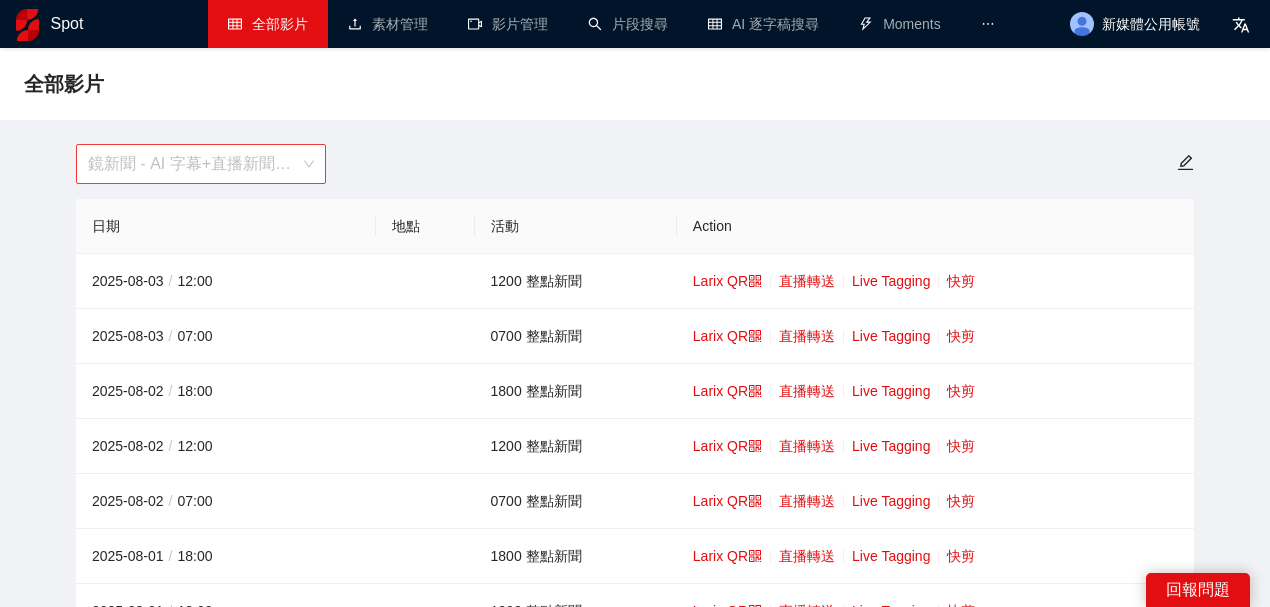 click on "鏡新聞 - AI 字幕+直播新聞（2025-2027）" at bounding box center [201, 164] 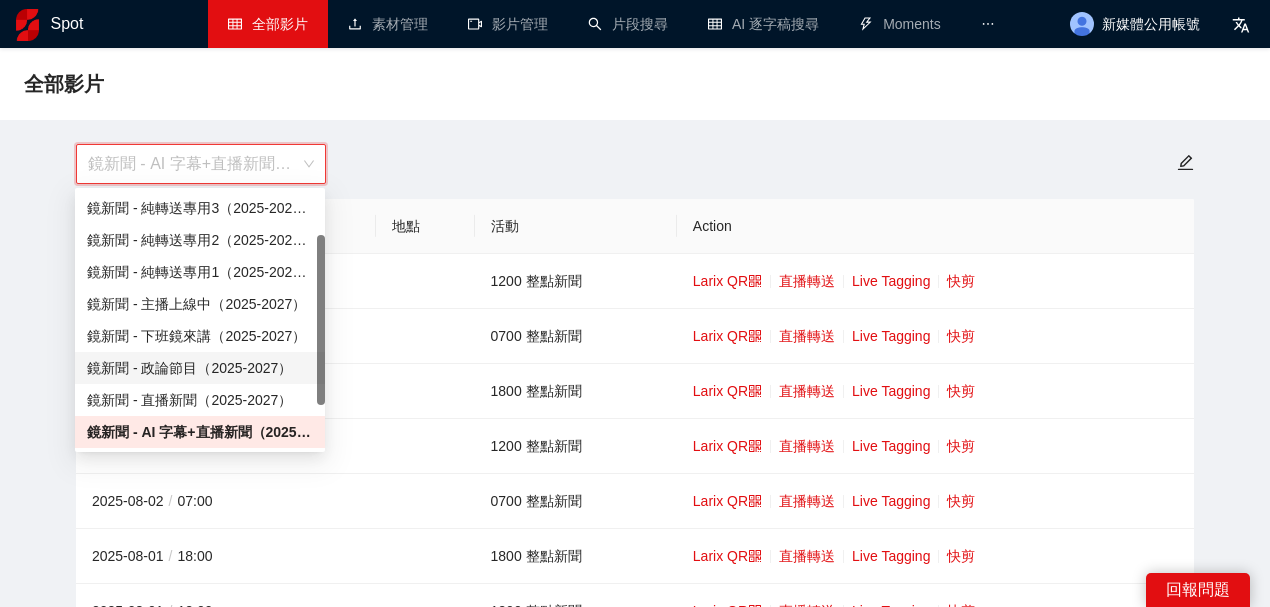 scroll, scrollTop: 128, scrollLeft: 0, axis: vertical 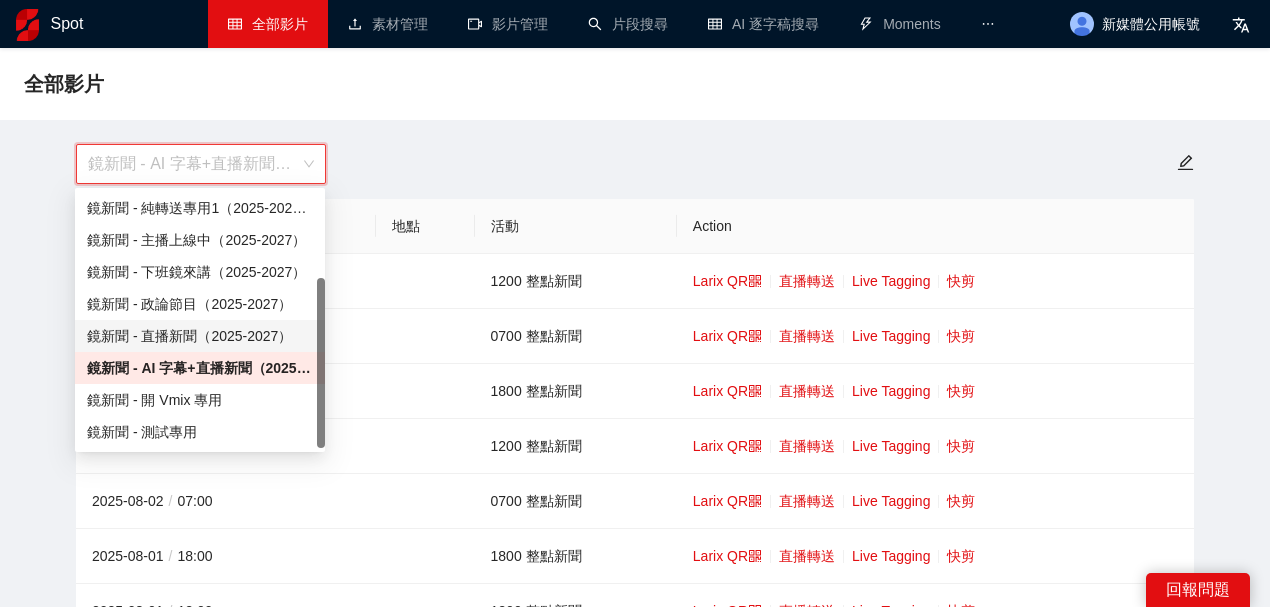 click on "鏡新聞 - 直播新聞（2025-2027）" at bounding box center (200, 336) 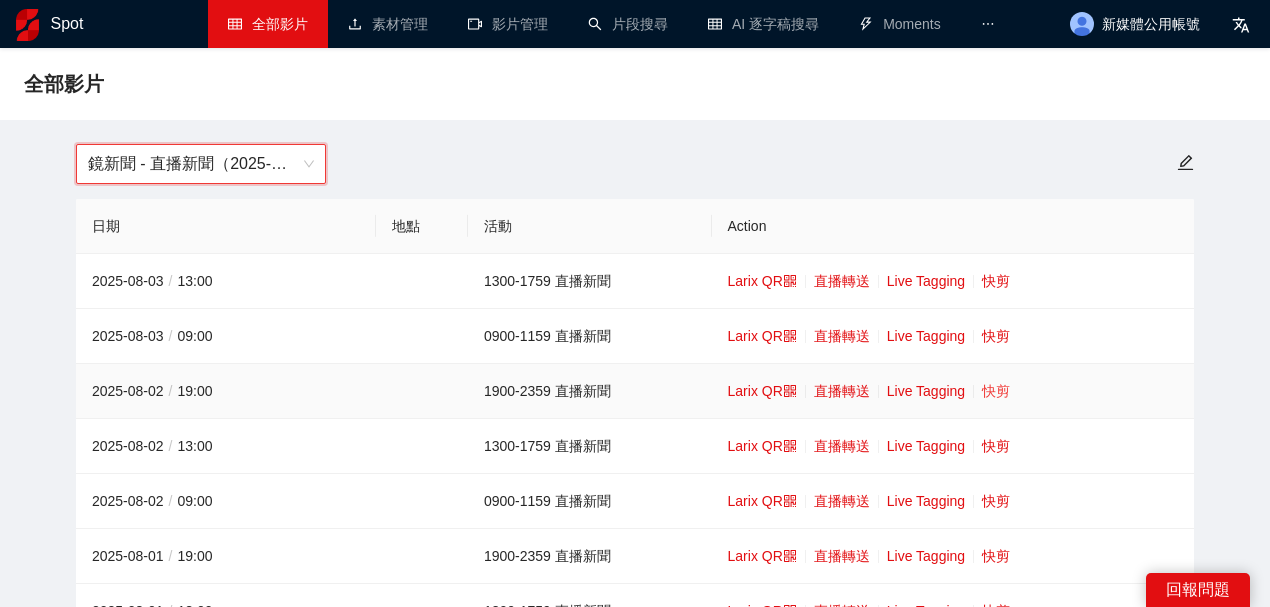 click on "快剪" at bounding box center [996, 391] 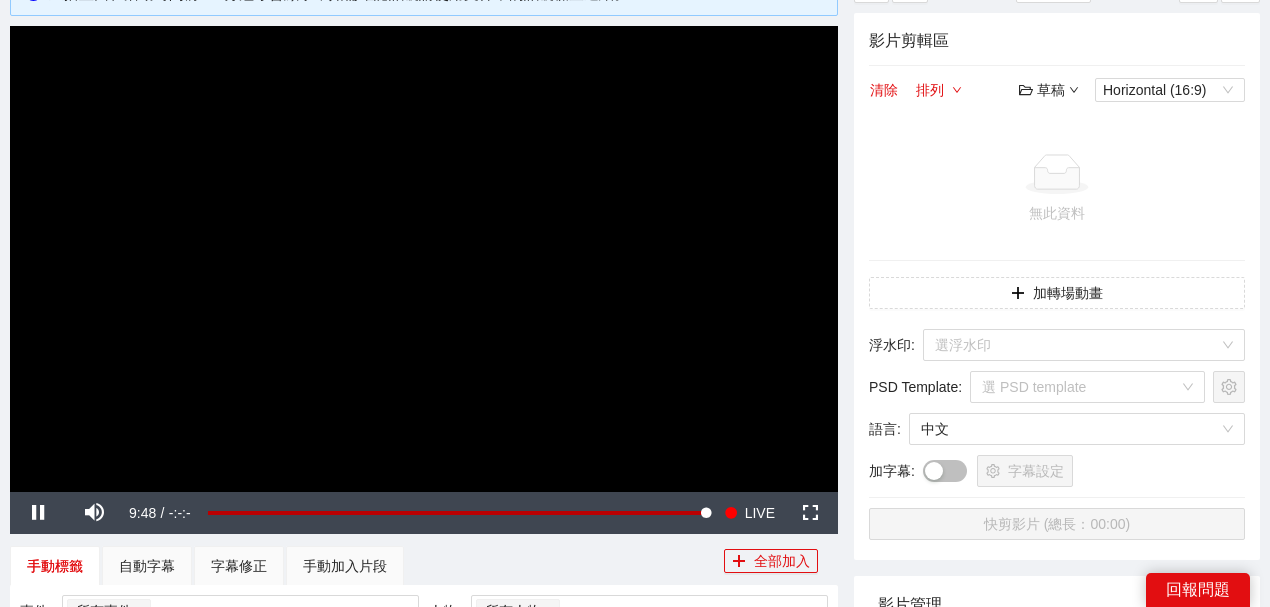 scroll, scrollTop: 400, scrollLeft: 0, axis: vertical 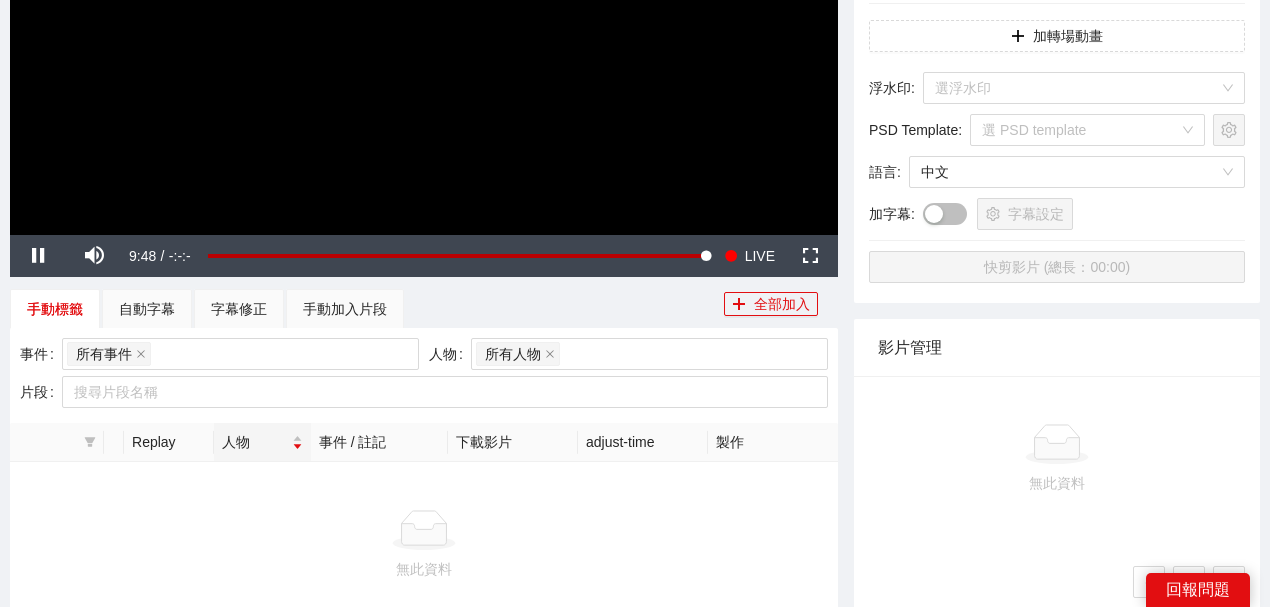 click at bounding box center [424, 2] 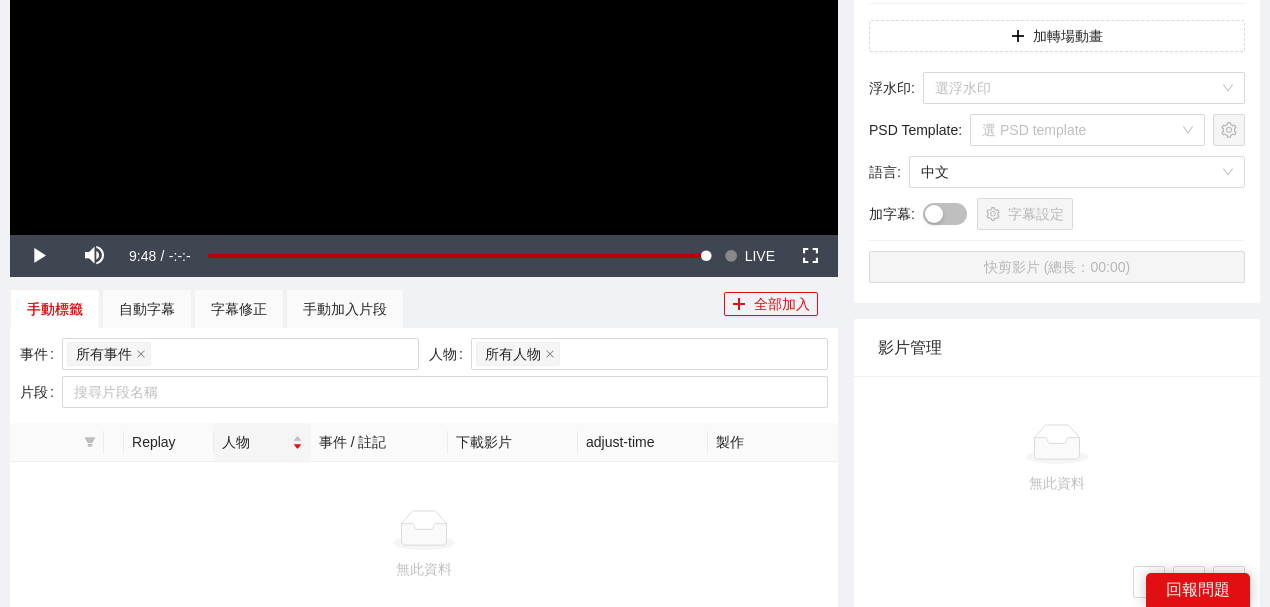 click on "事件 所有事件   人物 所有人物   片段   搜尋片段名稱" at bounding box center (424, 375) 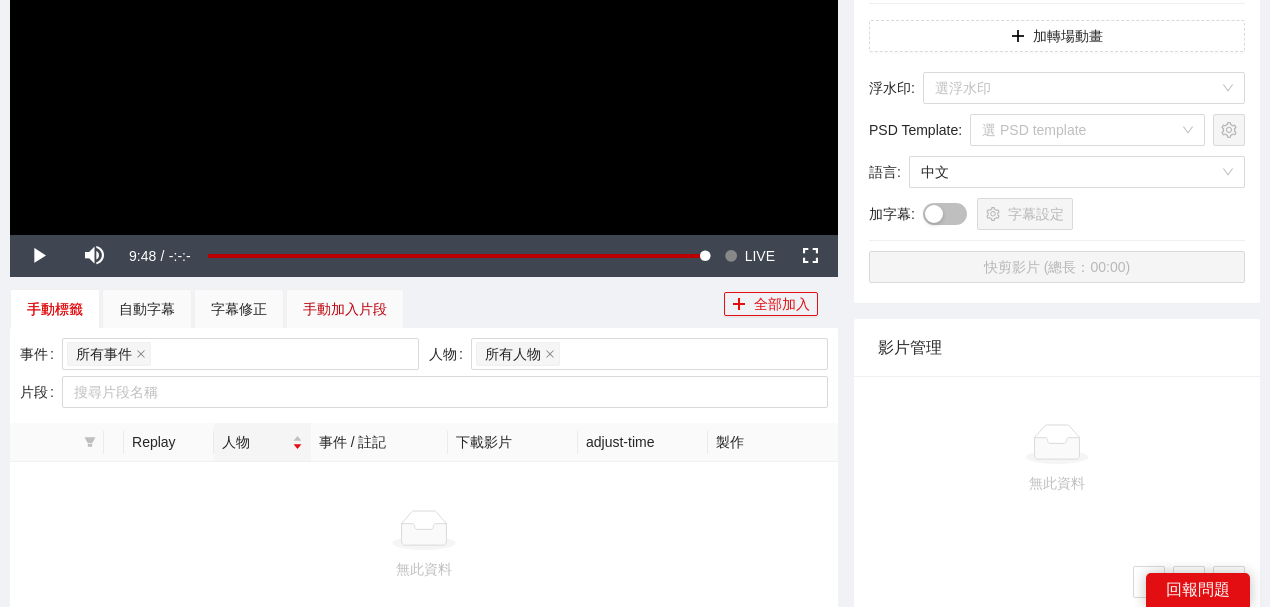 click on "手動加入片段" at bounding box center (345, 309) 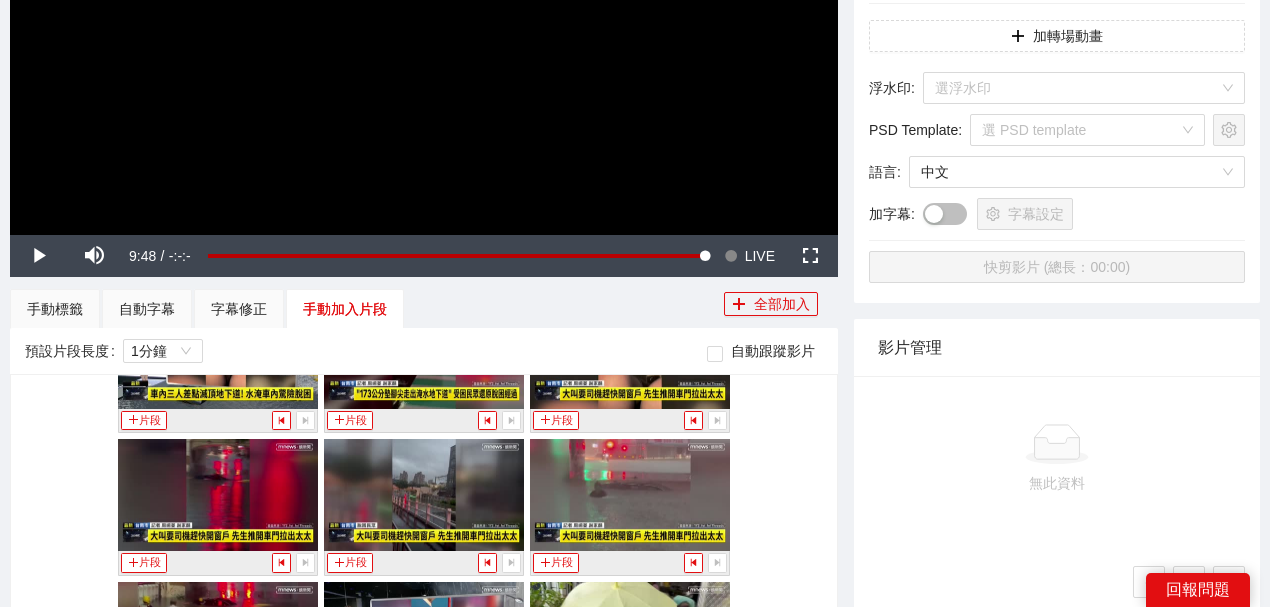scroll, scrollTop: 200, scrollLeft: 0, axis: vertical 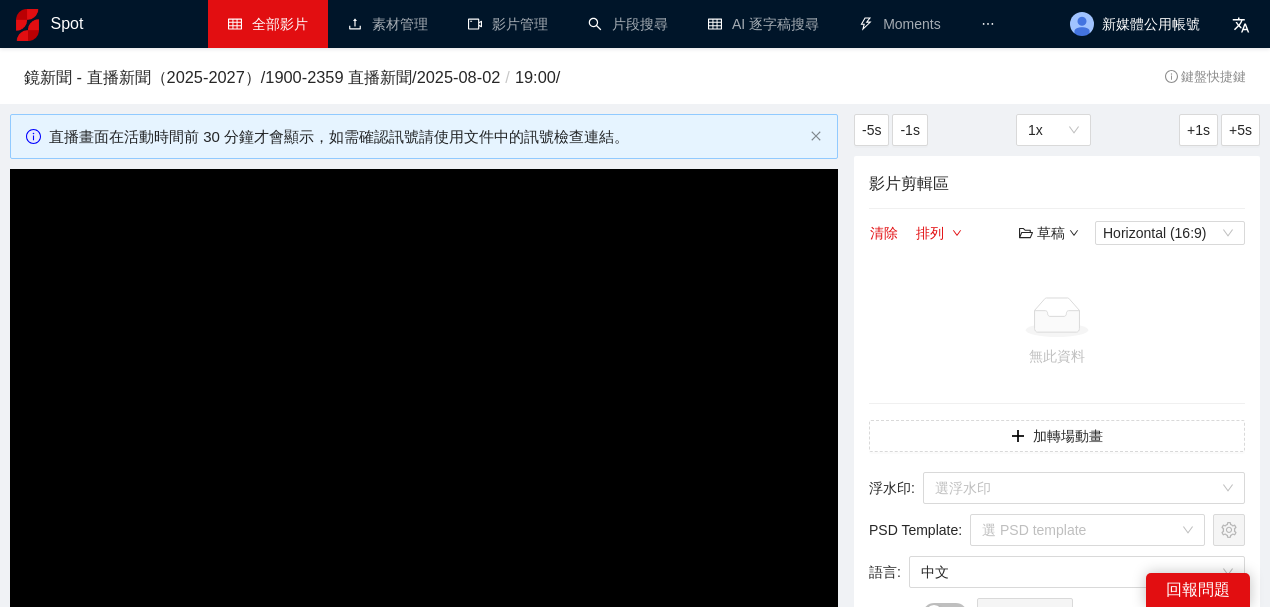 click on "全部影片" at bounding box center [268, 24] 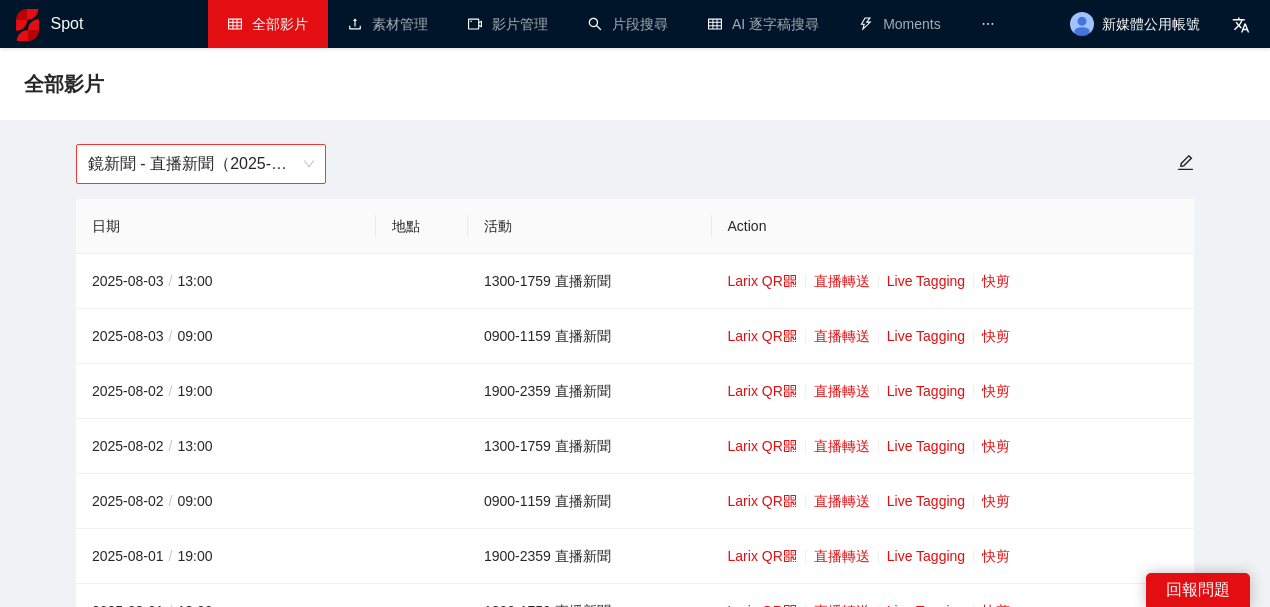 click on "鏡新聞 - 直播新聞（2025-2027）" at bounding box center (201, 164) 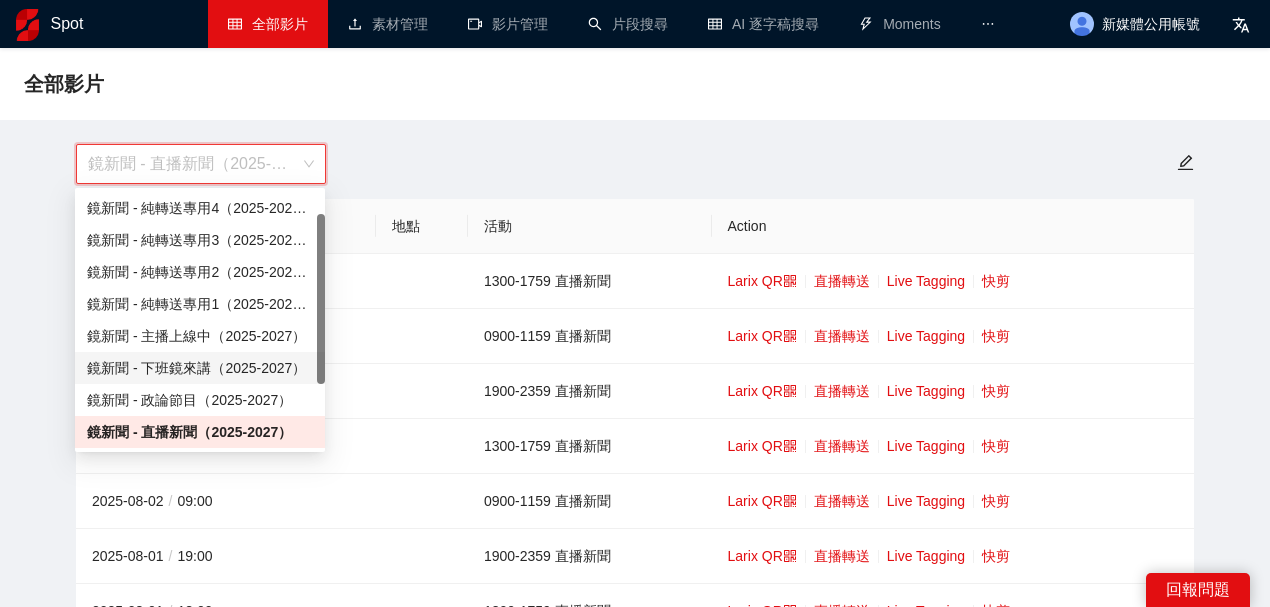 scroll, scrollTop: 98, scrollLeft: 0, axis: vertical 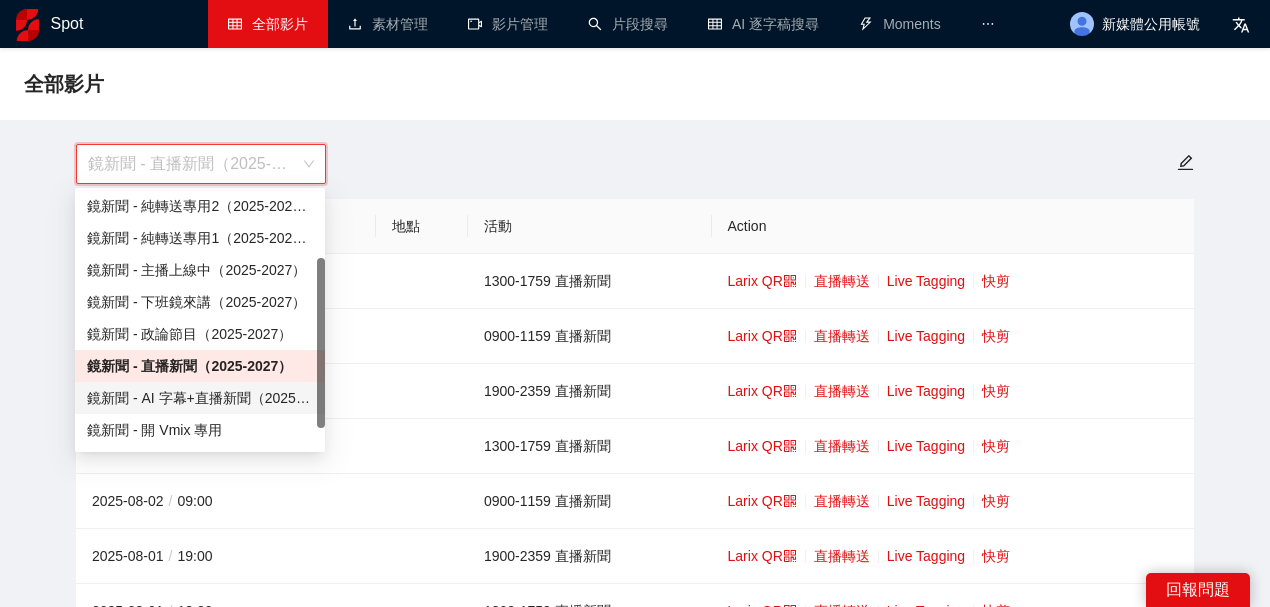click on "鏡新聞 - AI 字幕+直播新聞（2025-2027）" at bounding box center (200, 398) 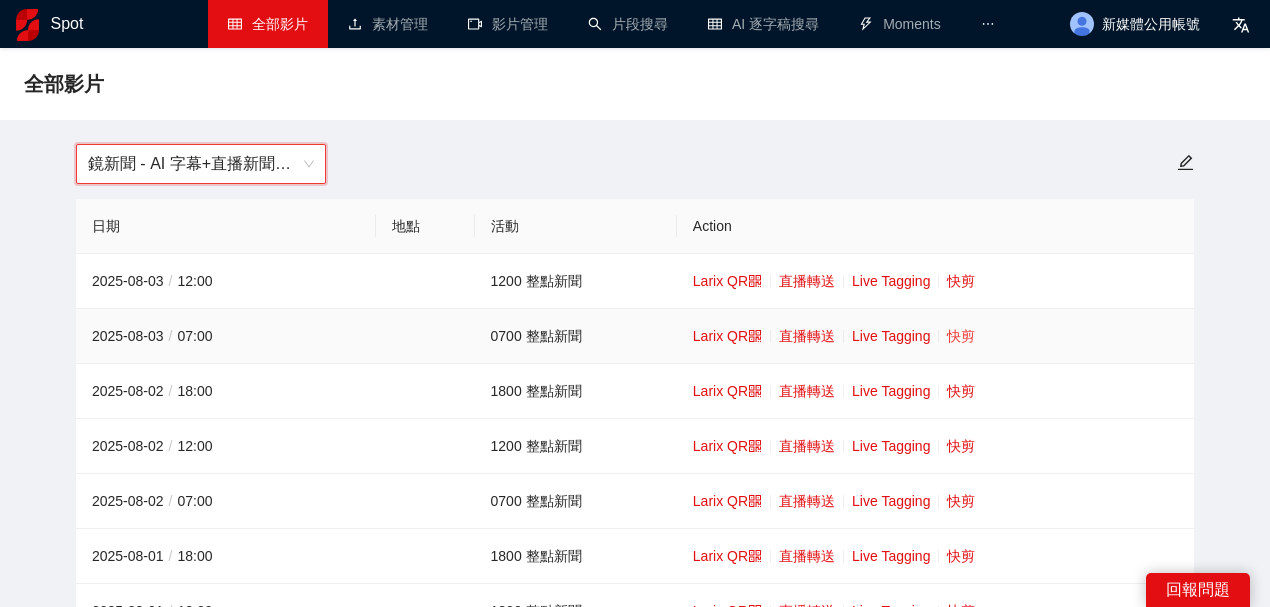 click on "快剪" at bounding box center (961, 336) 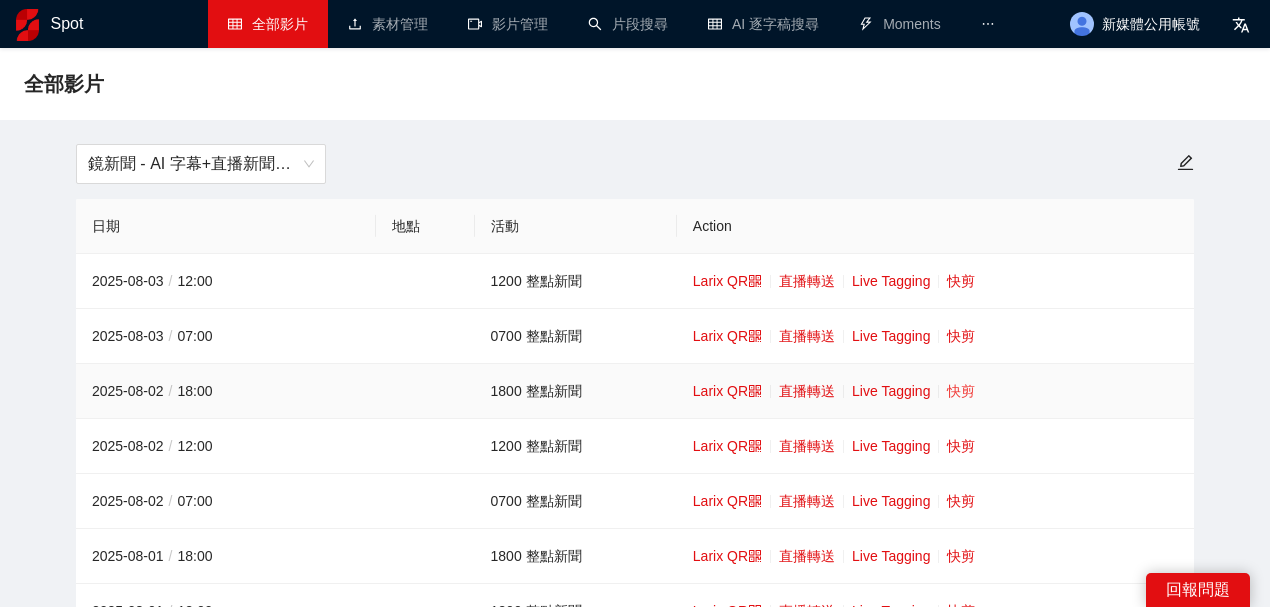 click on "快剪" at bounding box center (961, 391) 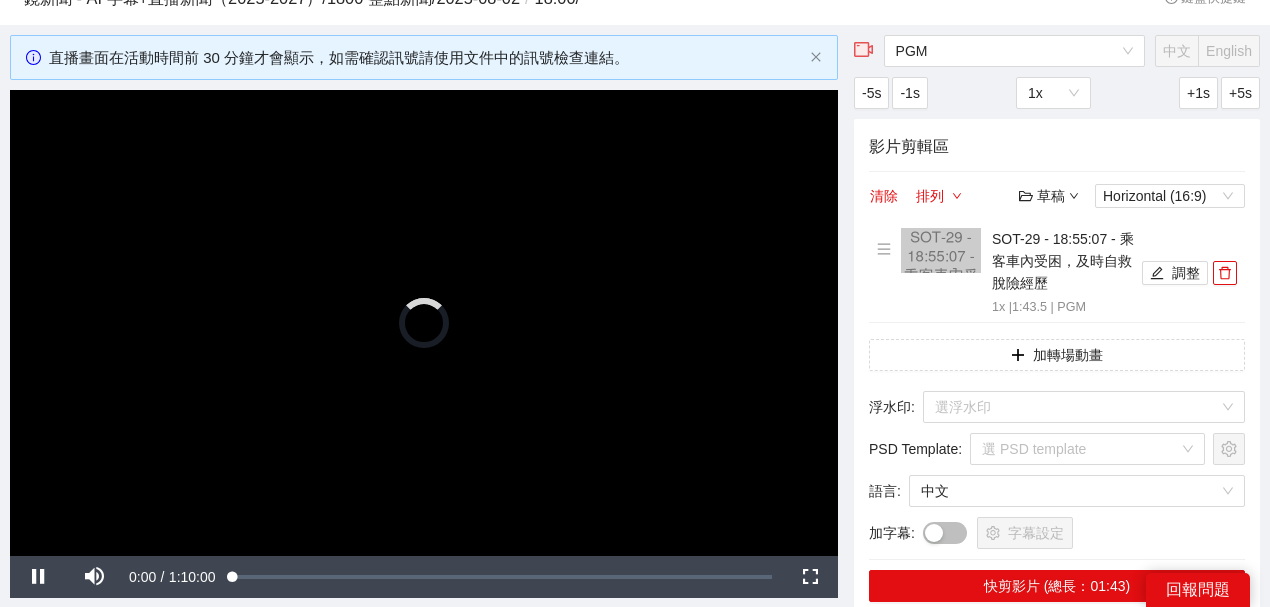 scroll, scrollTop: 200, scrollLeft: 0, axis: vertical 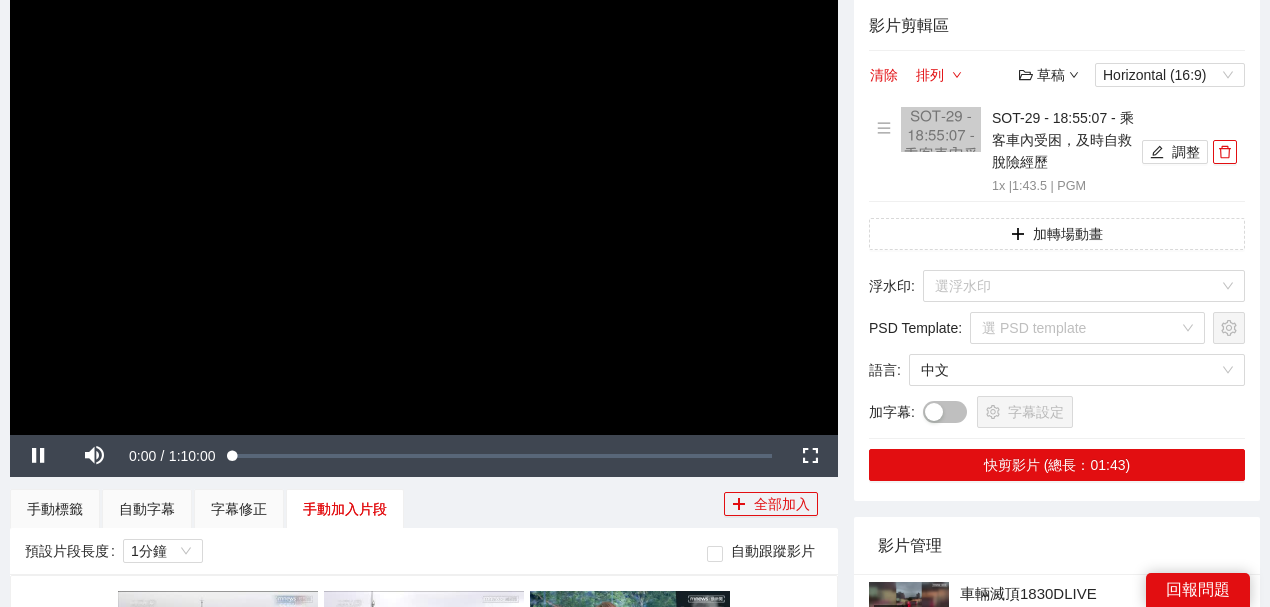click at bounding box center (424, 202) 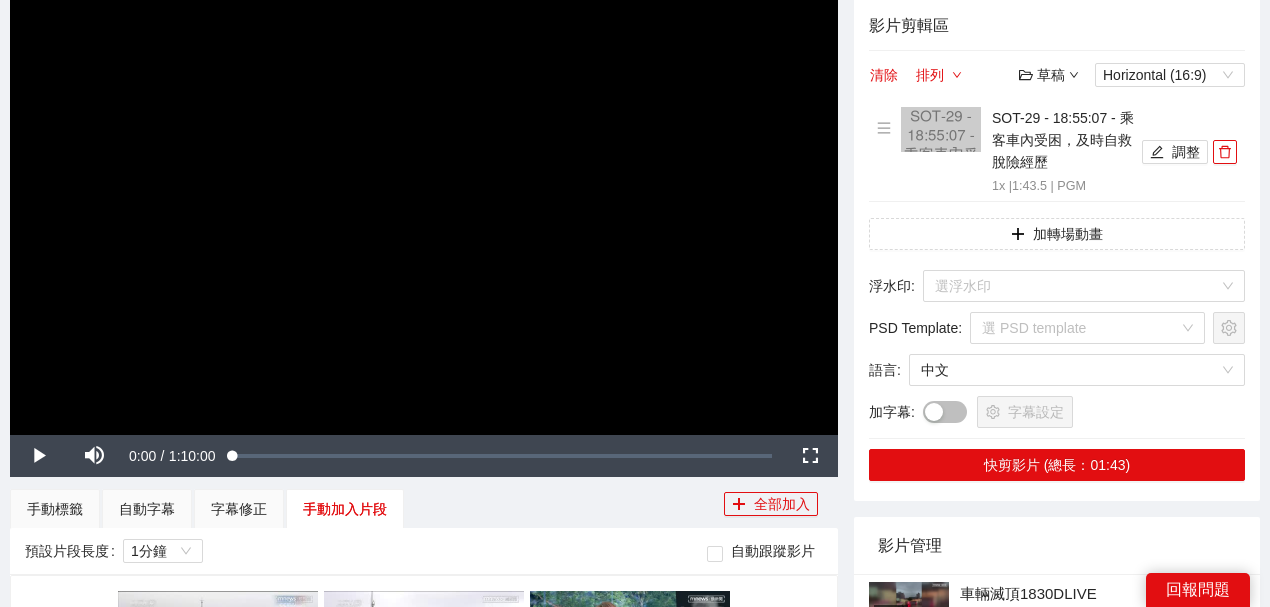 scroll, scrollTop: 466, scrollLeft: 0, axis: vertical 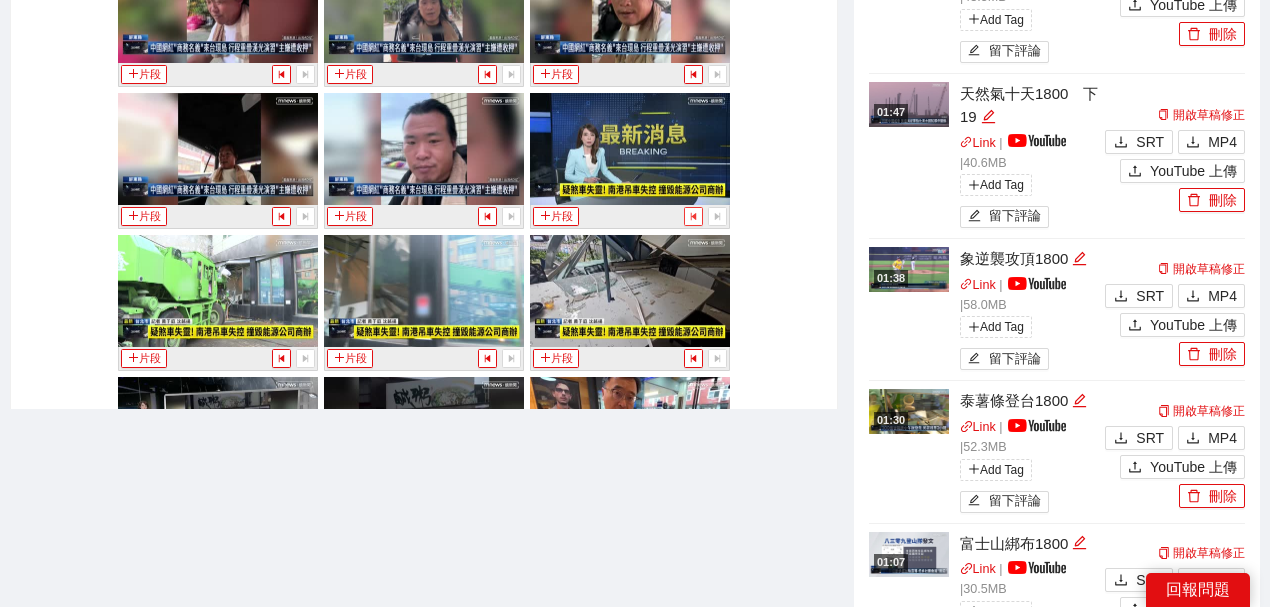 click at bounding box center [693, 216] 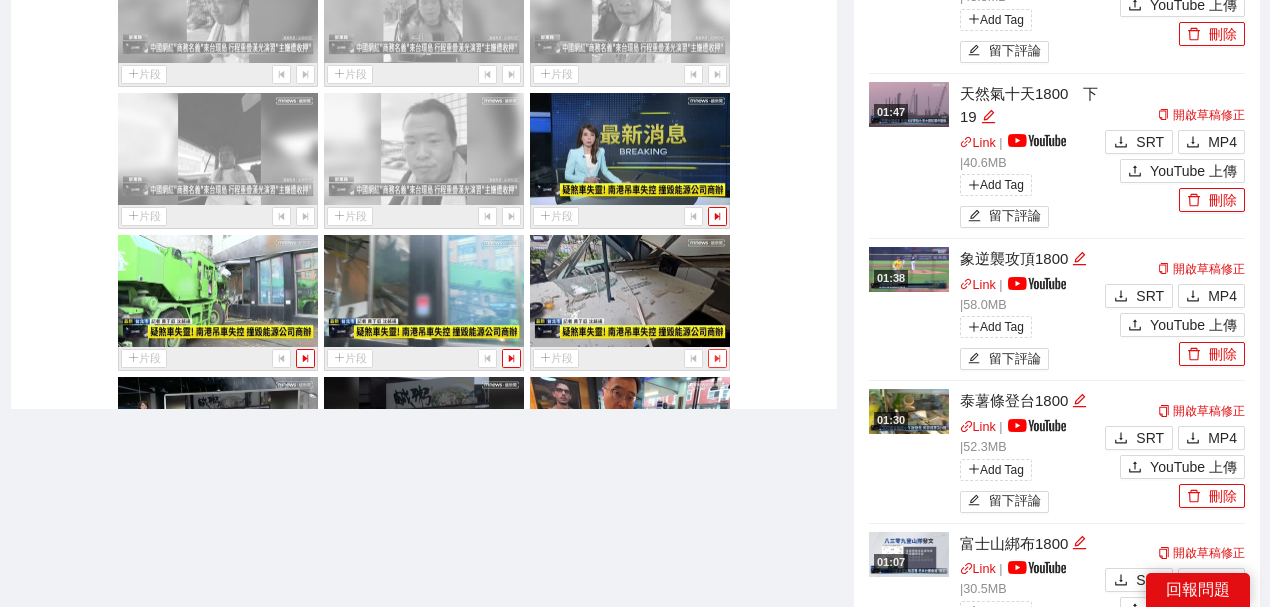 click at bounding box center (717, 358) 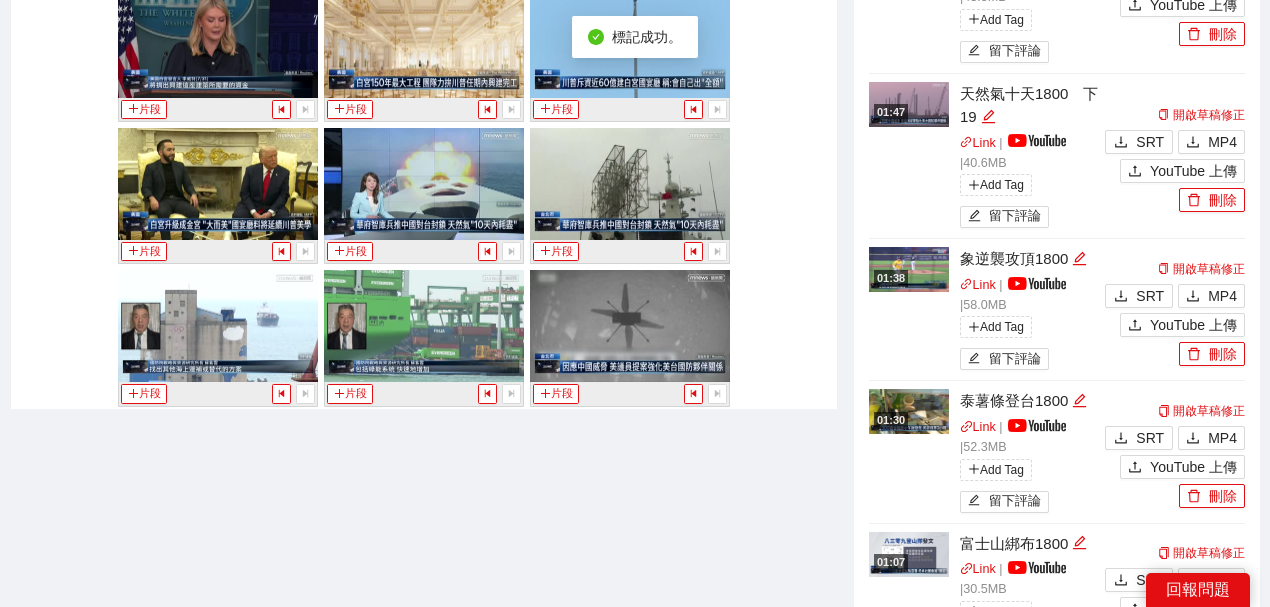 scroll, scrollTop: 8124, scrollLeft: 0, axis: vertical 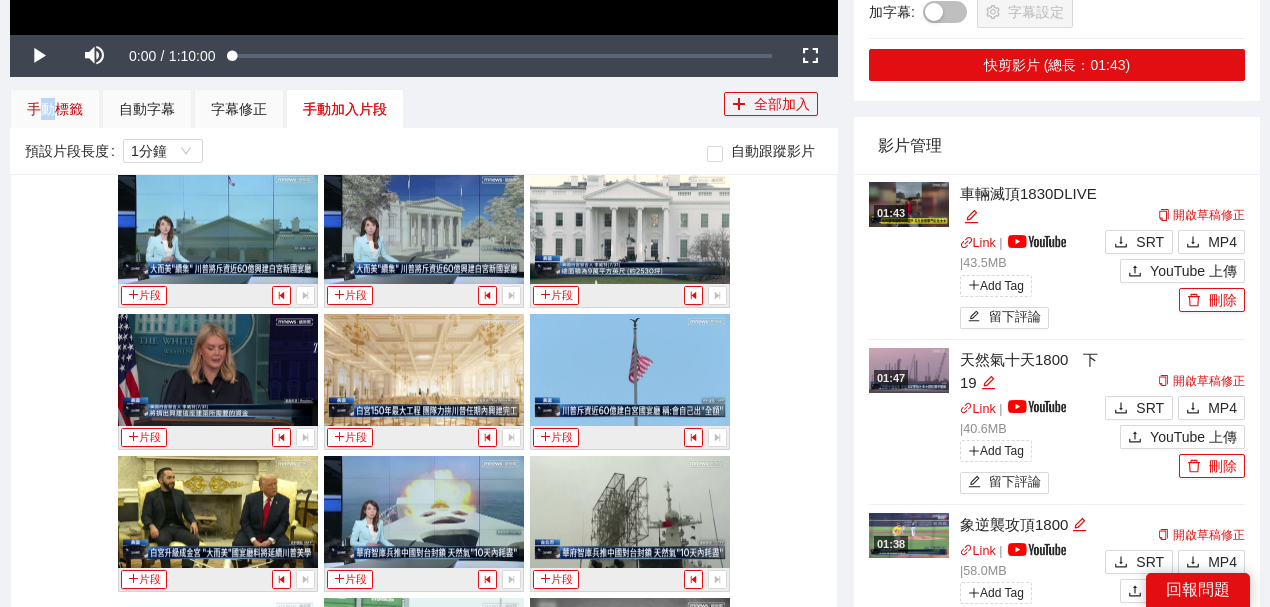 click on "手動標籤" at bounding box center [55, 109] 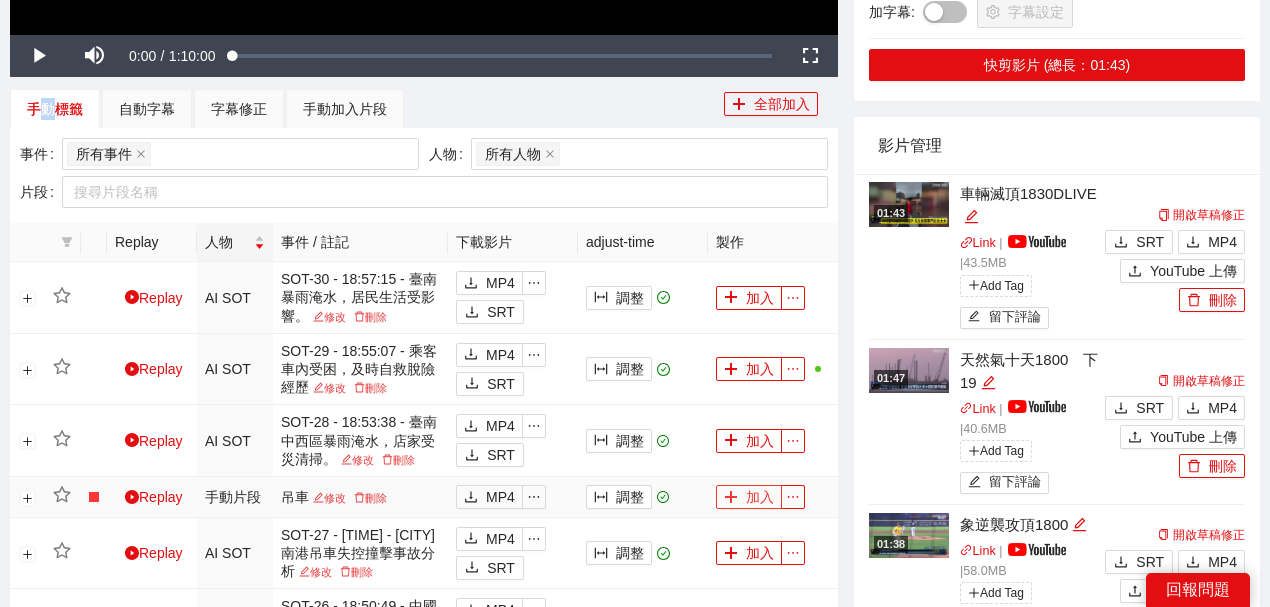 click on "加入" at bounding box center [749, 497] 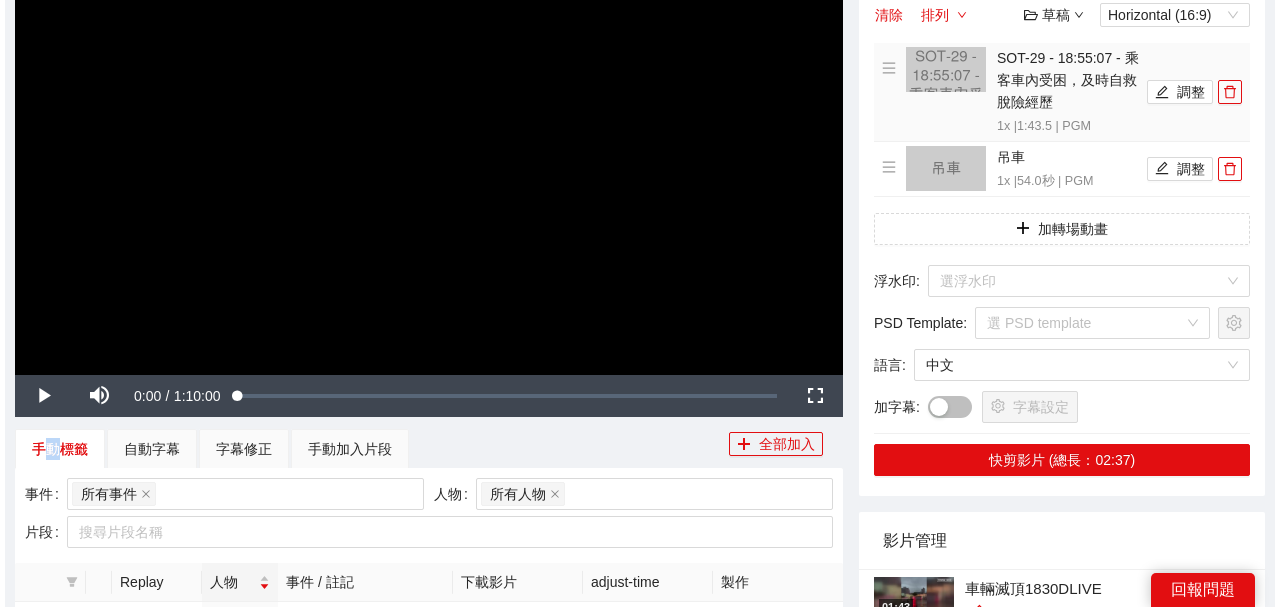 scroll, scrollTop: 200, scrollLeft: 0, axis: vertical 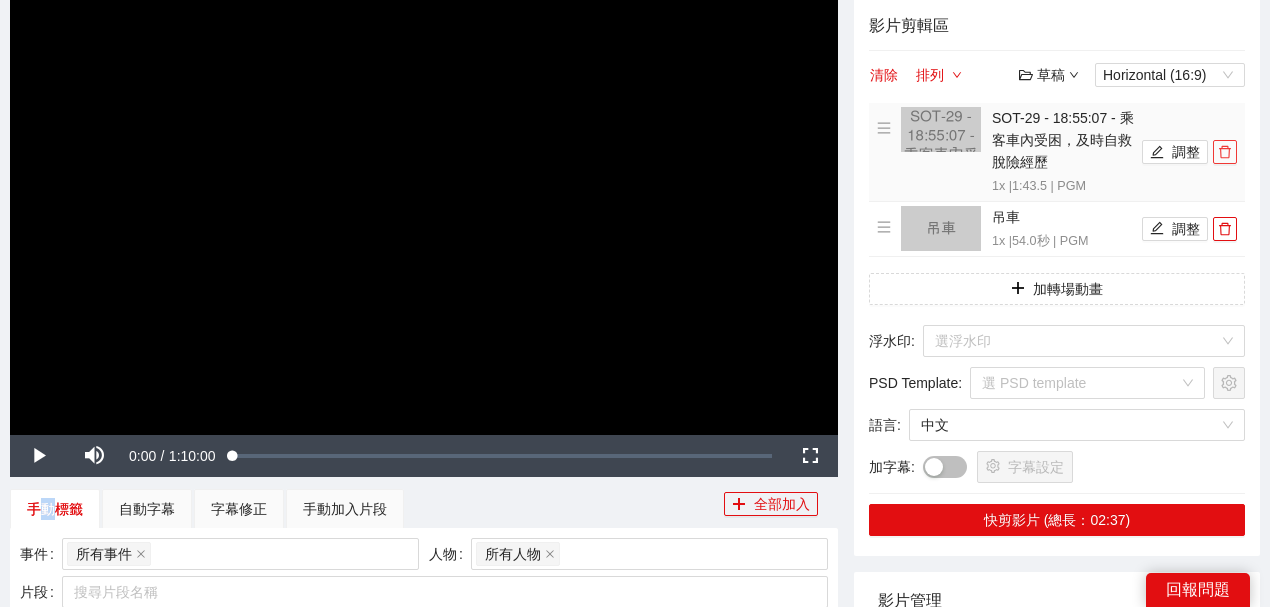 click 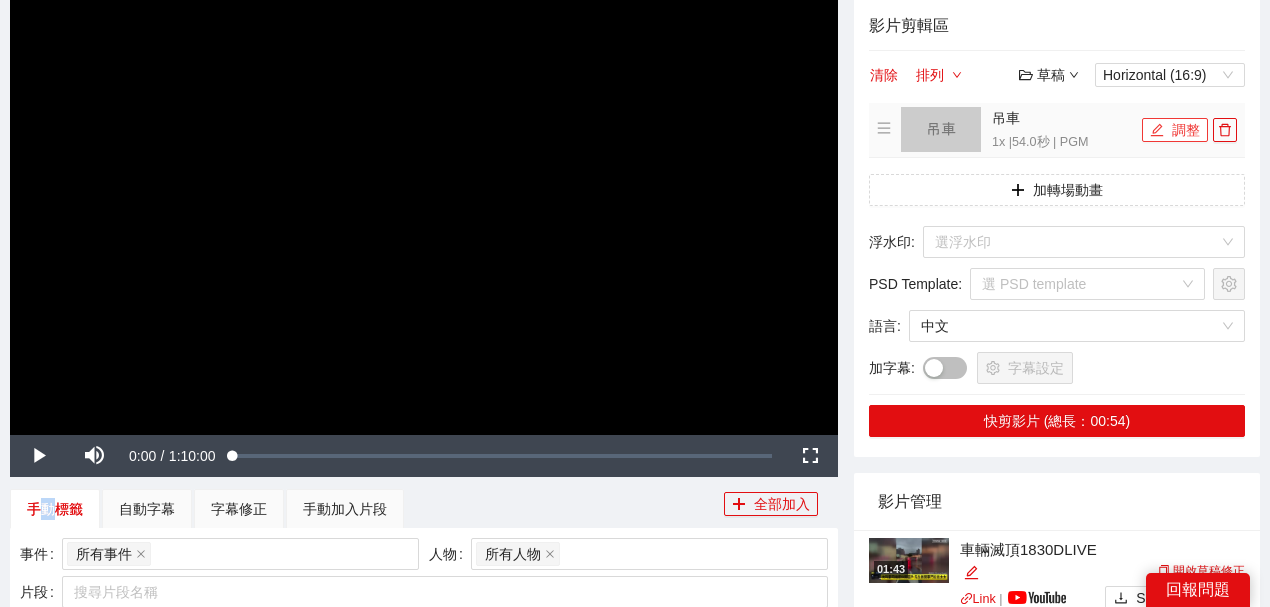 click on "調整" at bounding box center [1175, 130] 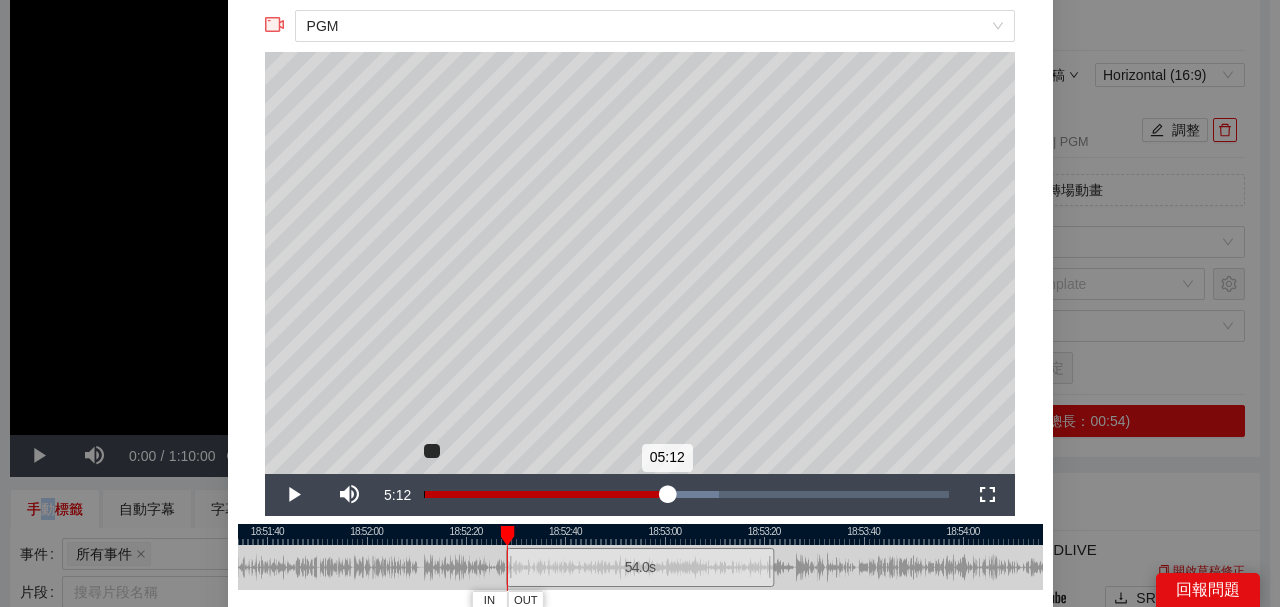 scroll, scrollTop: 133, scrollLeft: 0, axis: vertical 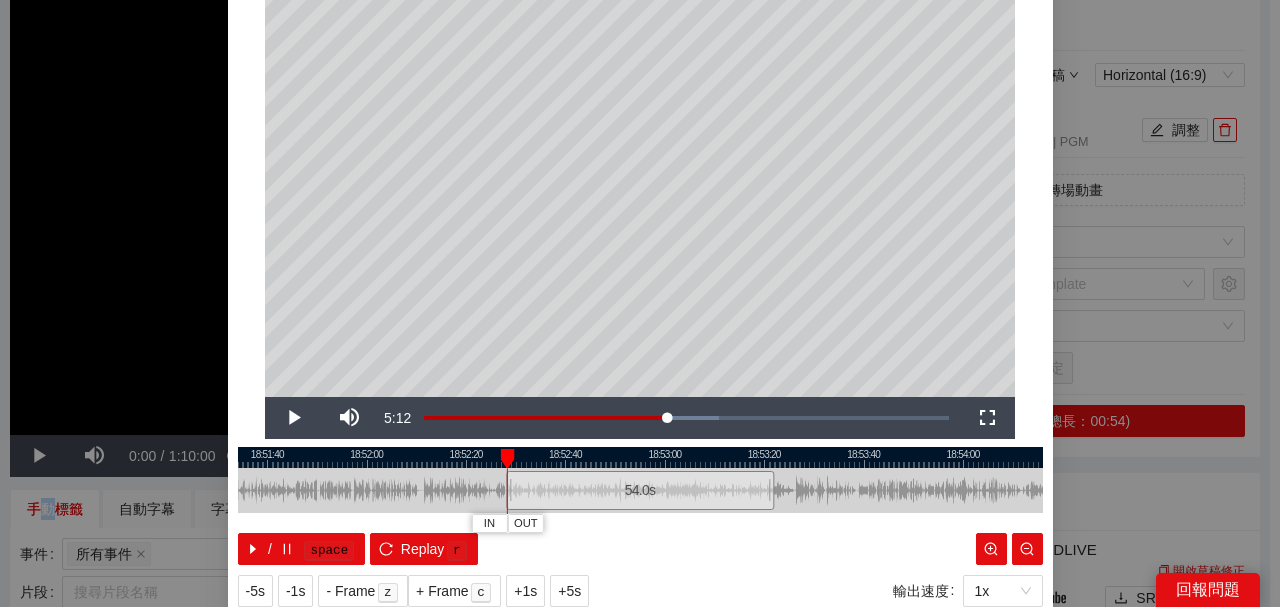 click at bounding box center (640, 457) 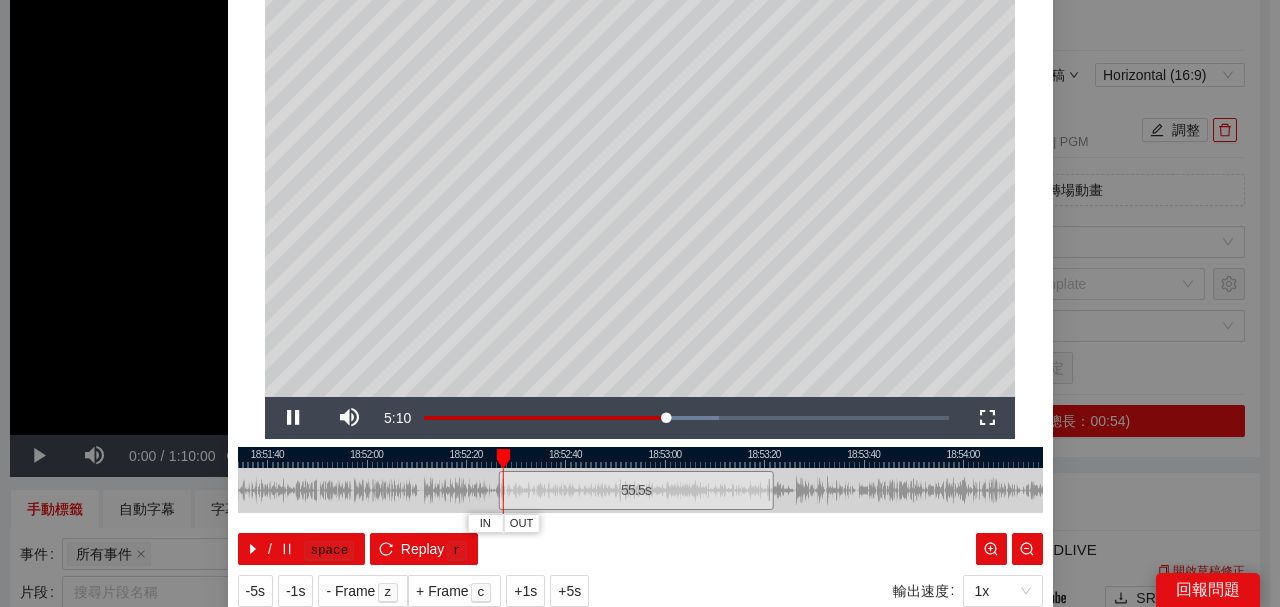 click at bounding box center (640, 457) 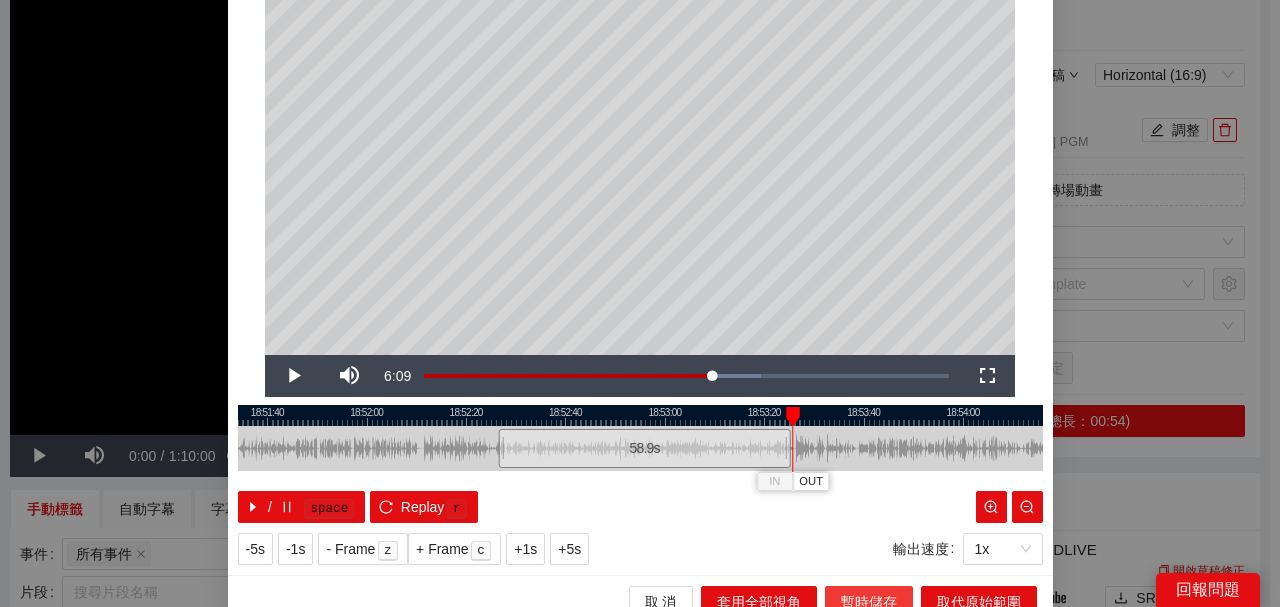 scroll, scrollTop: 194, scrollLeft: 0, axis: vertical 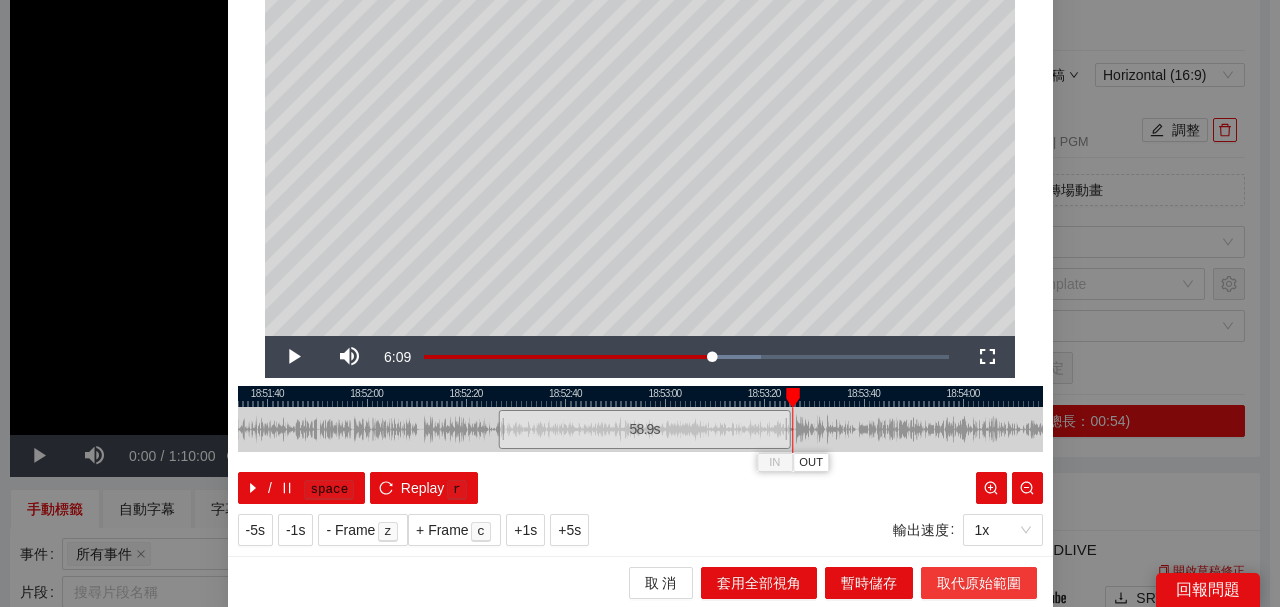 click on "取代原始範圍" at bounding box center [979, 583] 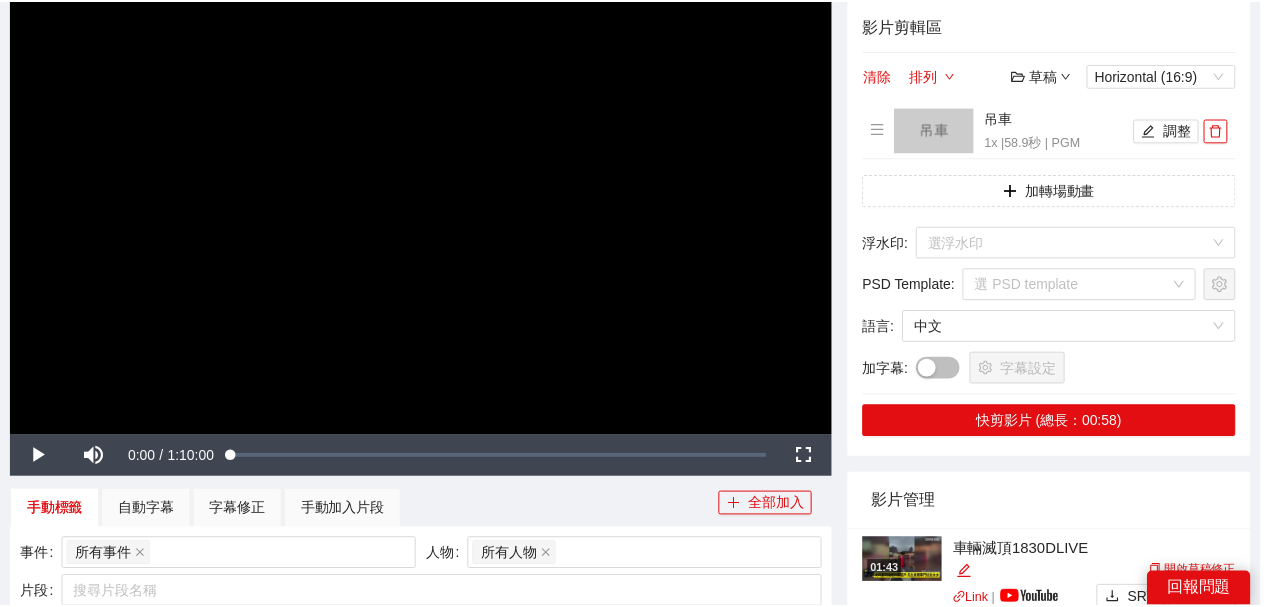 scroll, scrollTop: 0, scrollLeft: 0, axis: both 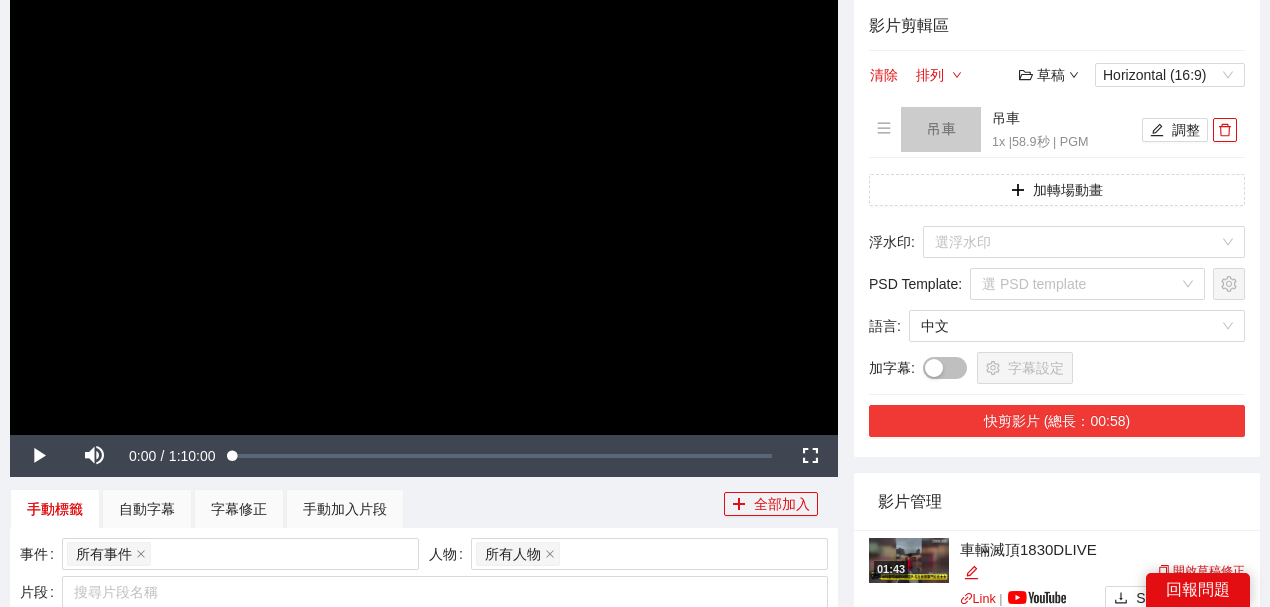 click on "快剪影片 (總長：00:58)" at bounding box center (1057, 421) 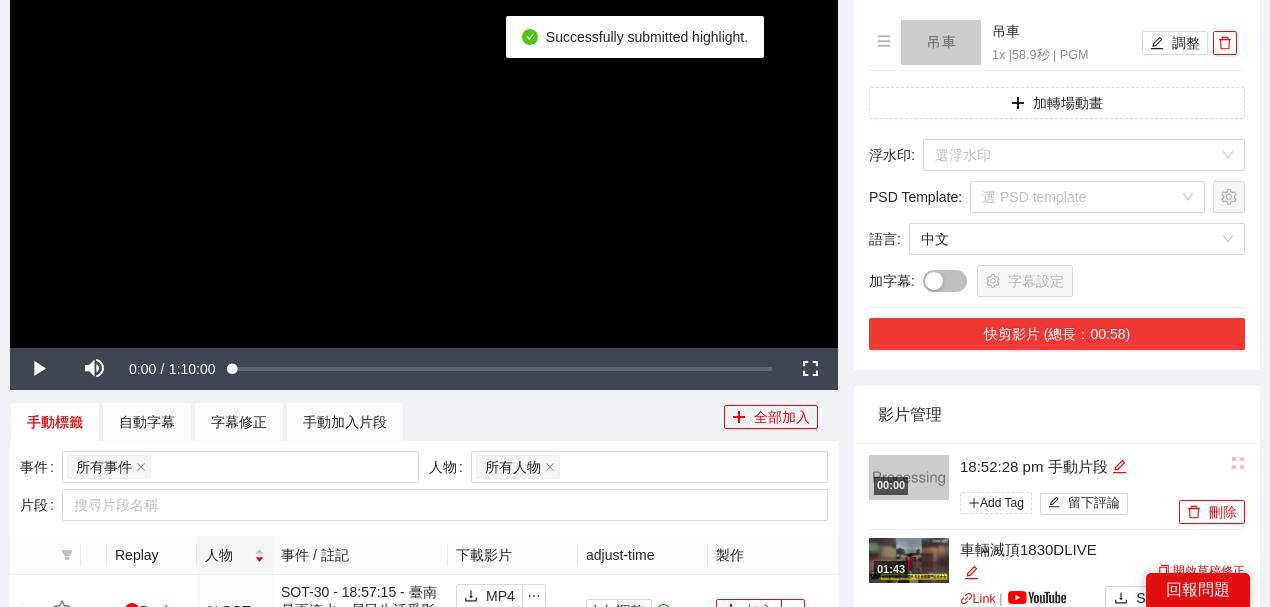 scroll, scrollTop: 333, scrollLeft: 0, axis: vertical 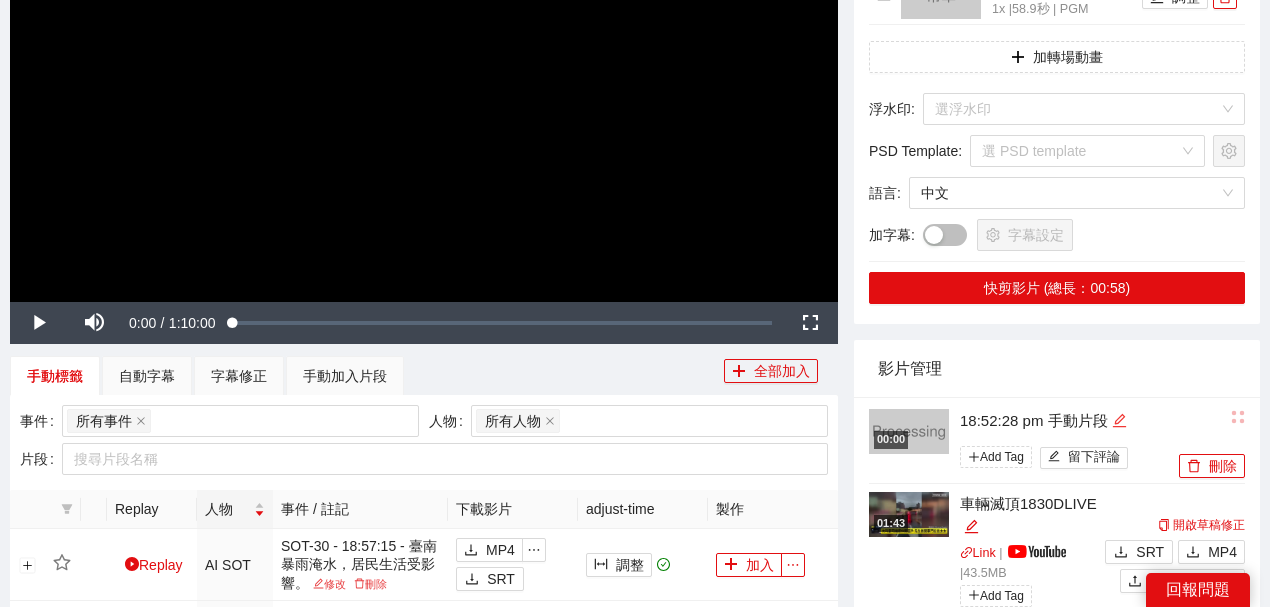 click 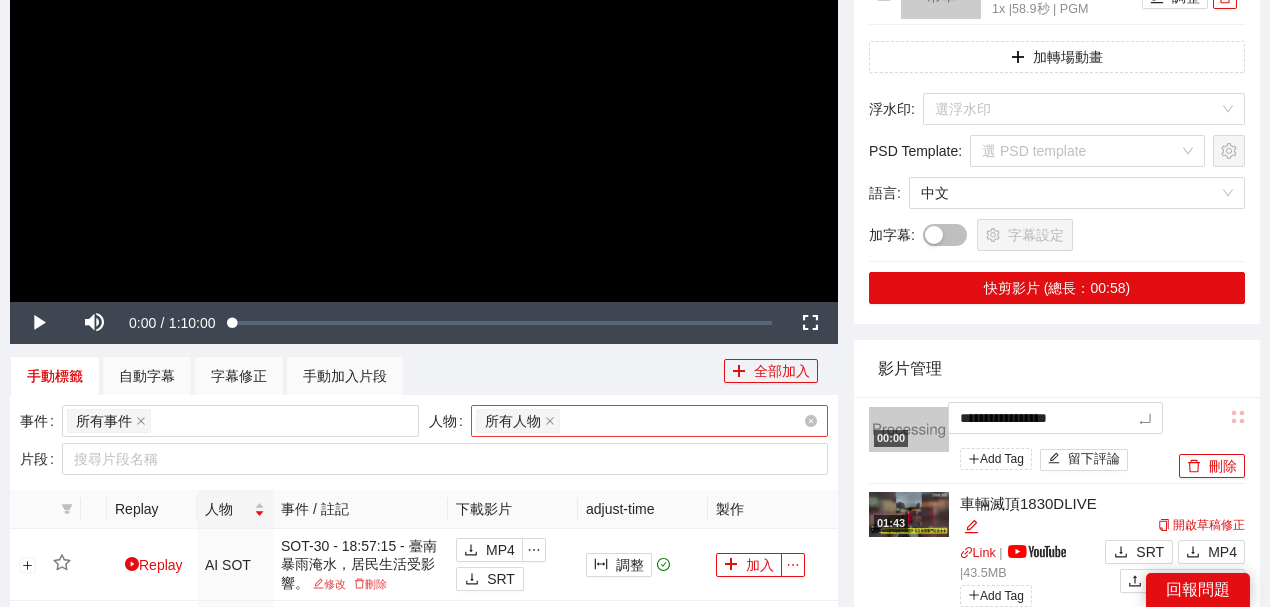 click on "**********" at bounding box center [635, 932] 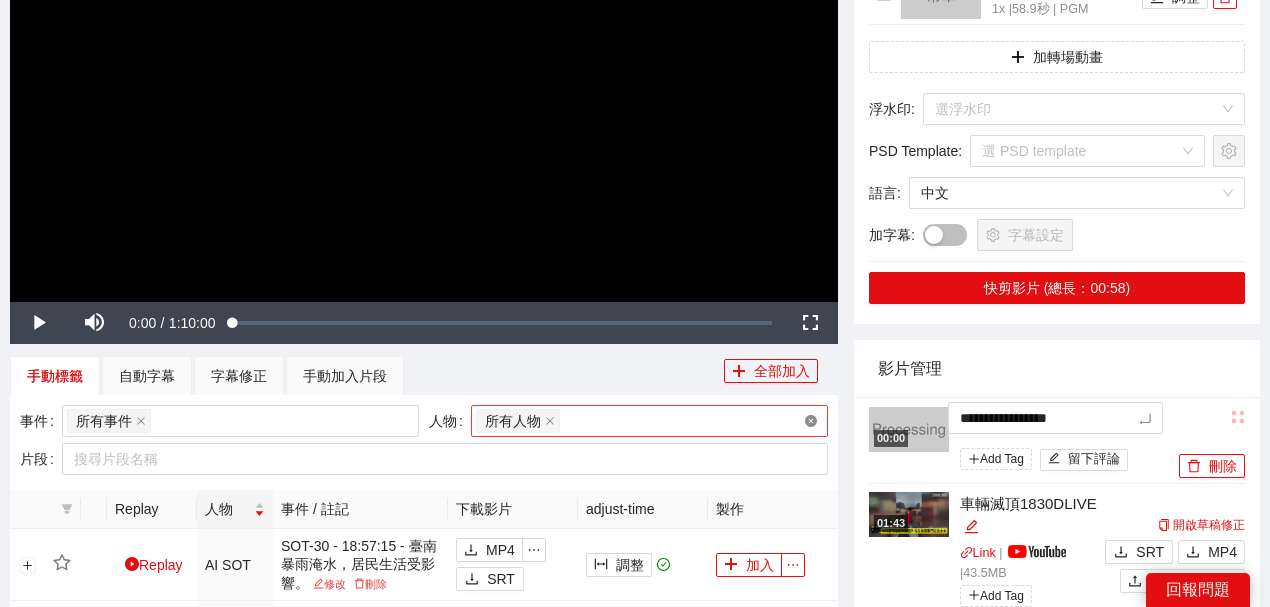 type on "**********" 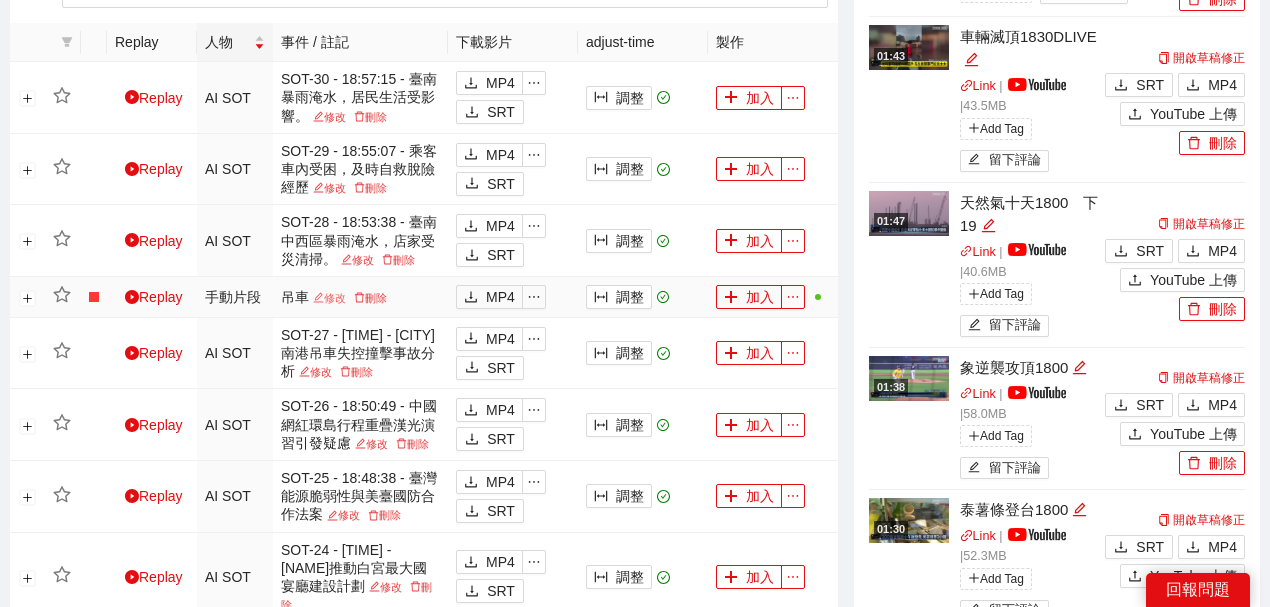 click on "事件 所有事件   人物 所有人物   片段   搜尋片段名稱 Replay 人物 事件 / 註記 下載影片 adjust-time 製作                    Replay AI SOT SOT-30 - 18:57:15 - 臺南暴雨淹水，居民生活受影響。 修改 刪除  MP4 SRT   調整   加入  Replay AI SOT SOT-29 - 18:55:07 - 乘客車內受困，及時自救脫險經歷 修改 刪除  MP4 SRT   調整   加入  Replay AI SOT SOT-28 - 18:53:38 - 臺南中西區暴雨淹水，店家受災清掃。 修改 刪除  MP4 SRT   調整   加入  Replay 手動片段 吊車 修改 刪除  MP4   調整   加入  Replay AI SOT SOT-27 - 18:52:25 - 臺北南港吊車失控撞擊事故分析 修改 刪除  MP4 SRT   調整   加入  Replay AI SOT SOT-26 - 18:50:49 - 中國網紅環島行程重疊漢光演習引發疑慮 修改 刪除  MP4 SRT   調整   加入  Replay AI SOT SOT-25 - 18:48:38 - 臺灣能源脆弱性與美臺國防合作法案 修改 刪除  MP4 SRT   調整   加入  Replay AI SOT 修改 刪除  MP4 SRT   調整" at bounding box center [424, 759] 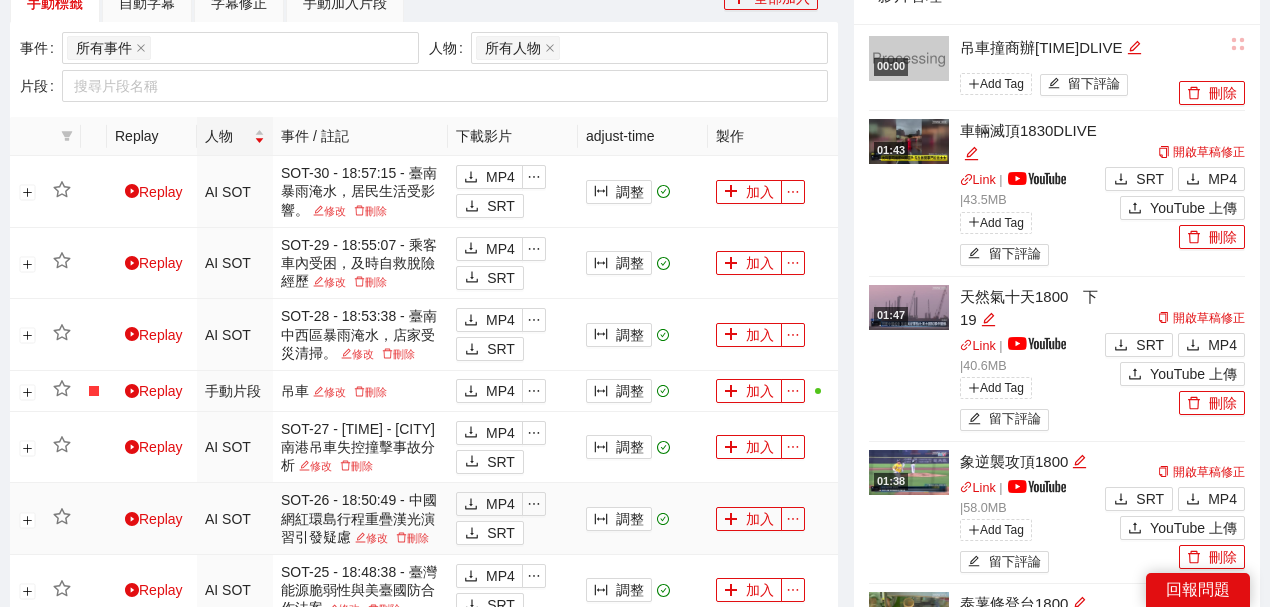 scroll, scrollTop: 715, scrollLeft: 0, axis: vertical 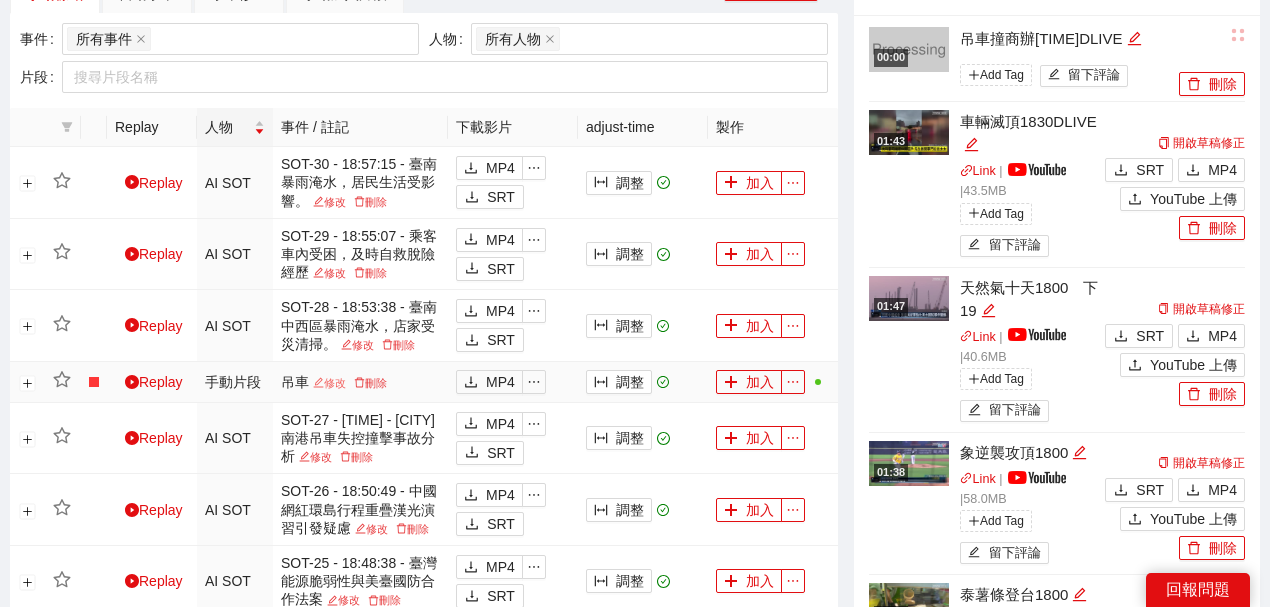 click on "修改" at bounding box center [329, 383] 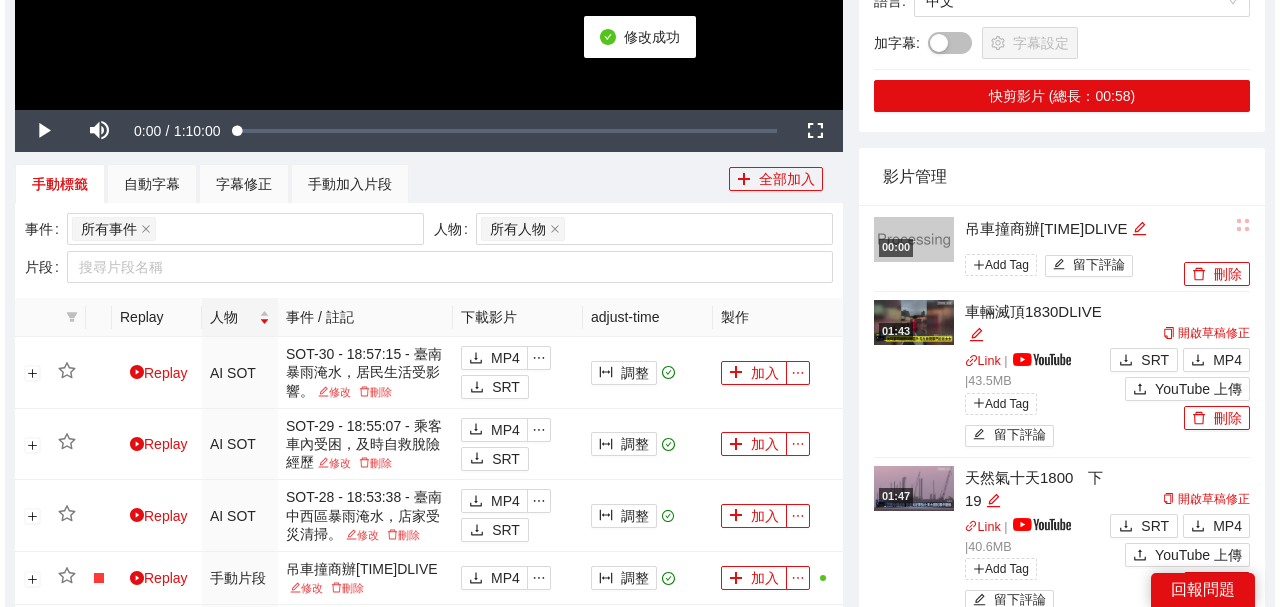 scroll, scrollTop: 515, scrollLeft: 0, axis: vertical 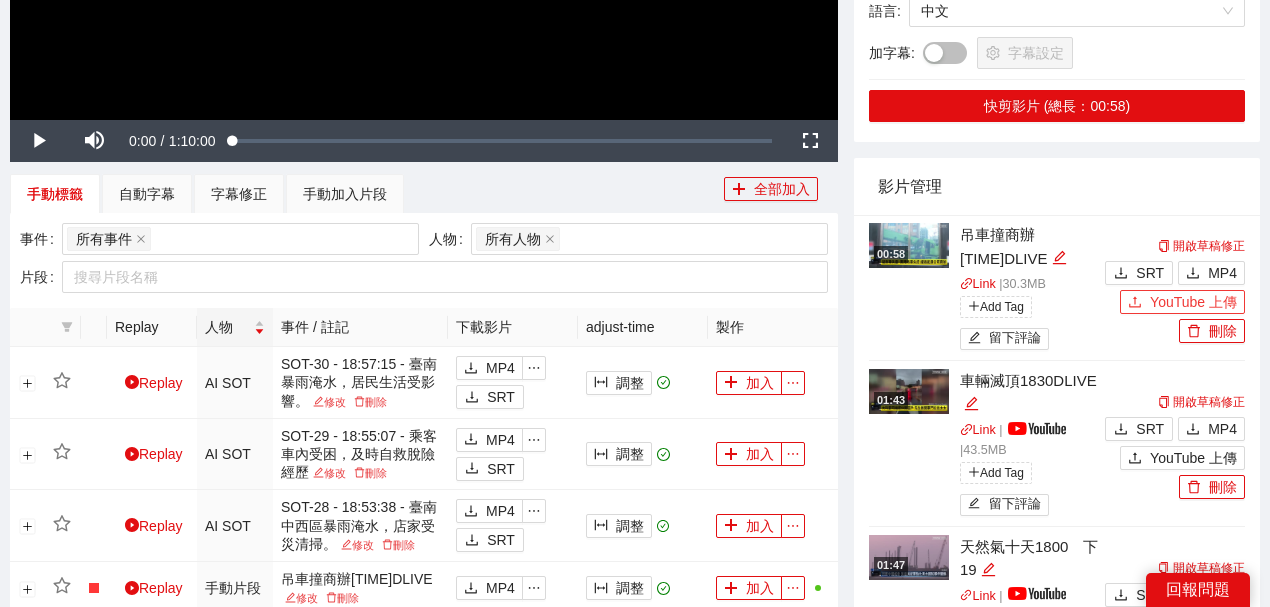 click 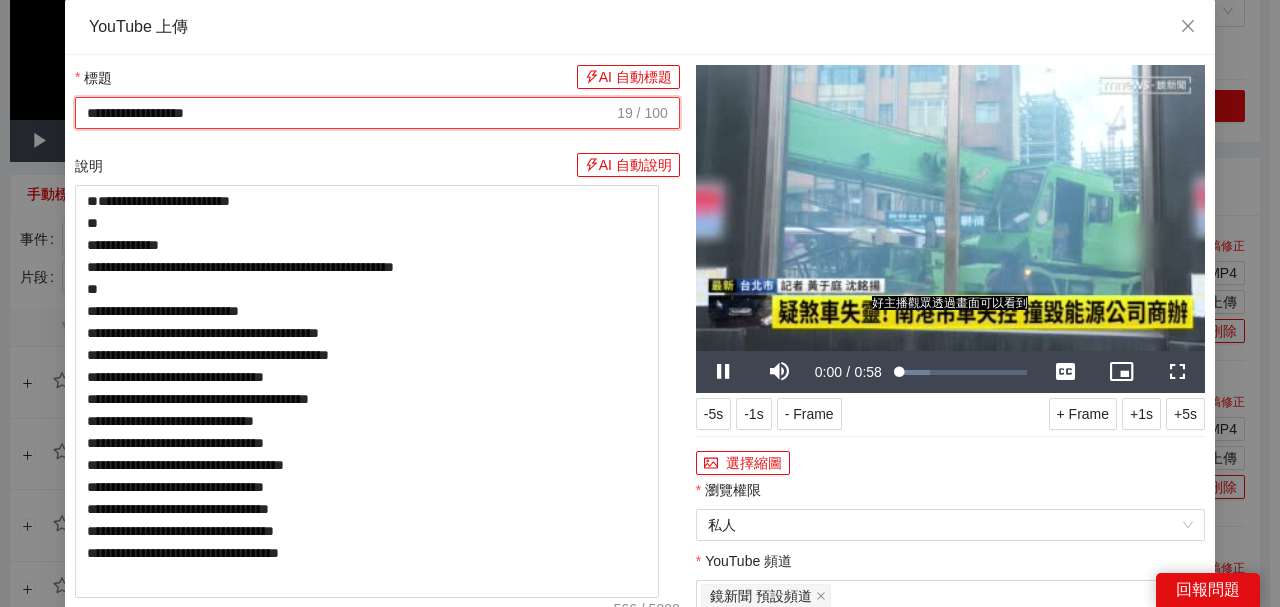 drag, startPoint x: 462, startPoint y: 114, endPoint x: 0, endPoint y: 74, distance: 463.72836 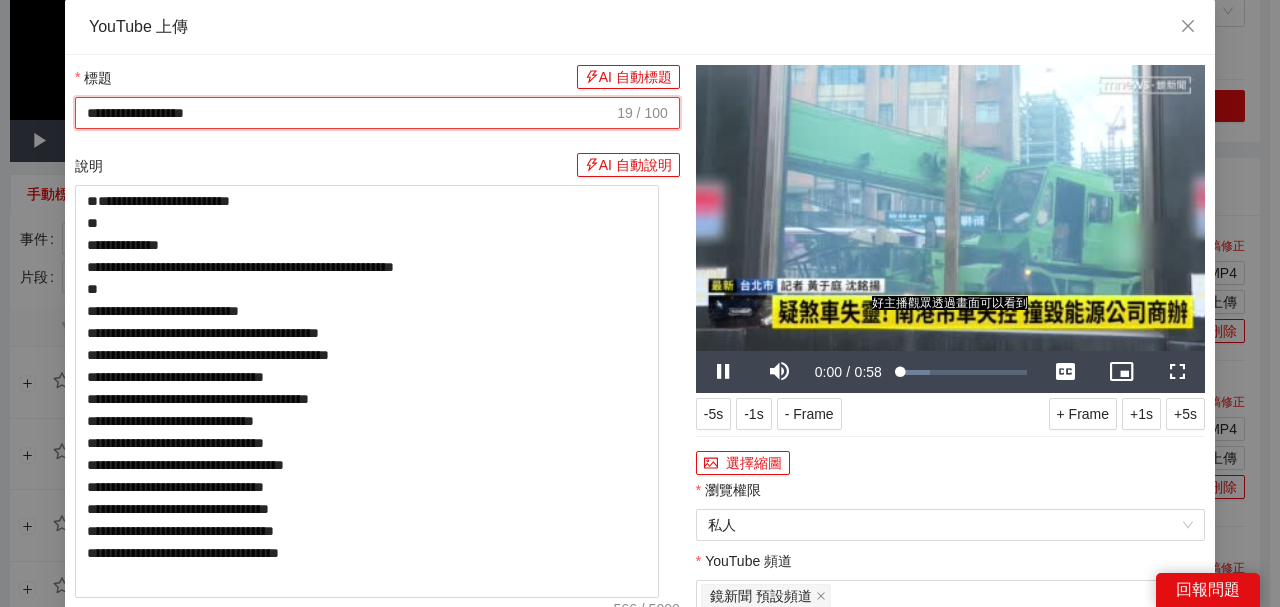paste on "*******" 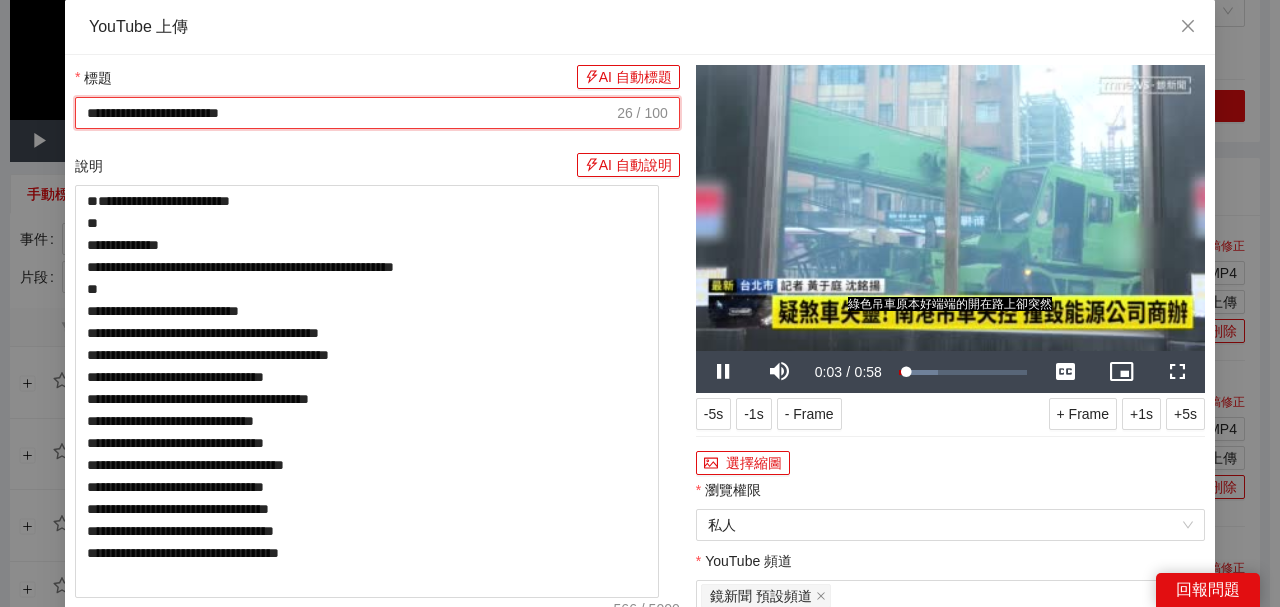 type on "**********" 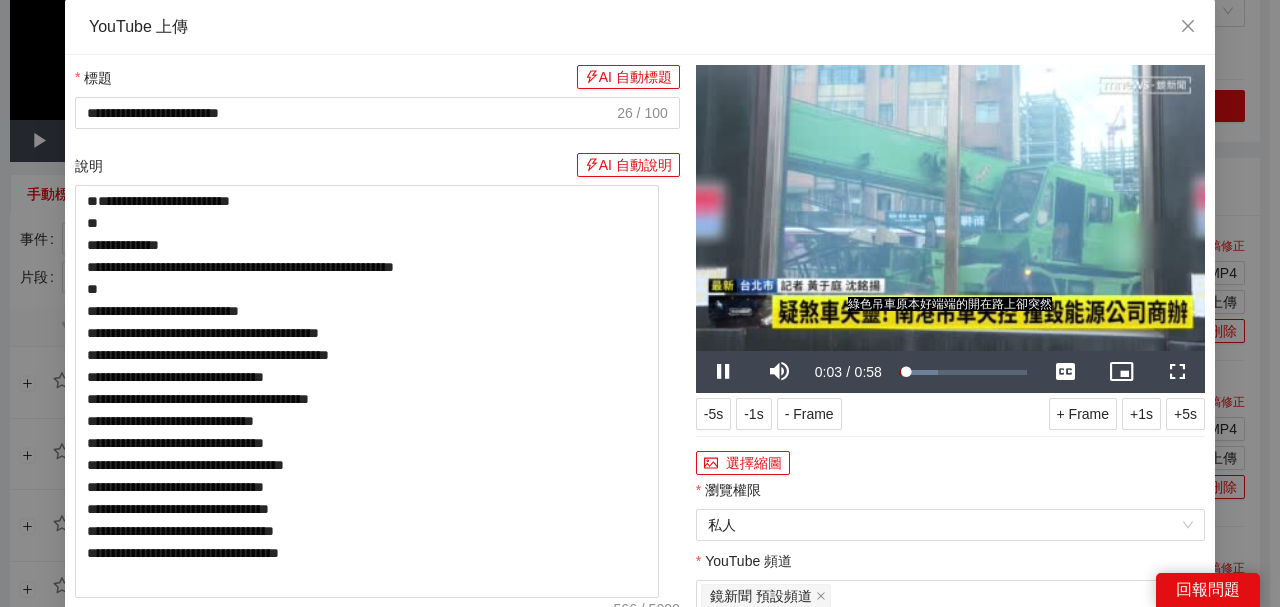 click at bounding box center [950, 208] 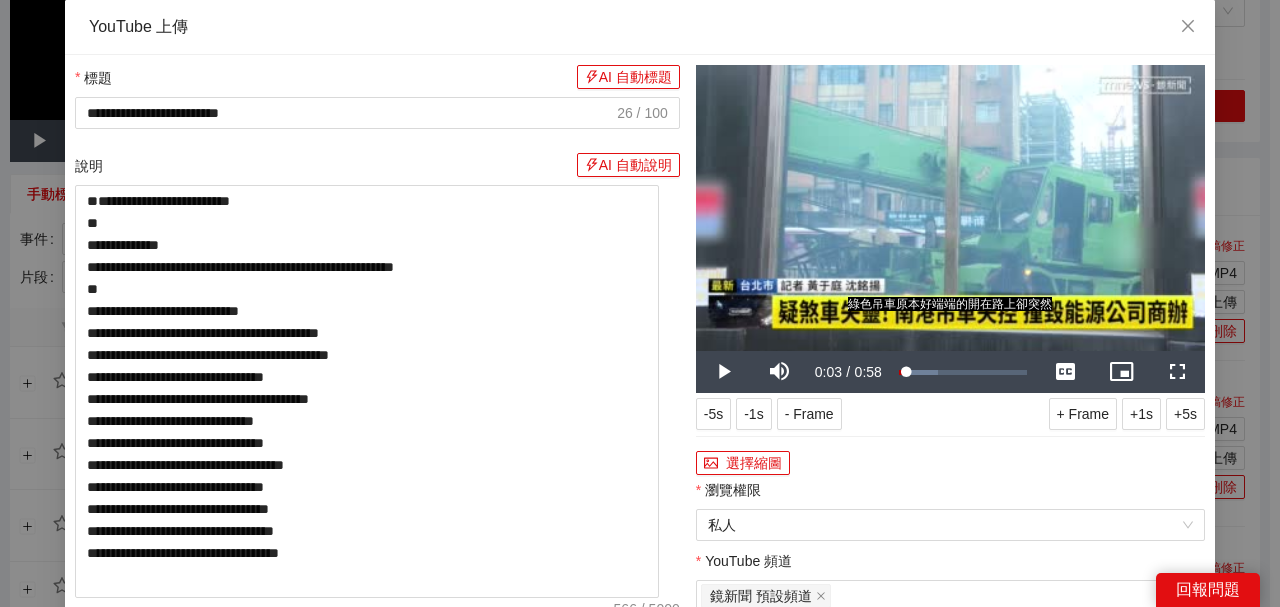 click at bounding box center (950, 208) 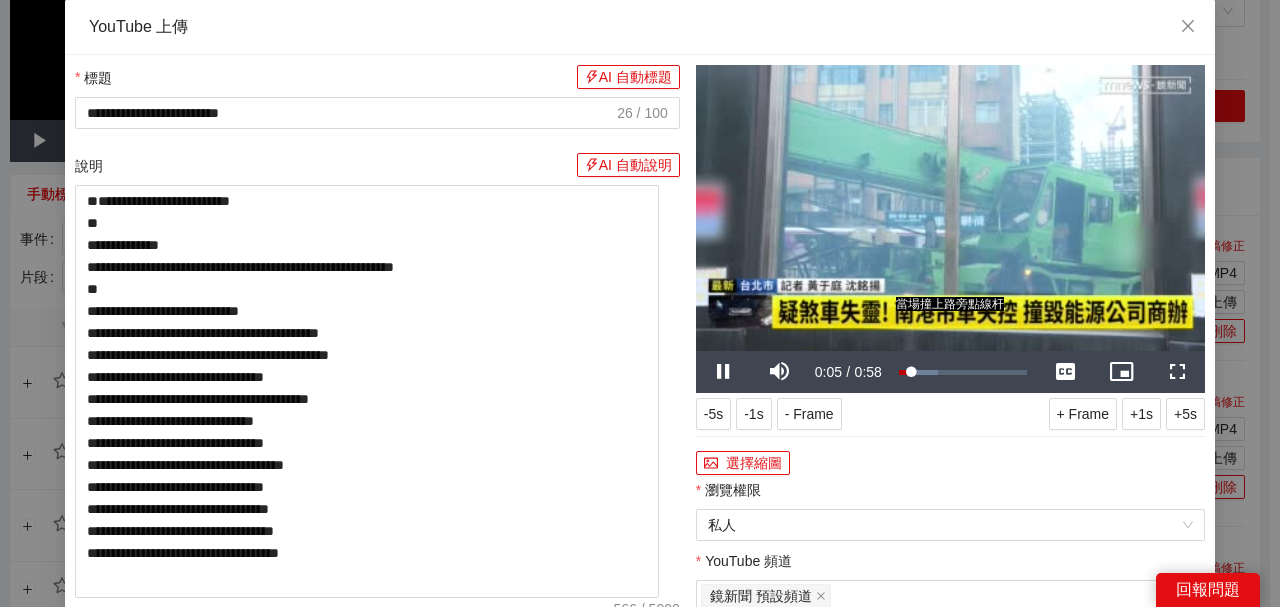 click at bounding box center (950, 208) 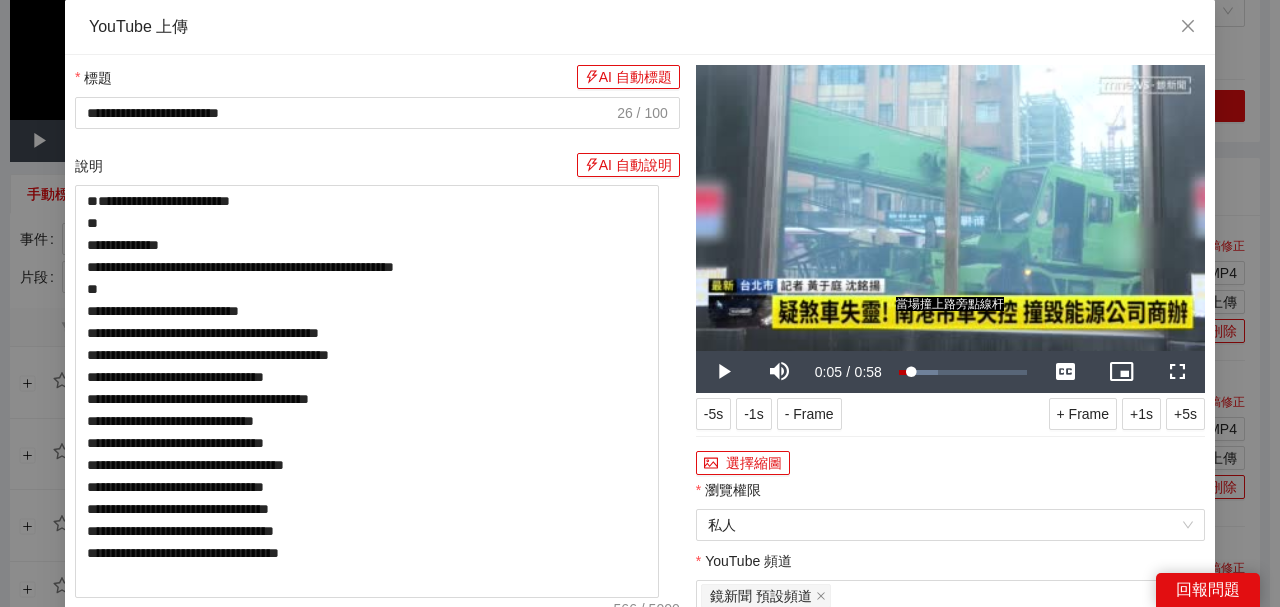 click at bounding box center [950, 208] 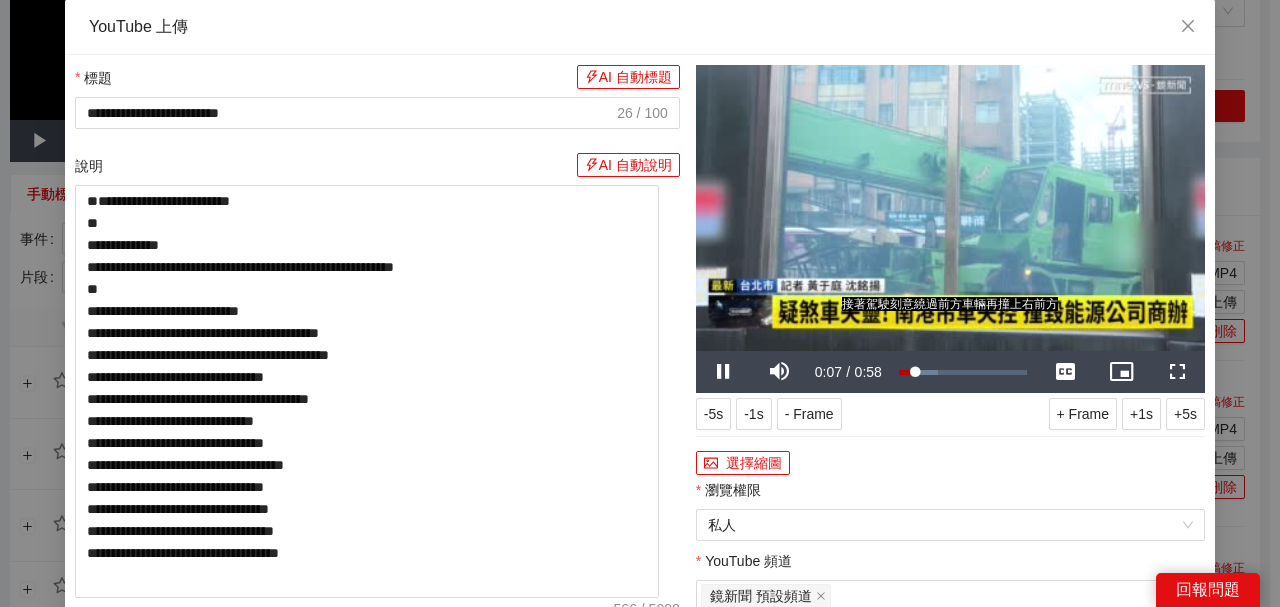 click at bounding box center [950, 208] 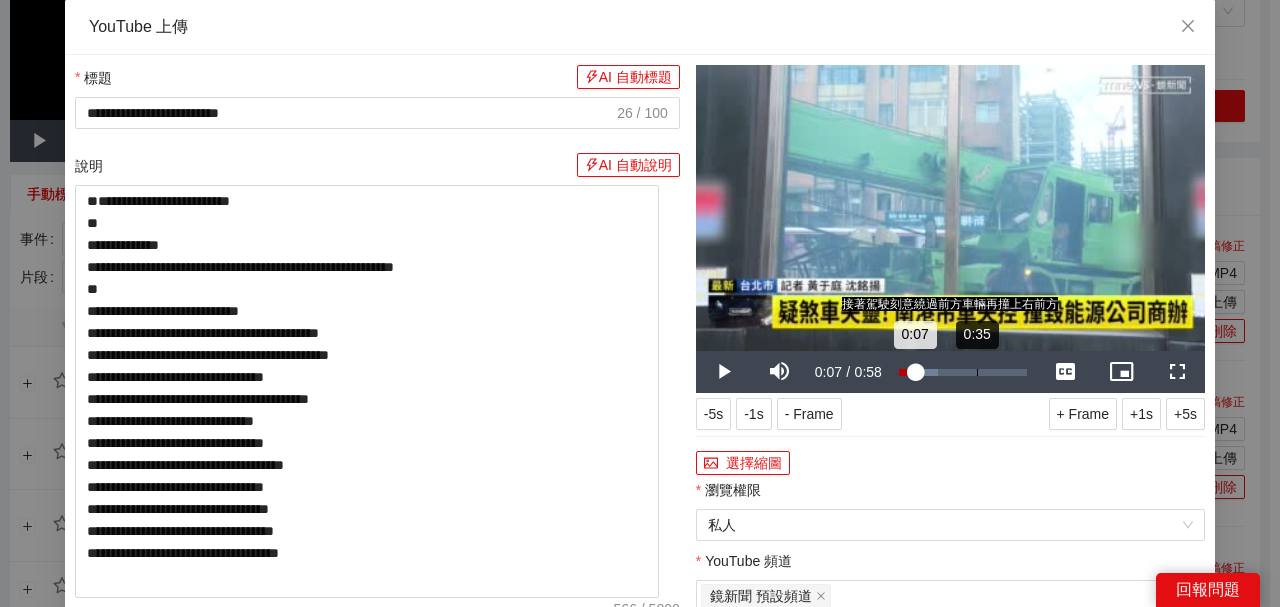 click on "0:35" at bounding box center [977, 372] 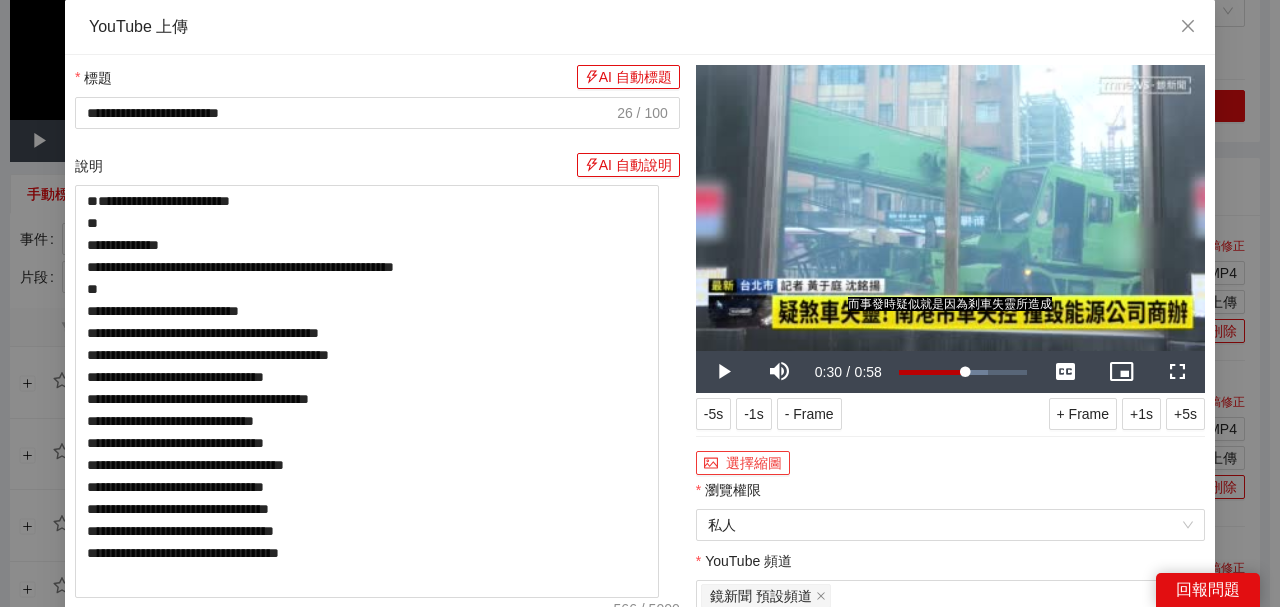 click on "選擇縮圖" at bounding box center [743, 463] 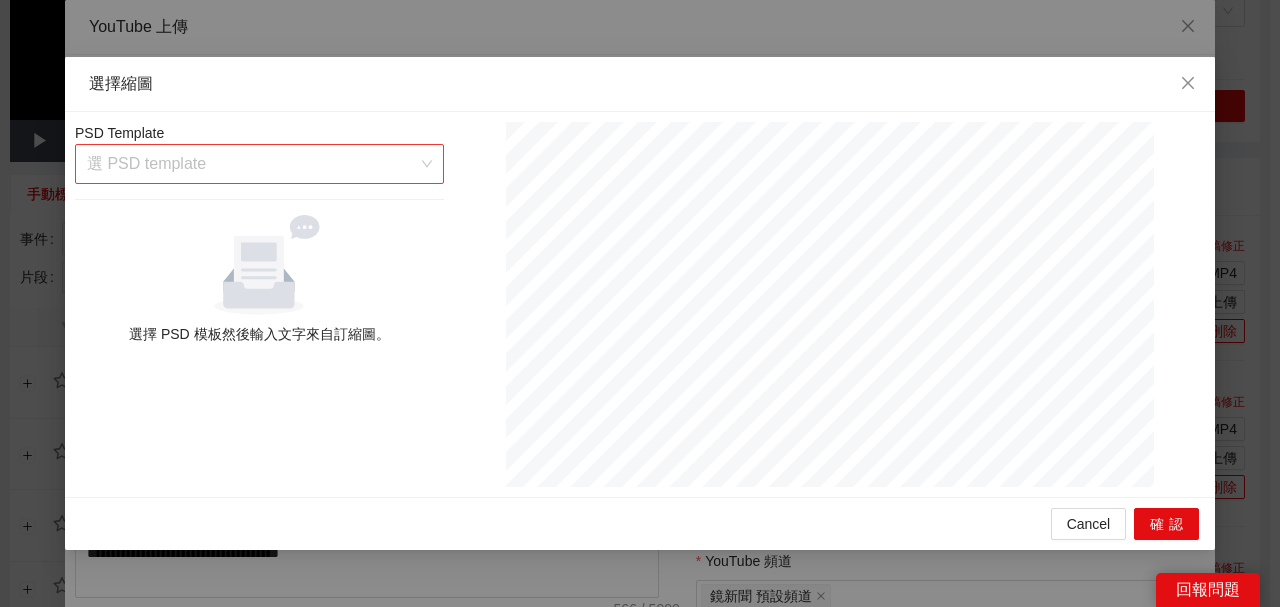 click at bounding box center [252, 164] 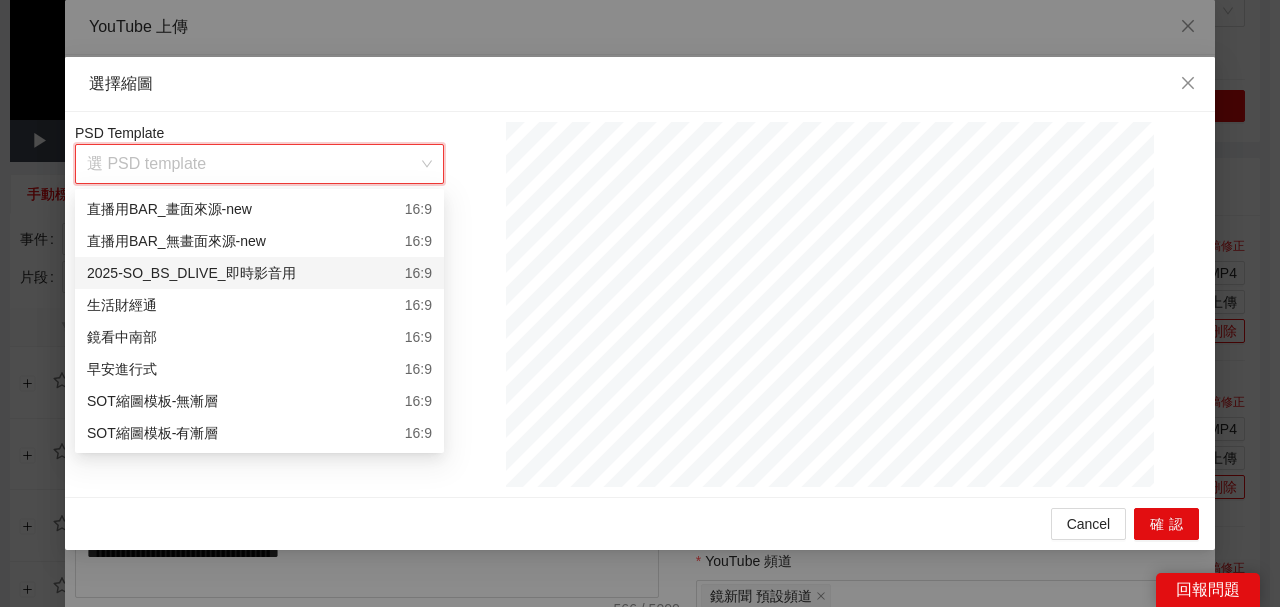 click on "2025-SO_BS_DLIVE_即時影音用 16:9" at bounding box center [259, 273] 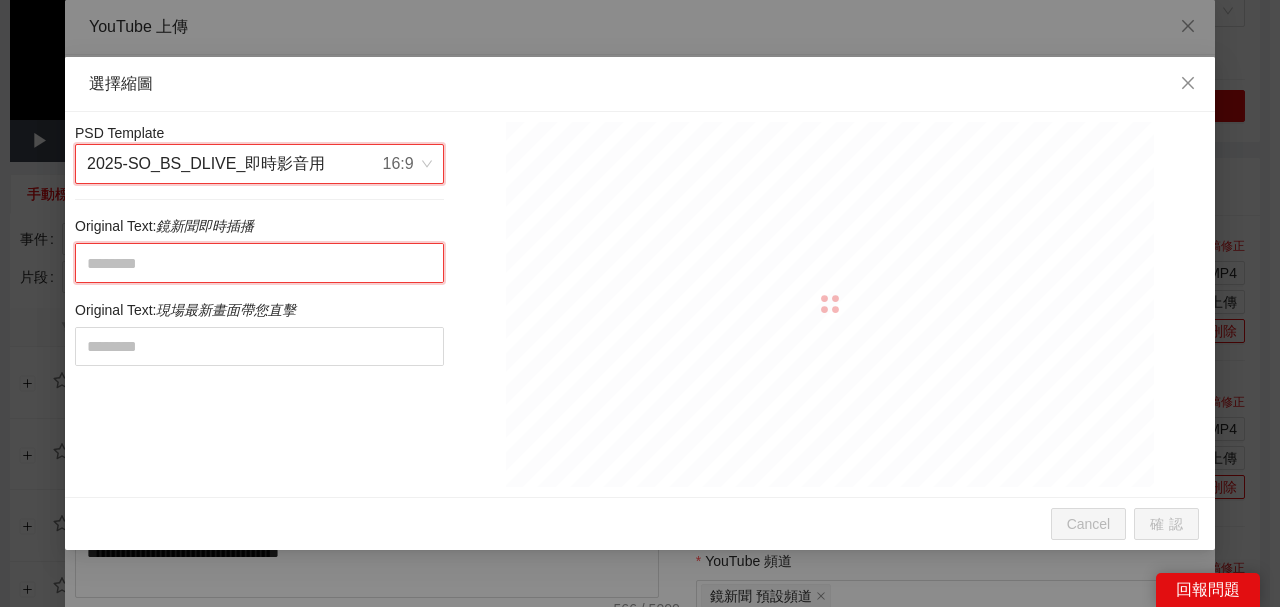 click at bounding box center (259, 262) 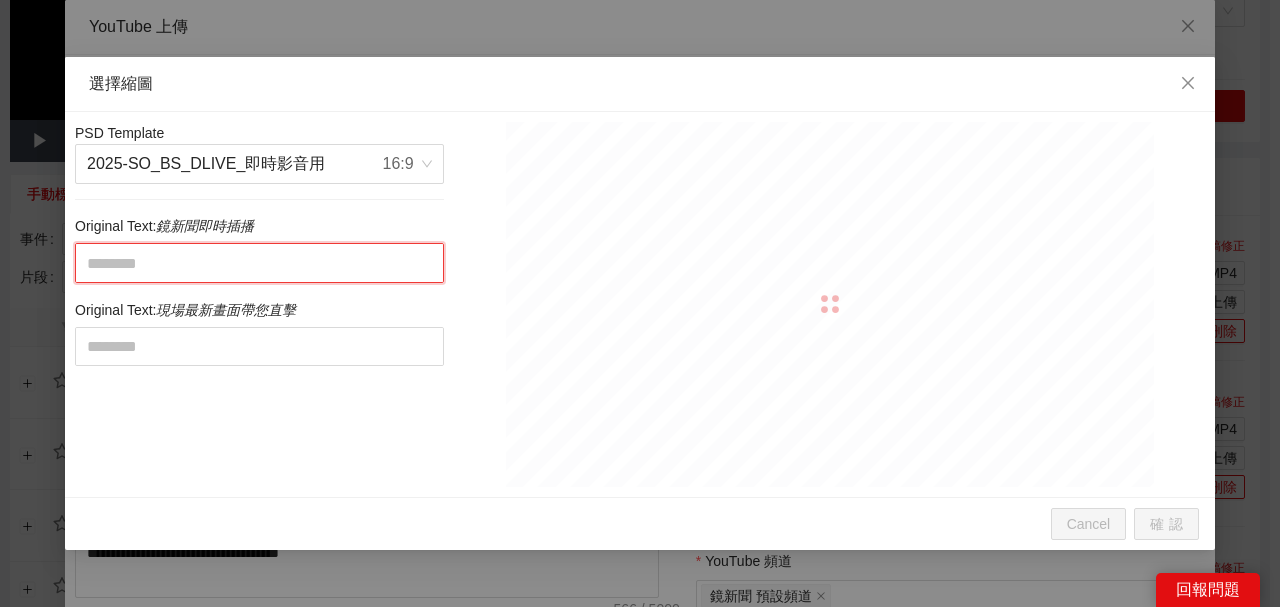 paste on "**********" 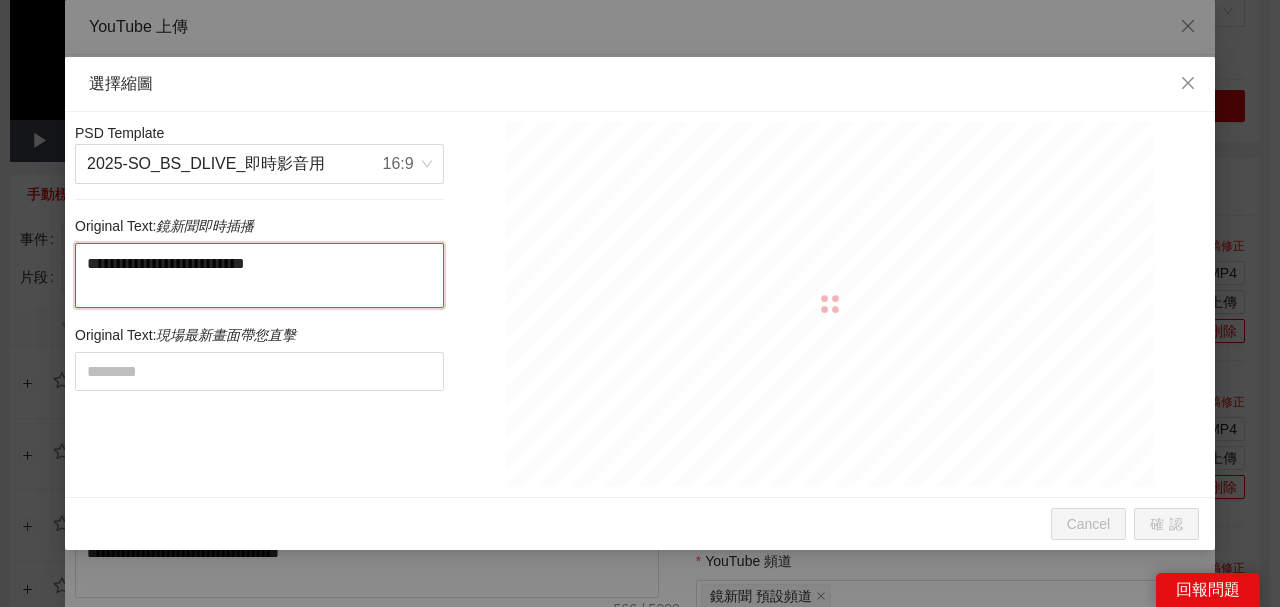 drag, startPoint x: 278, startPoint y: 254, endPoint x: 333, endPoint y: 342, distance: 103.773796 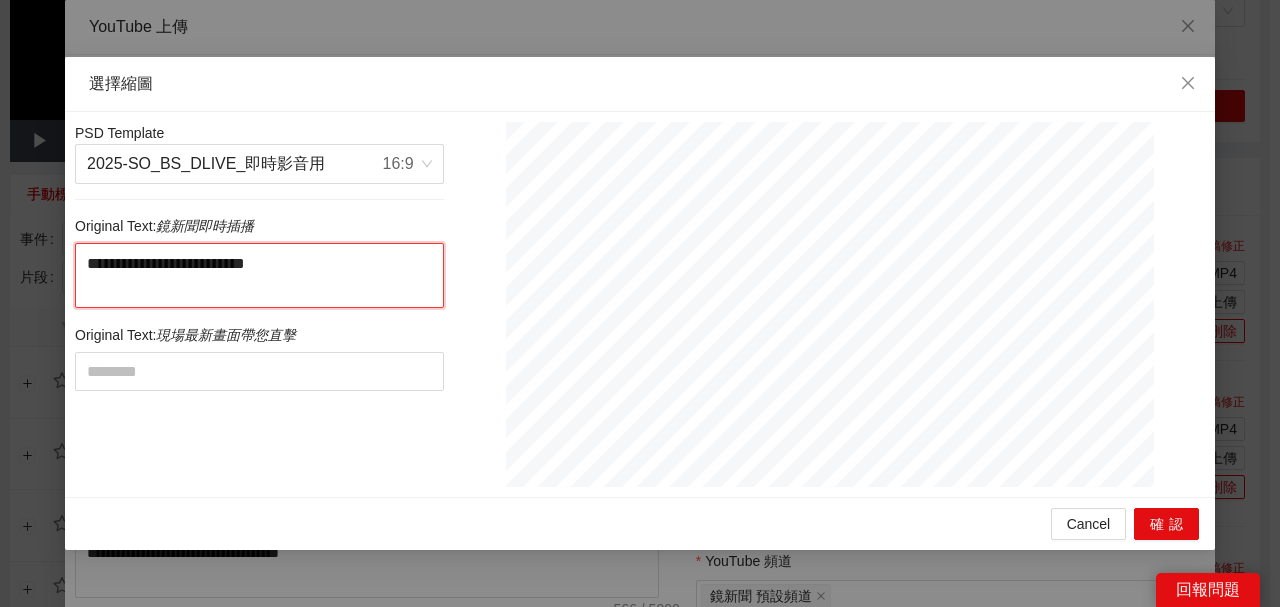 click on "**********" at bounding box center (259, 275) 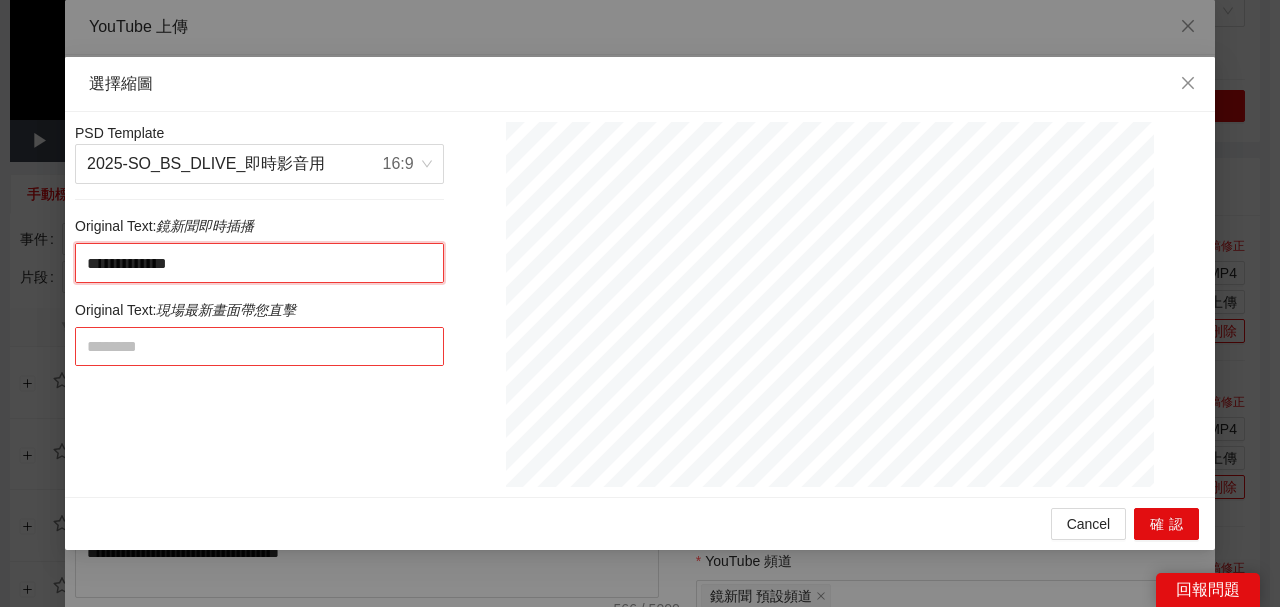 type on "**********" 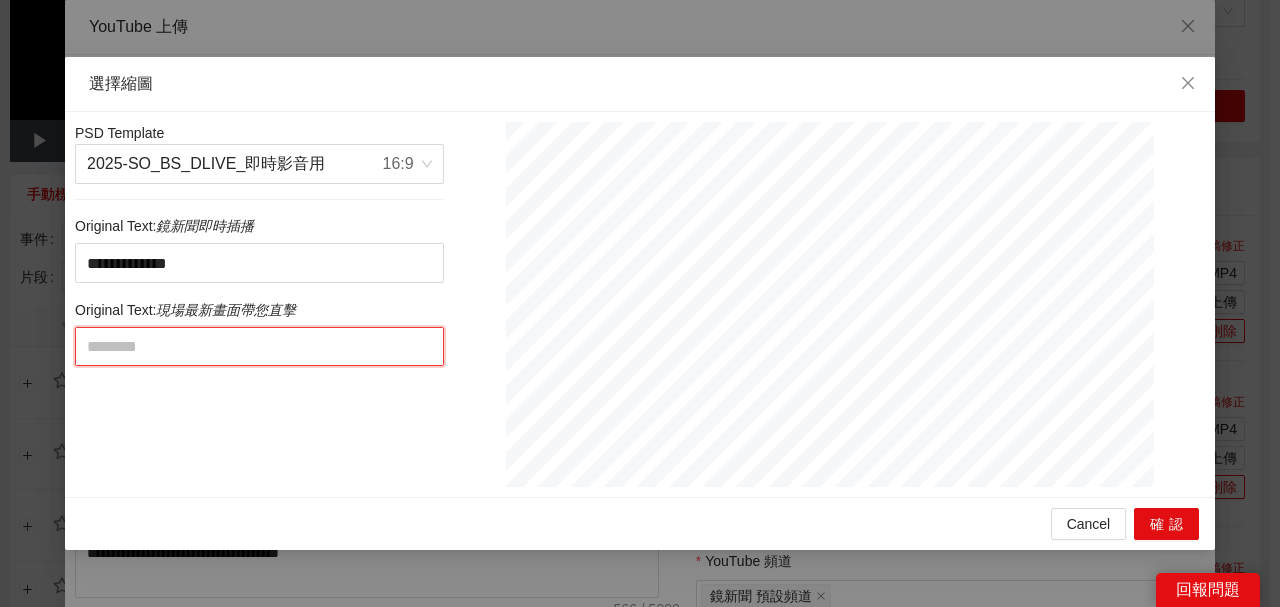 click at bounding box center (259, 346) 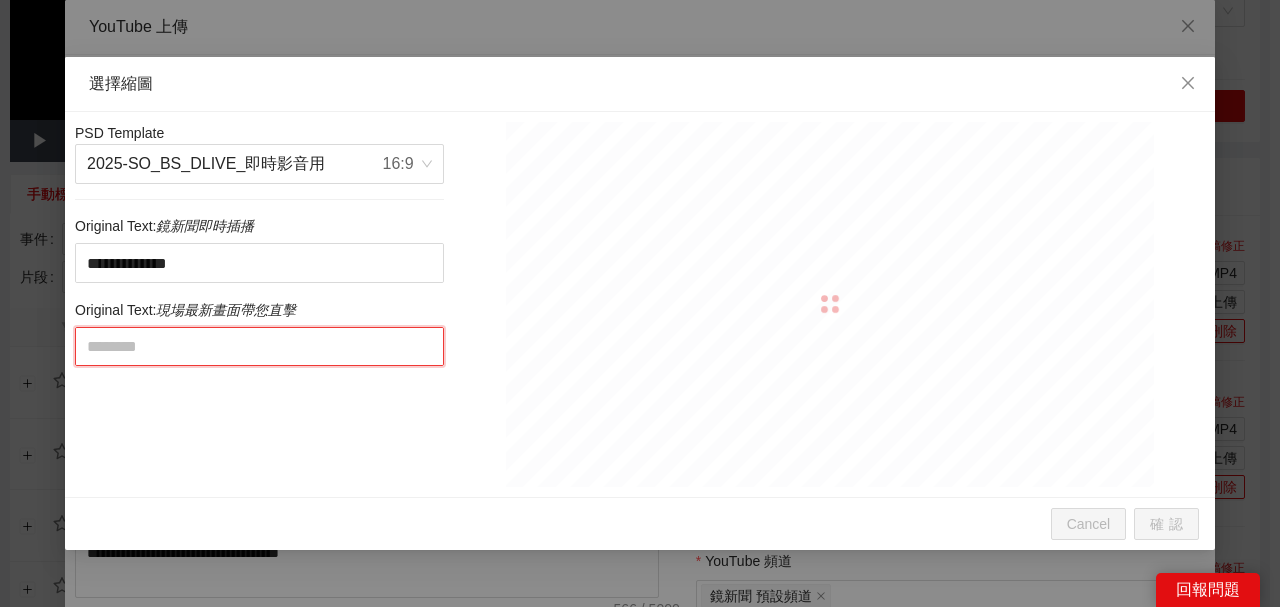 paste on "**********" 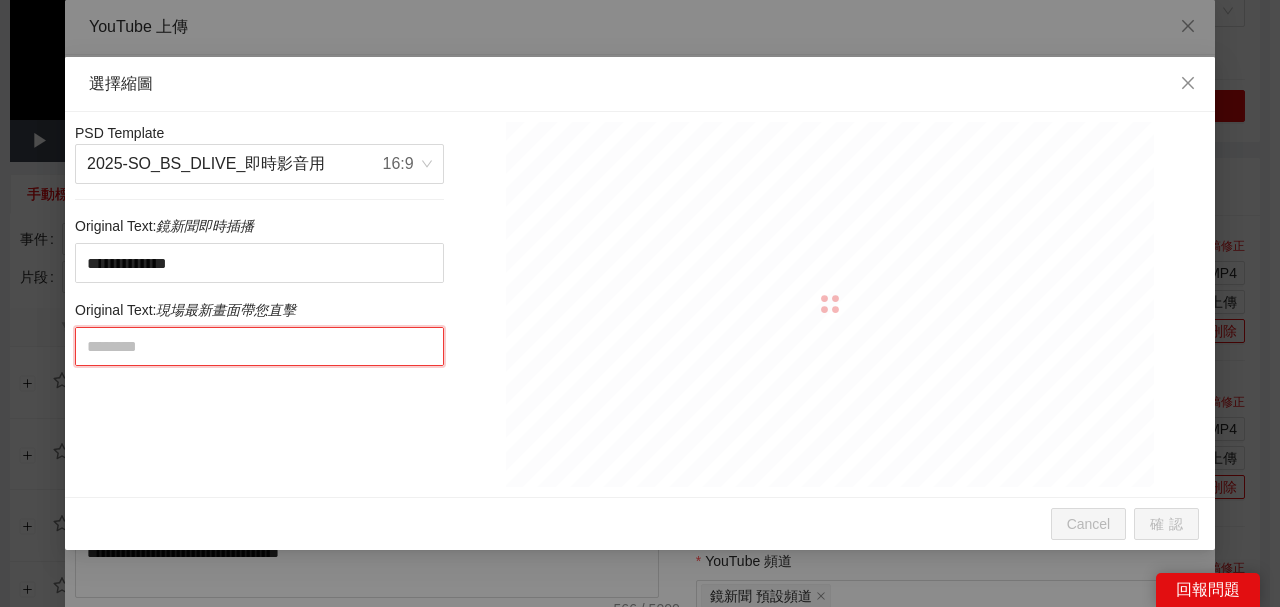 type on "**********" 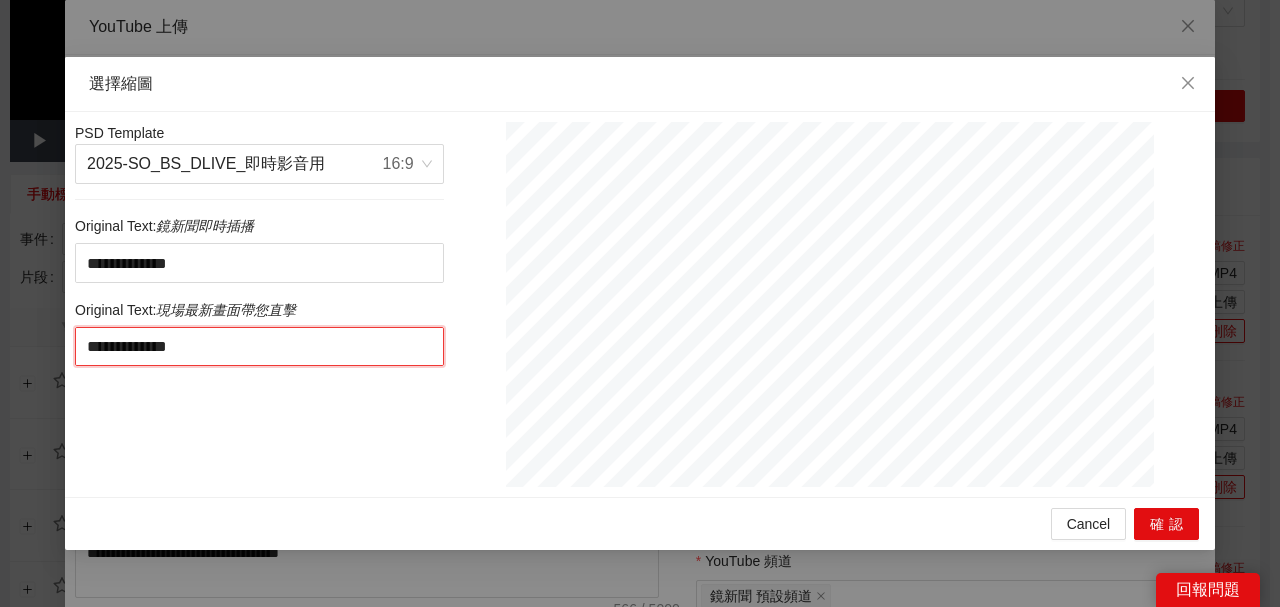click on "**********" at bounding box center [640, 304] 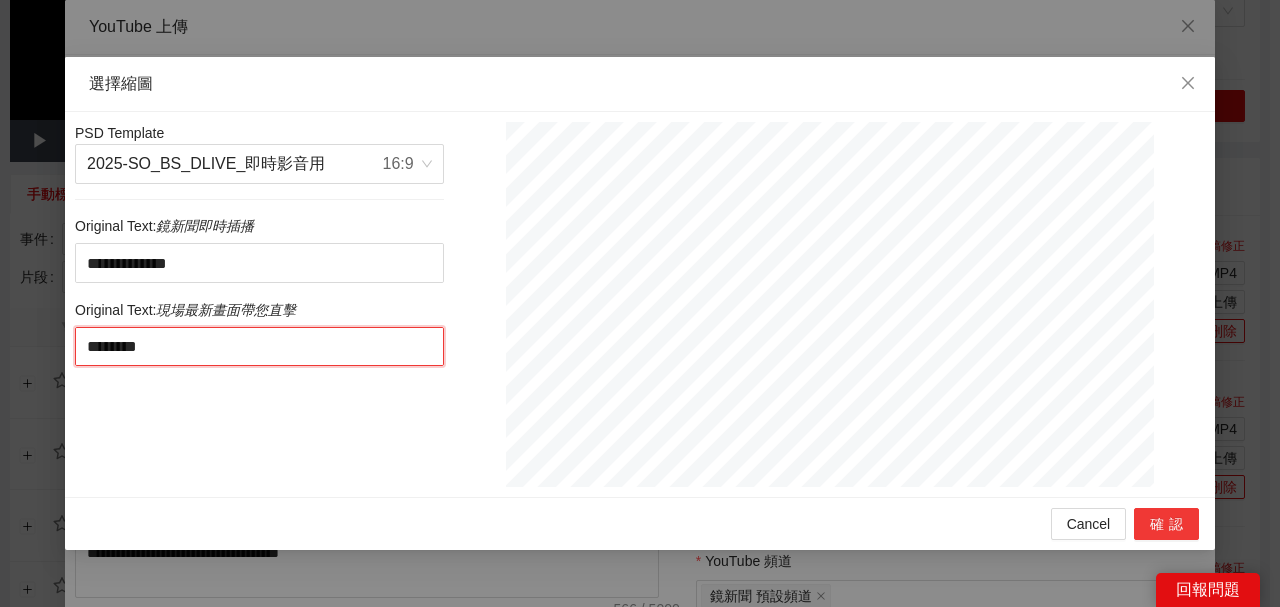 type on "********" 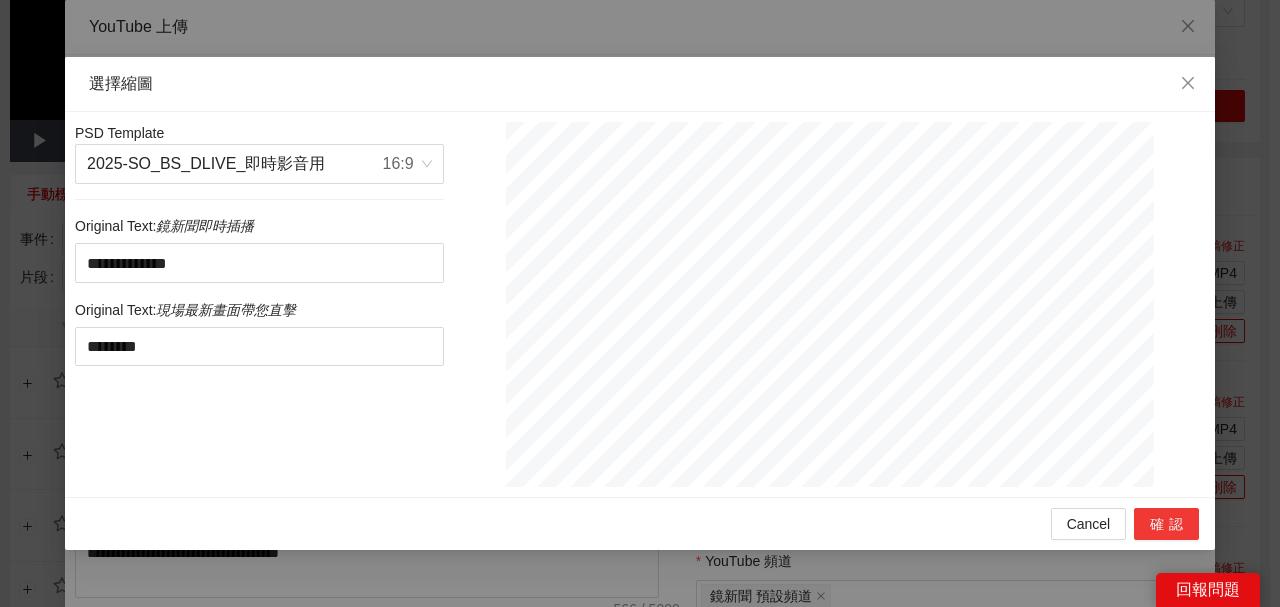 click on "確認" at bounding box center (1166, 524) 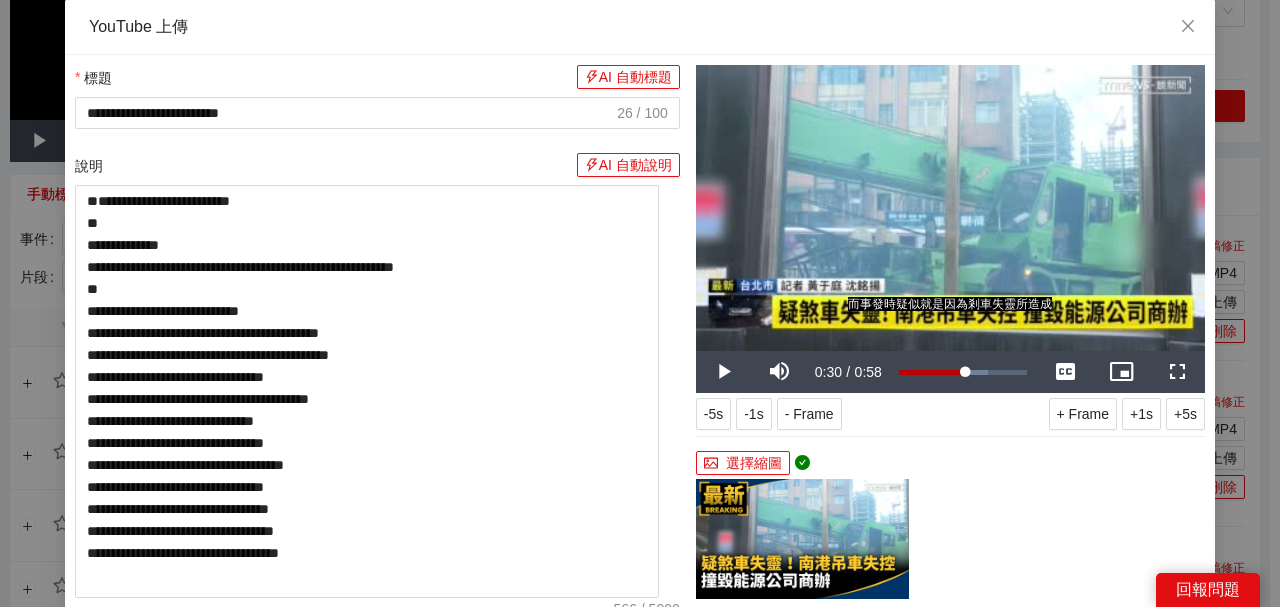 click on "說明 AI 自動說明" at bounding box center (377, 169) 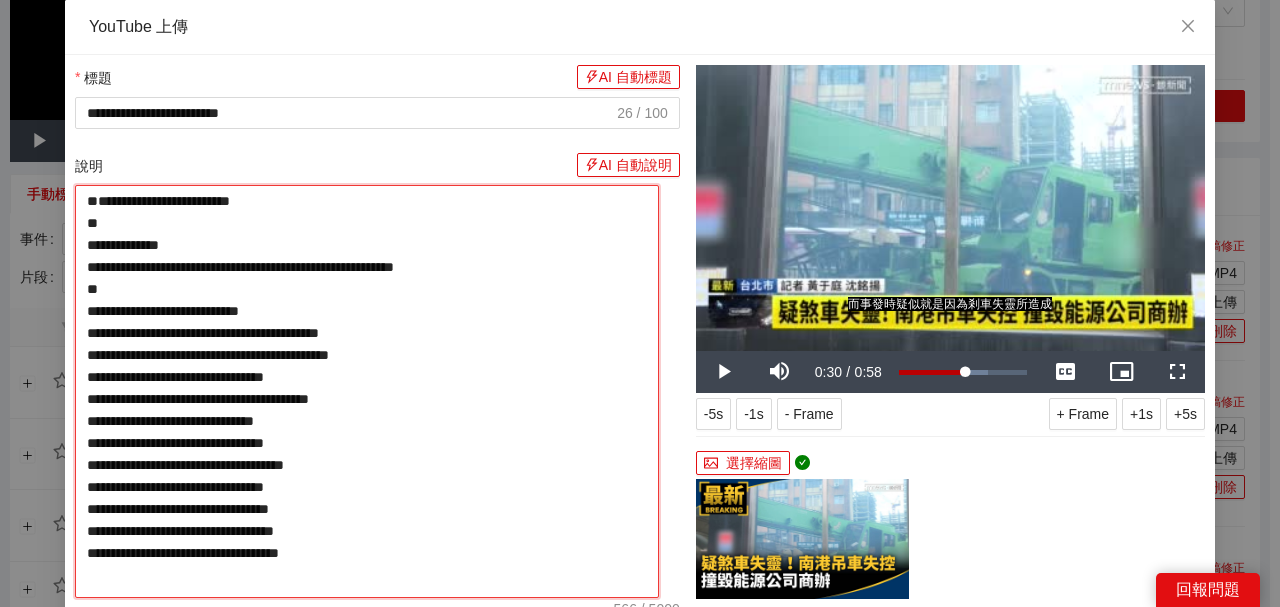 click on "**********" at bounding box center (367, 391) 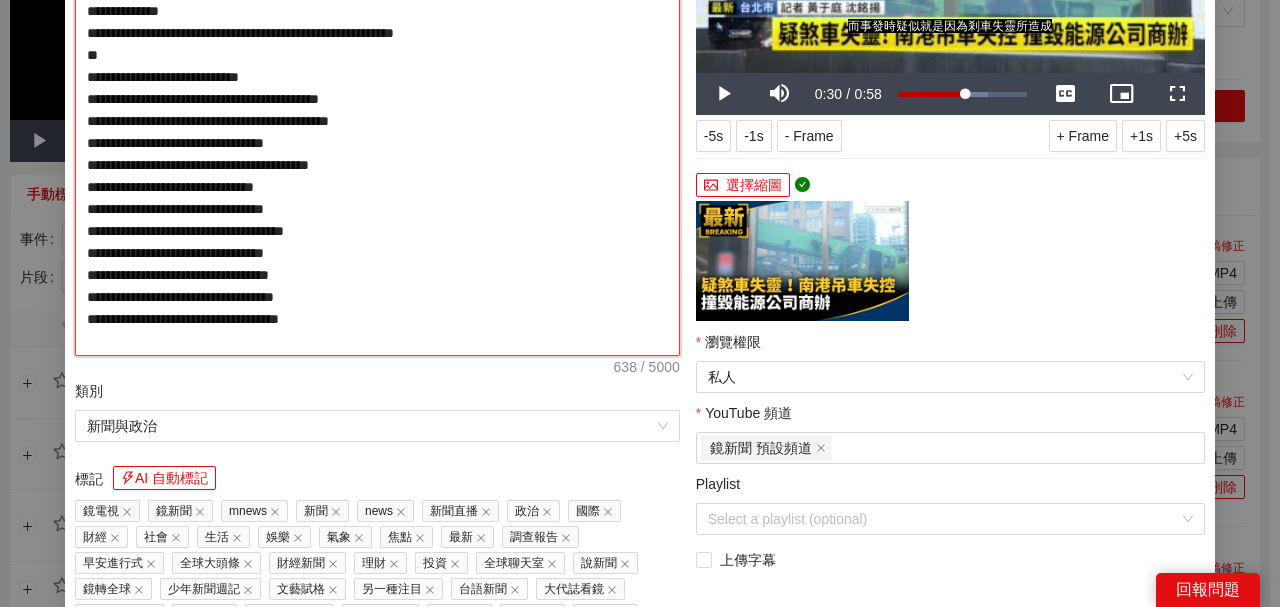 scroll, scrollTop: 400, scrollLeft: 0, axis: vertical 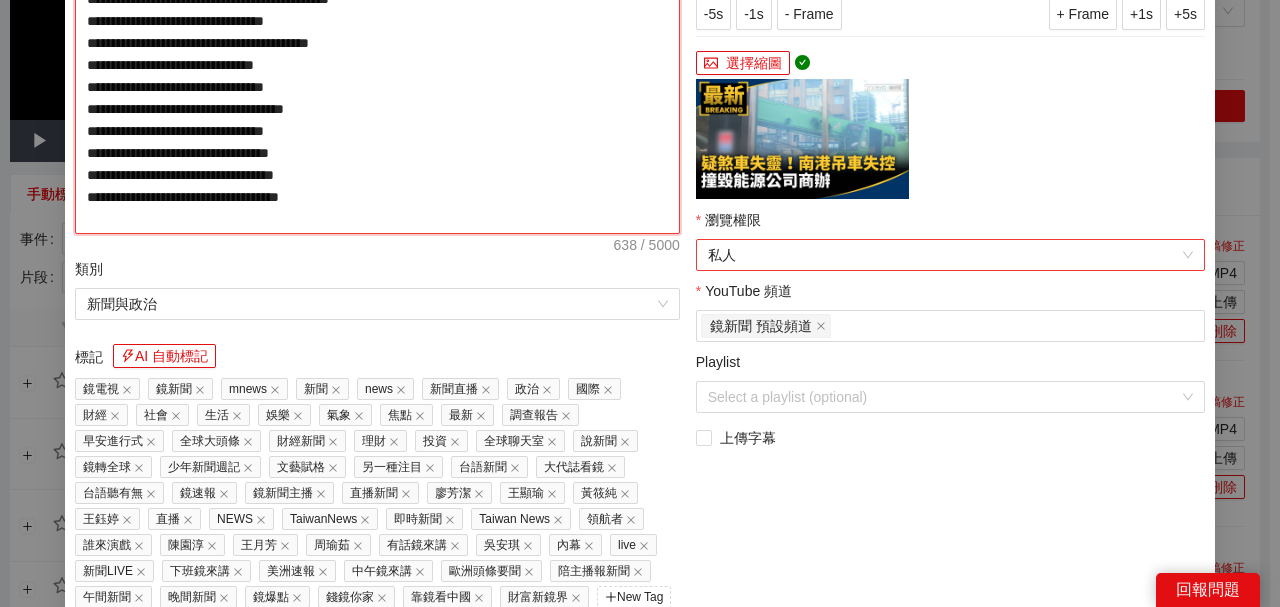 click on "私人" at bounding box center (950, 255) 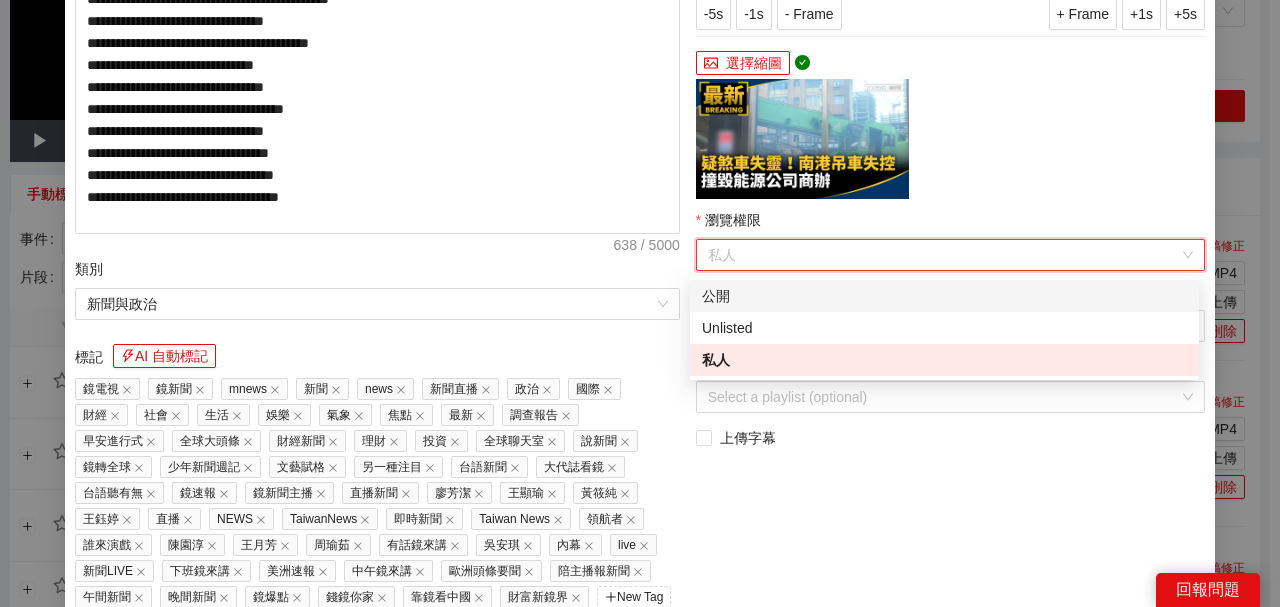 click on "公開" at bounding box center (944, 296) 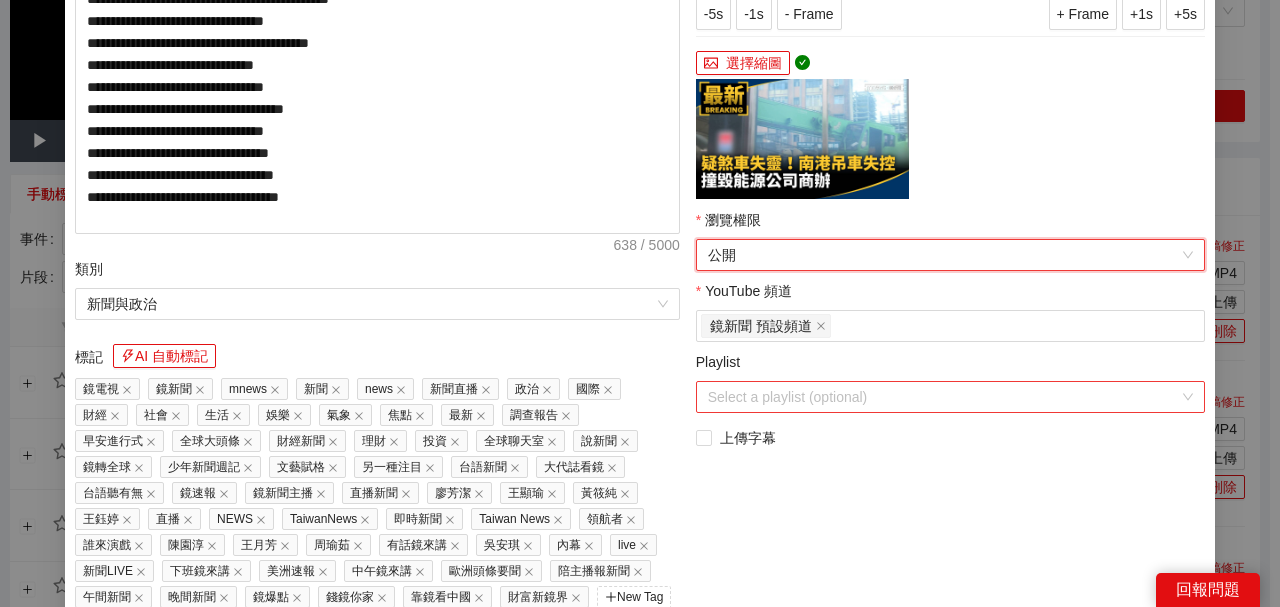 click on "Playlist" at bounding box center (943, 397) 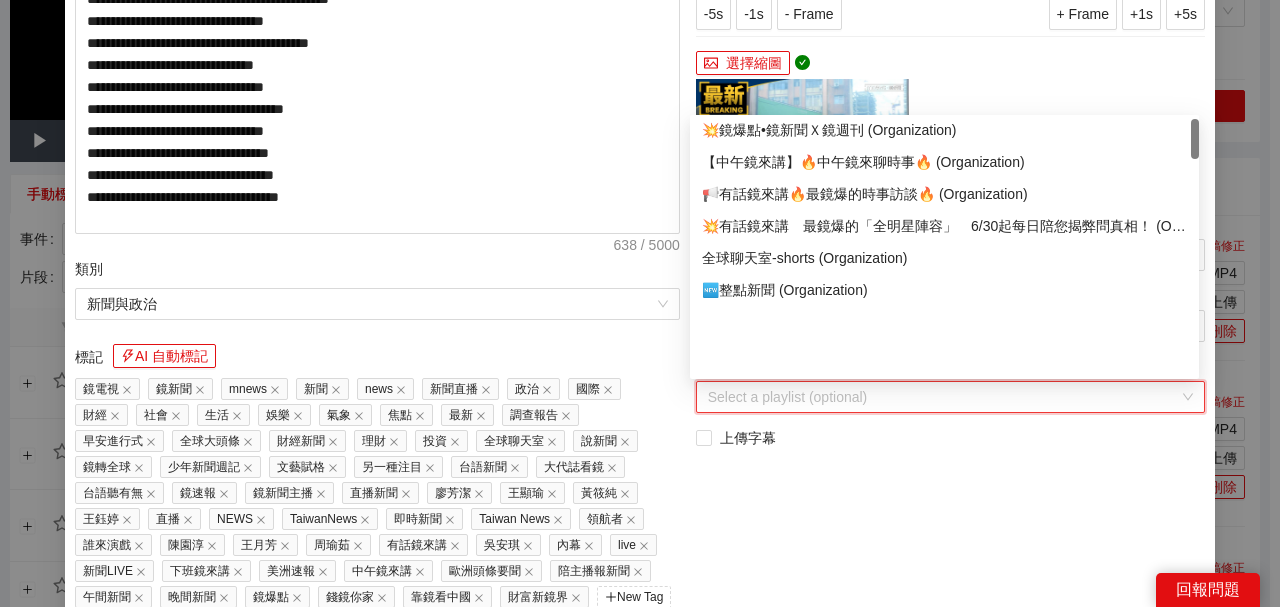 scroll, scrollTop: 0, scrollLeft: 0, axis: both 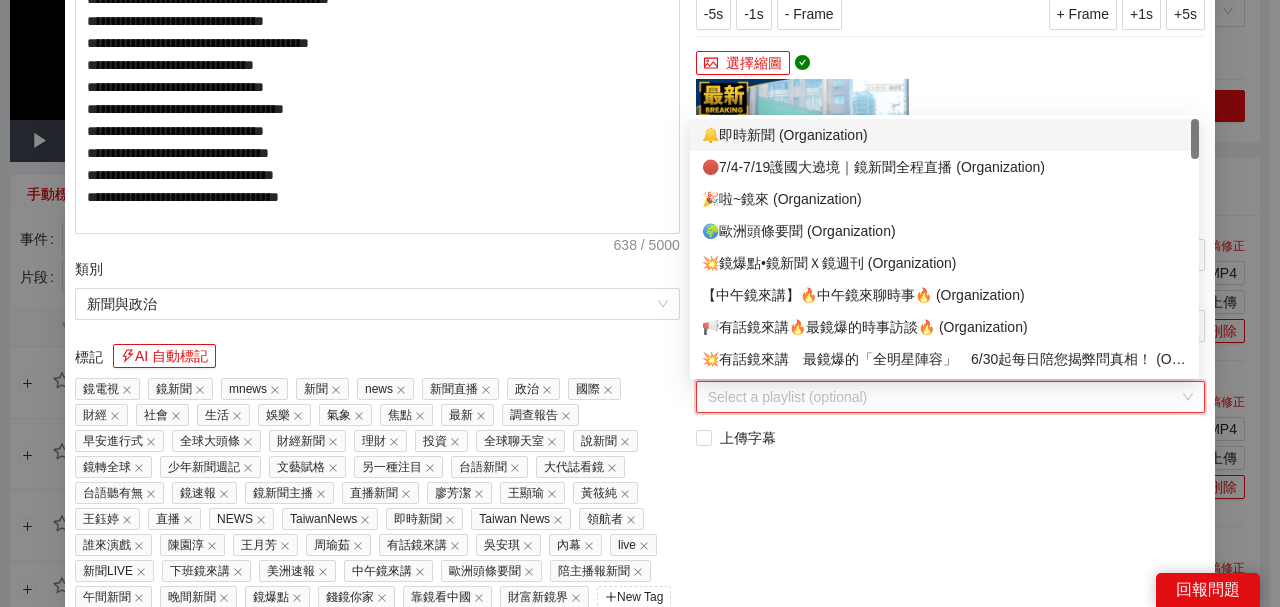 click on "🔔即時新聞 (Organization)" at bounding box center (944, 135) 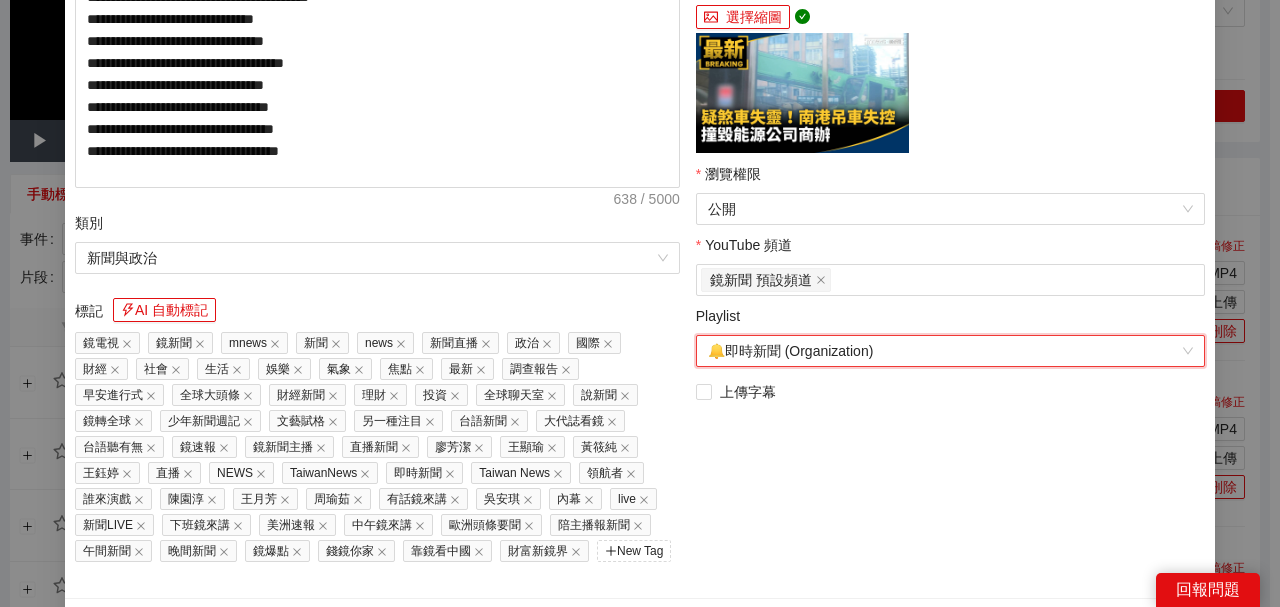 scroll, scrollTop: 483, scrollLeft: 0, axis: vertical 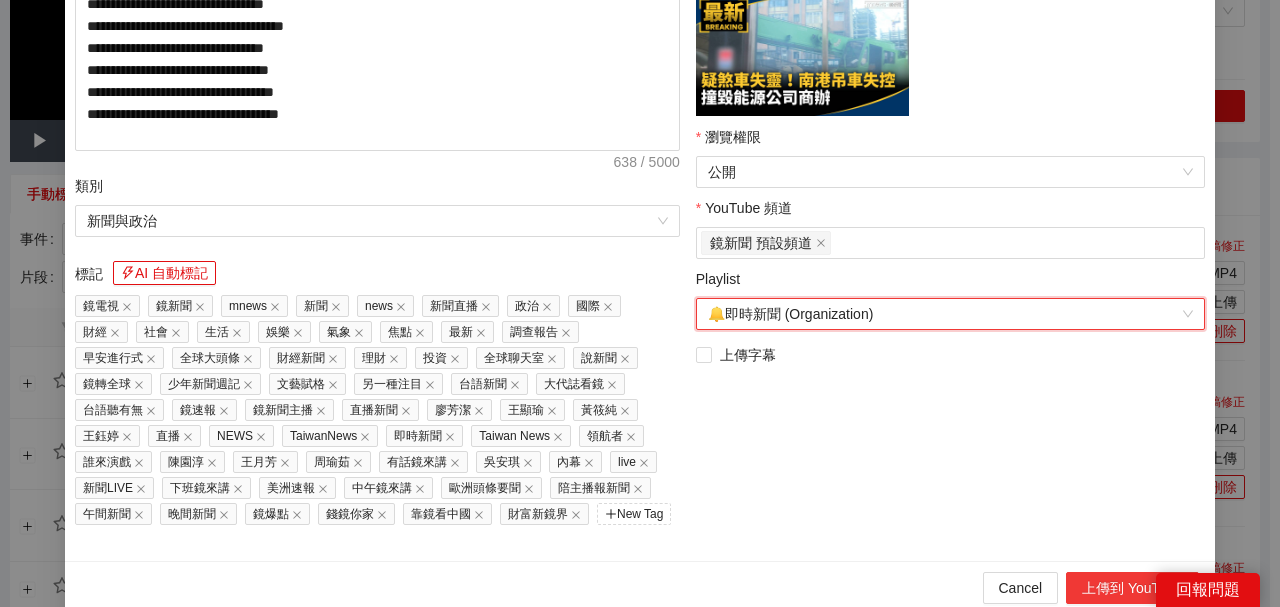 click on "上傳到 YouTube" at bounding box center (1132, 588) 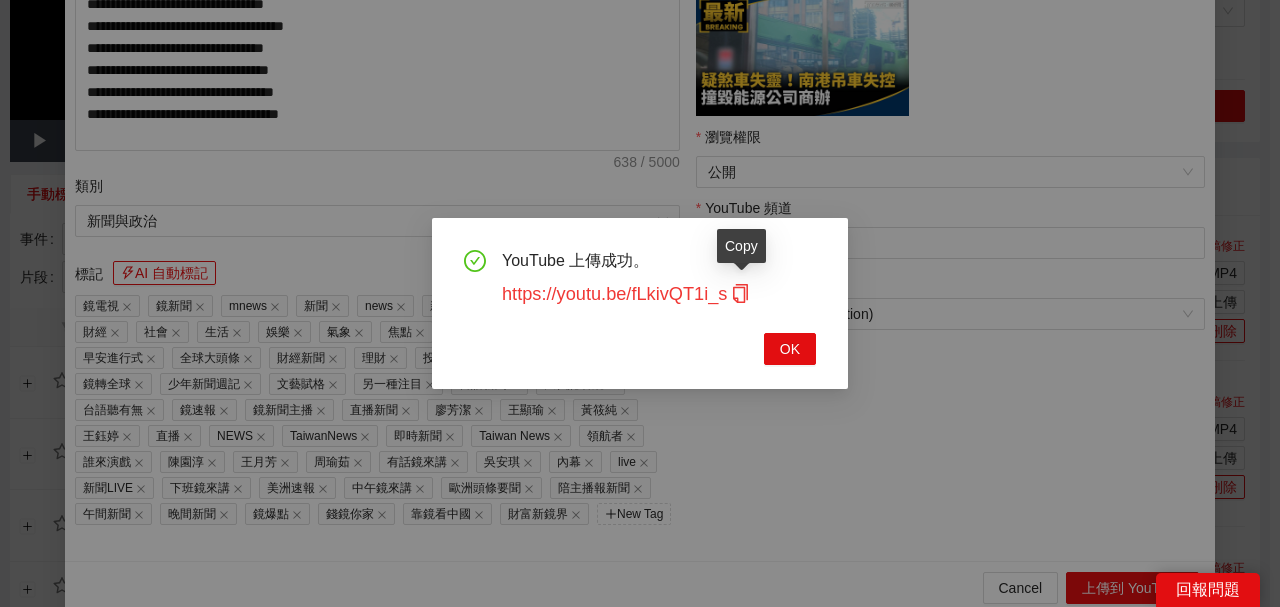 click 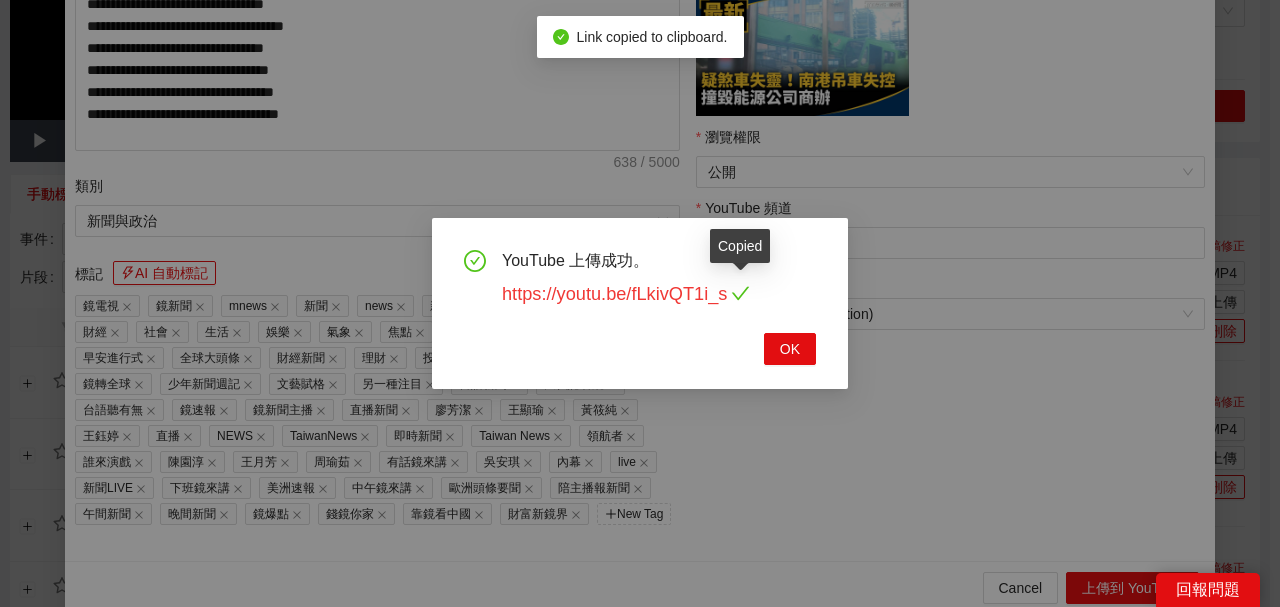 click on "https://youtu.be/fLkivQT1i_s" at bounding box center [626, 294] 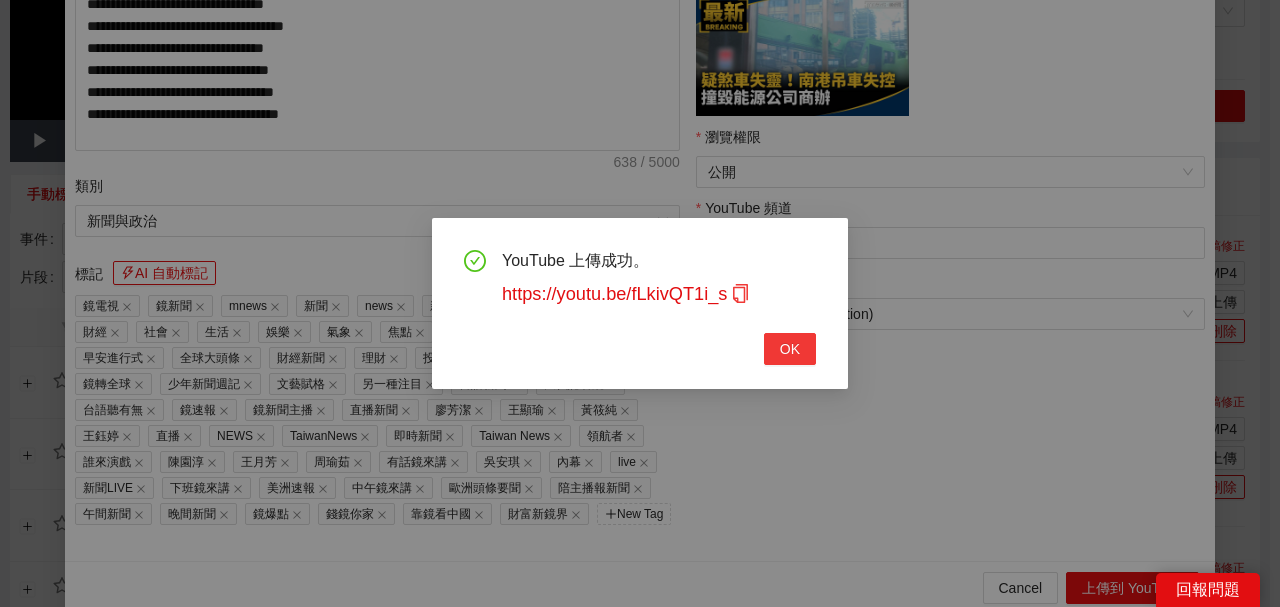 click on "OK" at bounding box center [790, 349] 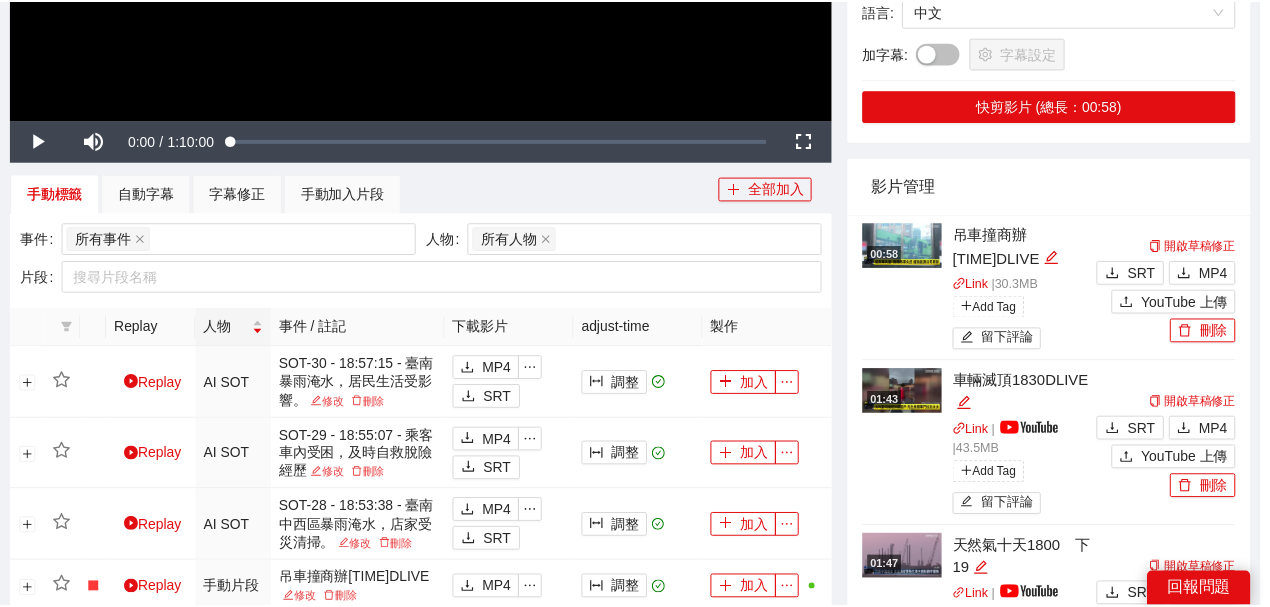 scroll, scrollTop: 461, scrollLeft: 0, axis: vertical 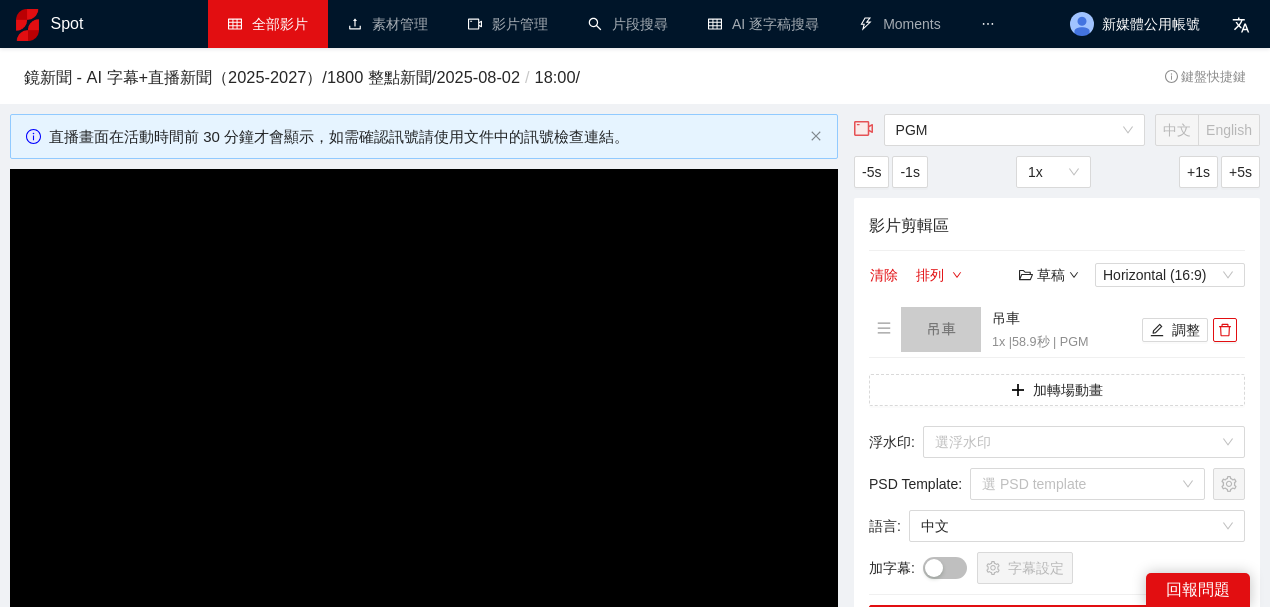 click on "全部影片" at bounding box center (268, 24) 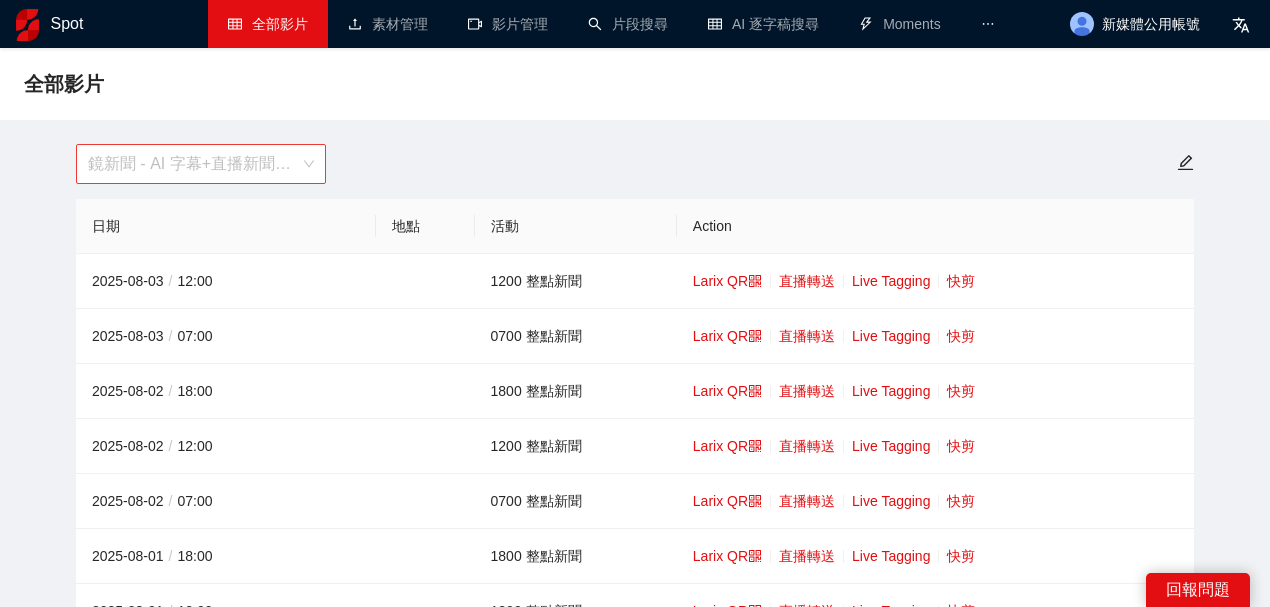click on "鏡新聞 - AI 字幕+直播新聞（2025-2027）" at bounding box center (201, 164) 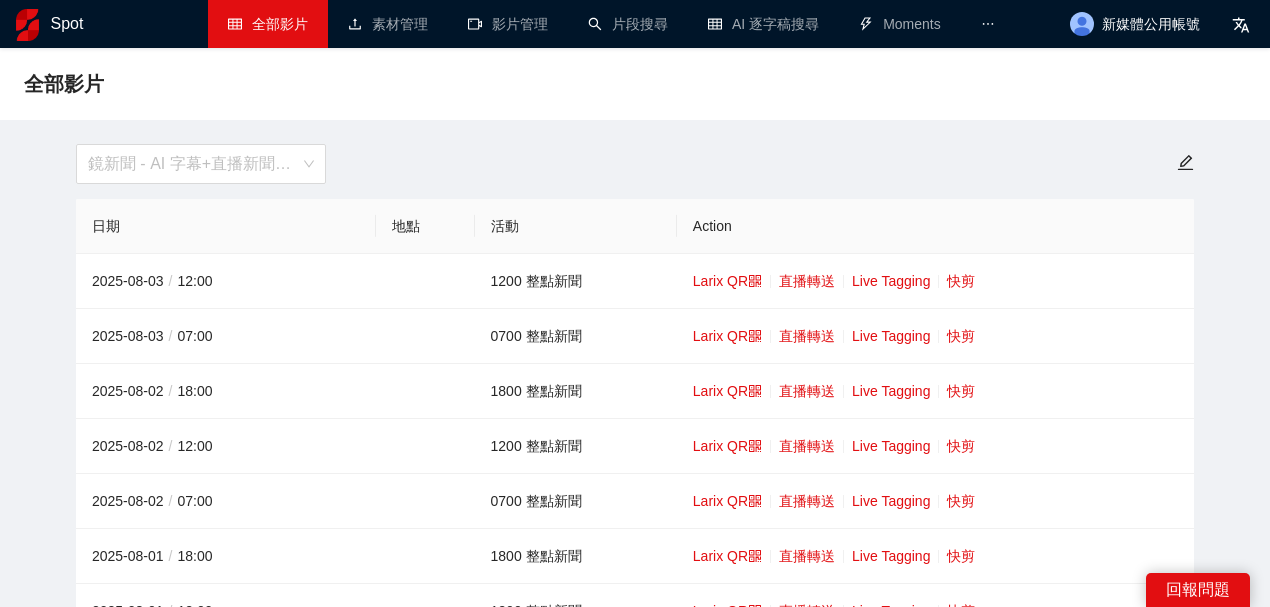 scroll, scrollTop: 64, scrollLeft: 0, axis: vertical 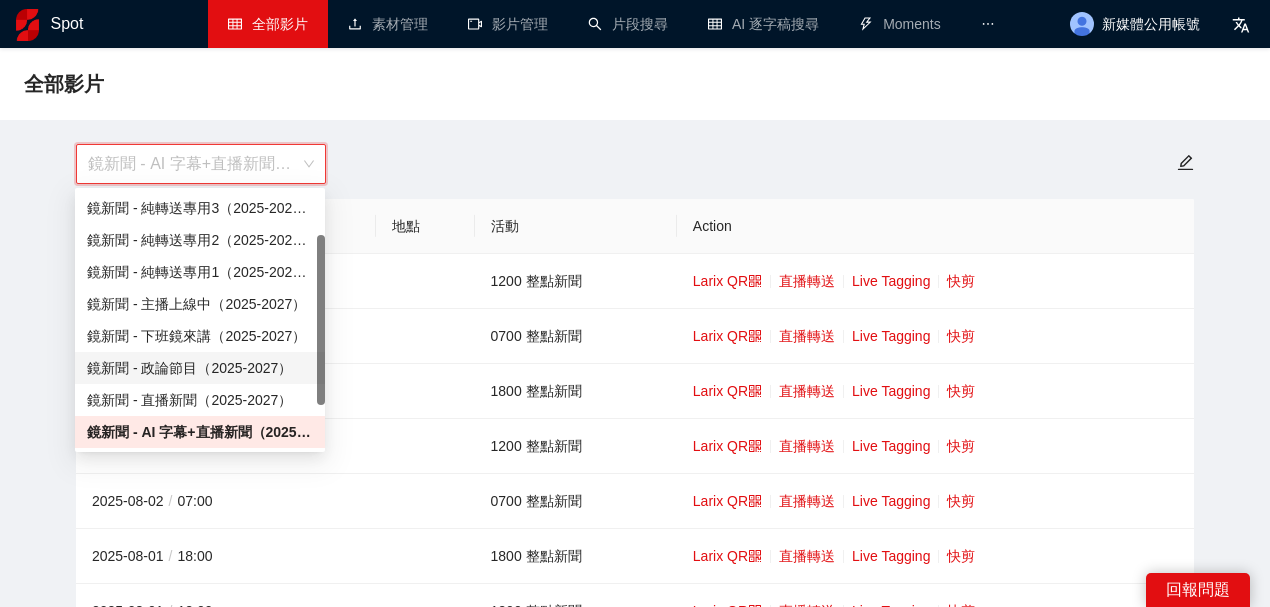 click on "鏡新聞 - 直播新聞（2025-2027）" at bounding box center [200, 400] 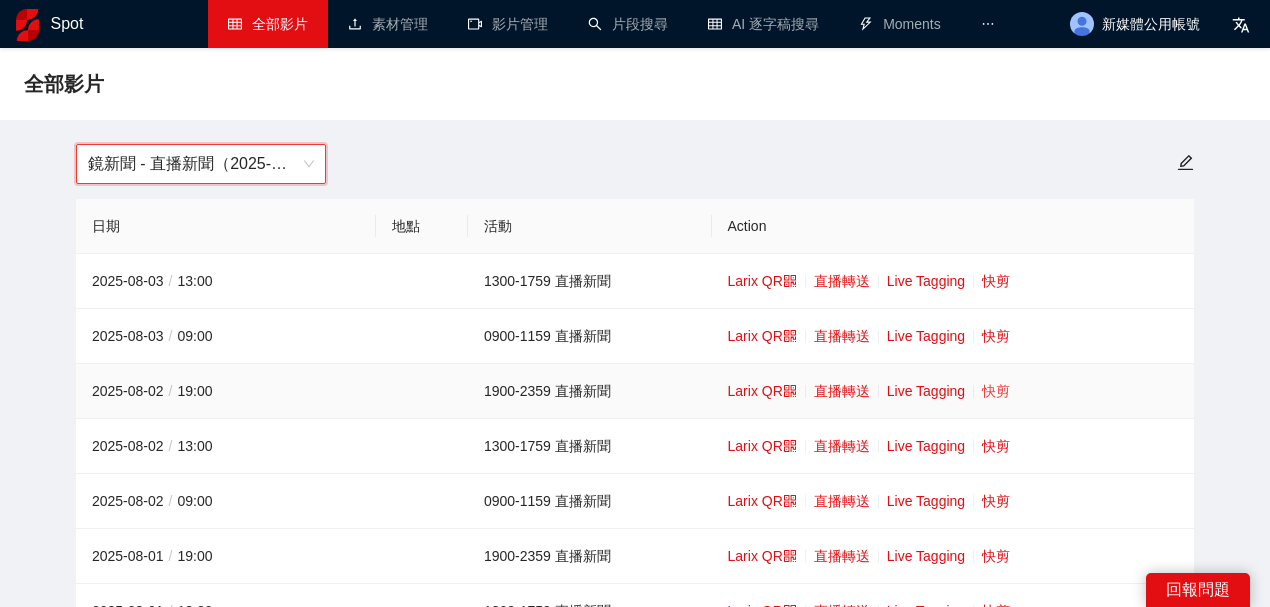 click on "快剪" at bounding box center (996, 391) 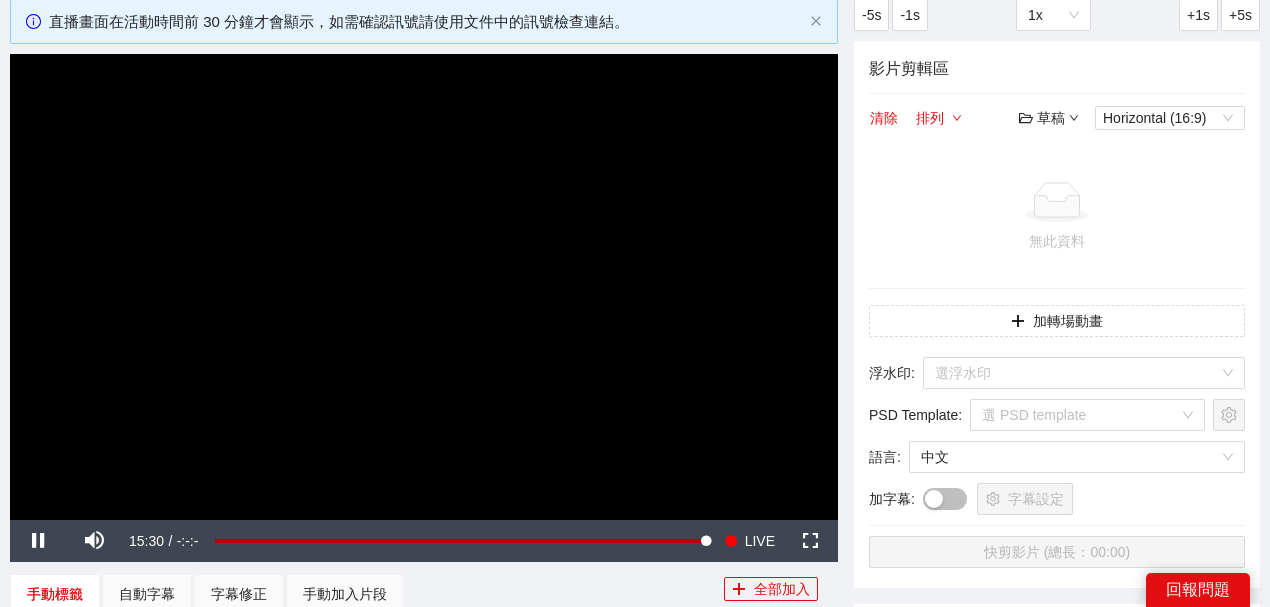scroll, scrollTop: 333, scrollLeft: 0, axis: vertical 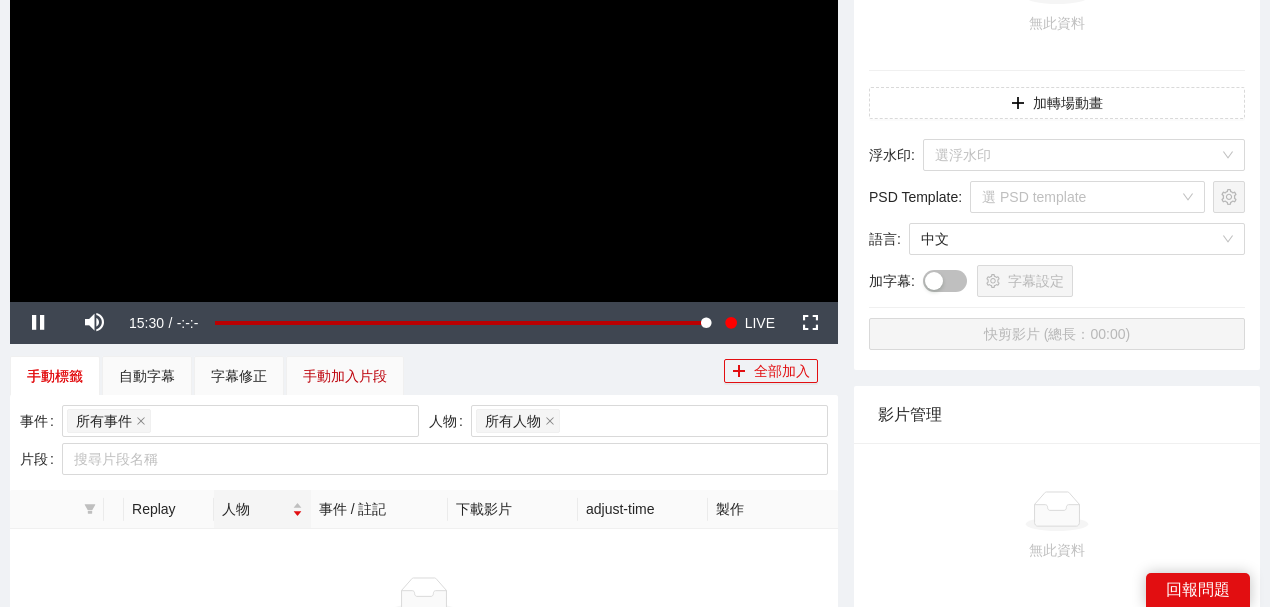 click on "手動加入片段" at bounding box center [345, 376] 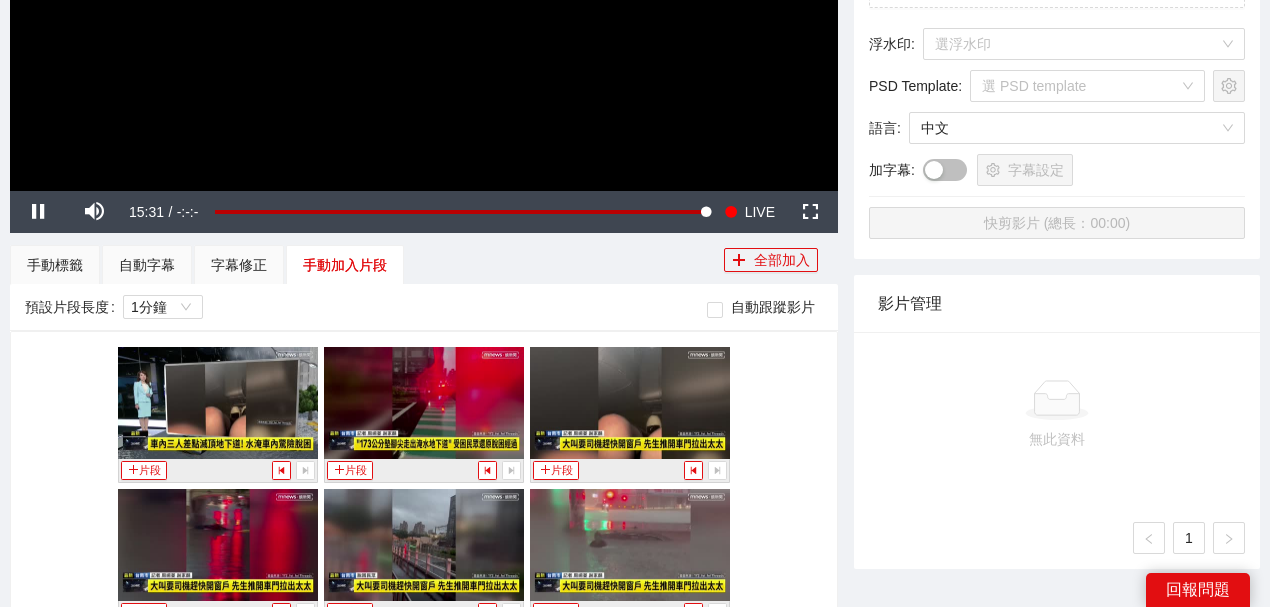 scroll, scrollTop: 600, scrollLeft: 0, axis: vertical 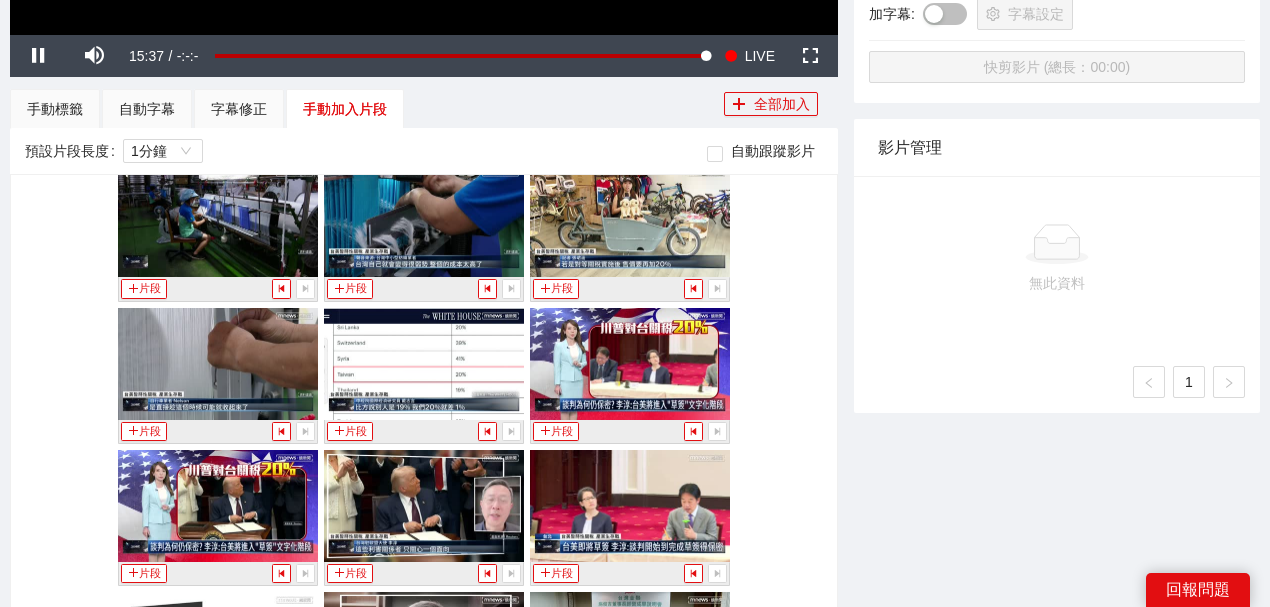 click at bounding box center (424, -198) 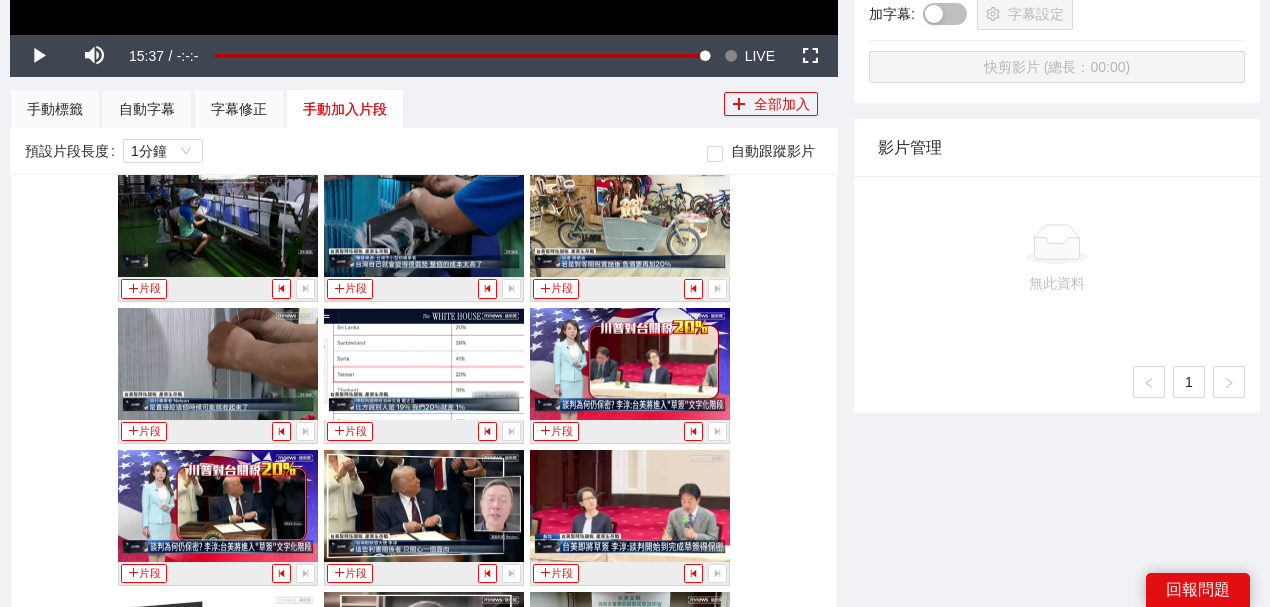 scroll, scrollTop: 1866, scrollLeft: 0, axis: vertical 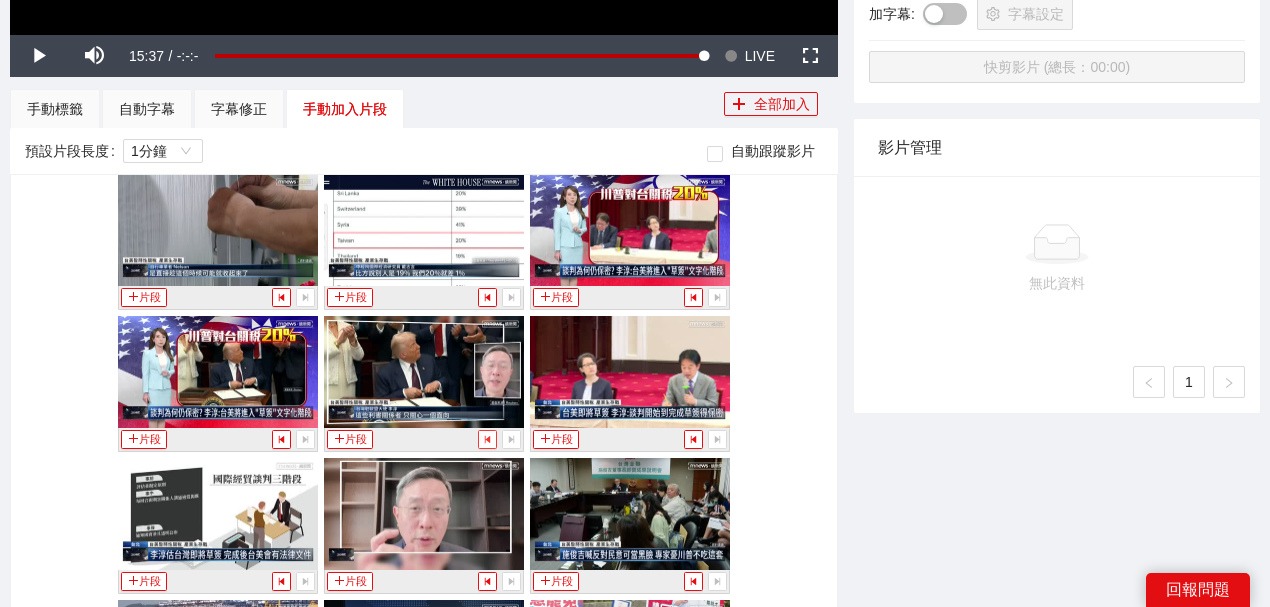 click 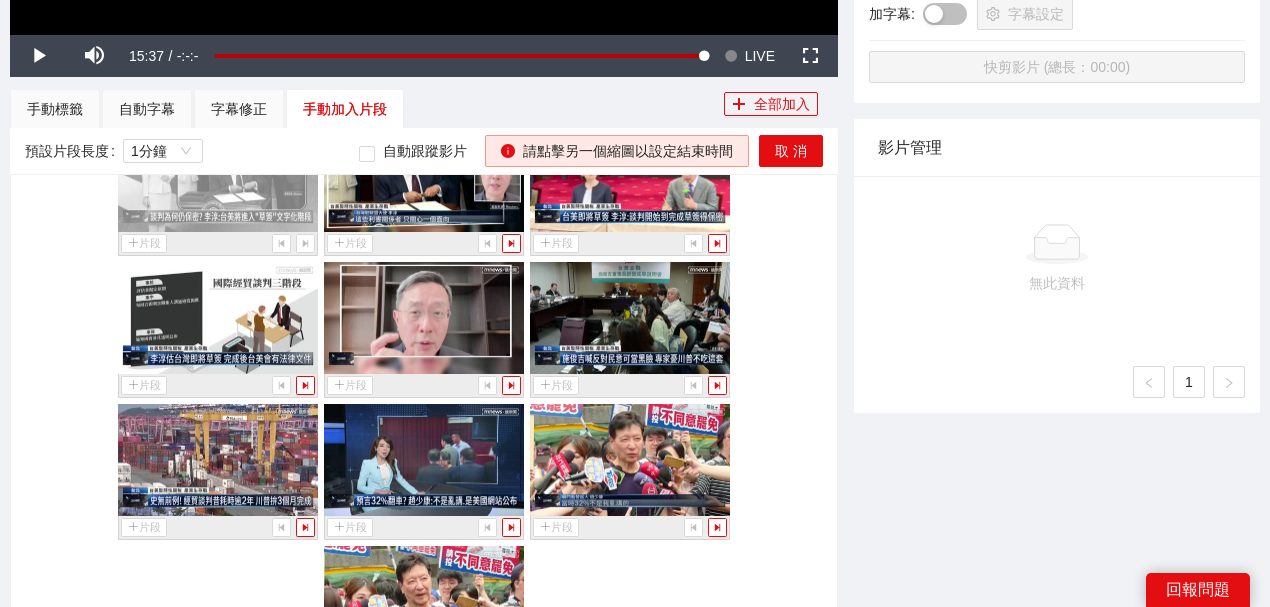 scroll, scrollTop: 2066, scrollLeft: 0, axis: vertical 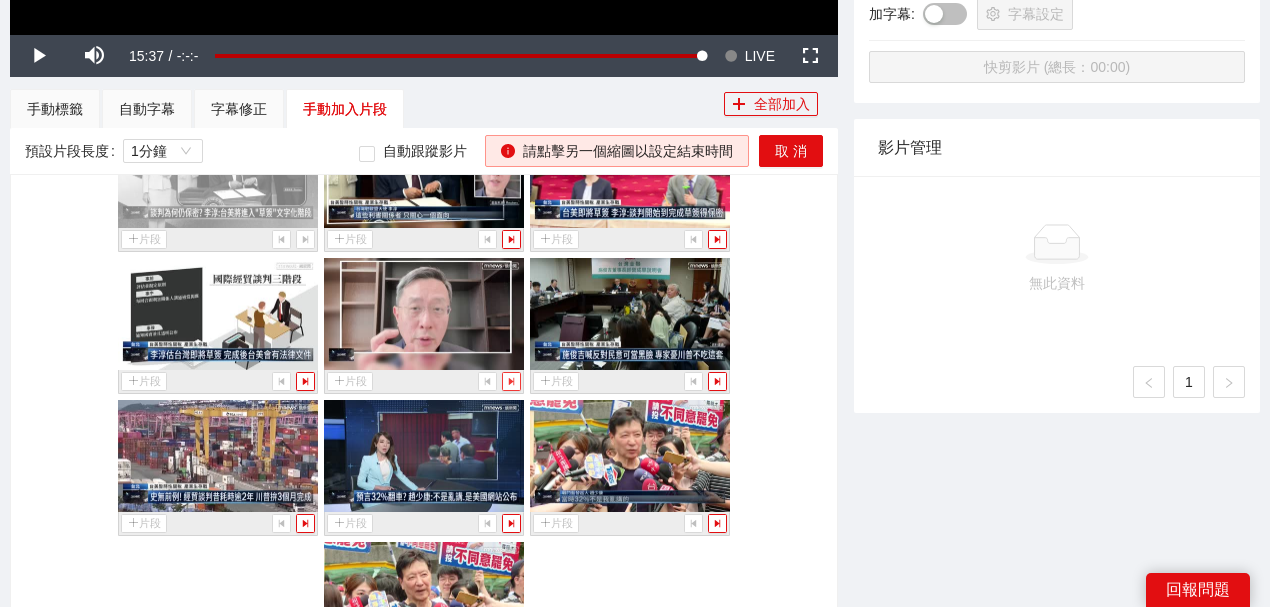 click 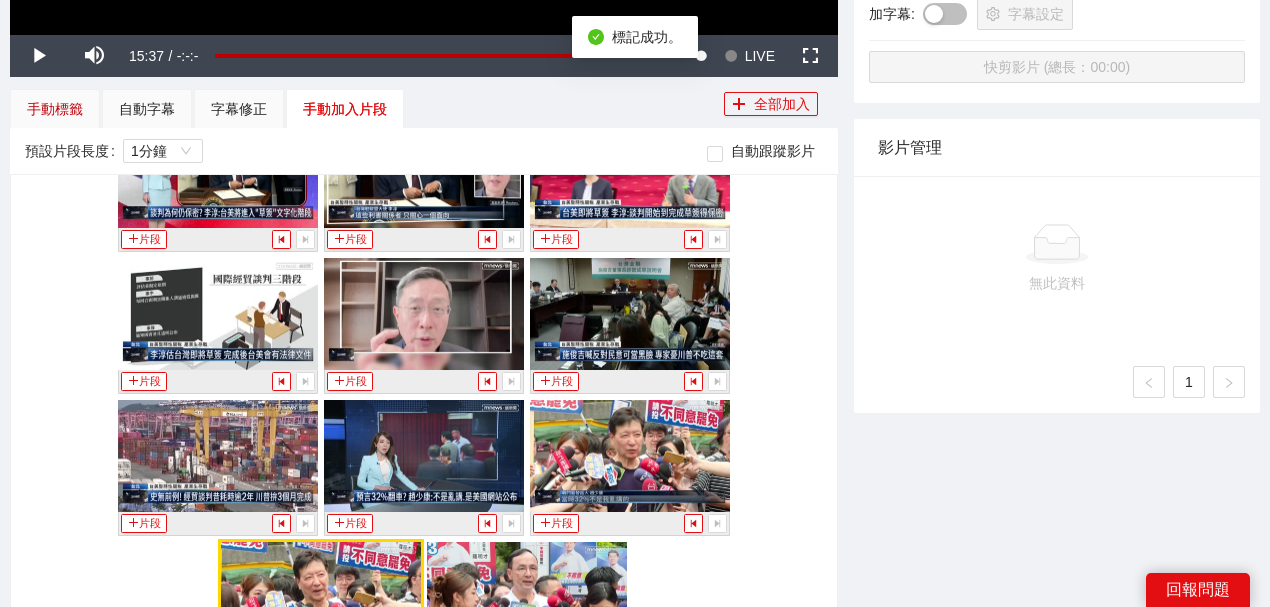 click on "手動標籤" at bounding box center (55, 109) 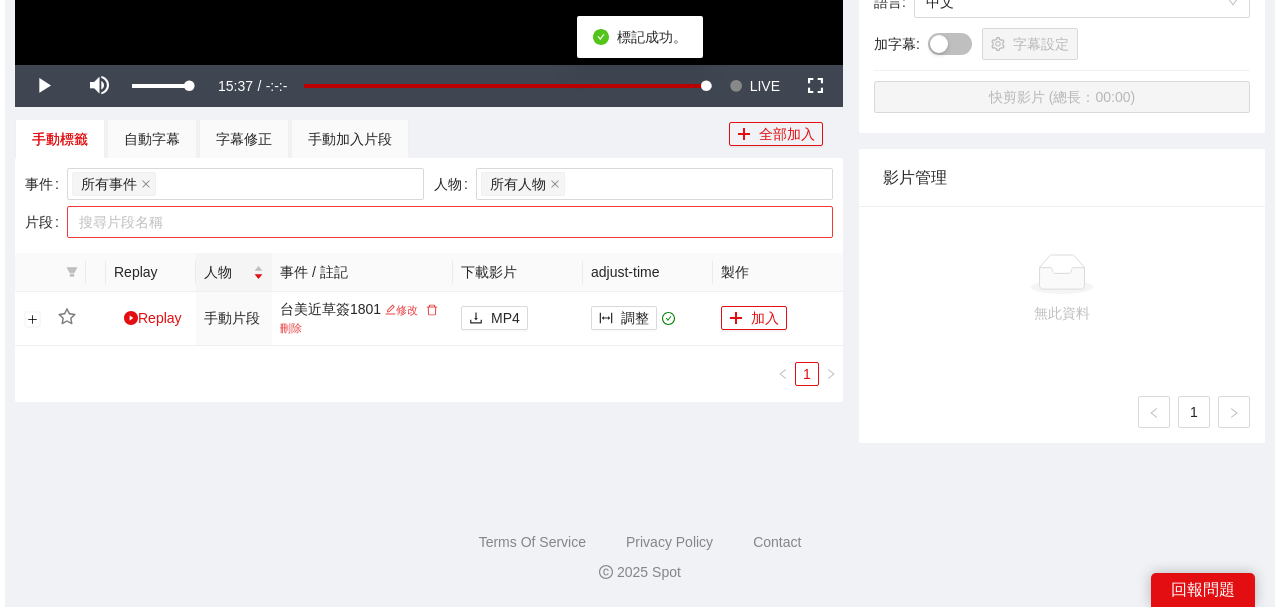 scroll, scrollTop: 568, scrollLeft: 0, axis: vertical 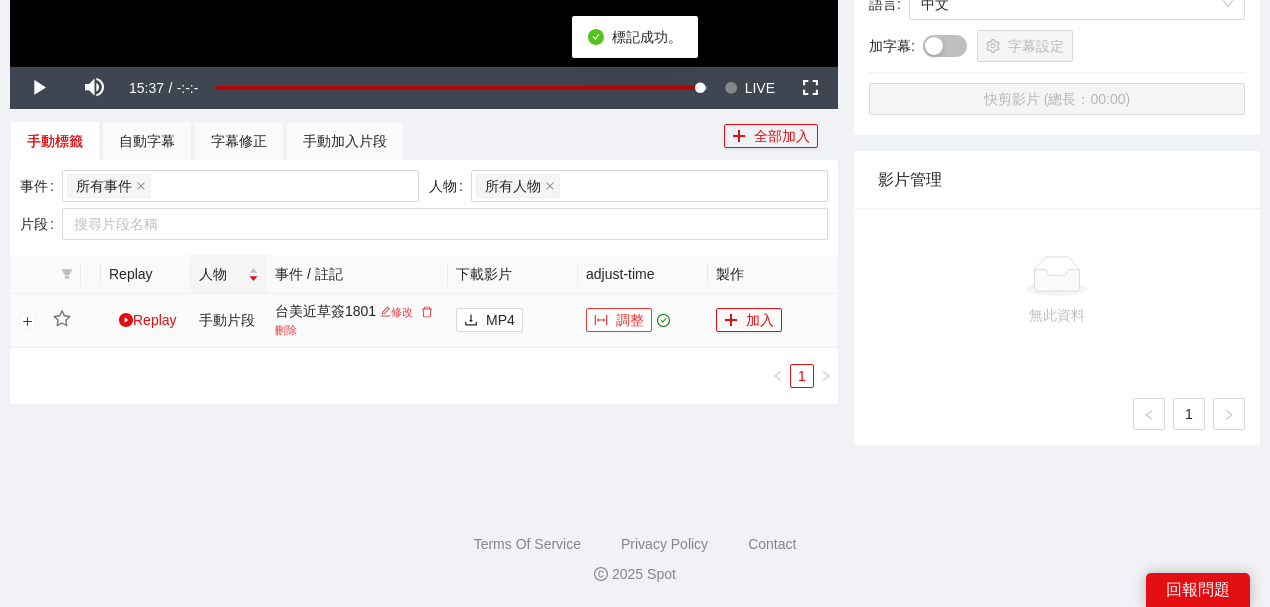 click 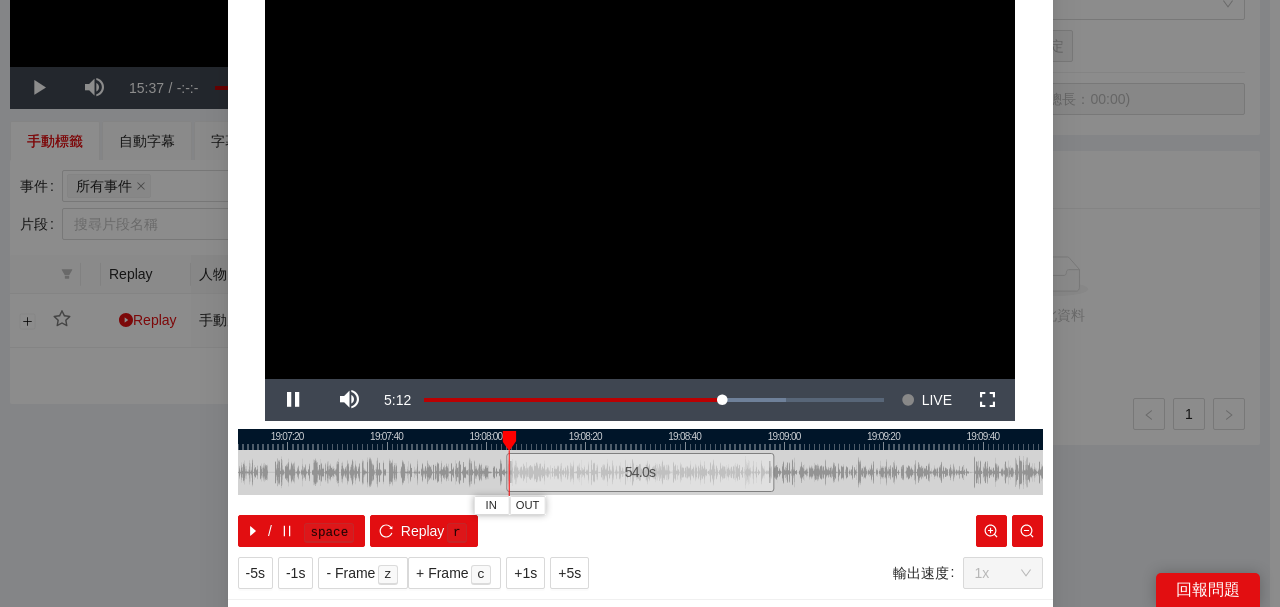 scroll, scrollTop: 133, scrollLeft: 0, axis: vertical 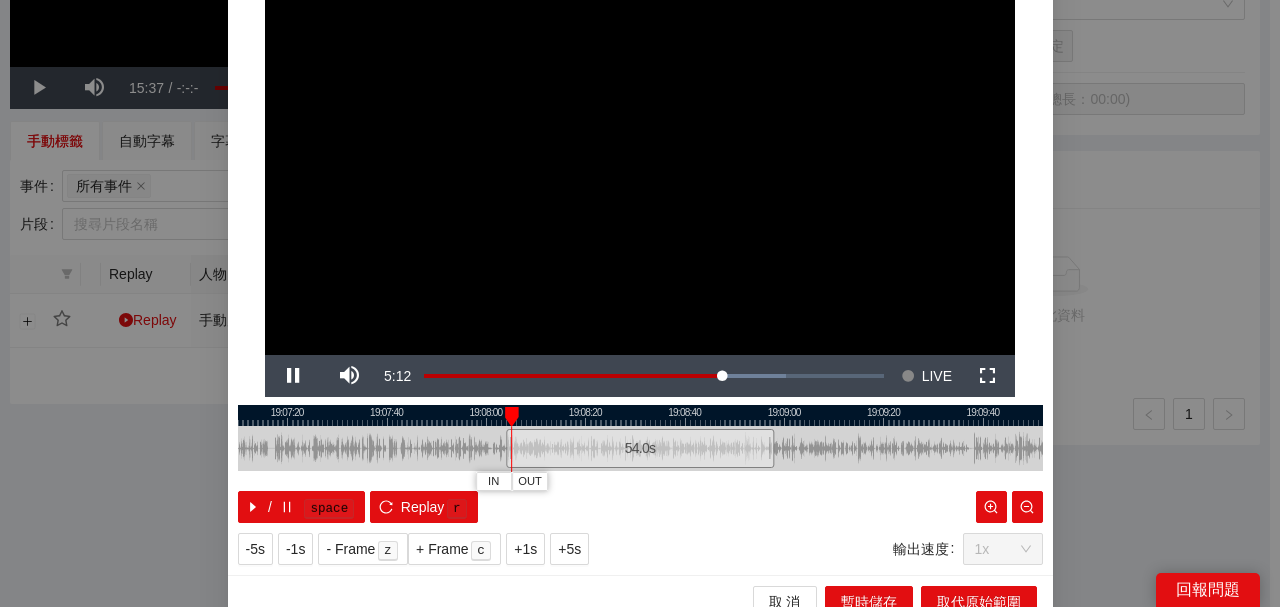 click at bounding box center (640, 415) 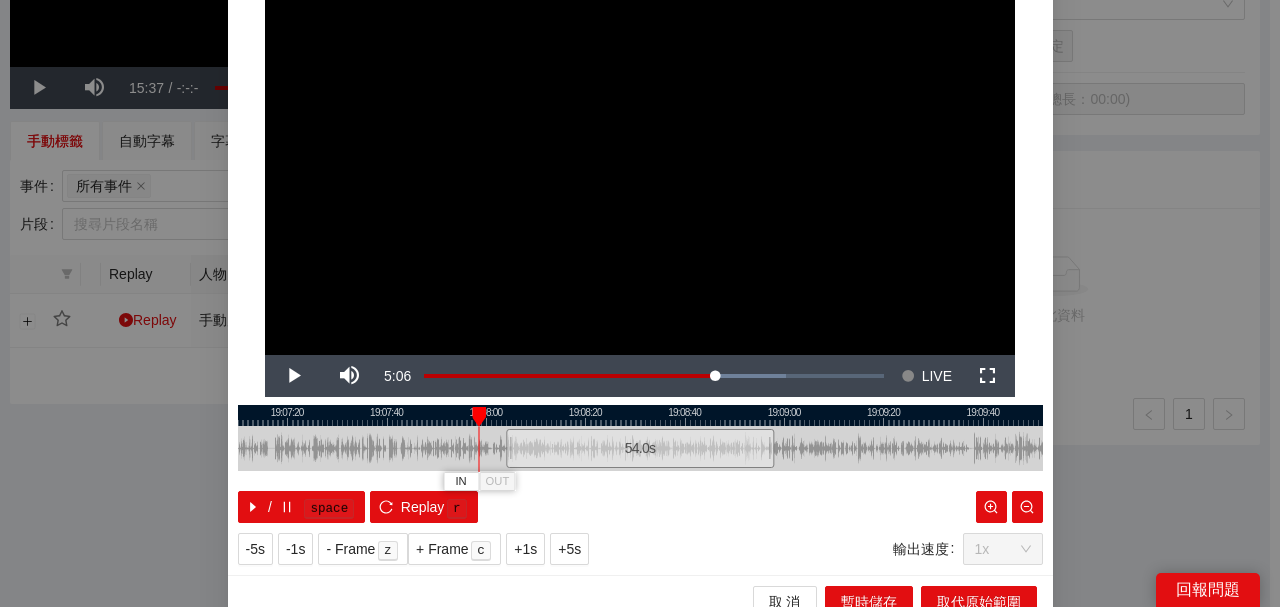 click at bounding box center (640, 415) 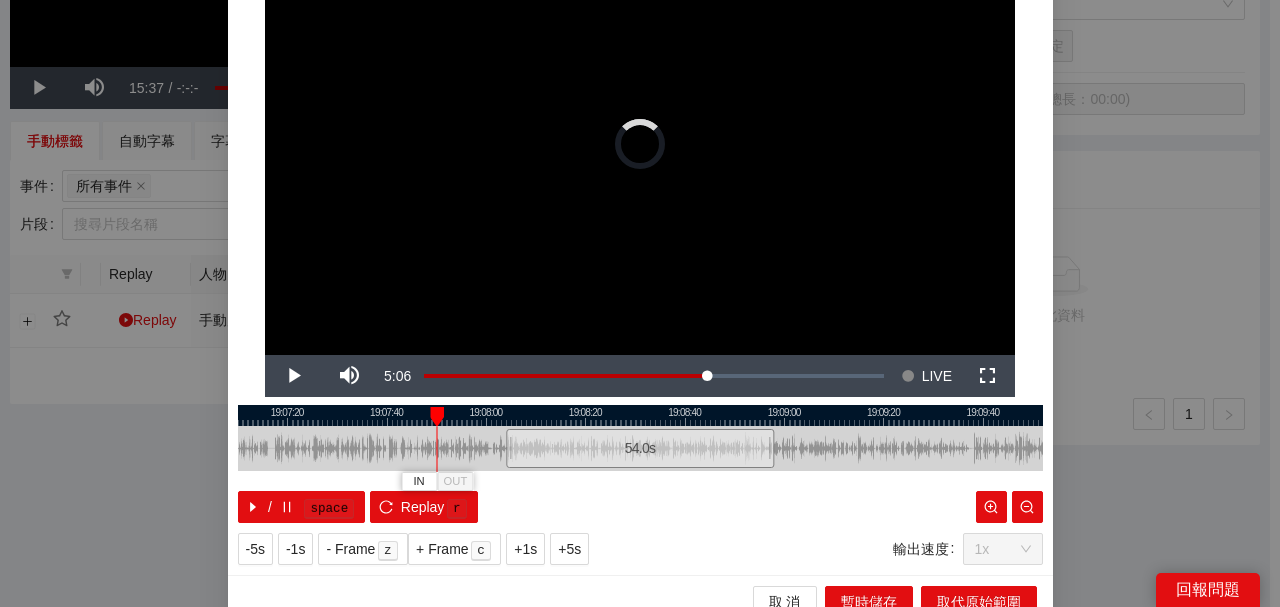 click at bounding box center (640, 415) 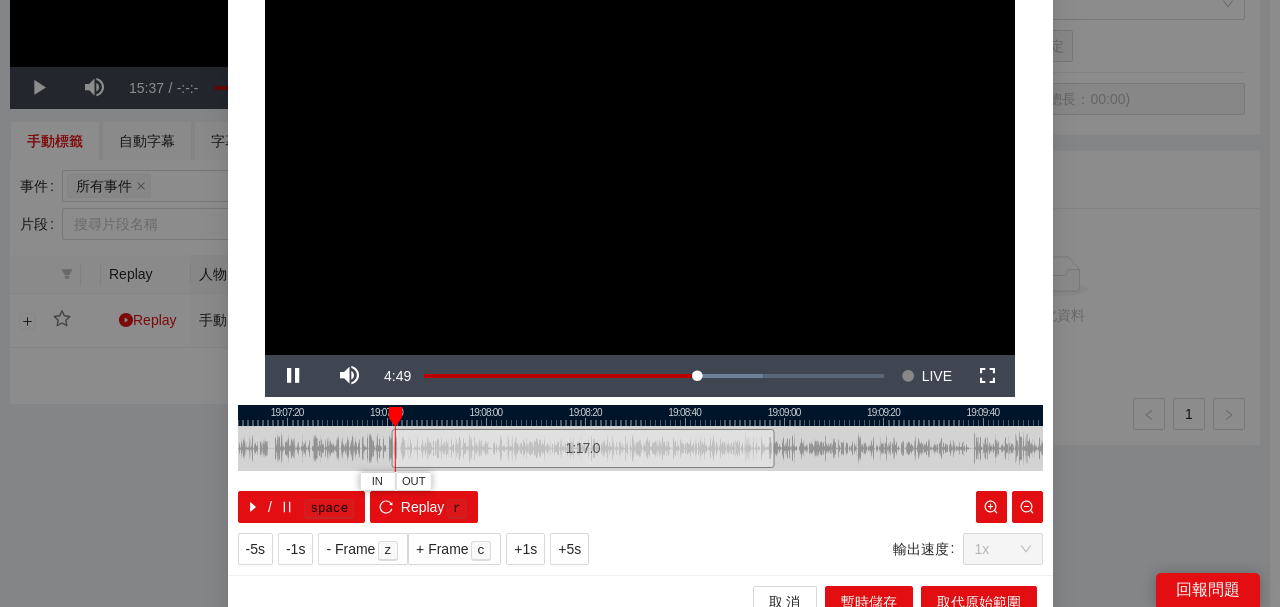 click at bounding box center [640, 415] 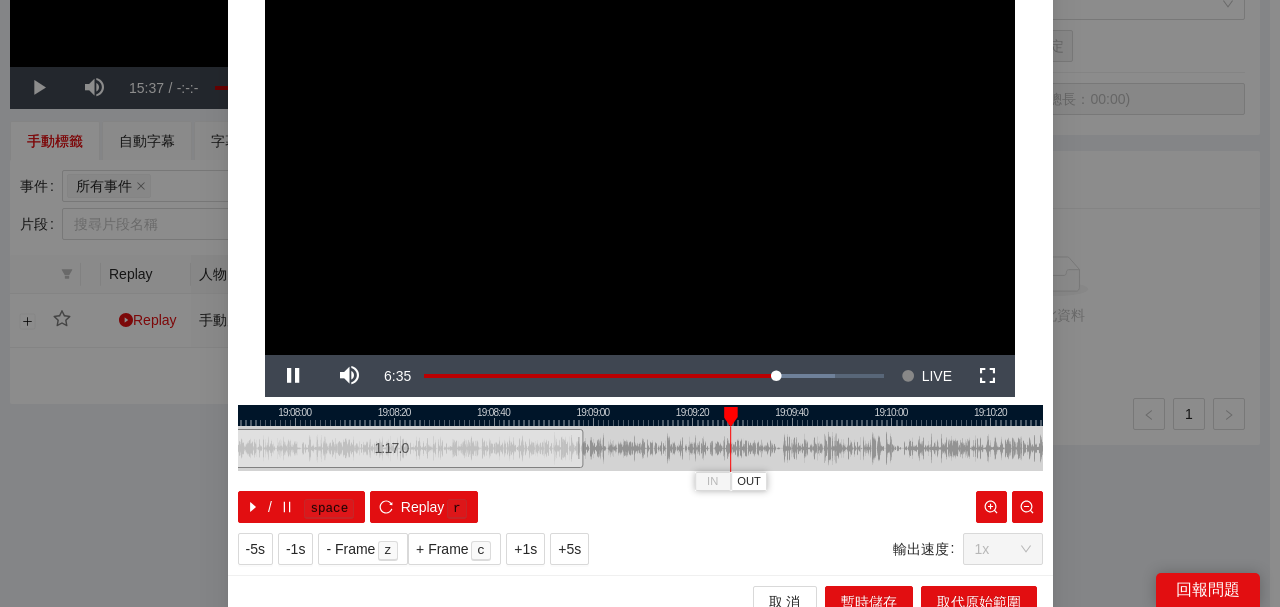 drag, startPoint x: 870, startPoint y: 416, endPoint x: 680, endPoint y: 429, distance: 190.44421 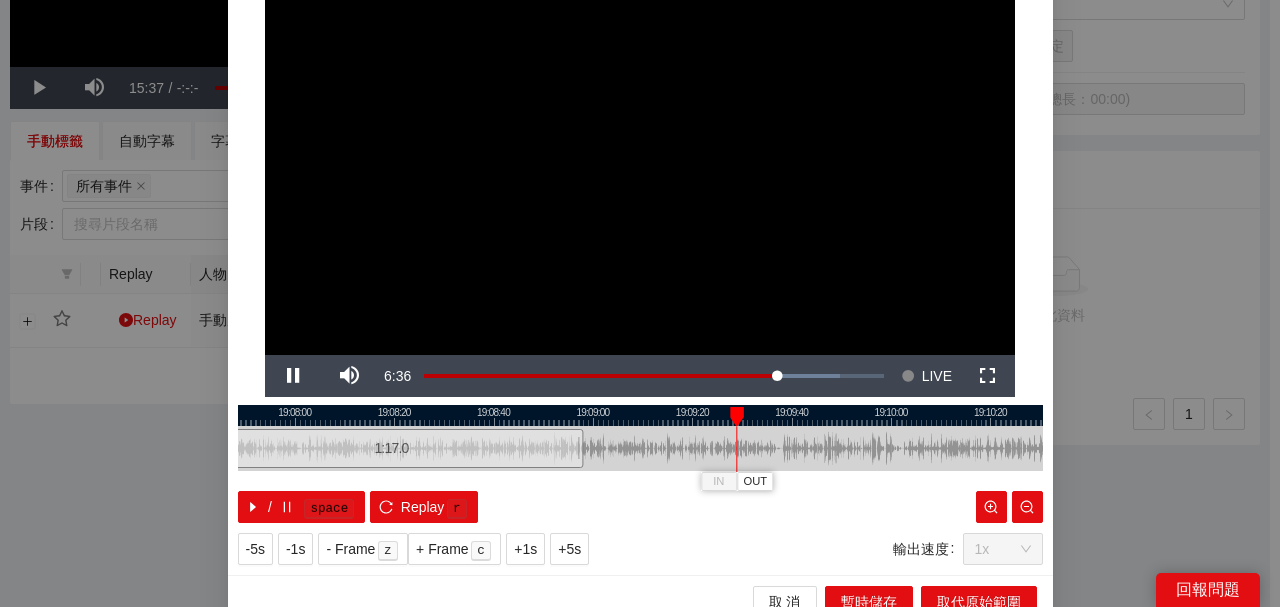 click at bounding box center [640, 415] 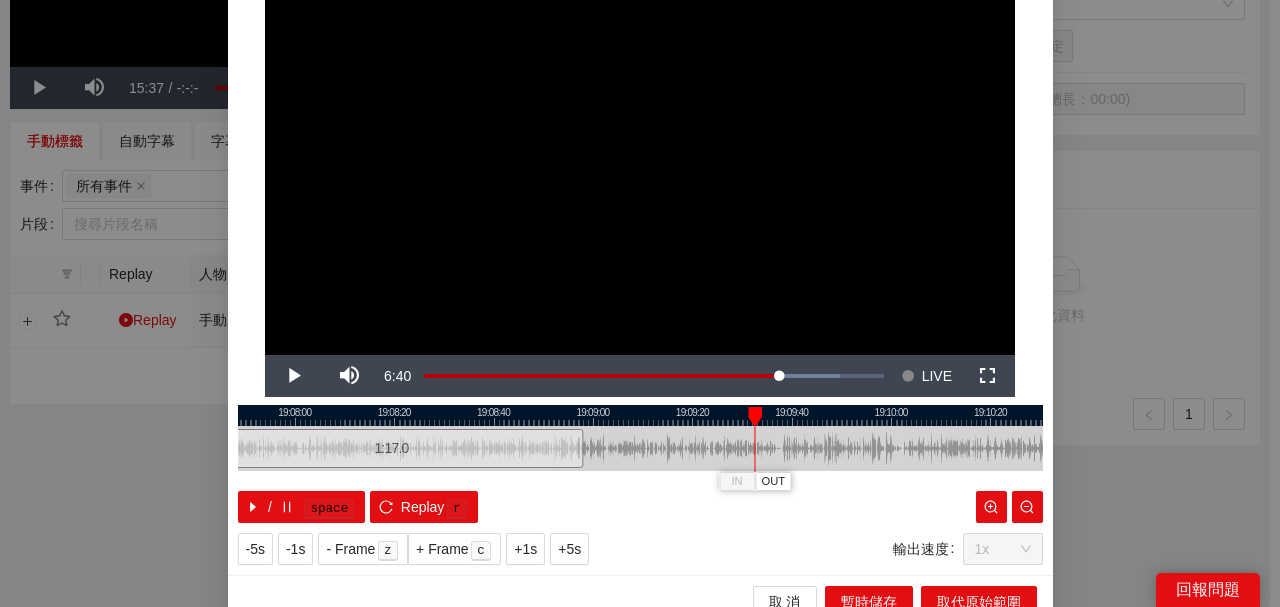 click at bounding box center [640, 415] 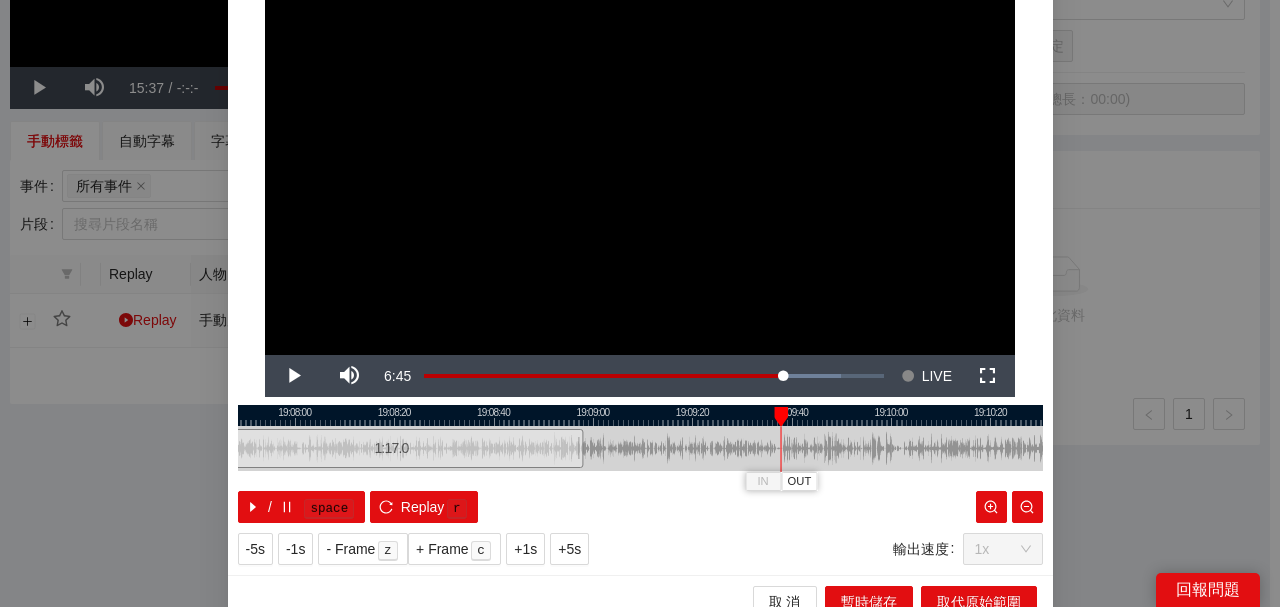 click at bounding box center (640, 415) 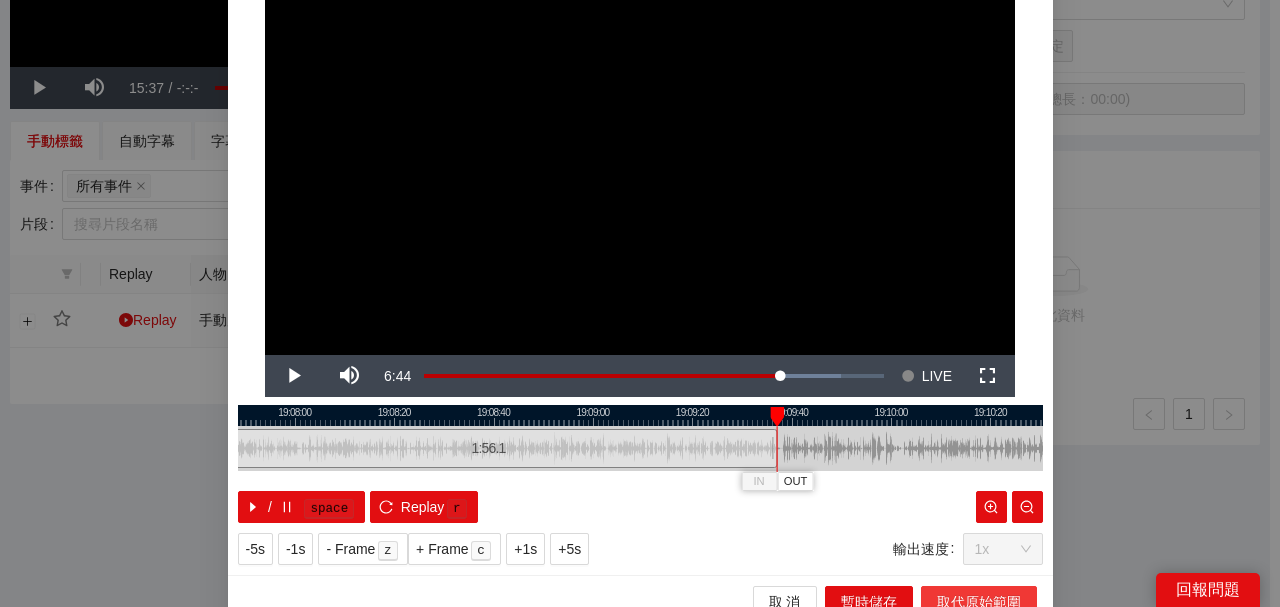 click on "取代原始範圍" at bounding box center (979, 602) 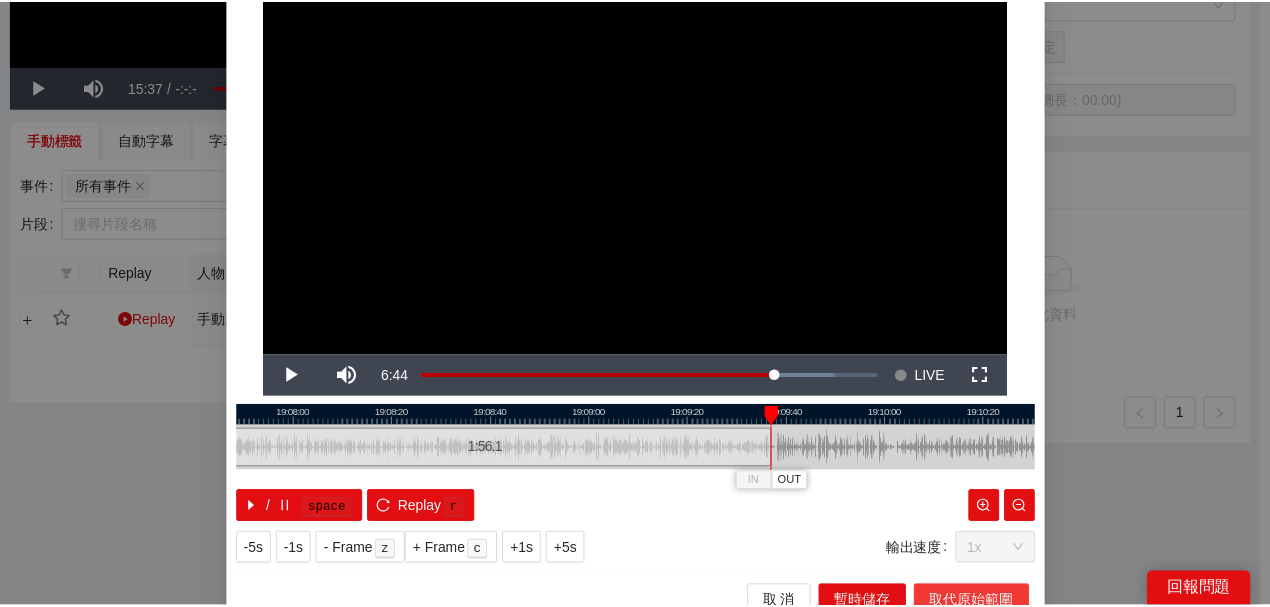 scroll, scrollTop: 0, scrollLeft: 0, axis: both 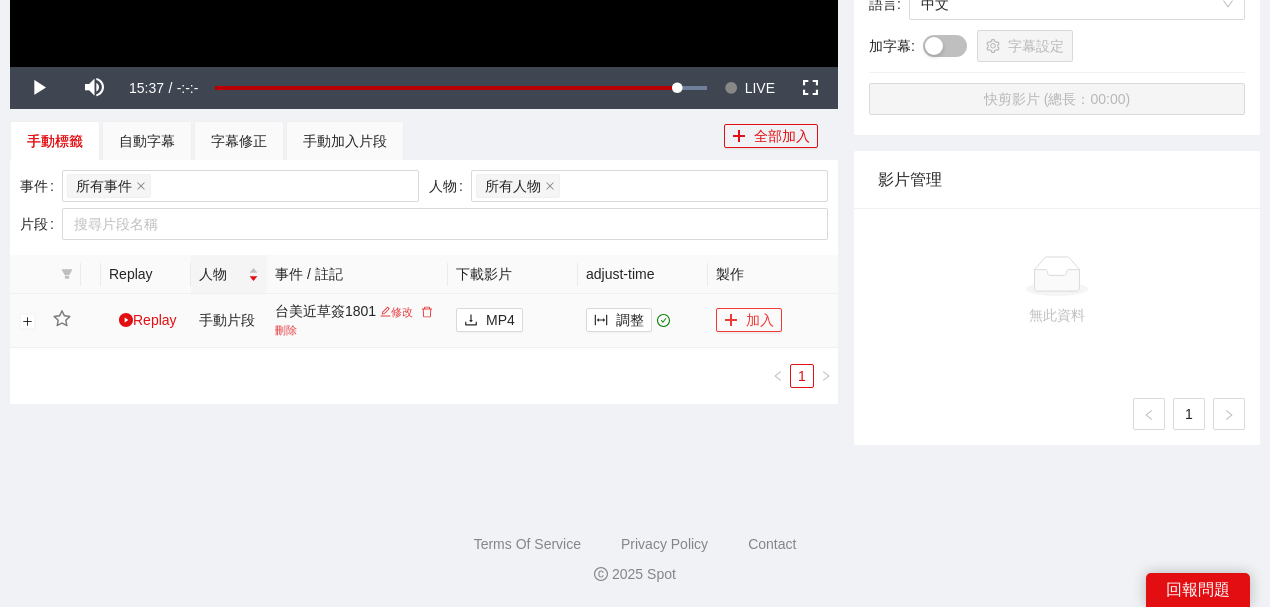 click on "加入" at bounding box center (749, 320) 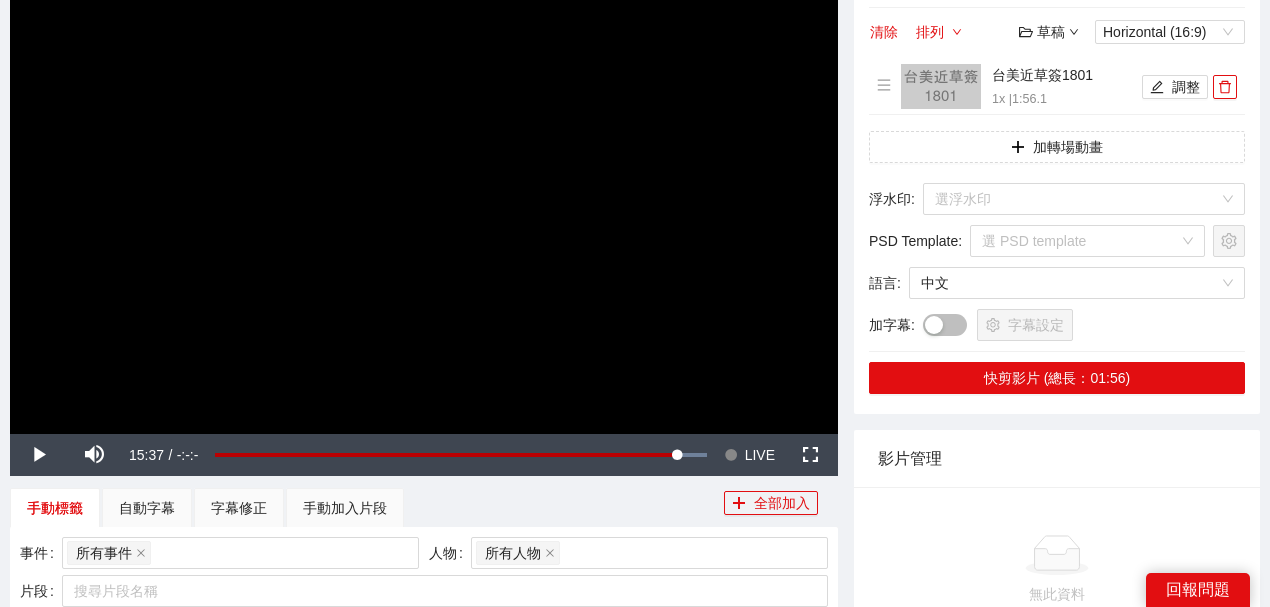 scroll, scrollTop: 200, scrollLeft: 0, axis: vertical 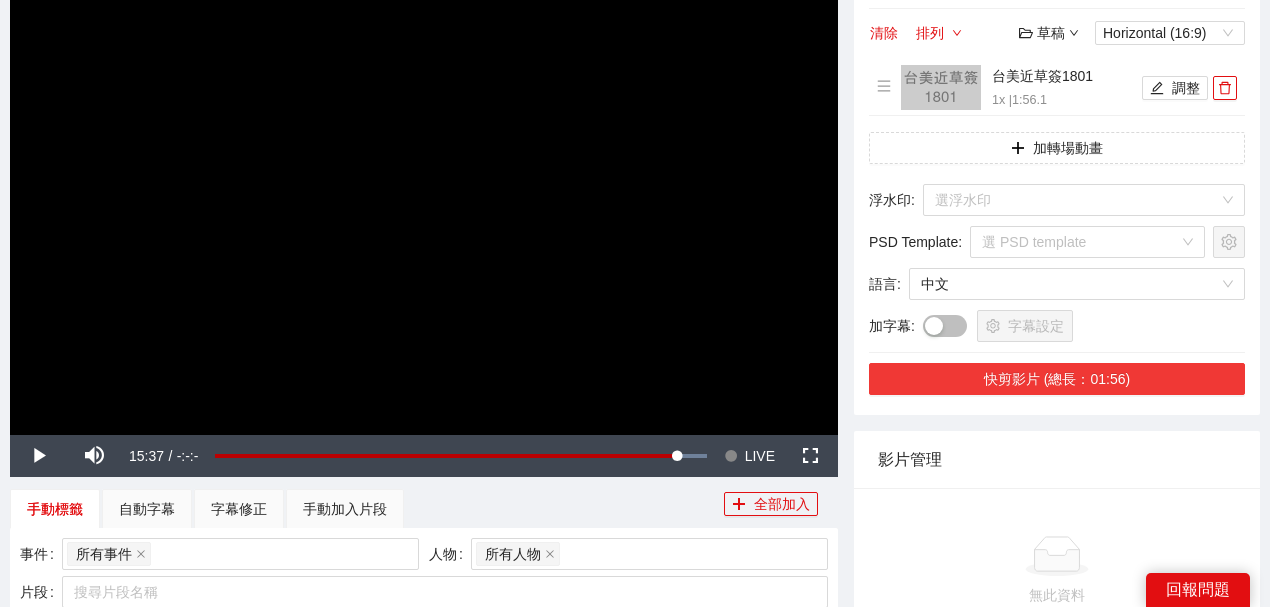 click on "快剪影片 (總長：01:56)" at bounding box center (1057, 379) 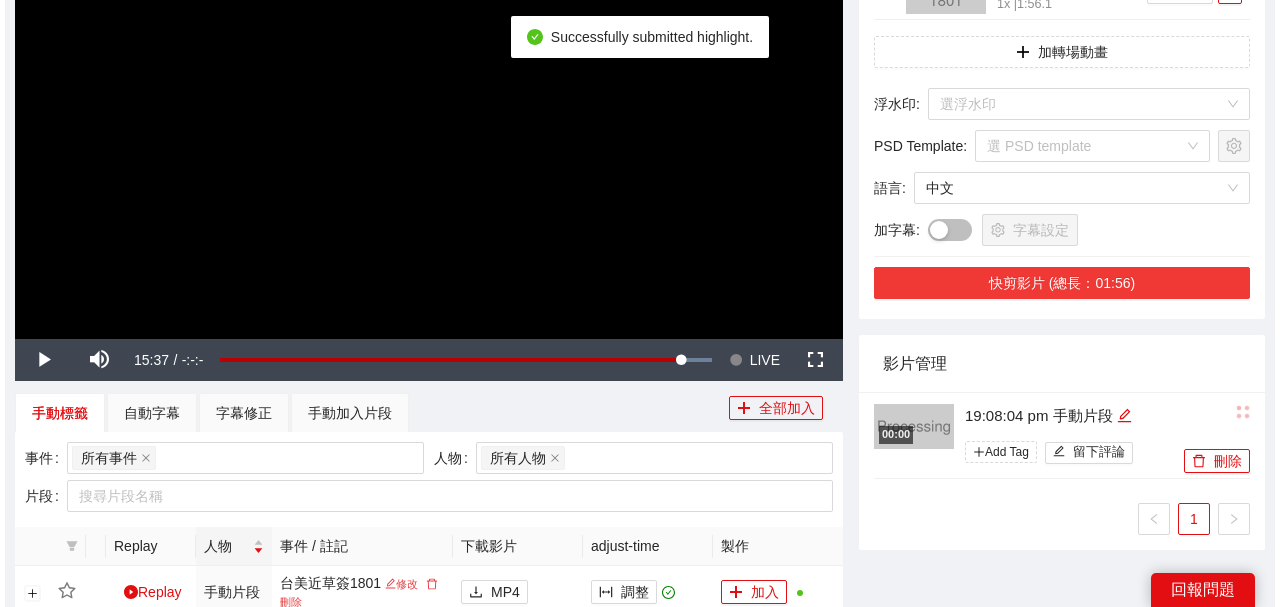 scroll, scrollTop: 334, scrollLeft: 0, axis: vertical 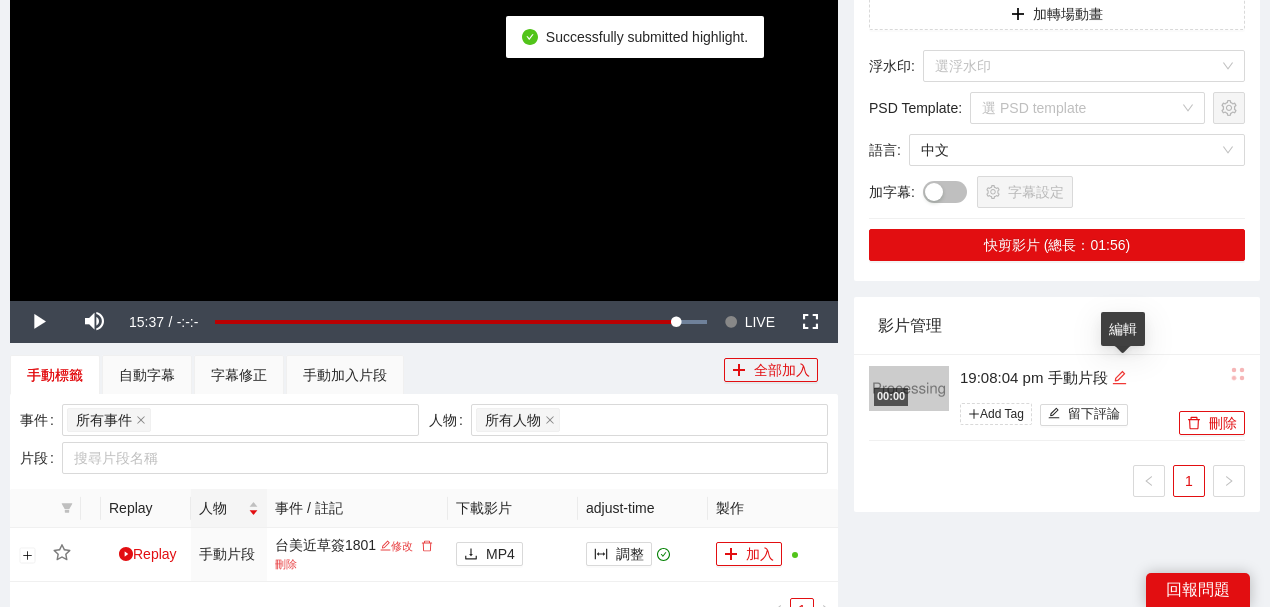 click 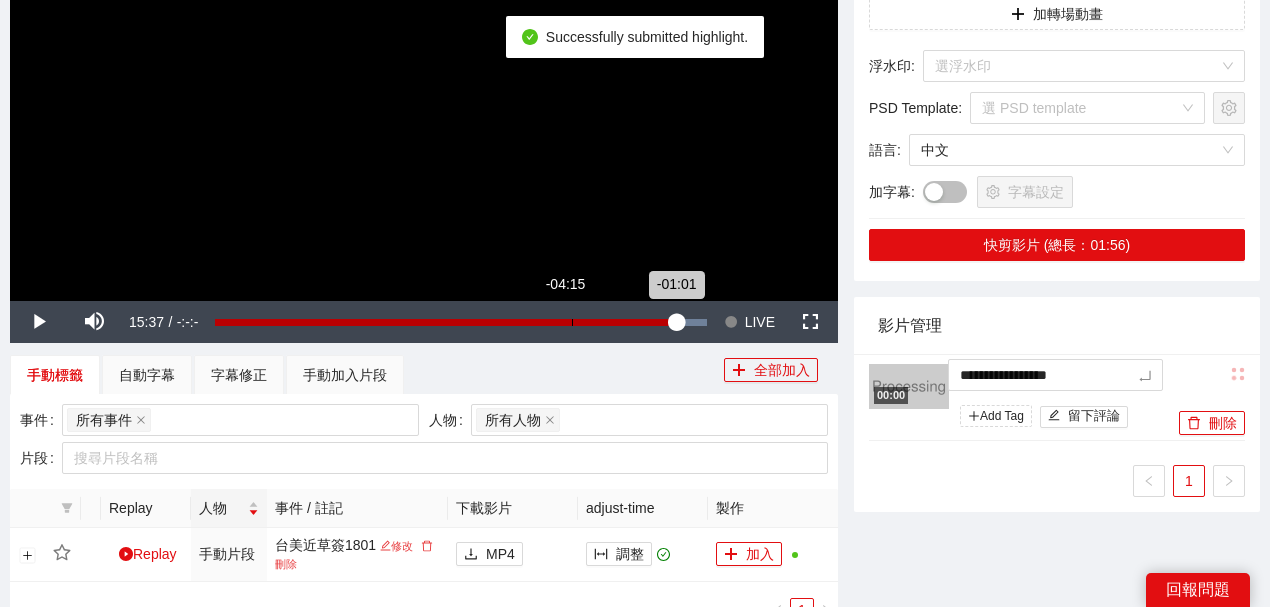 click on "**********" at bounding box center (635, 221) 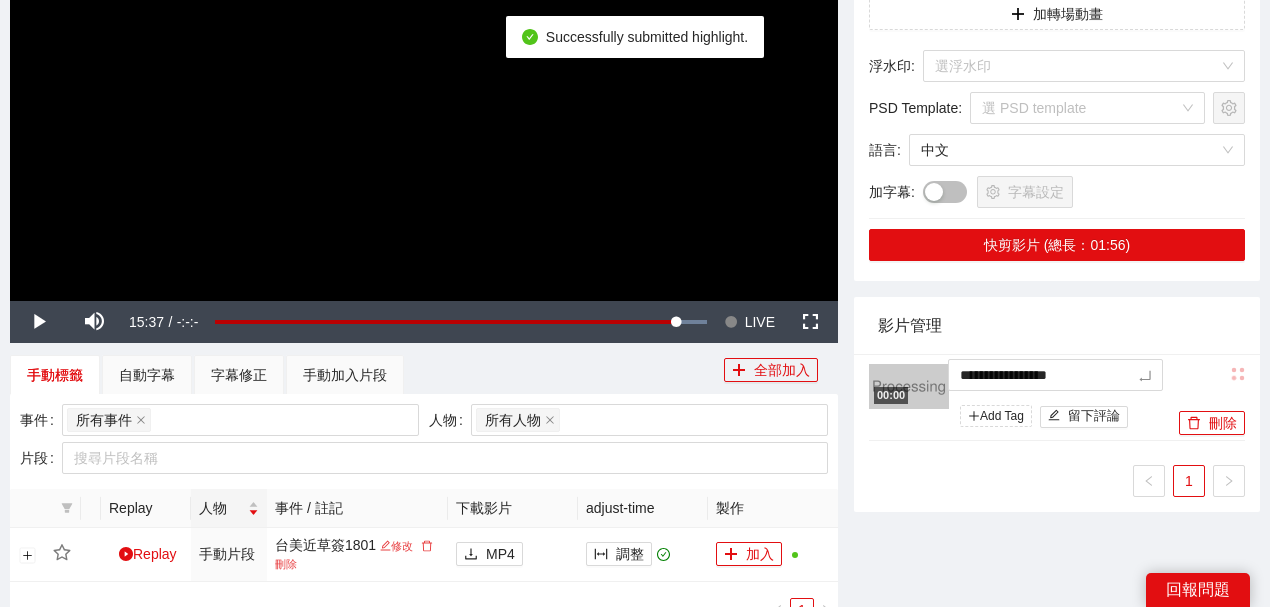 type on "*********" 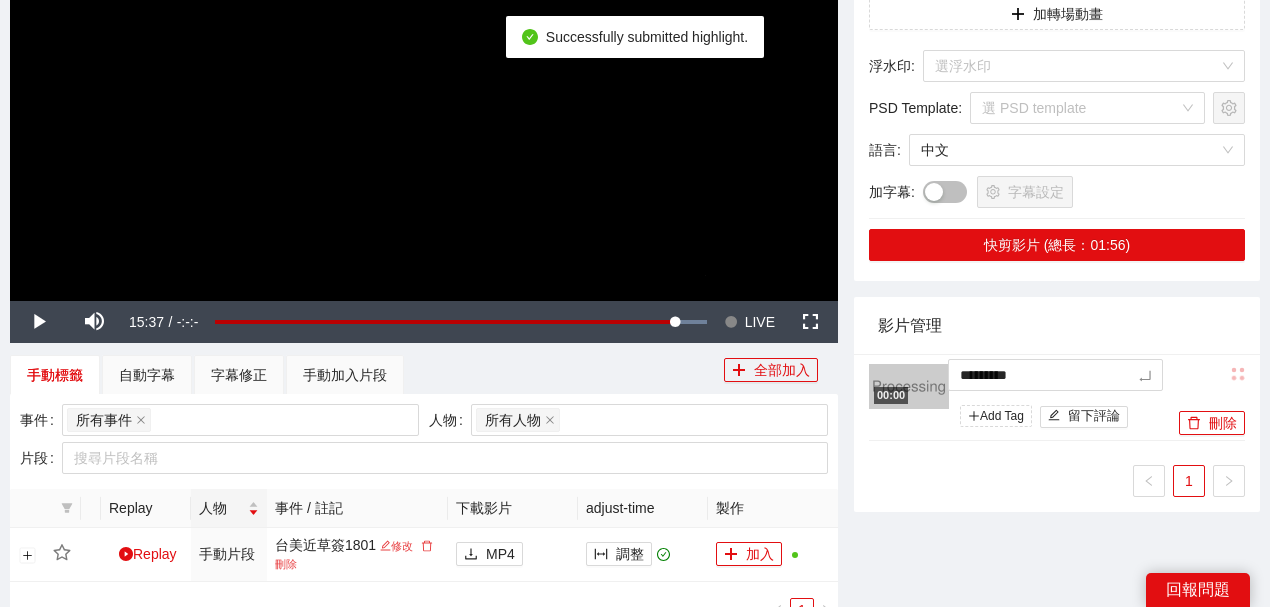 click on "影片管理" at bounding box center [1057, 325] 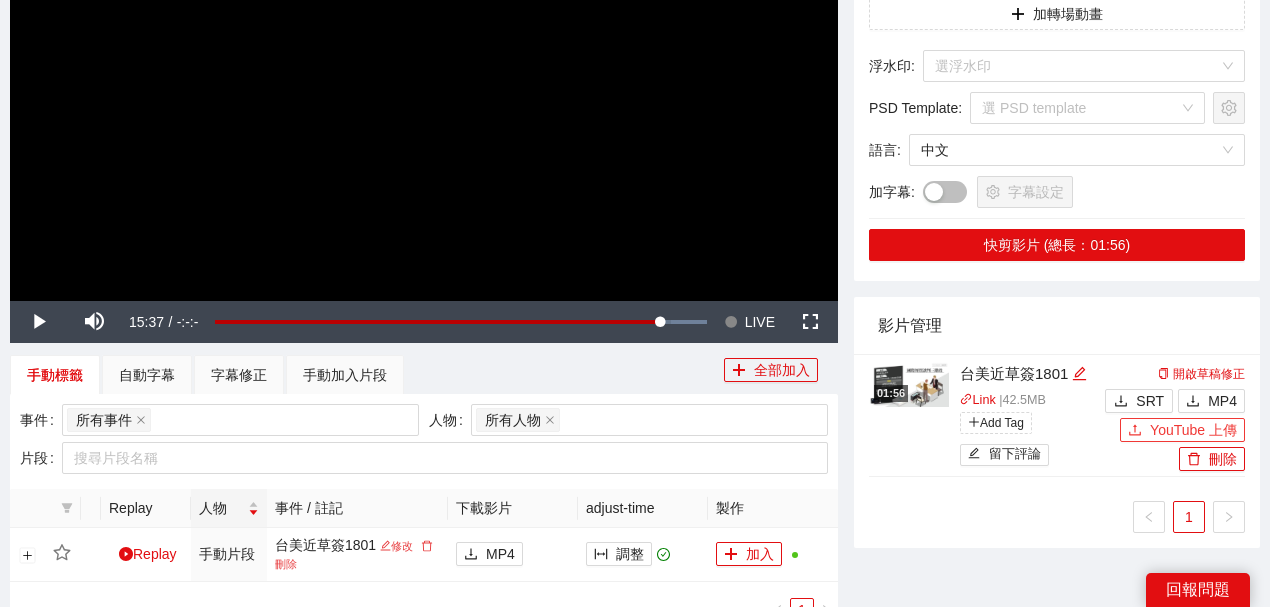 click on "YouTube 上傳" at bounding box center (1193, 430) 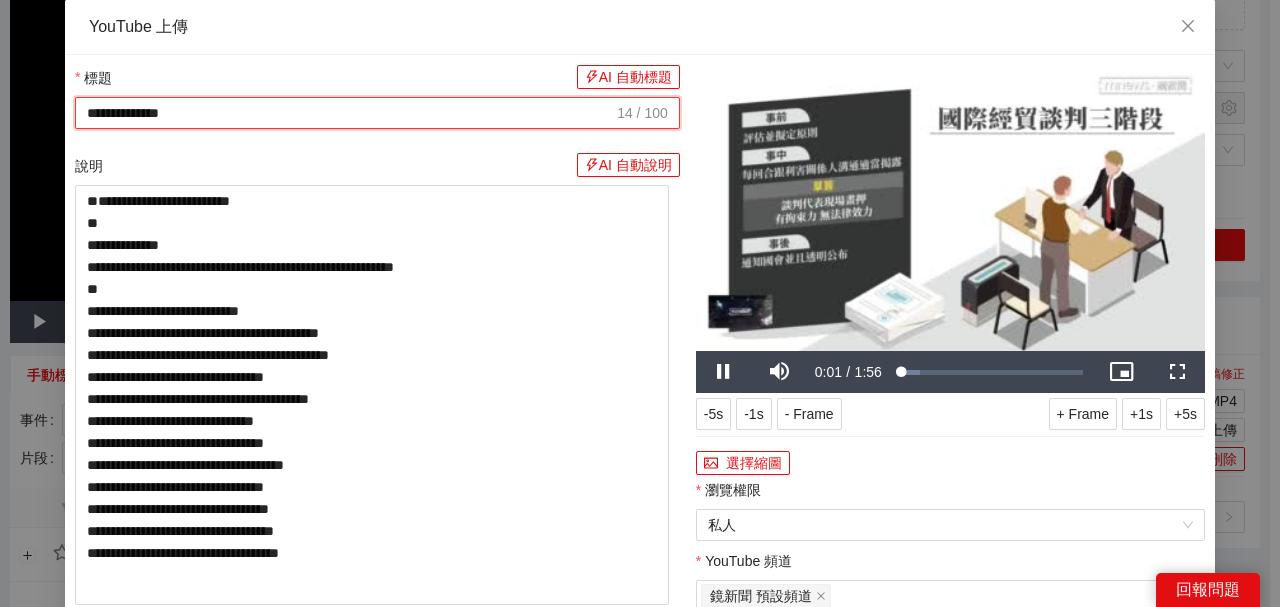 drag, startPoint x: 391, startPoint y: 110, endPoint x: 0, endPoint y: 110, distance: 391 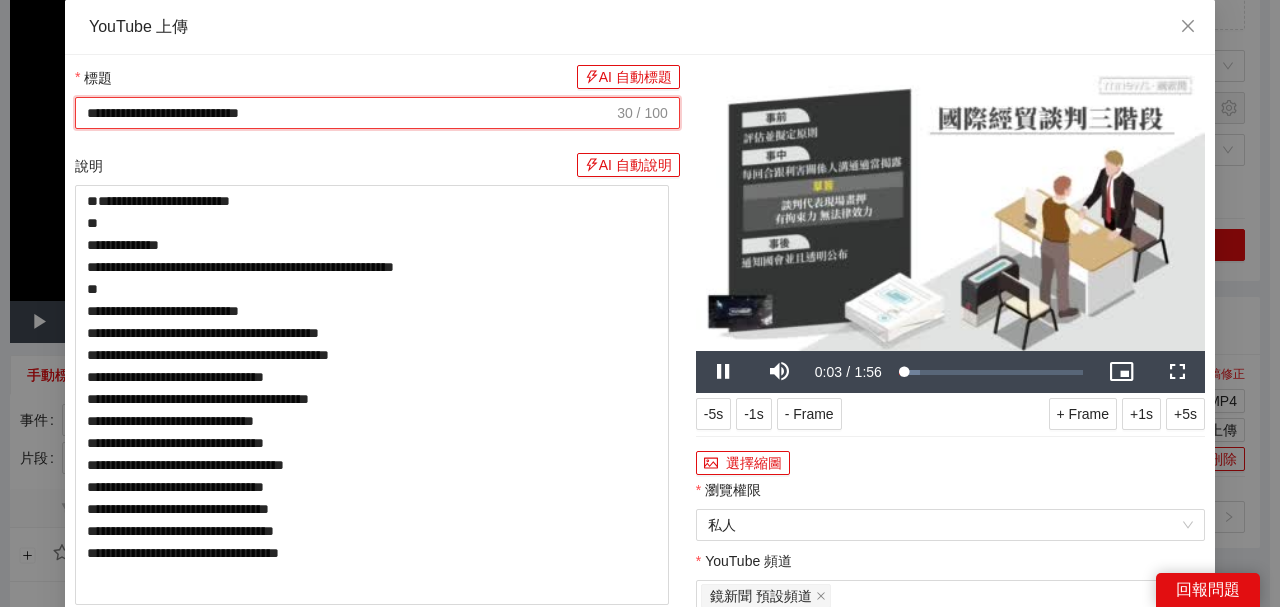 type on "**********" 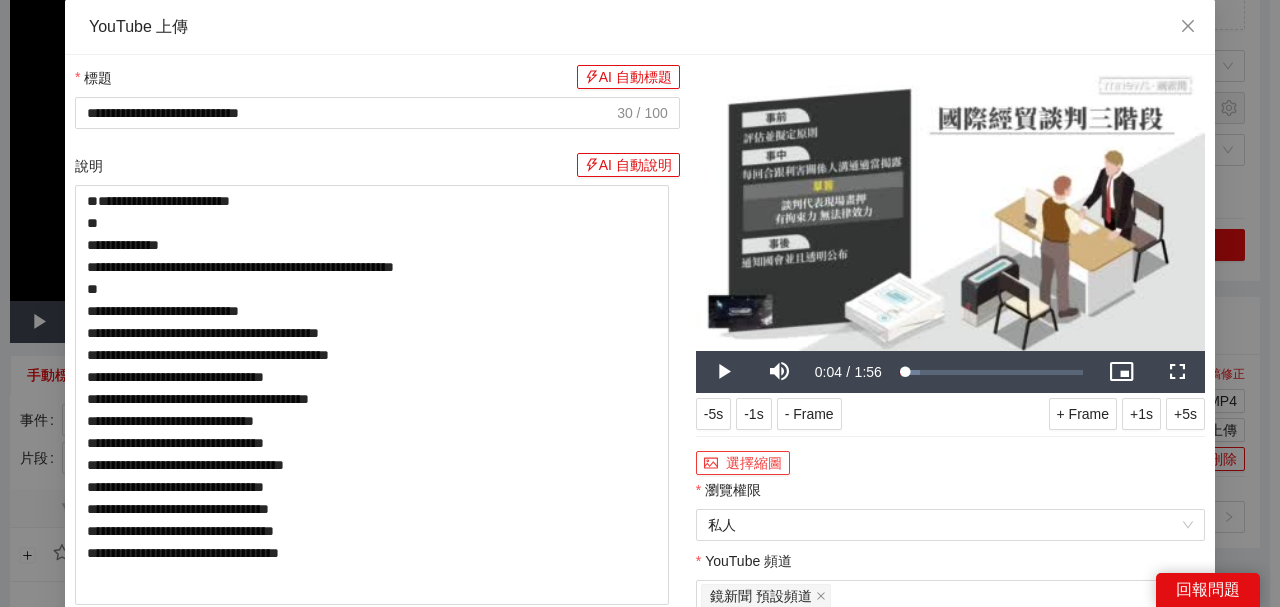 click on "選擇縮圖" at bounding box center (743, 463) 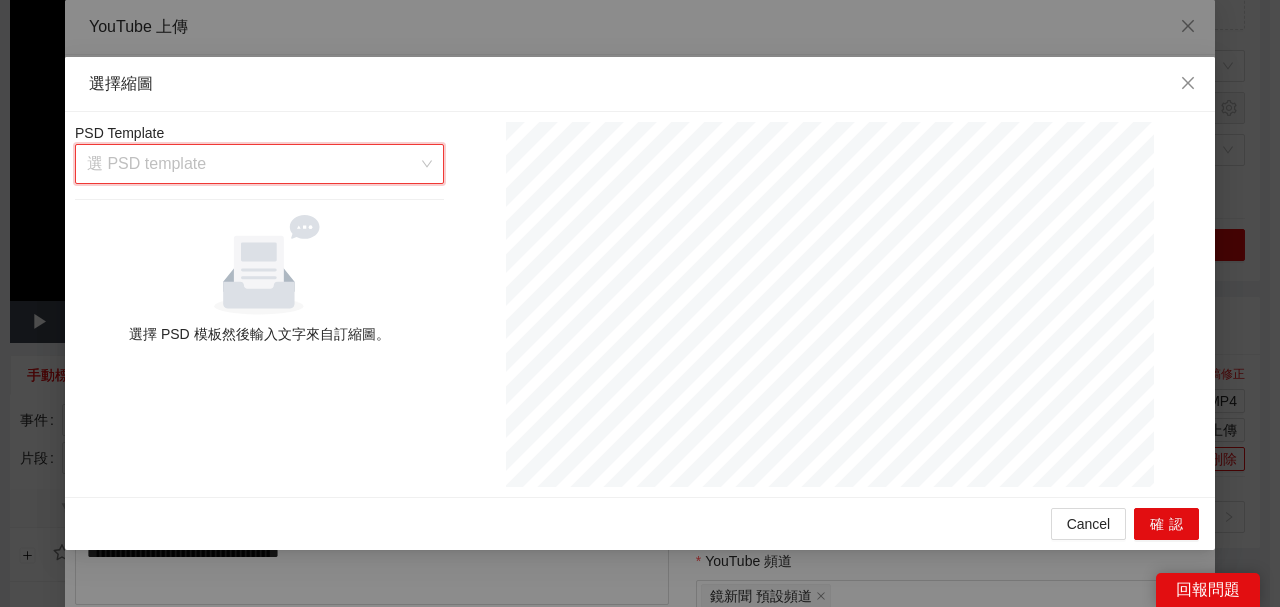 click at bounding box center [252, 164] 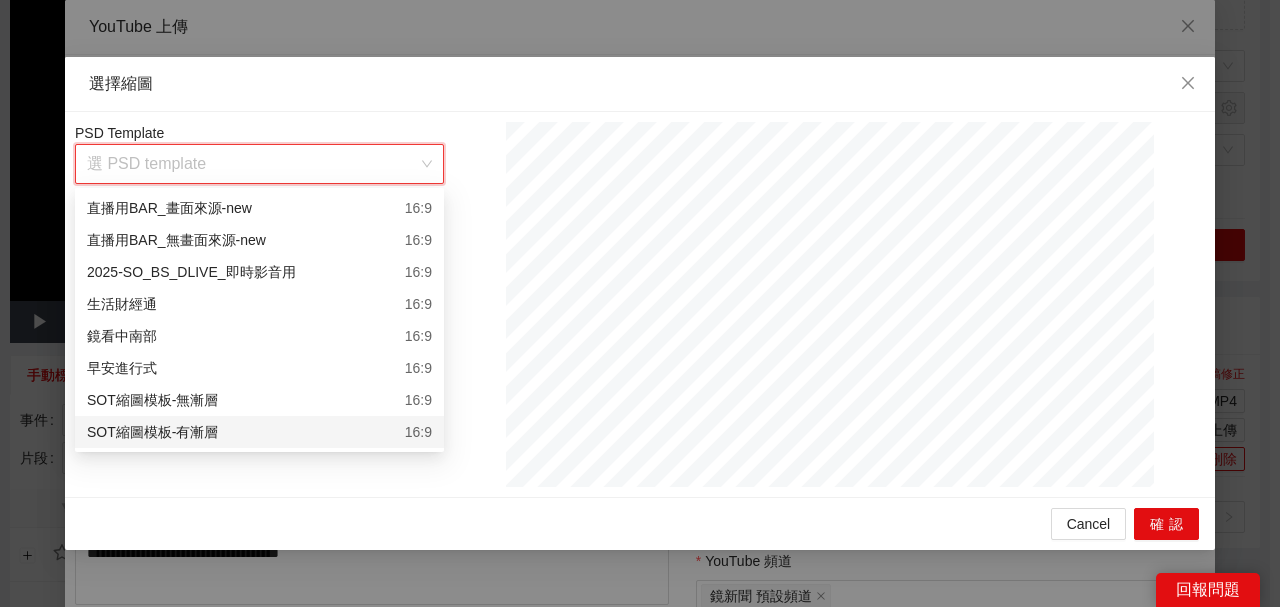 click on "SOT縮圖模板-有漸層 16:9" at bounding box center [259, 432] 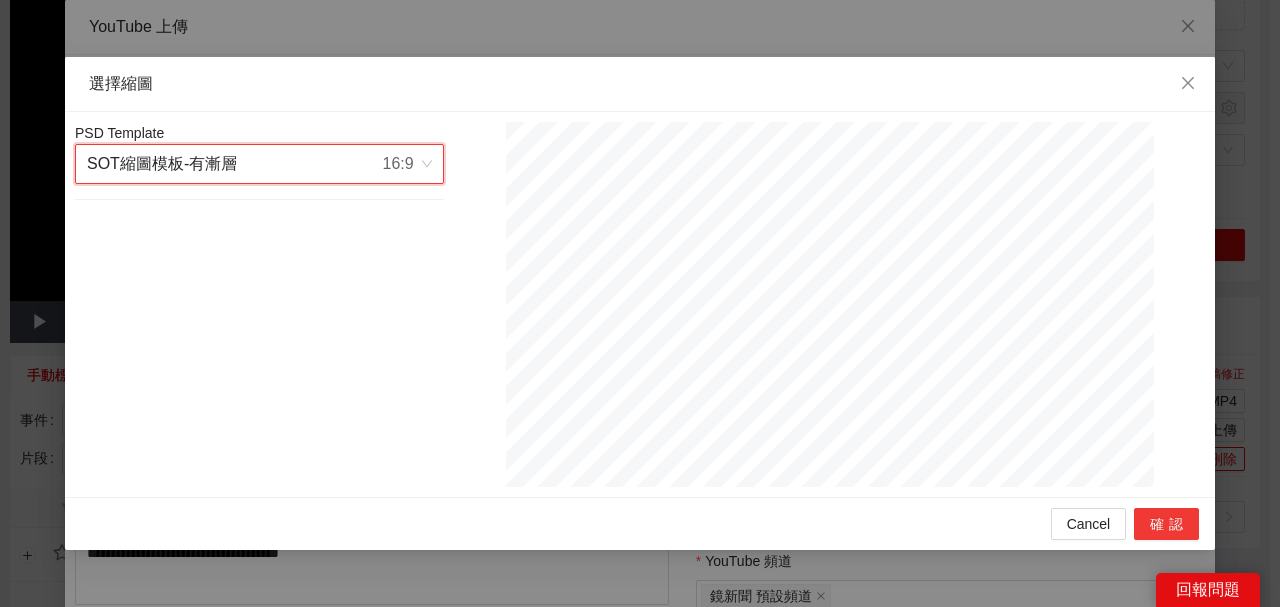 click on "確認" at bounding box center (1166, 524) 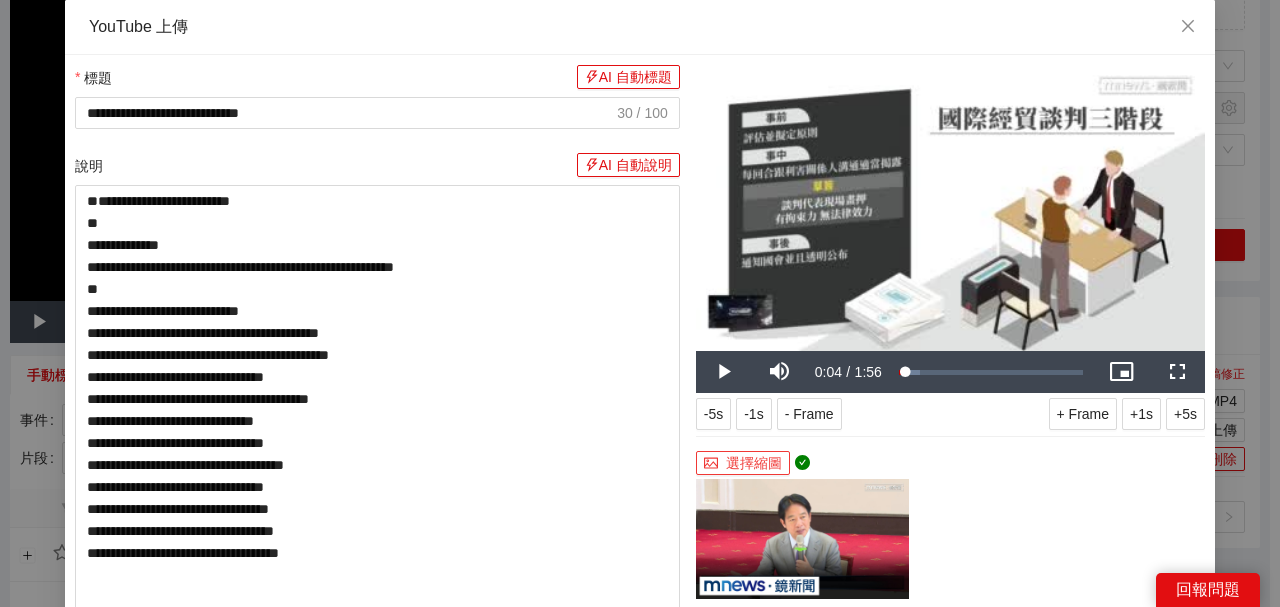 scroll, scrollTop: 334, scrollLeft: 0, axis: vertical 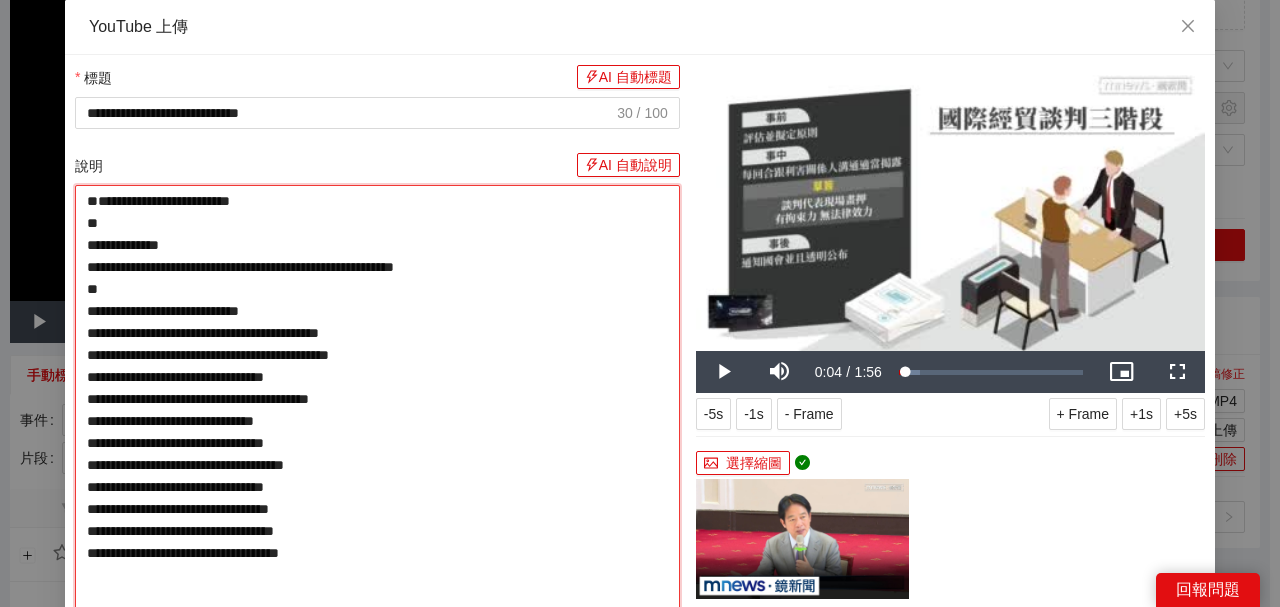 click on "**********" at bounding box center (377, 398) 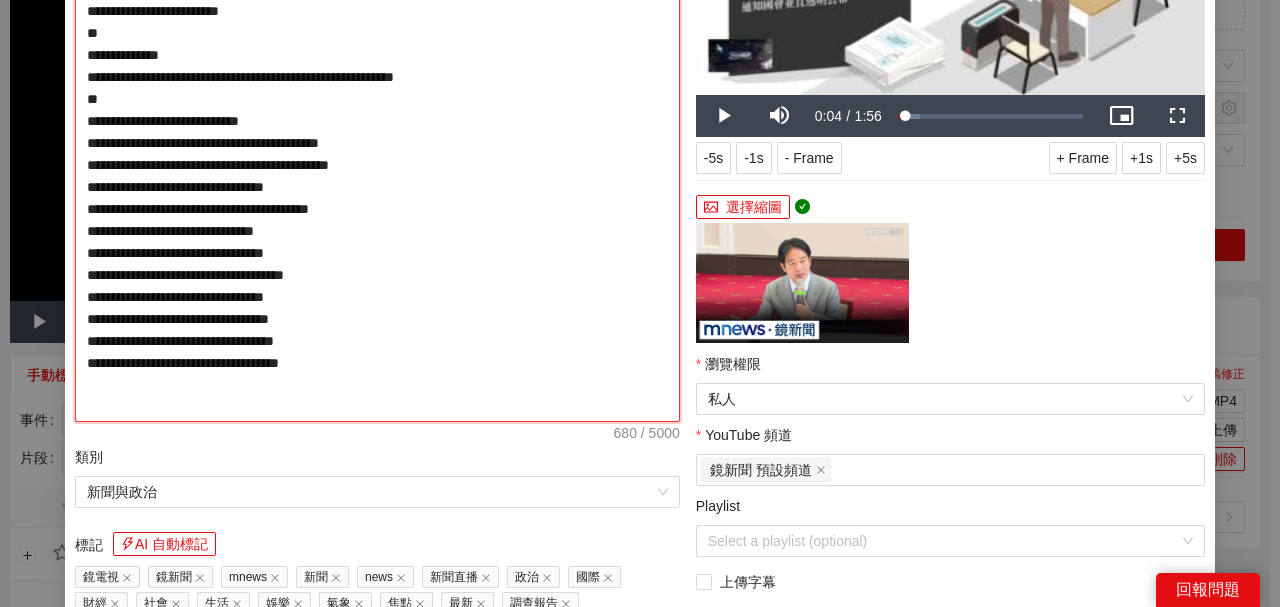 scroll, scrollTop: 133, scrollLeft: 0, axis: vertical 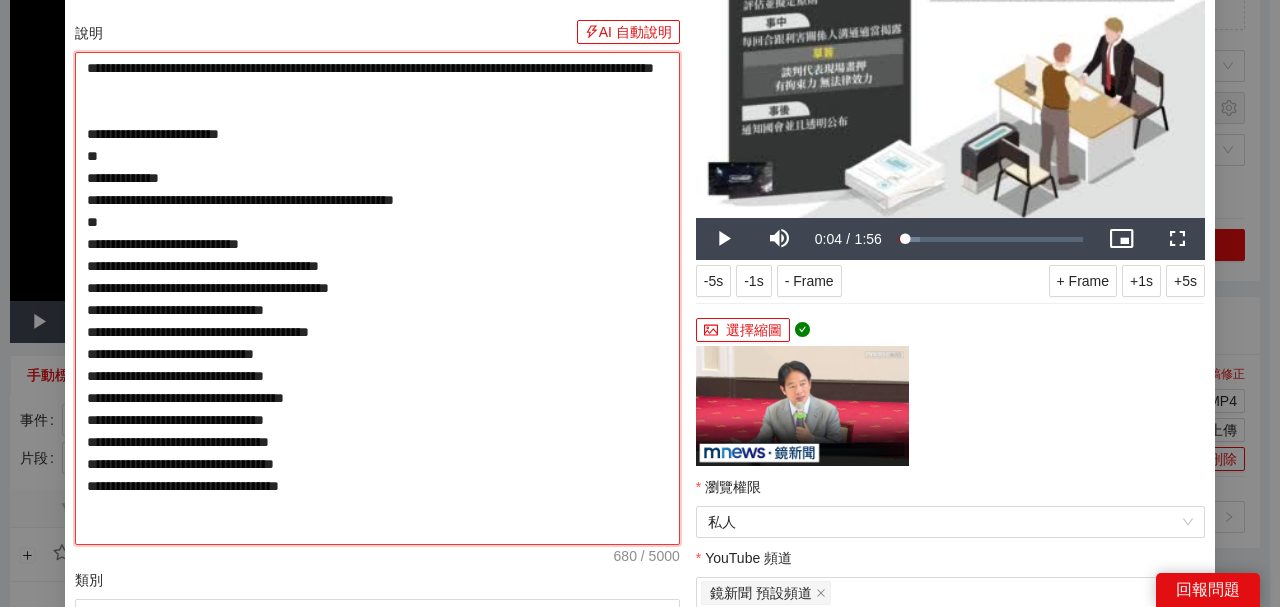 type on "**********" 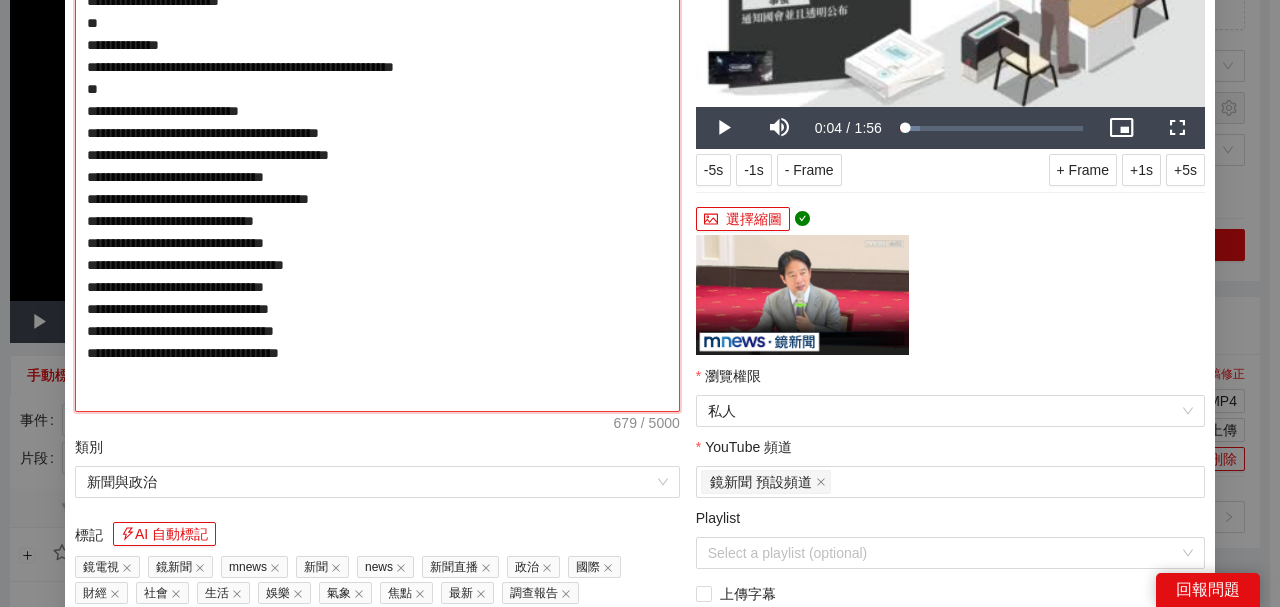 scroll, scrollTop: 333, scrollLeft: 0, axis: vertical 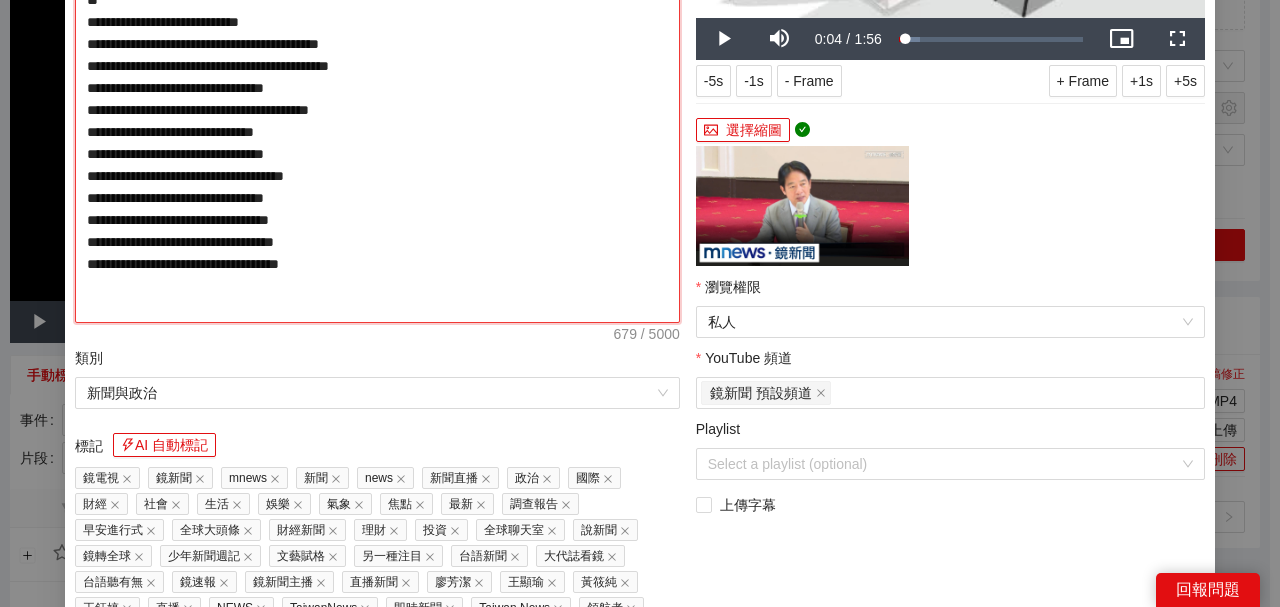 type on "**********" 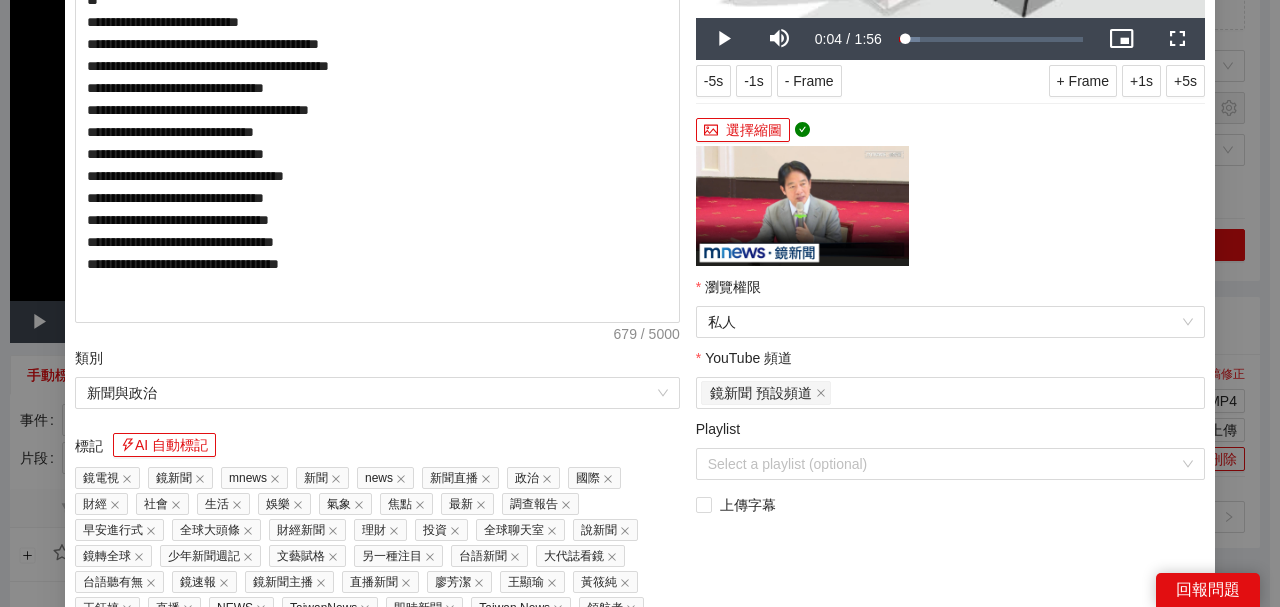 click on "**********" at bounding box center (950, 227) 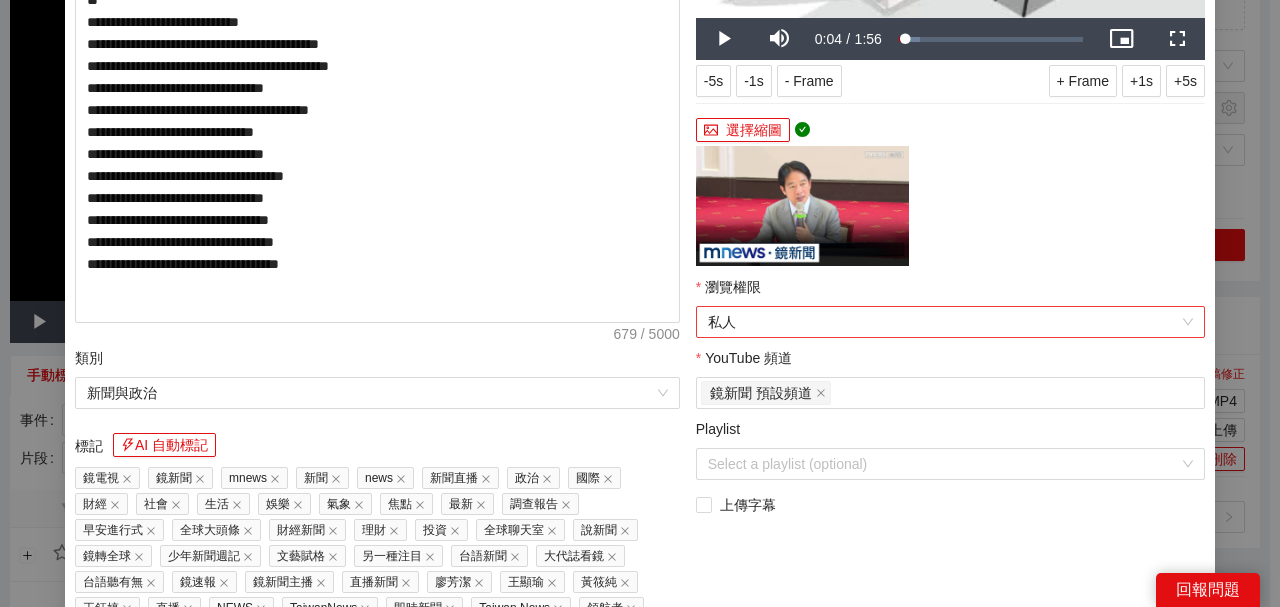 click on "私人" at bounding box center [950, 322] 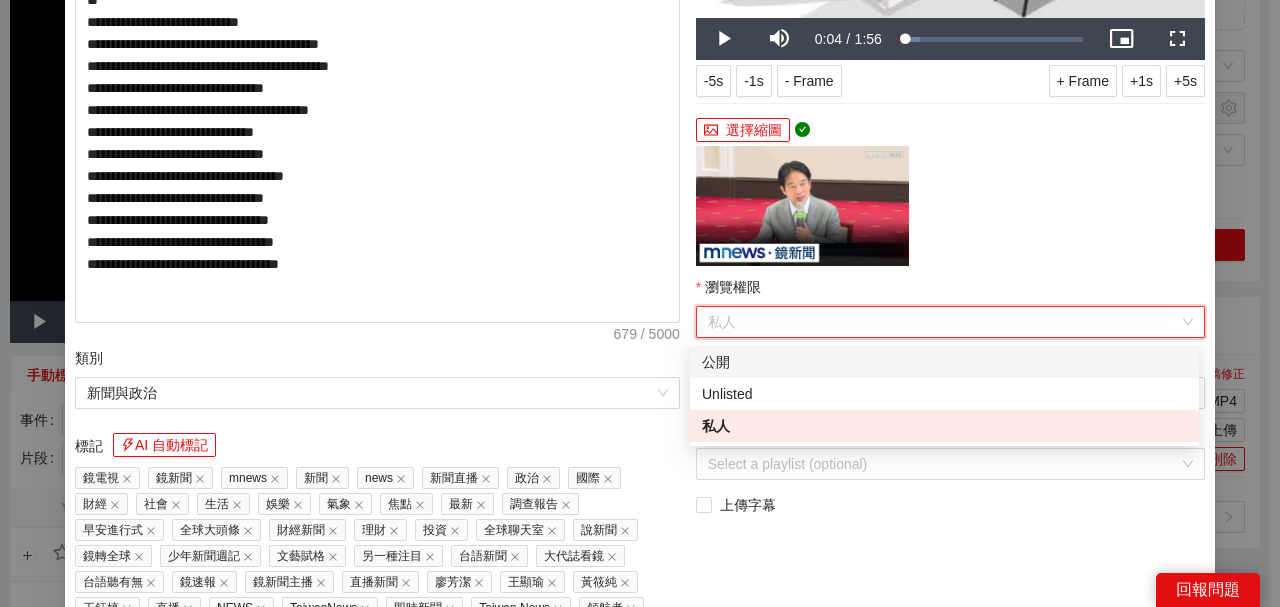 click on "公開" at bounding box center [944, 362] 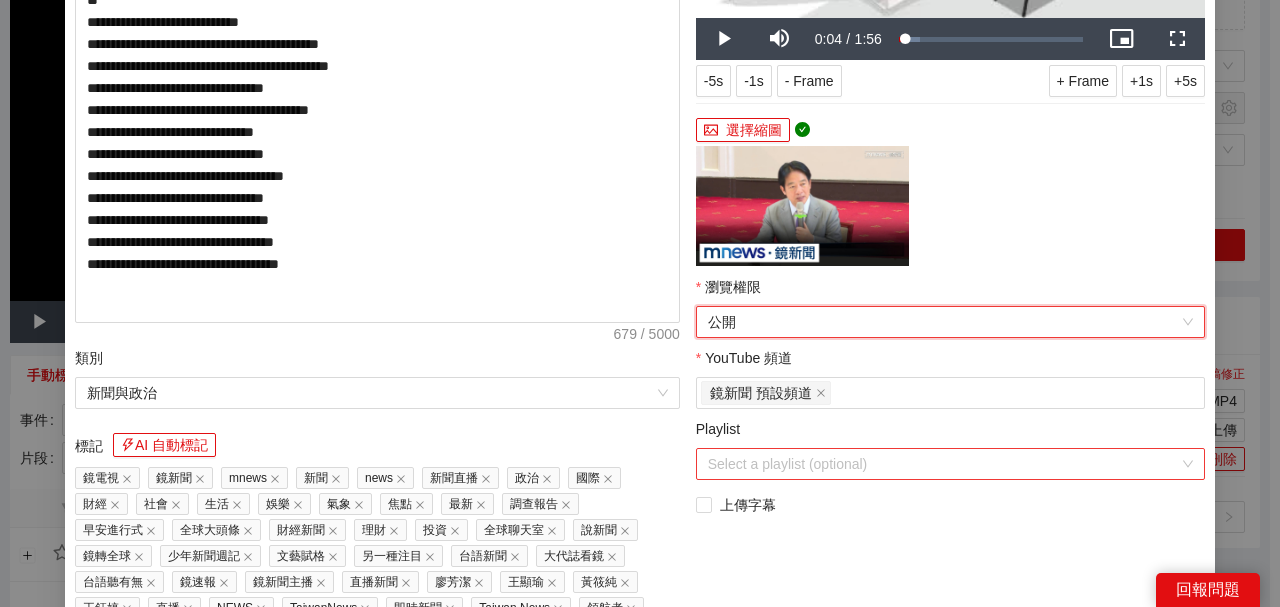 click on "Playlist" at bounding box center [943, 464] 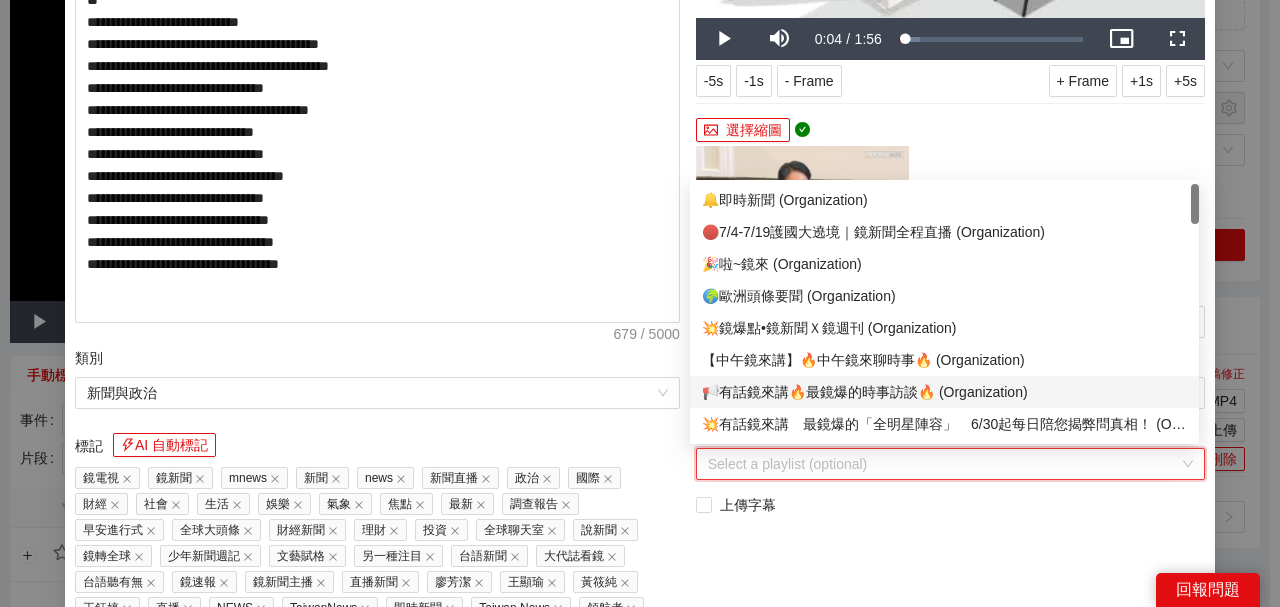 scroll, scrollTop: 133, scrollLeft: 0, axis: vertical 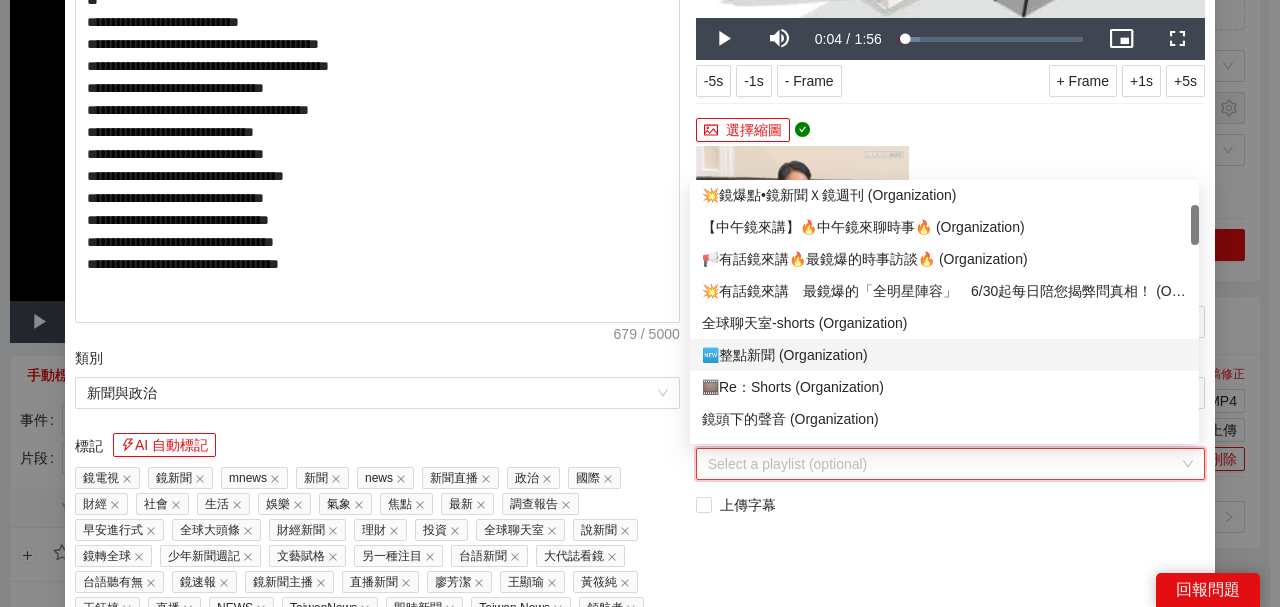 click on "🆕整點新聞 (Organization)" at bounding box center [944, 355] 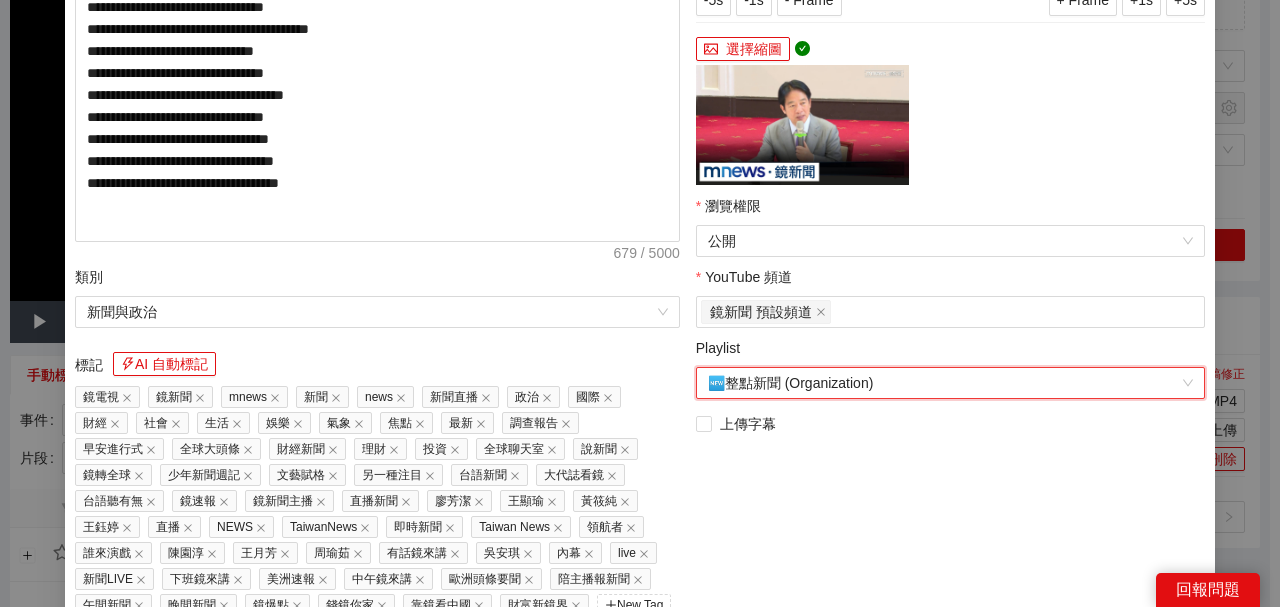 scroll, scrollTop: 505, scrollLeft: 0, axis: vertical 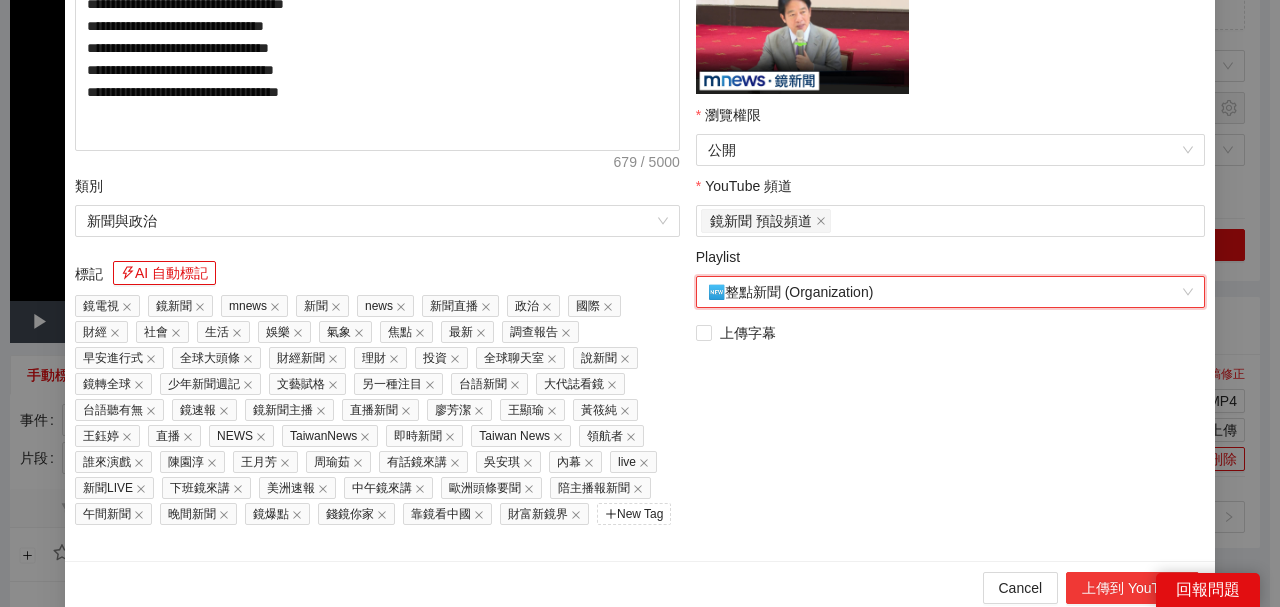 click on "上傳到 YouTube" at bounding box center [1132, 588] 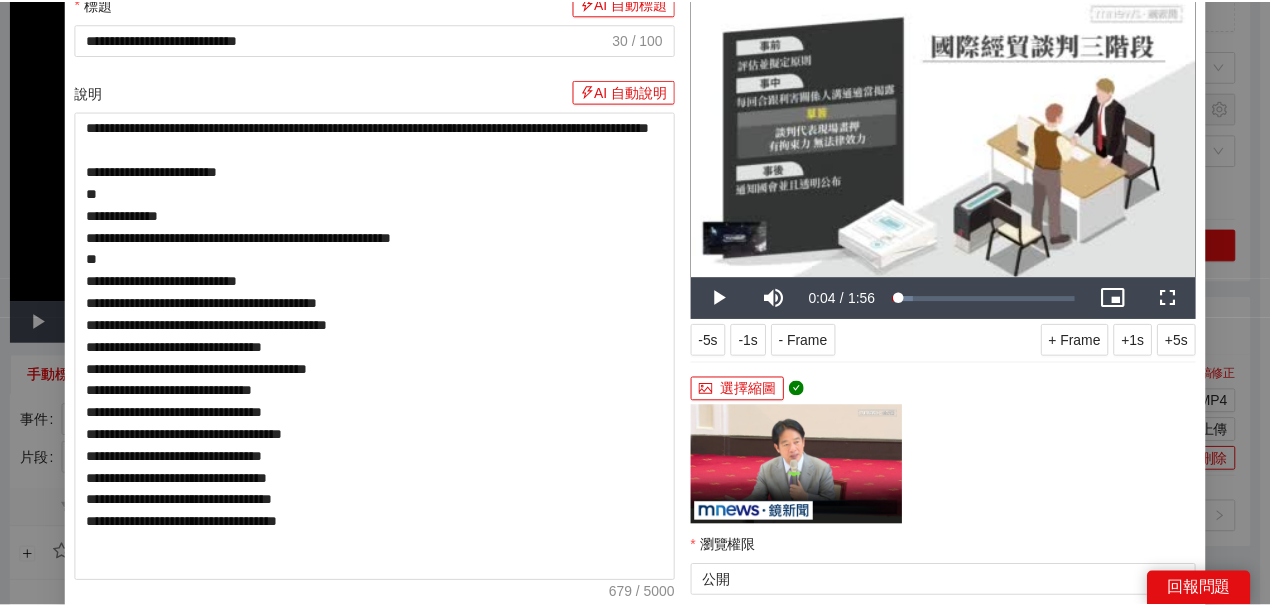 scroll, scrollTop: 38, scrollLeft: 0, axis: vertical 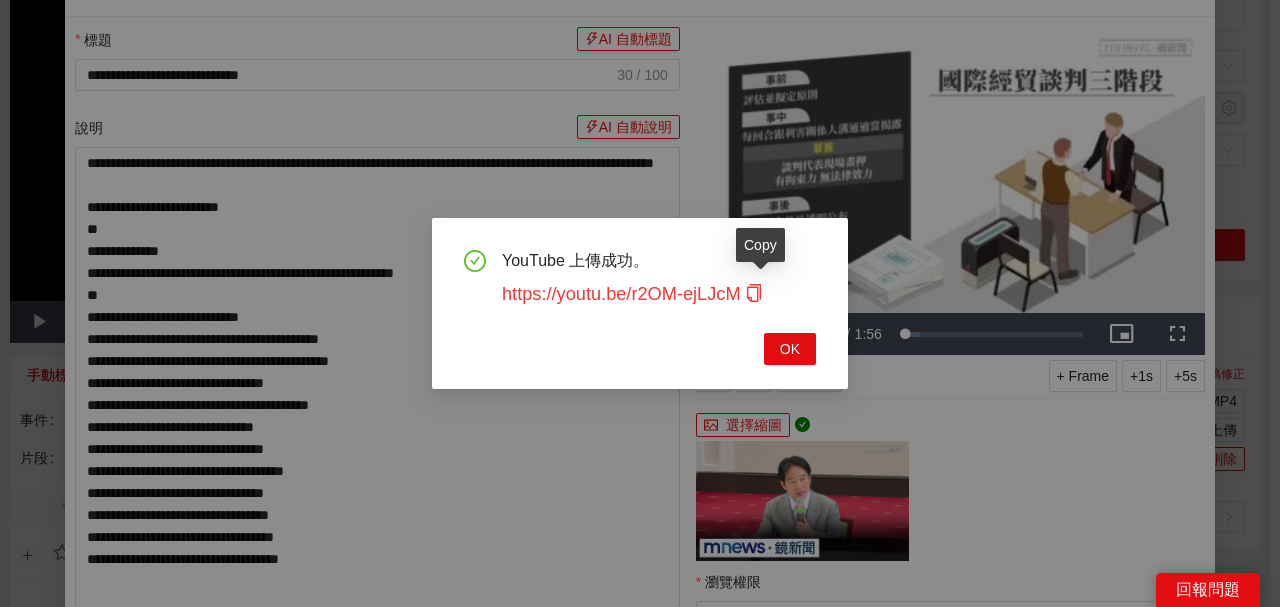 click 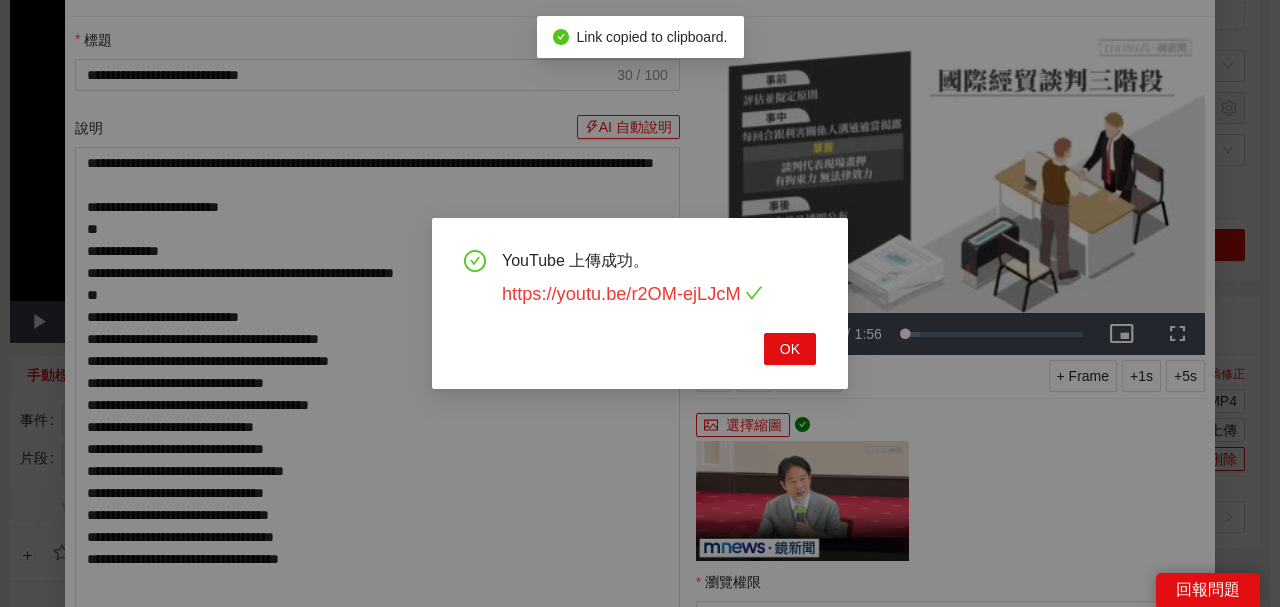 click on "https://youtu.be/r2OM-ejLJcM" at bounding box center (632, 294) 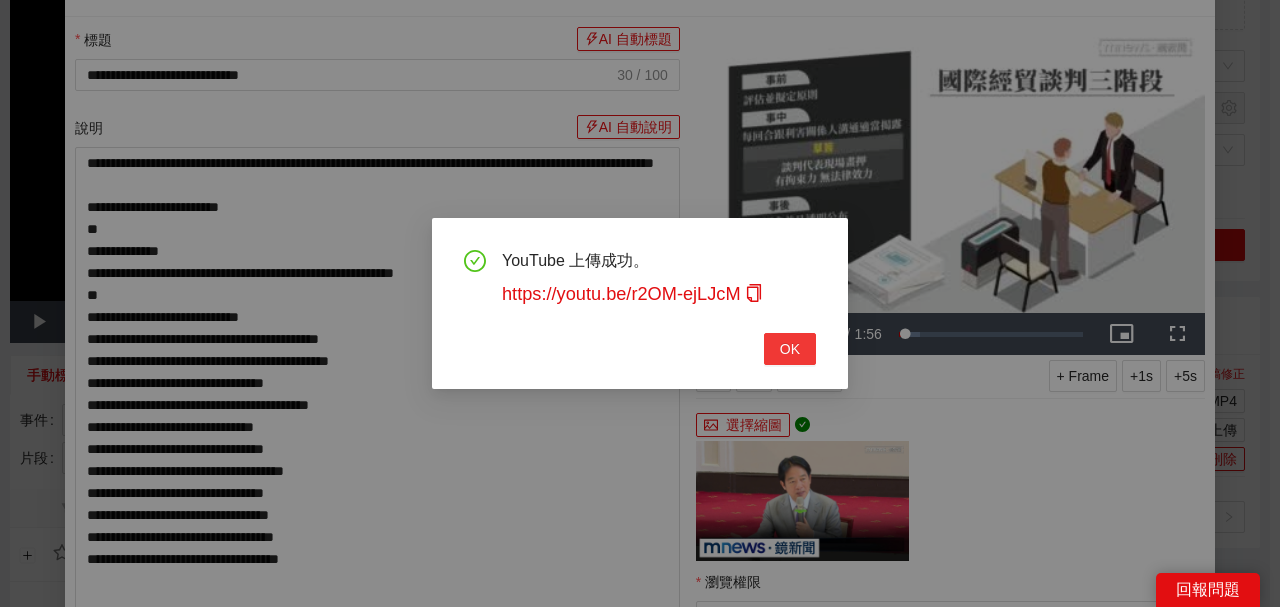 click on "OK" at bounding box center [790, 349] 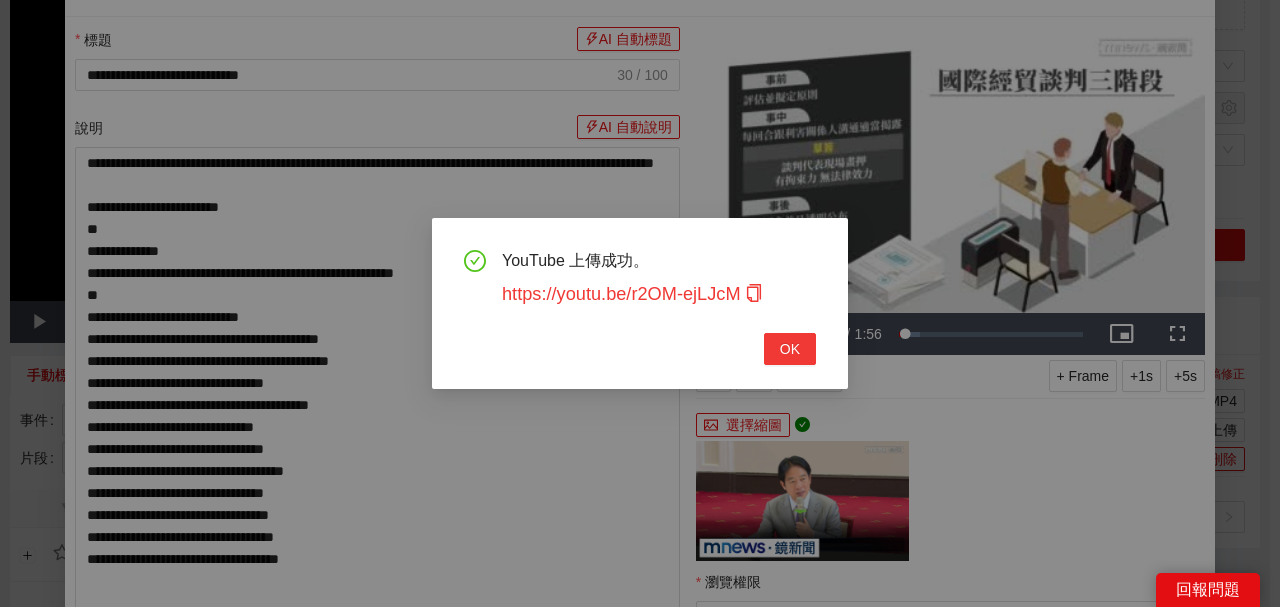 type on "**********" 